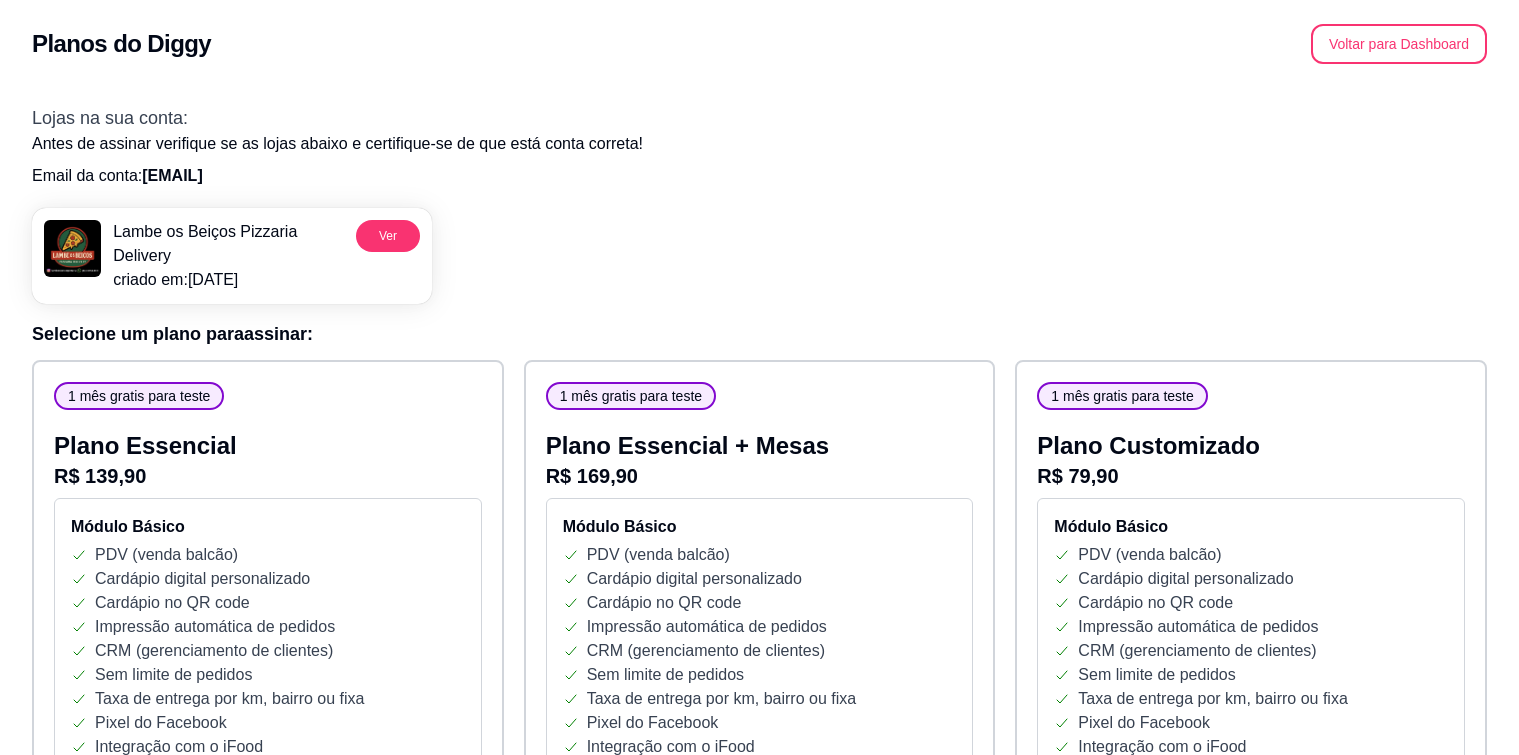 scroll, scrollTop: 0, scrollLeft: 0, axis: both 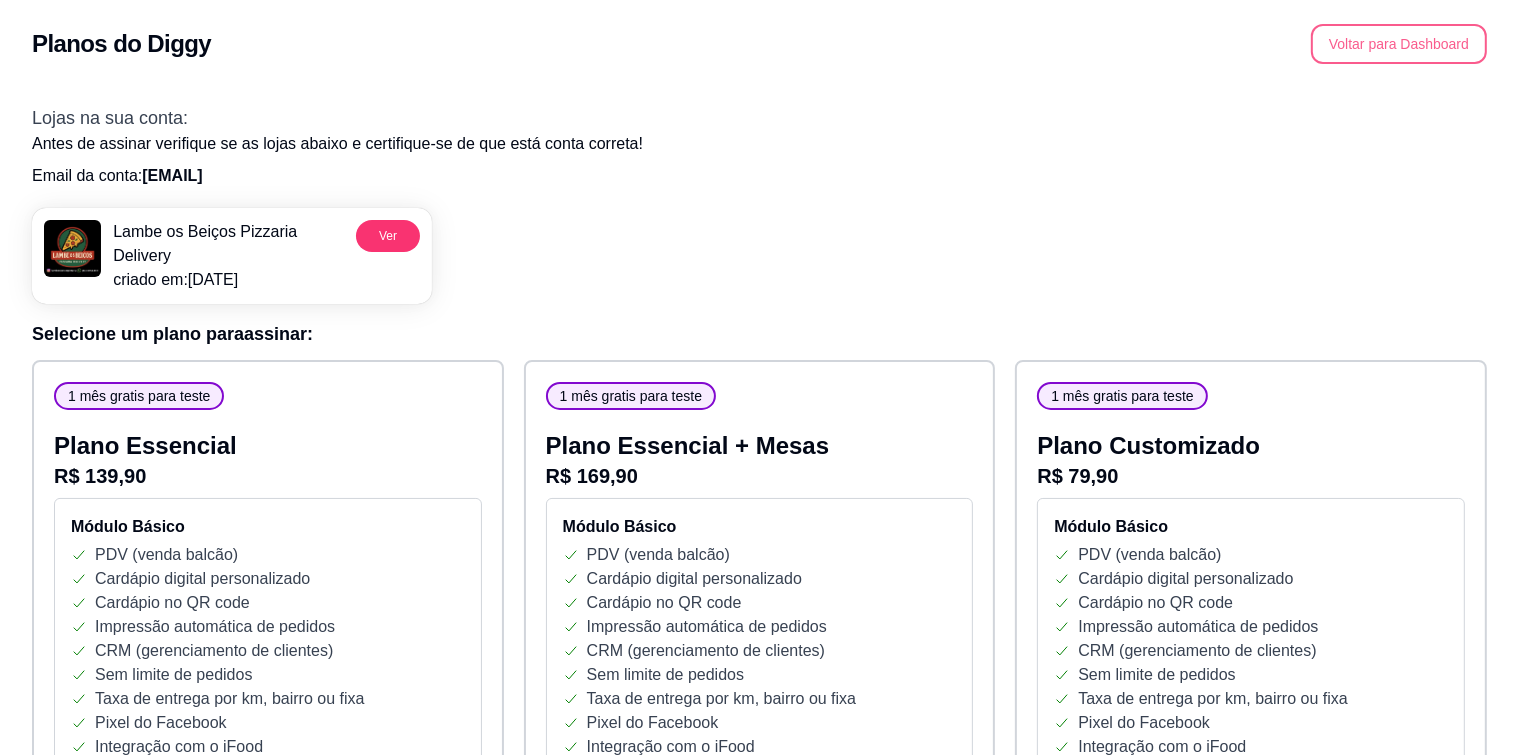 click on "Voltar para Dashboard" at bounding box center (1399, 44) 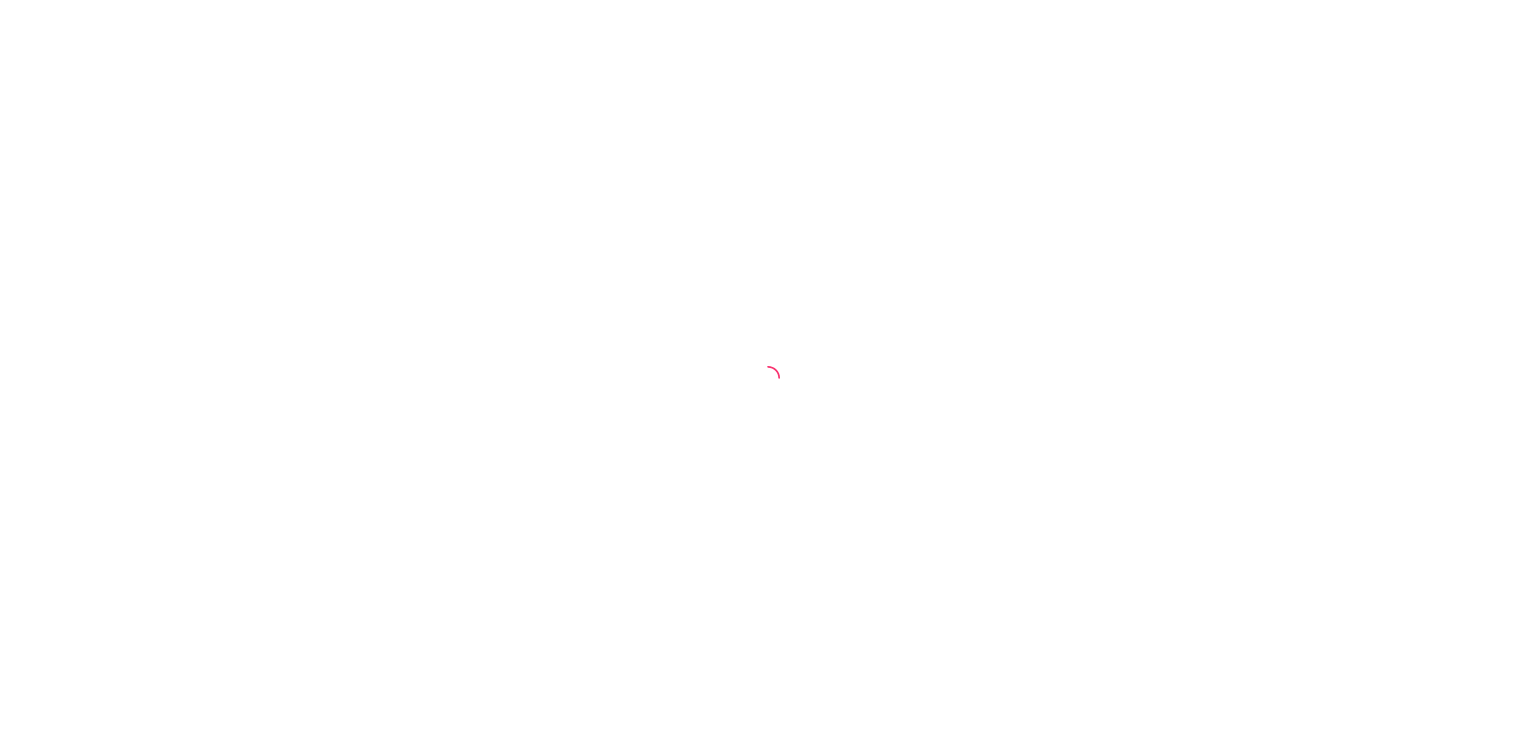 scroll, scrollTop: 0, scrollLeft: 0, axis: both 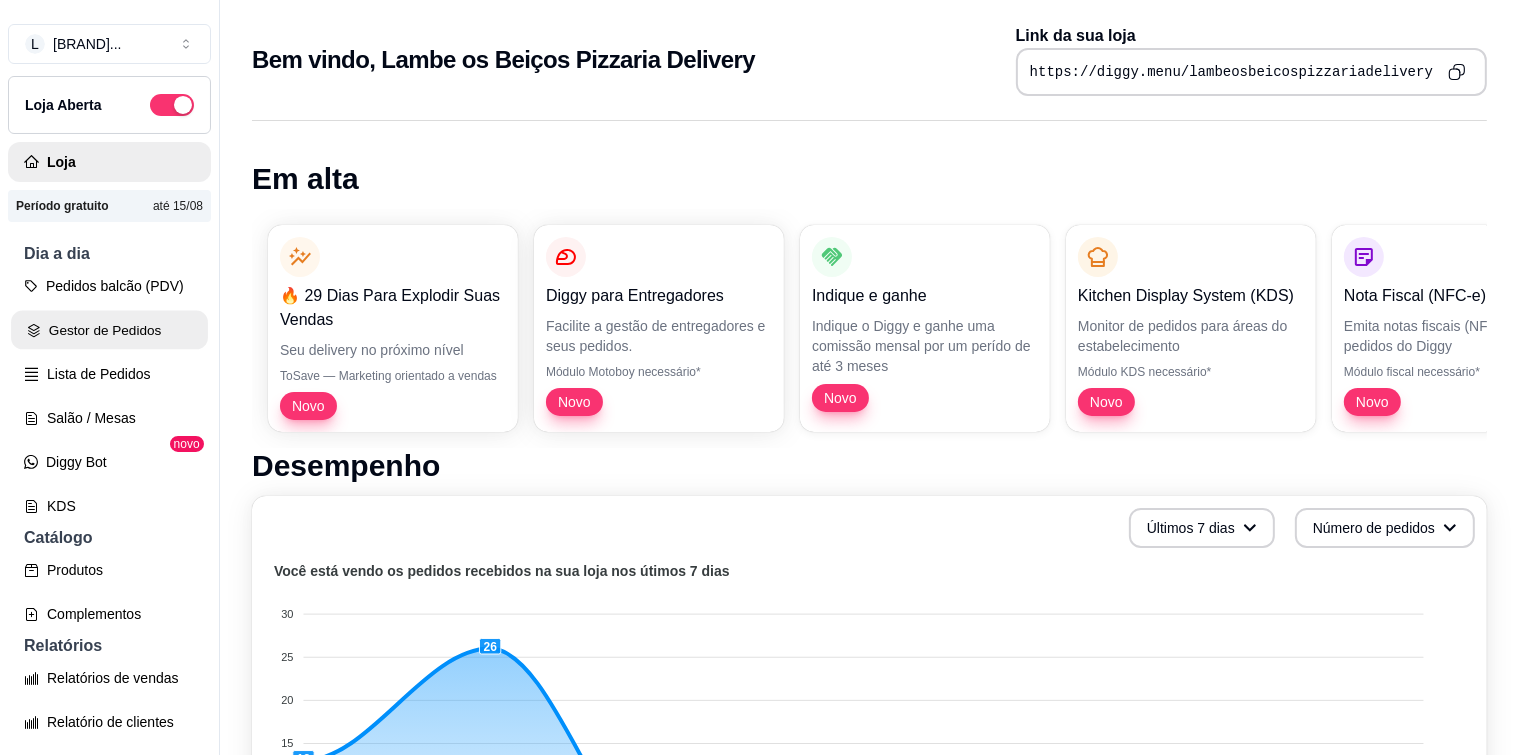 click on "Gestor de Pedidos" at bounding box center [109, 330] 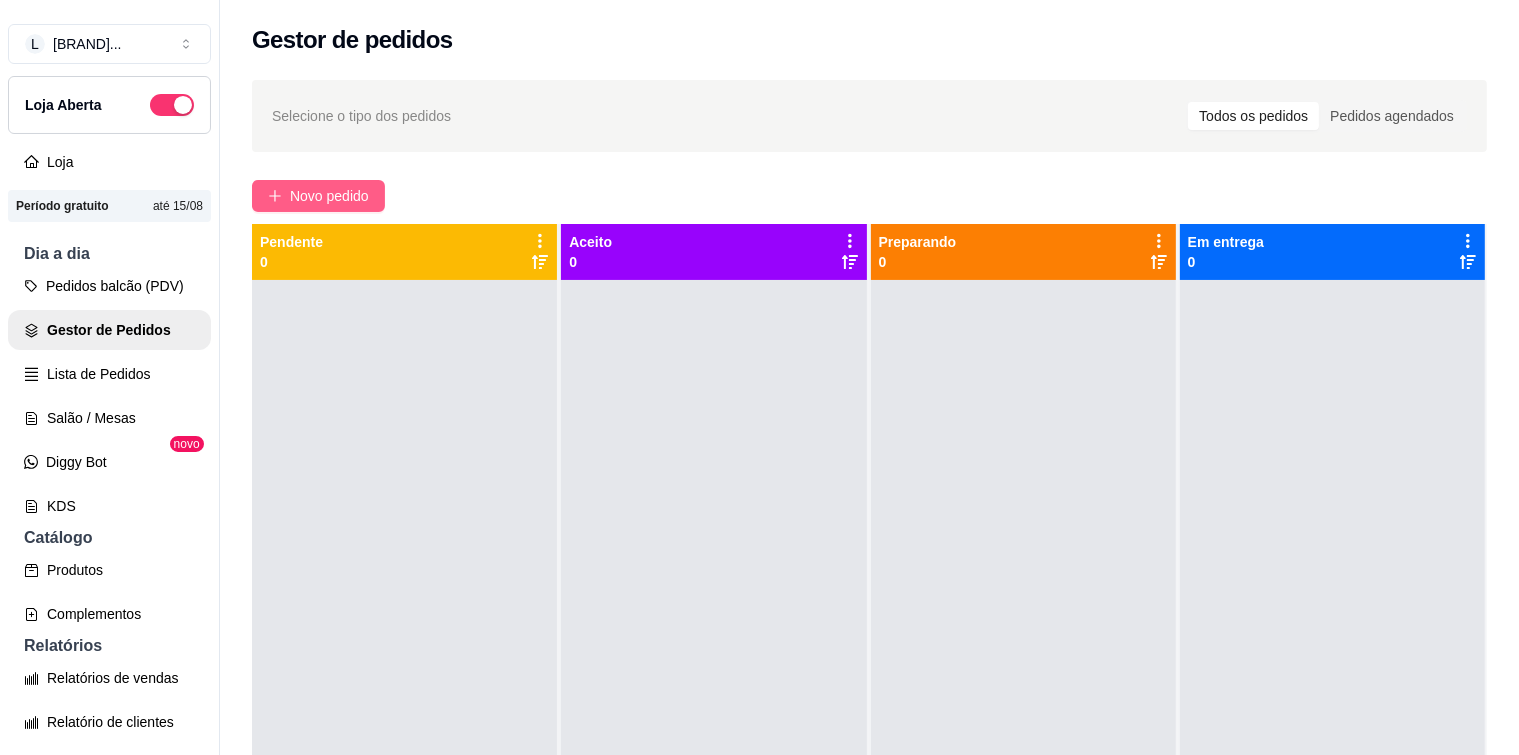 click on "Novo pedido" at bounding box center [329, 196] 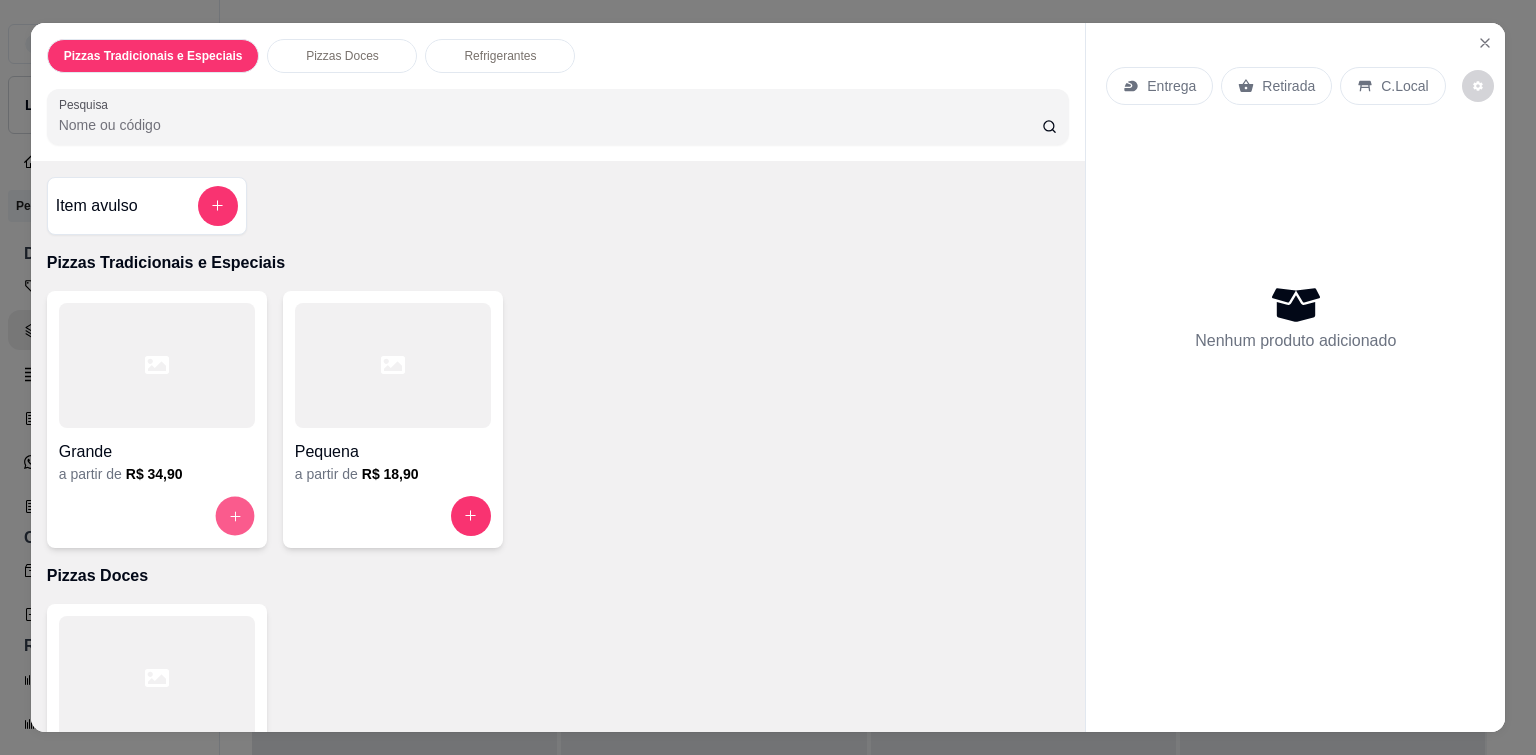 click 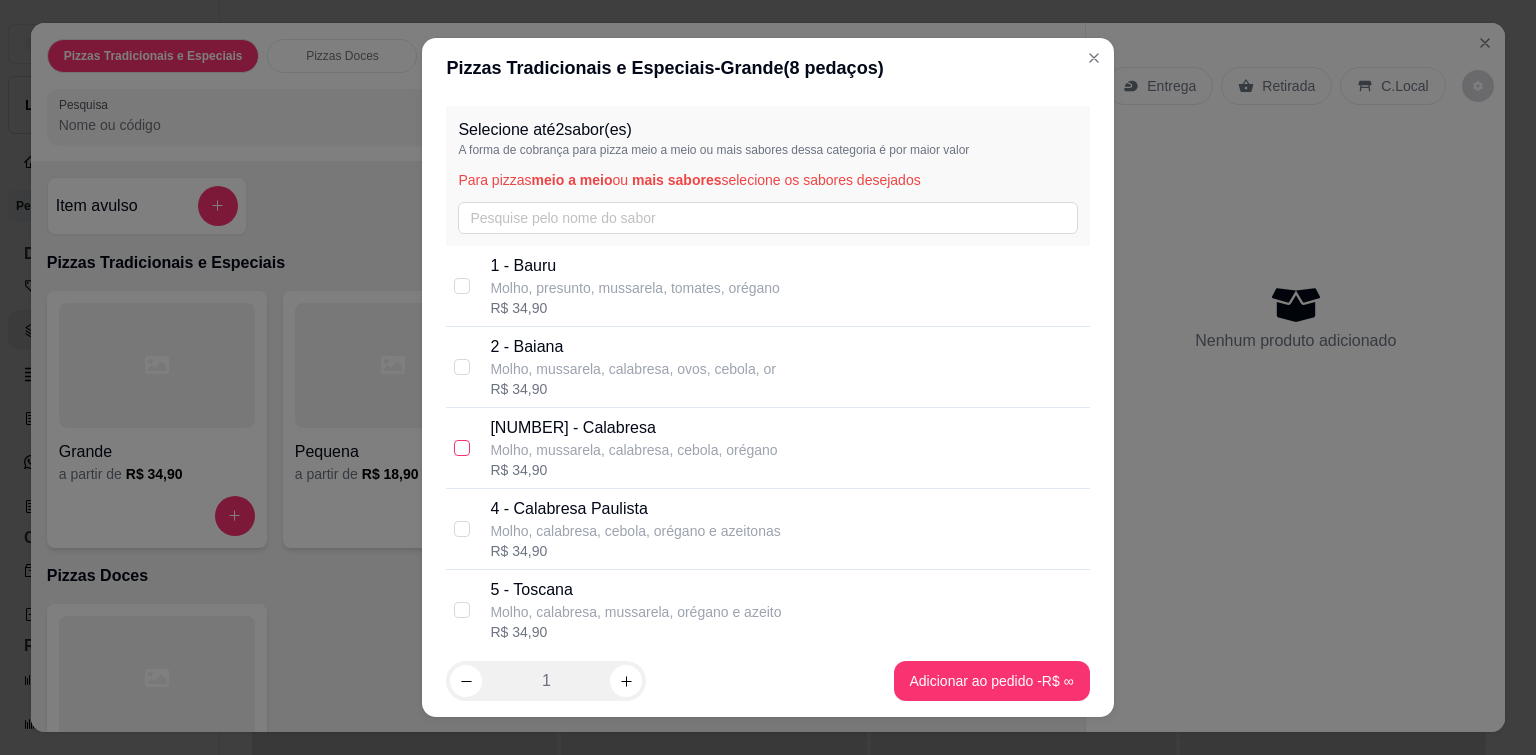 click at bounding box center [462, 448] 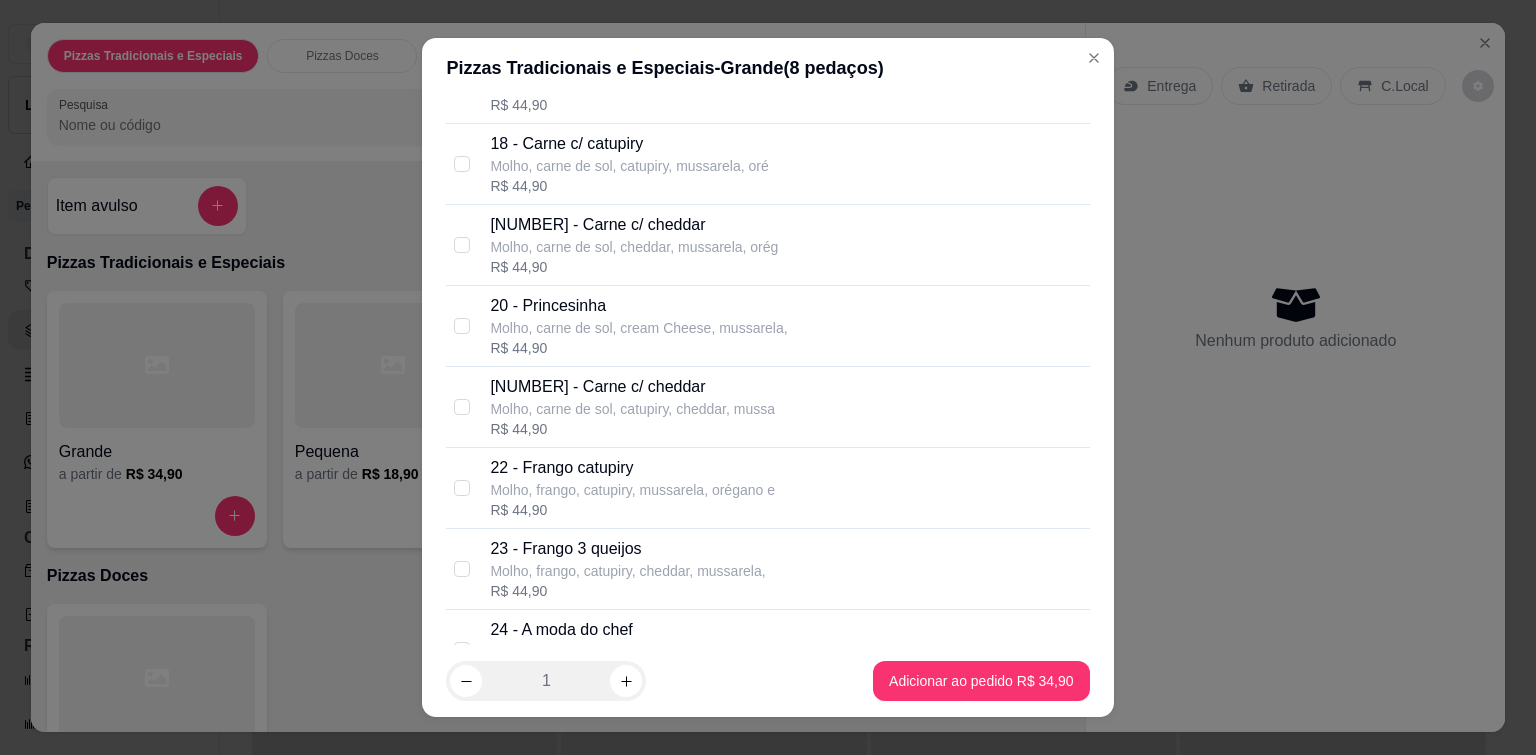 scroll, scrollTop: 1500, scrollLeft: 0, axis: vertical 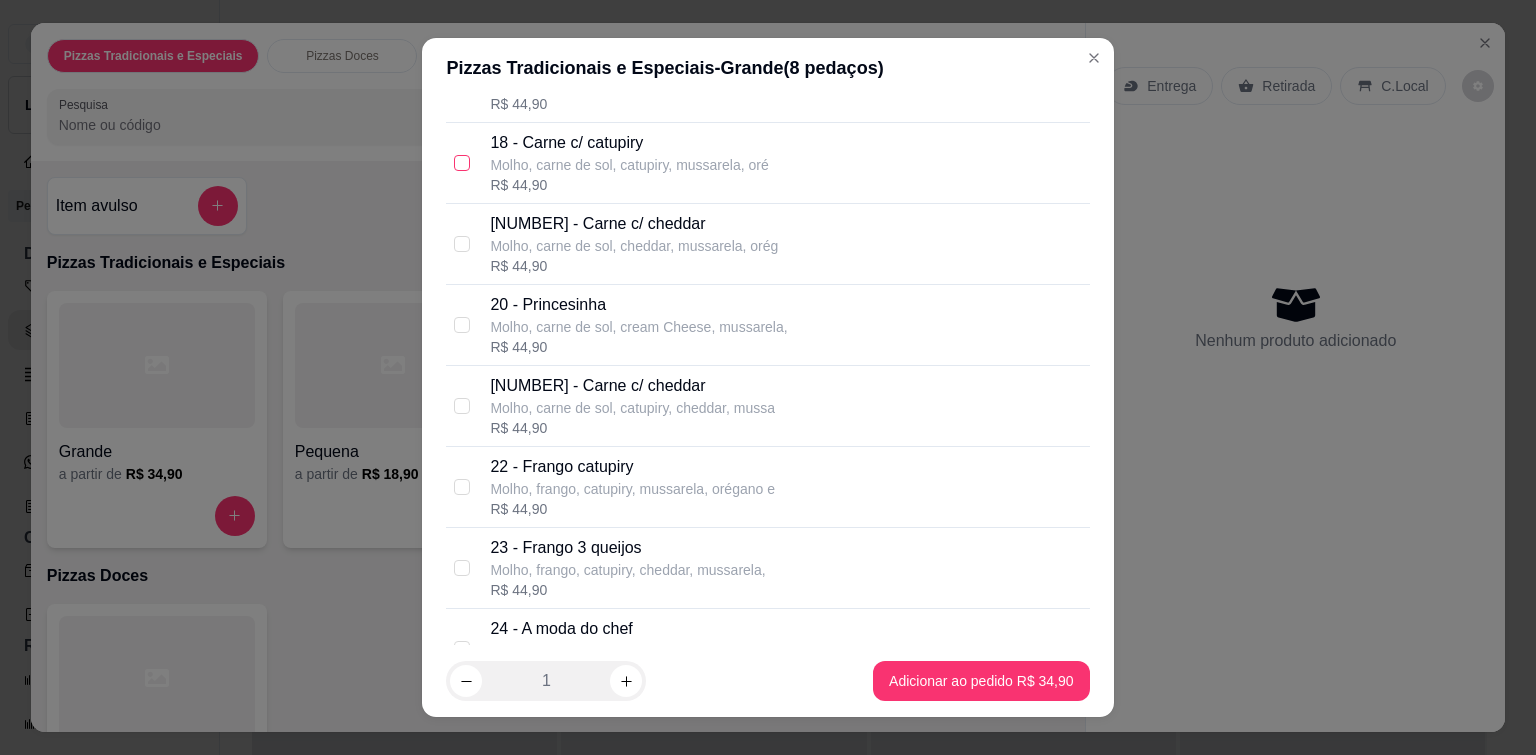click at bounding box center [462, 163] 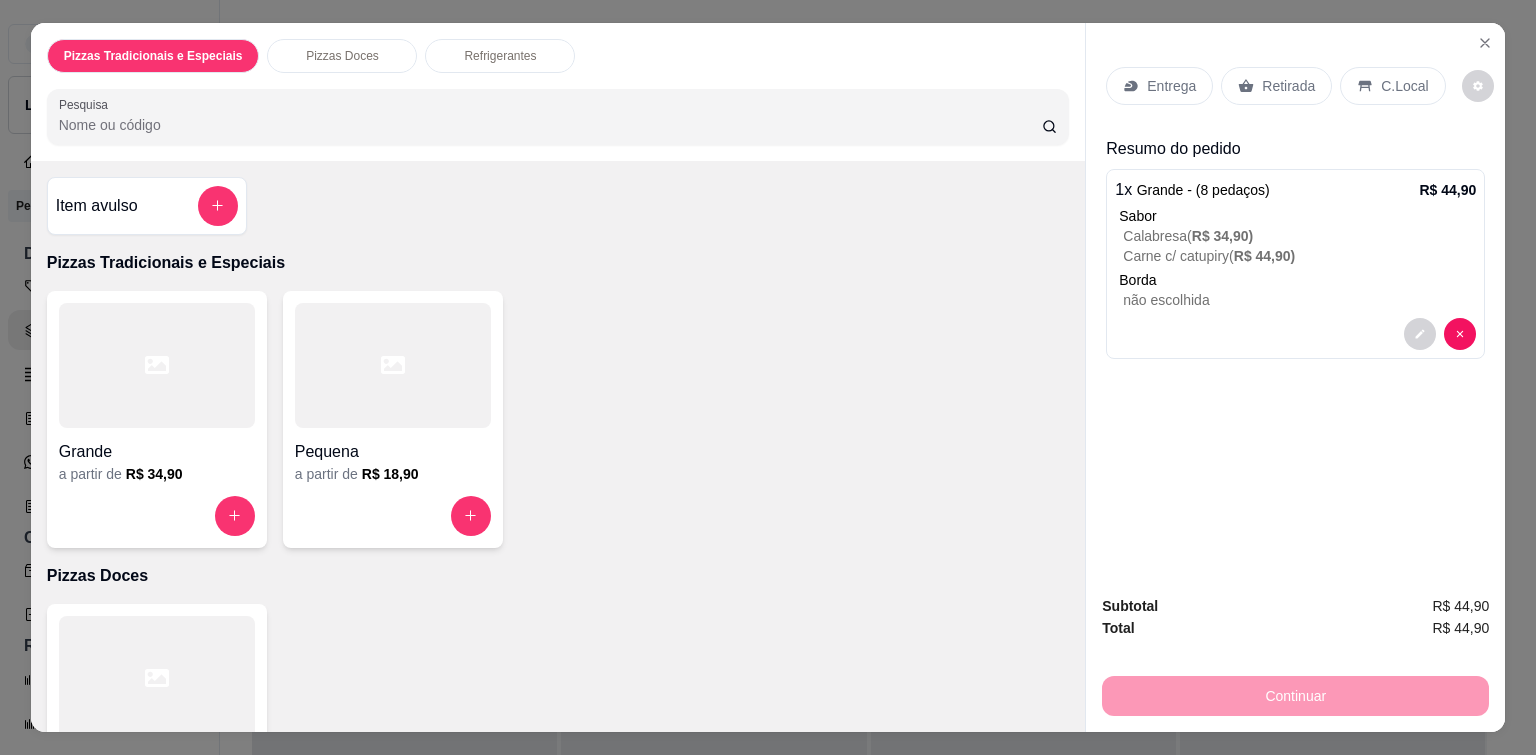 click on "Entrega" at bounding box center (1159, 86) 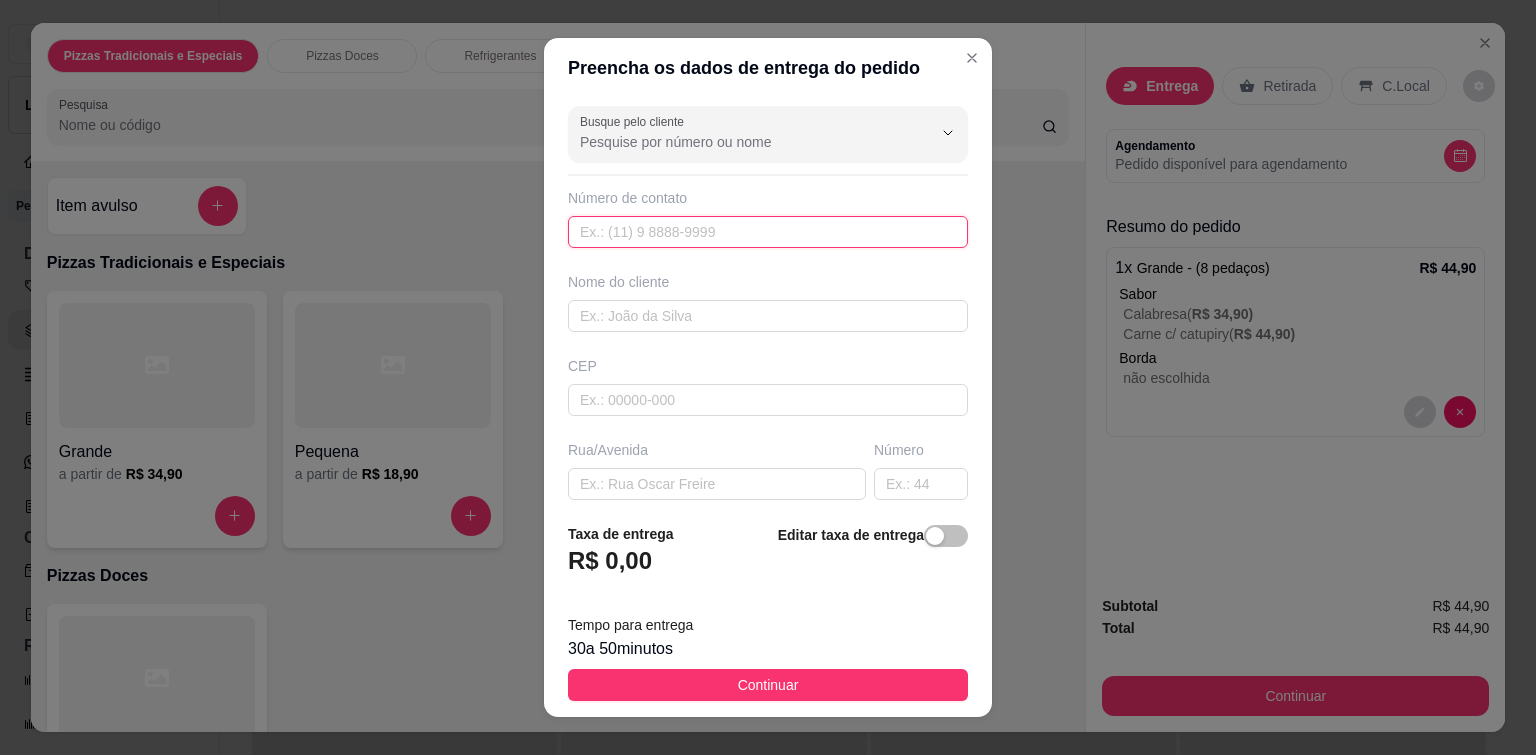 click at bounding box center (768, 232) 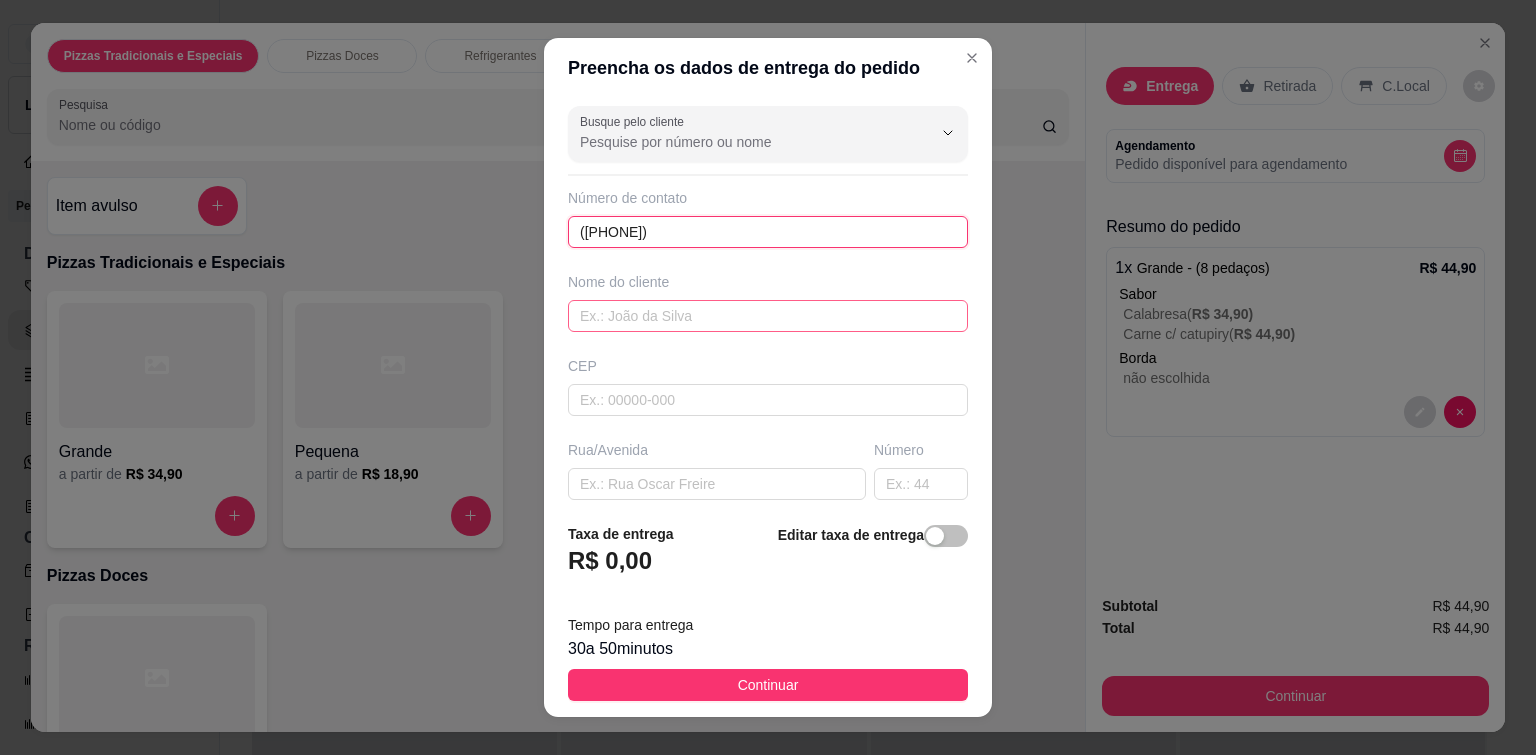 type on "([PHONE])" 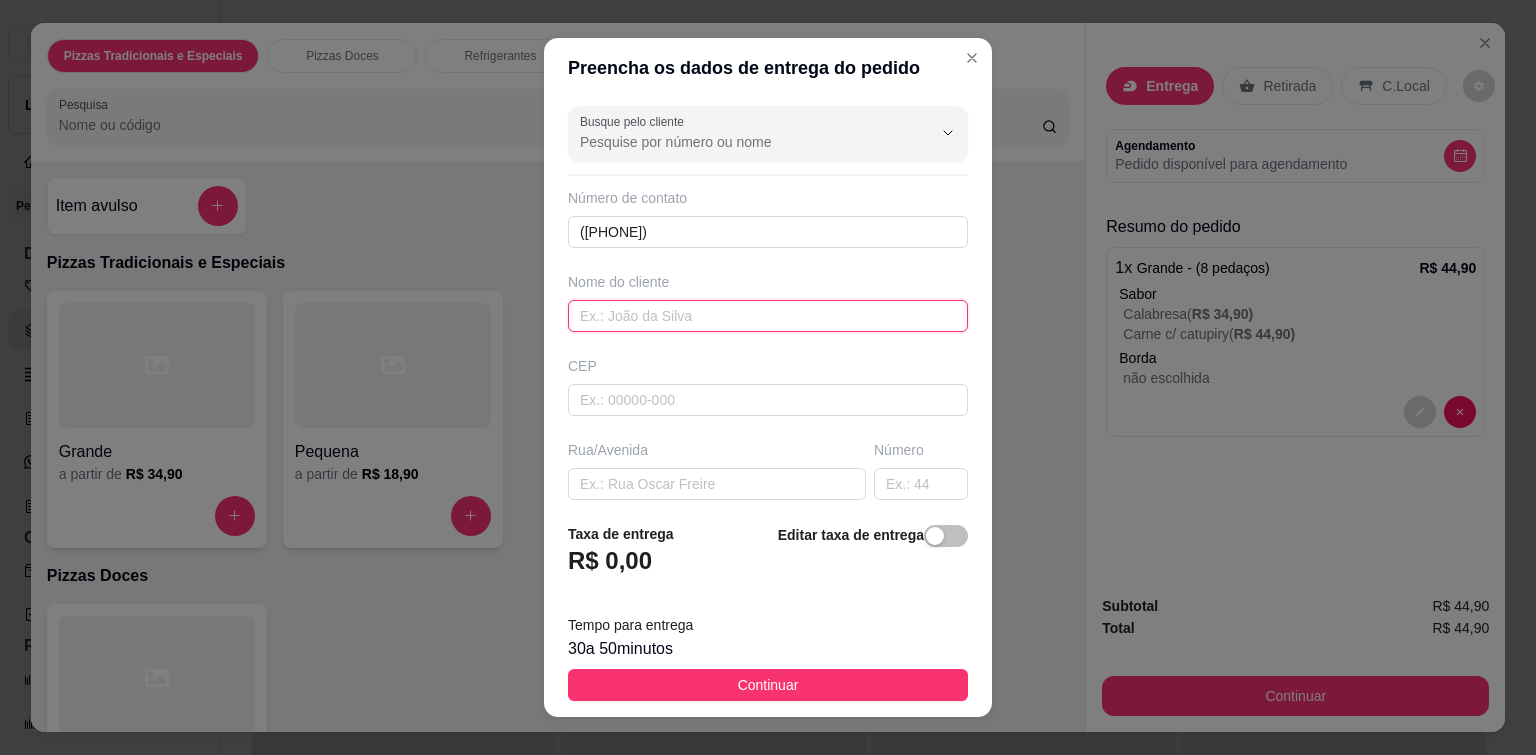 click at bounding box center [768, 316] 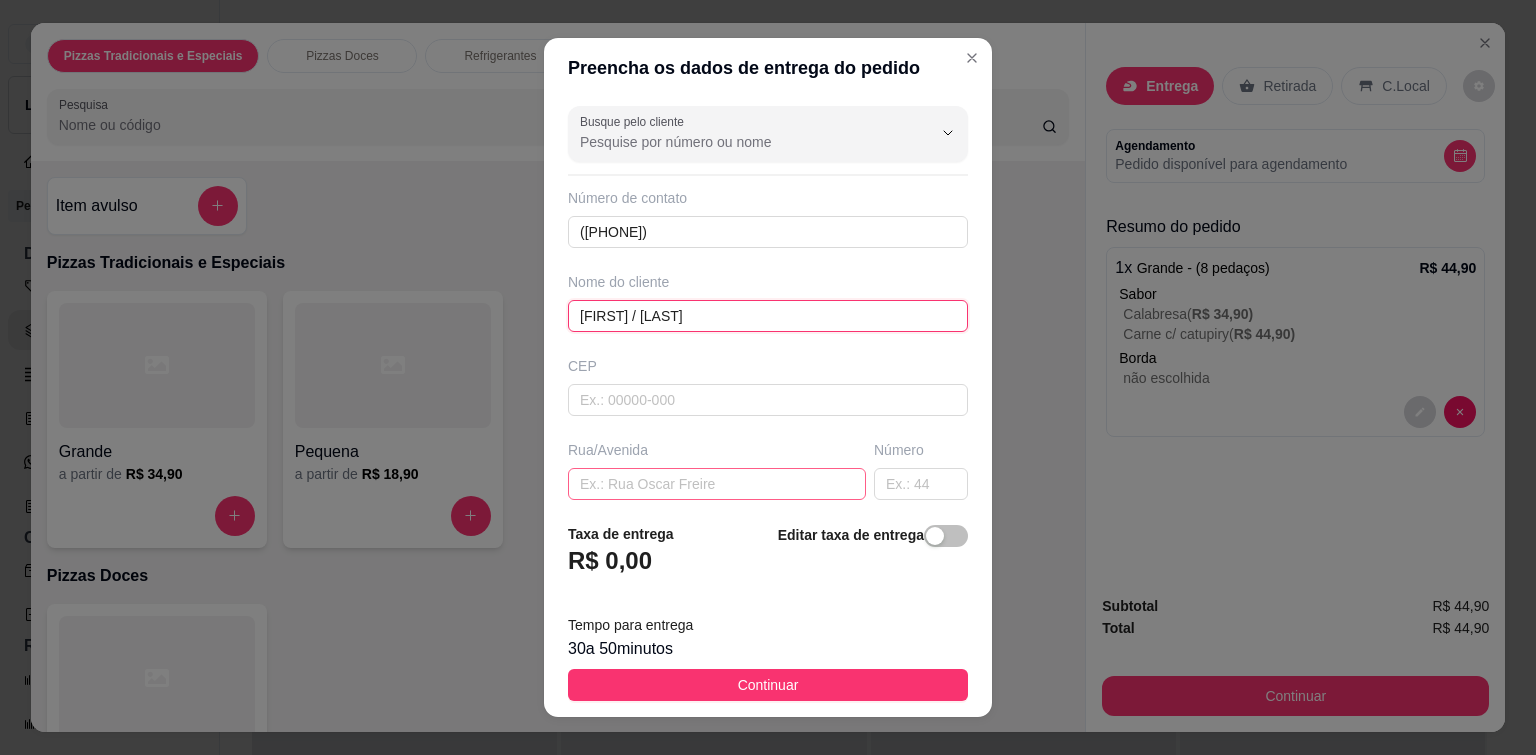 type on "[FIRST] / [LAST]" 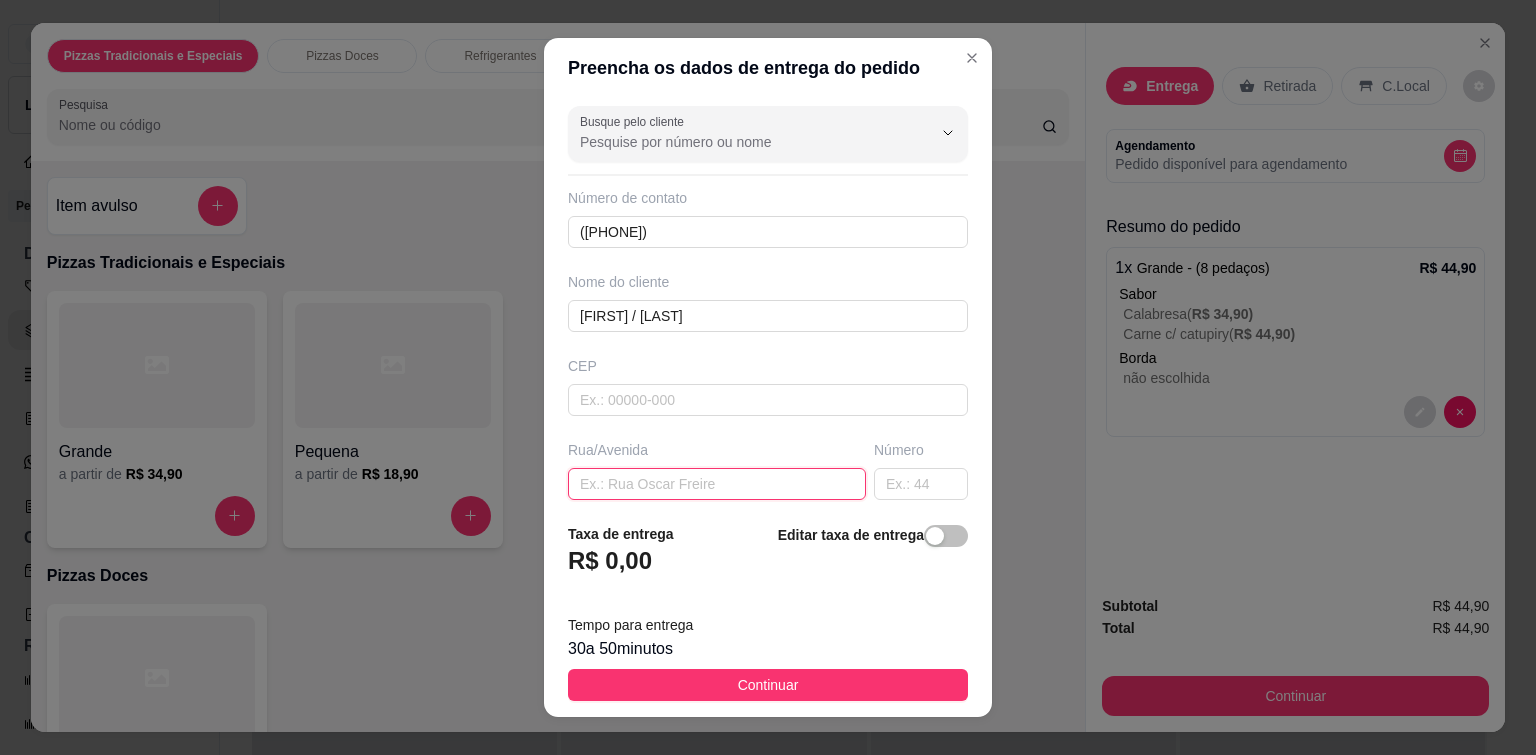 click at bounding box center (717, 484) 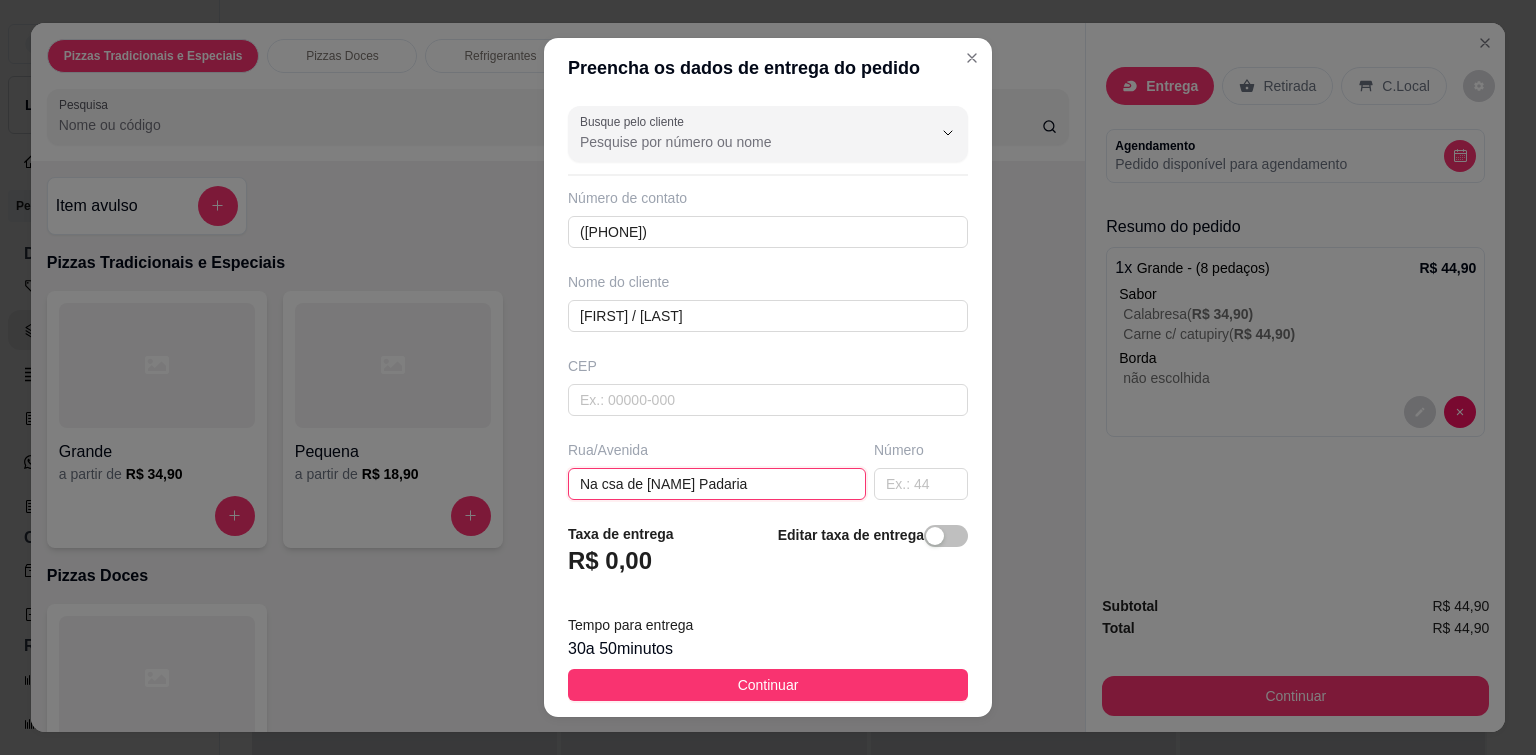 type on "Na csa de [NAME] Padaria" 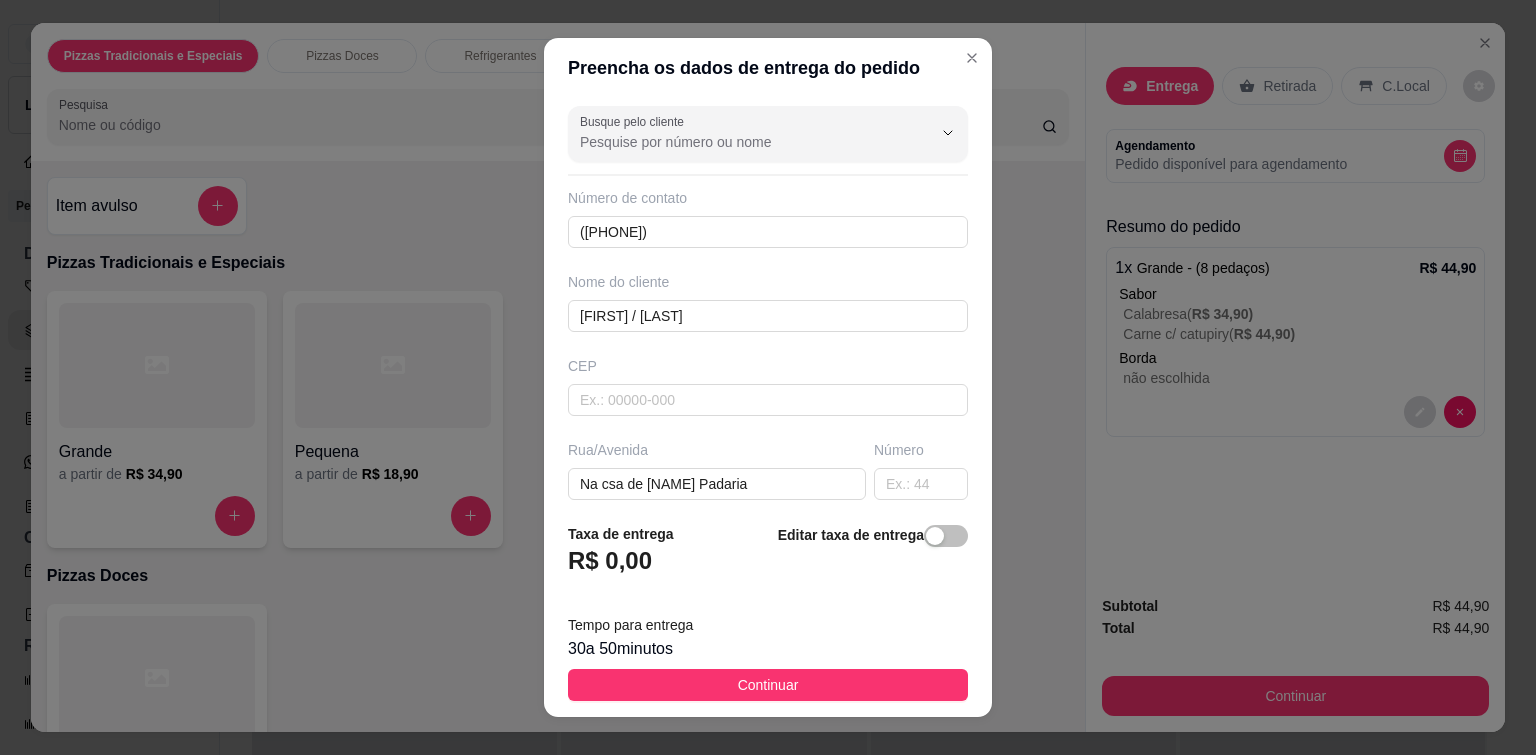click on "Taxa de entrega R$ 0,00 Editar taxa de entrega  Tempo para entrega  30  a   50  minutos Continuar" at bounding box center [768, 612] 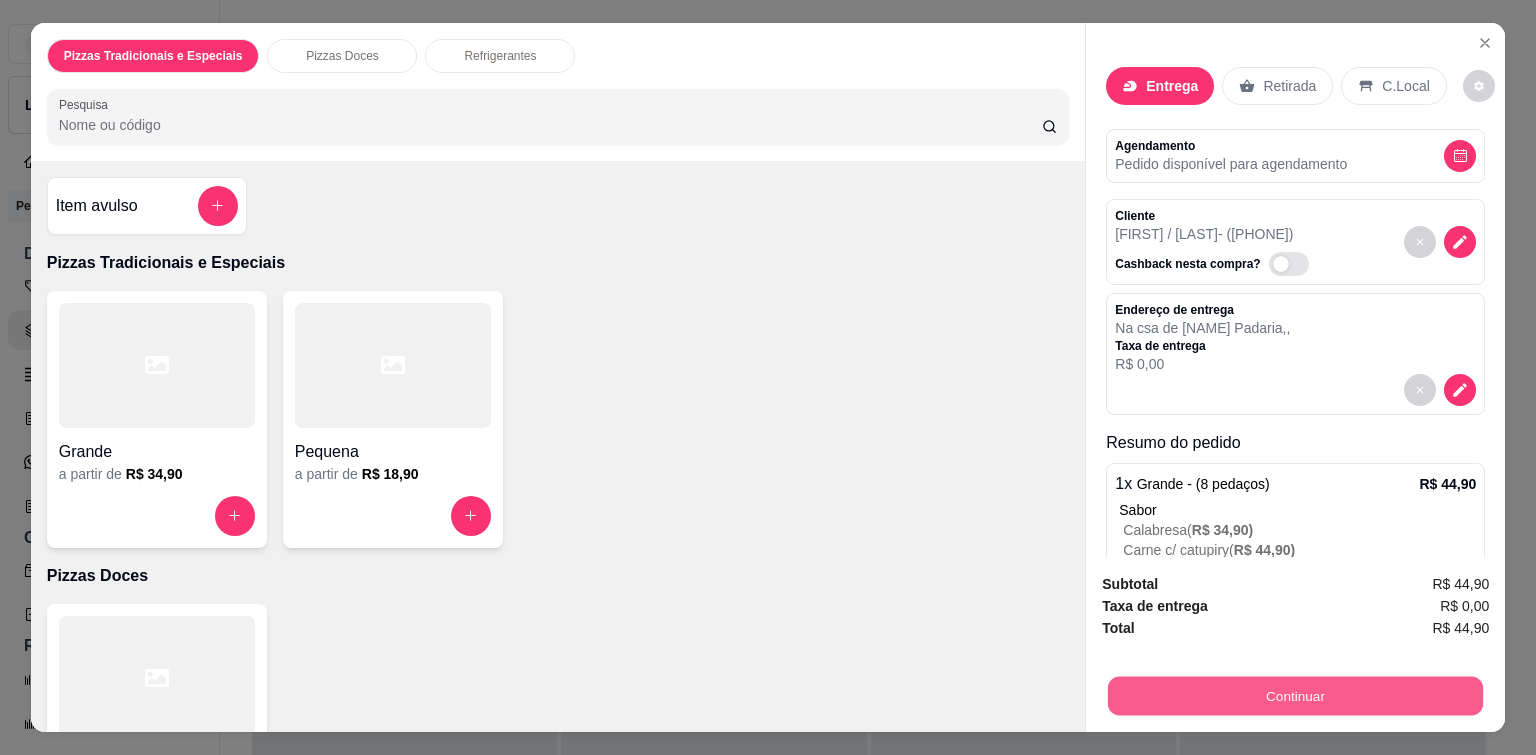 click on "Continuar" at bounding box center (1295, 696) 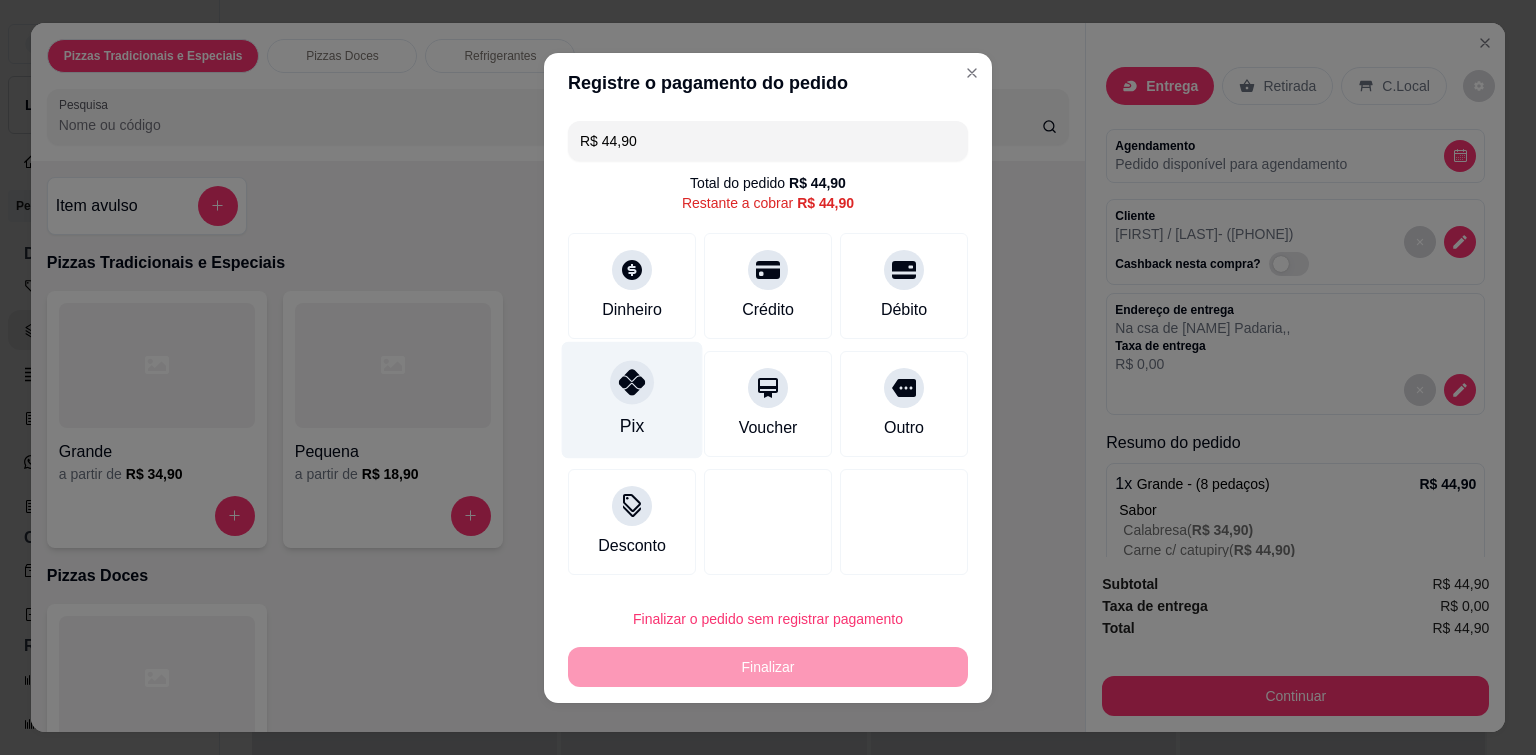click 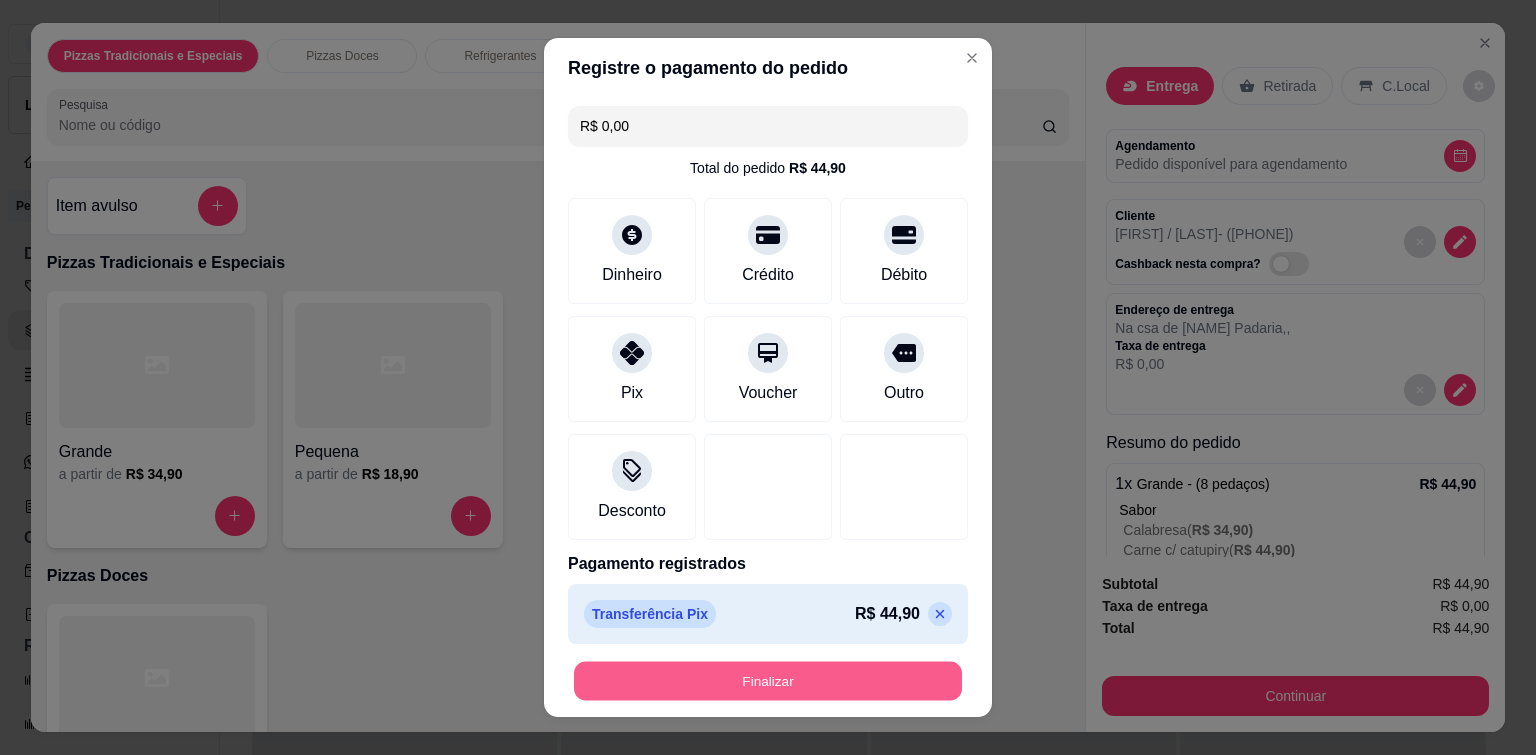 click on "Finalizar" at bounding box center (768, 681) 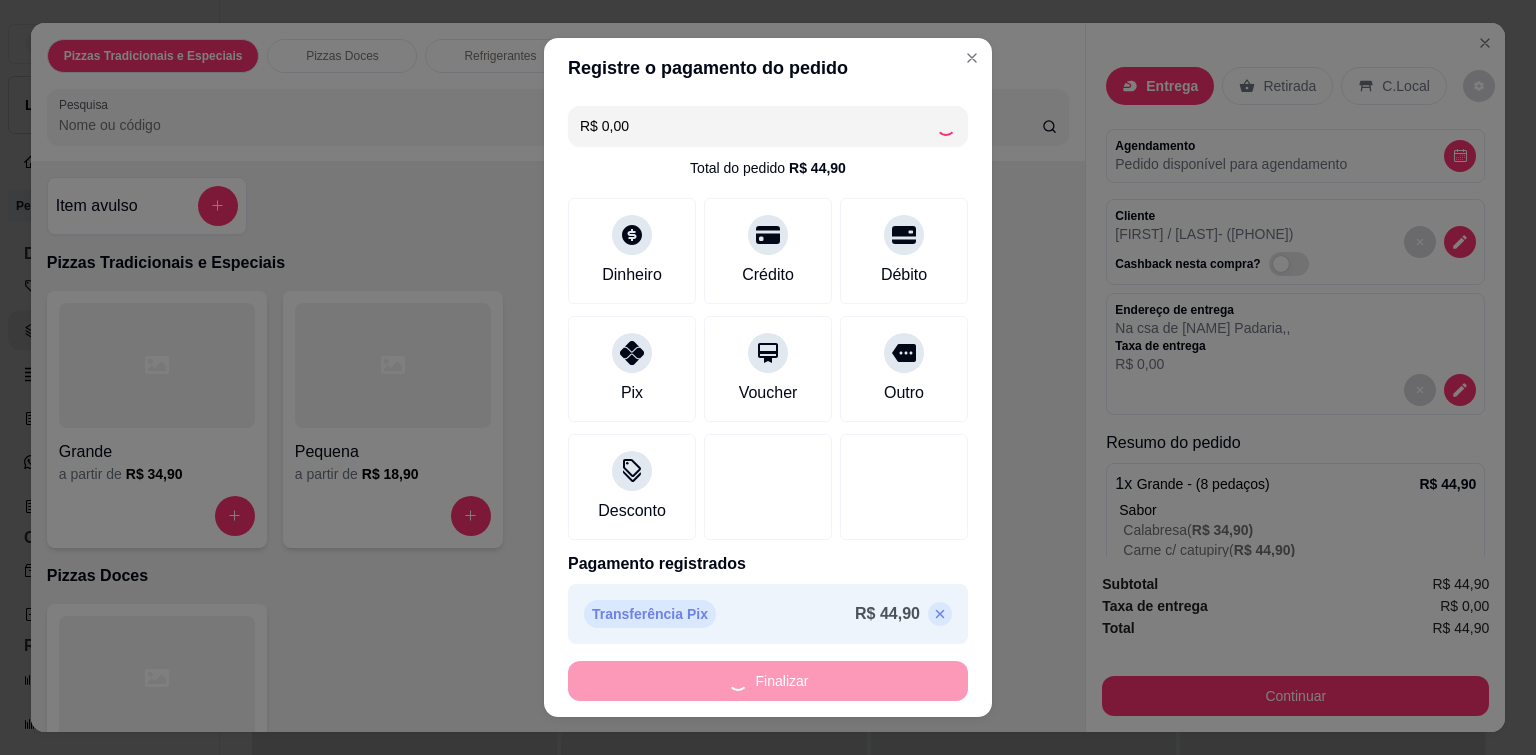 type on "-R$ 44,90" 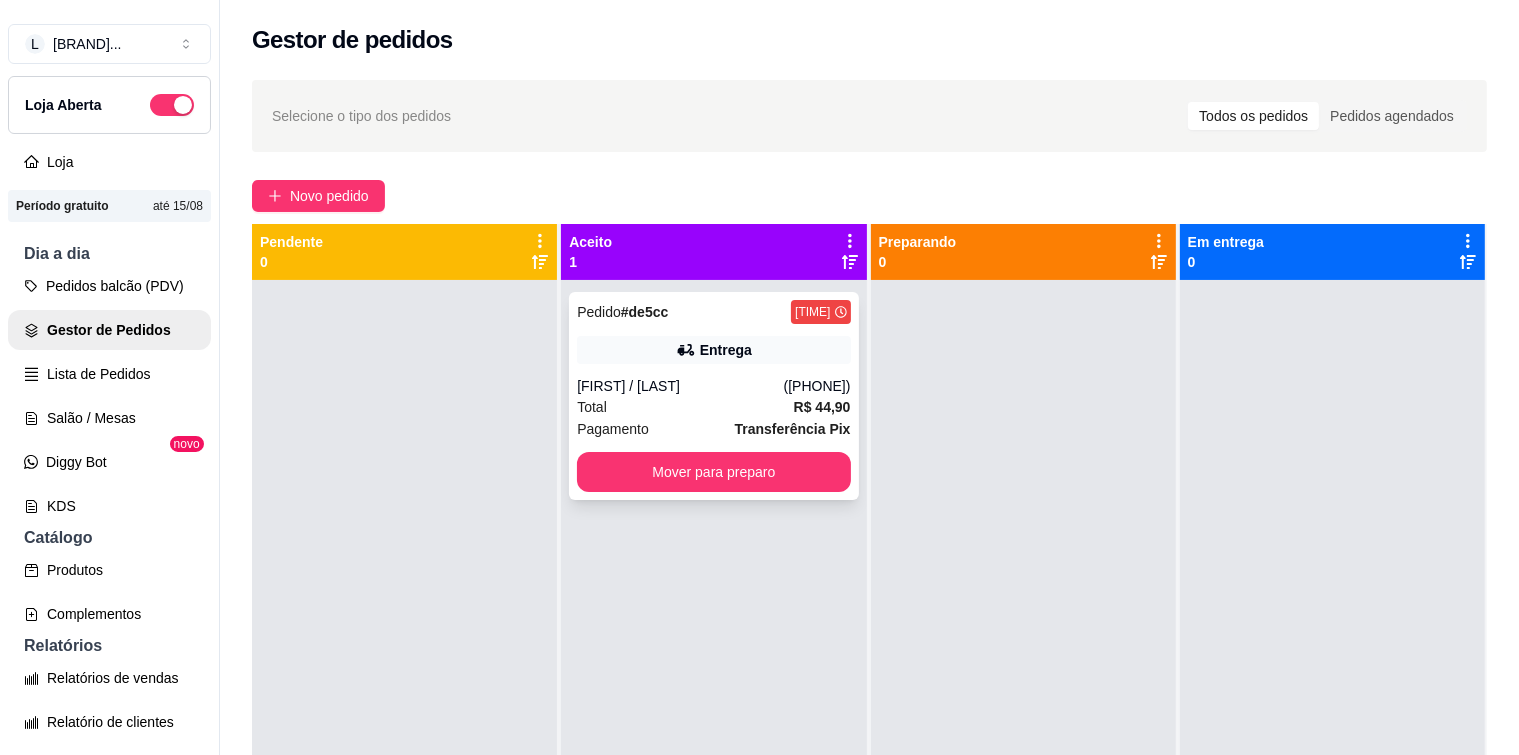 click on "Pedido  # de5cc 17:33 Entrega [NAME] ([PHONE]) Total R$ 44,90 Pagamento Transferência Pix Mover para preparo" at bounding box center [713, 396] 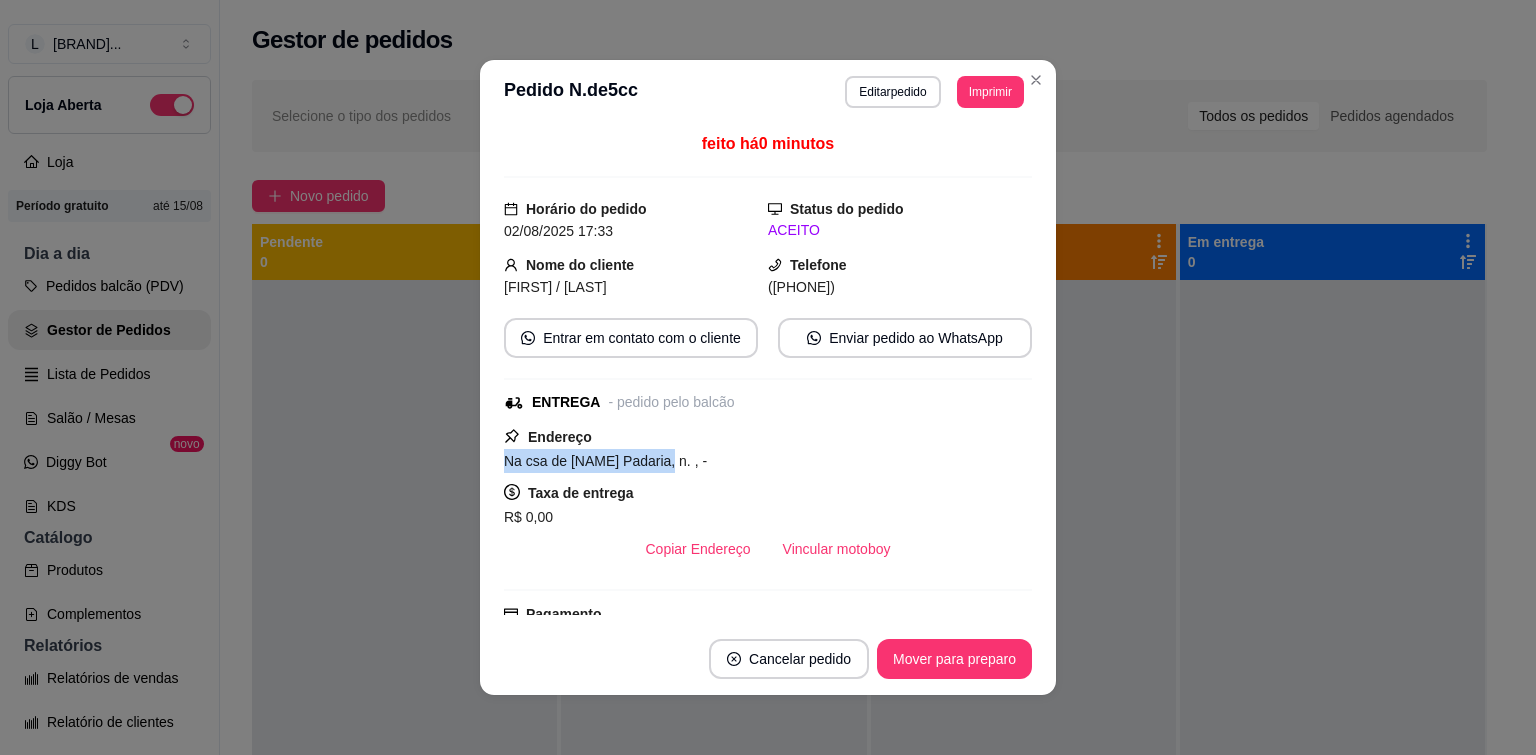 drag, startPoint x: 655, startPoint y: 461, endPoint x: 479, endPoint y: 464, distance: 176.02557 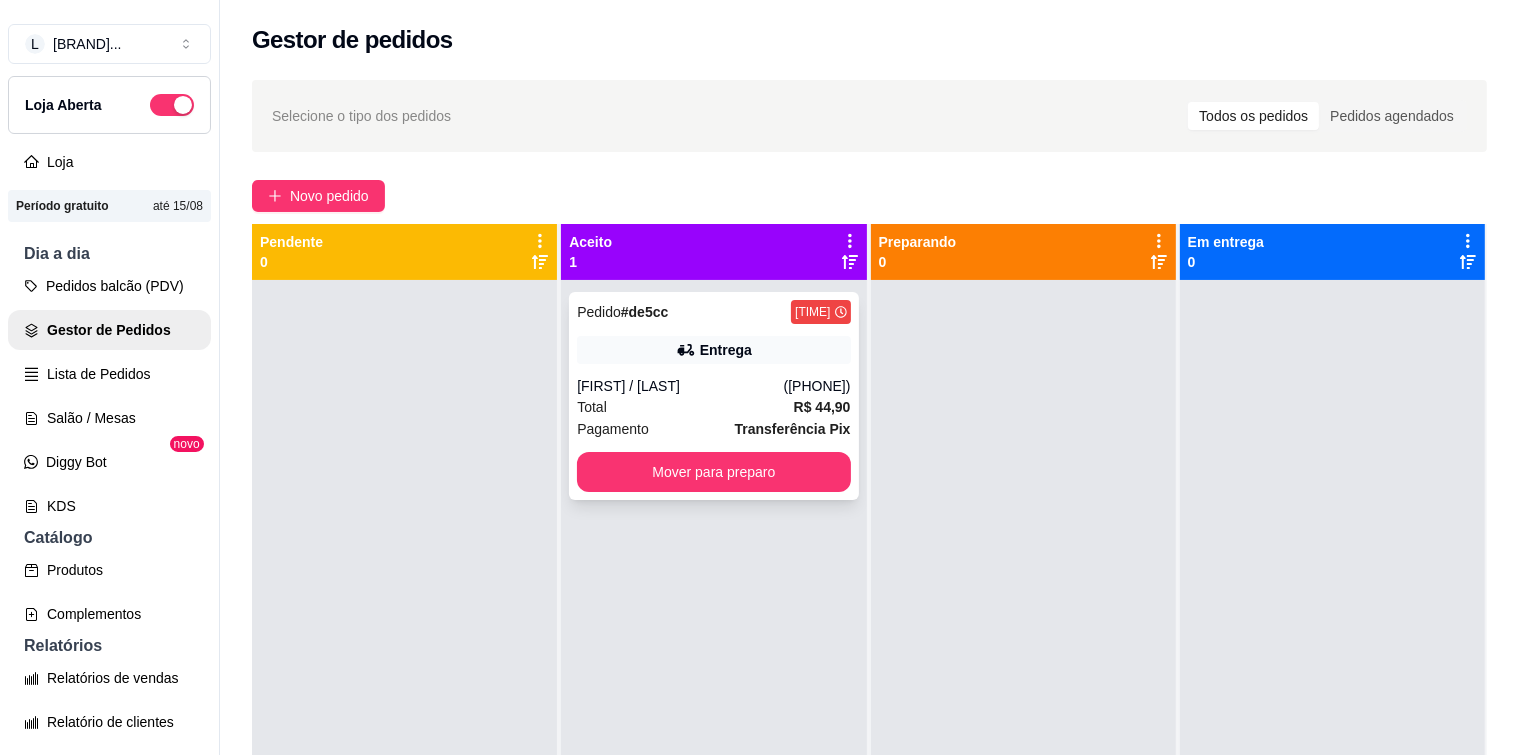 click on "Pedido  # de5cc 17:33 Entrega [NAME] ([PHONE]) Total R$ 44,90 Pagamento Transferência Pix Mover para preparo" at bounding box center (713, 396) 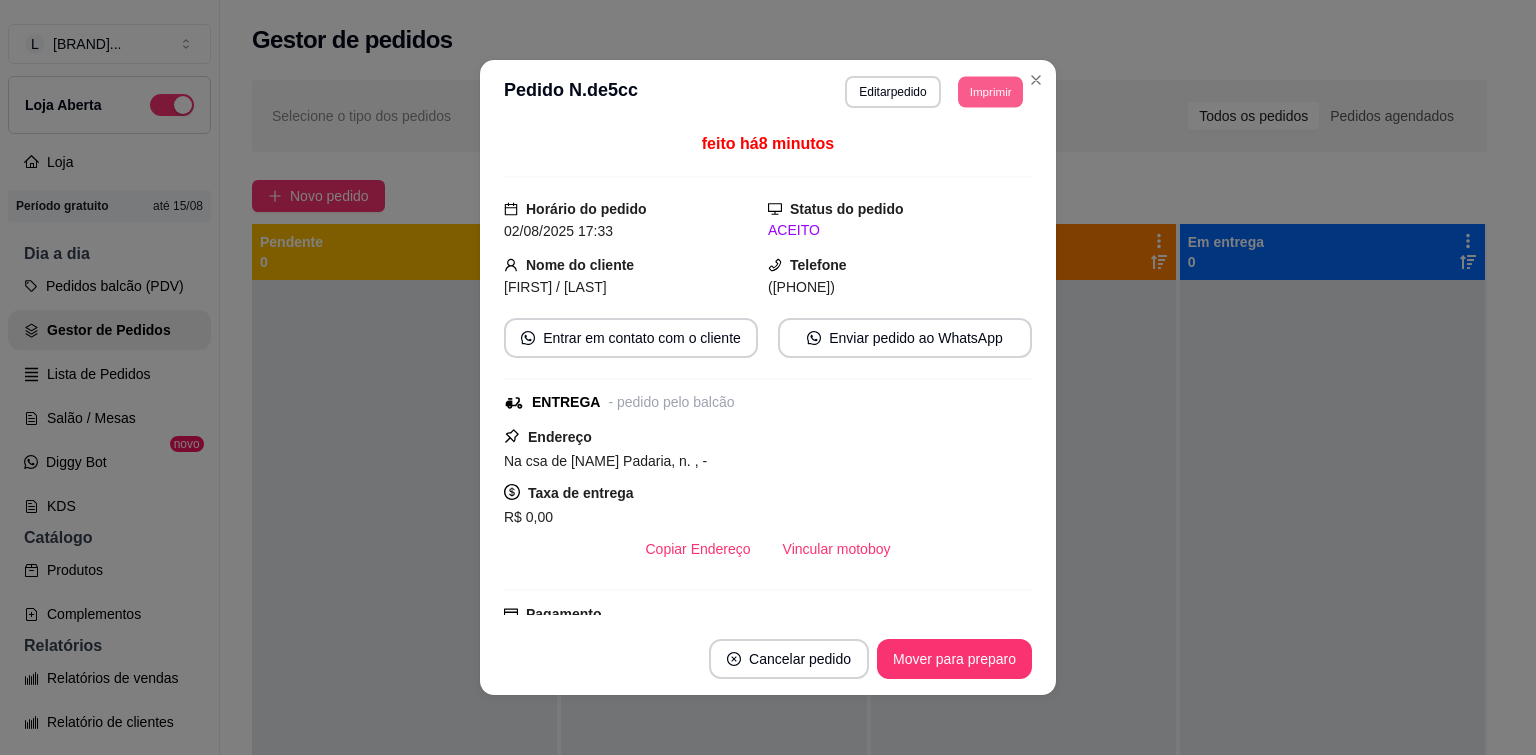 click on "Imprimir" at bounding box center [990, 91] 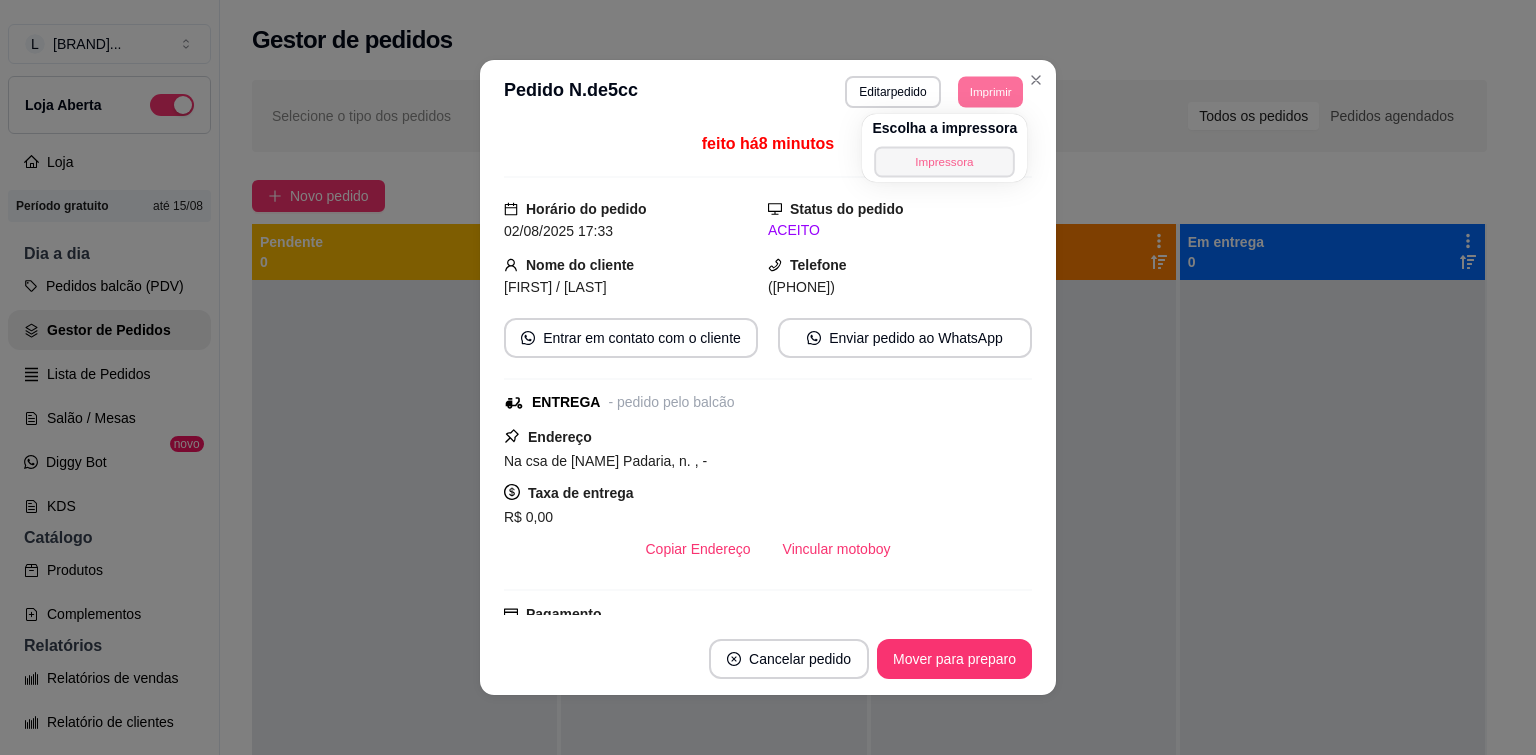 click on "Impressora" at bounding box center [945, 161] 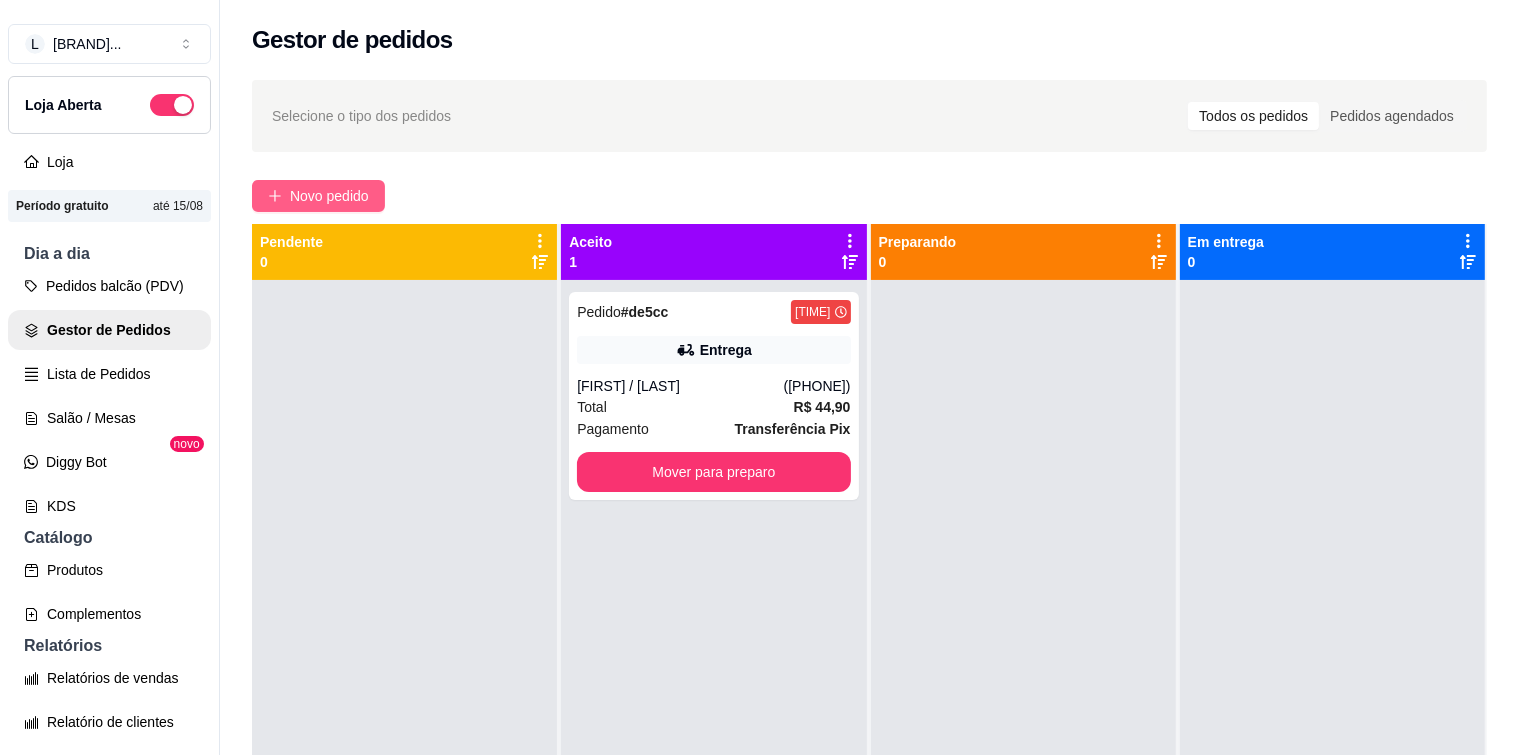 click on "Novo pedido" at bounding box center (318, 196) 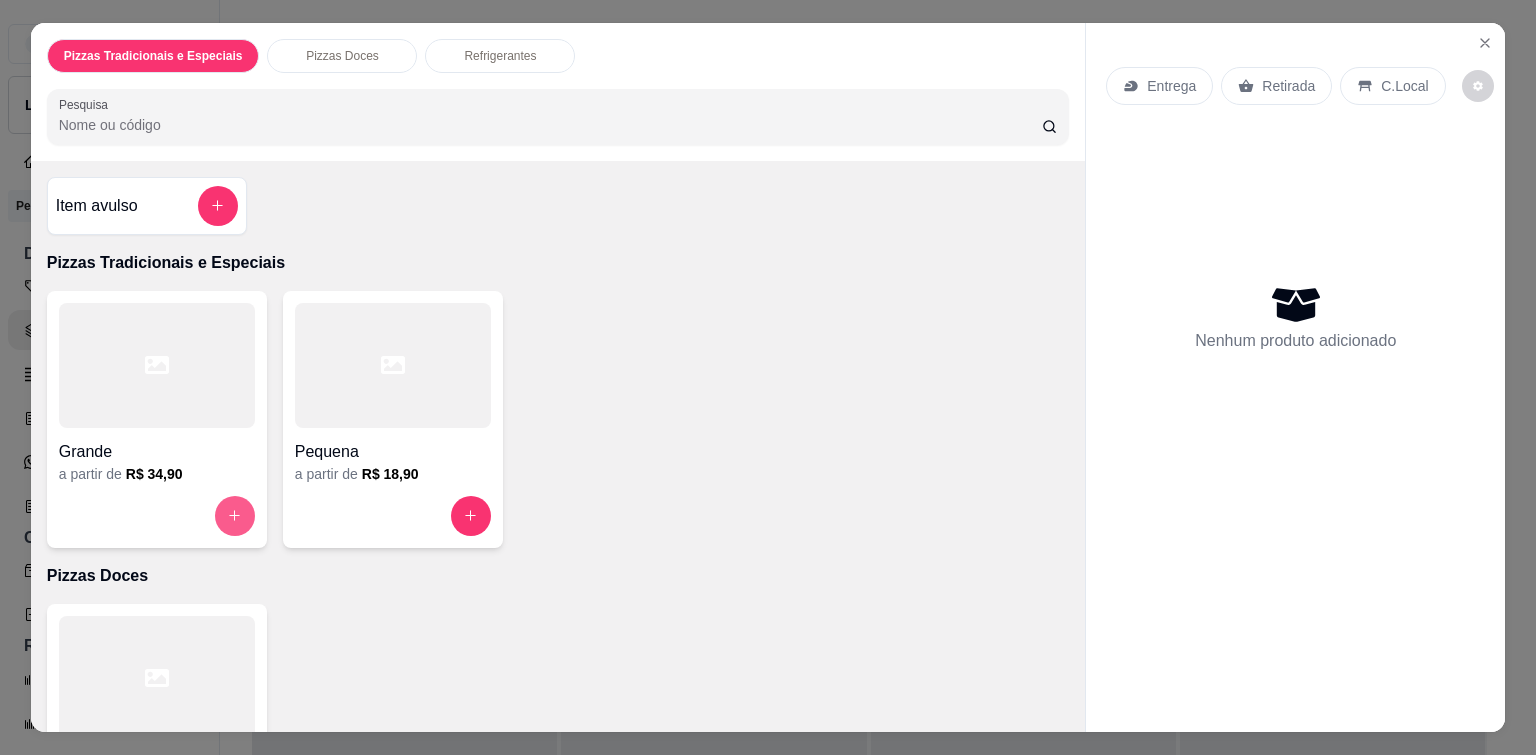 click 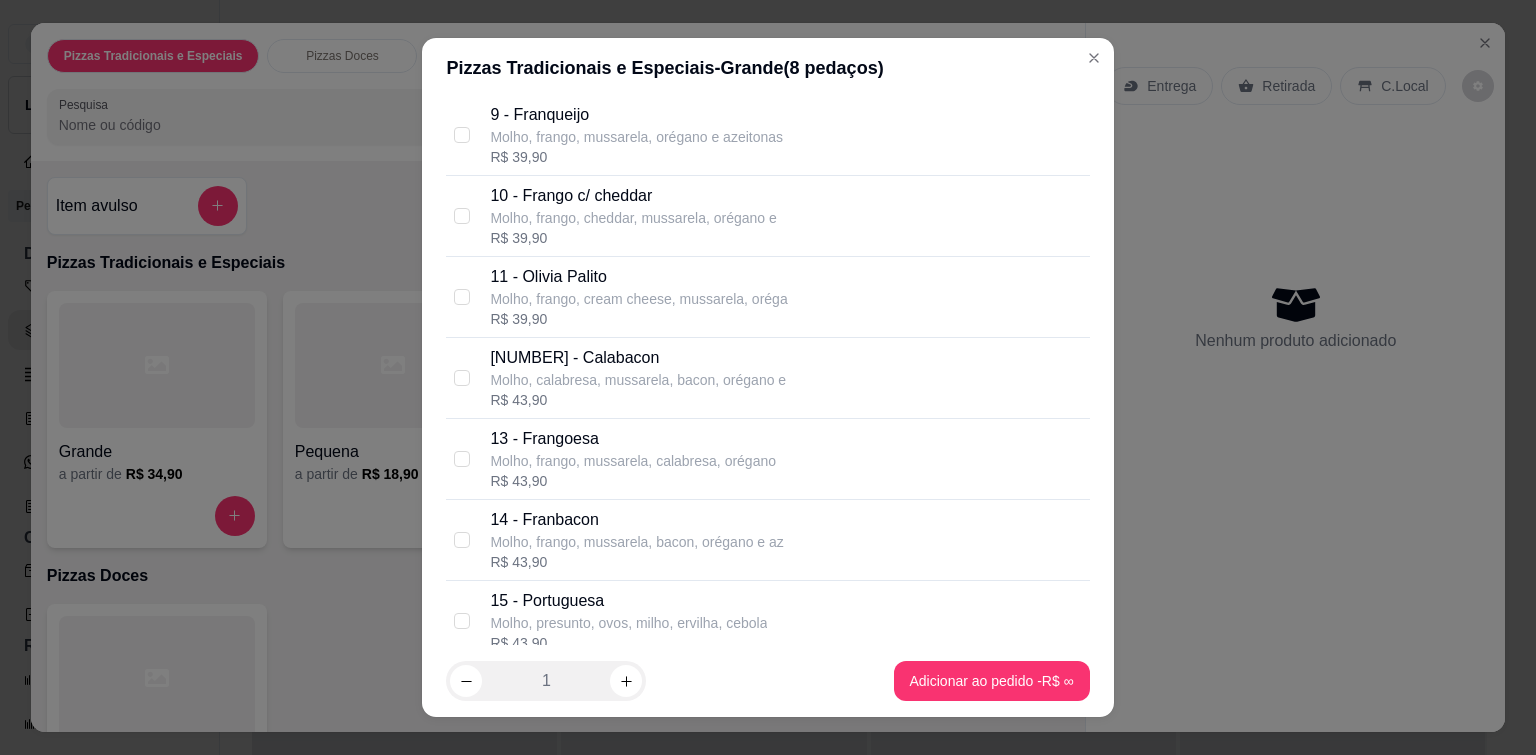 scroll, scrollTop: 800, scrollLeft: 0, axis: vertical 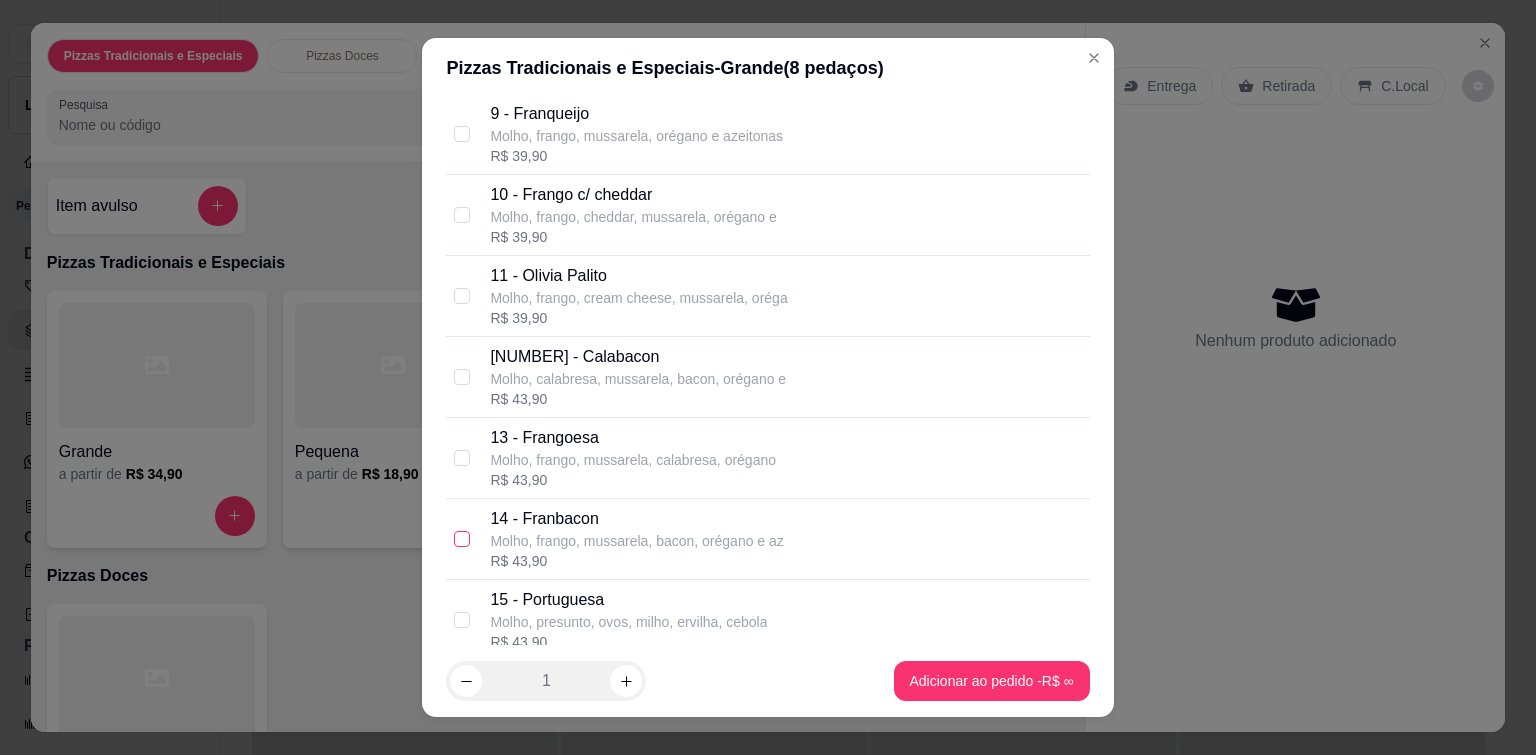 click at bounding box center [462, 539] 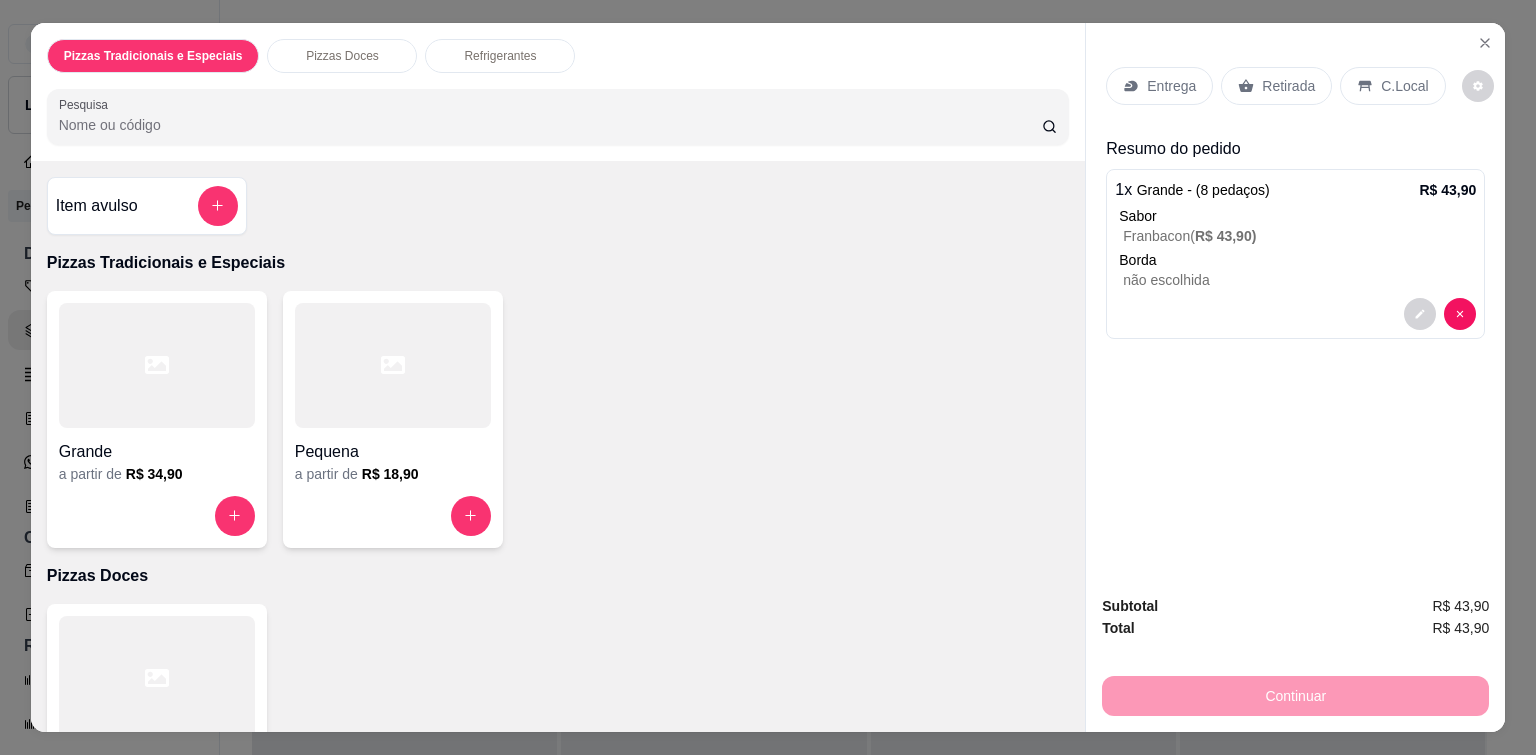 click at bounding box center [157, 516] 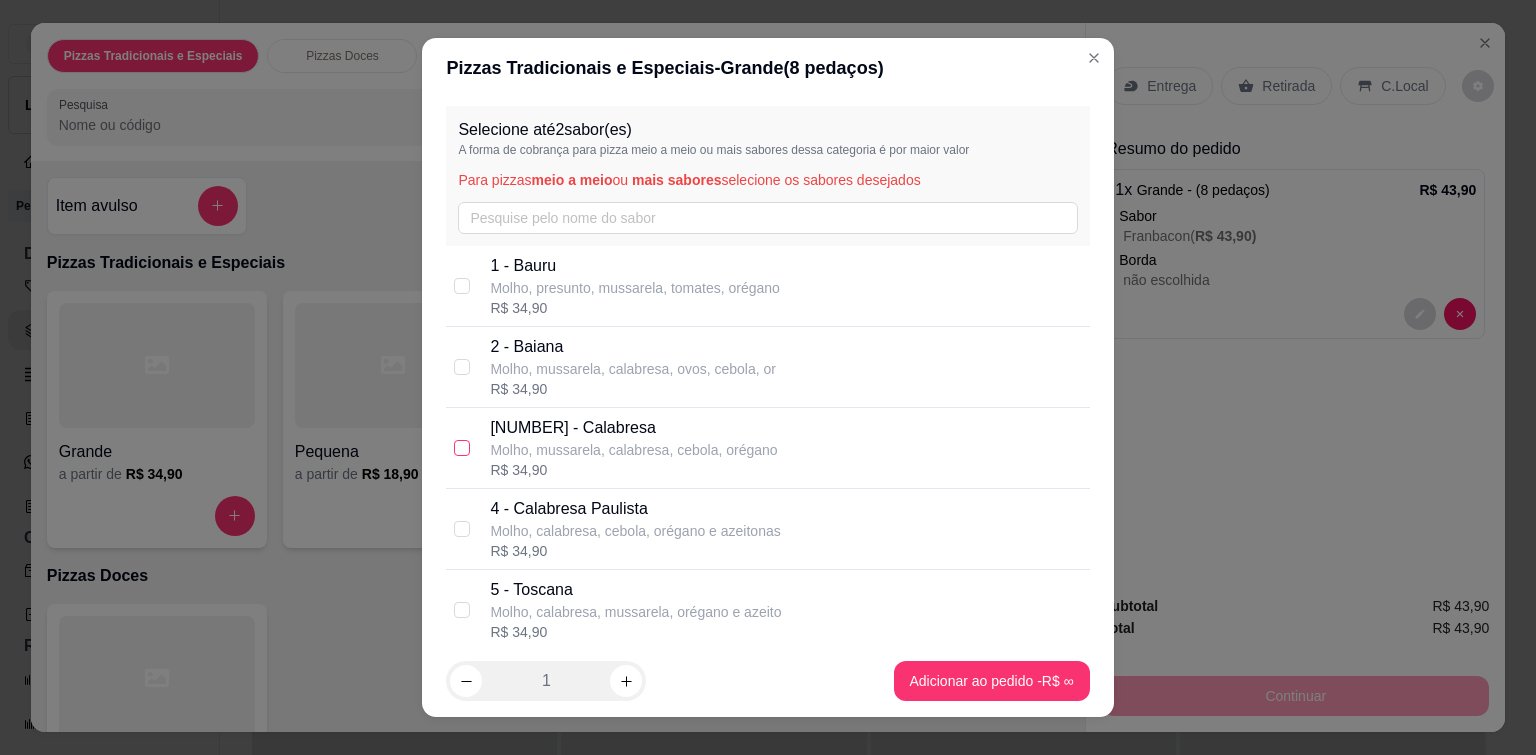 click at bounding box center [462, 448] 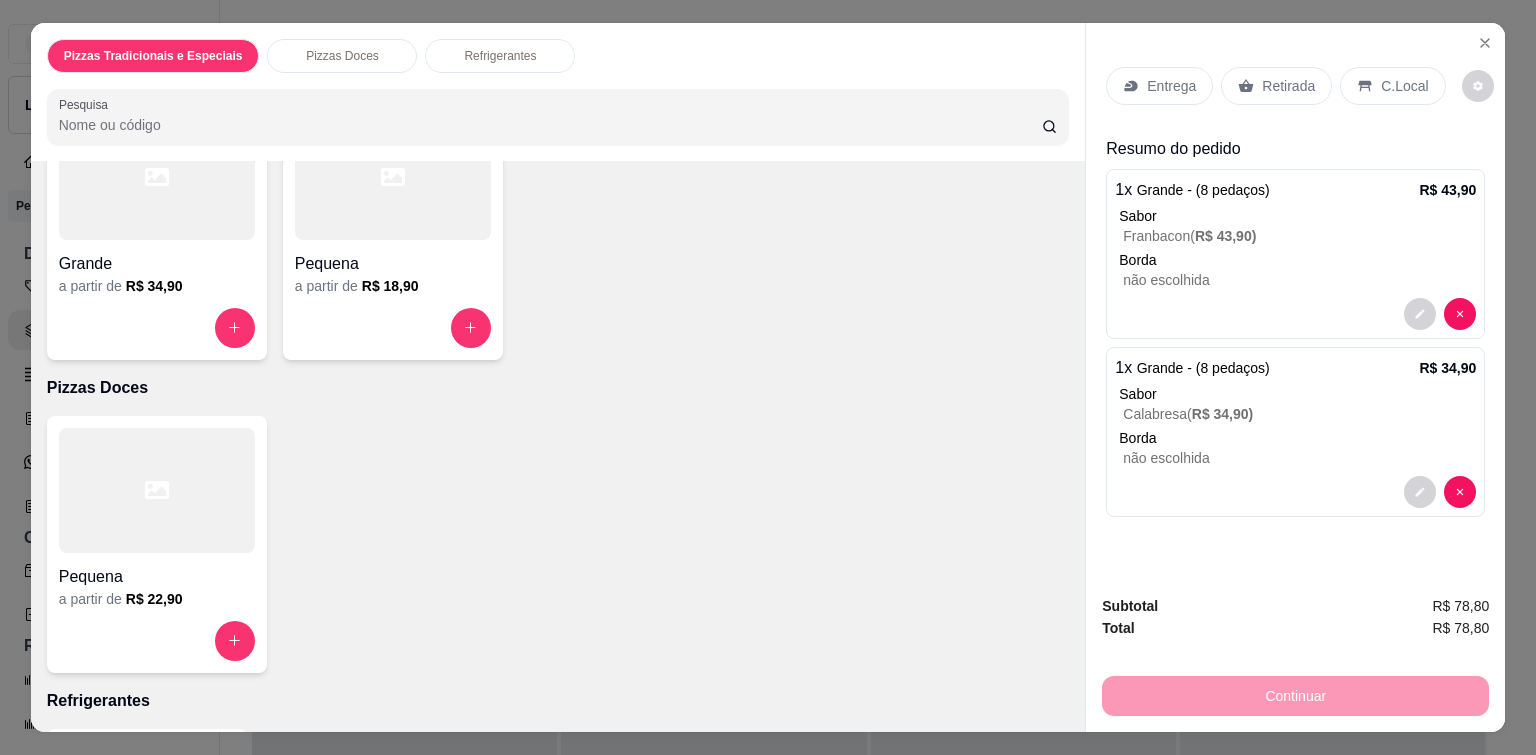 scroll, scrollTop: 200, scrollLeft: 0, axis: vertical 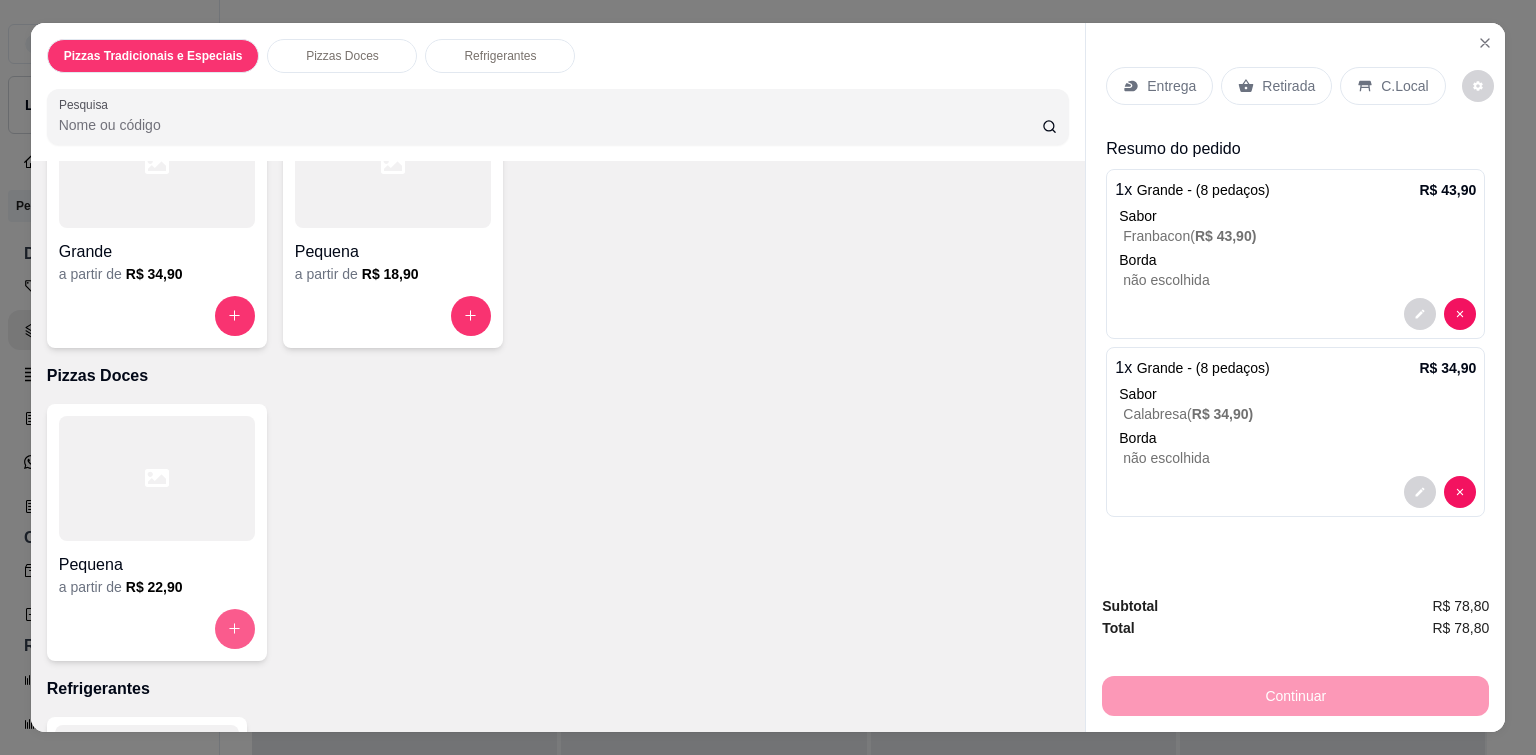 click 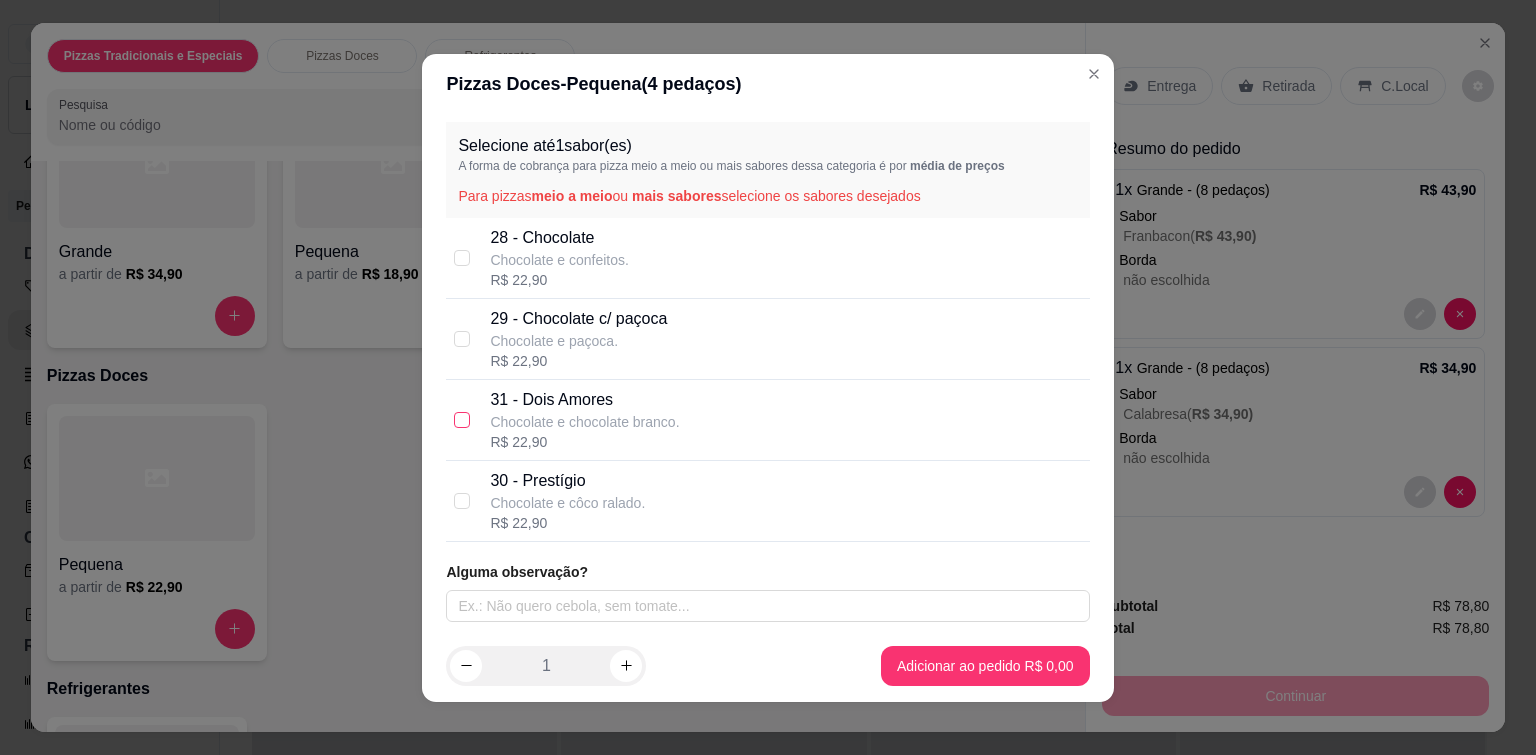 click at bounding box center [462, 420] 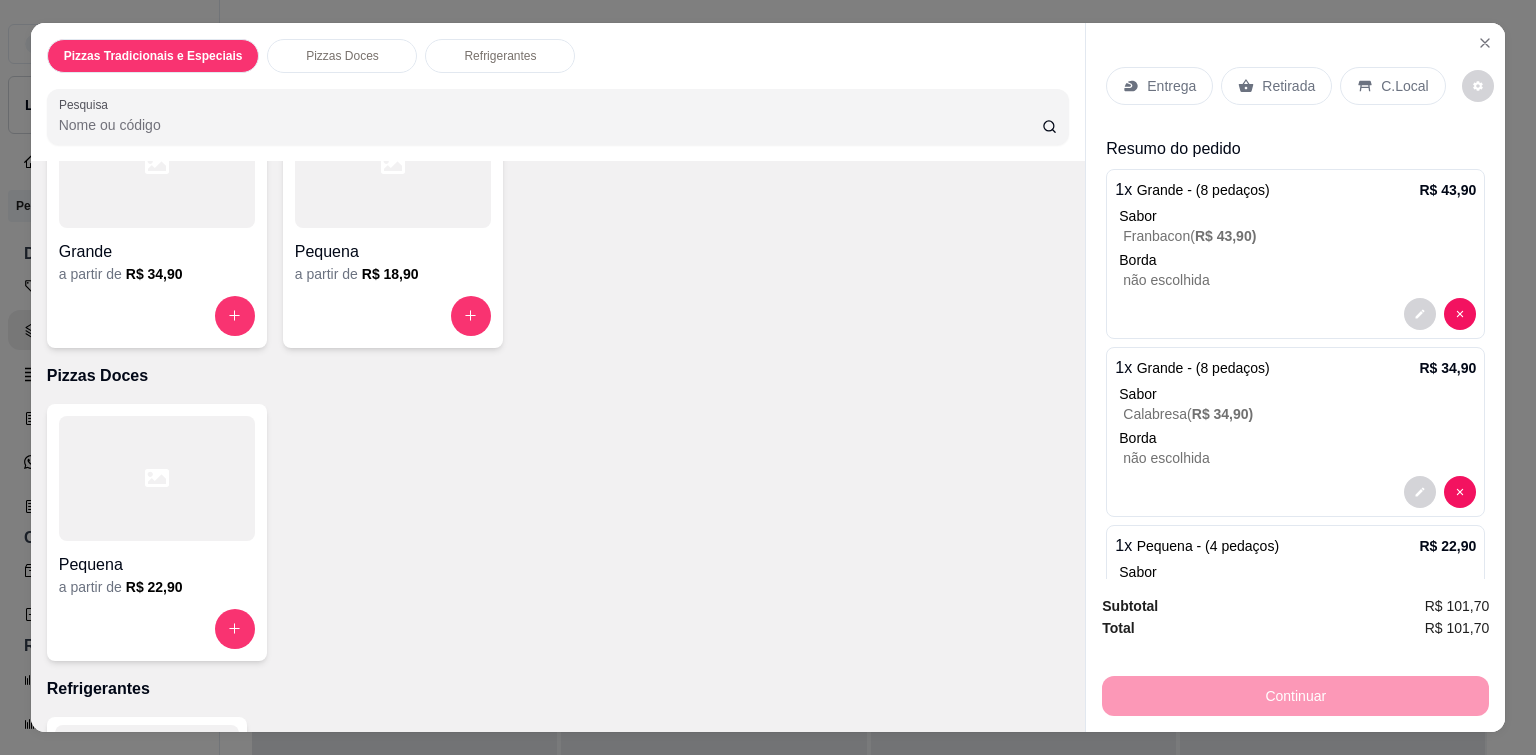 scroll, scrollTop: 400, scrollLeft: 0, axis: vertical 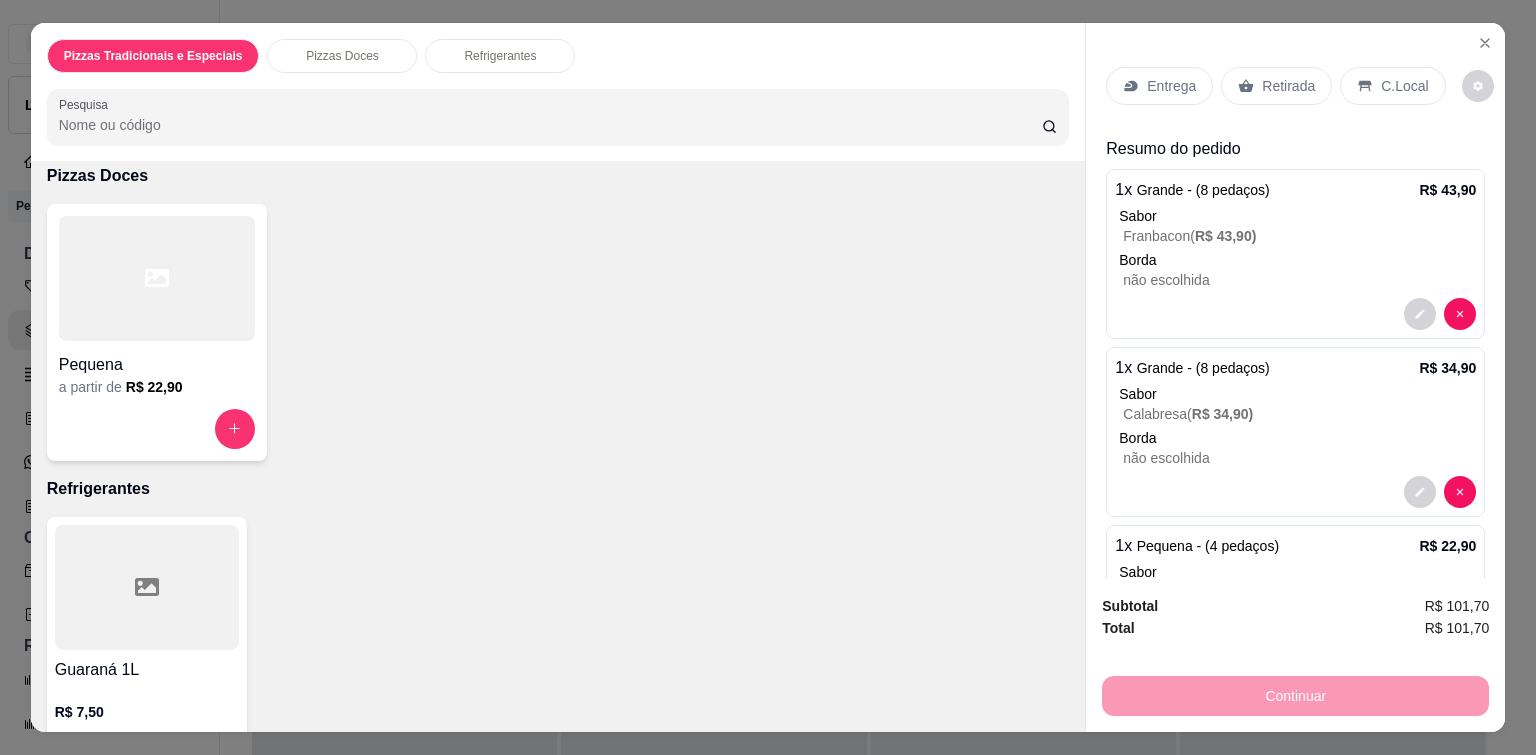 click on "Entrega" at bounding box center (1171, 86) 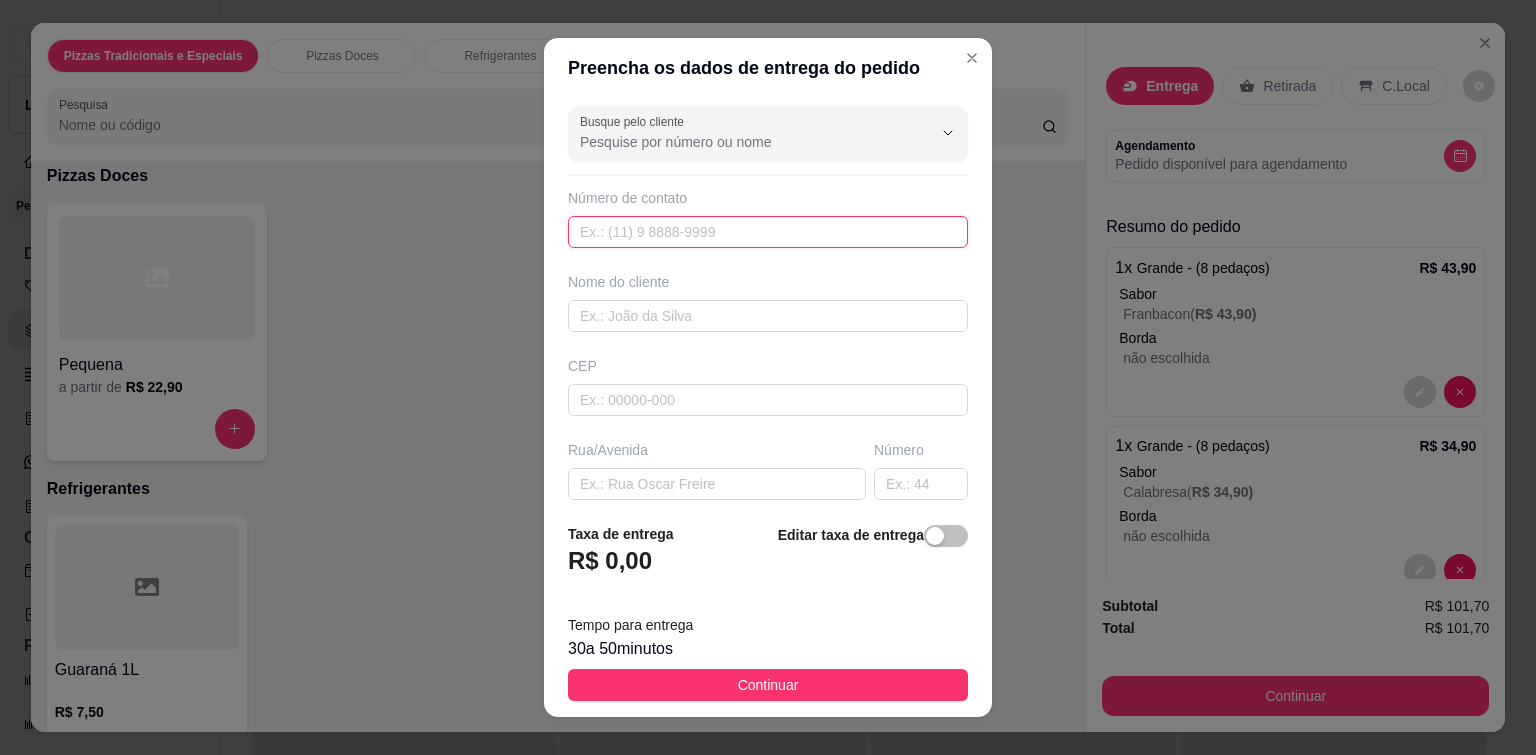 click at bounding box center (768, 232) 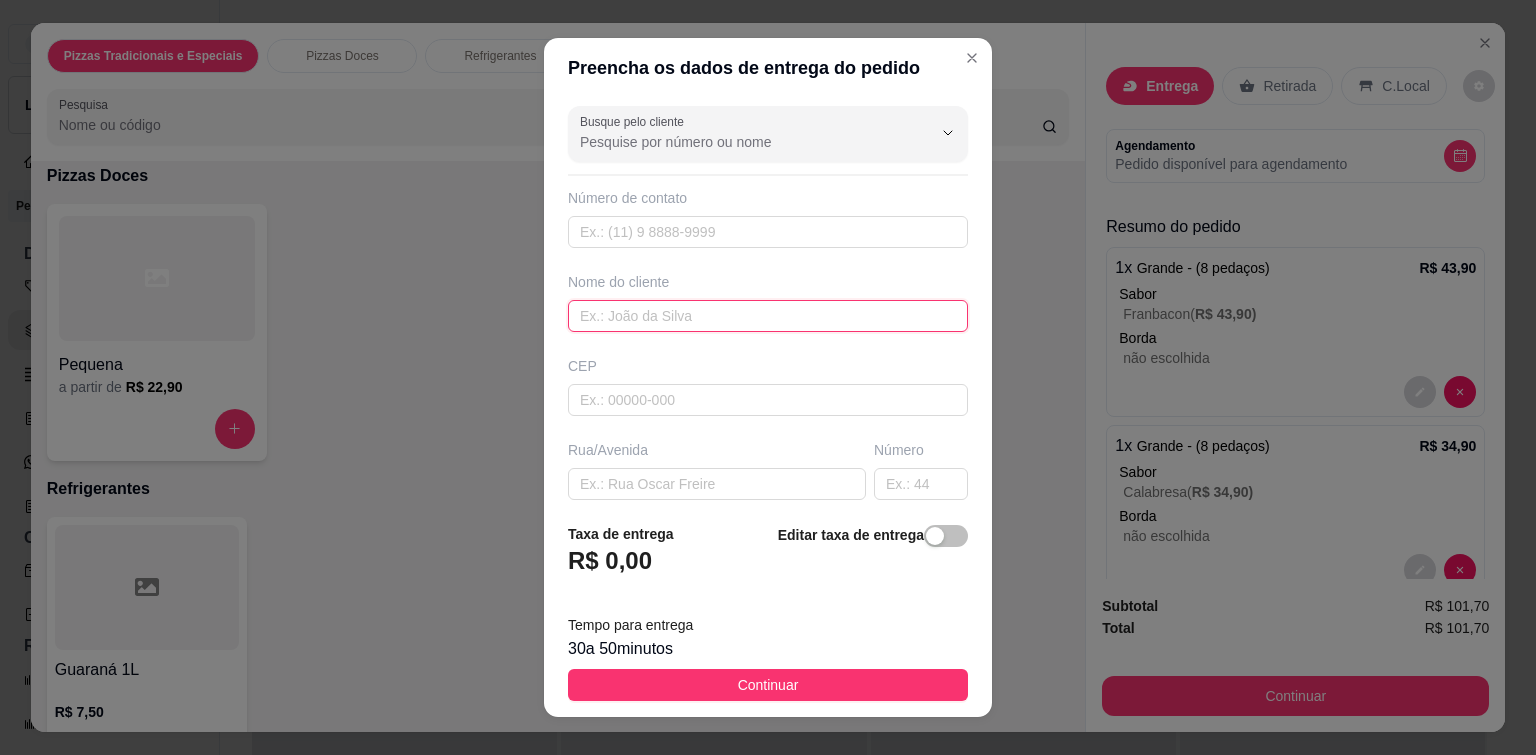 click at bounding box center [768, 316] 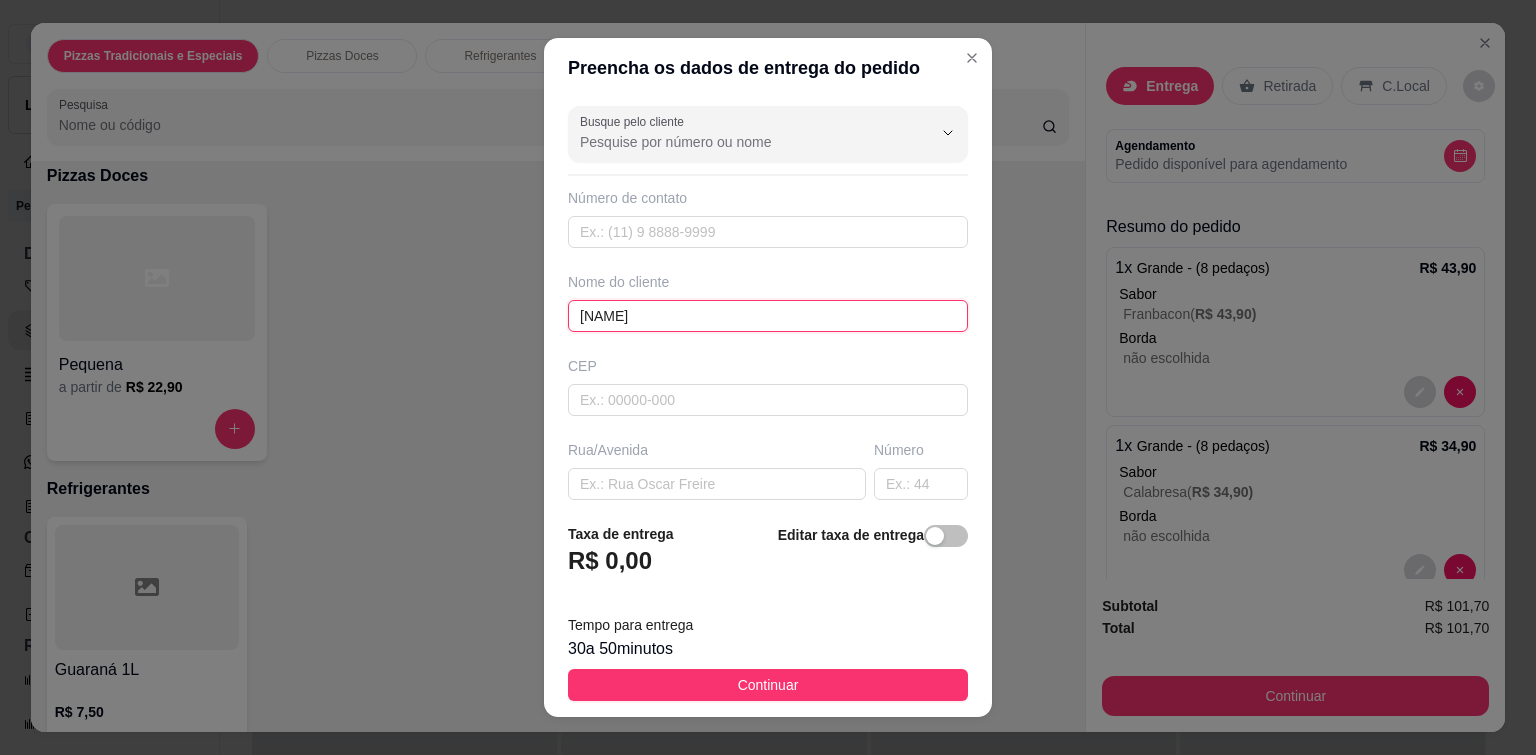 click on "[NAME]" at bounding box center (768, 316) 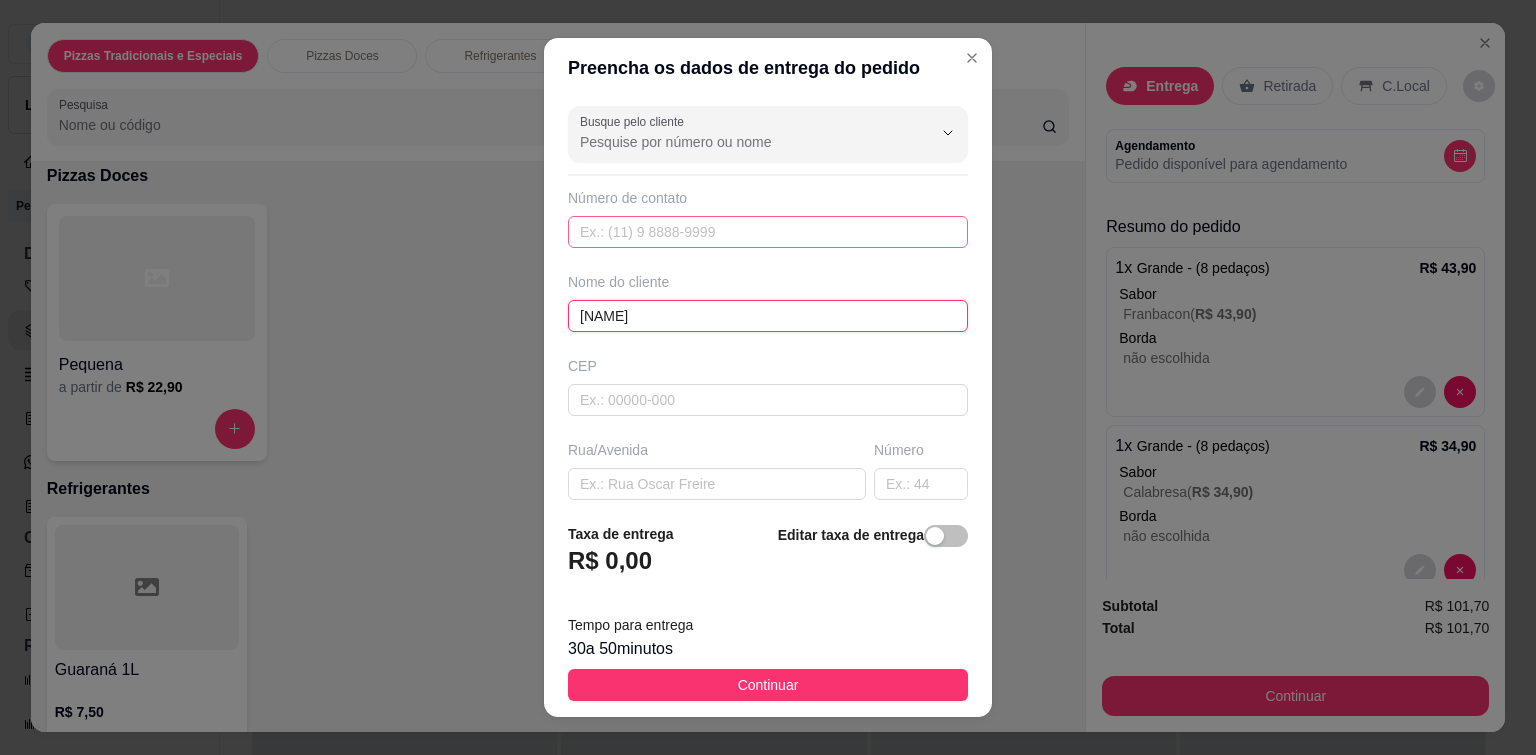 type on "[NAME]" 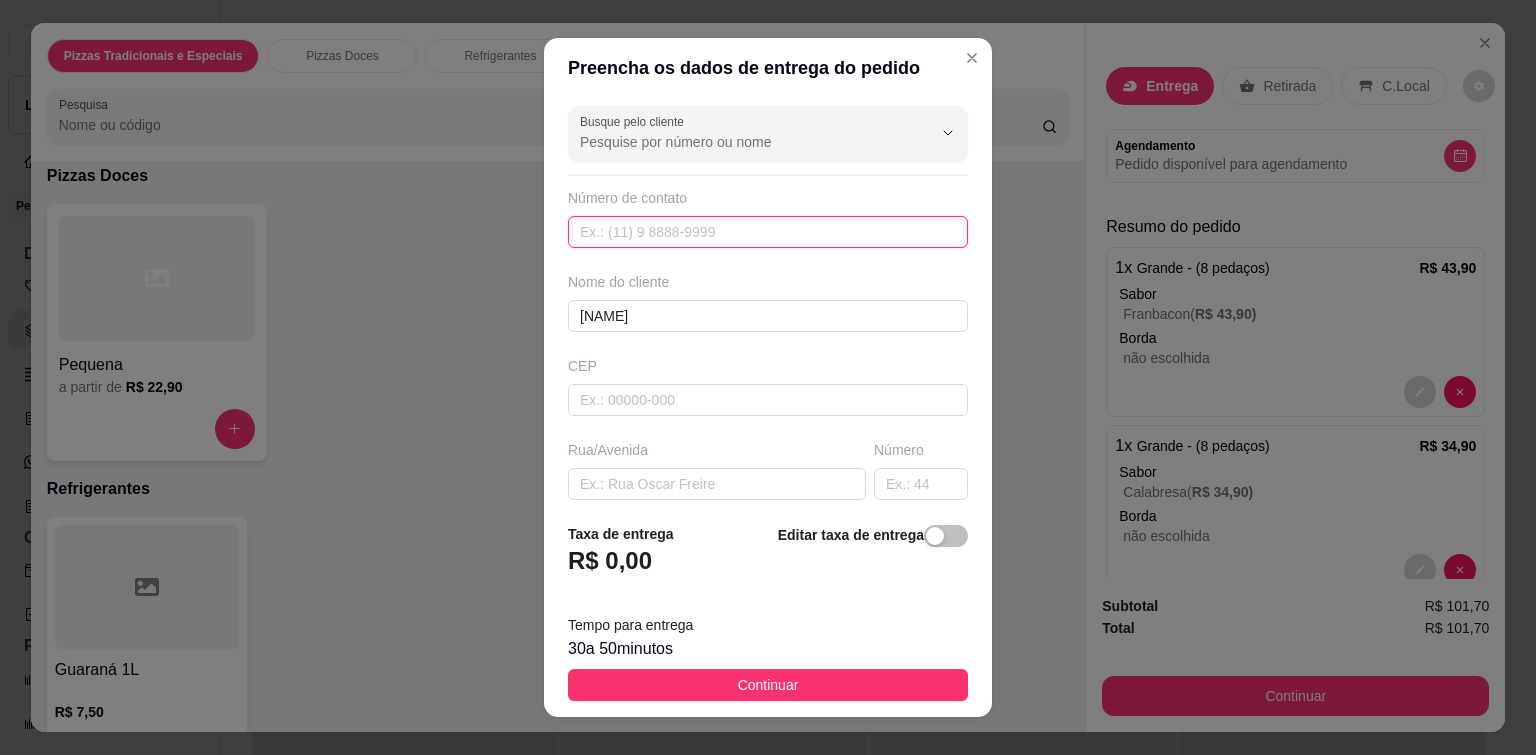 click at bounding box center [768, 232] 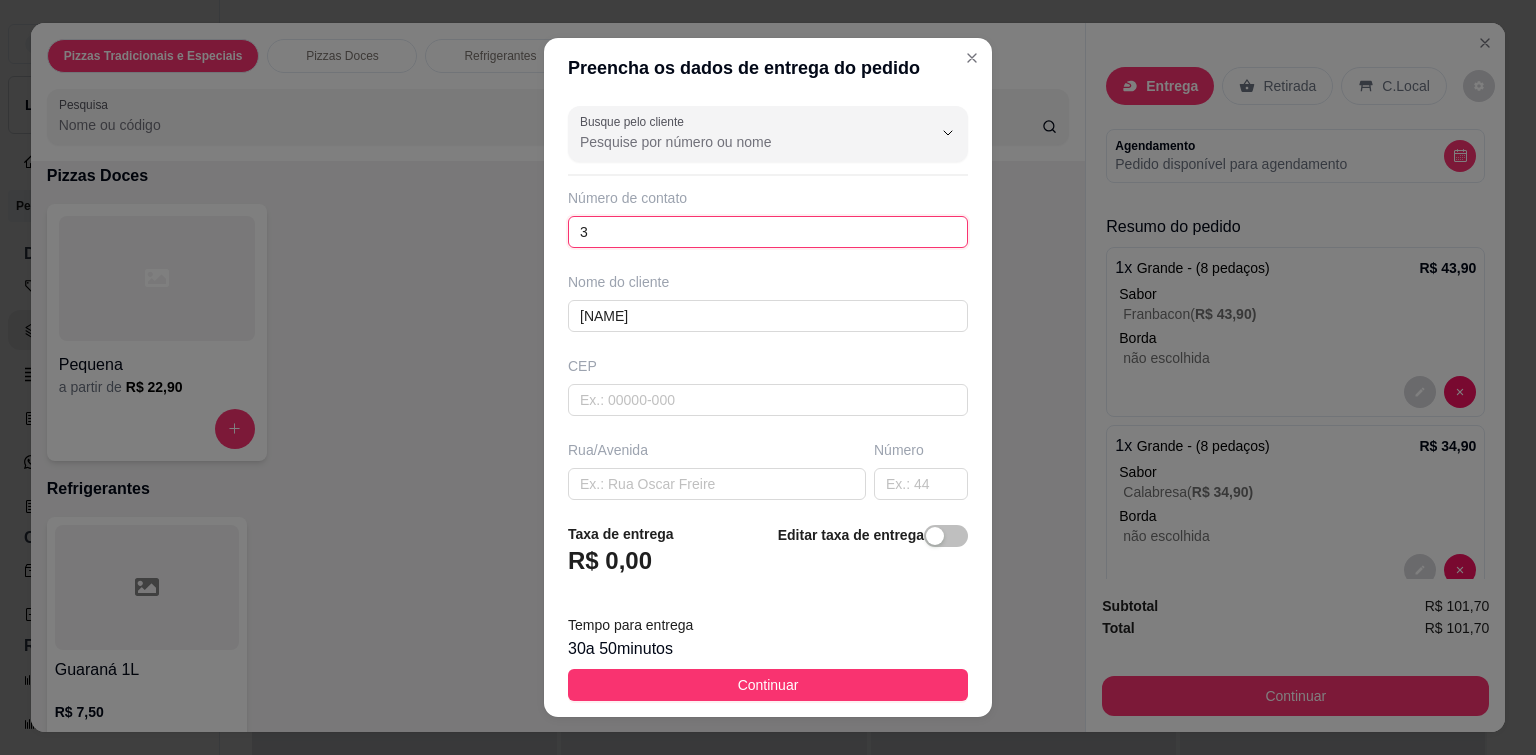 type on "3" 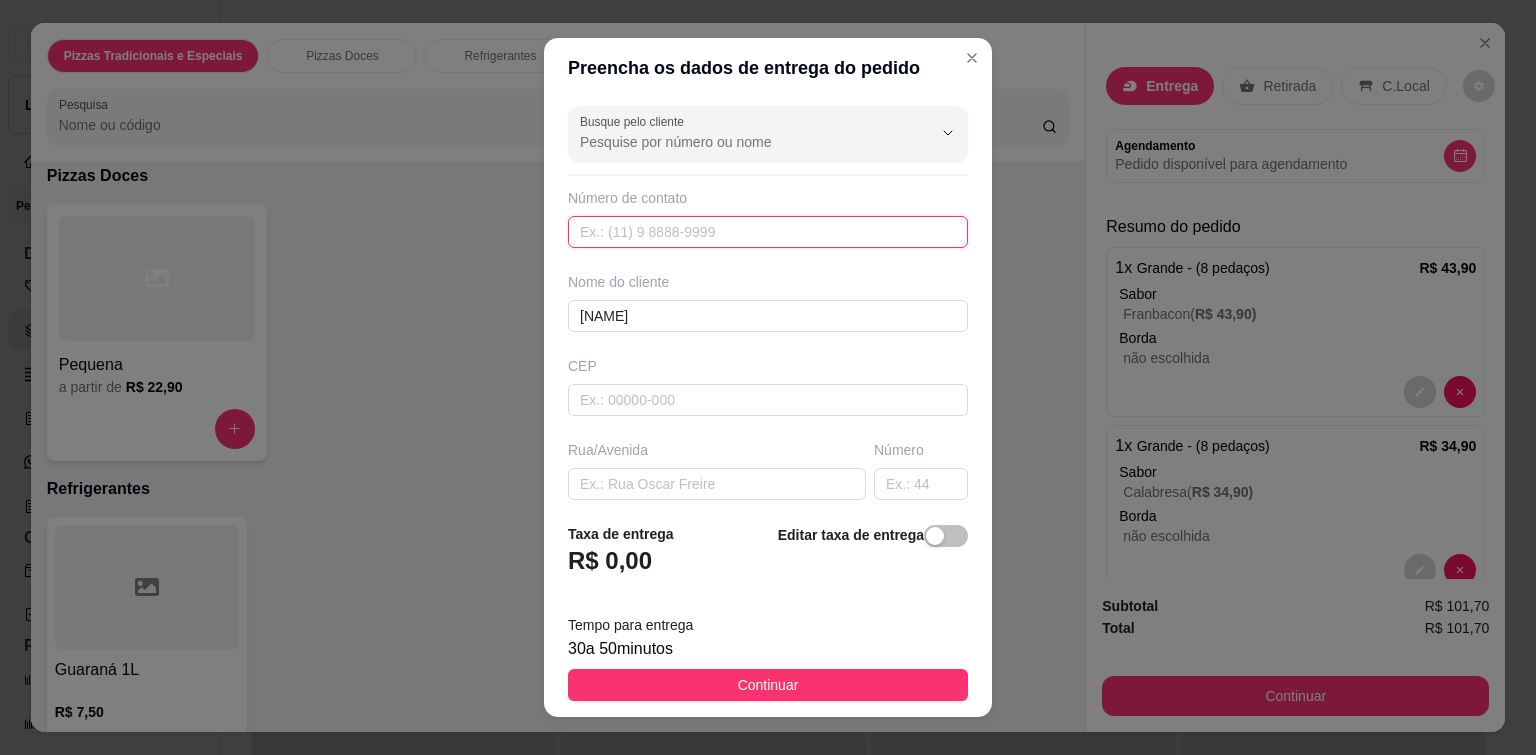 paste on "([PHONE_NUMBER])" 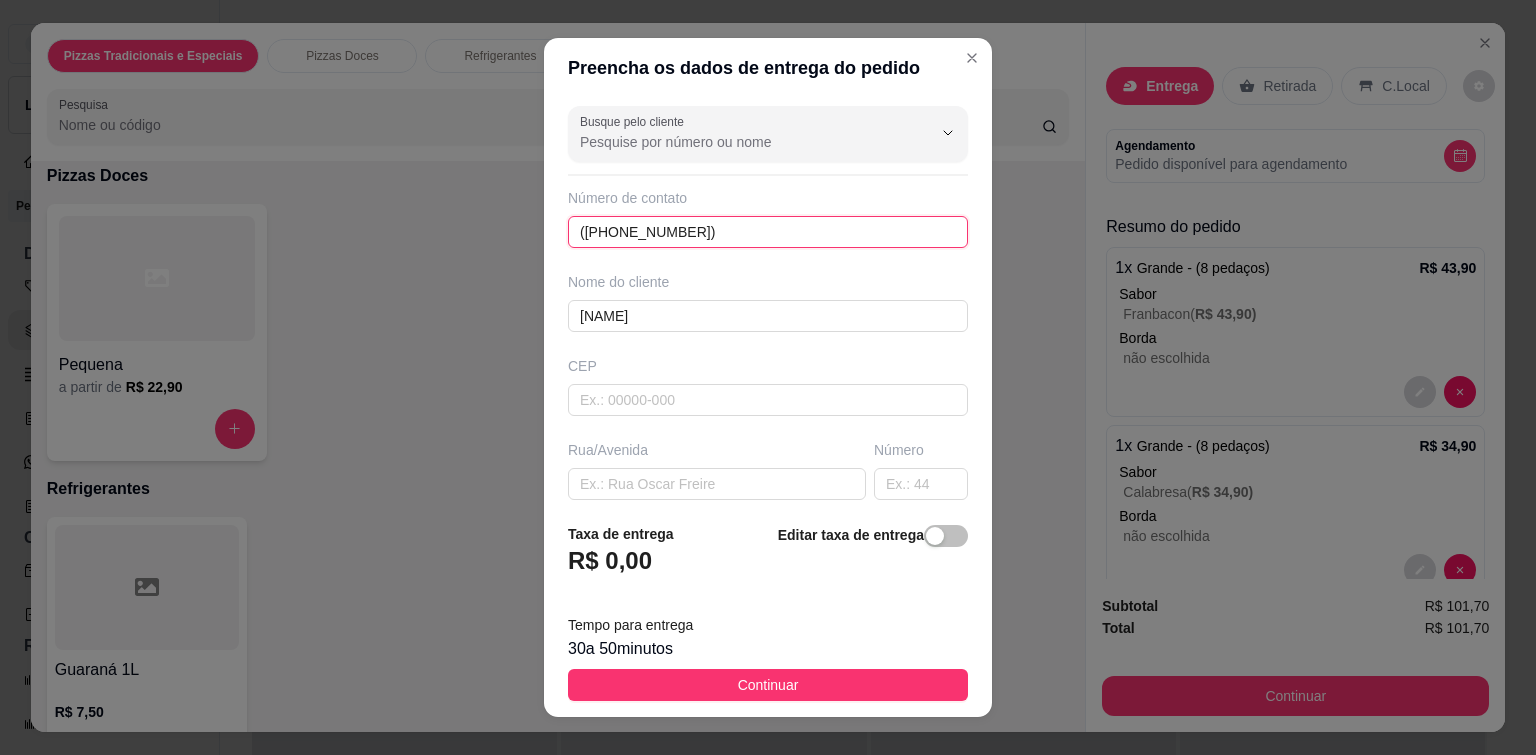 type on "([PHONE_NUMBER])" 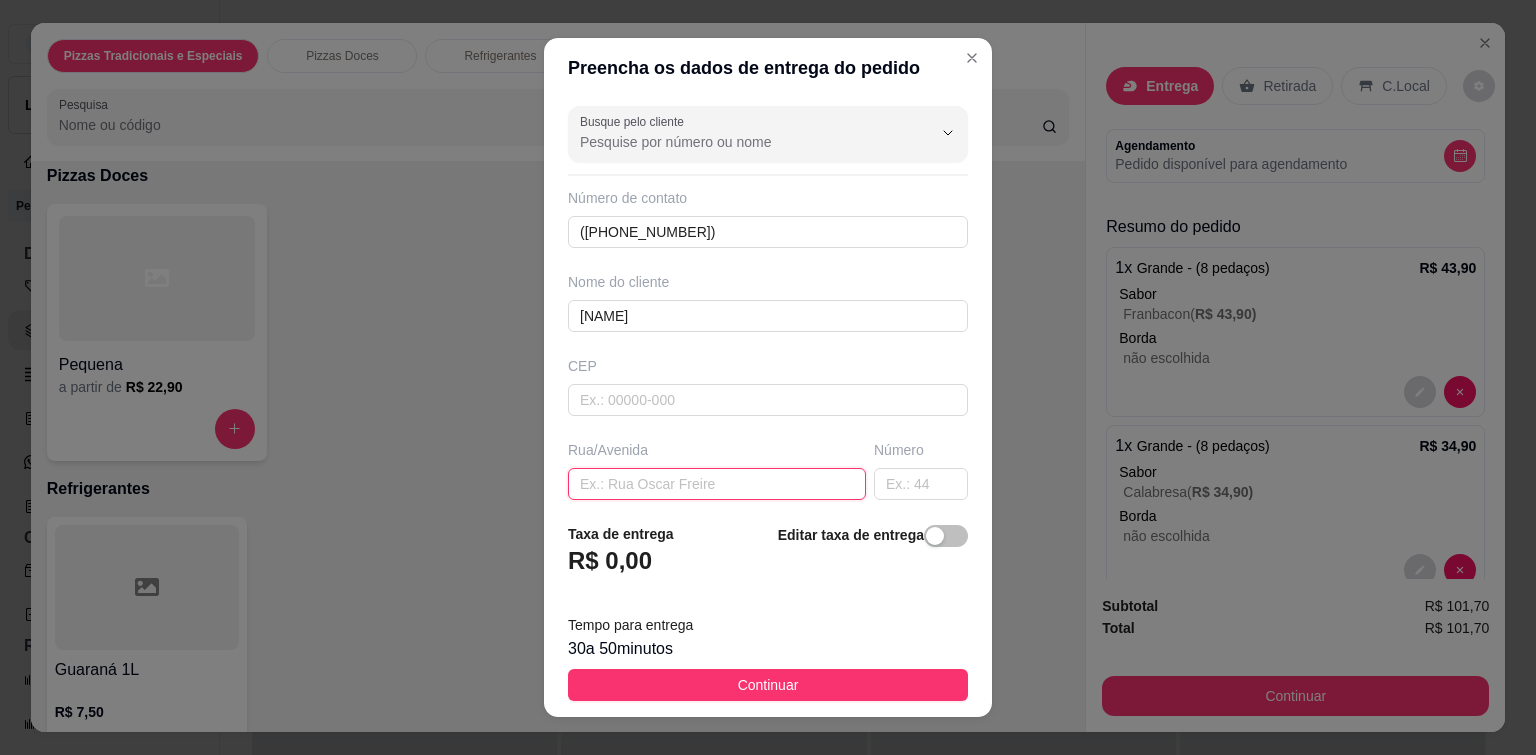 click at bounding box center [717, 484] 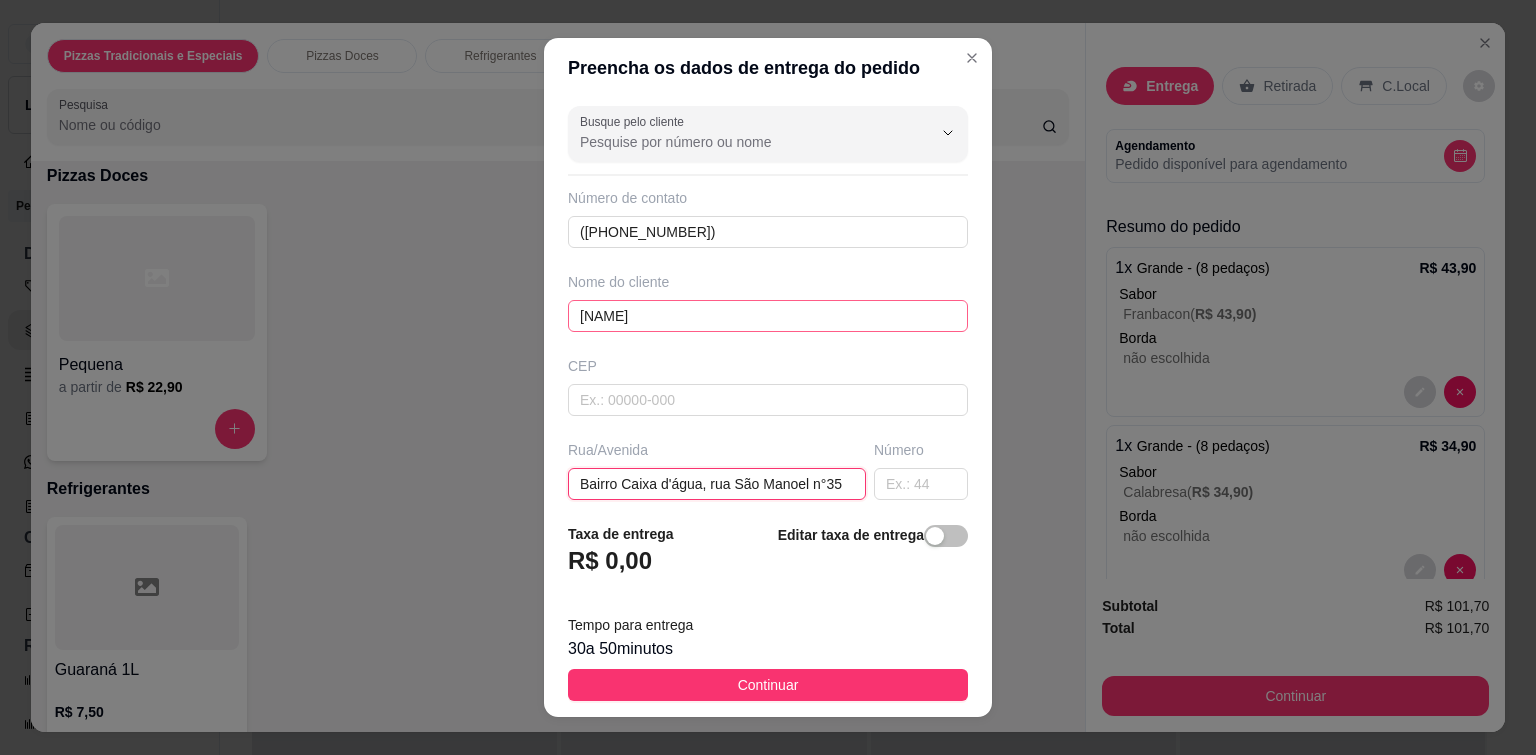 scroll, scrollTop: 0, scrollLeft: 4, axis: horizontal 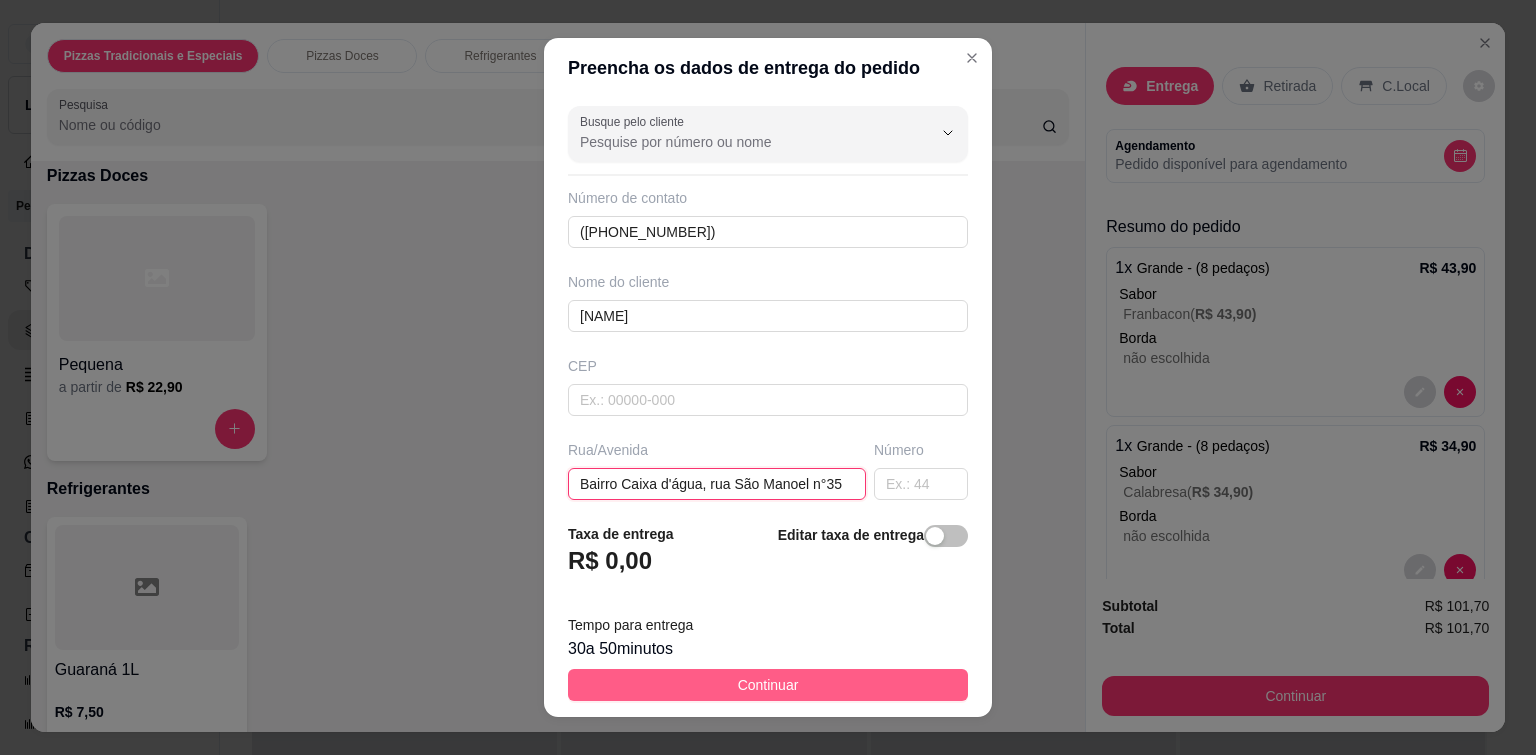 type on "Bairro Caixa d'água, rua São Manoel n°35" 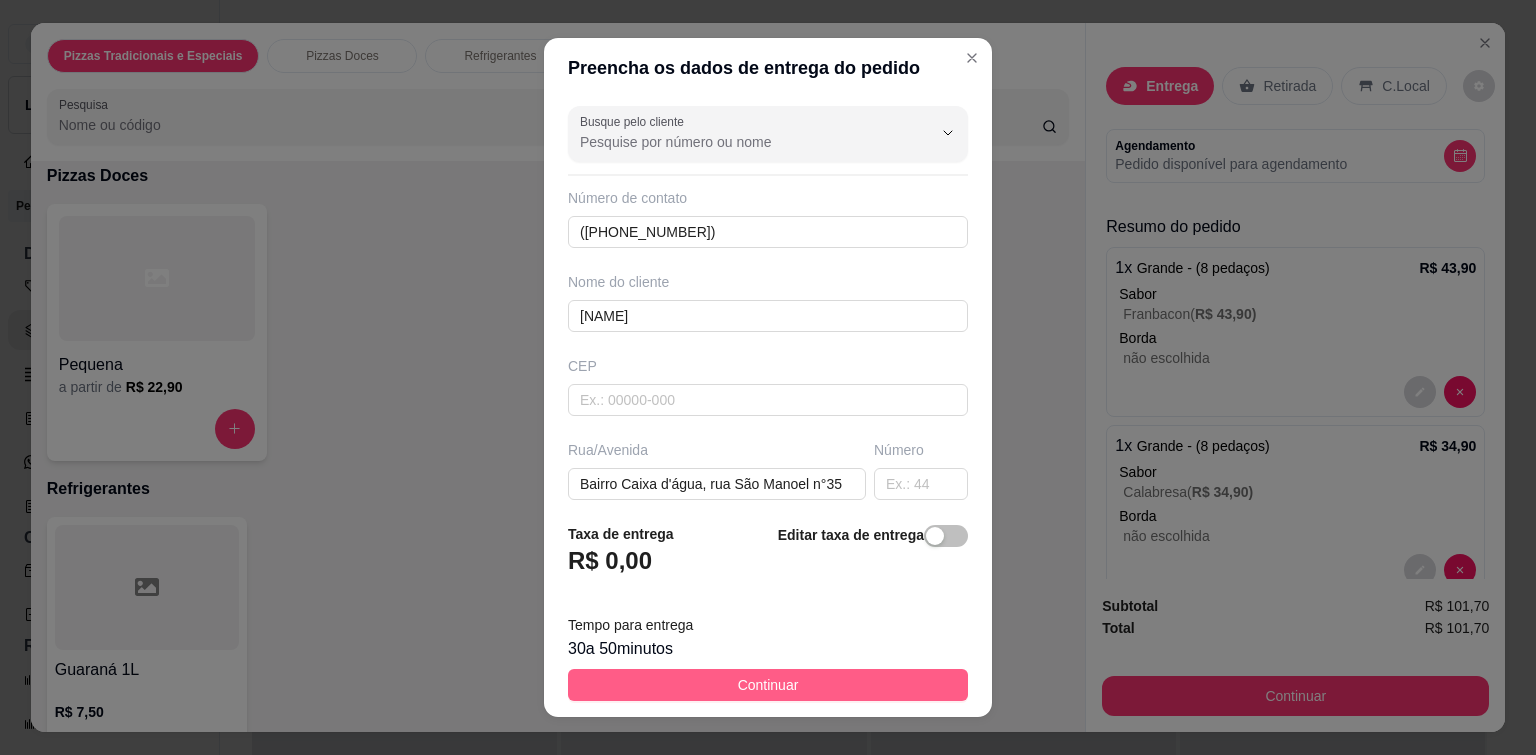 scroll, scrollTop: 0, scrollLeft: 0, axis: both 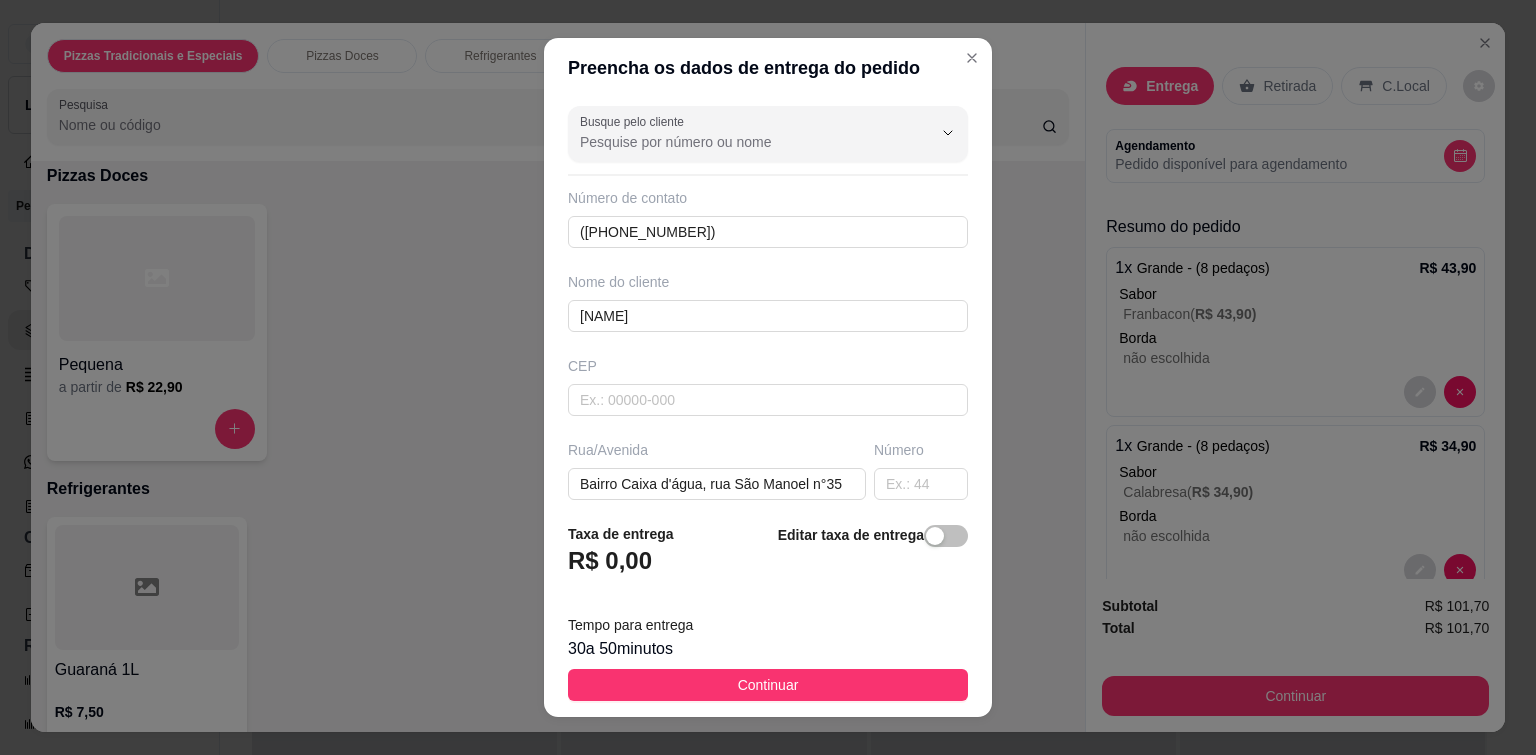 click on "Continuar" at bounding box center [768, 685] 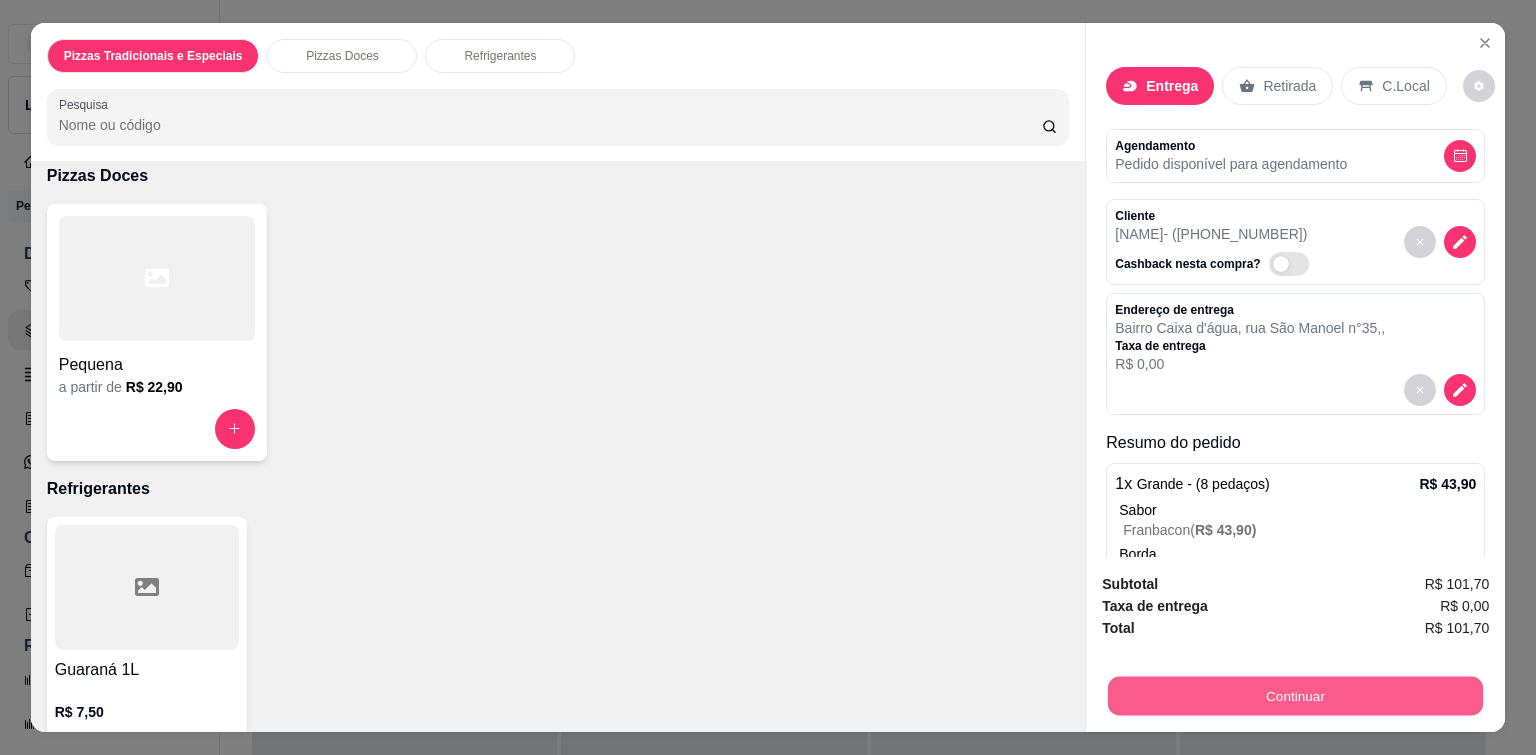 click on "Continuar" at bounding box center (1295, 696) 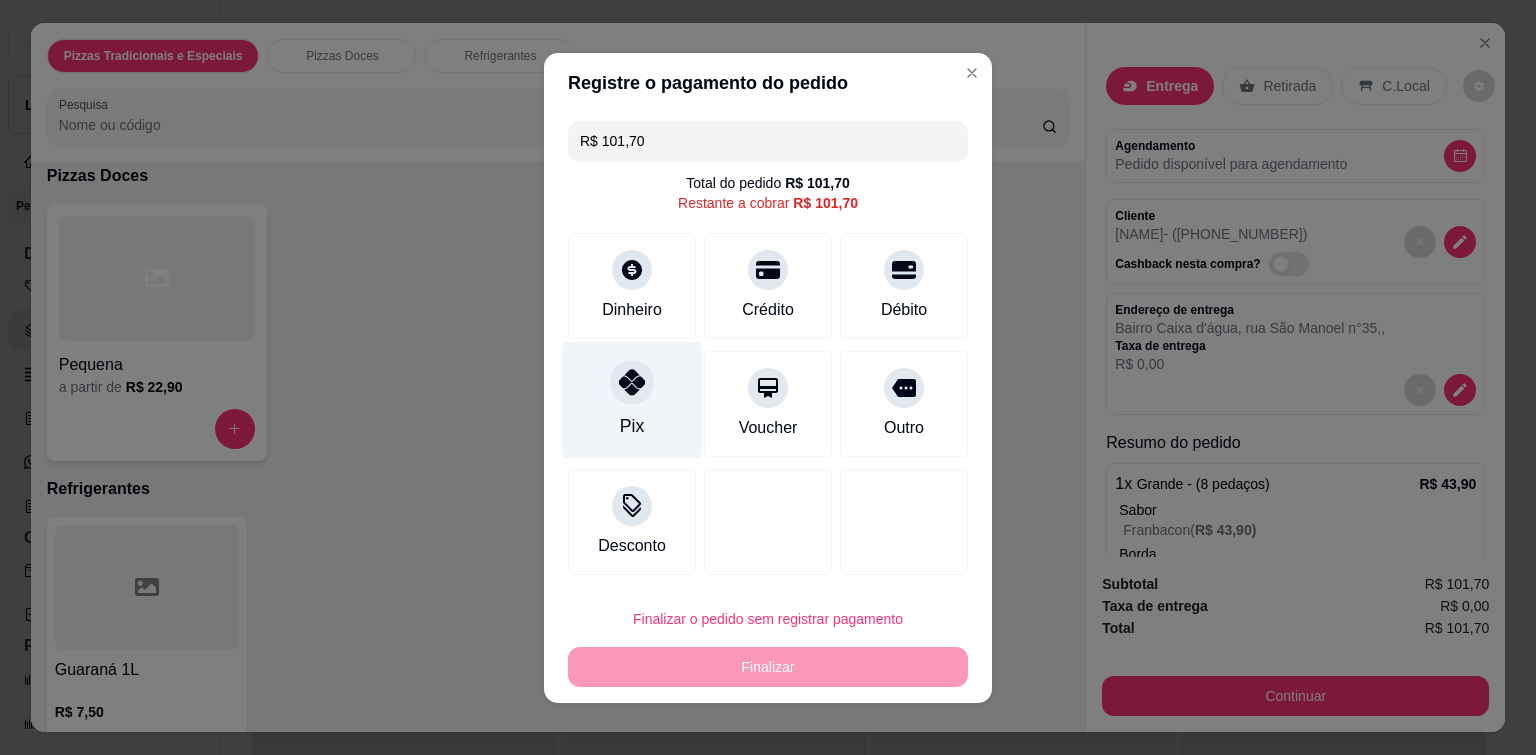 click 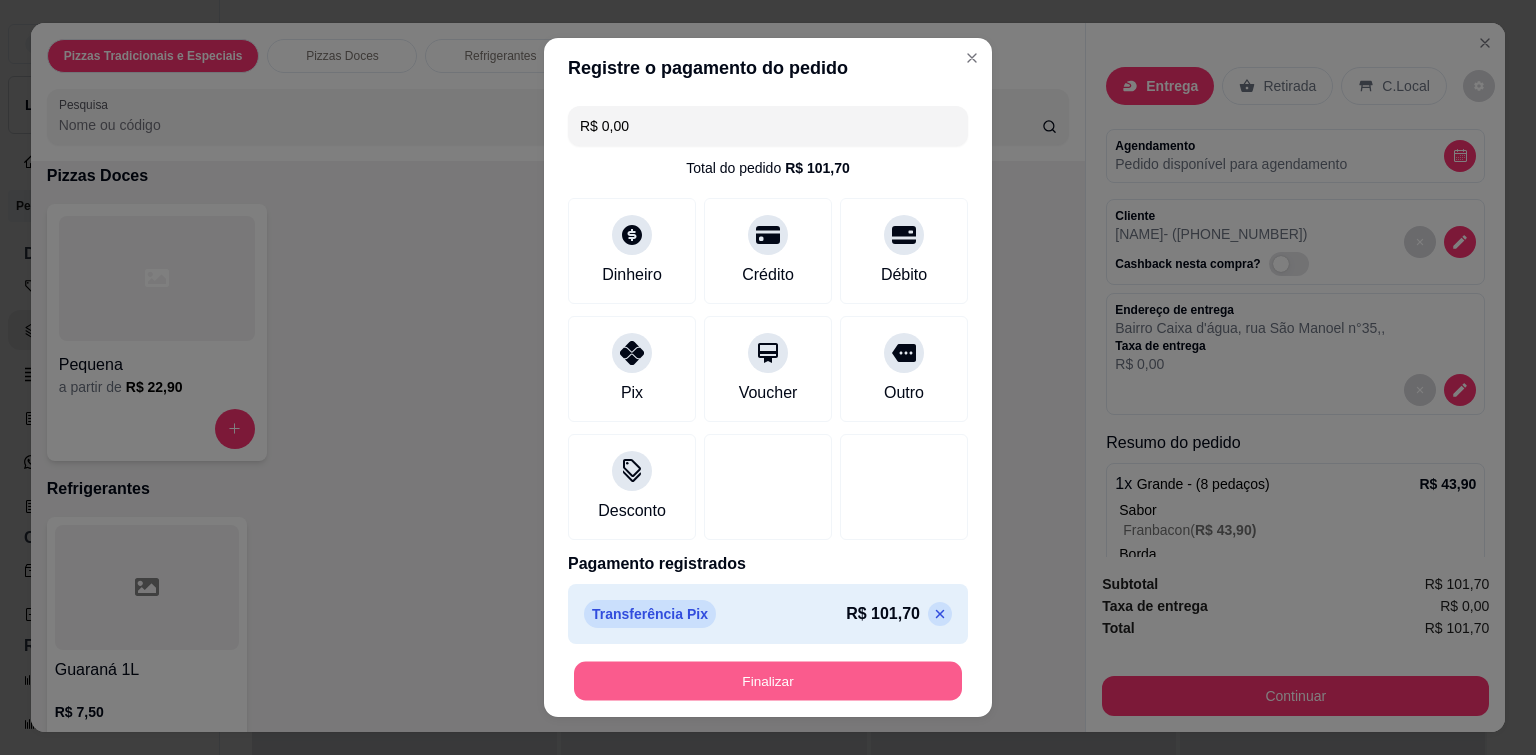 click on "Finalizar" at bounding box center (768, 681) 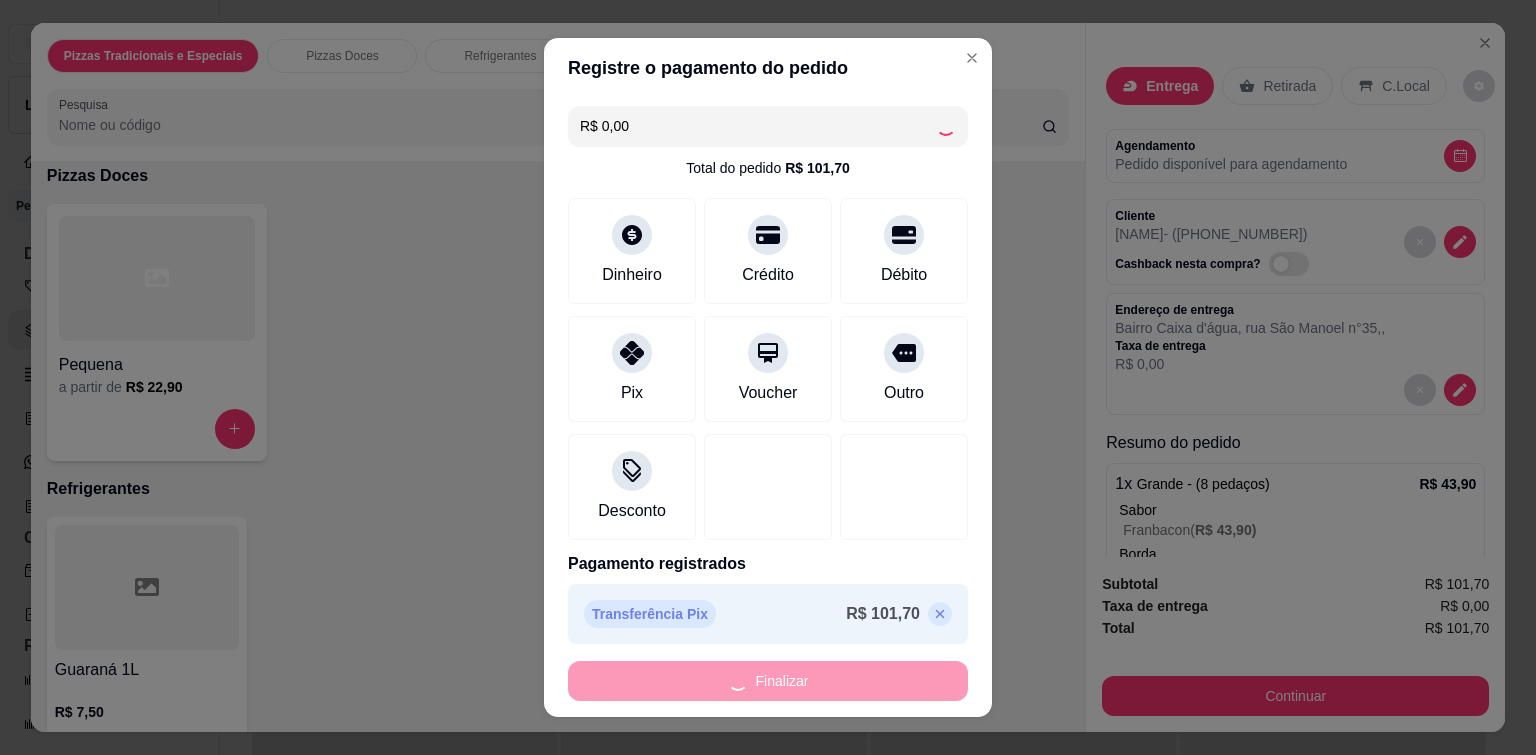 type on "-R$ 101,70" 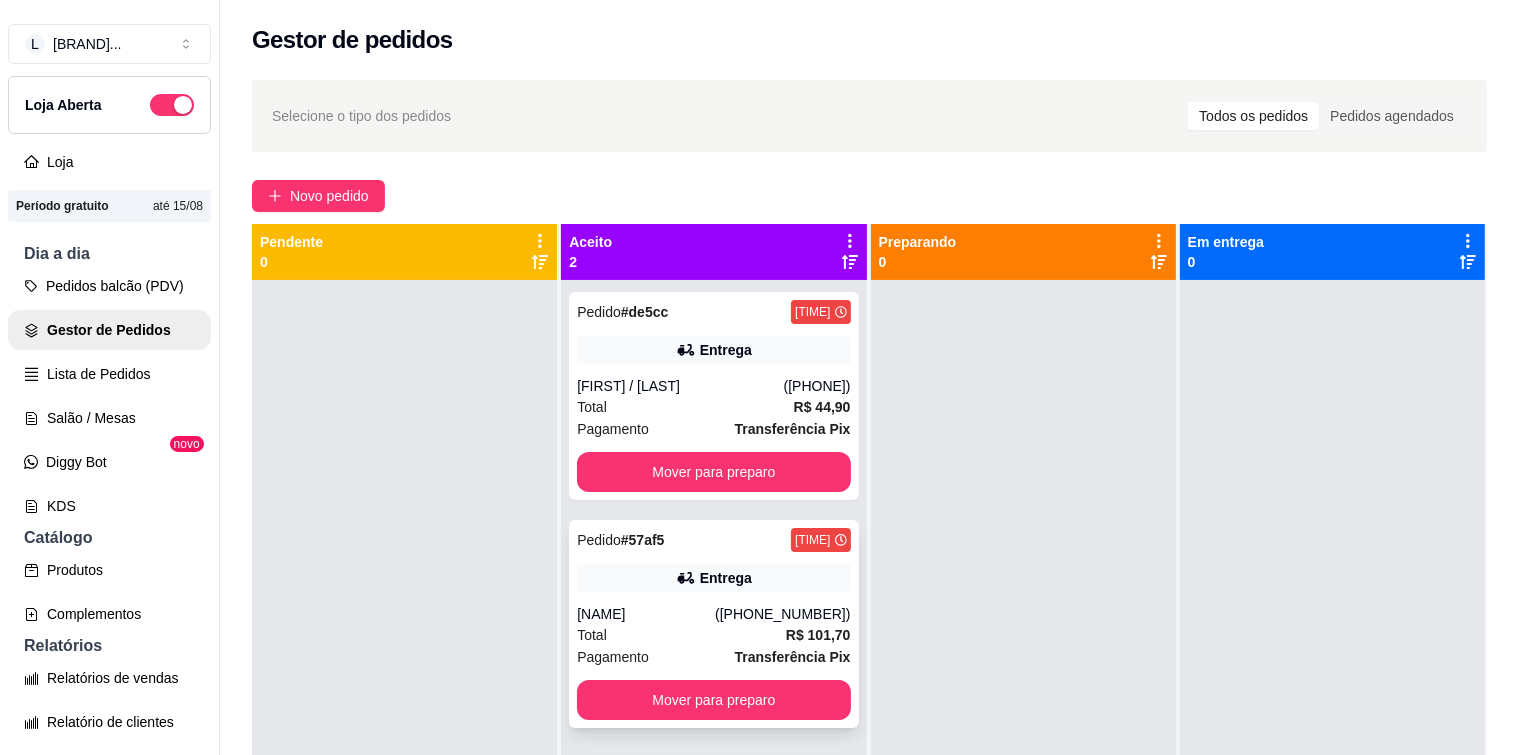 click on "Entrega" at bounding box center [713, 578] 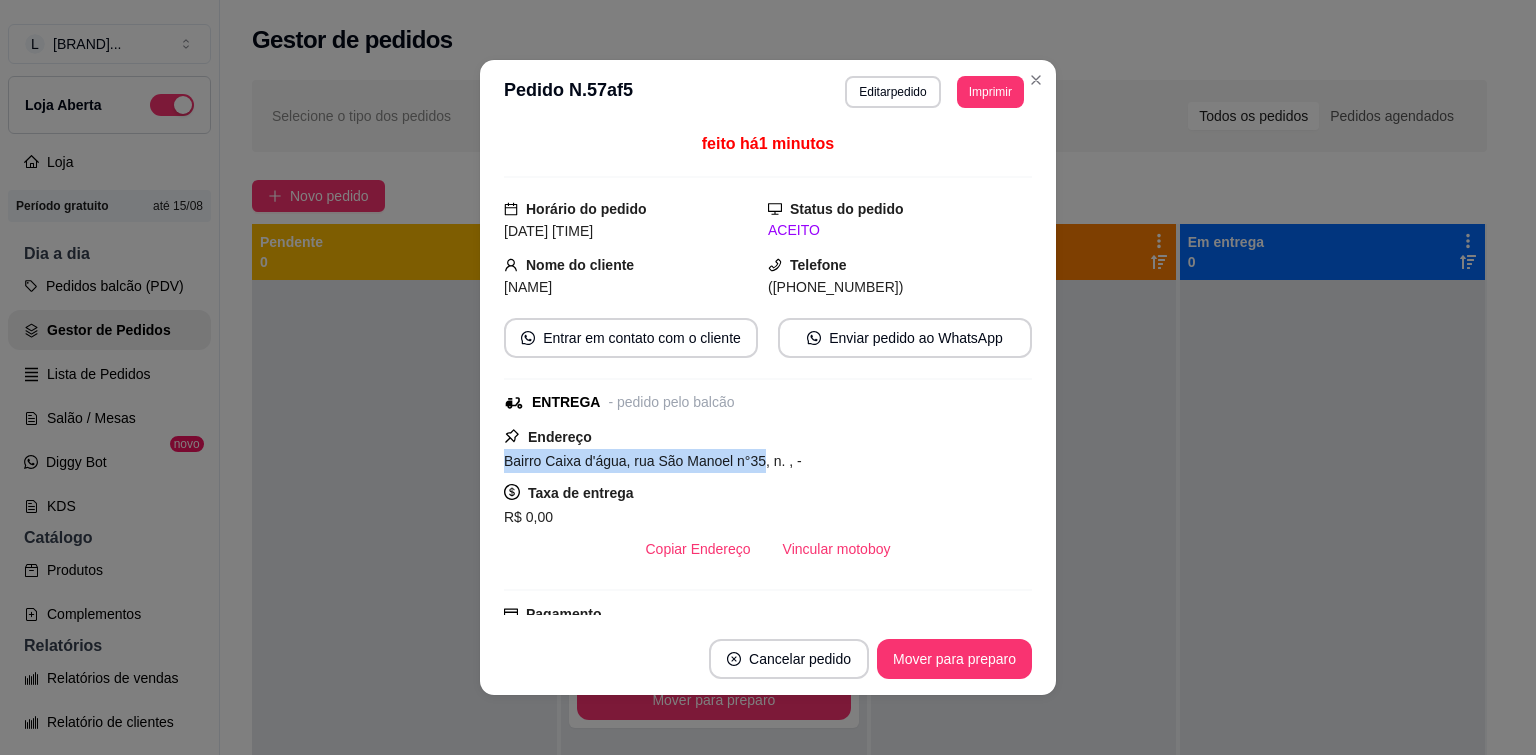 drag, startPoint x: 496, startPoint y: 465, endPoint x: 746, endPoint y: 457, distance: 250.12796 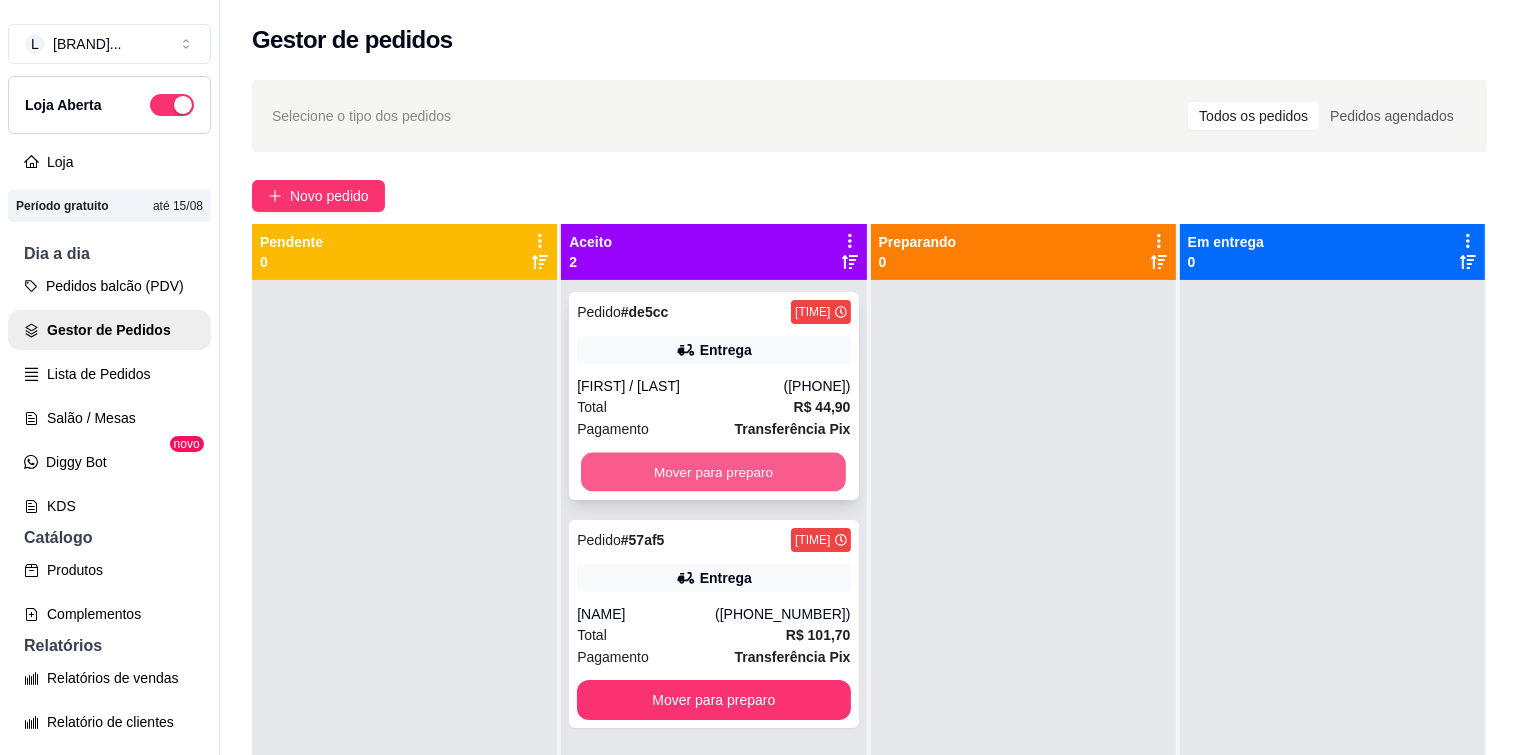 click on "Mover para preparo" at bounding box center (713, 472) 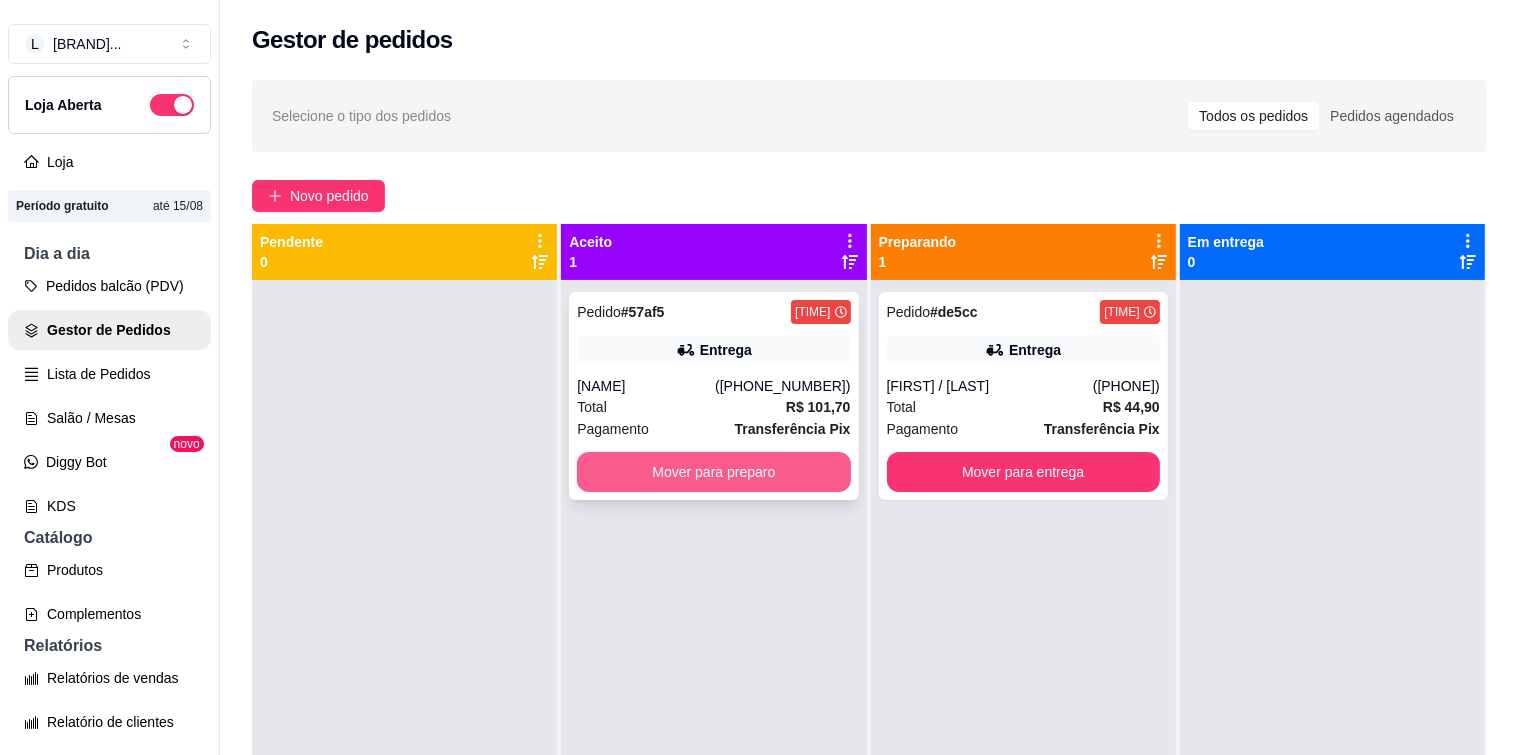 click on "Mover para preparo" at bounding box center [713, 472] 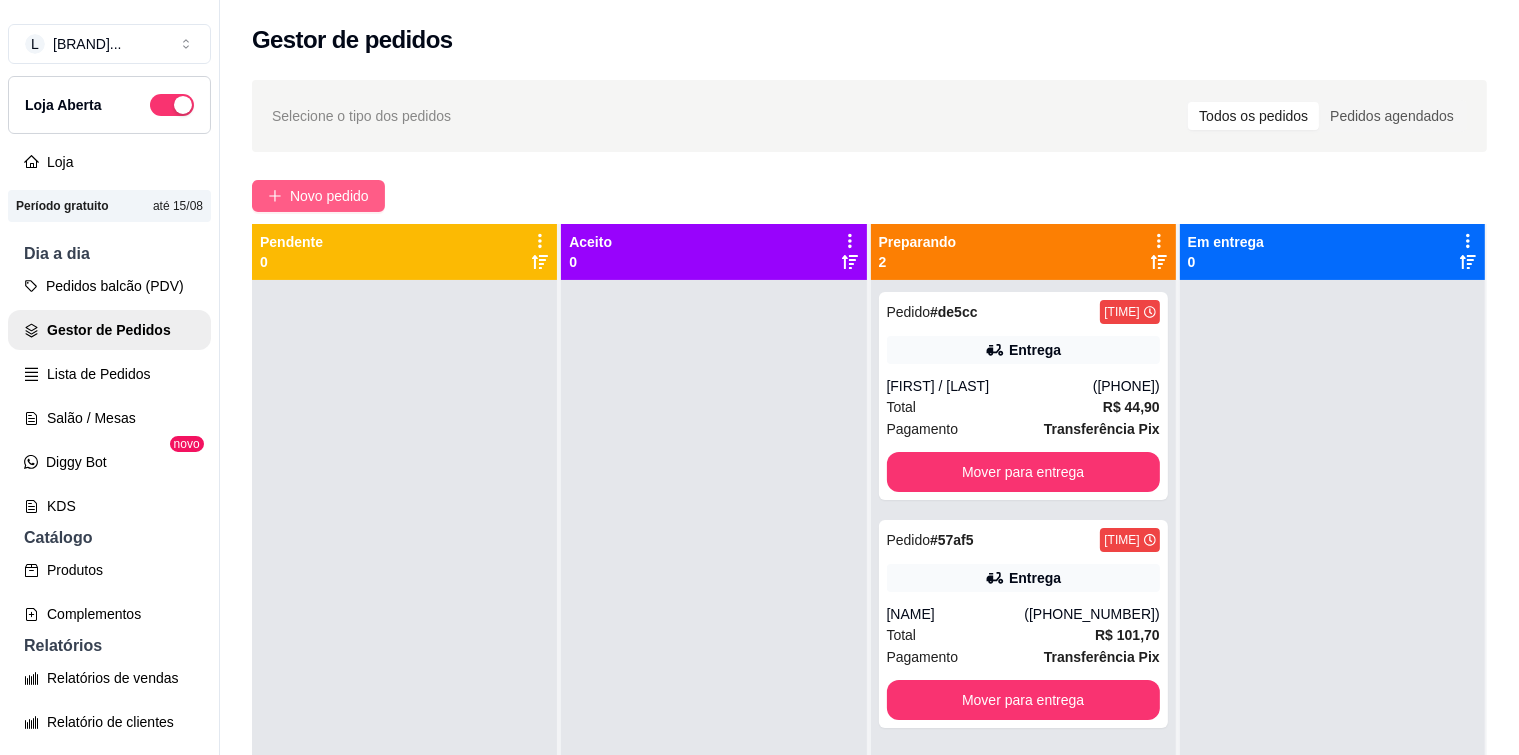 click on "Novo pedido" at bounding box center [318, 196] 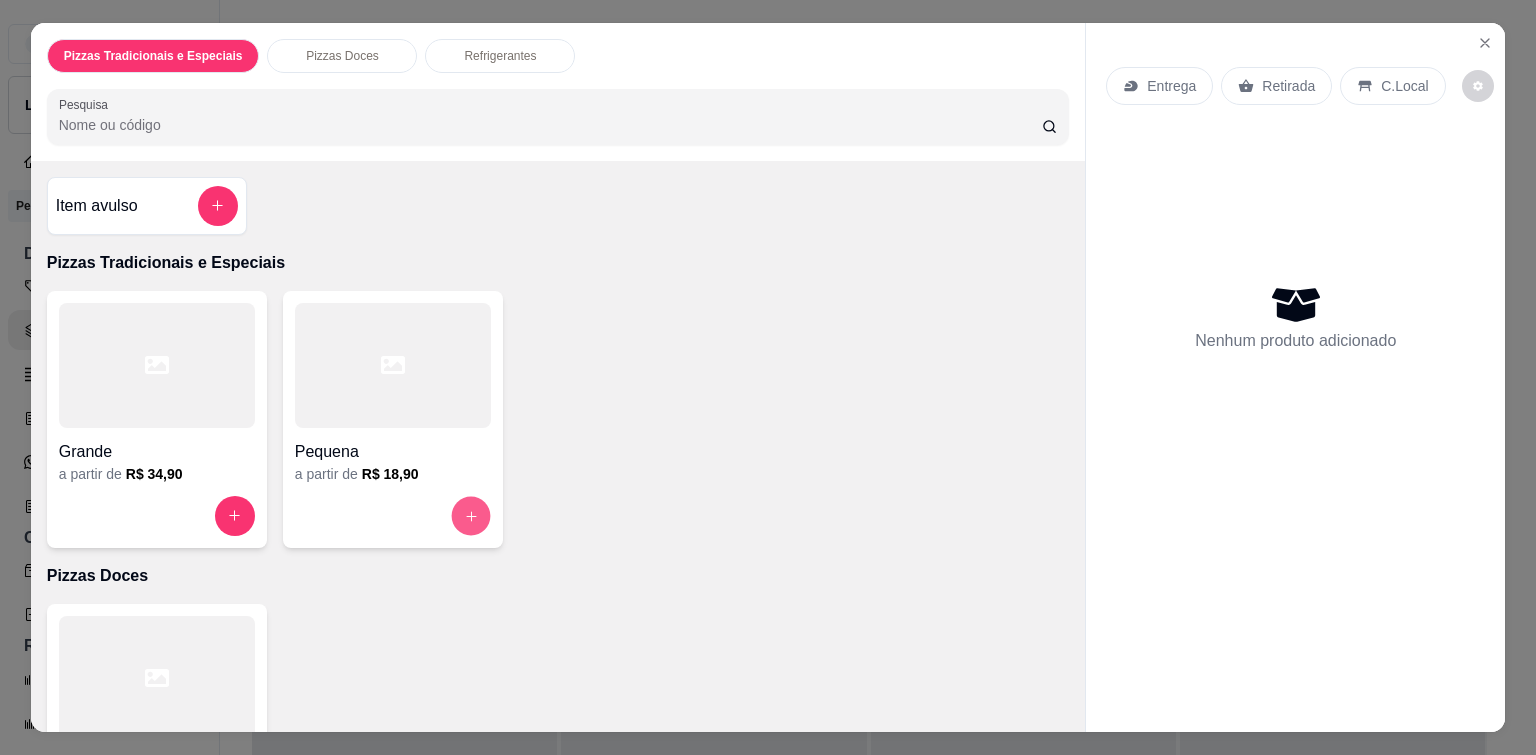 click 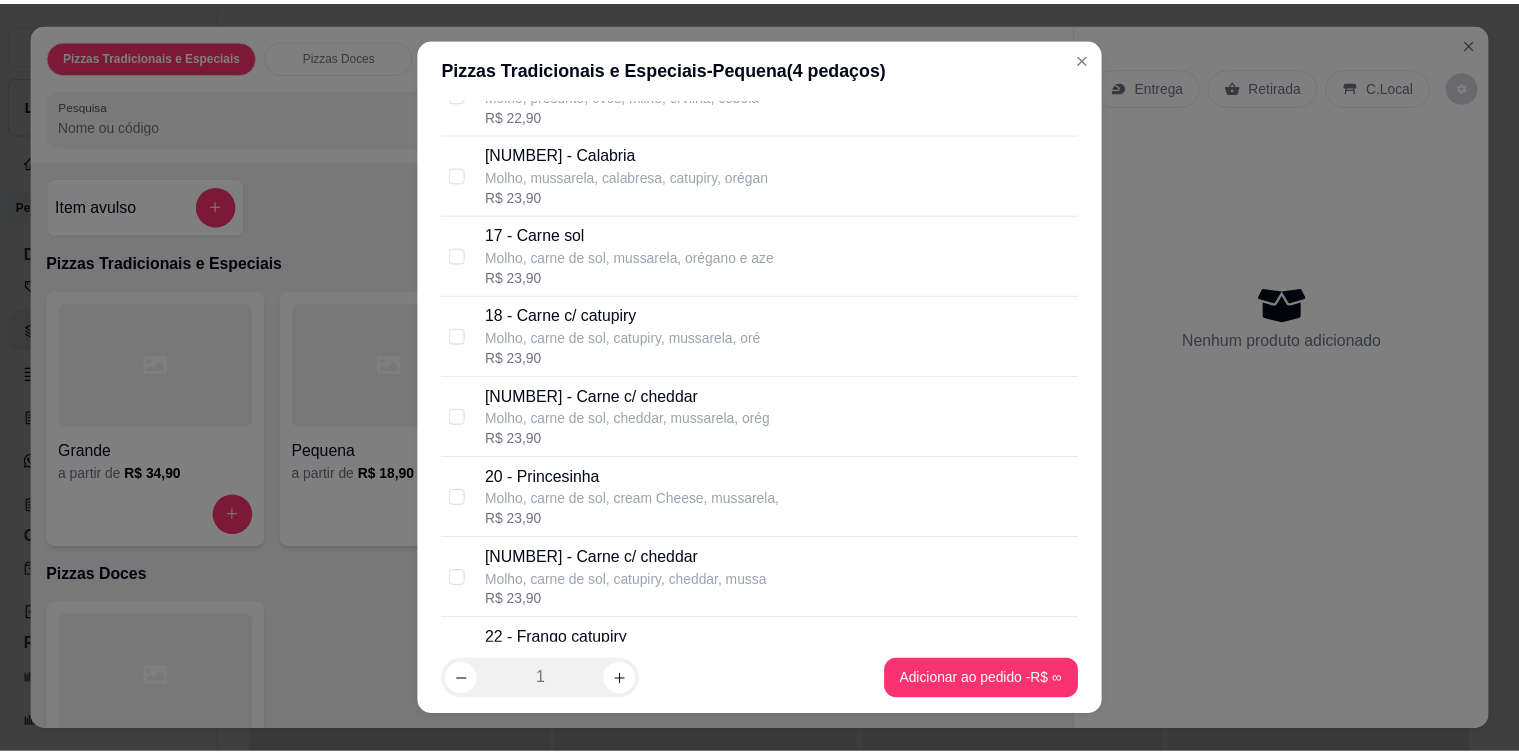 scroll, scrollTop: 1500, scrollLeft: 0, axis: vertical 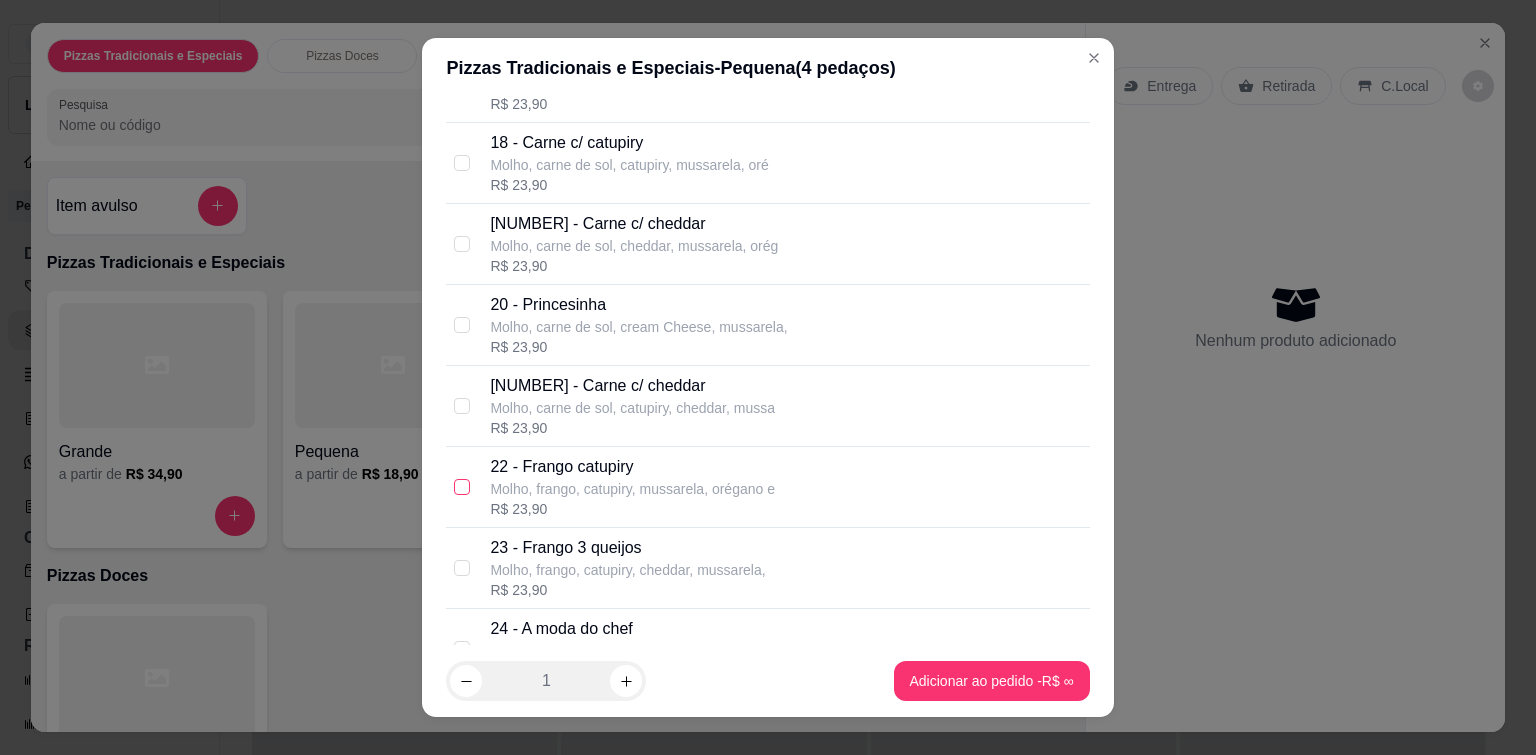click at bounding box center [462, 487] 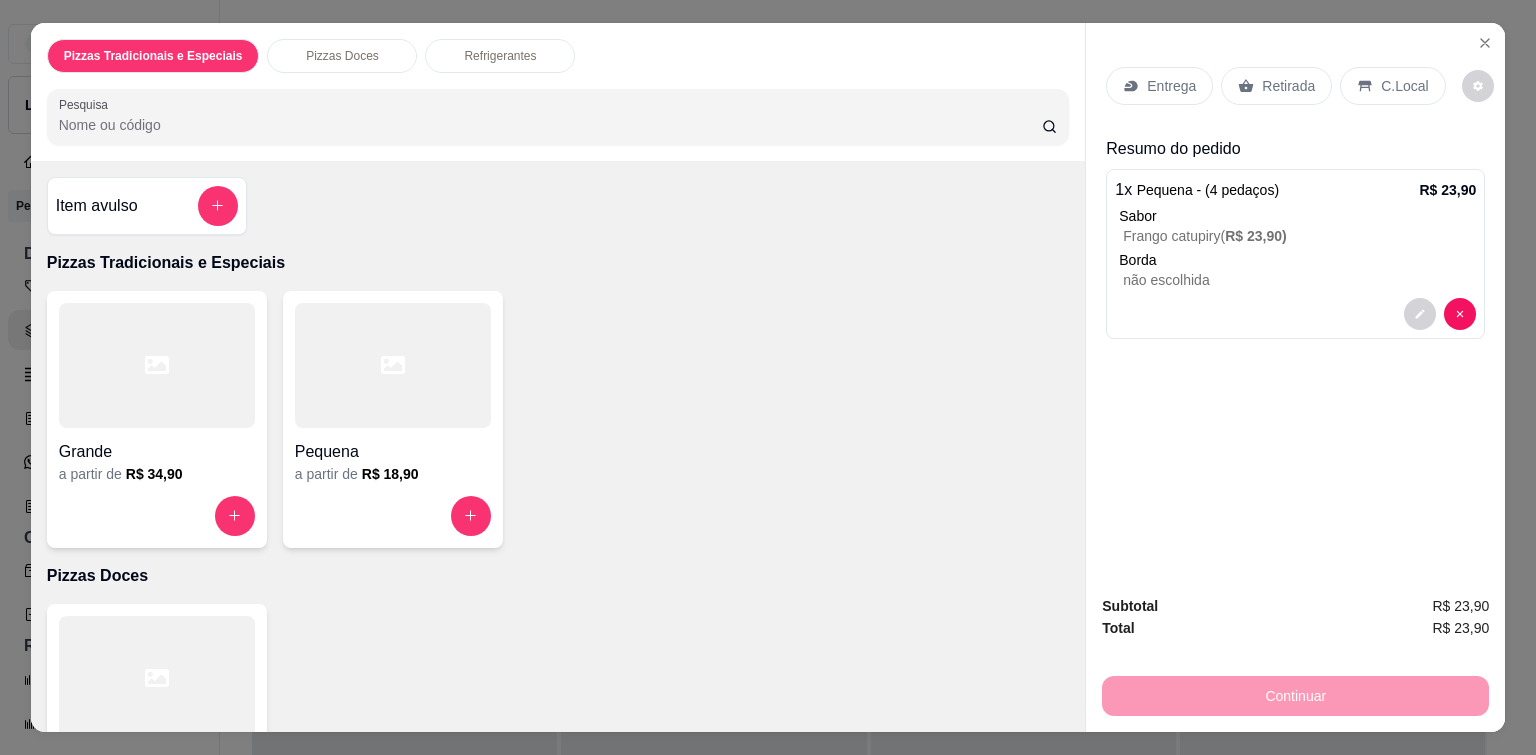click on "Entrega" at bounding box center (1159, 86) 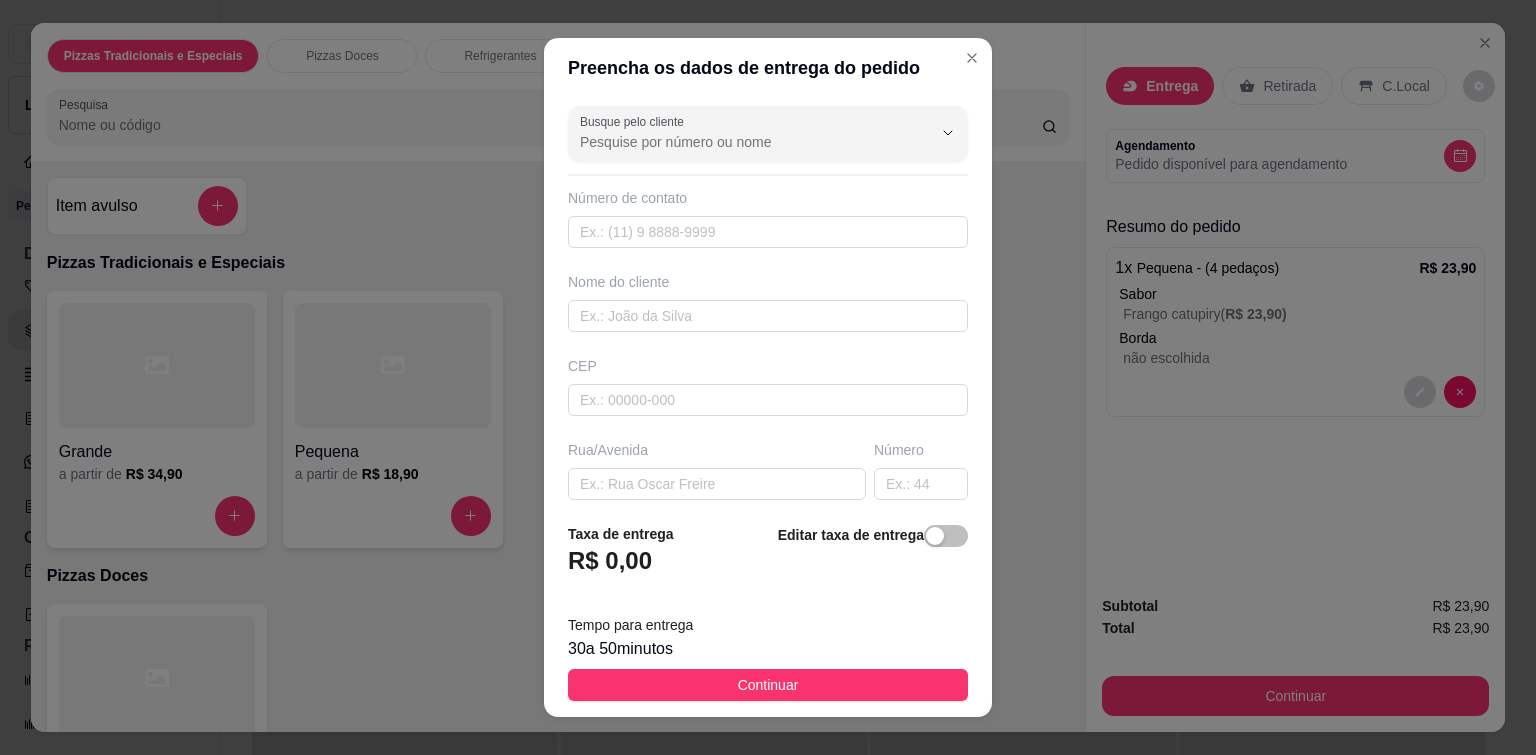 click on "Busque pelo cliente" at bounding box center [740, 142] 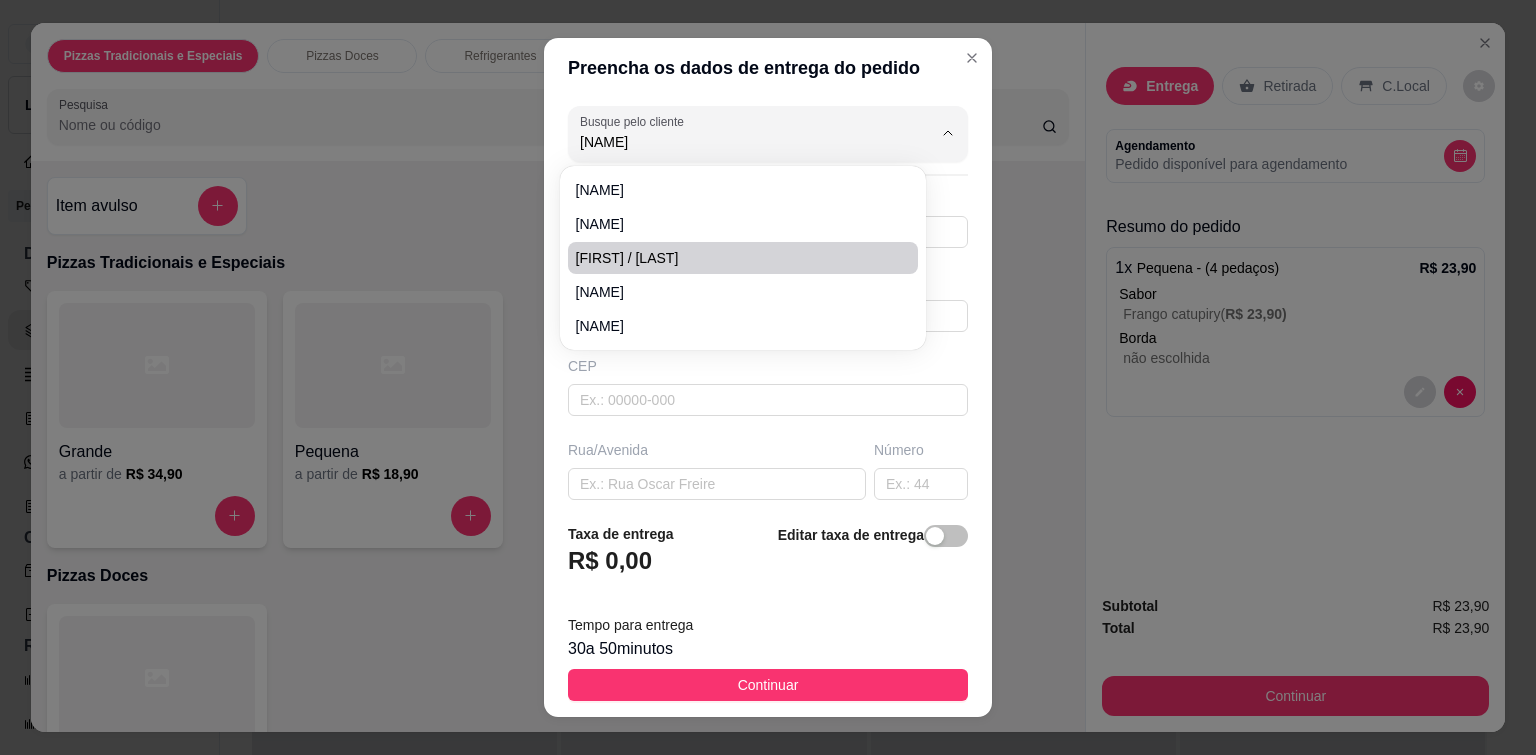 click on "[FIRST] / [LAST]" at bounding box center (733, 258) 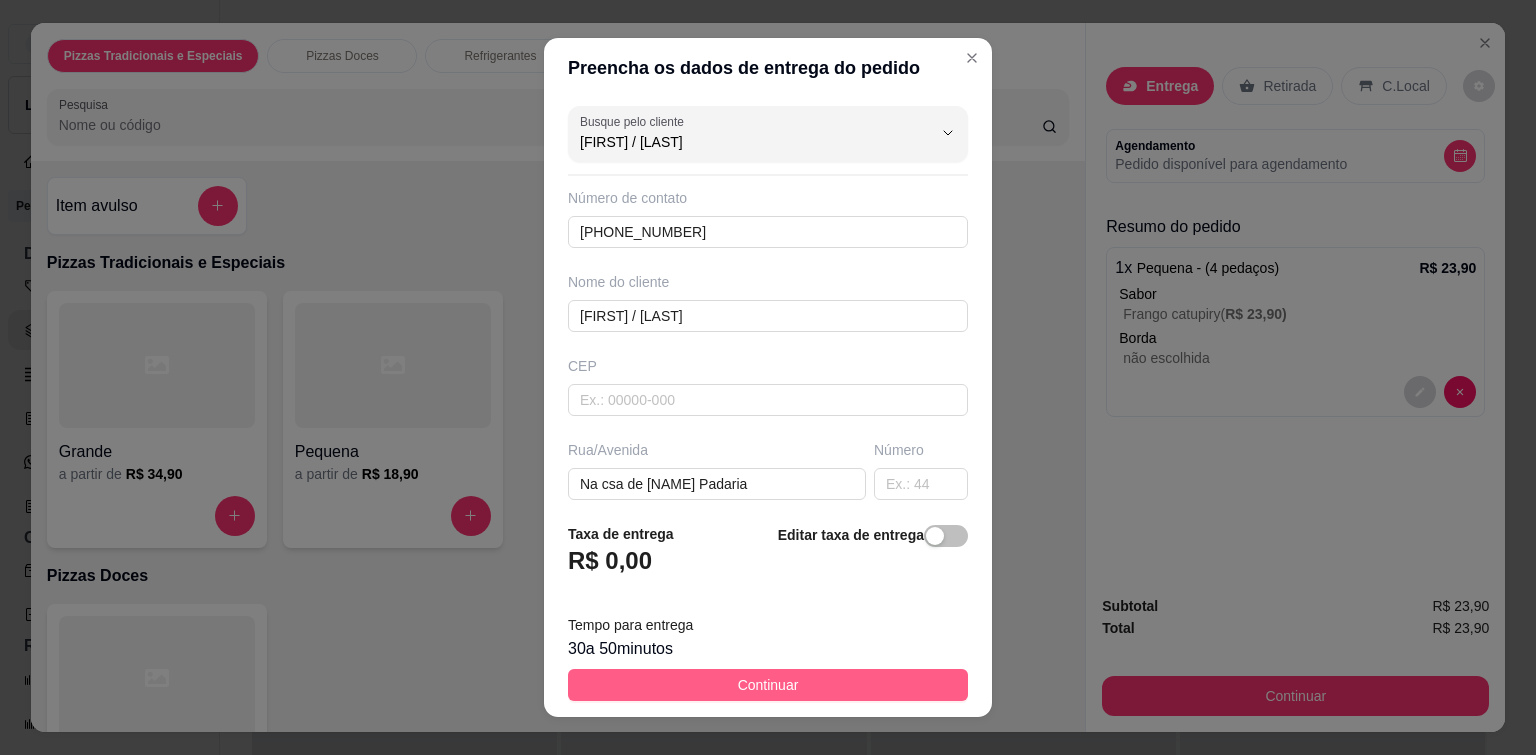 type on "[FIRST] / [LAST]" 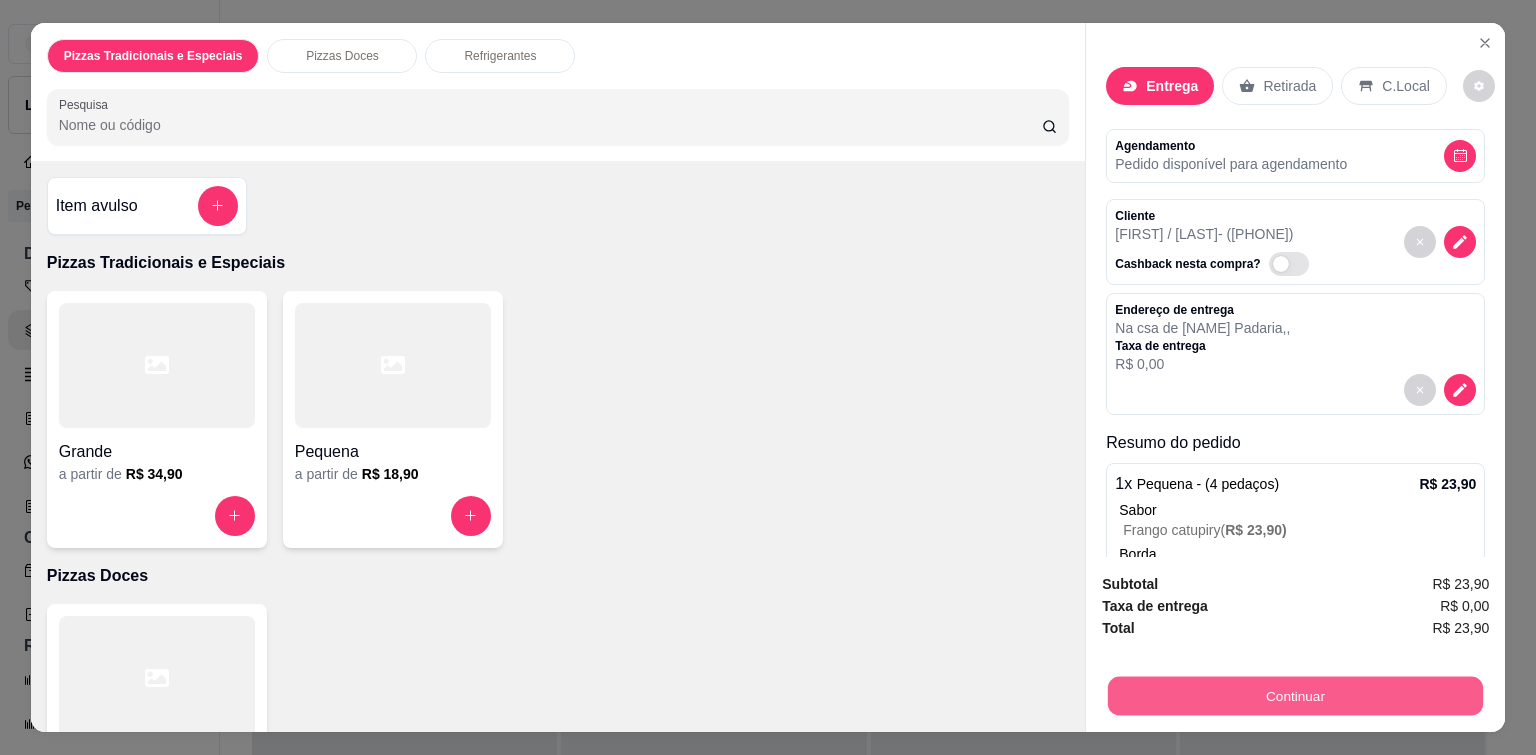 click on "Continuar" at bounding box center [1295, 696] 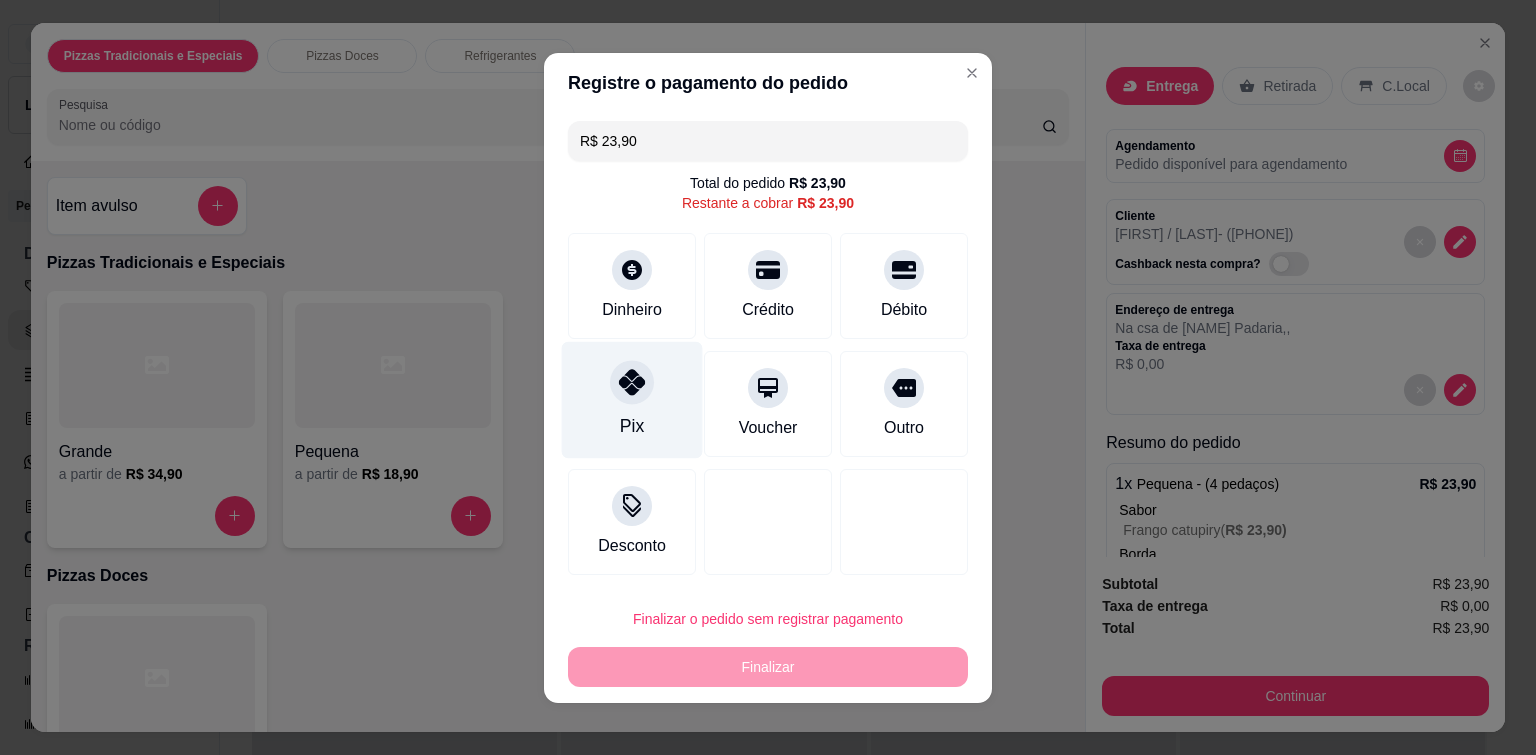 click on "Pix" at bounding box center [632, 399] 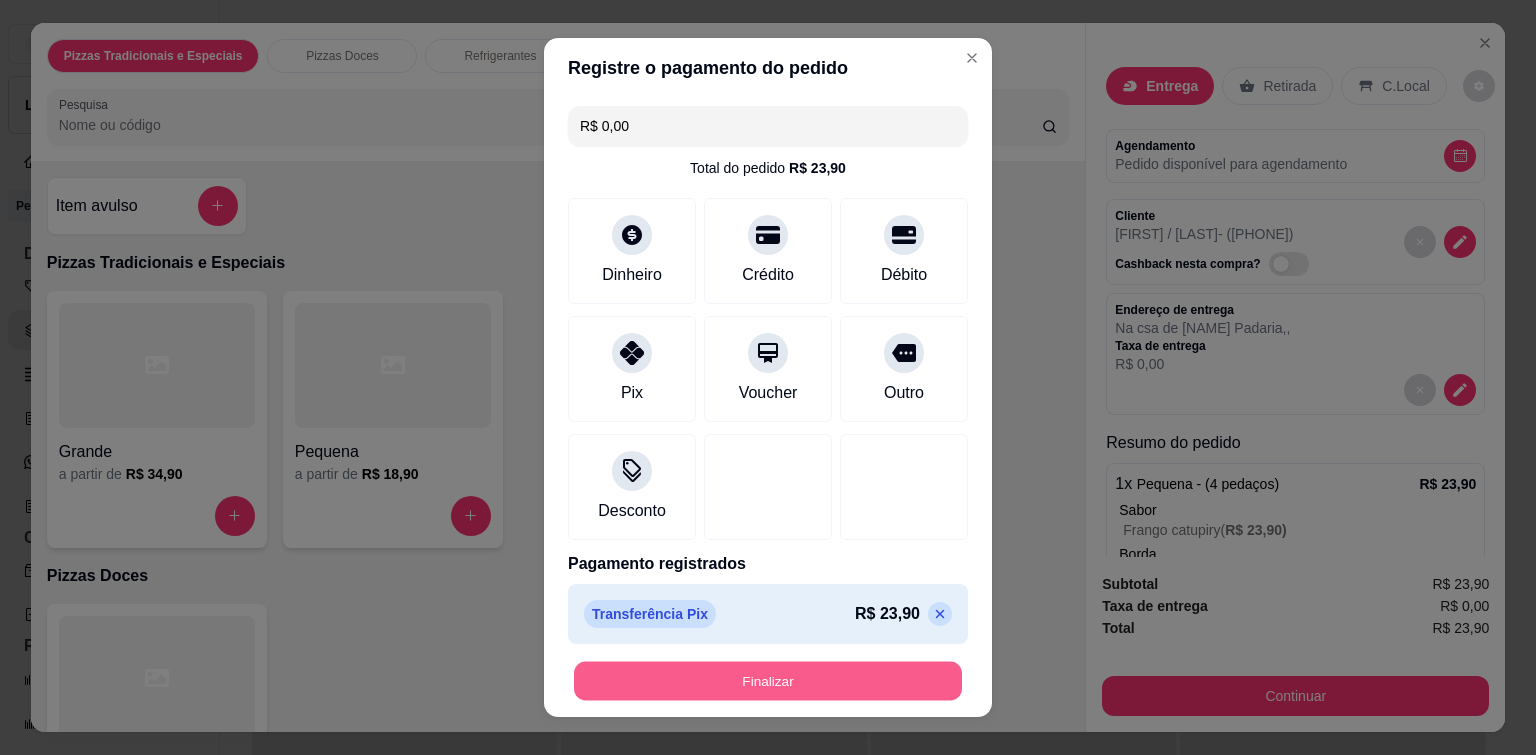 click on "Finalizar" at bounding box center (768, 681) 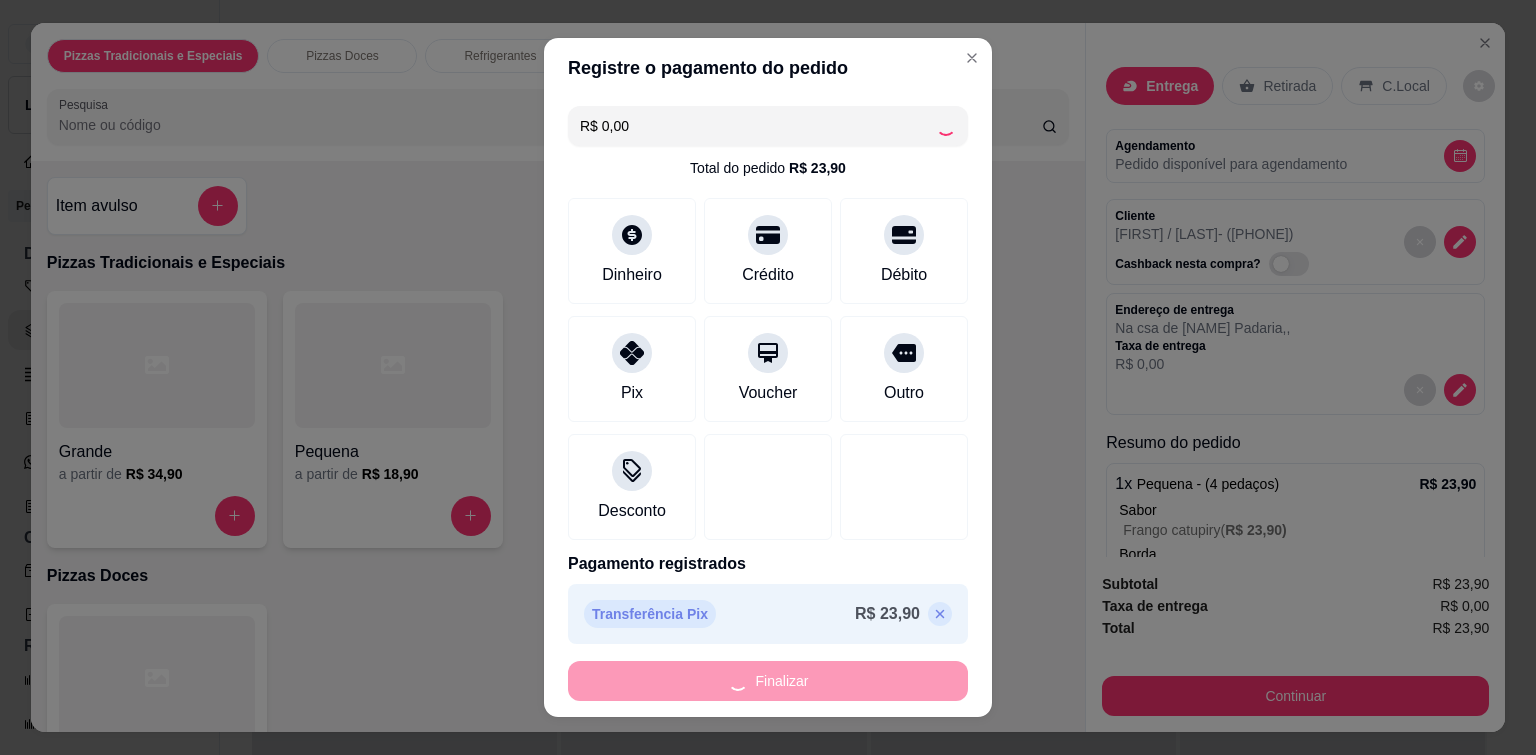type on "-R$ 23,90" 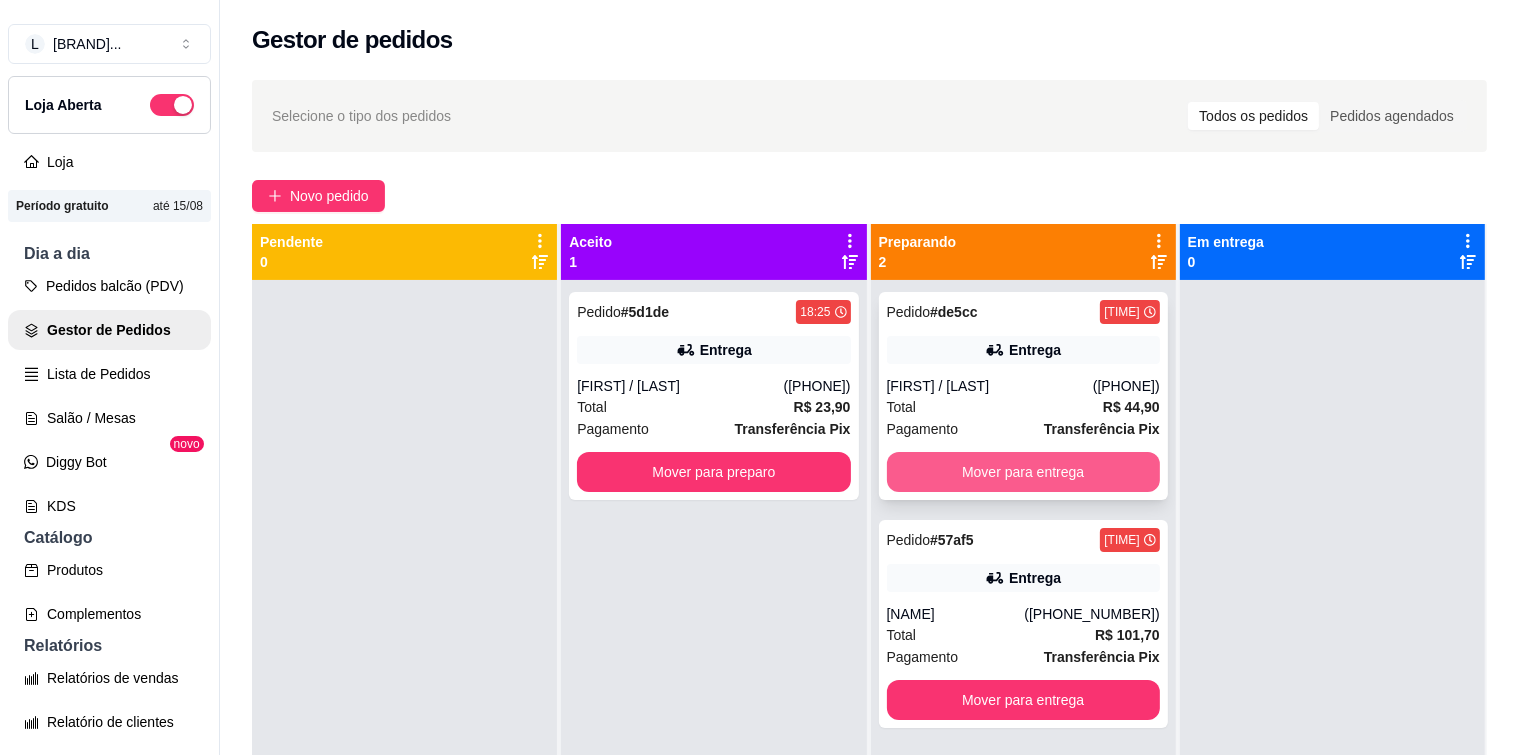 click on "Mover para entrega" at bounding box center [1023, 472] 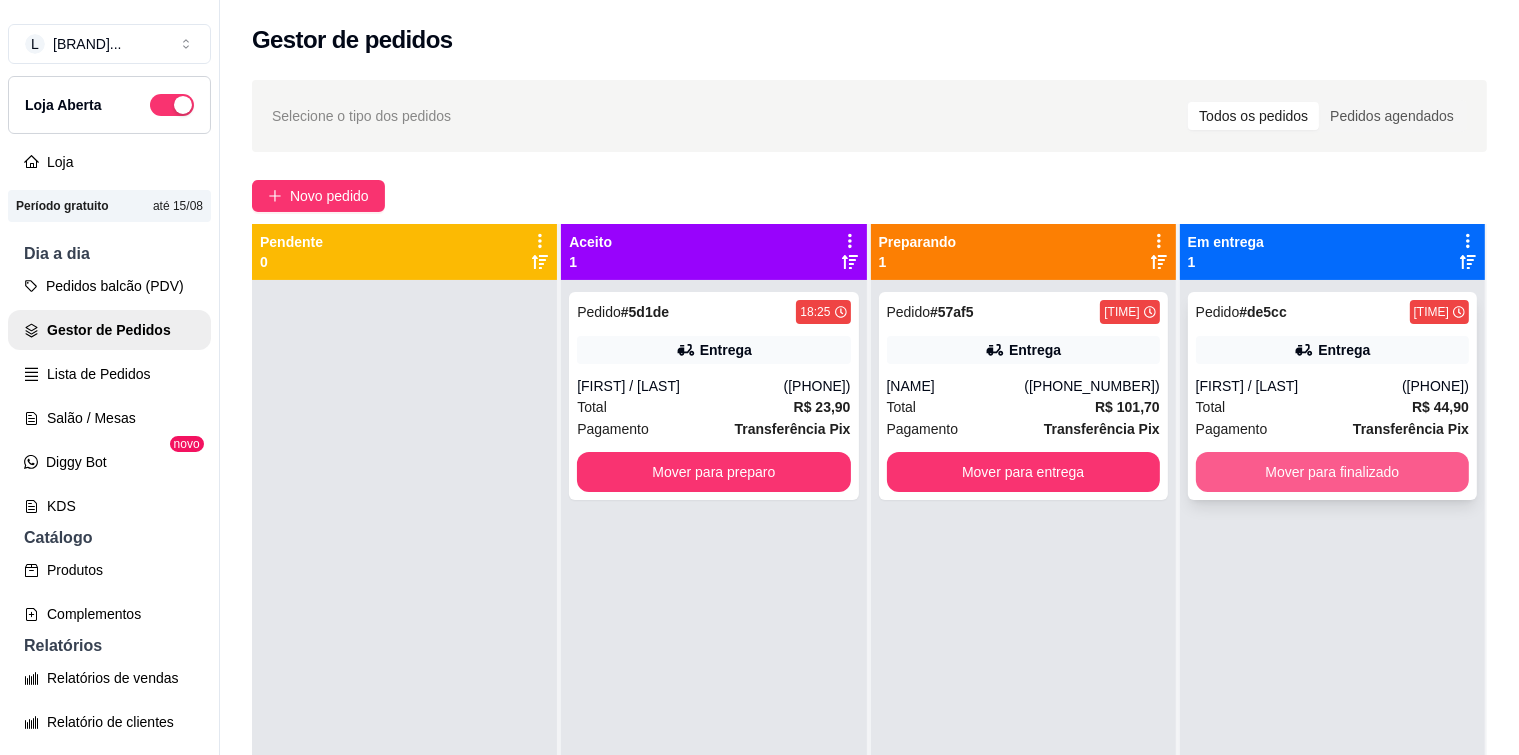 click on "Mover para finalizado" at bounding box center [1332, 472] 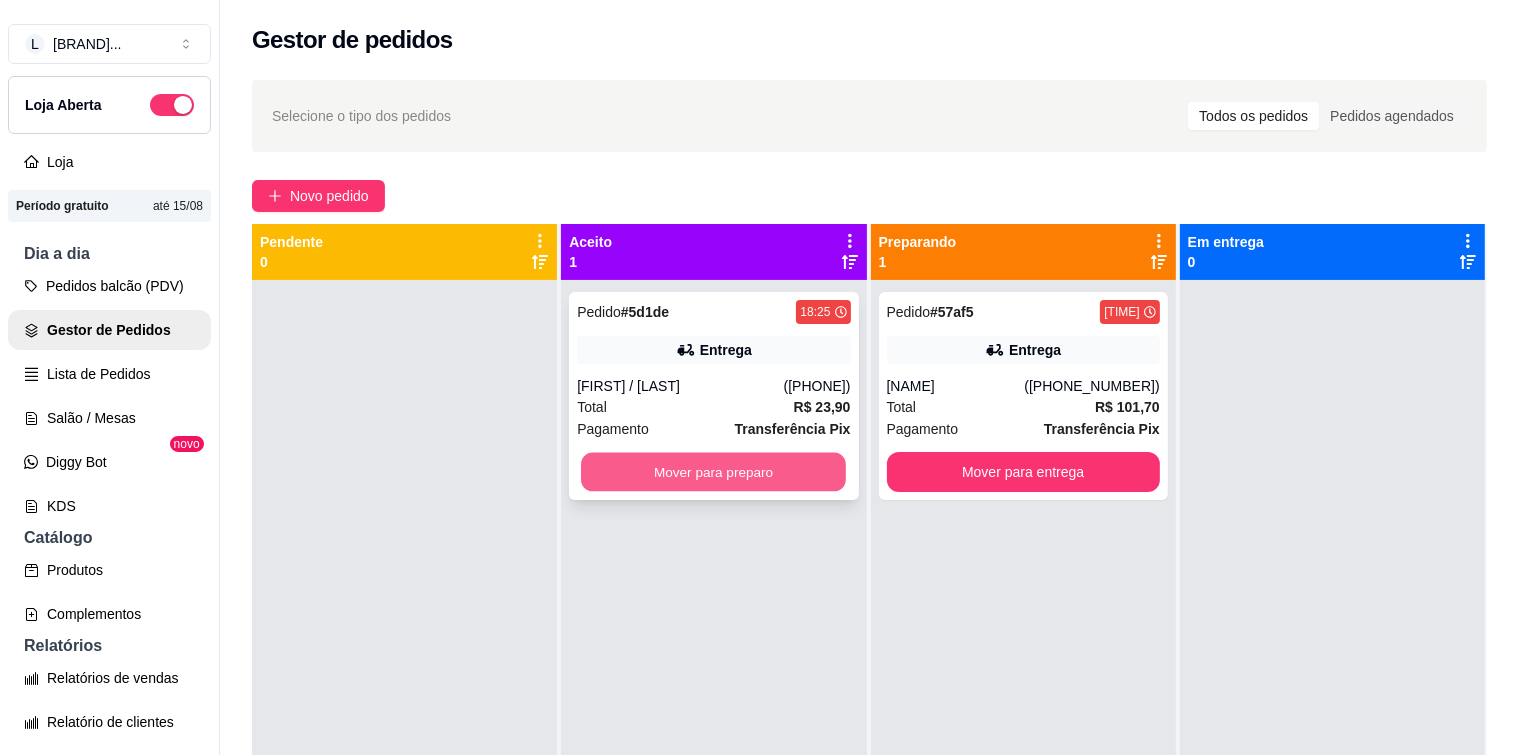 click on "Mover para preparo" at bounding box center [713, 472] 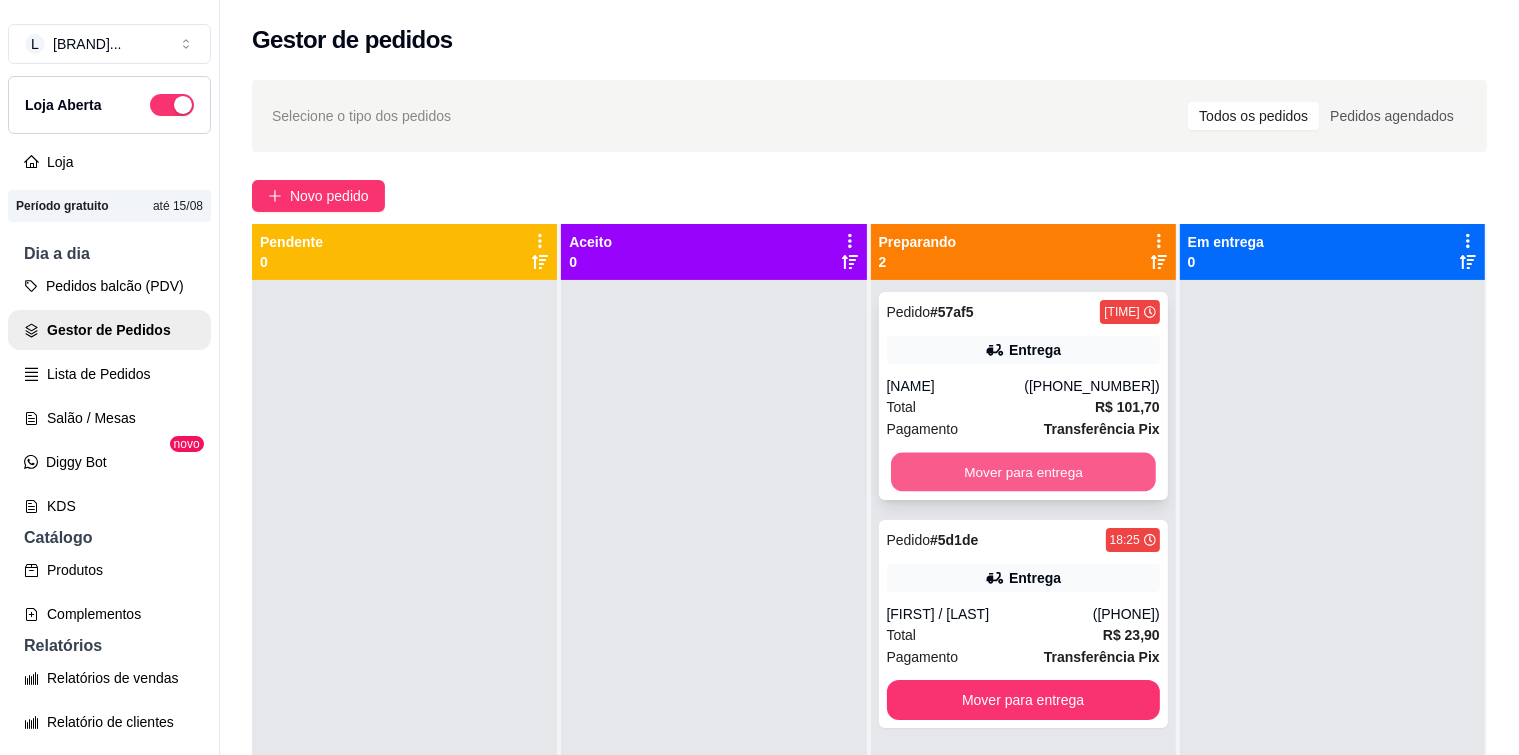 click on "Mover para entrega" at bounding box center [1023, 472] 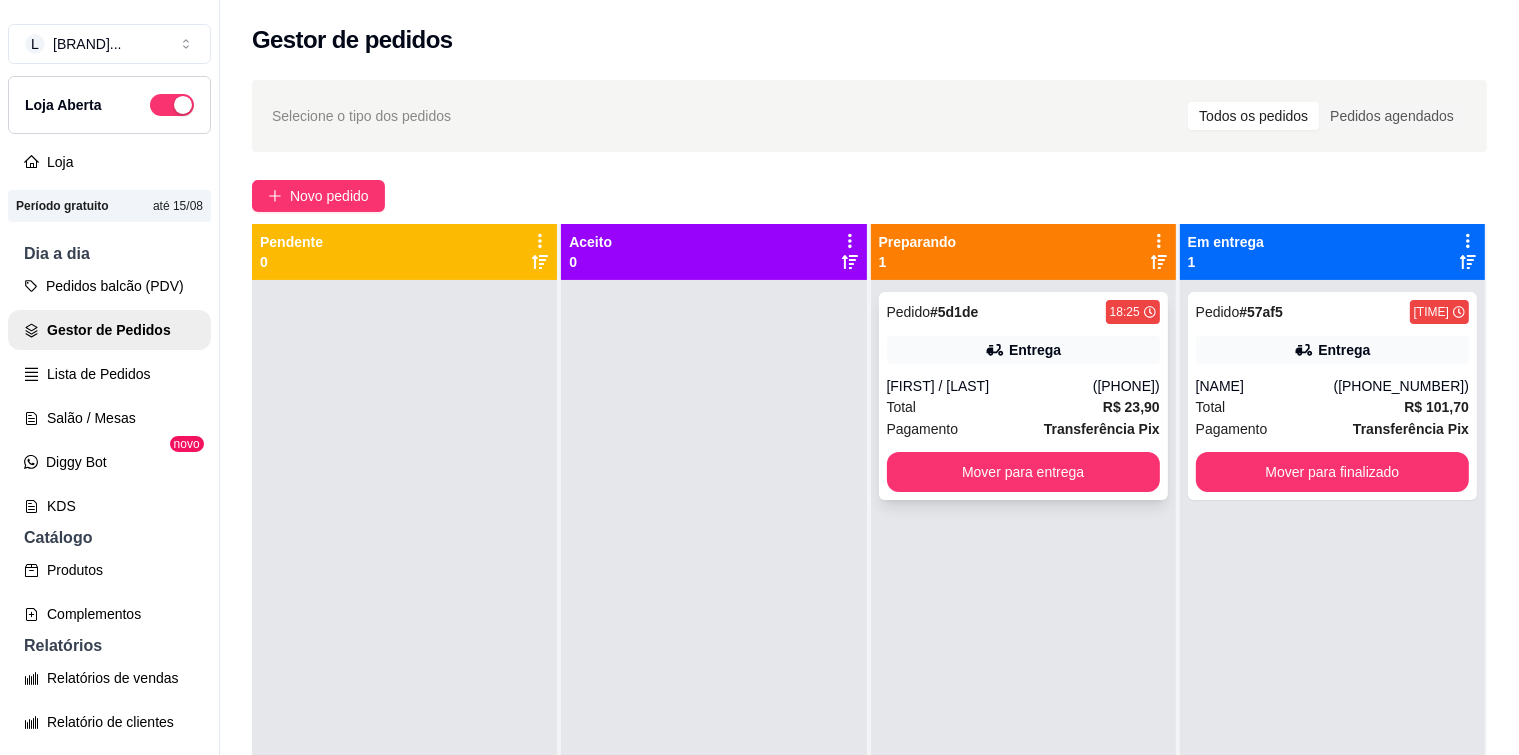 click on "[FIRST] / [LAST]" at bounding box center [990, 386] 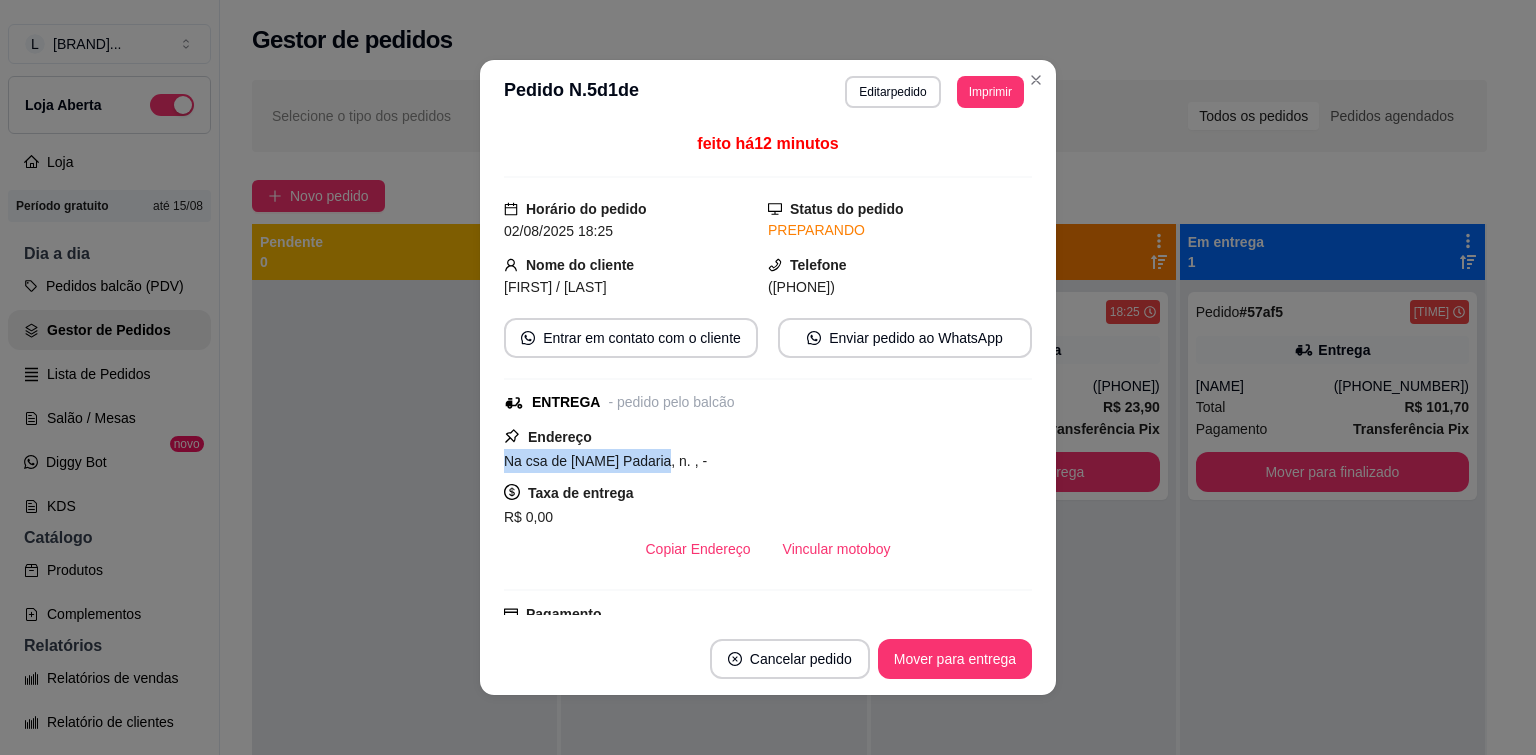 drag, startPoint x: 498, startPoint y: 466, endPoint x: 652, endPoint y: 458, distance: 154.20766 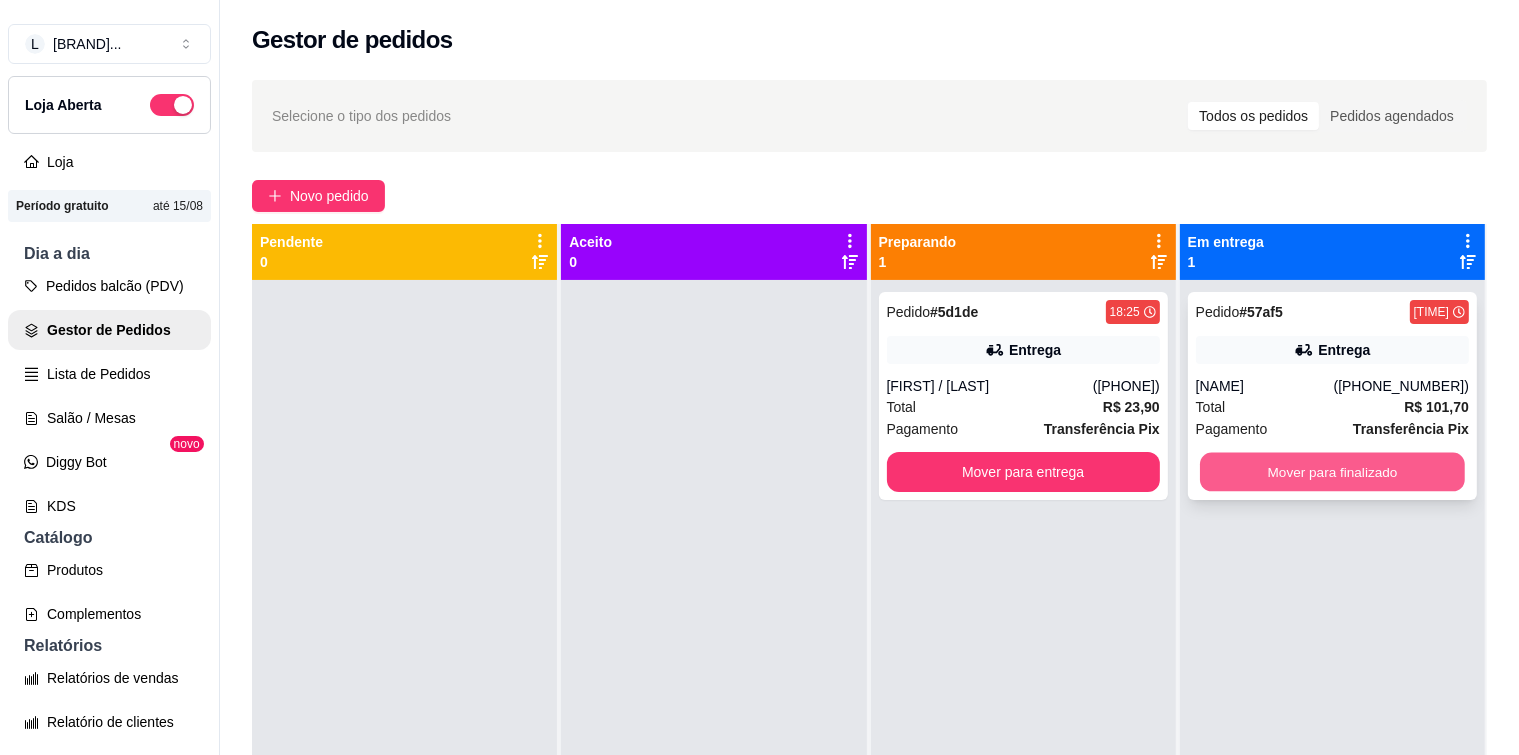 click on "Mover para finalizado" at bounding box center [1332, 472] 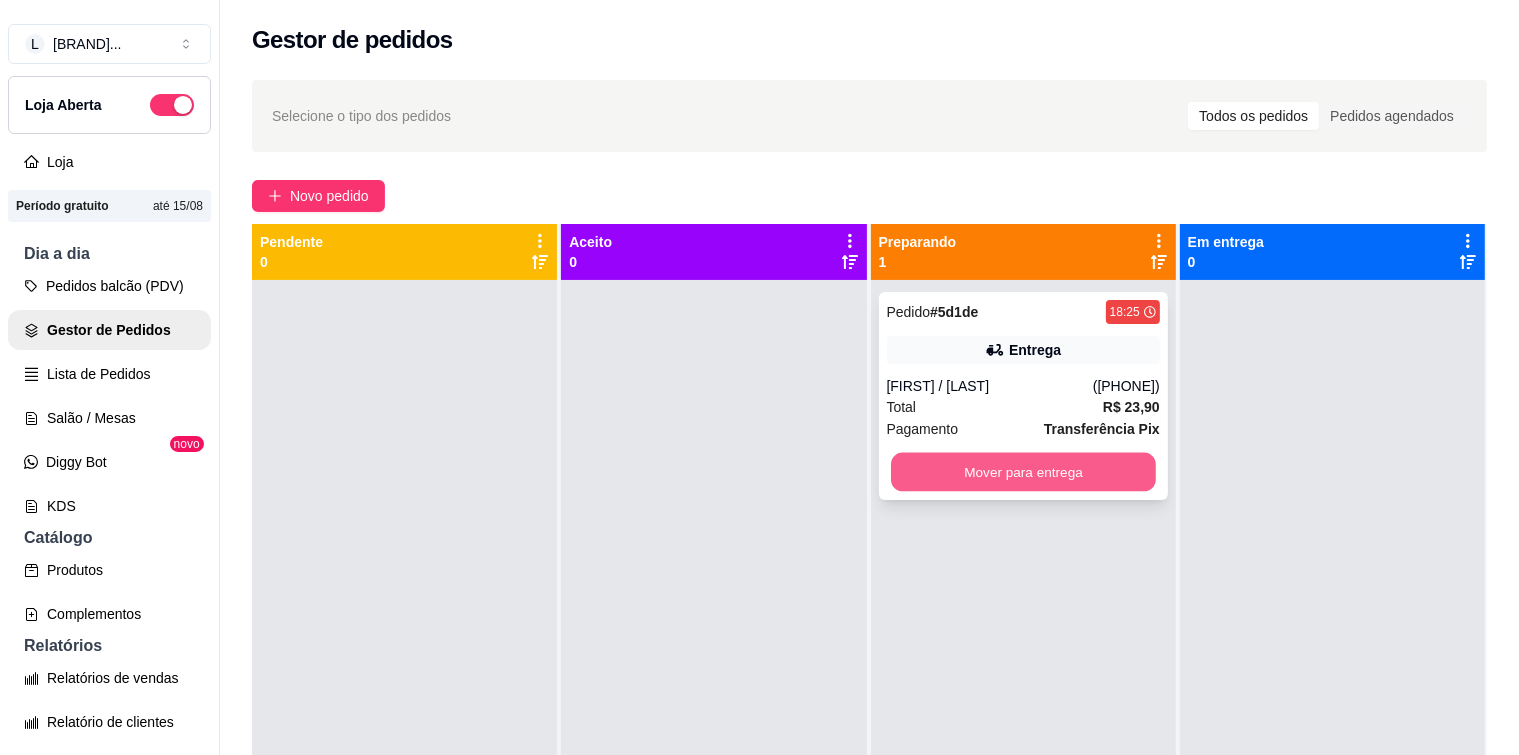 click on "Mover para entrega" at bounding box center [1023, 472] 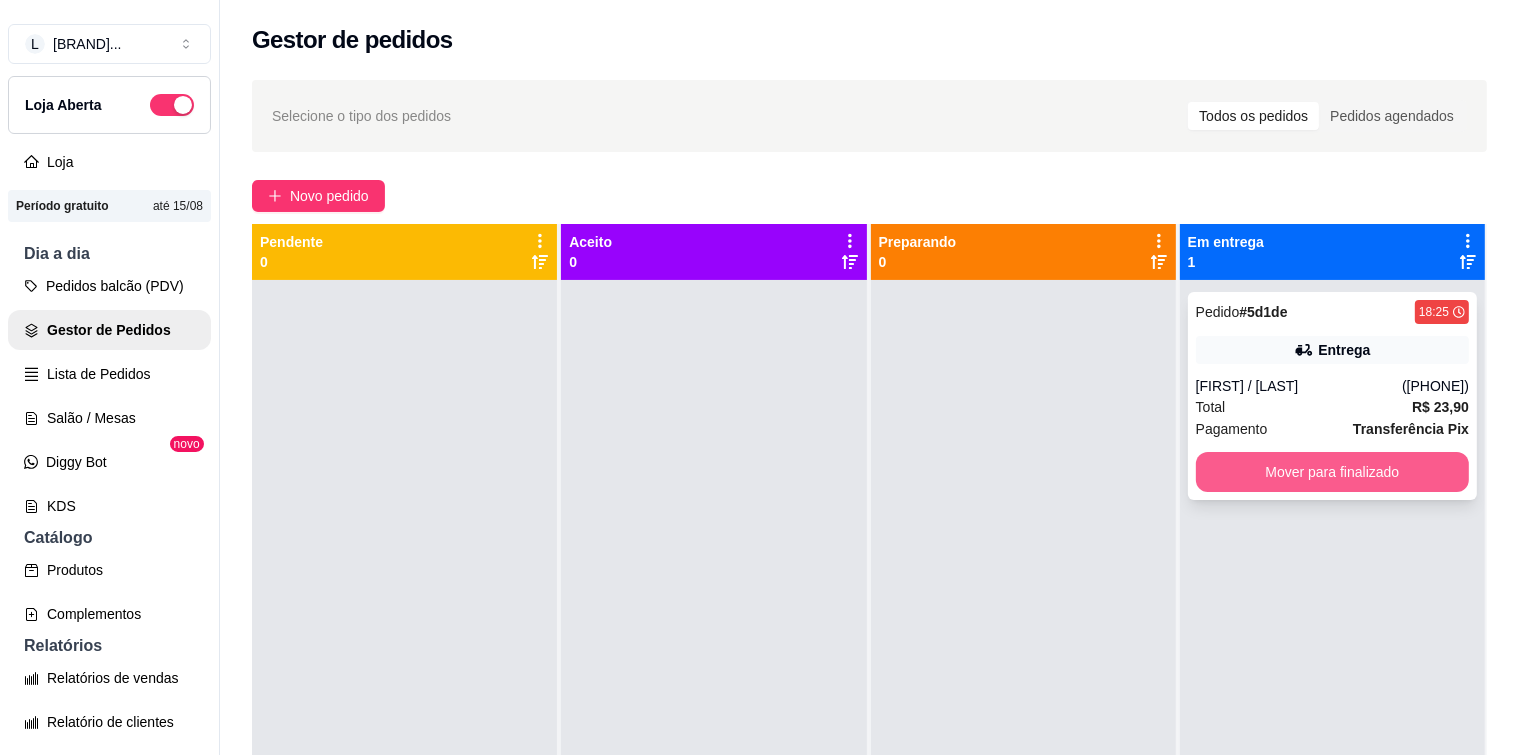 click on "Mover para finalizado" at bounding box center (1332, 472) 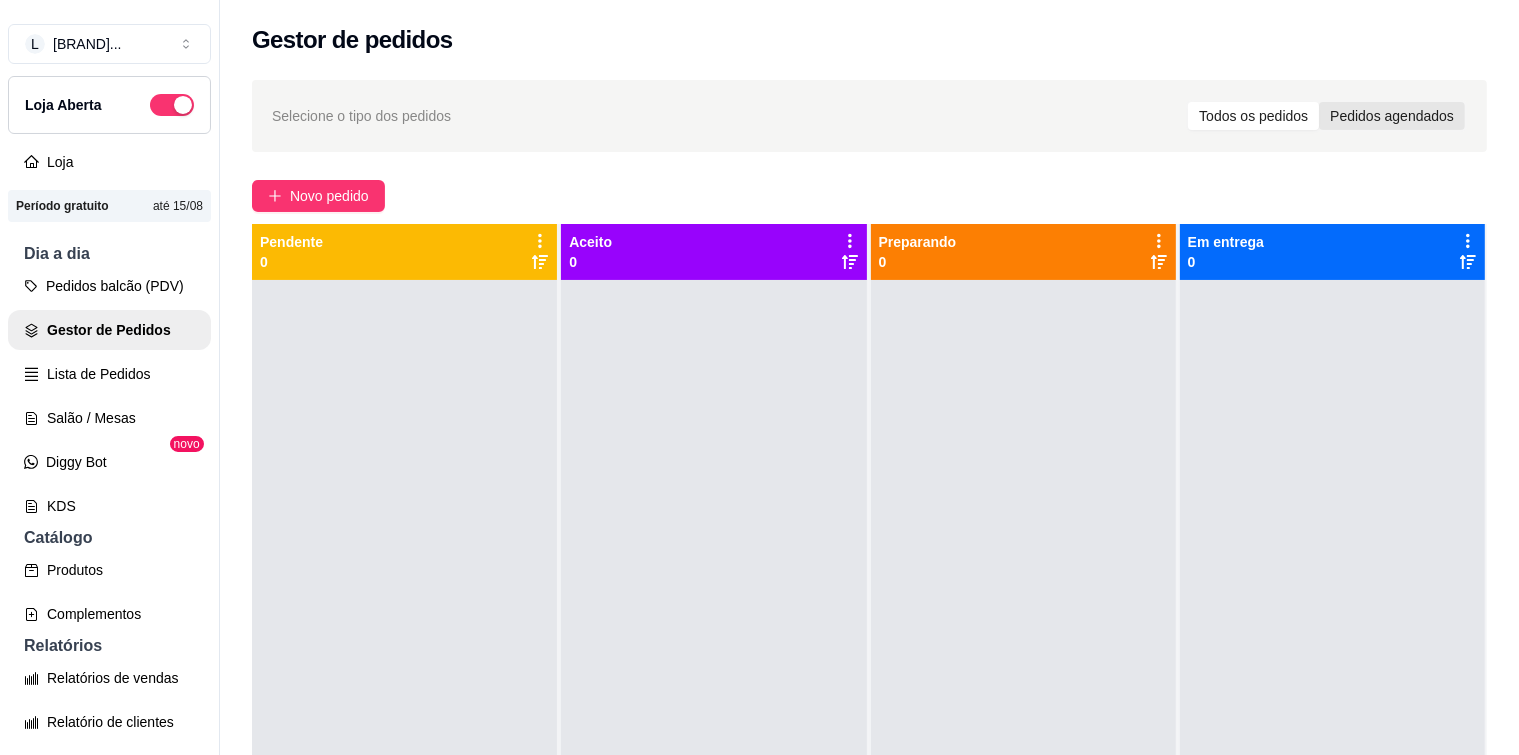 click on "Pedidos agendados" at bounding box center (1392, 116) 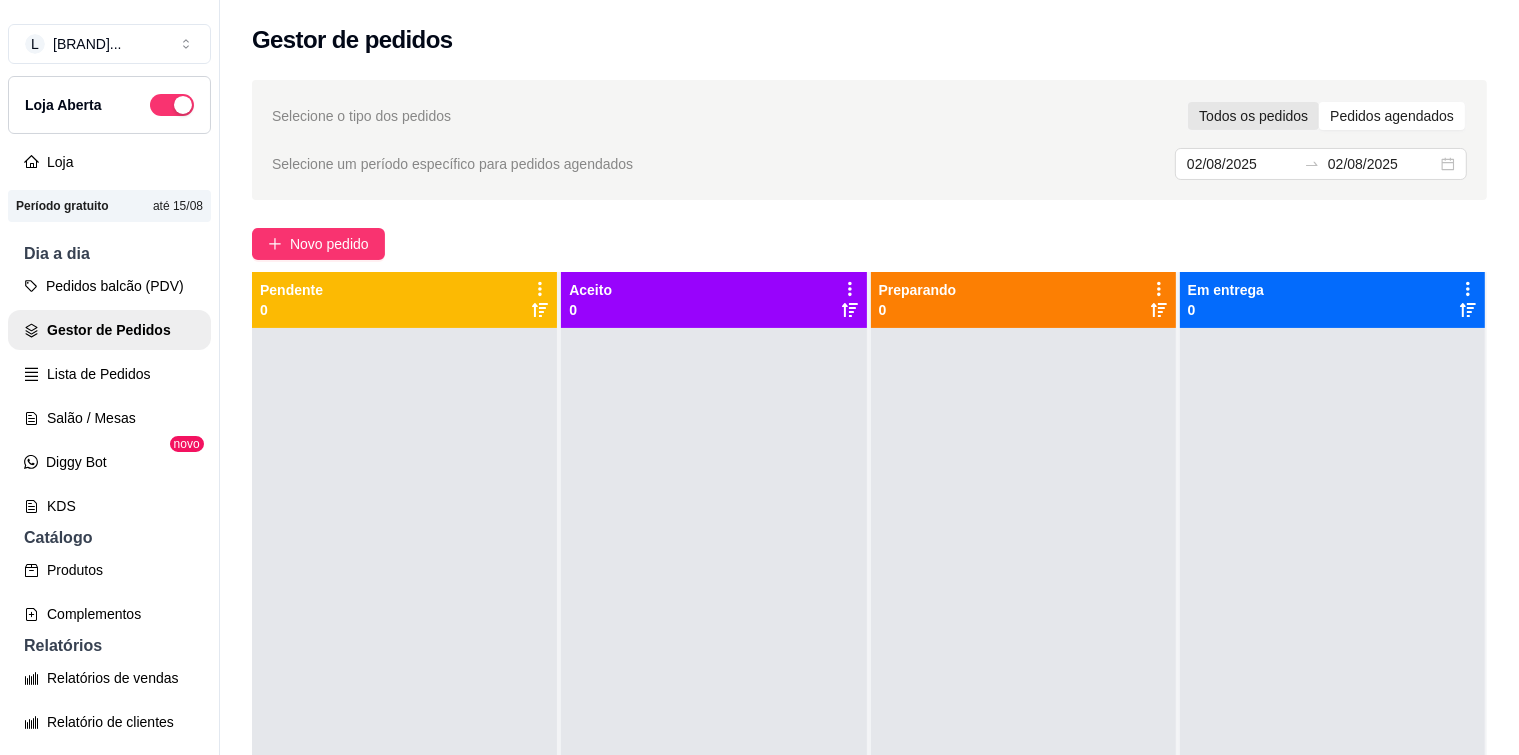 click on "Todos os pedidos" at bounding box center (1253, 116) 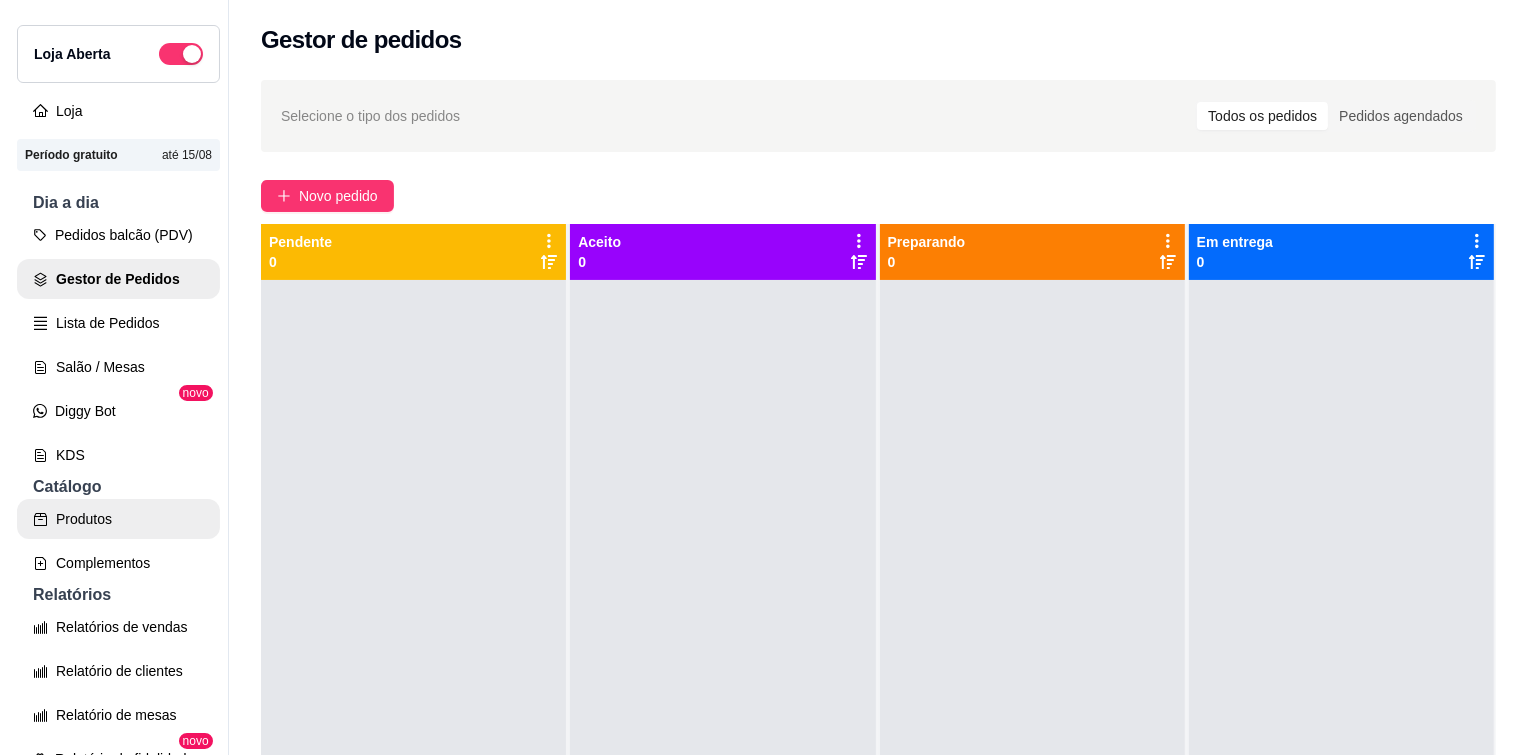 scroll, scrollTop: 100, scrollLeft: 0, axis: vertical 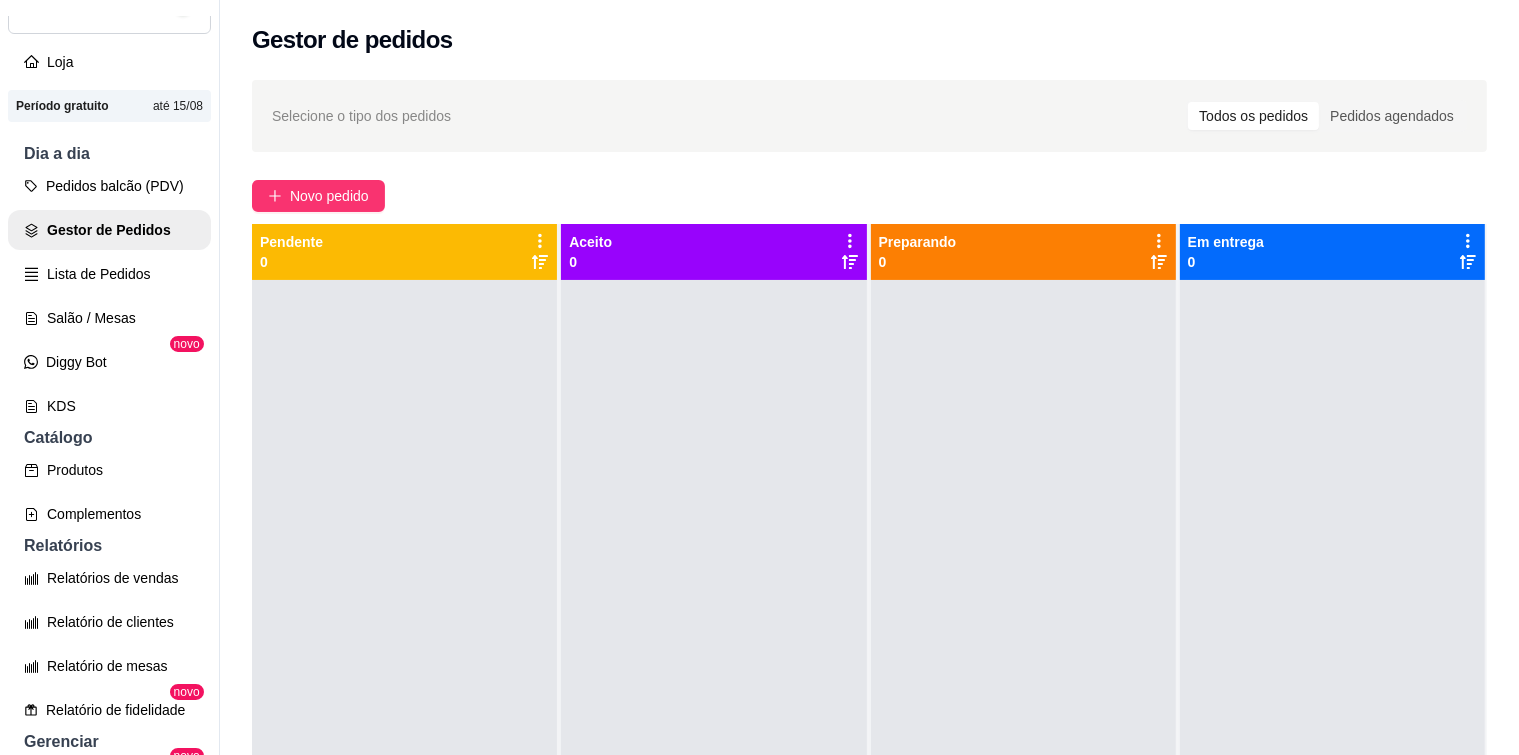 click on "Relatórios" at bounding box center (109, 546) 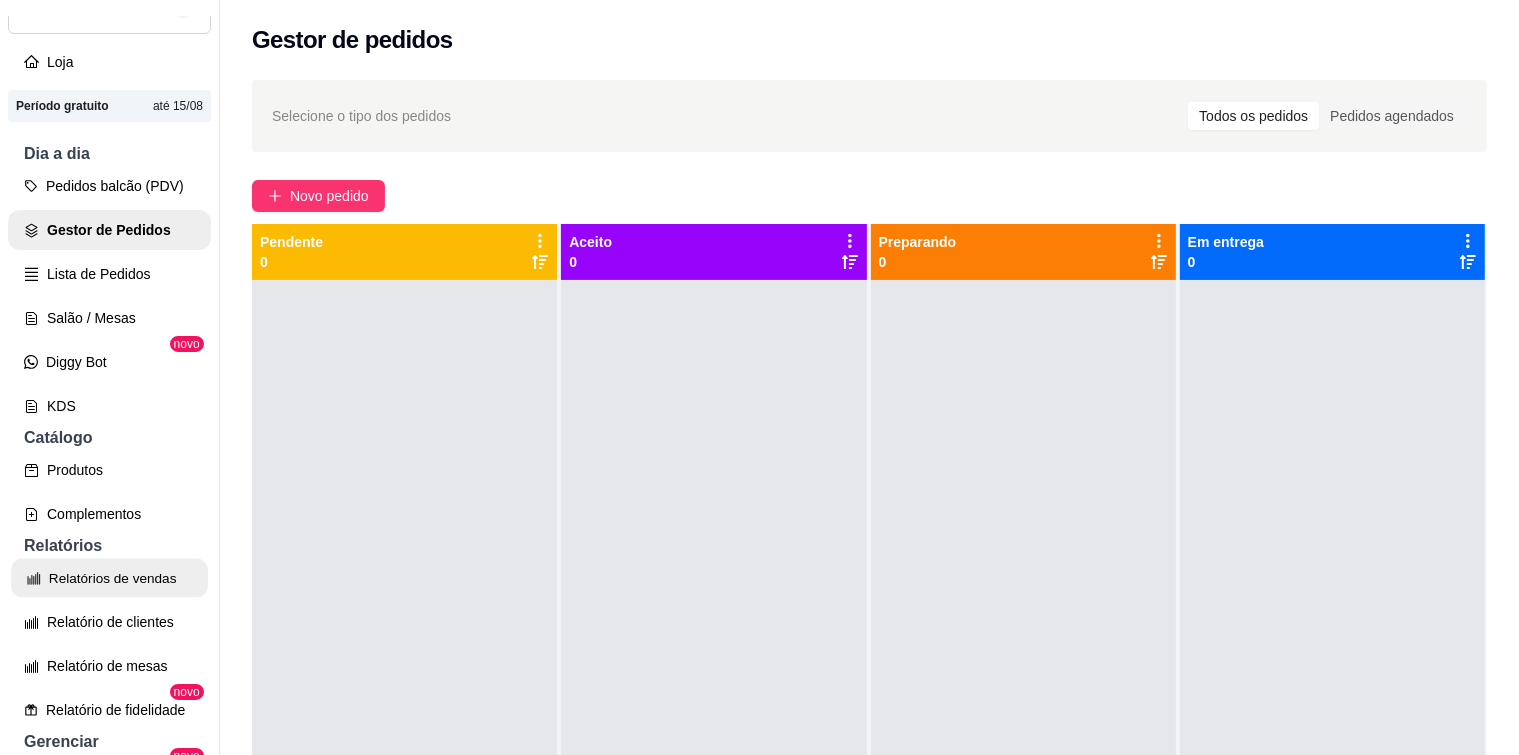 click on "Relatórios de vendas" at bounding box center (109, 578) 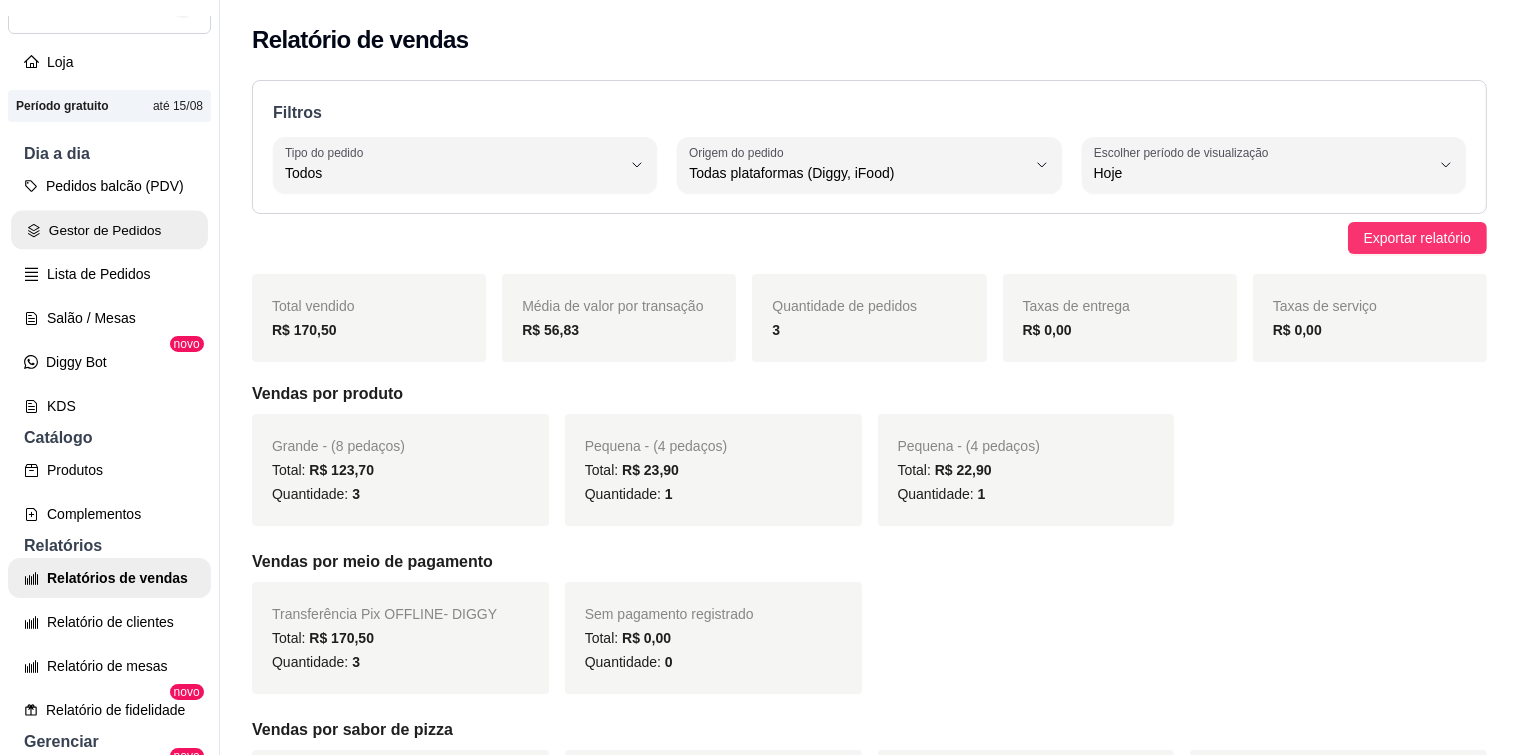 click on "Gestor de Pedidos" at bounding box center (109, 230) 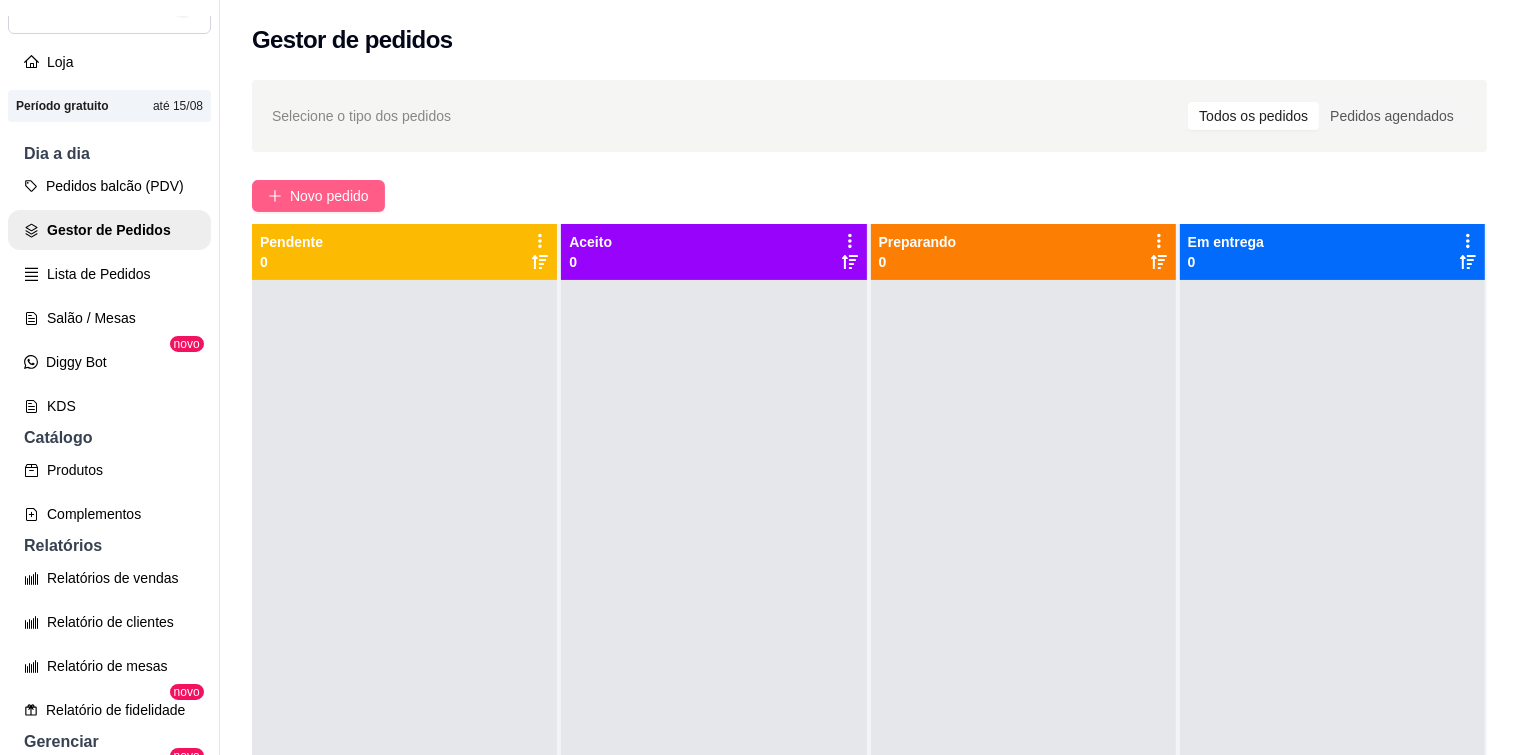 click on "Novo pedido" at bounding box center (329, 196) 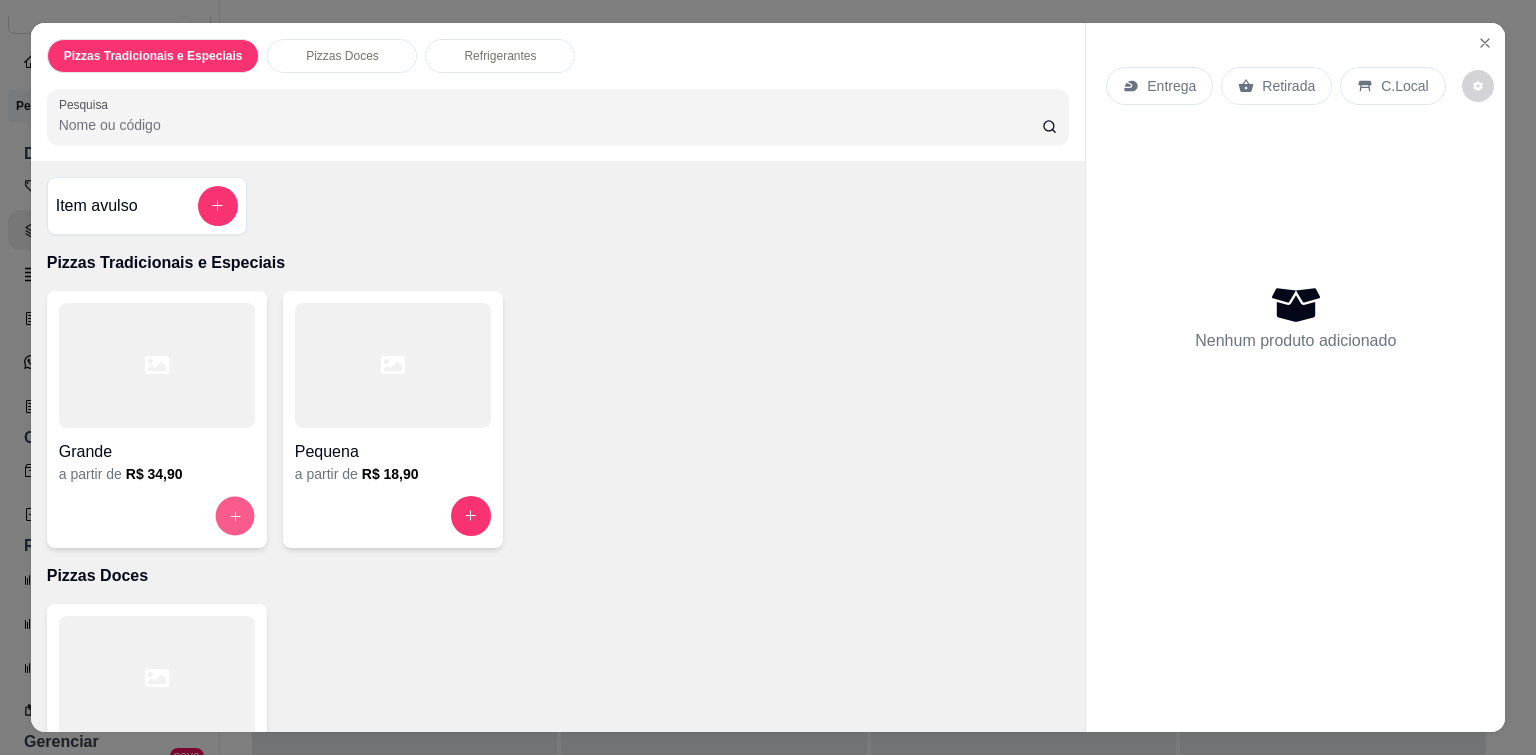 click at bounding box center (234, 515) 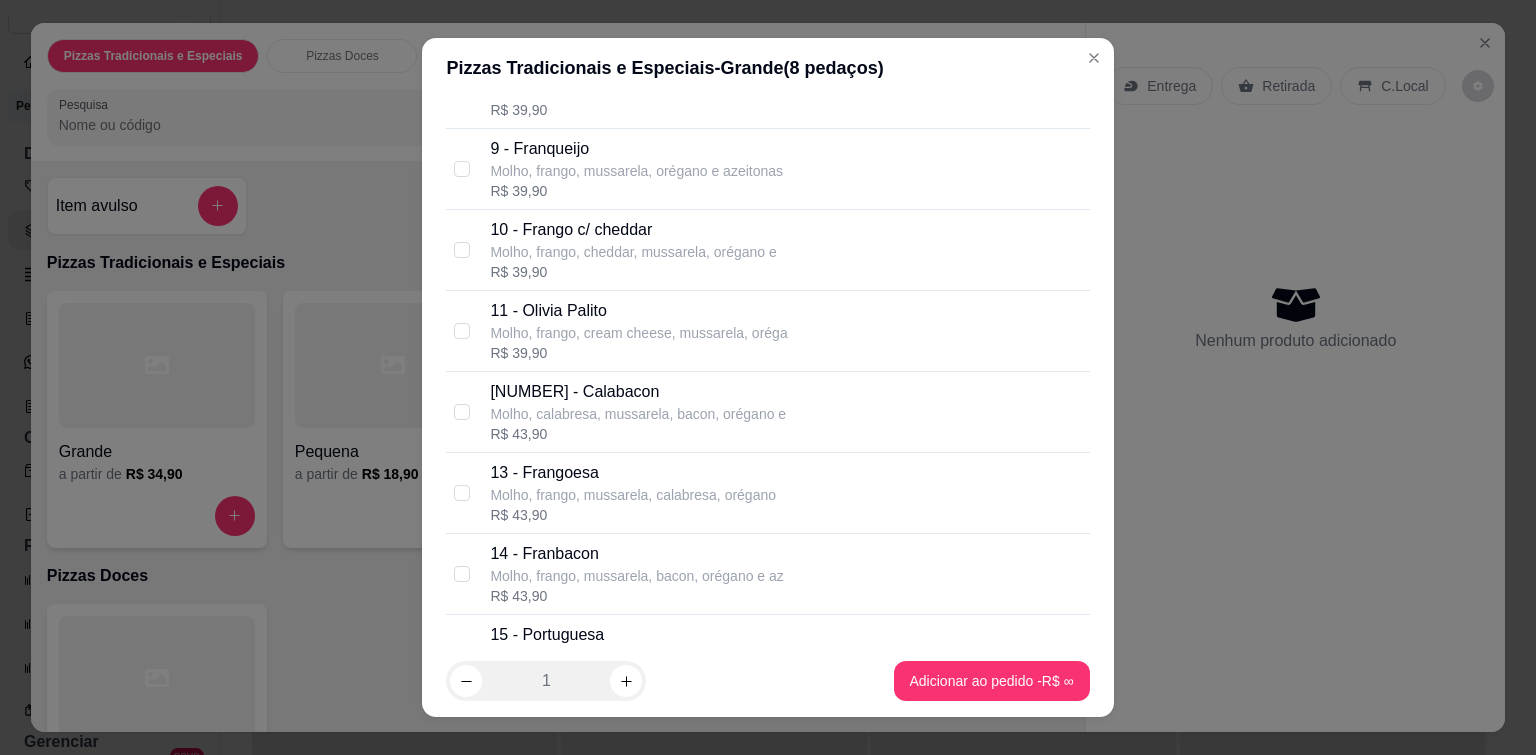 scroll, scrollTop: 800, scrollLeft: 0, axis: vertical 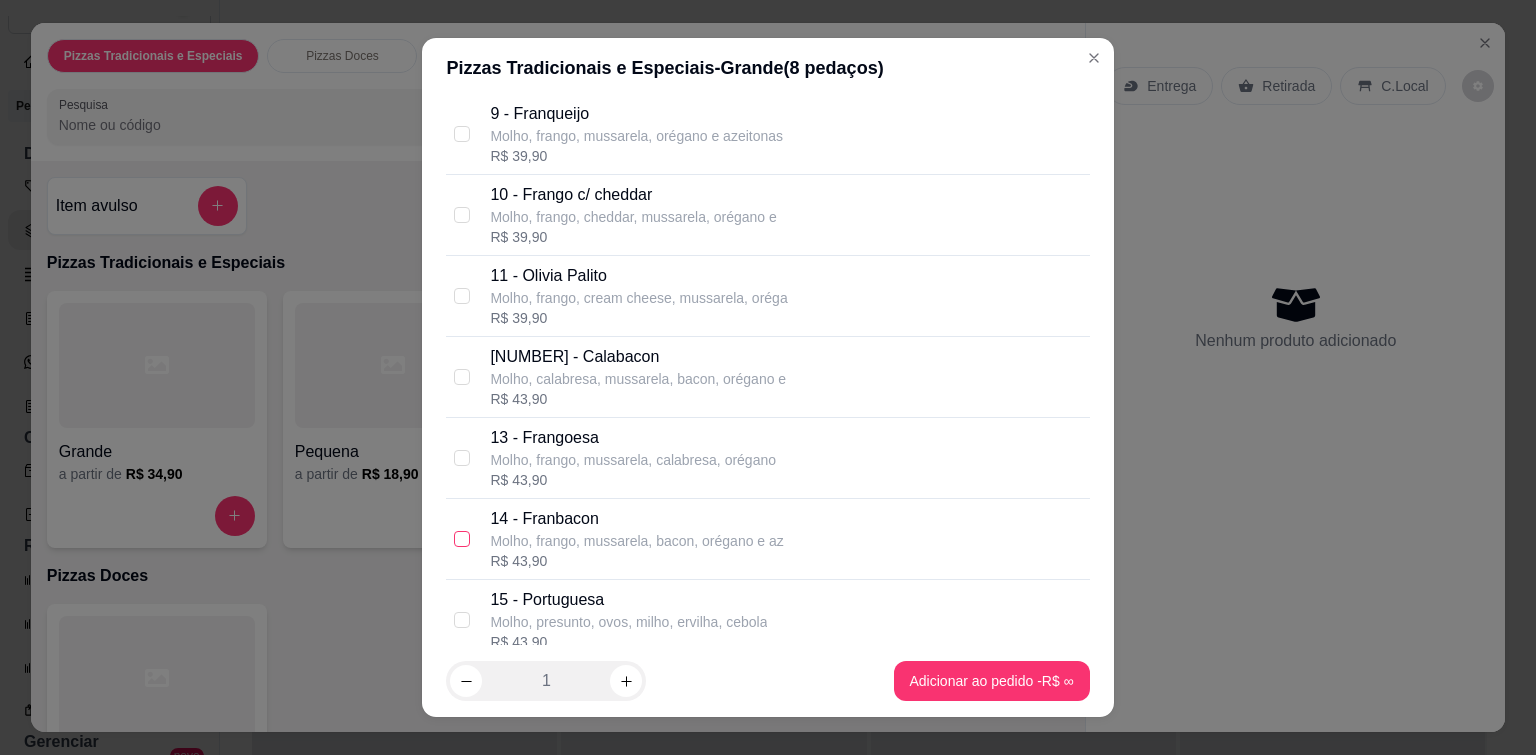click at bounding box center [462, 539] 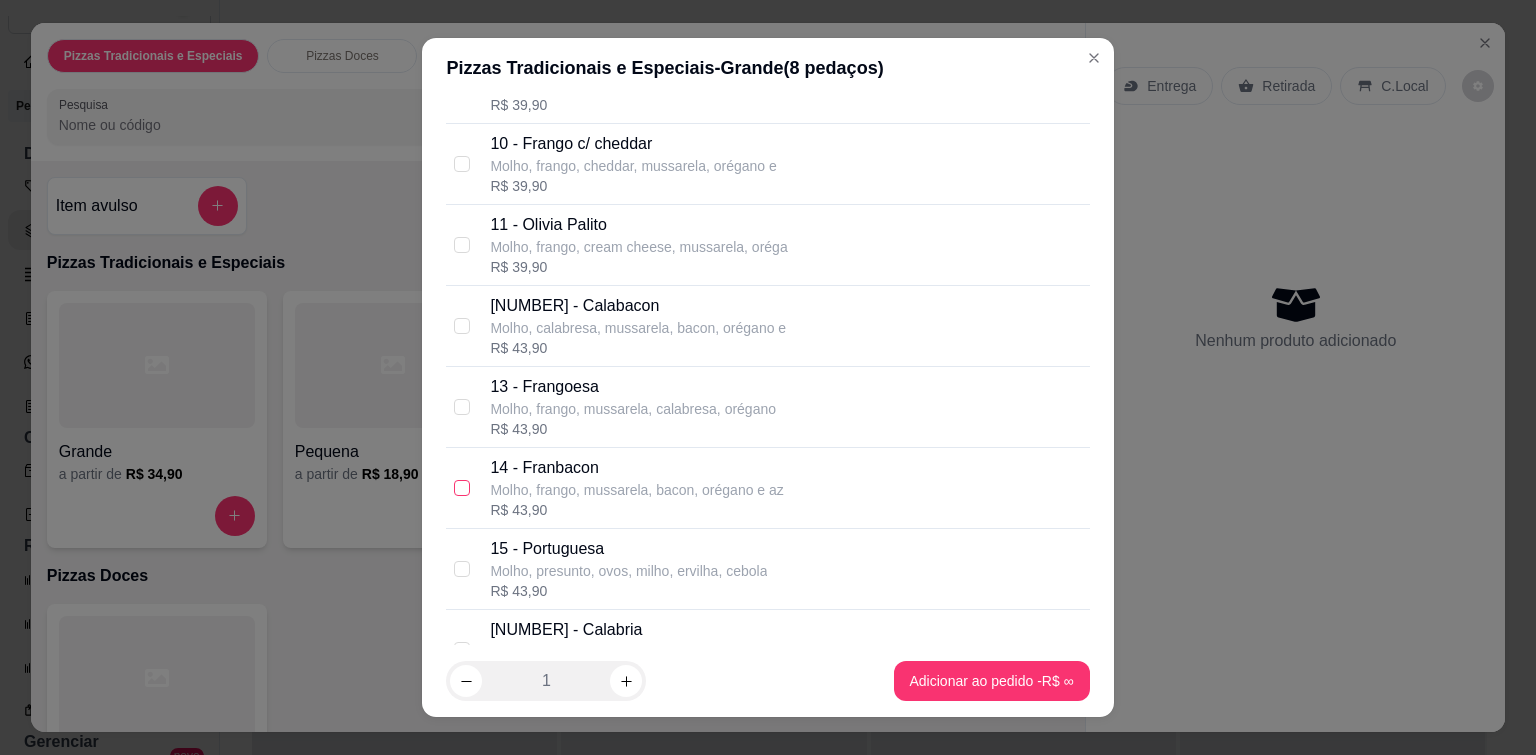 scroll, scrollTop: 900, scrollLeft: 0, axis: vertical 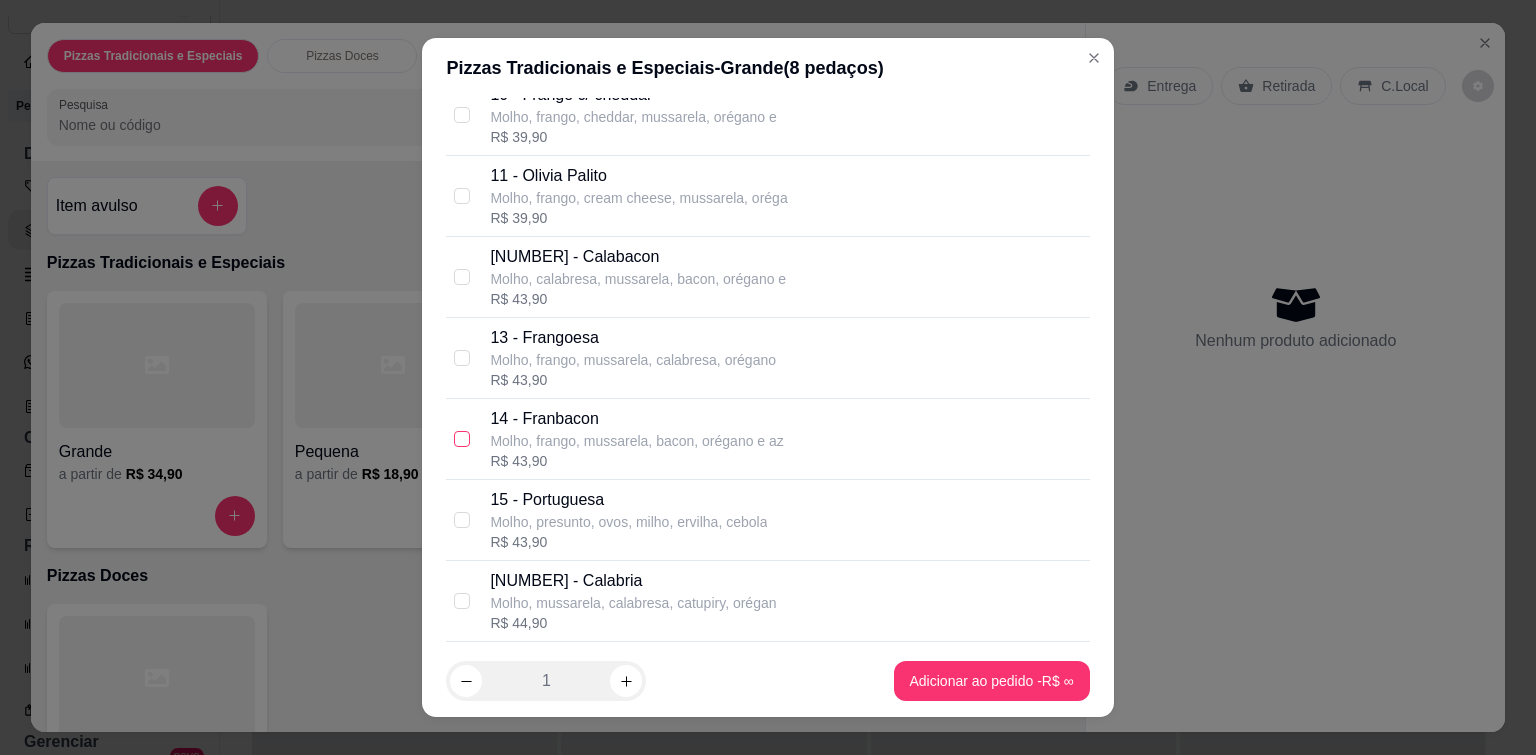 click at bounding box center (462, 439) 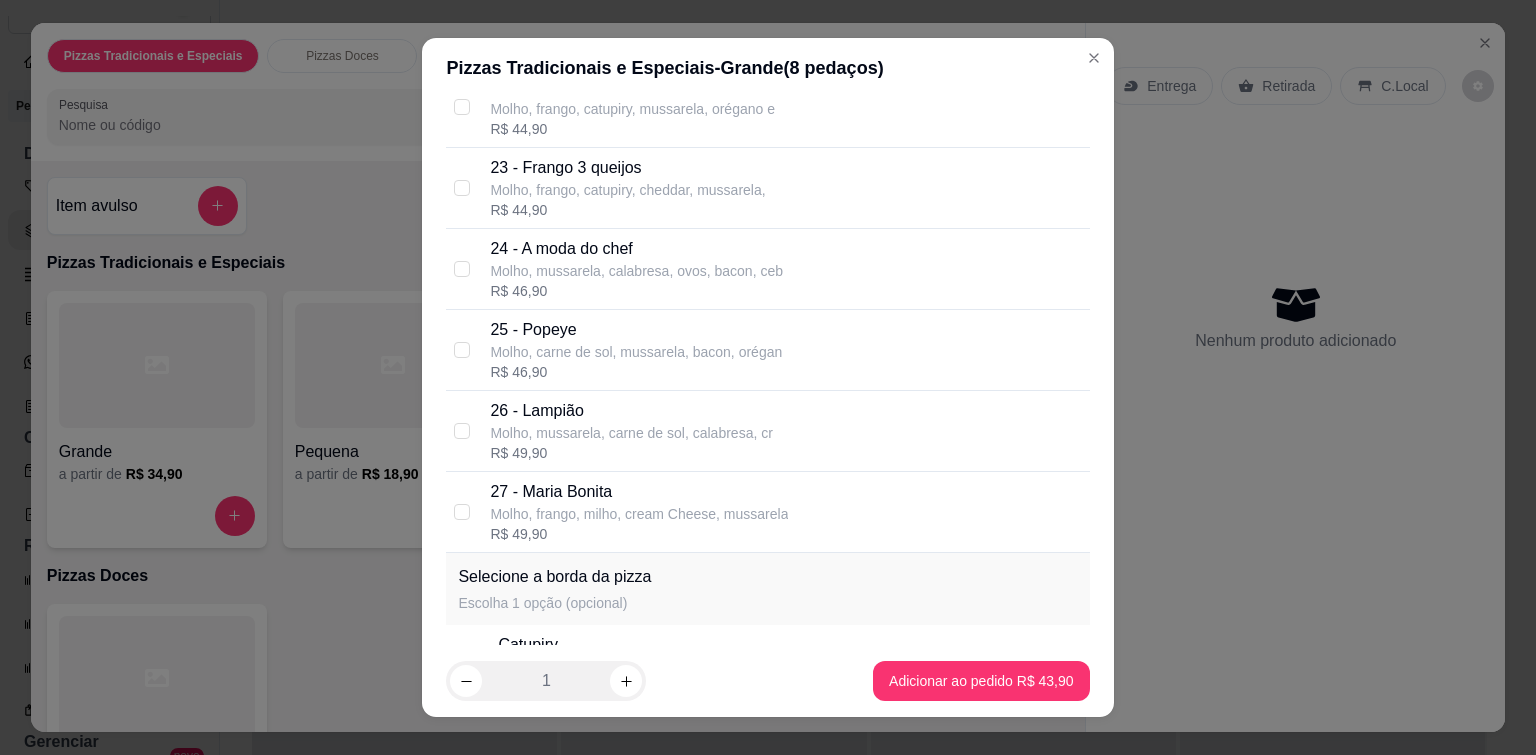 scroll, scrollTop: 1900, scrollLeft: 0, axis: vertical 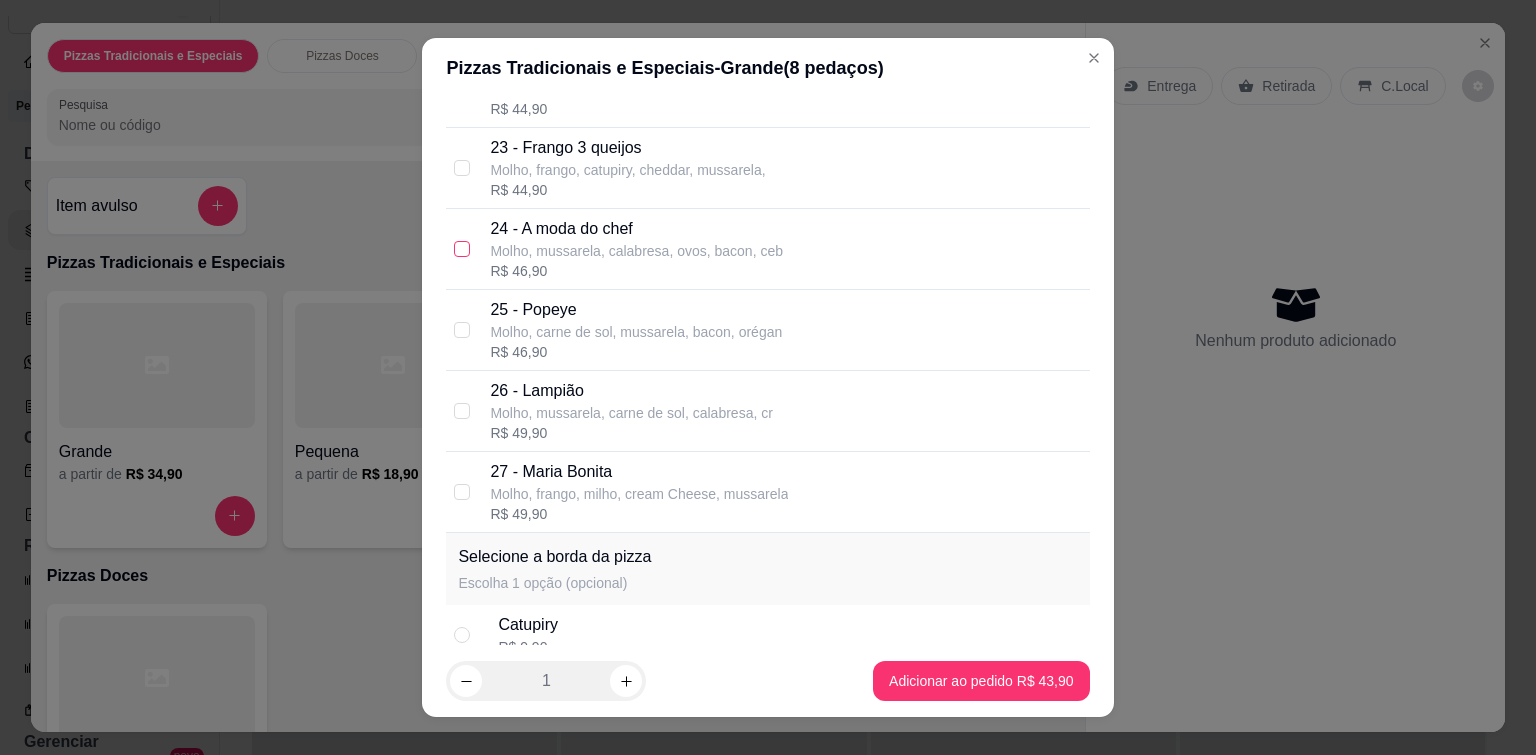 click at bounding box center (462, 249) 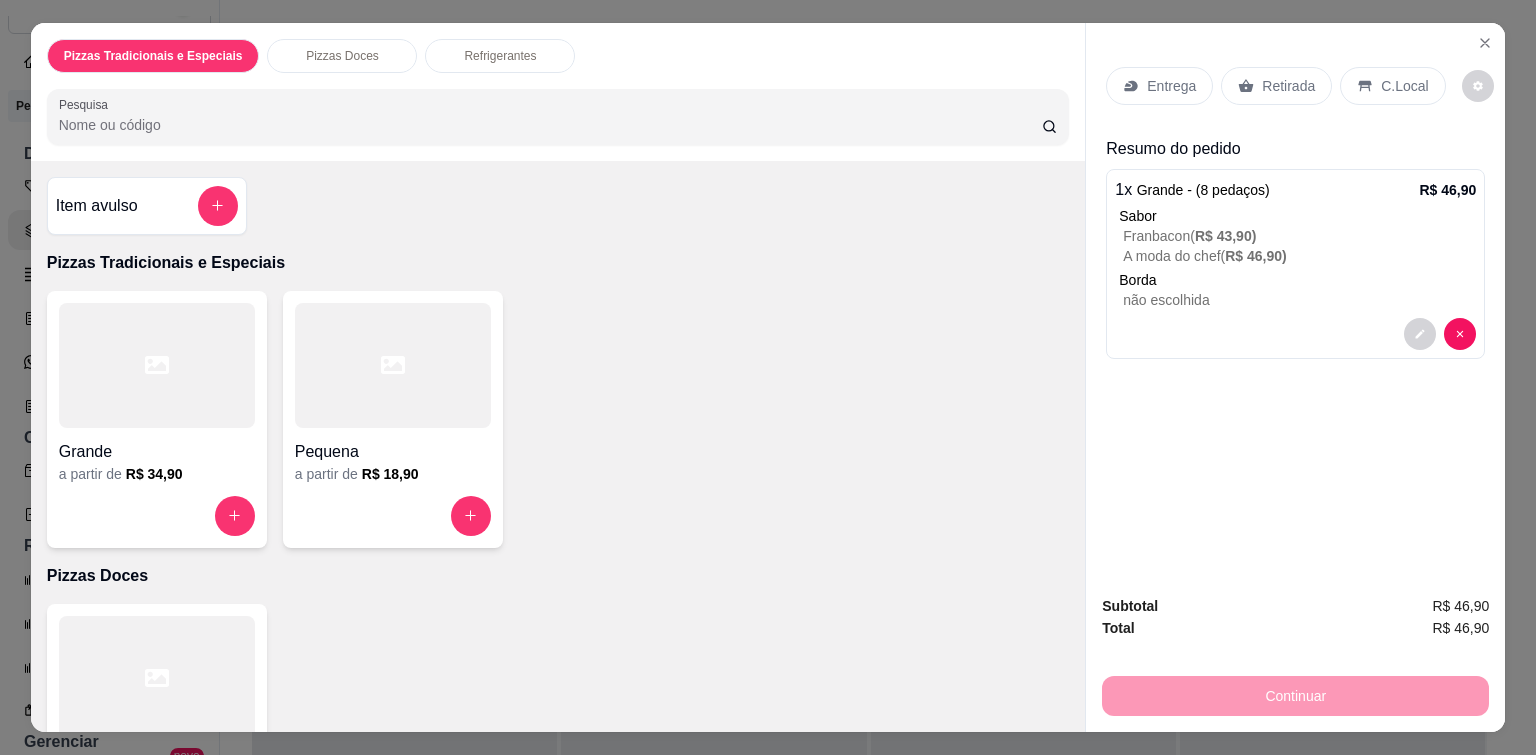 click on "Entrega" at bounding box center (1171, 86) 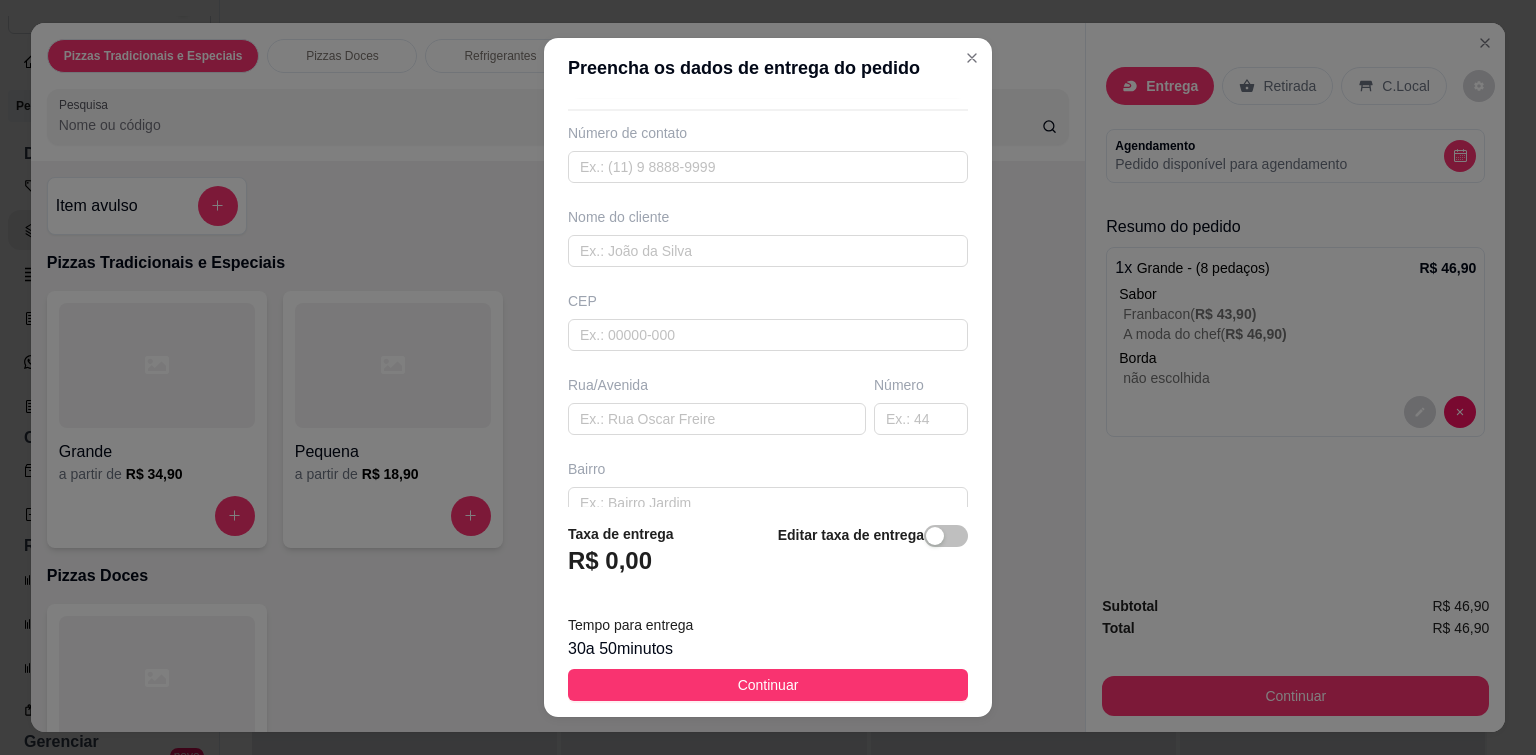 scroll, scrollTop: 100, scrollLeft: 0, axis: vertical 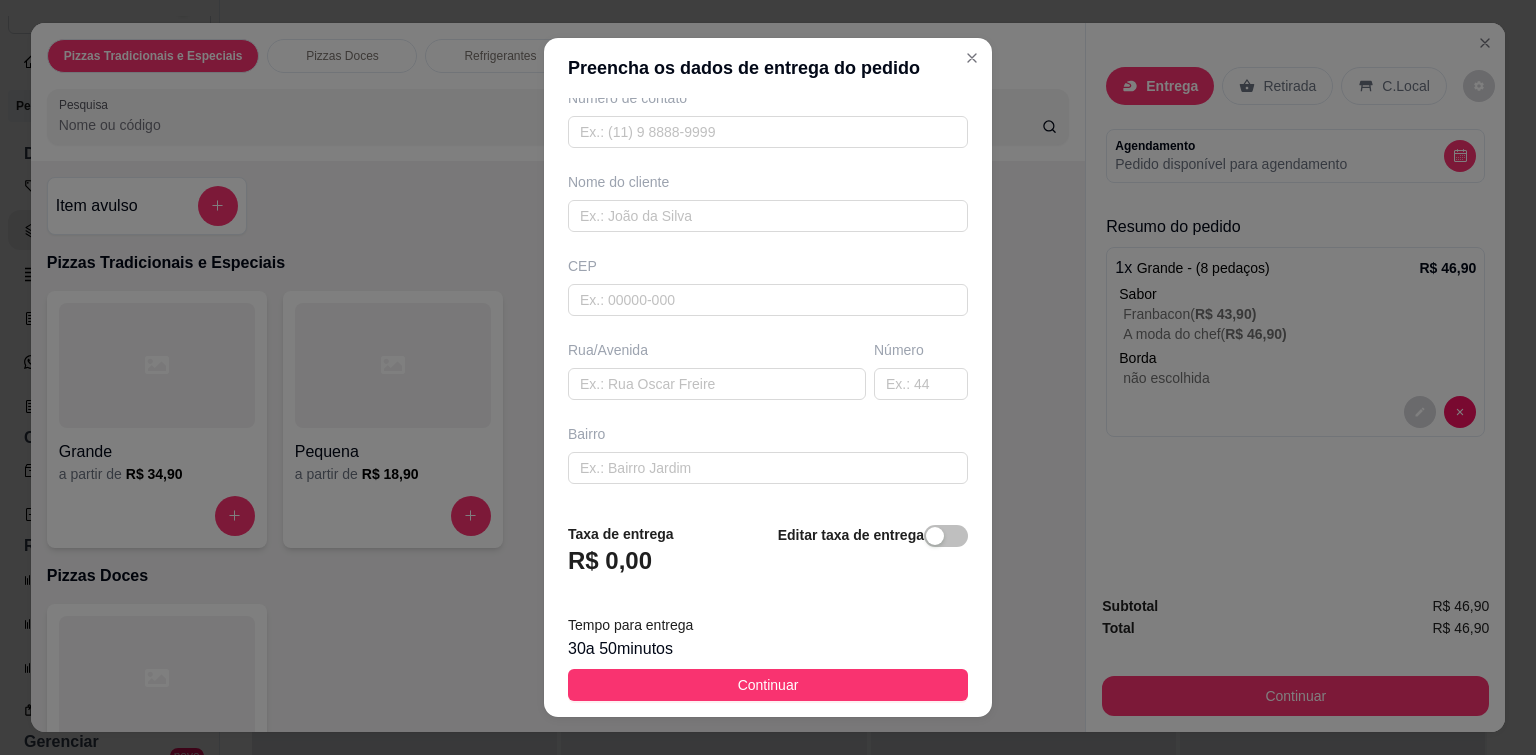 click on "R$ 0,00" at bounding box center [610, 561] 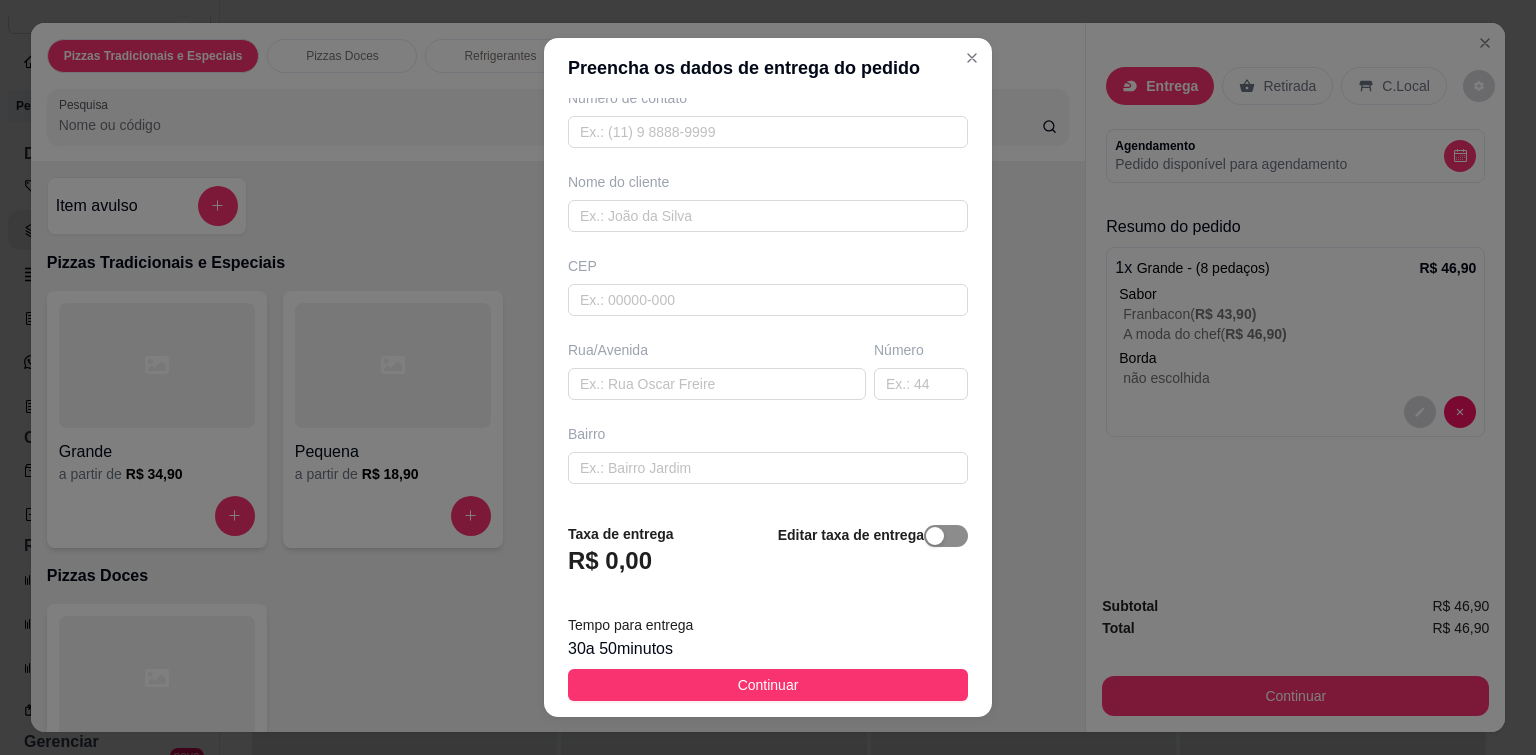 click at bounding box center [935, 536] 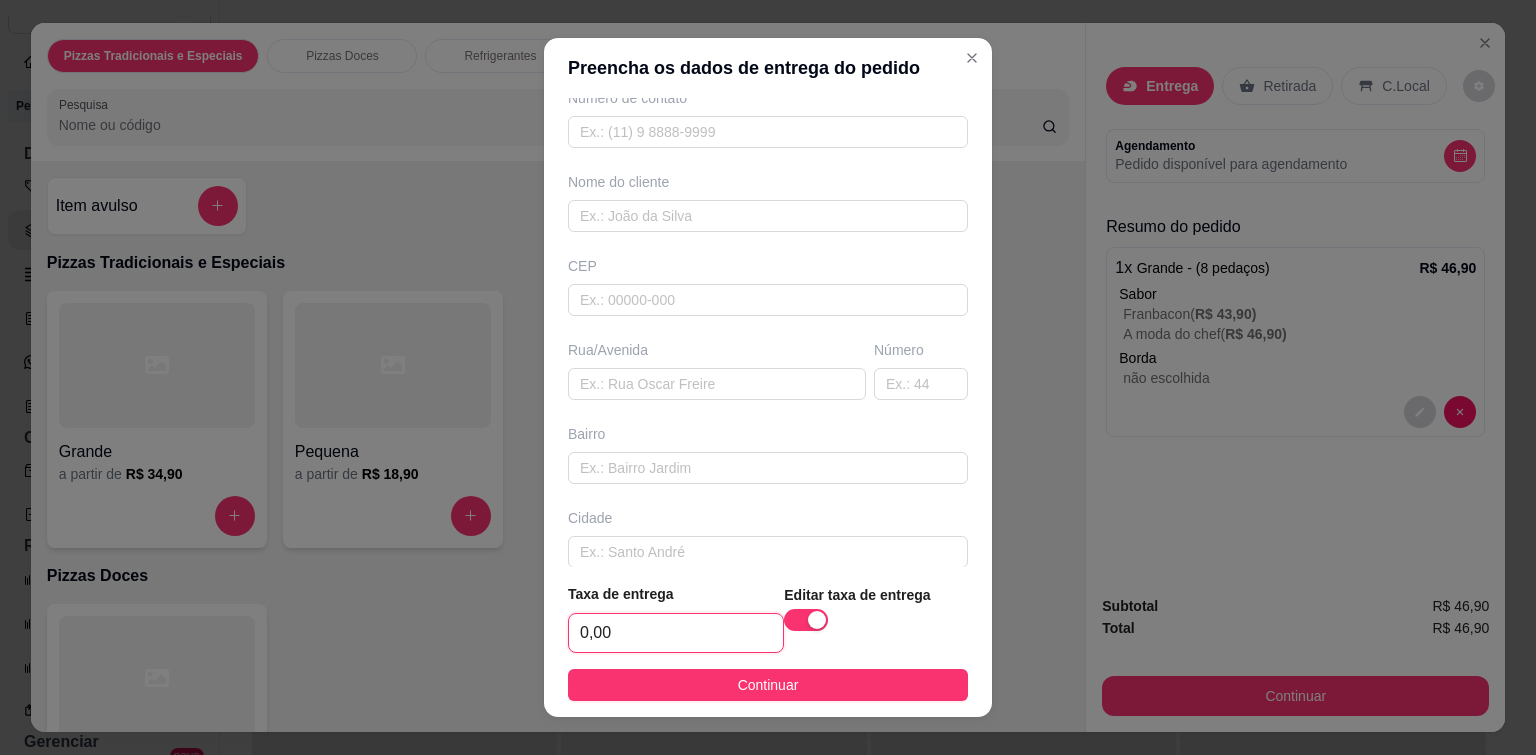 click on "0,00" at bounding box center [676, 633] 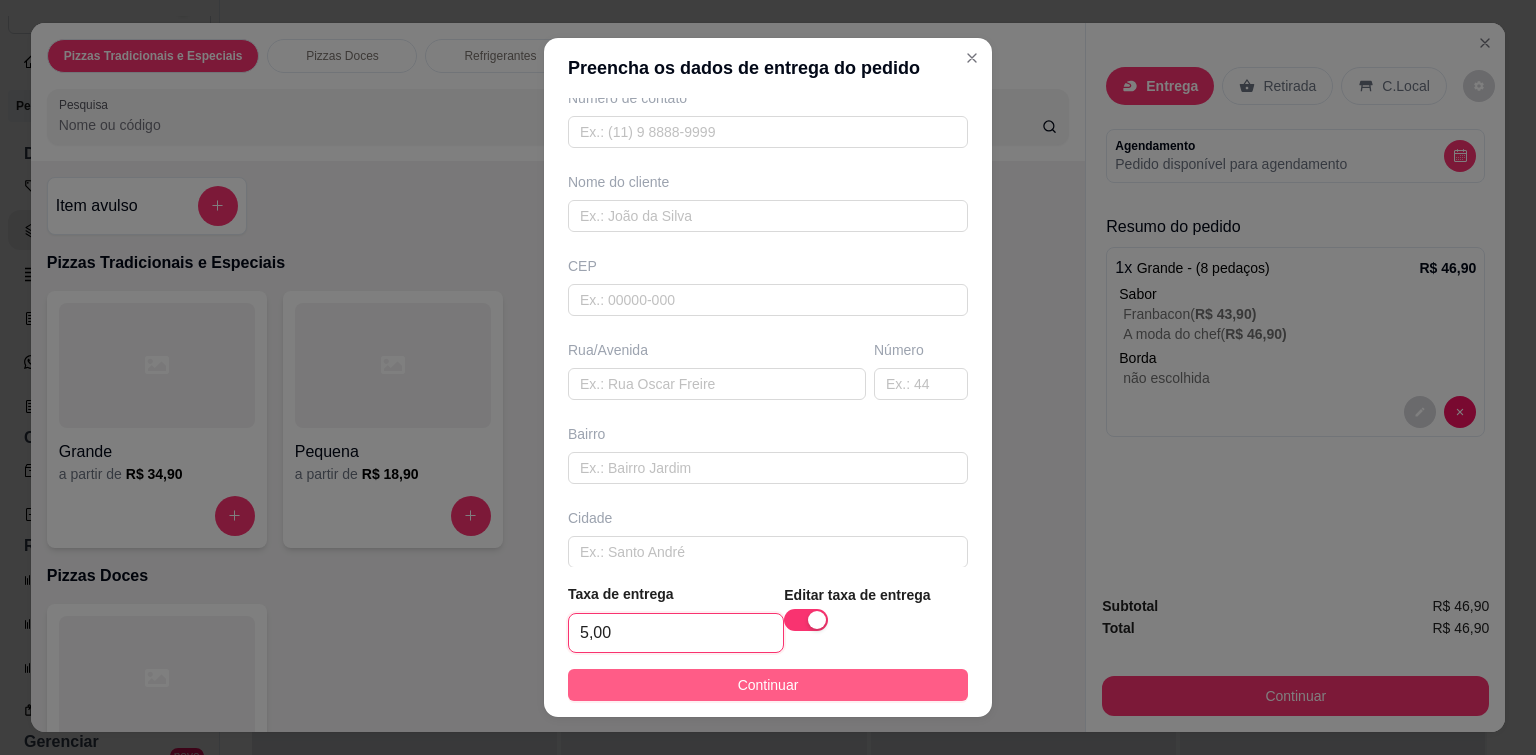 type on "5,00" 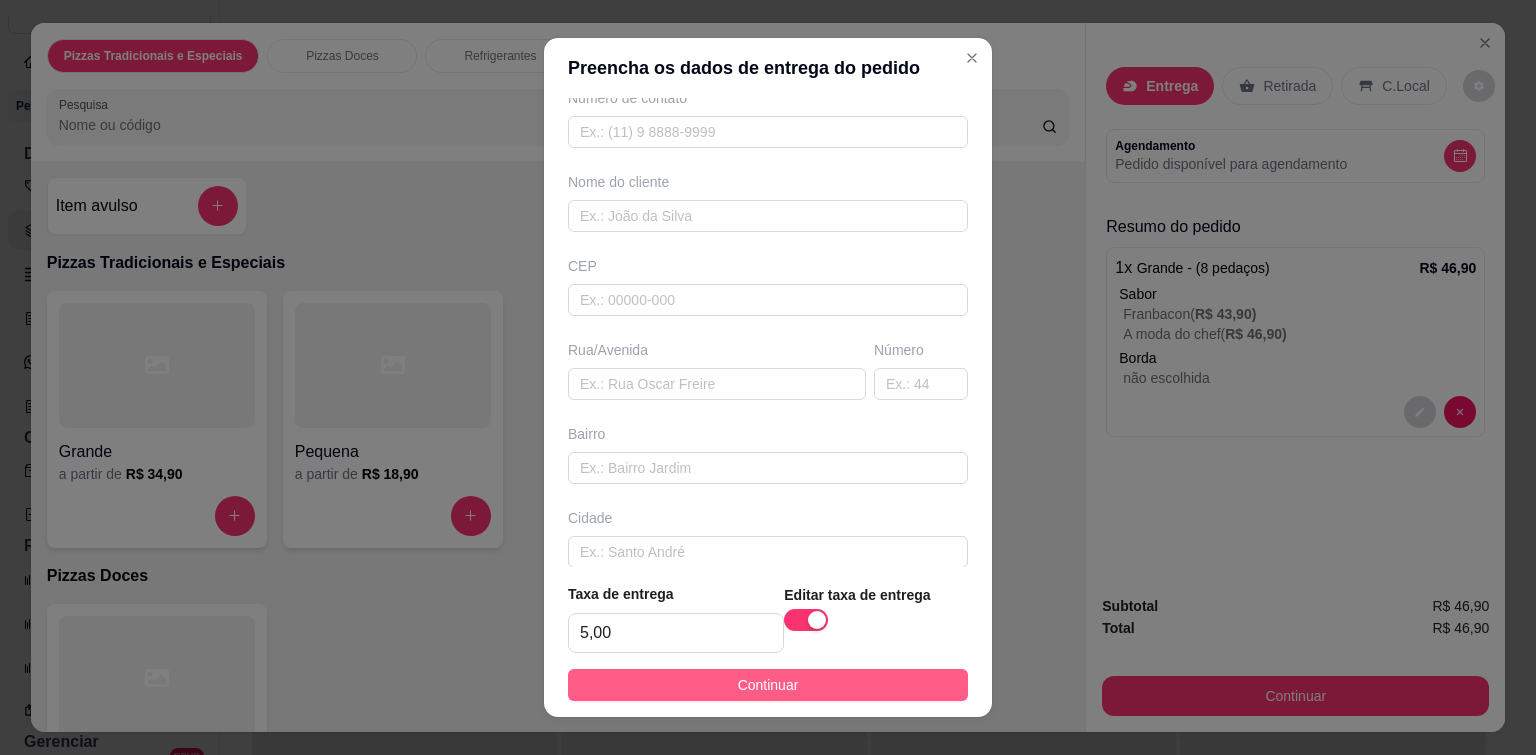 click on "Continuar" at bounding box center [768, 685] 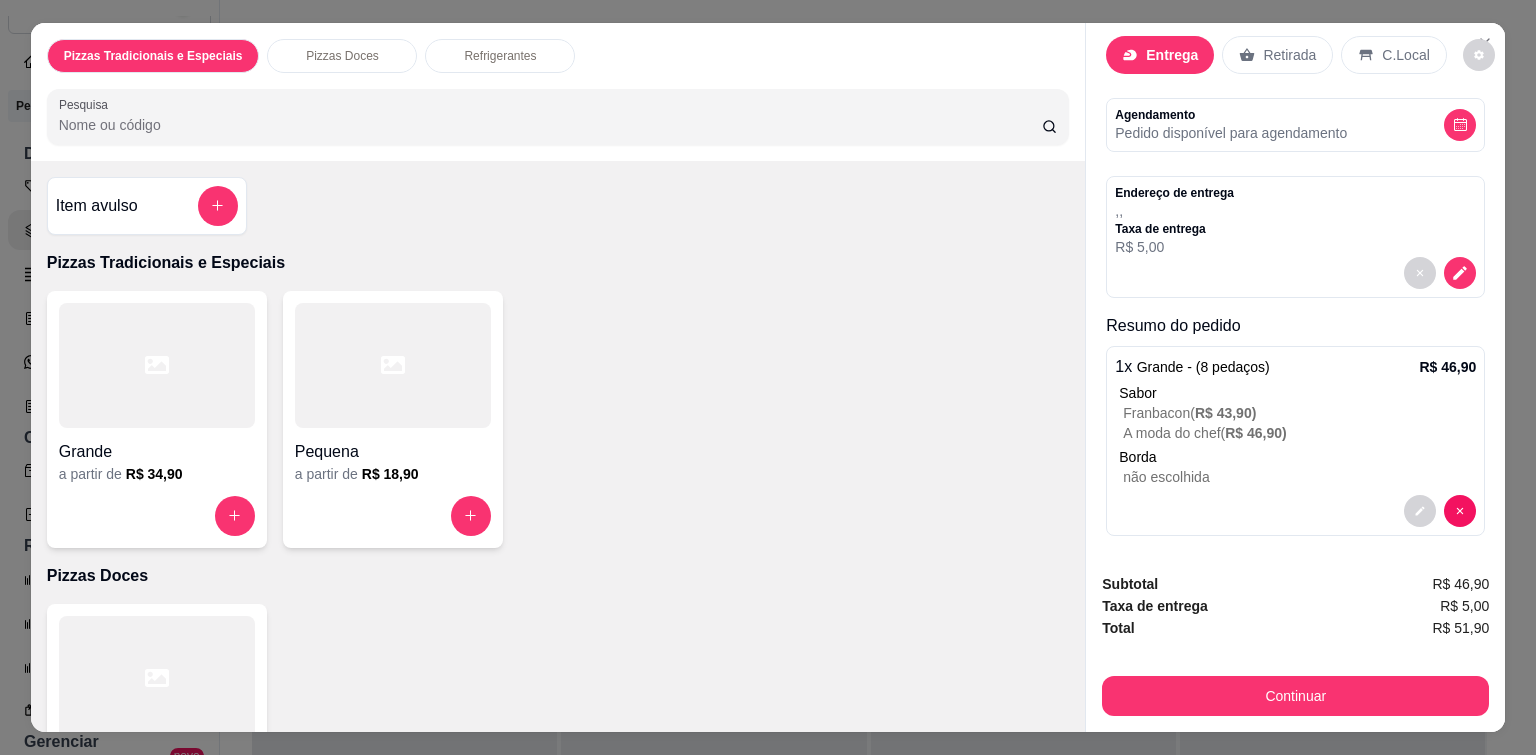scroll, scrollTop: 35, scrollLeft: 0, axis: vertical 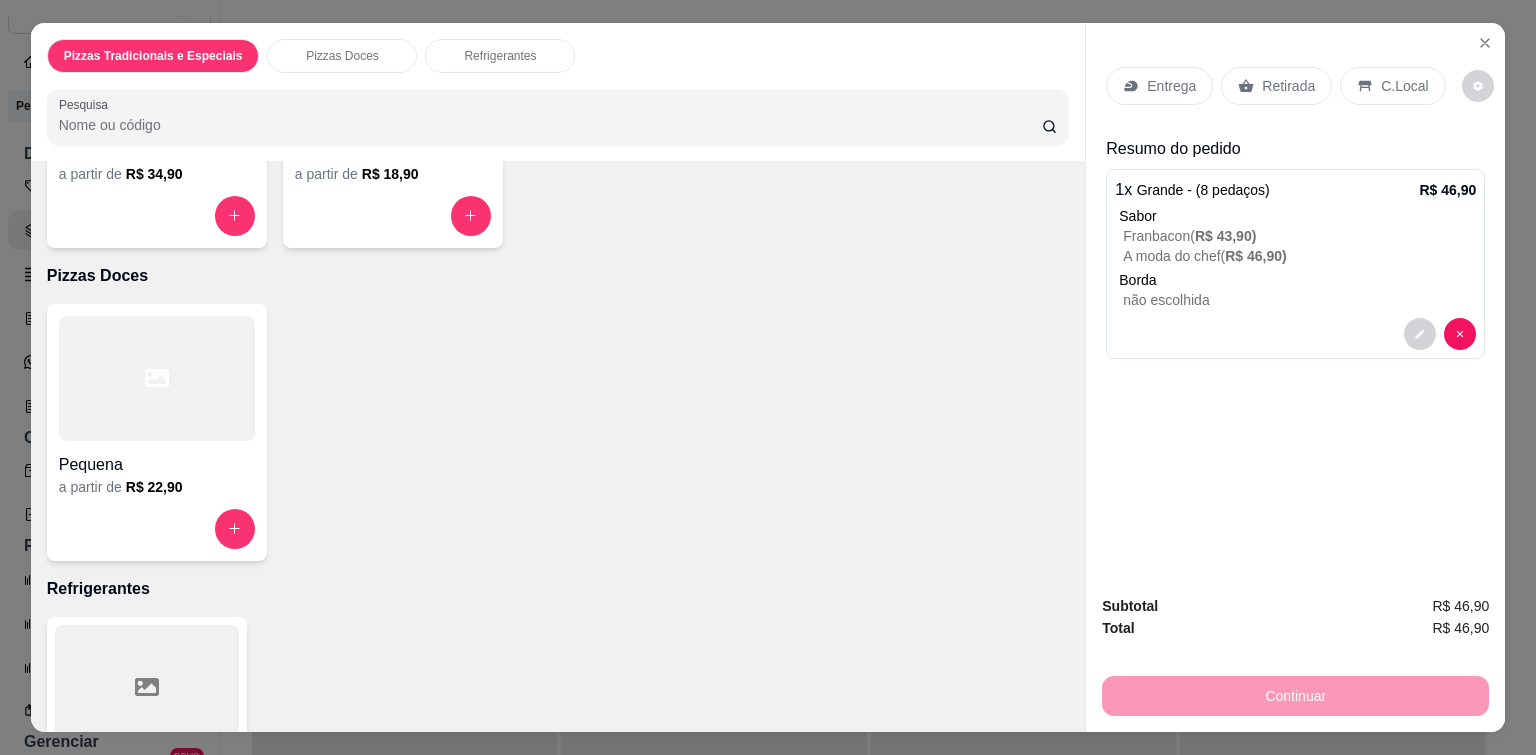 click on "Entrega" at bounding box center [1171, 86] 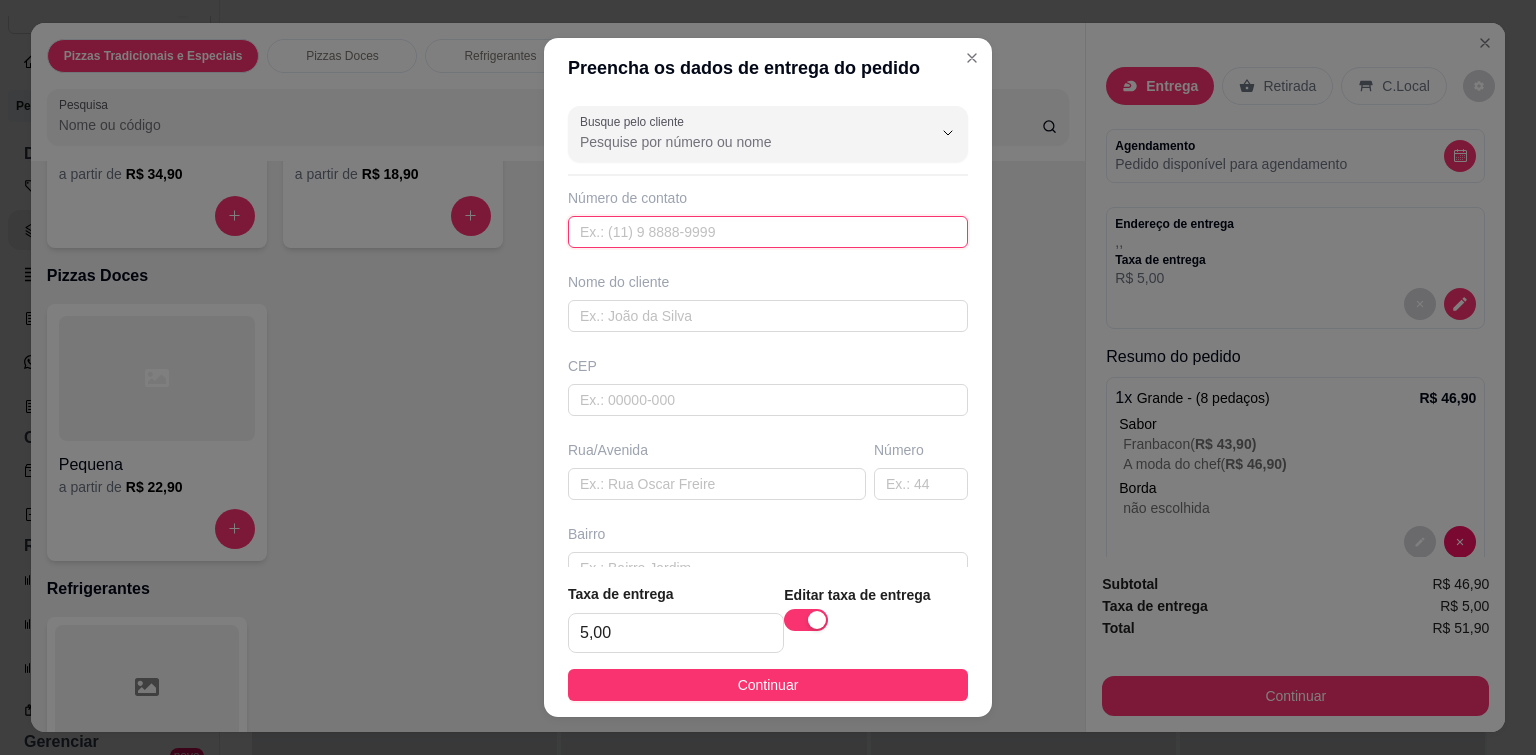 click at bounding box center (768, 232) 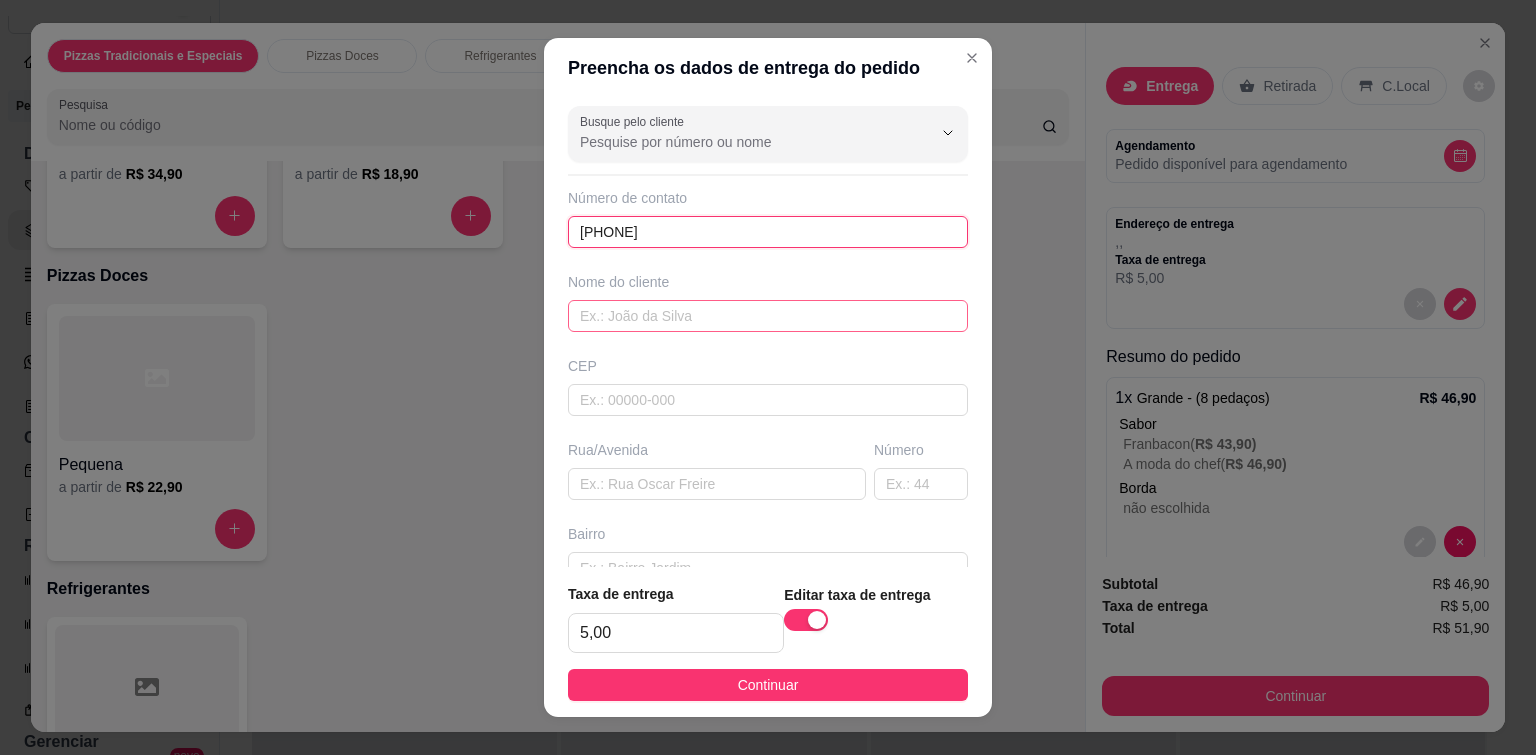 type on "[PHONE]" 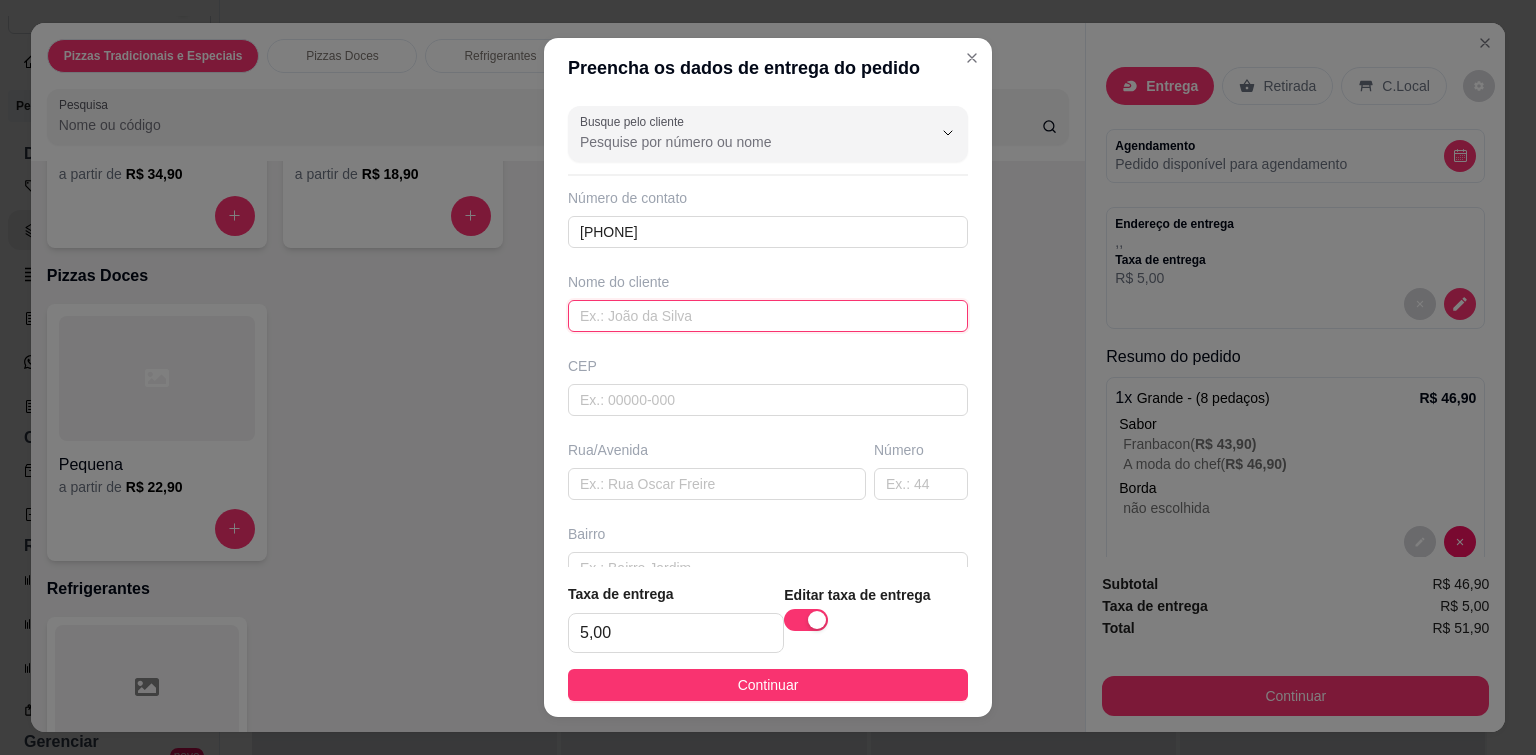 click at bounding box center [768, 316] 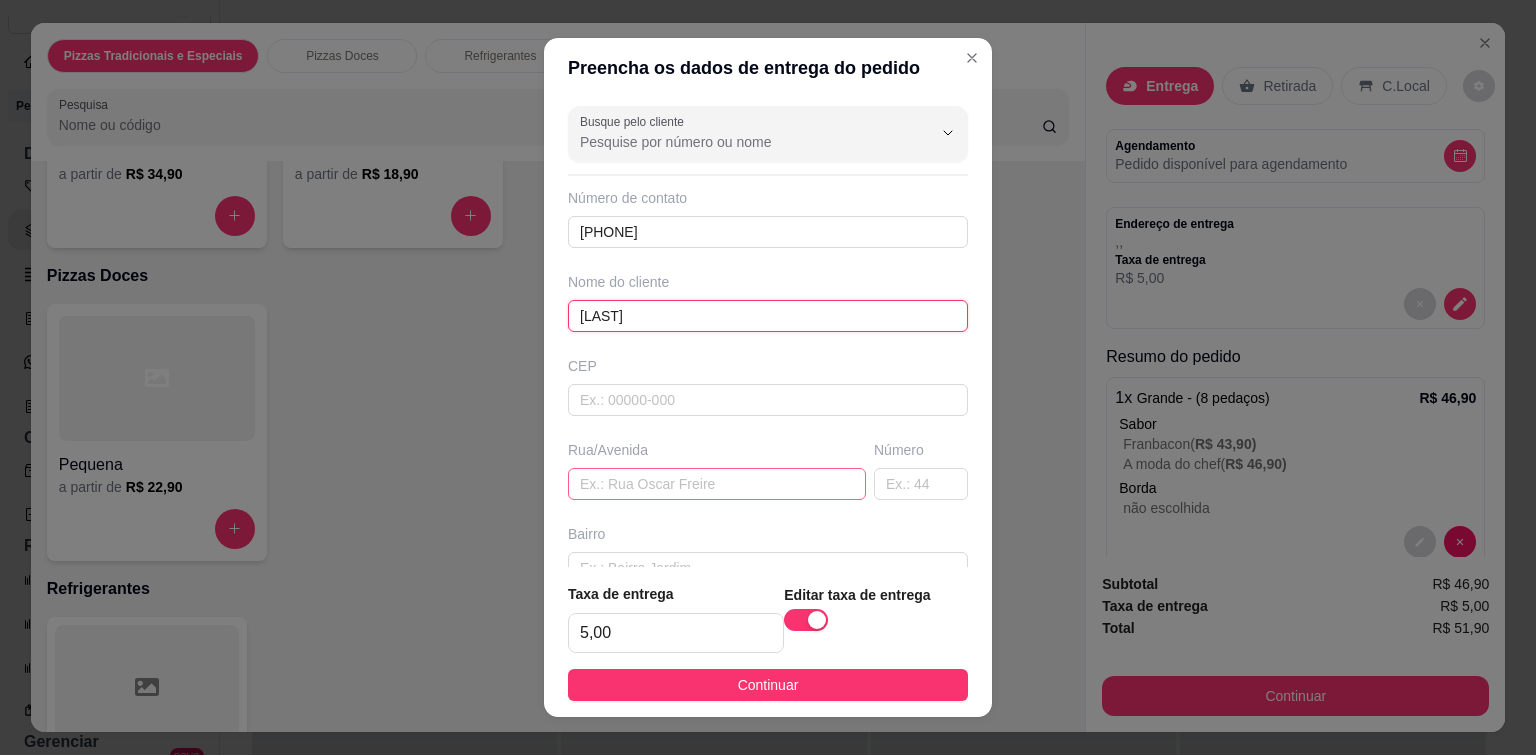 type on "[LAST]" 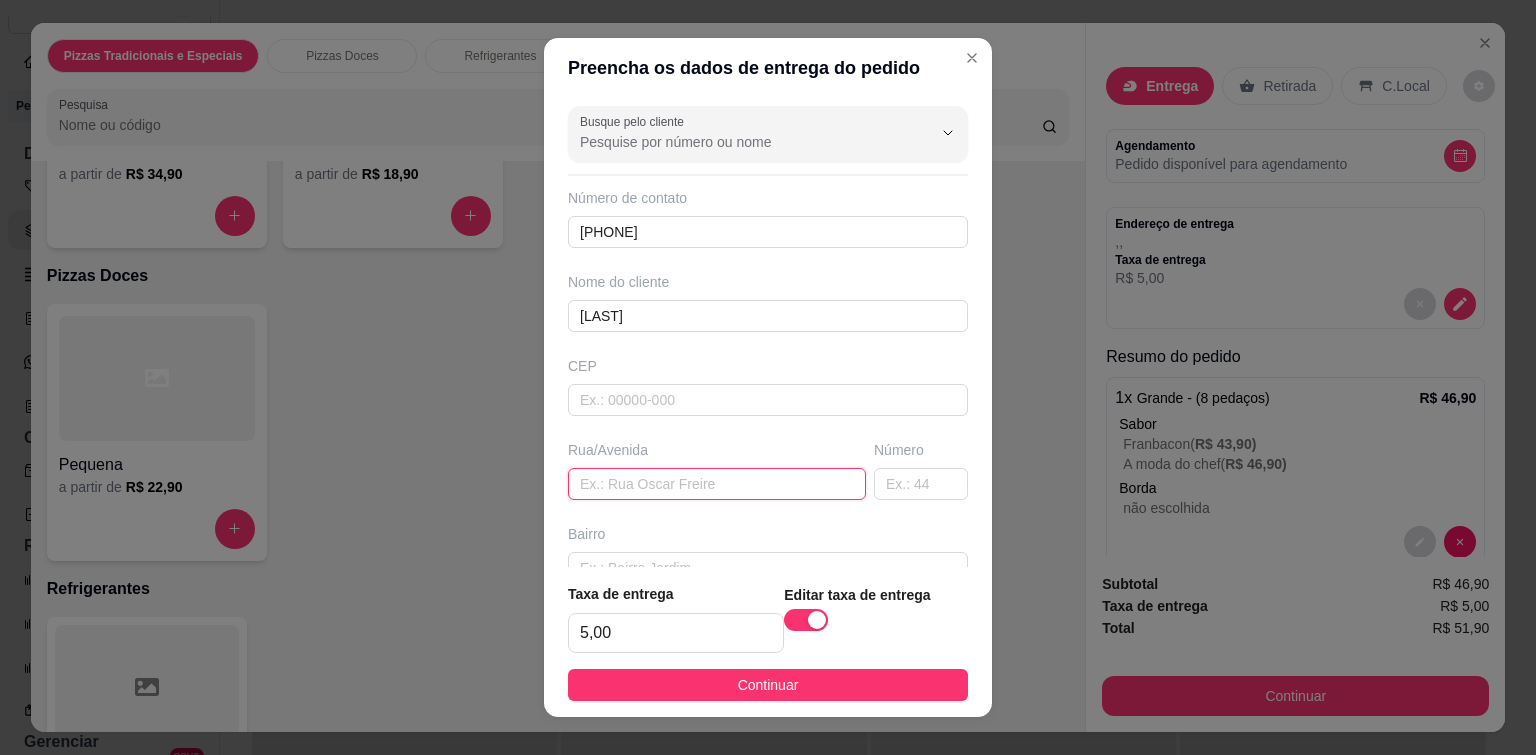 click at bounding box center (717, 484) 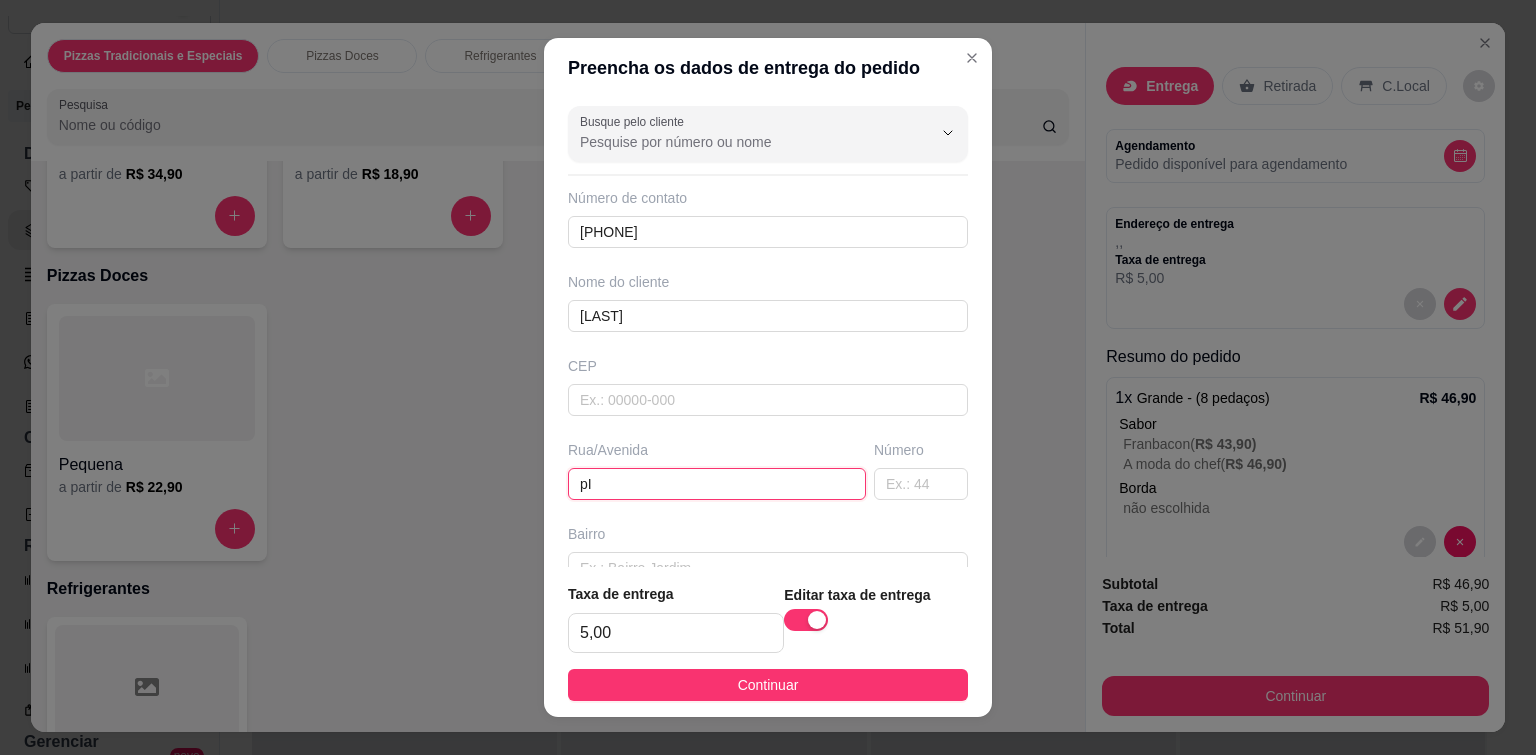 type on "p" 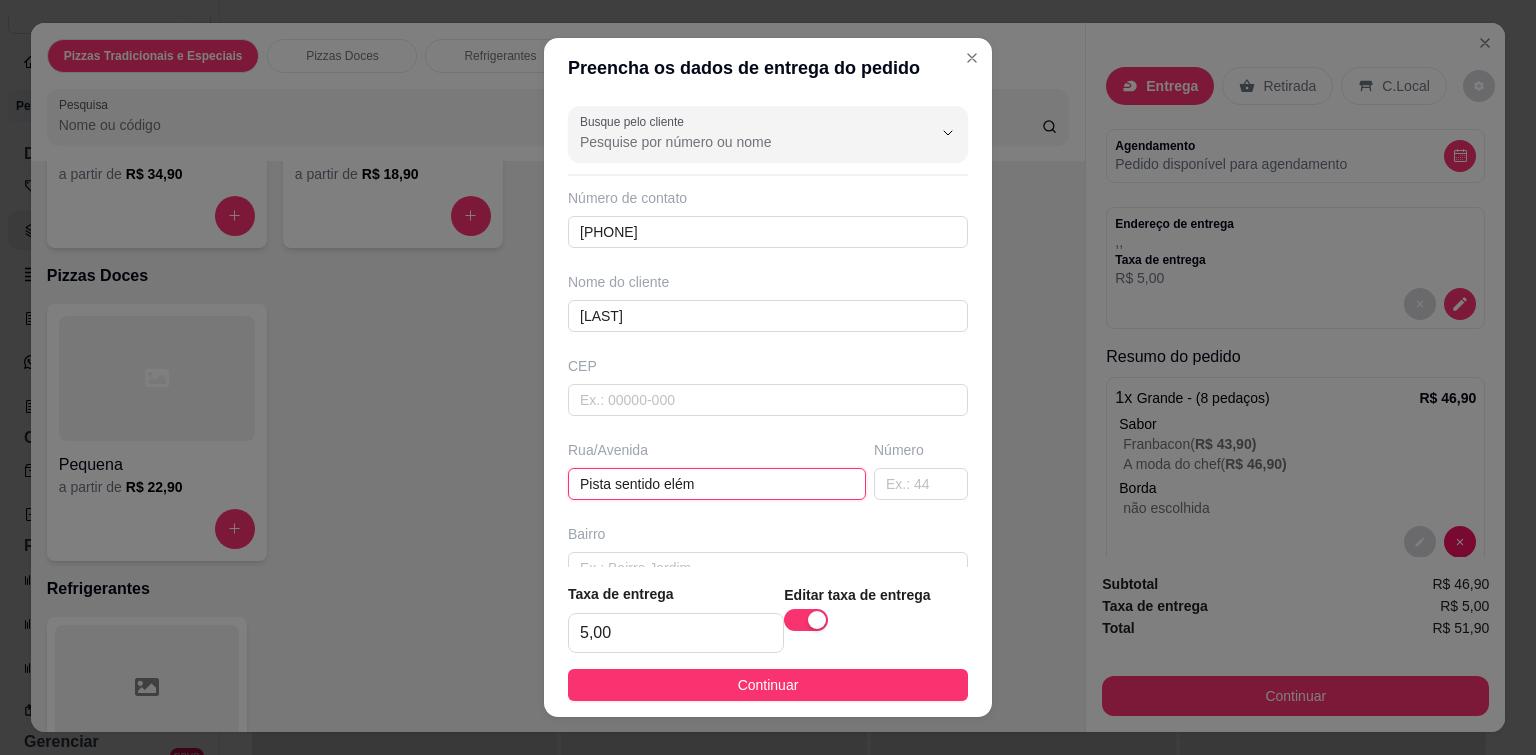 click on "Pista sentido elém" at bounding box center [717, 484] 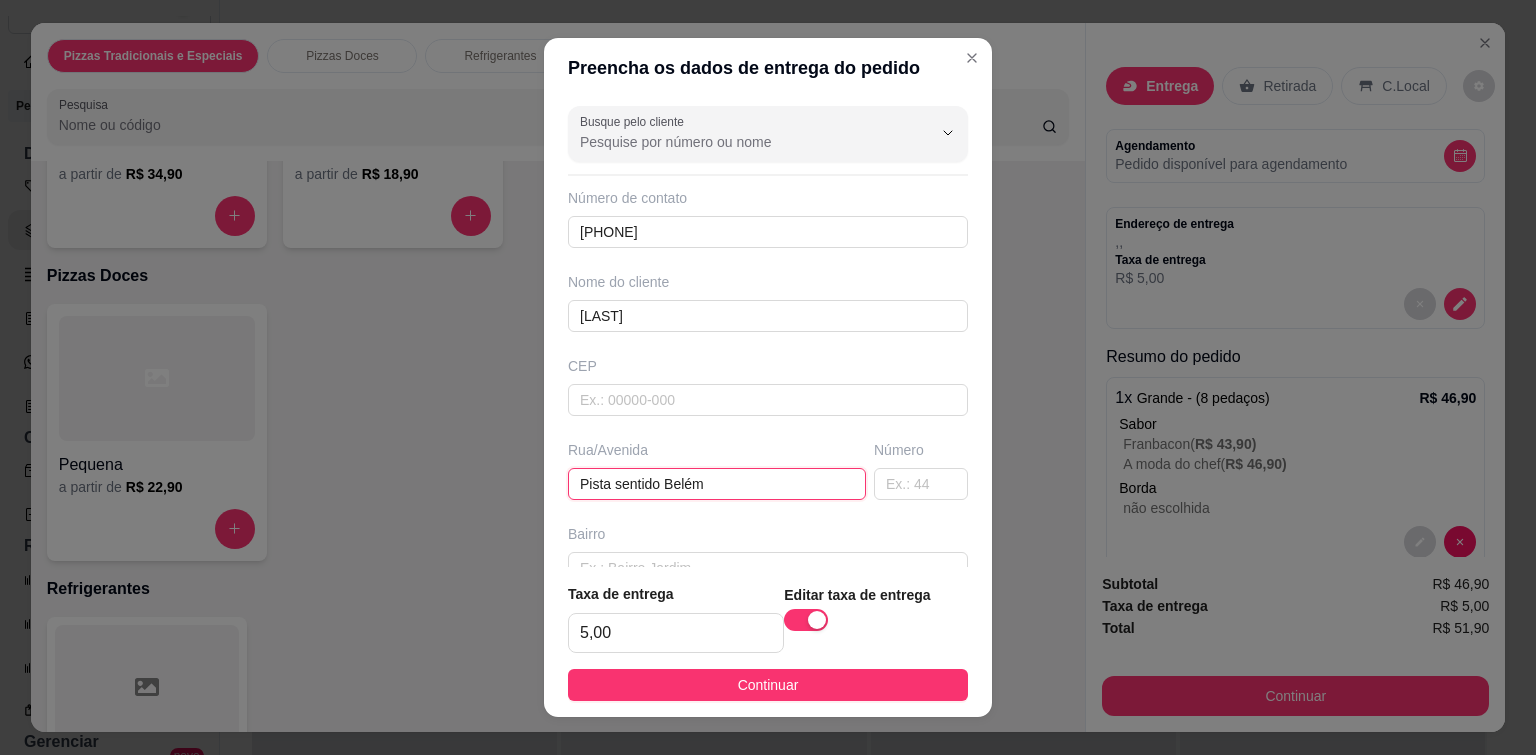 click on "Pista sentido Belém" at bounding box center [717, 484] 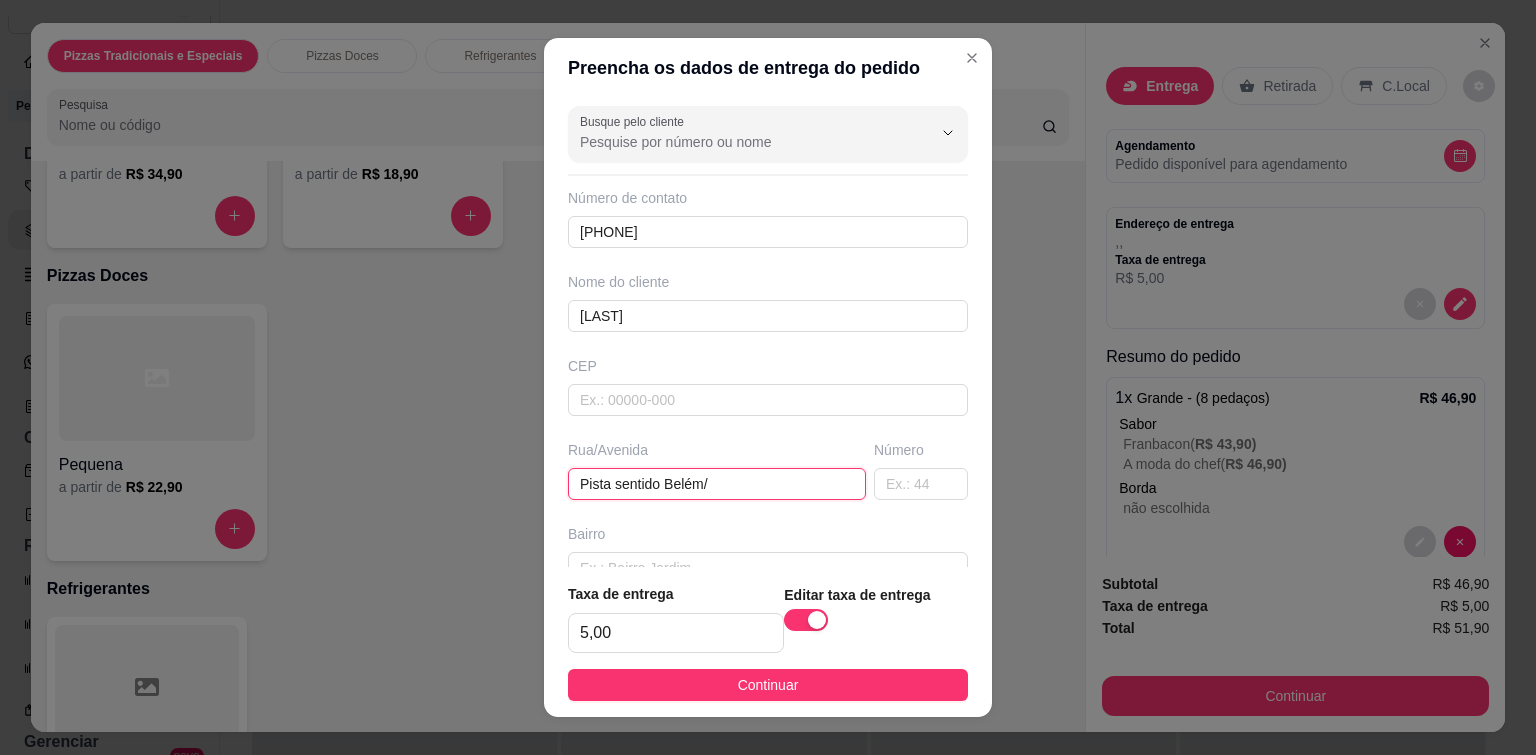 click on "Pista sentido Belém/" at bounding box center [717, 484] 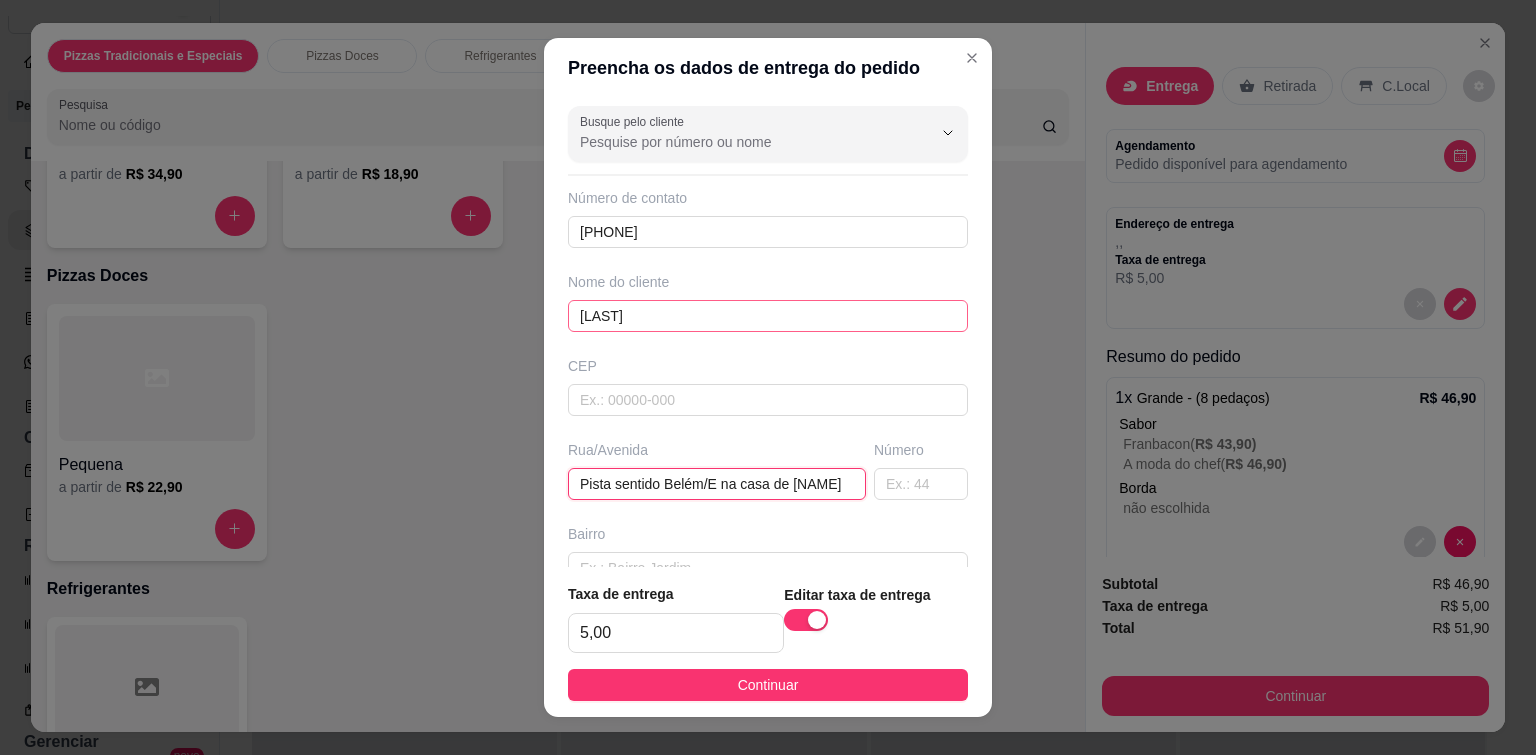scroll, scrollTop: 0, scrollLeft: 16, axis: horizontal 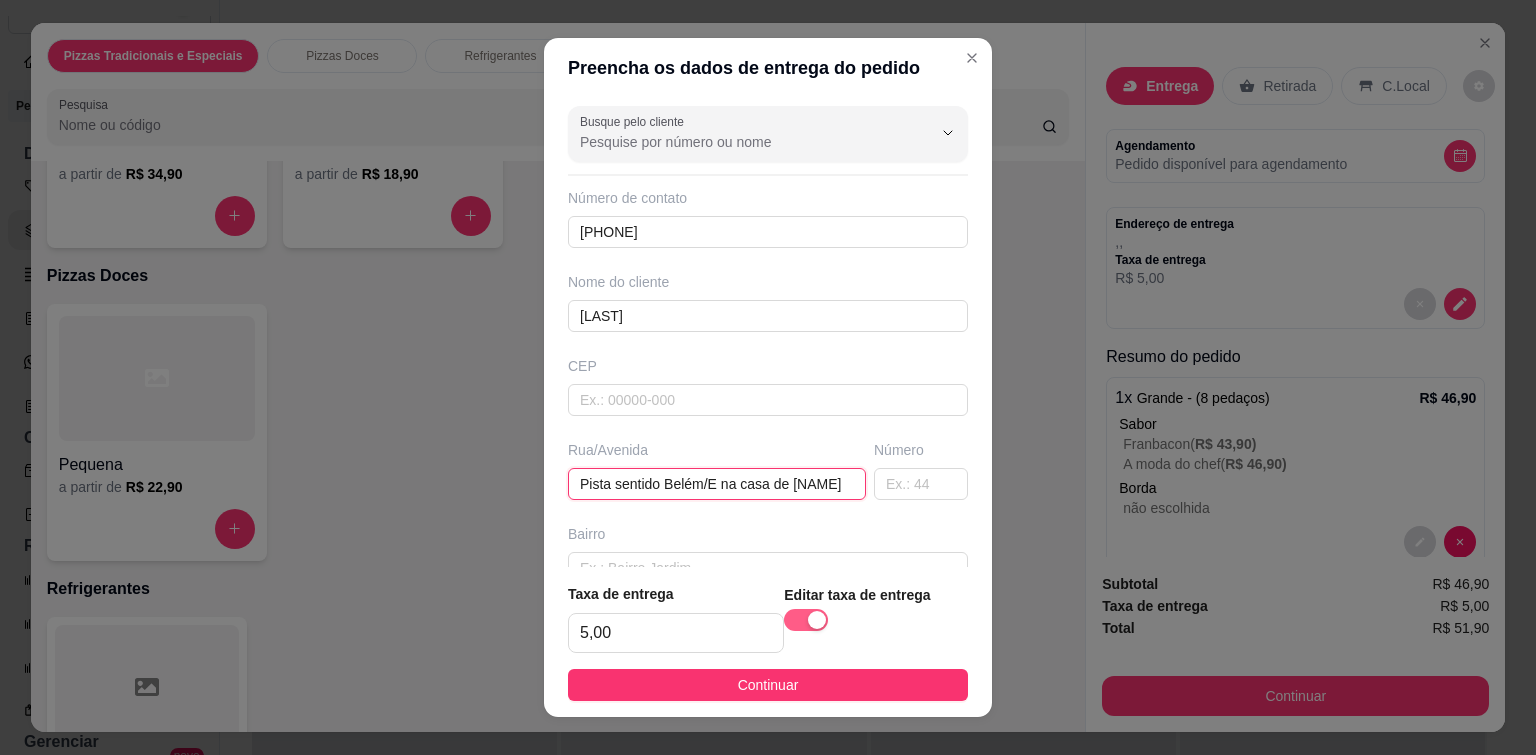 type on "Pista sentido Belém/E na casa de [NAME]" 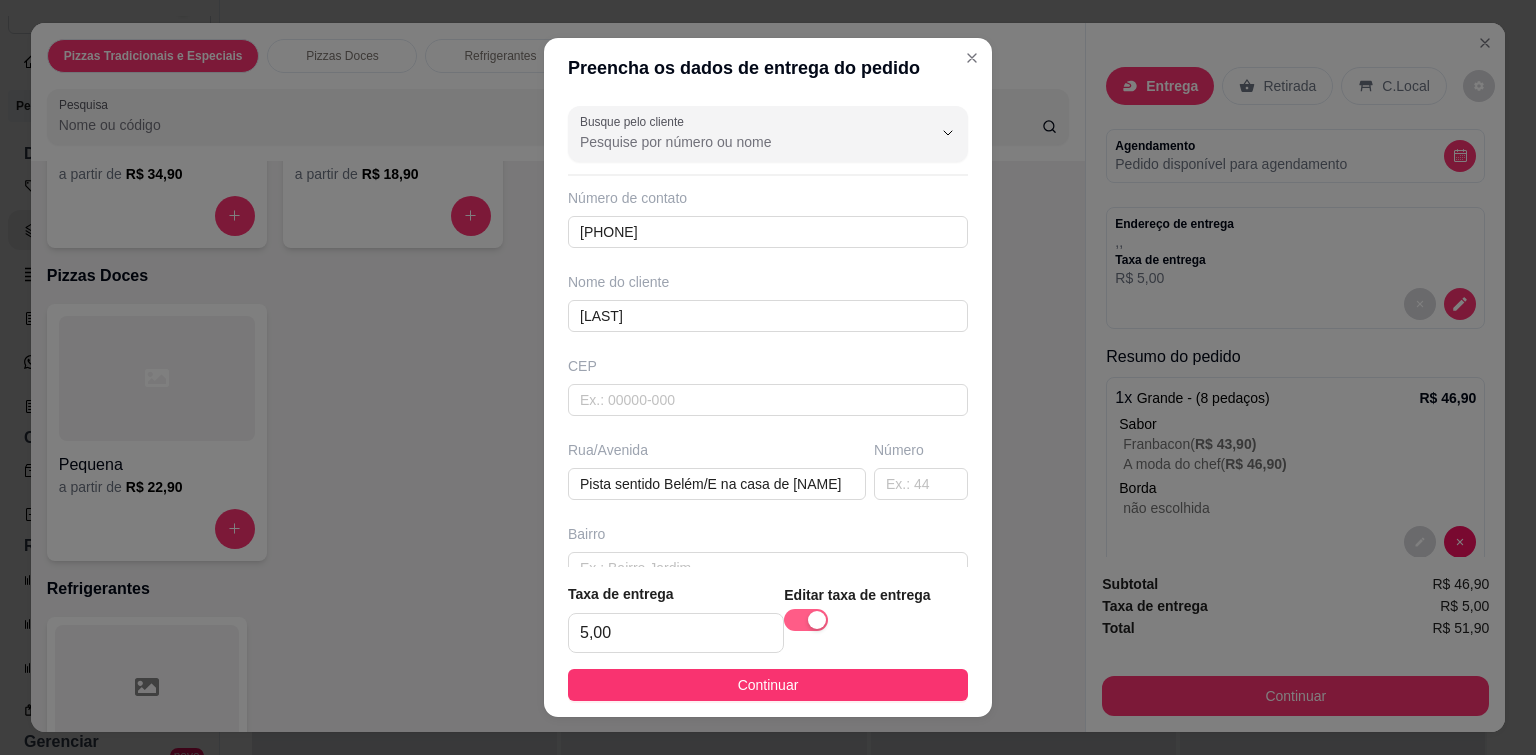 click at bounding box center (817, 620) 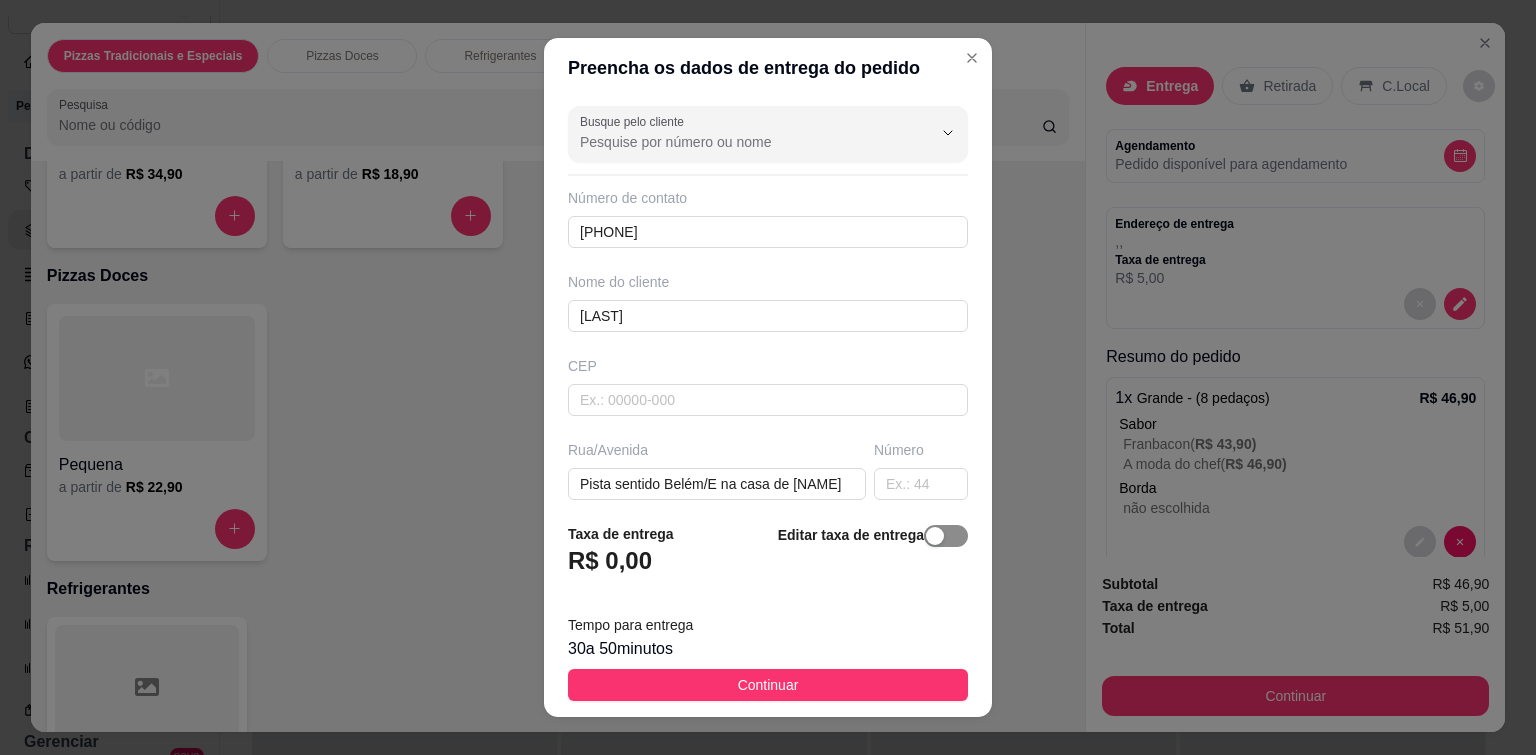 scroll, scrollTop: 0, scrollLeft: 0, axis: both 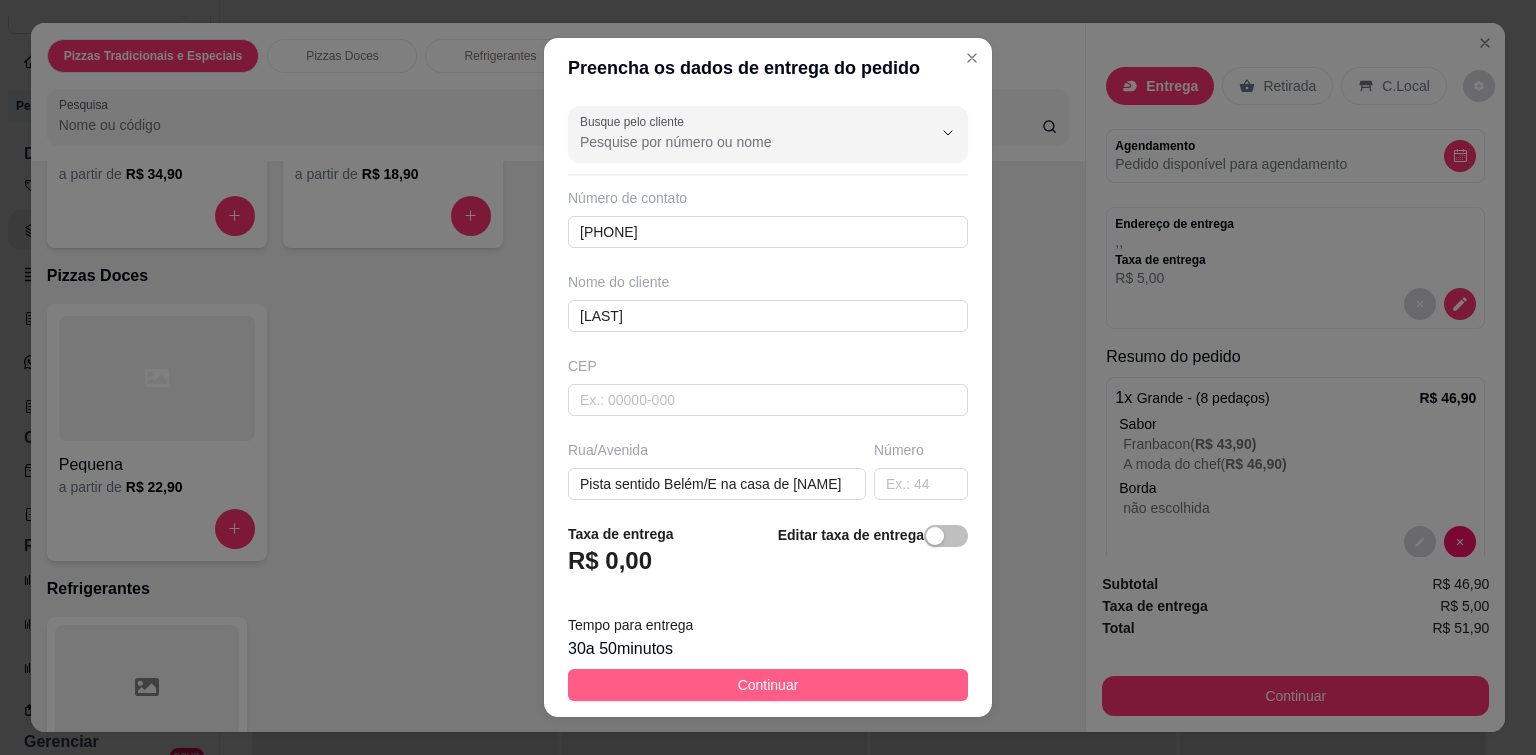 click on "Continuar" at bounding box center (768, 685) 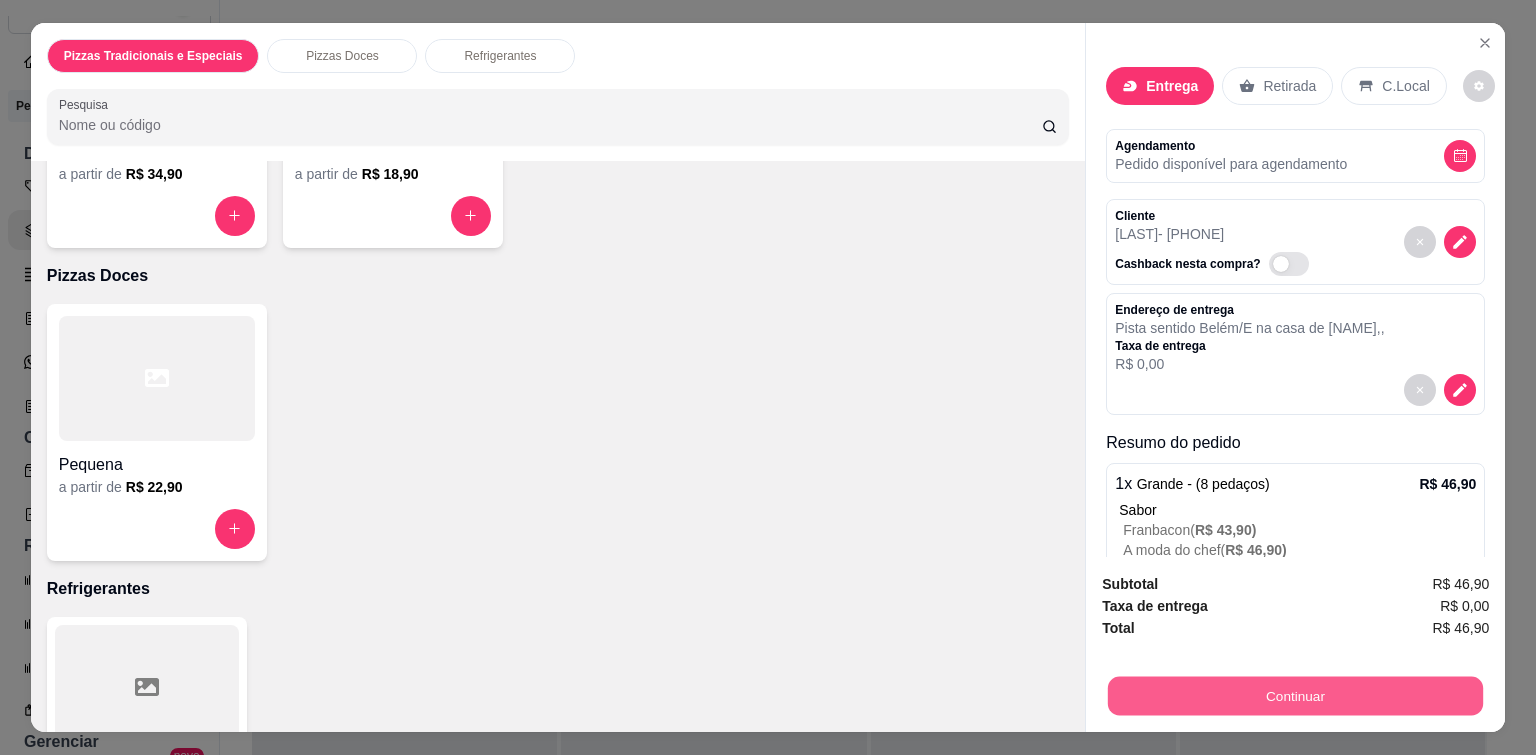 click on "Continuar" at bounding box center [1295, 696] 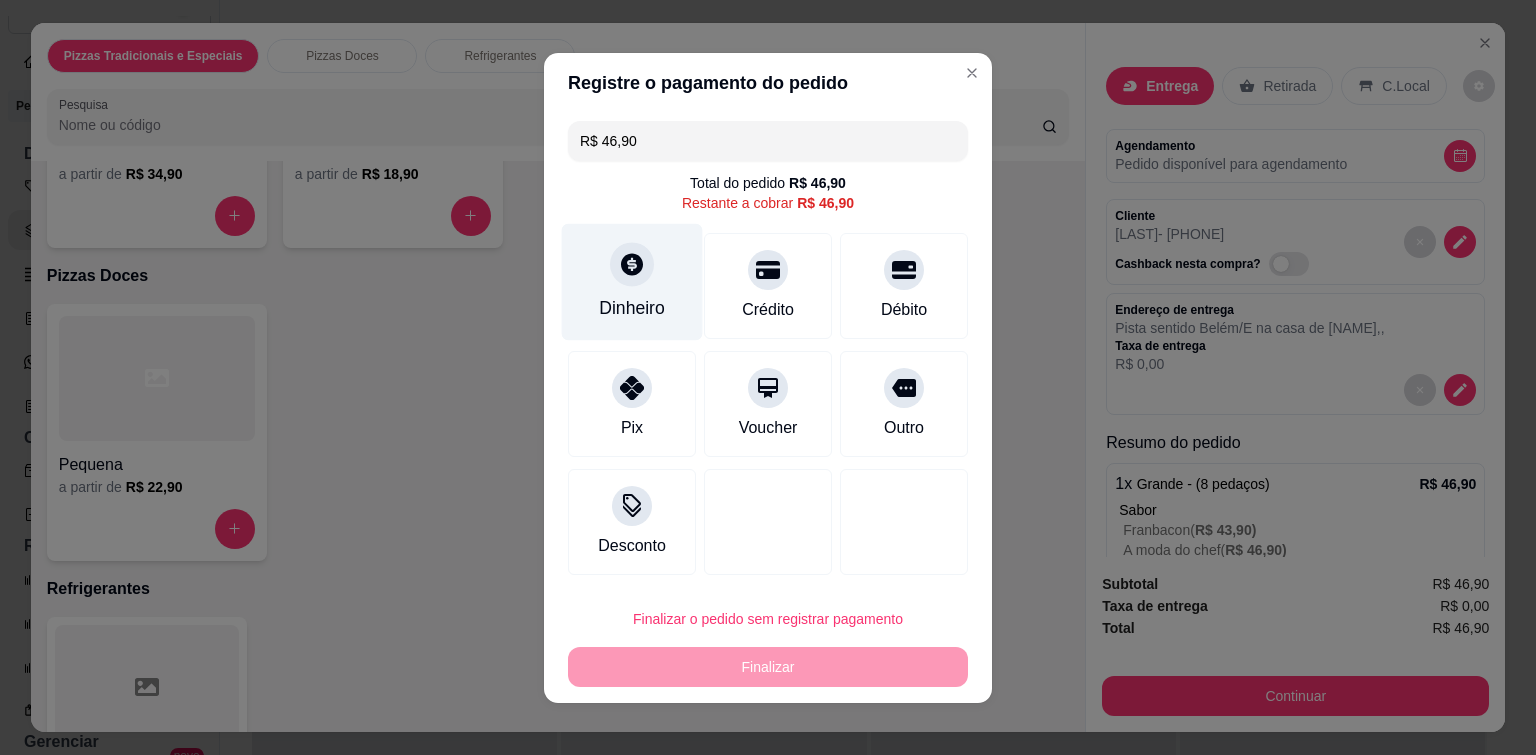 click at bounding box center (632, 264) 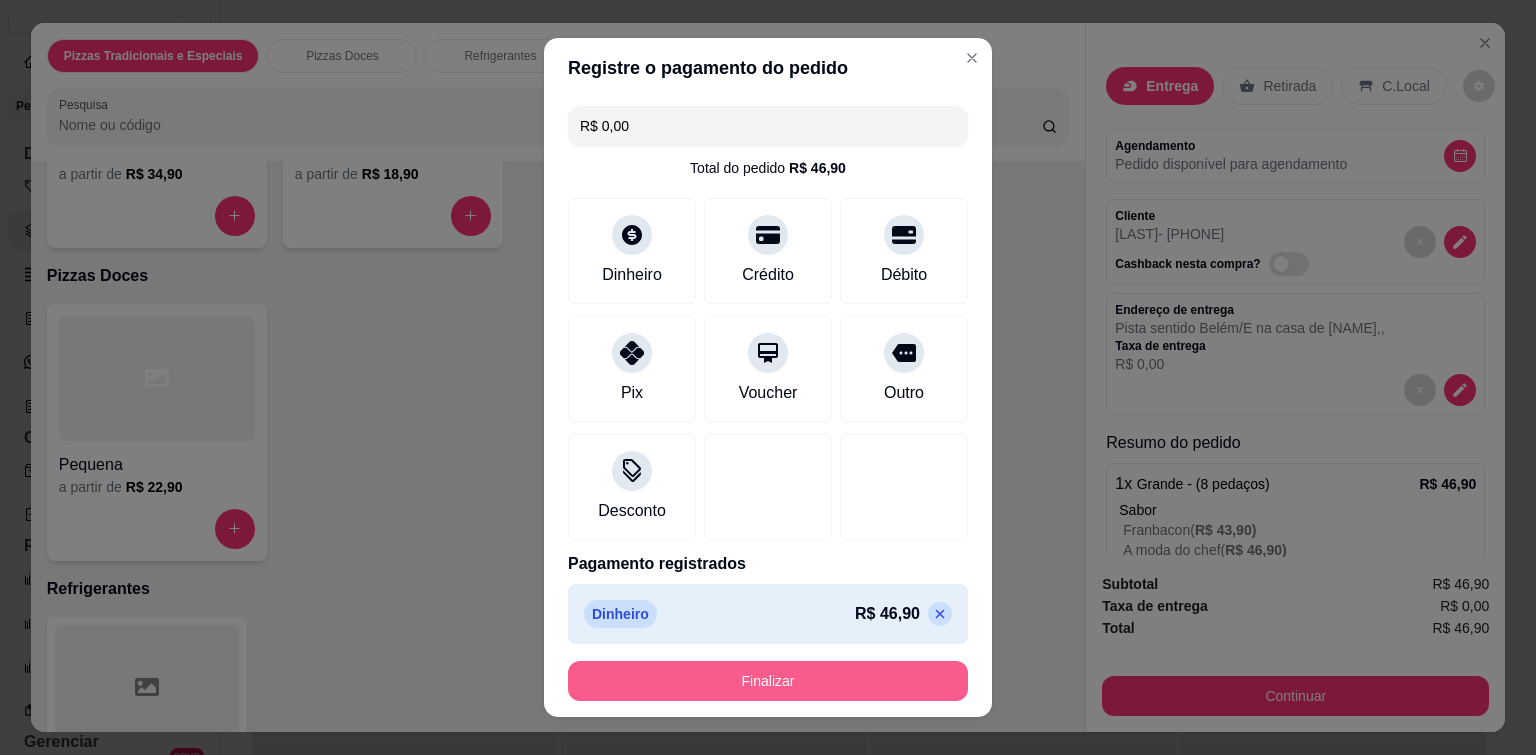 click on "Finalizar" at bounding box center (768, 681) 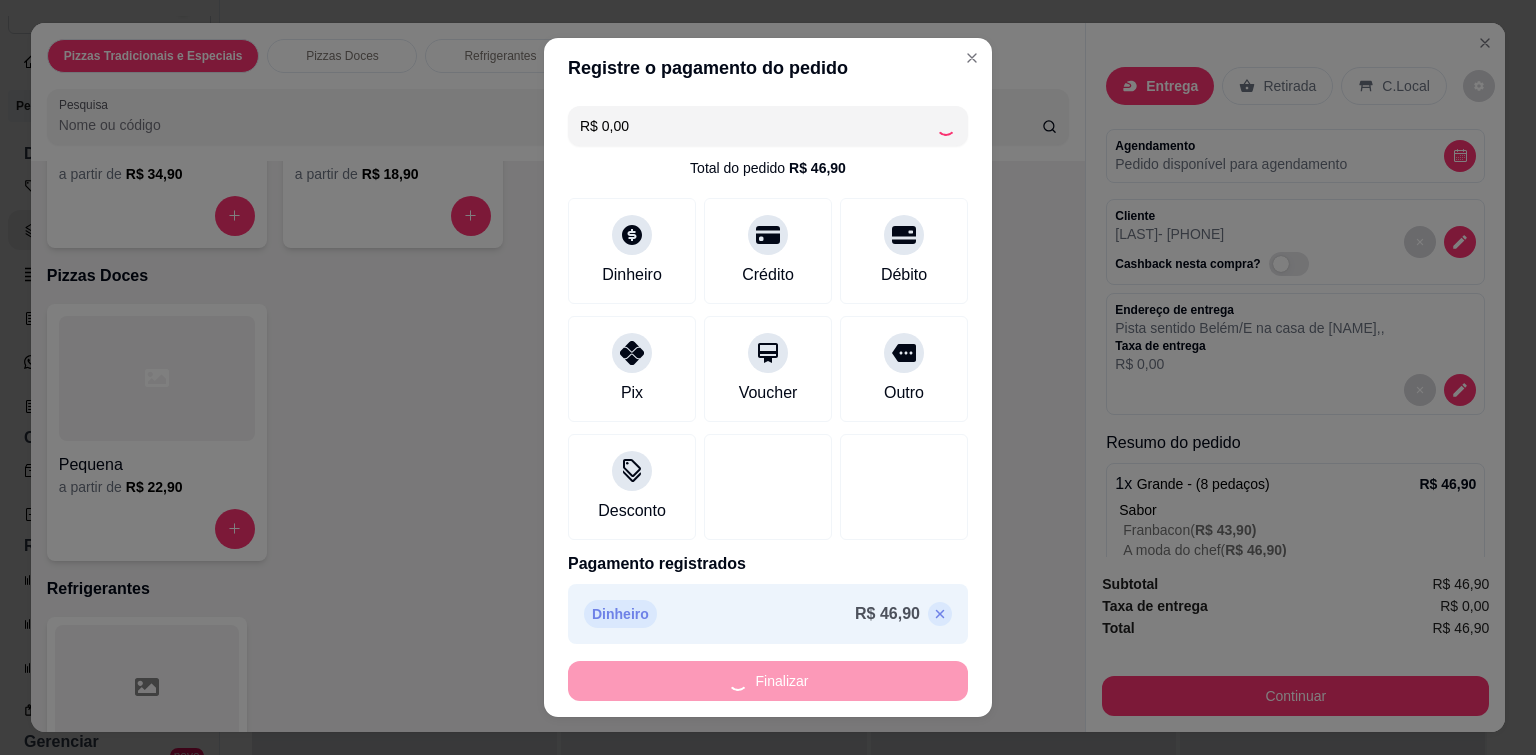 type on "-R$ 46,90" 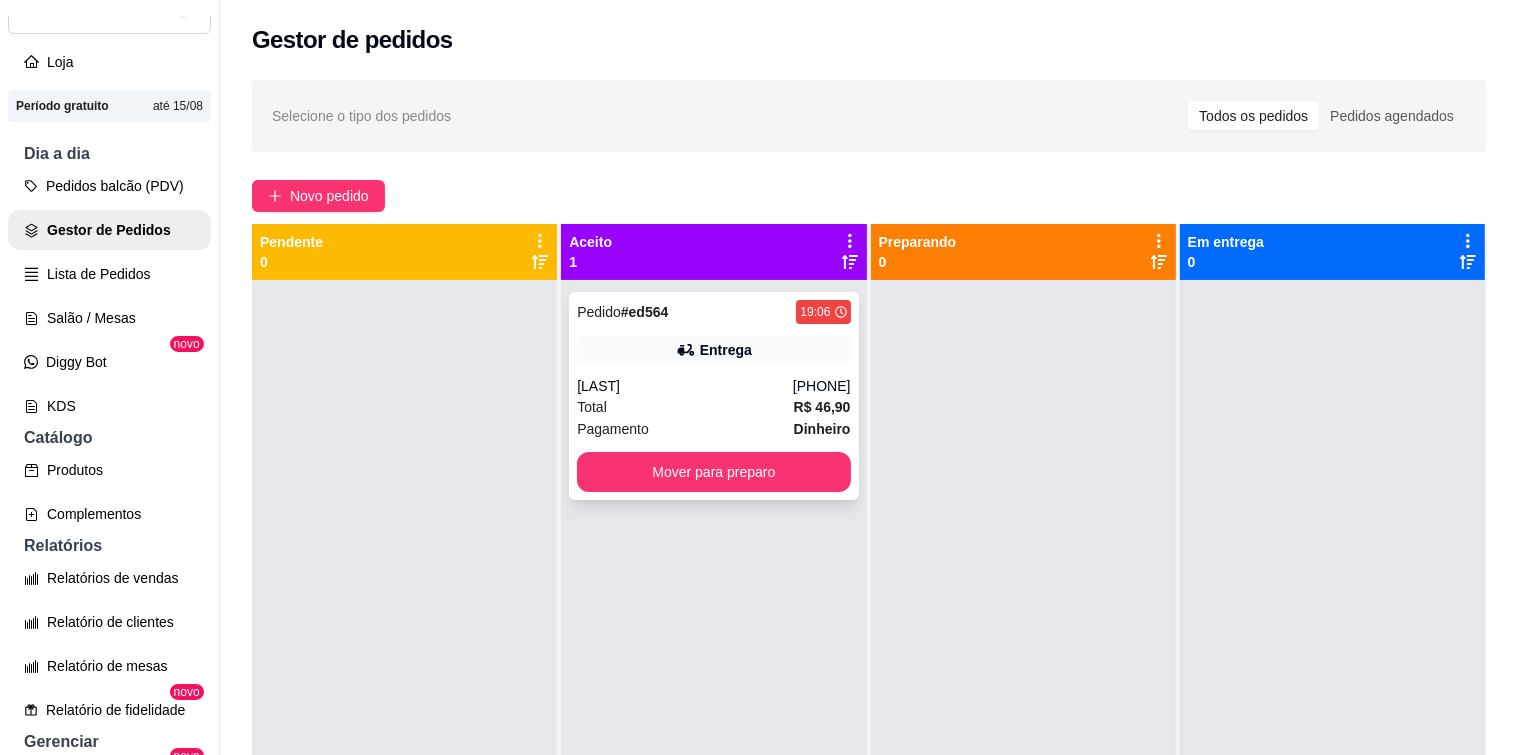 click on "Entrega" at bounding box center (713, 350) 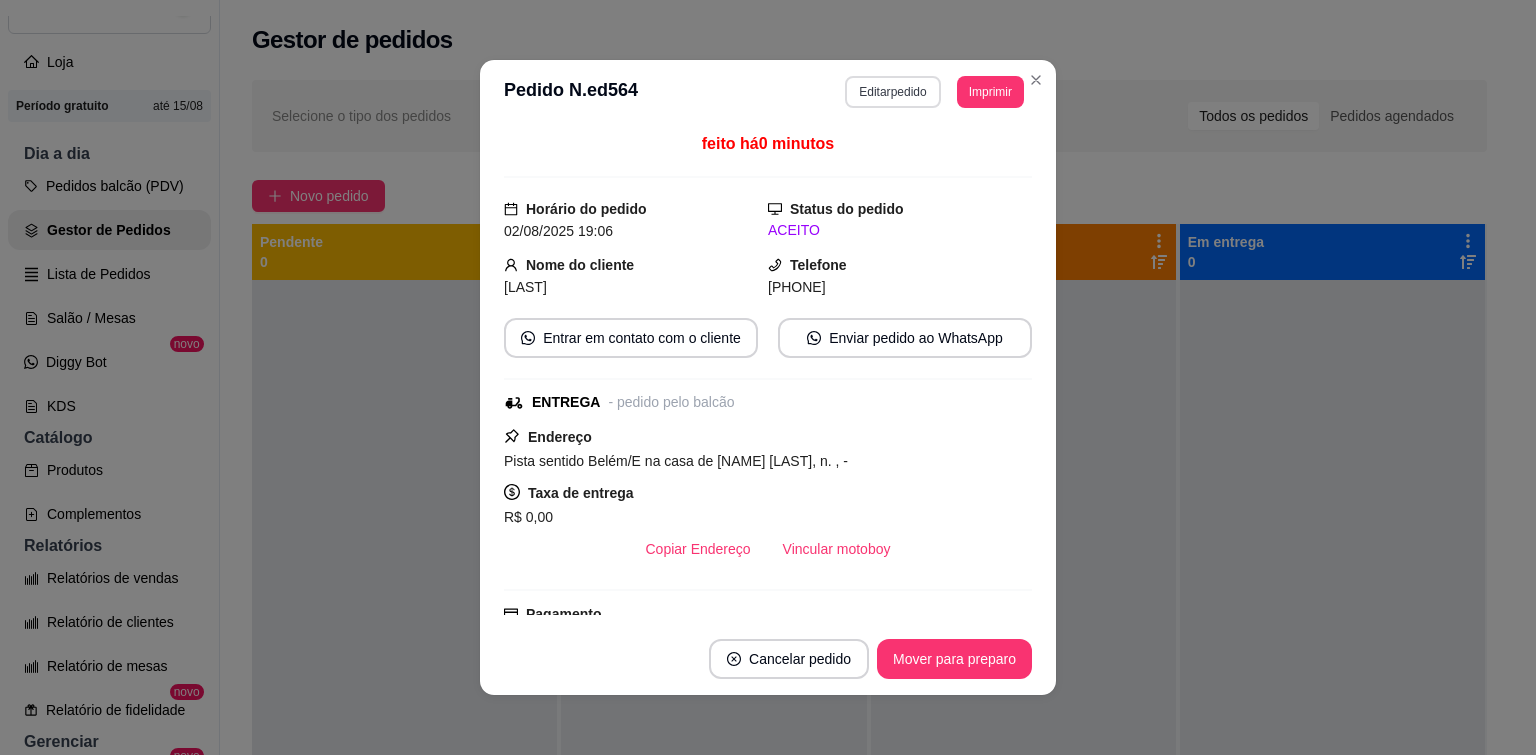 click on "Editar  pedido" at bounding box center (892, 92) 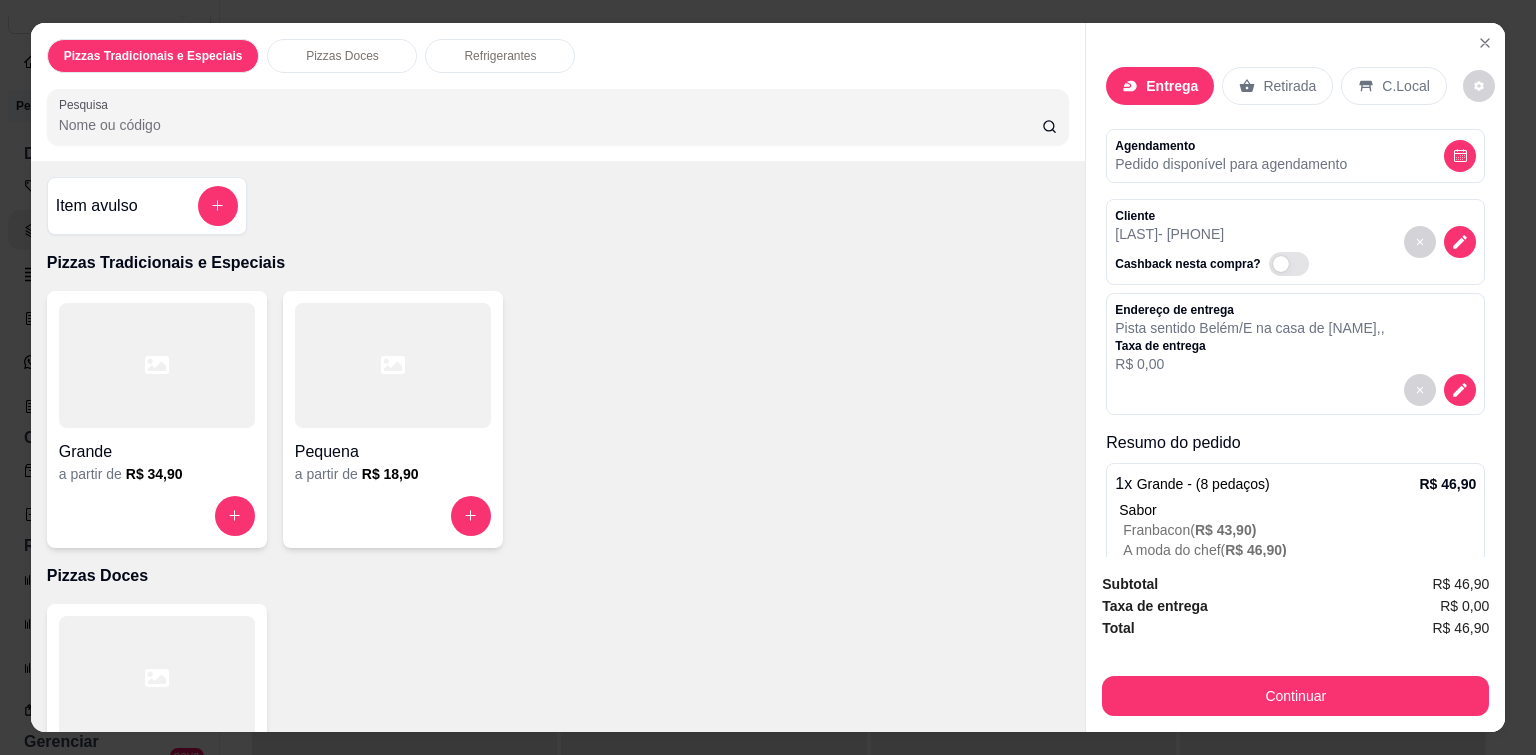 click on "Endereço de entrega Pista sentido [CIDADE]/E na casa de [NAME] belo ,  ,   Taxa de entrega R$ 0,00" at bounding box center (1295, 354) 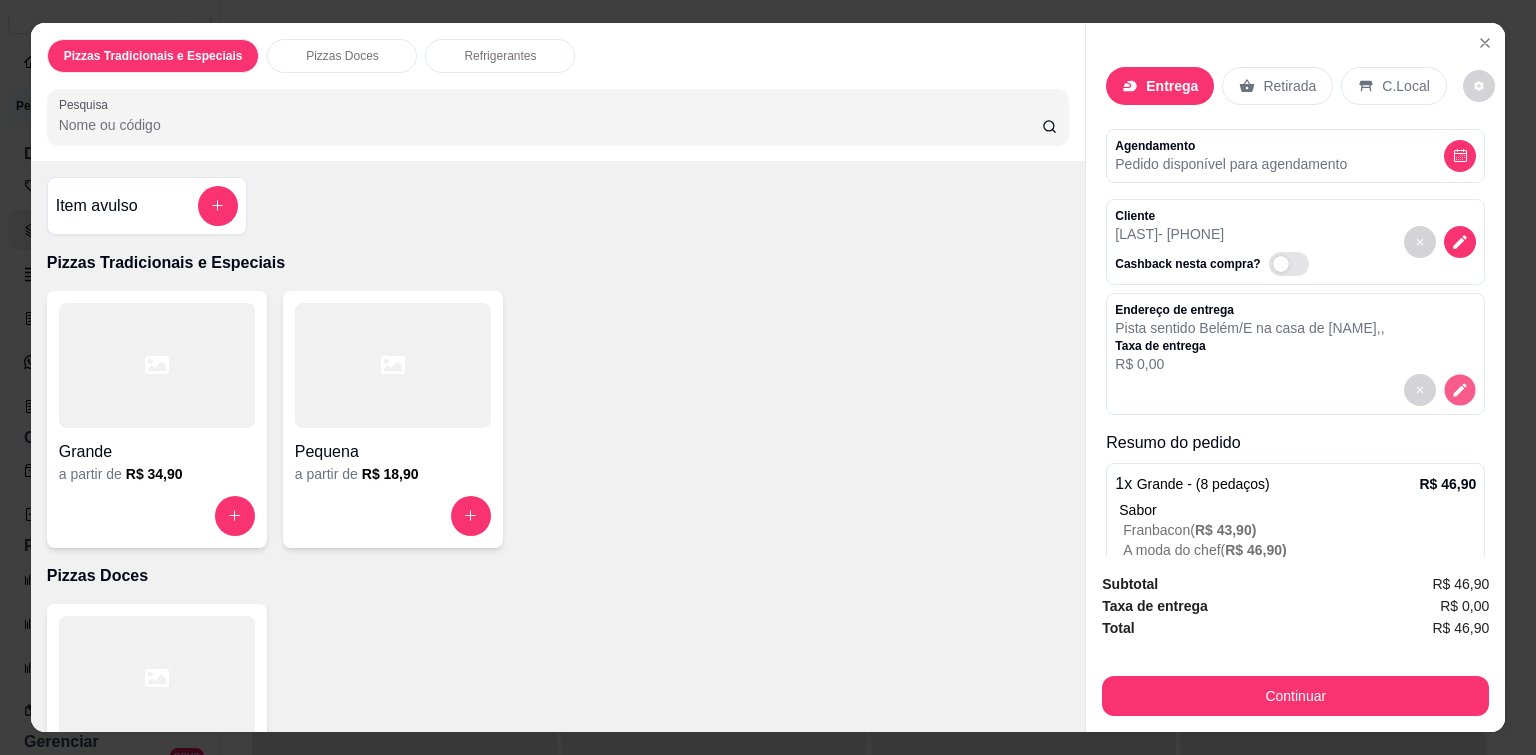 click at bounding box center (1460, 389) 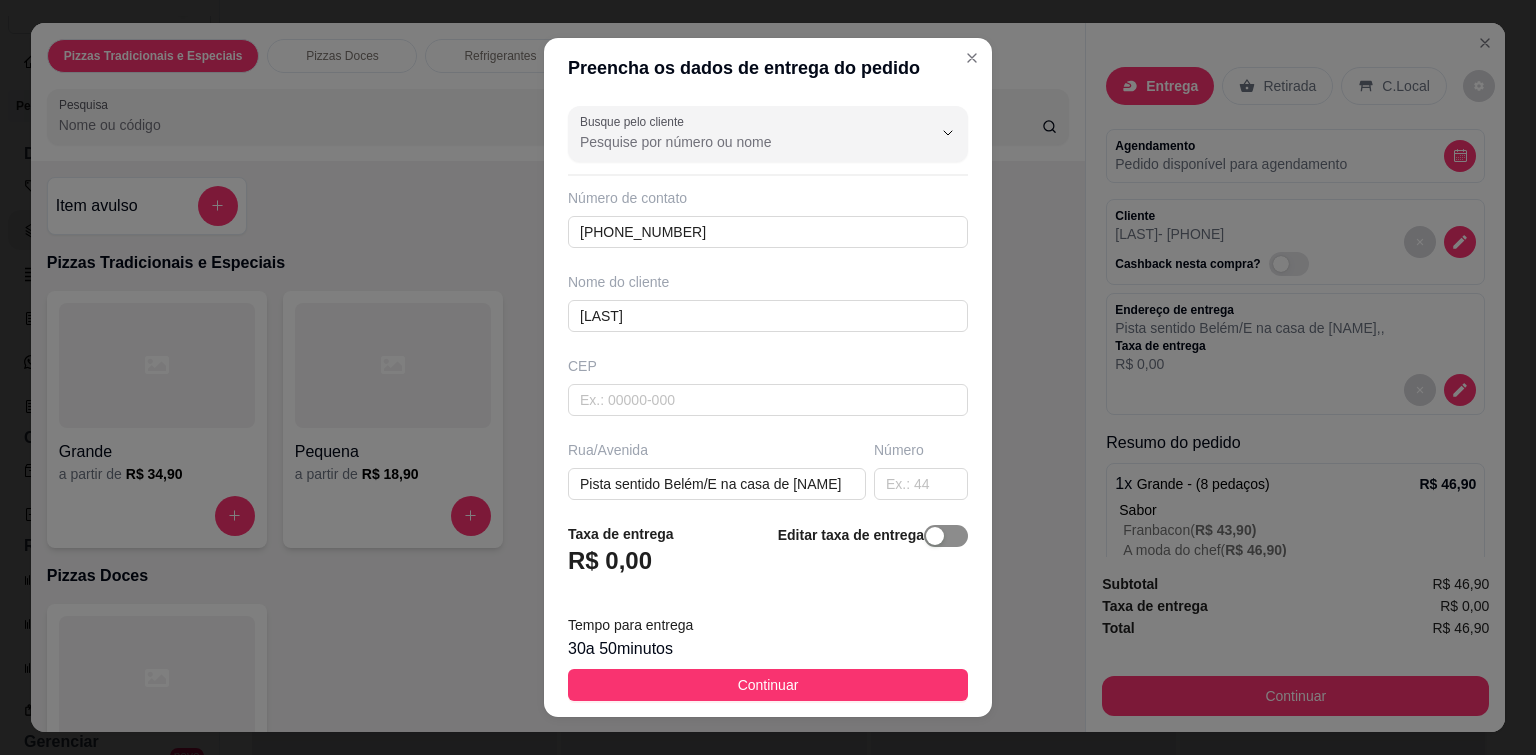 click at bounding box center [946, 536] 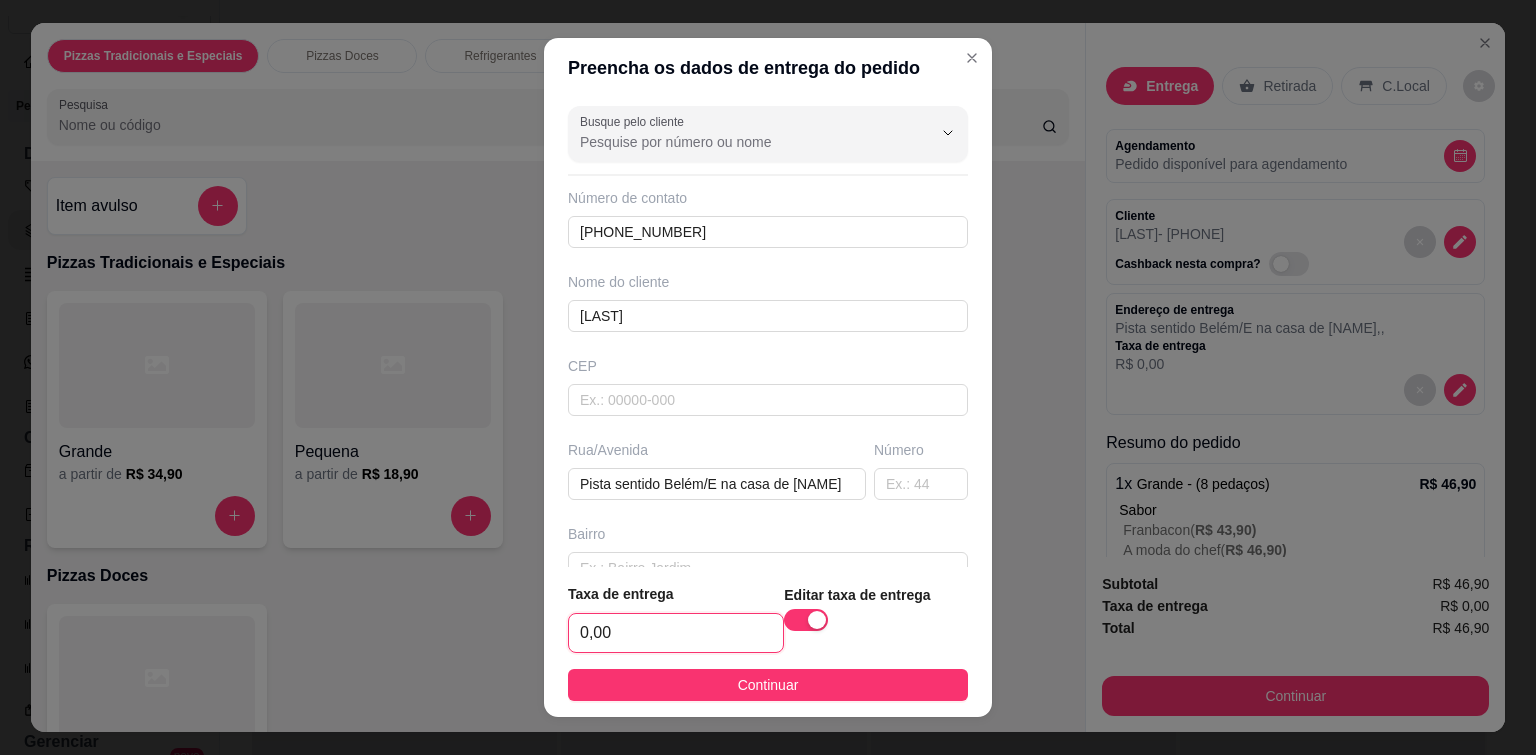 click on "0,00" at bounding box center (676, 633) 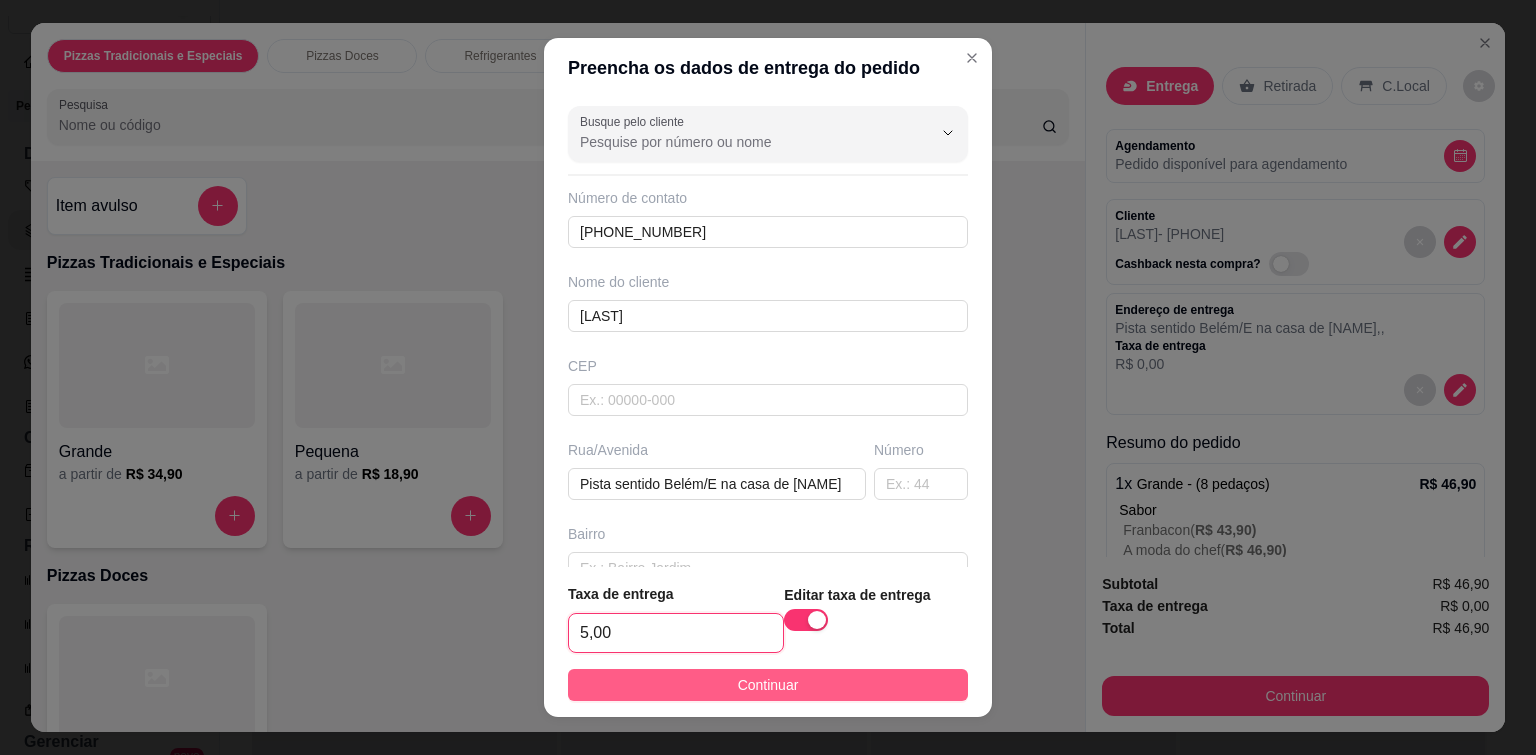 type on "5,00" 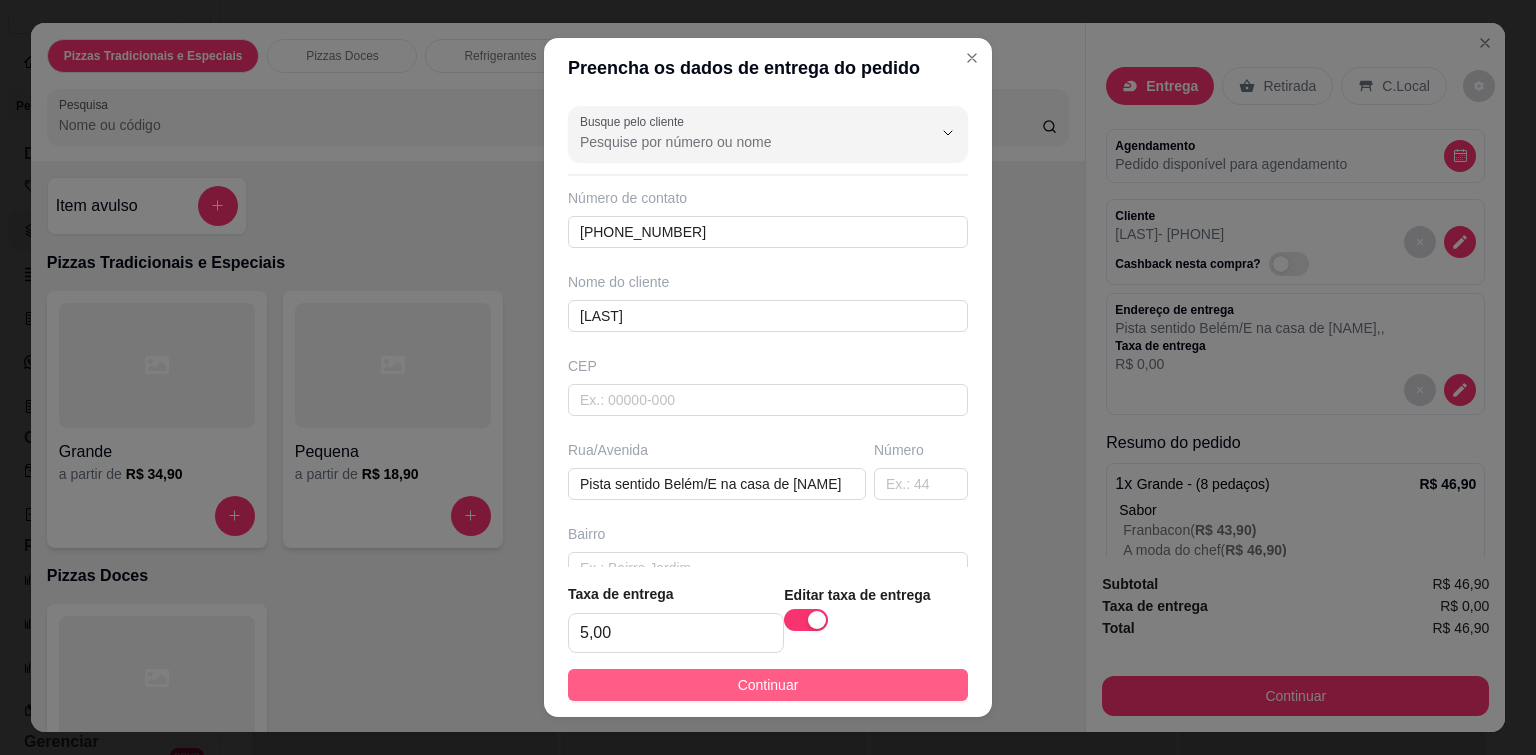 click on "Continuar" at bounding box center [768, 685] 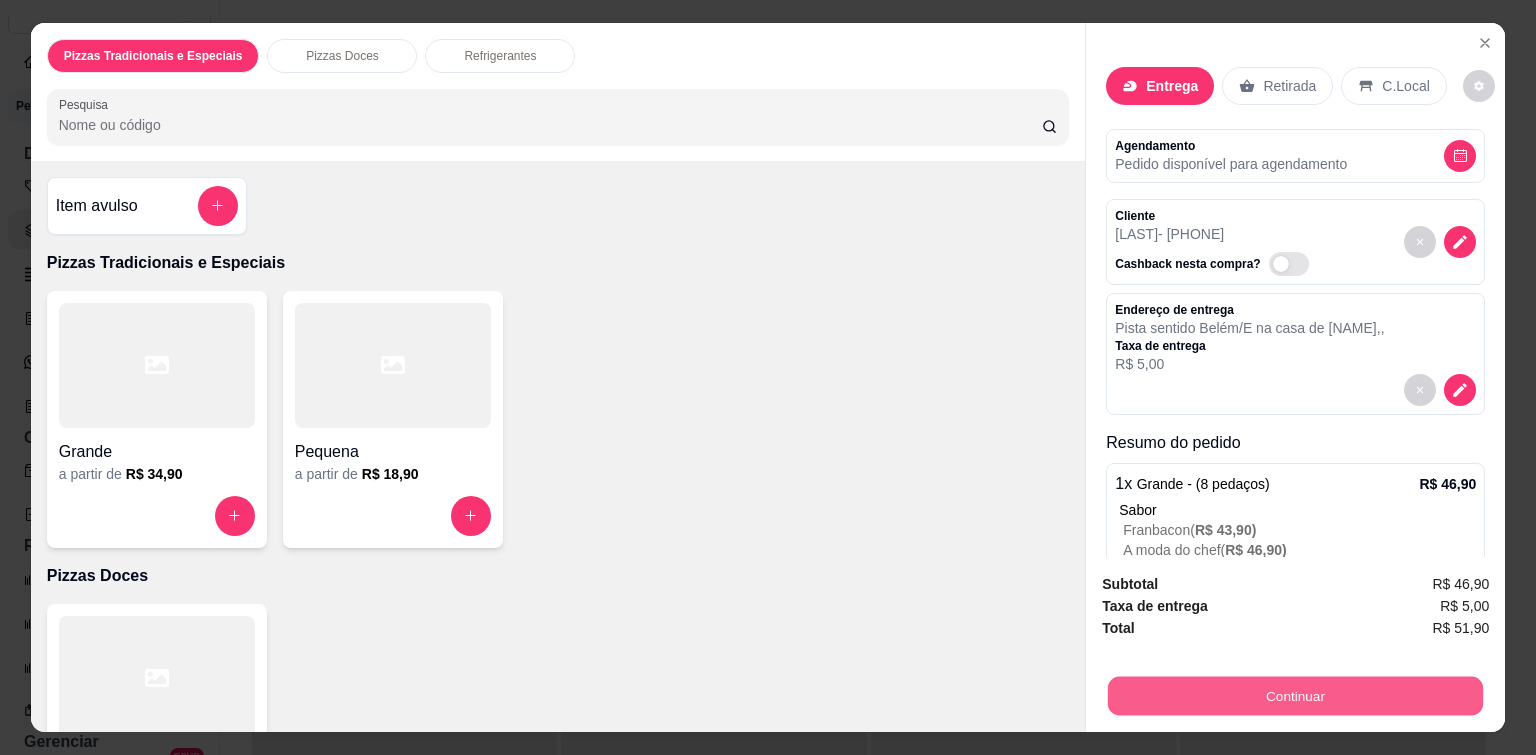click on "Continuar" at bounding box center (1295, 696) 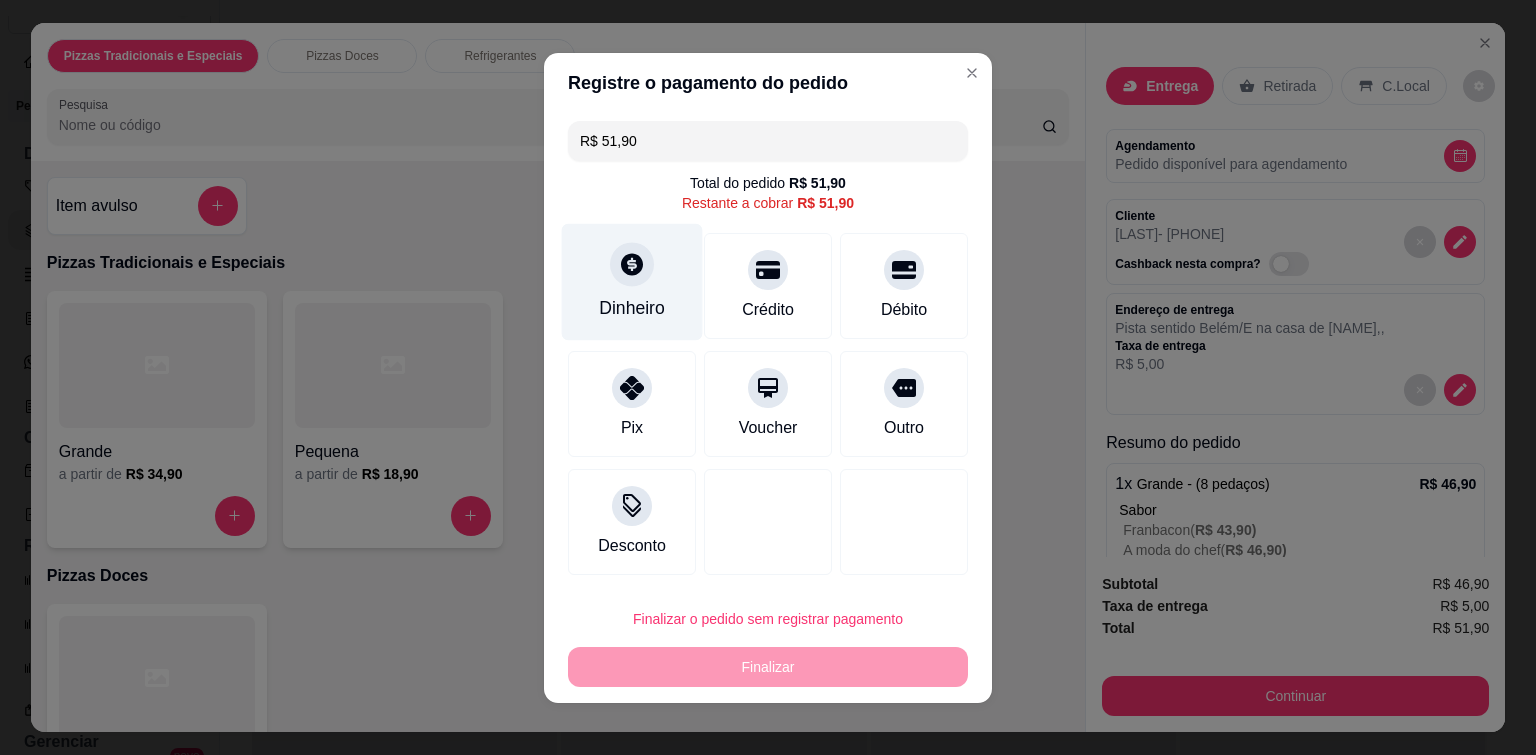 click on "Dinheiro" at bounding box center (632, 281) 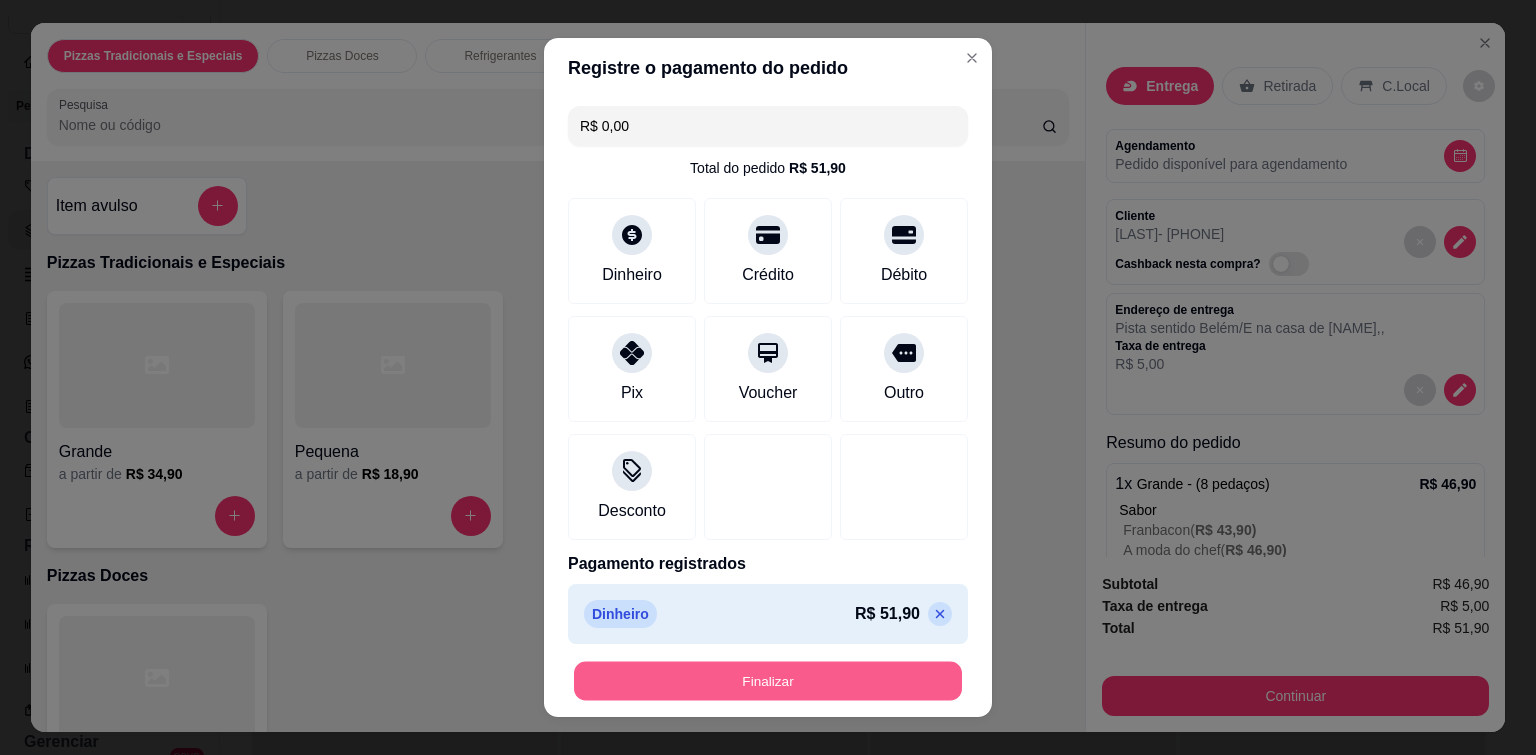 click on "Finalizar" at bounding box center [768, 681] 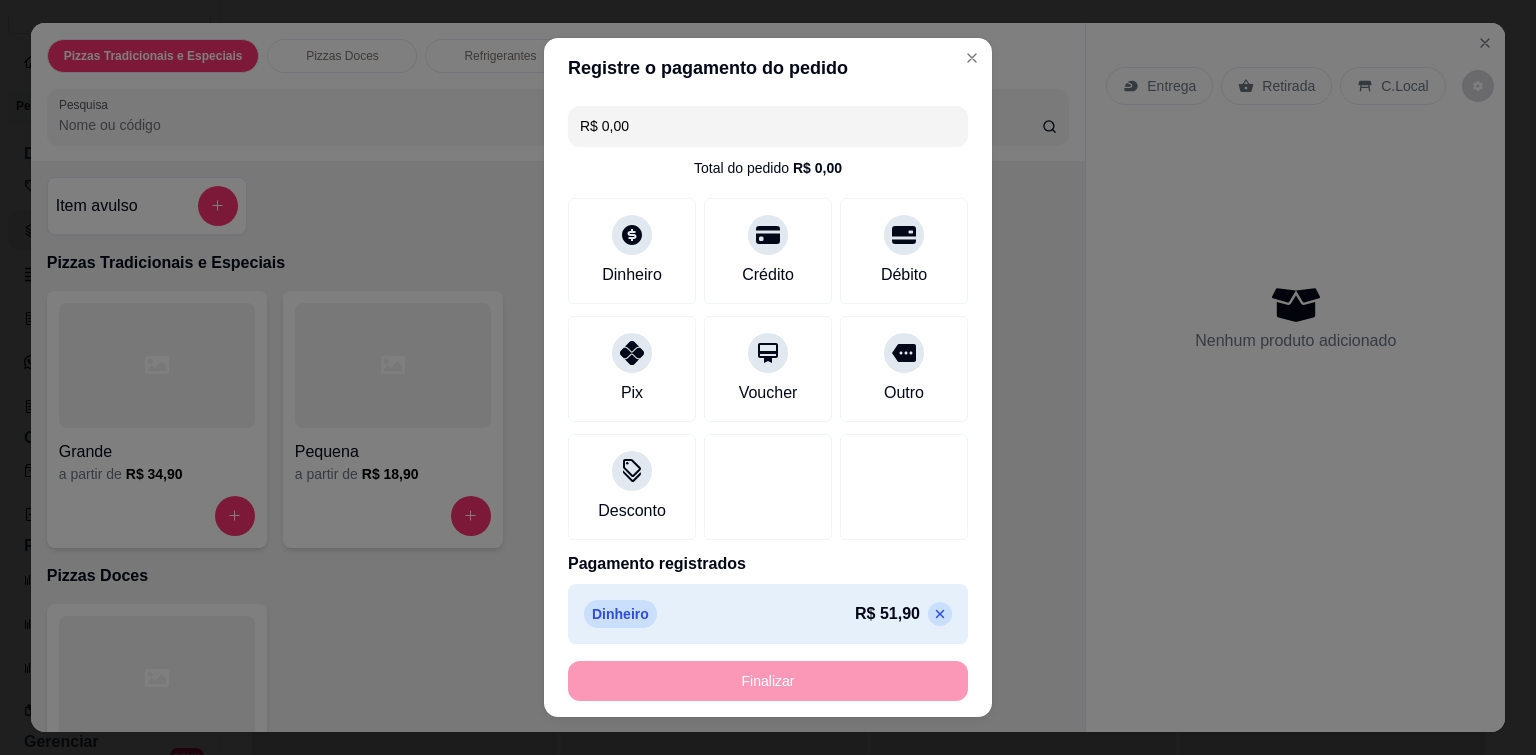 type on "-R$ 51,90" 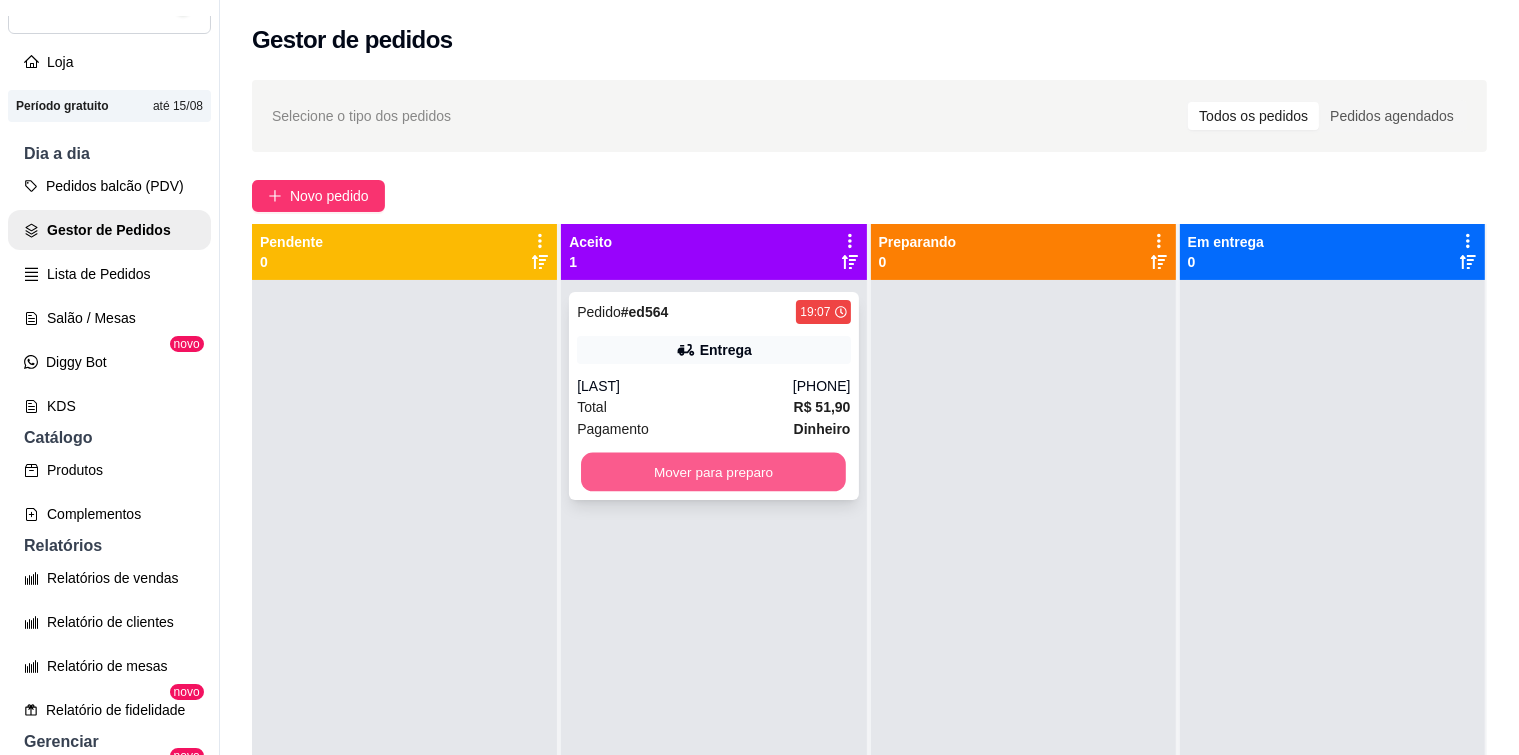 click on "Mover para preparo" at bounding box center [713, 472] 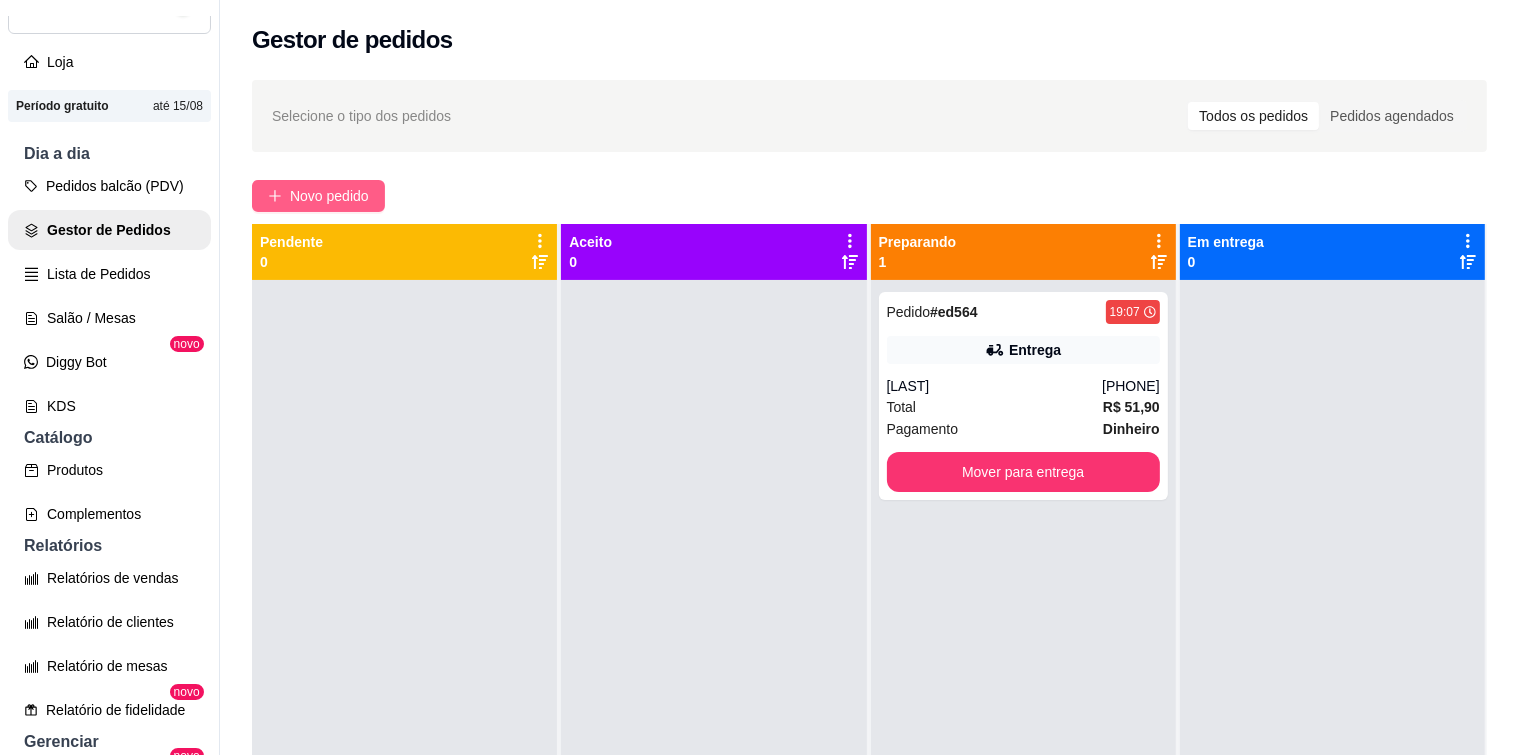 click on "Novo pedido" at bounding box center [318, 196] 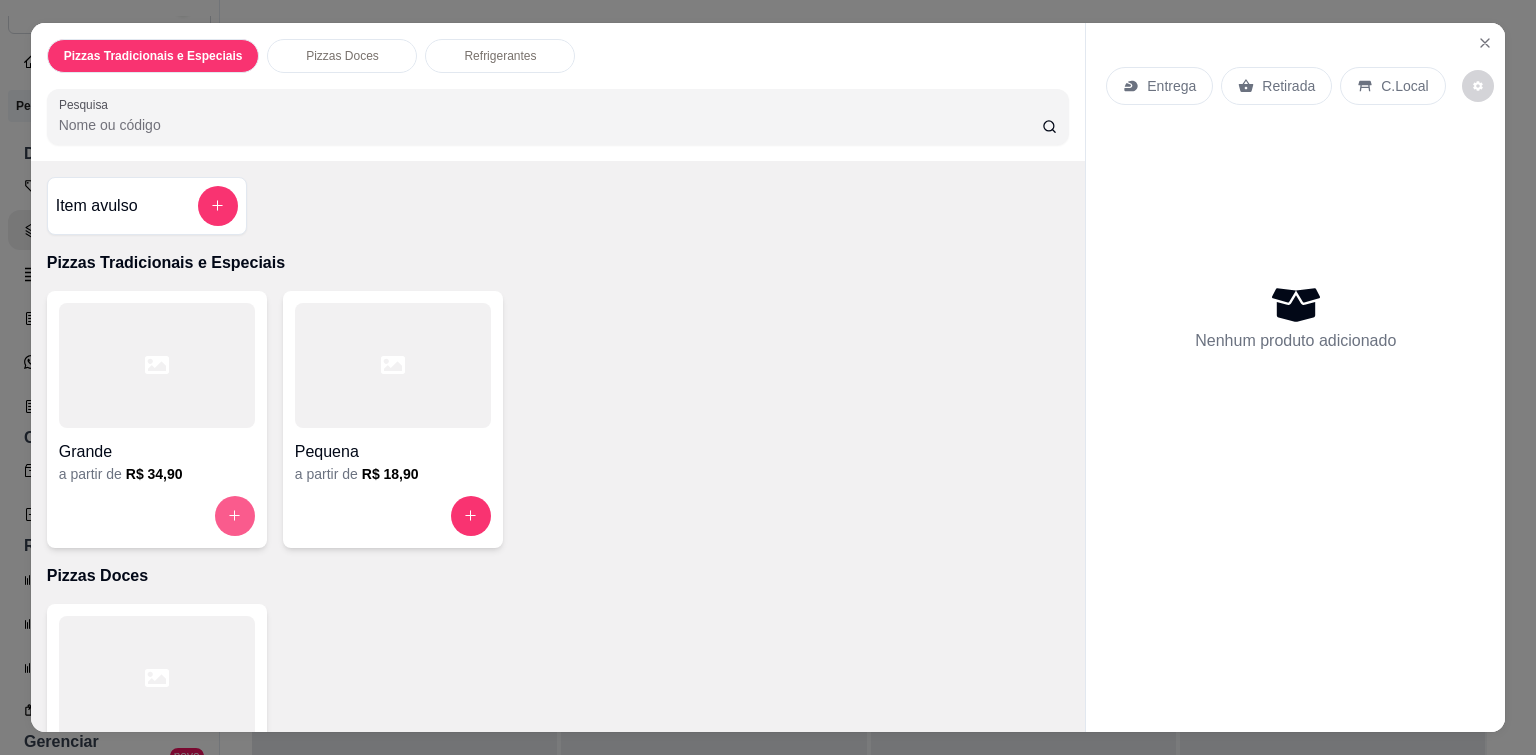 click 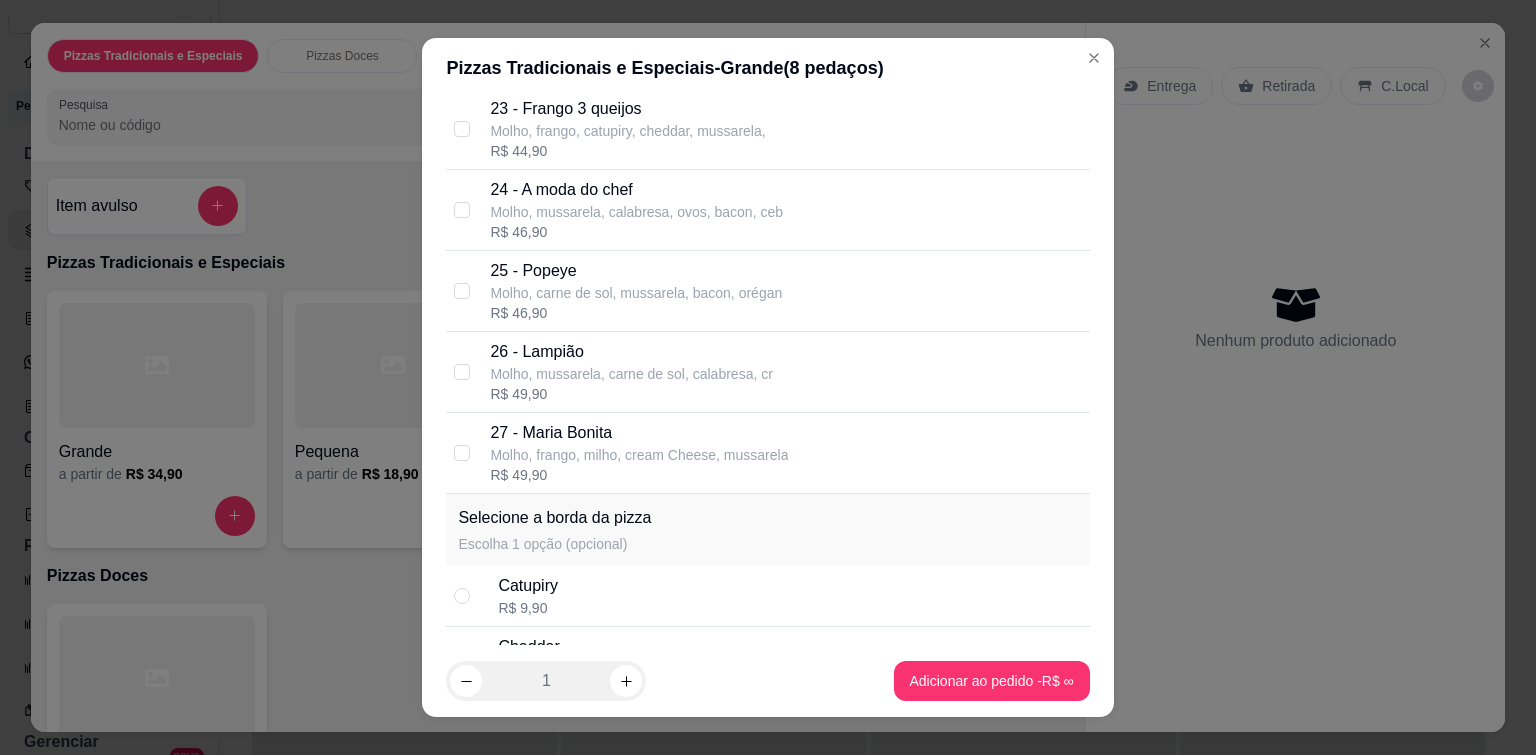 scroll, scrollTop: 2000, scrollLeft: 0, axis: vertical 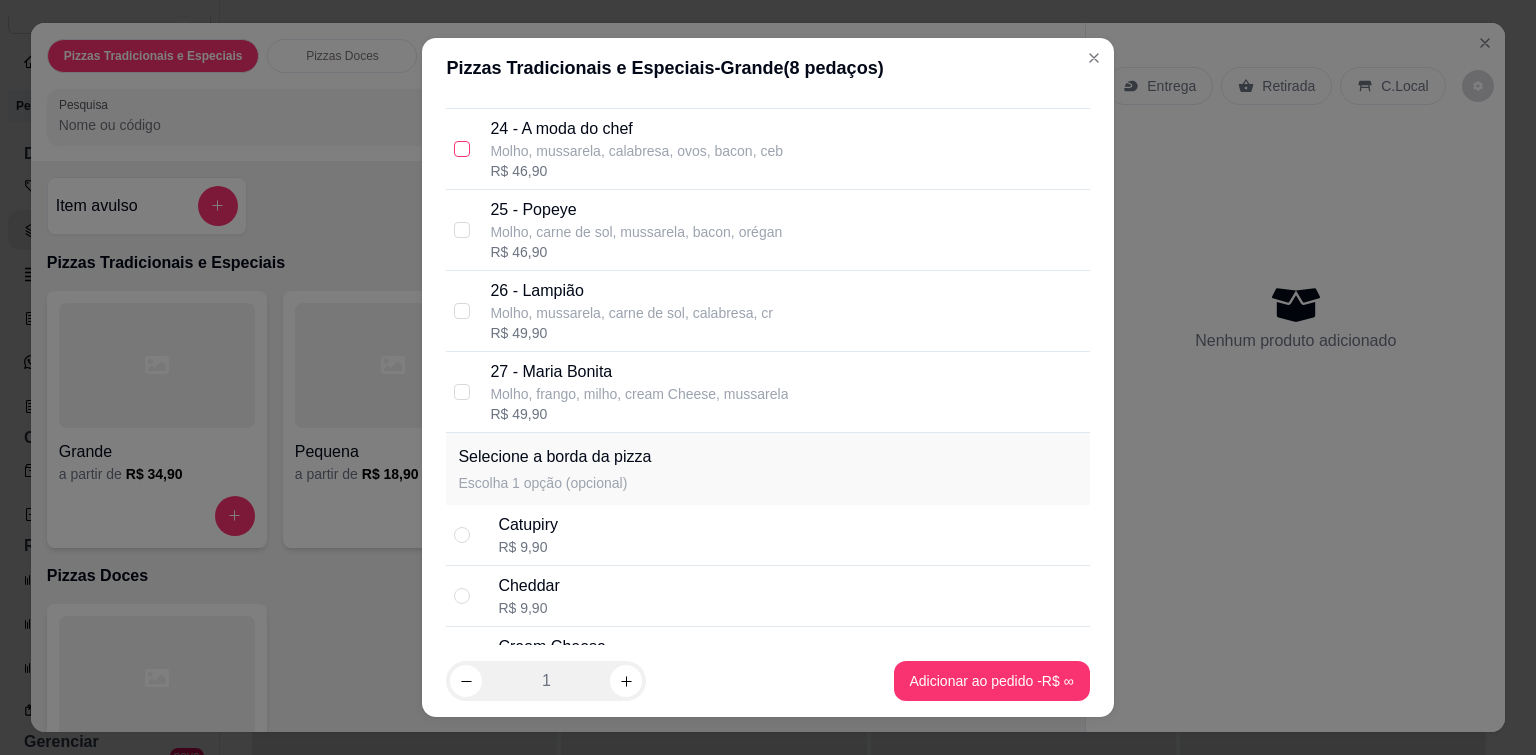 click at bounding box center [462, 149] 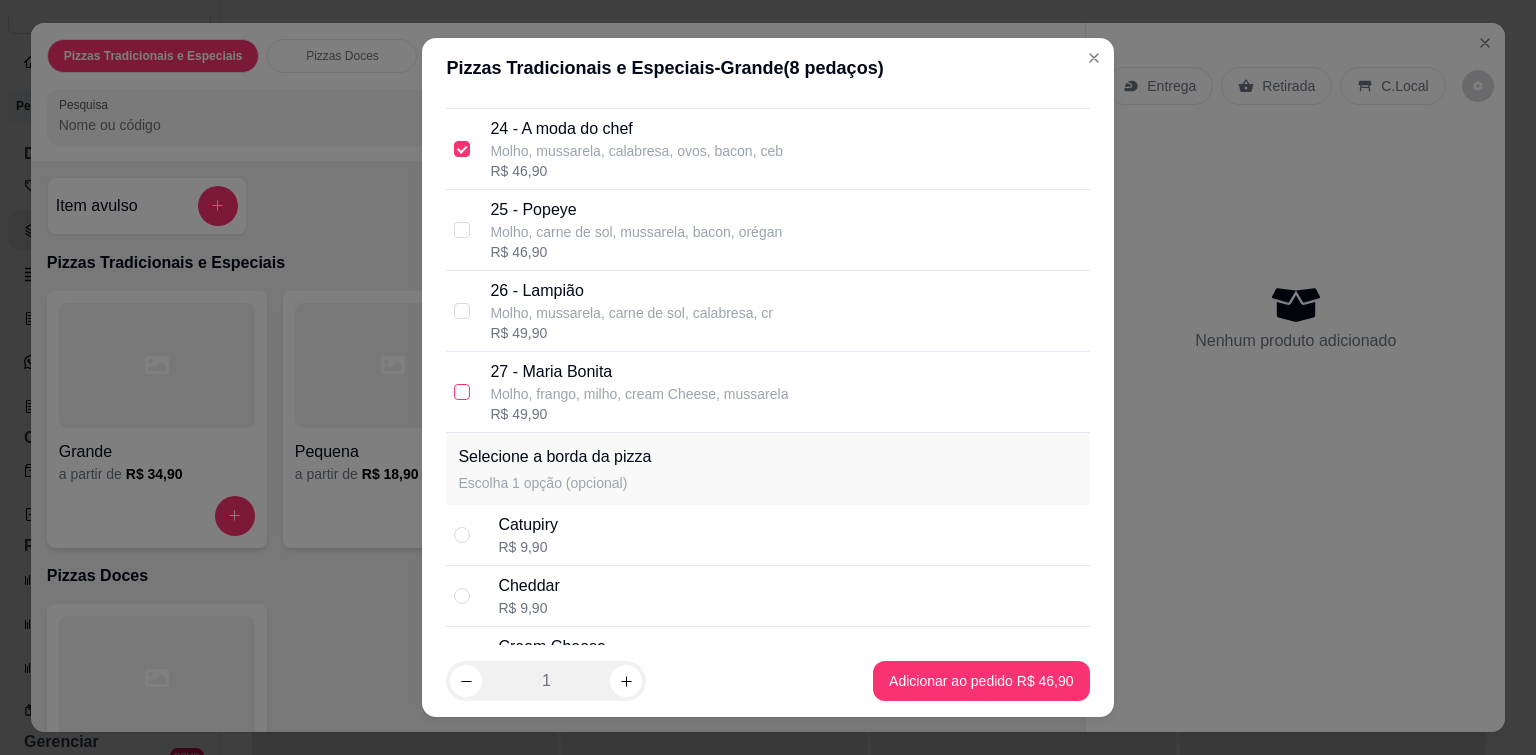 click at bounding box center [462, 392] 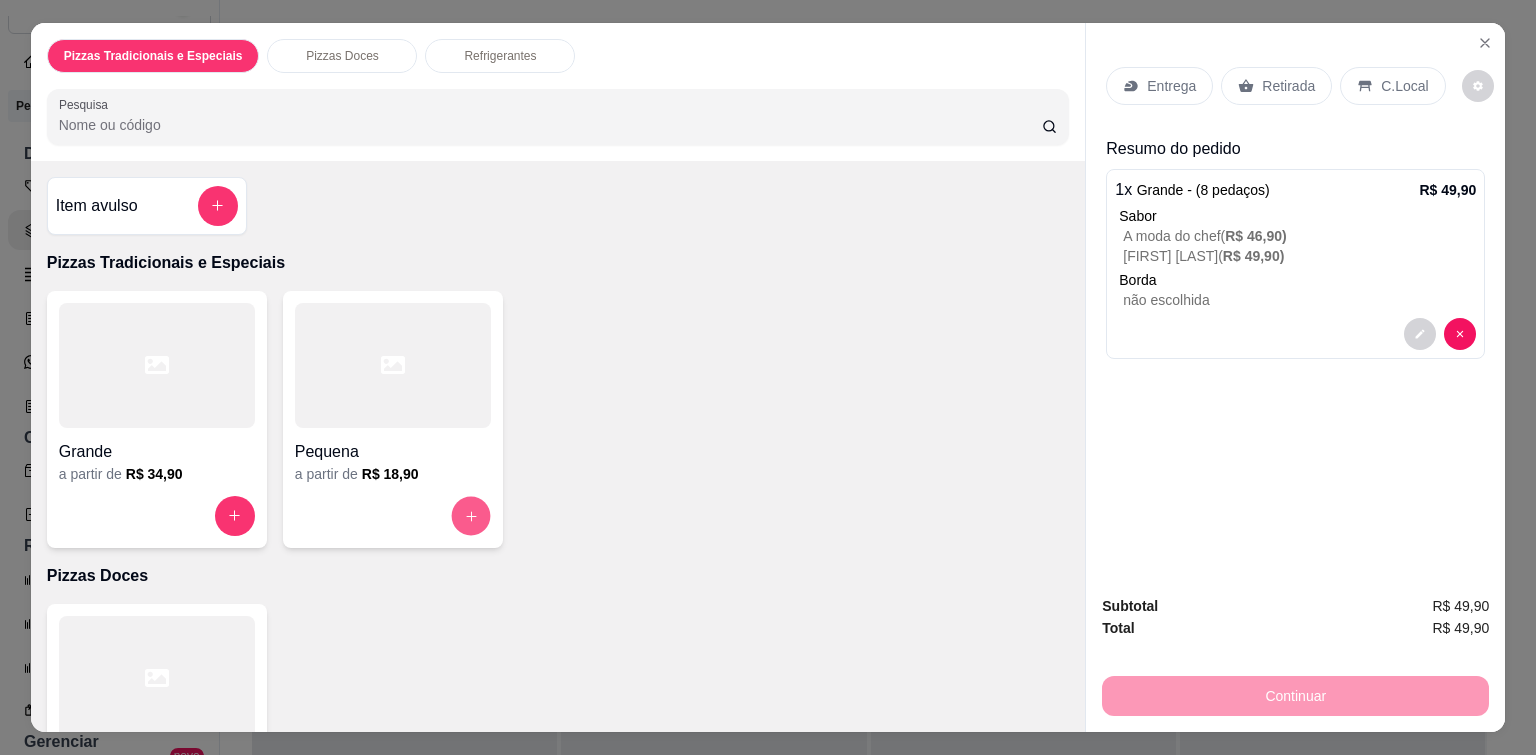 click 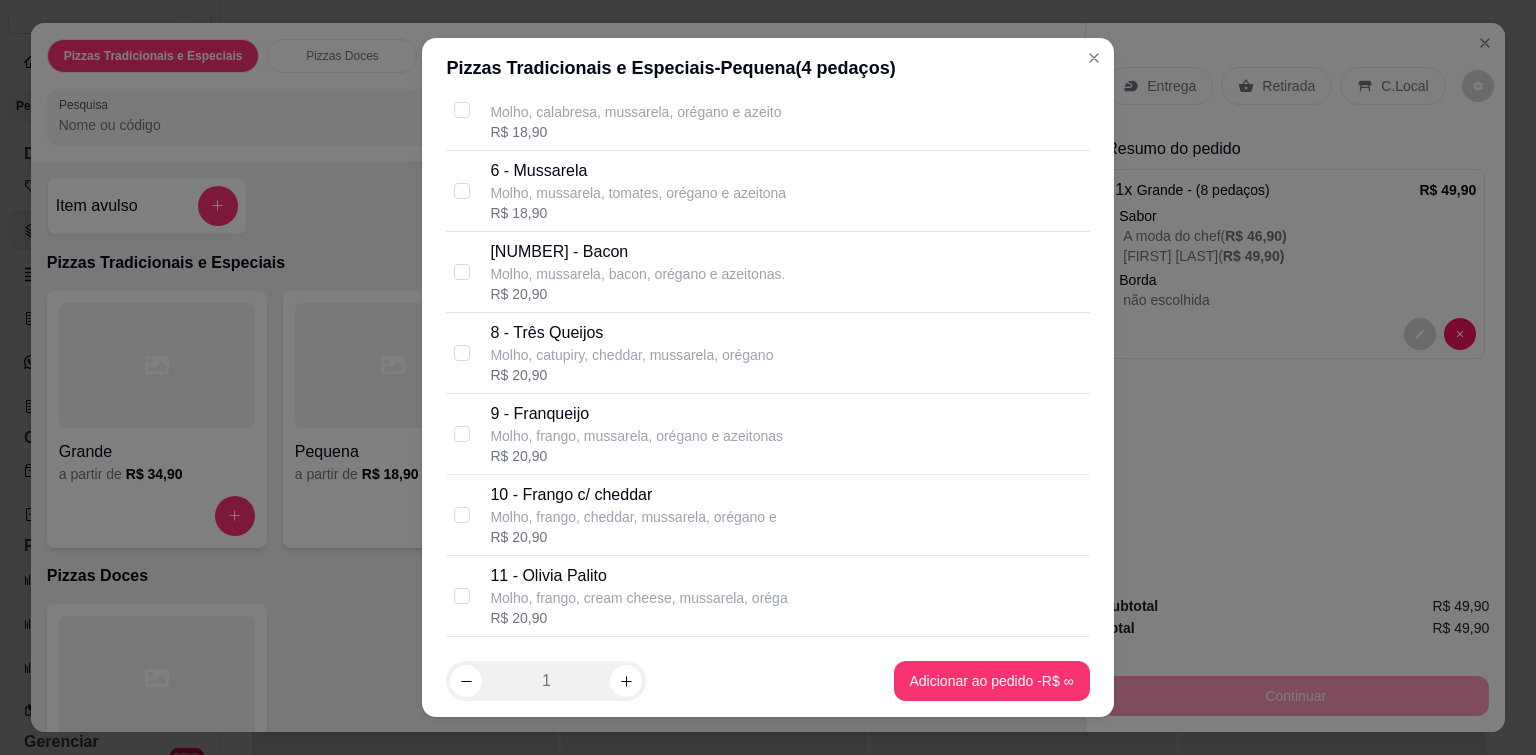 scroll, scrollTop: 700, scrollLeft: 0, axis: vertical 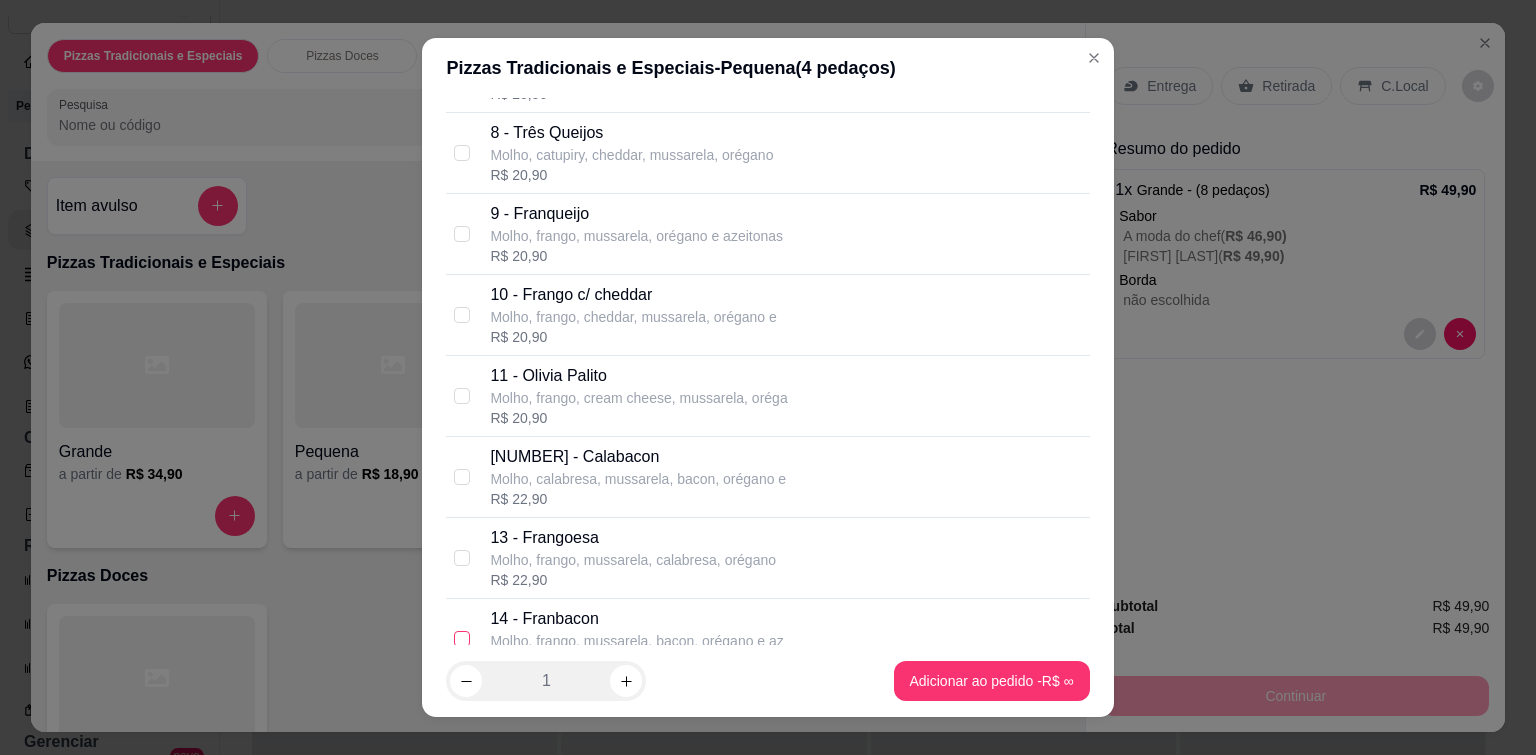 click at bounding box center (462, 639) 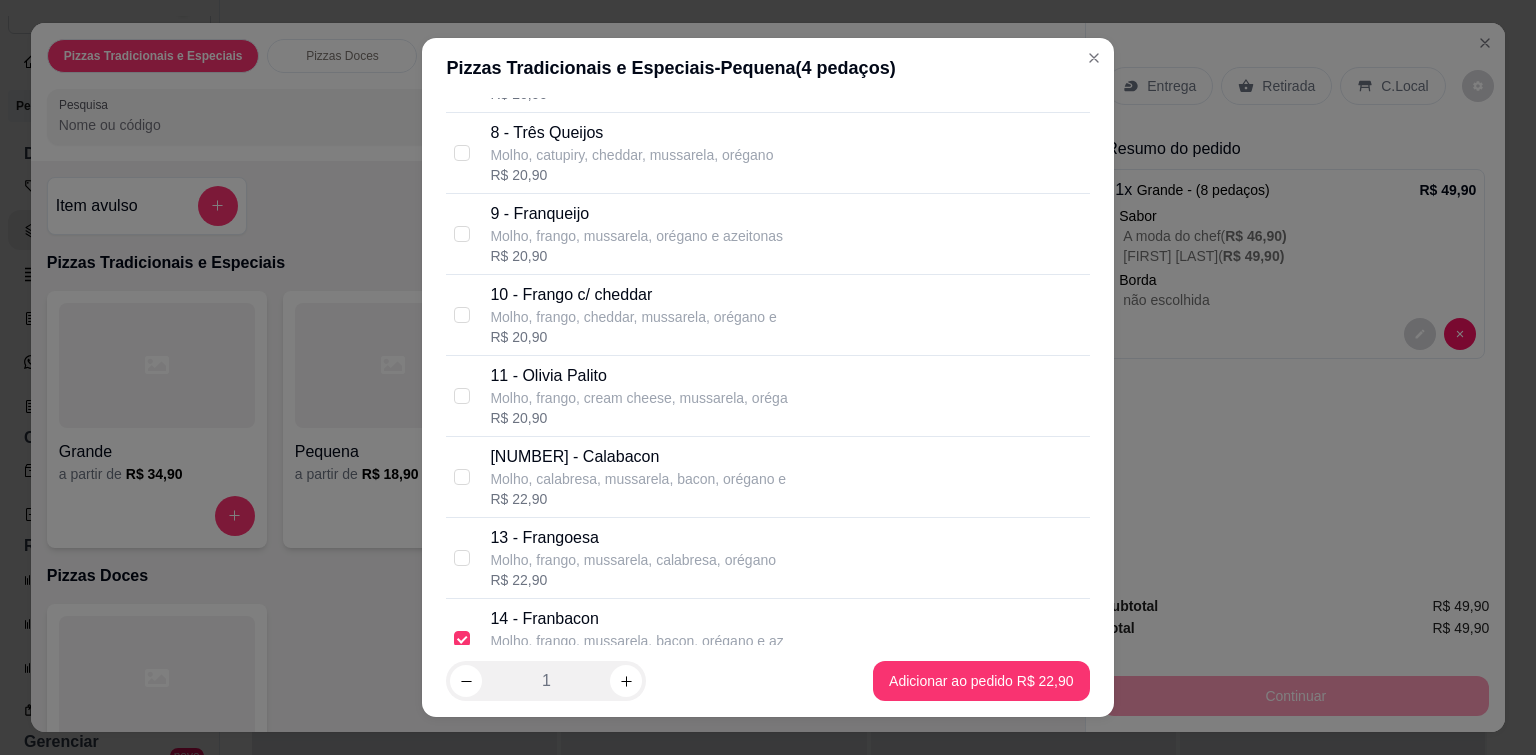 scroll, scrollTop: 900, scrollLeft: 0, axis: vertical 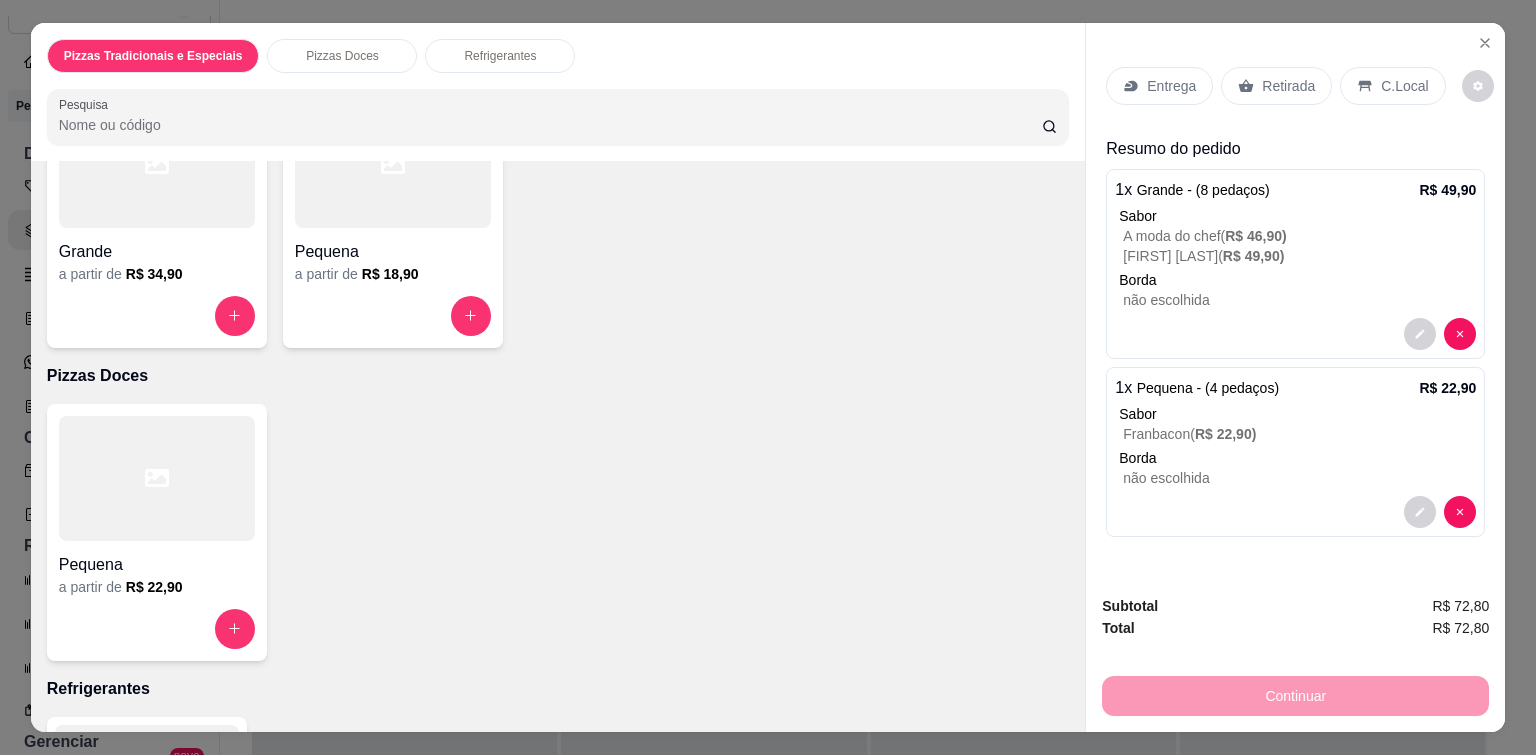 click on "Entrega" at bounding box center [1171, 86] 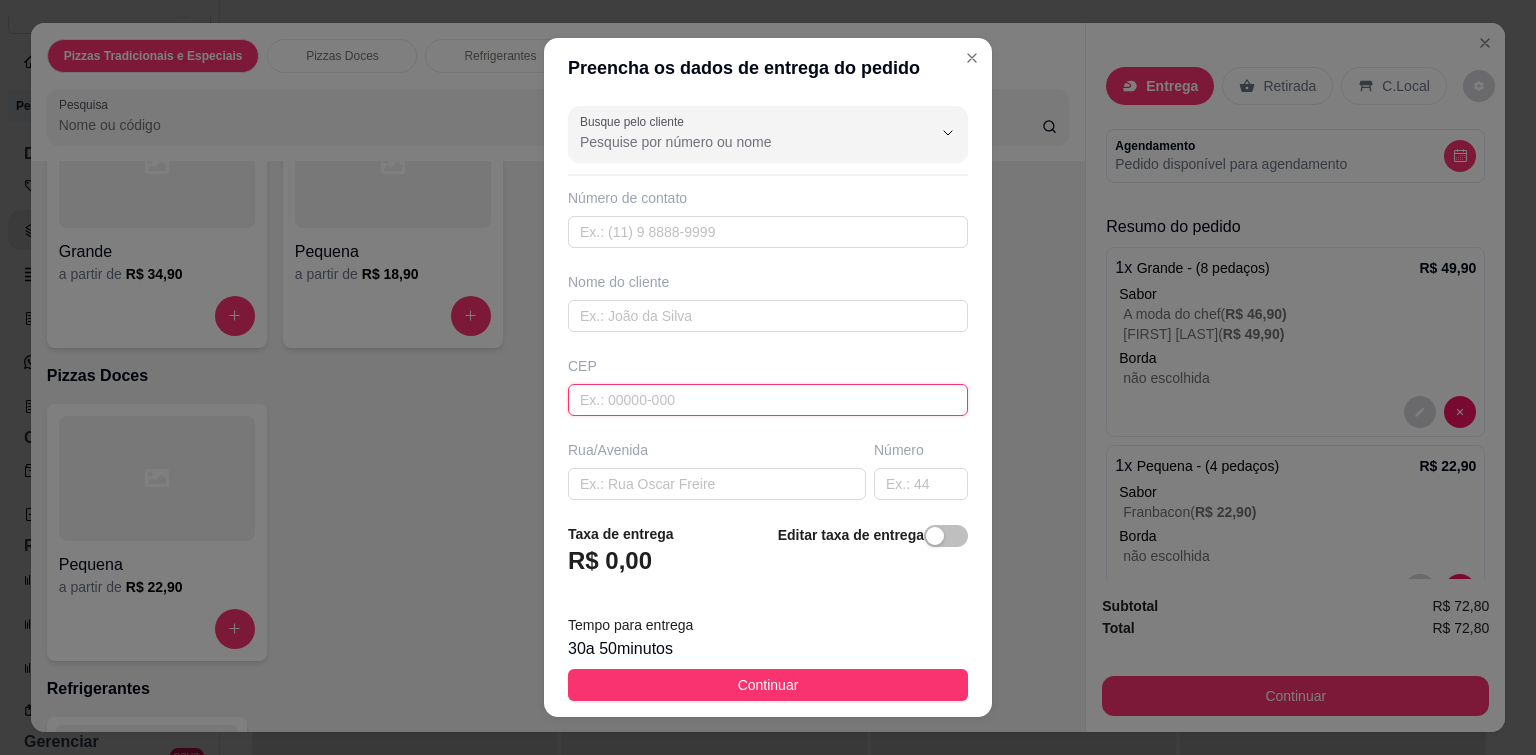 click at bounding box center (768, 400) 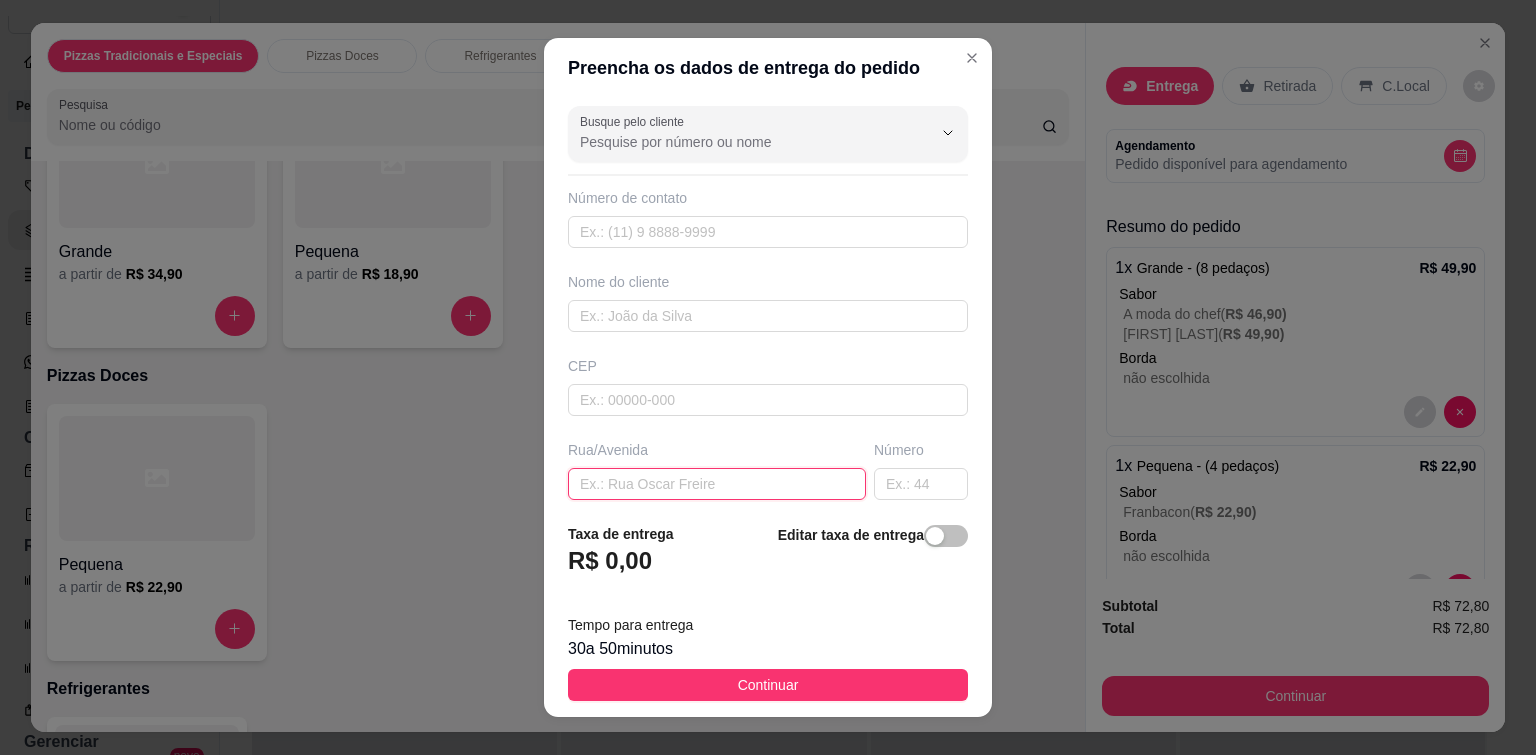 click at bounding box center (717, 484) 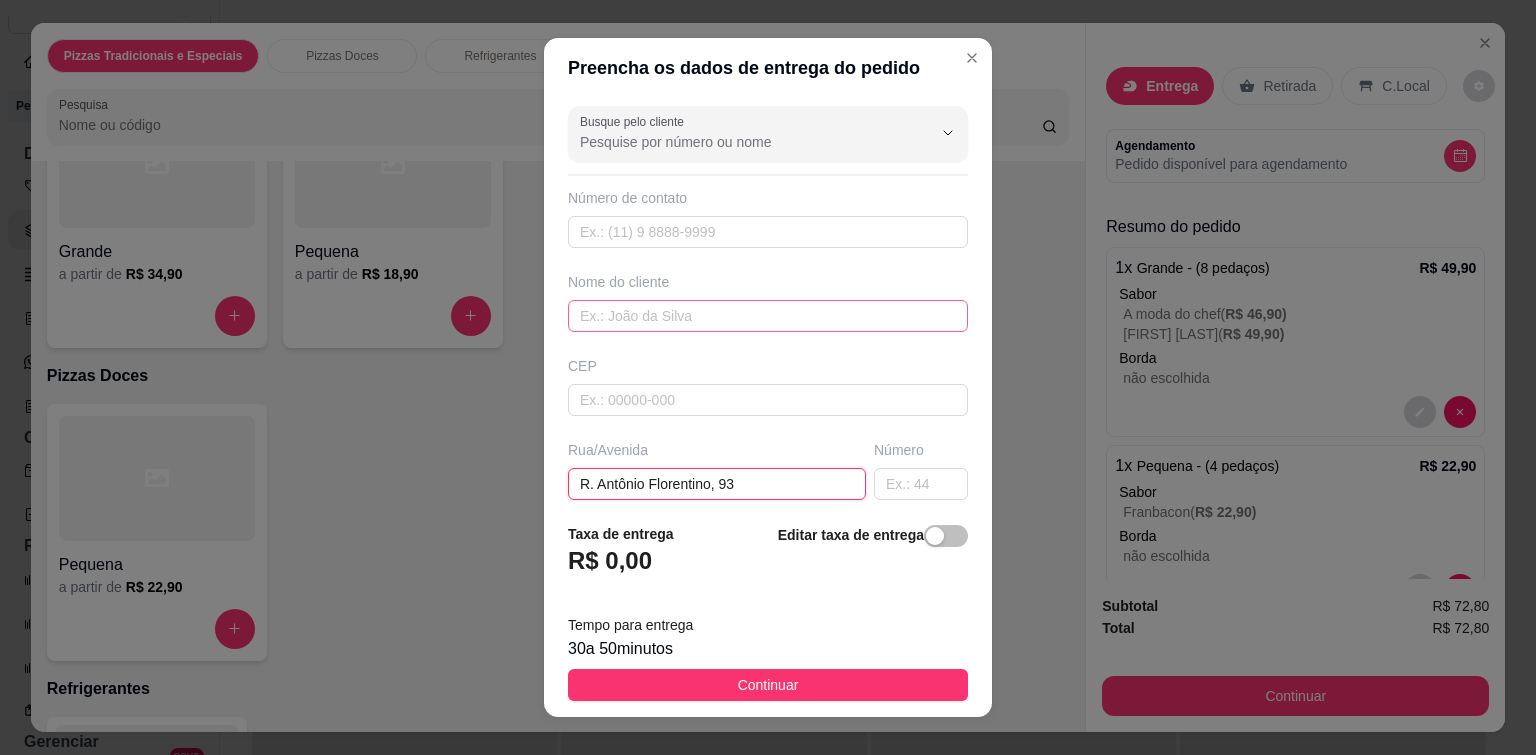 type on "R. Antônio Florentino, 93" 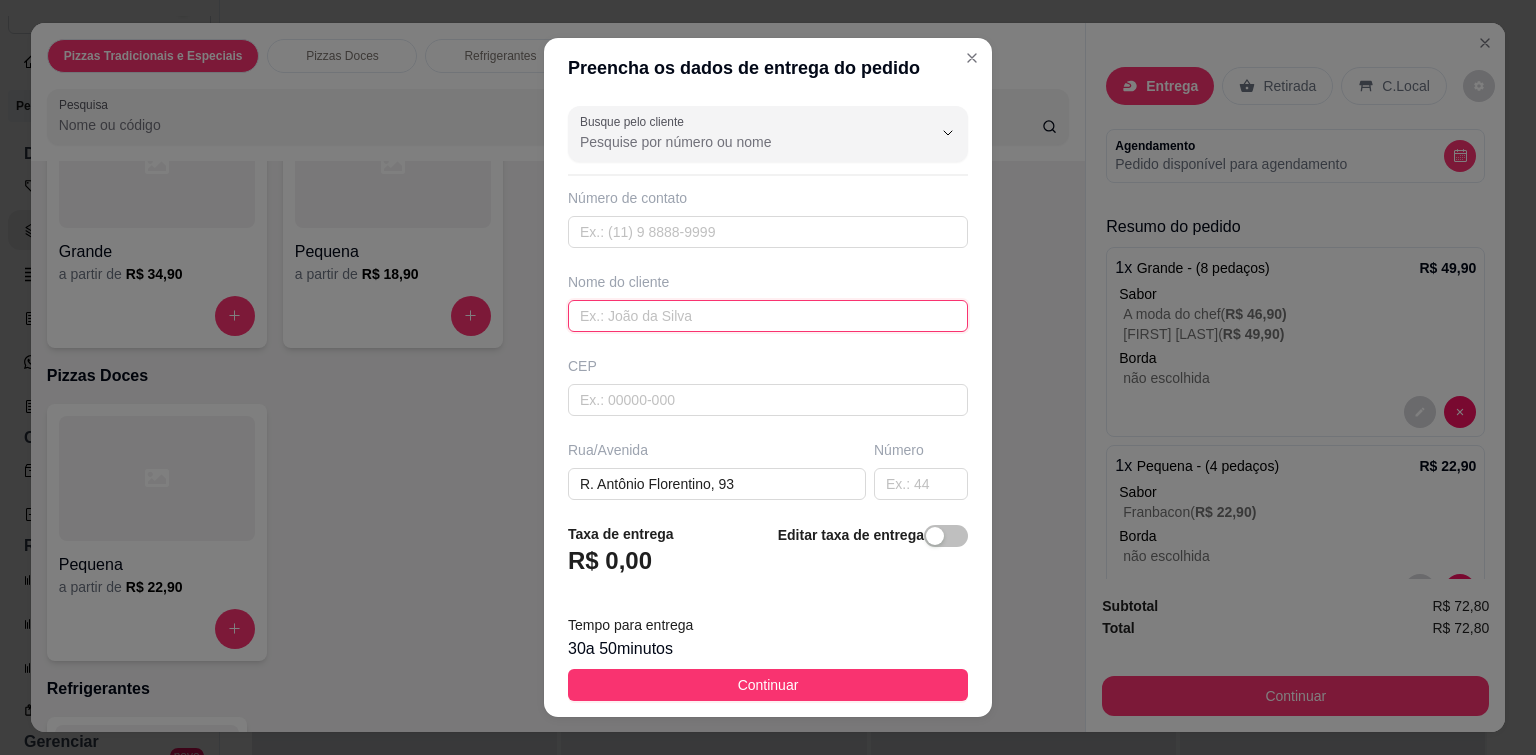 click at bounding box center (768, 316) 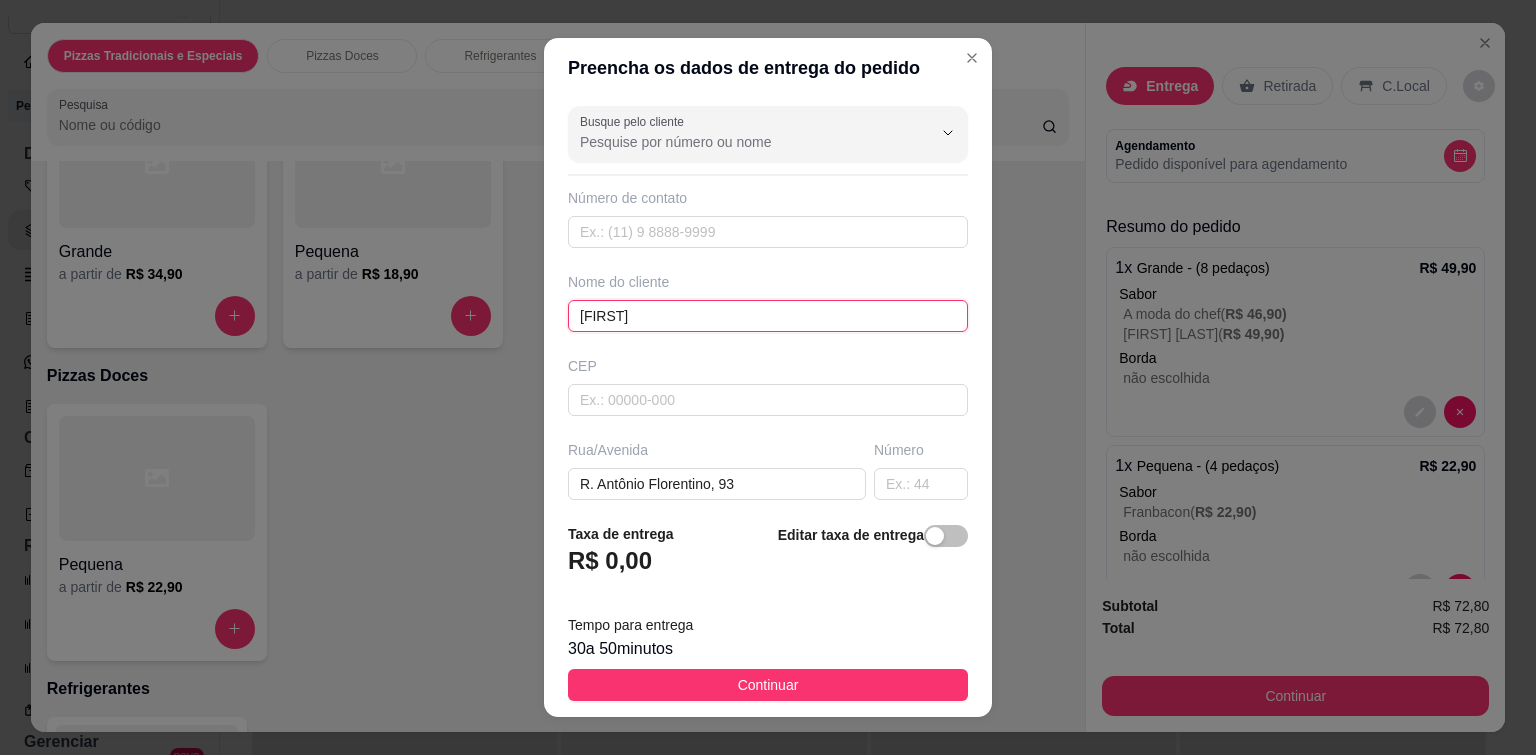 type on "[FIRST]" 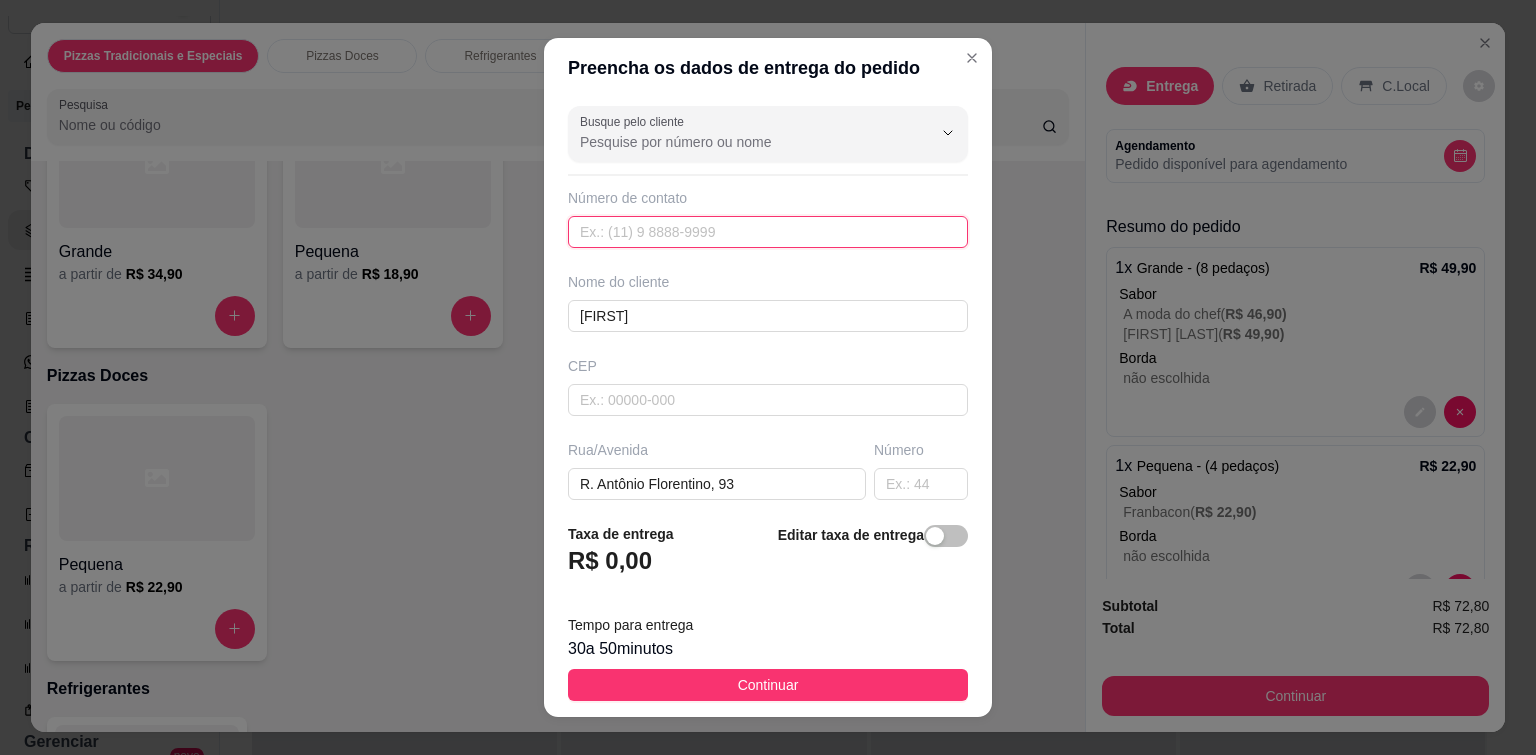 click at bounding box center (768, 232) 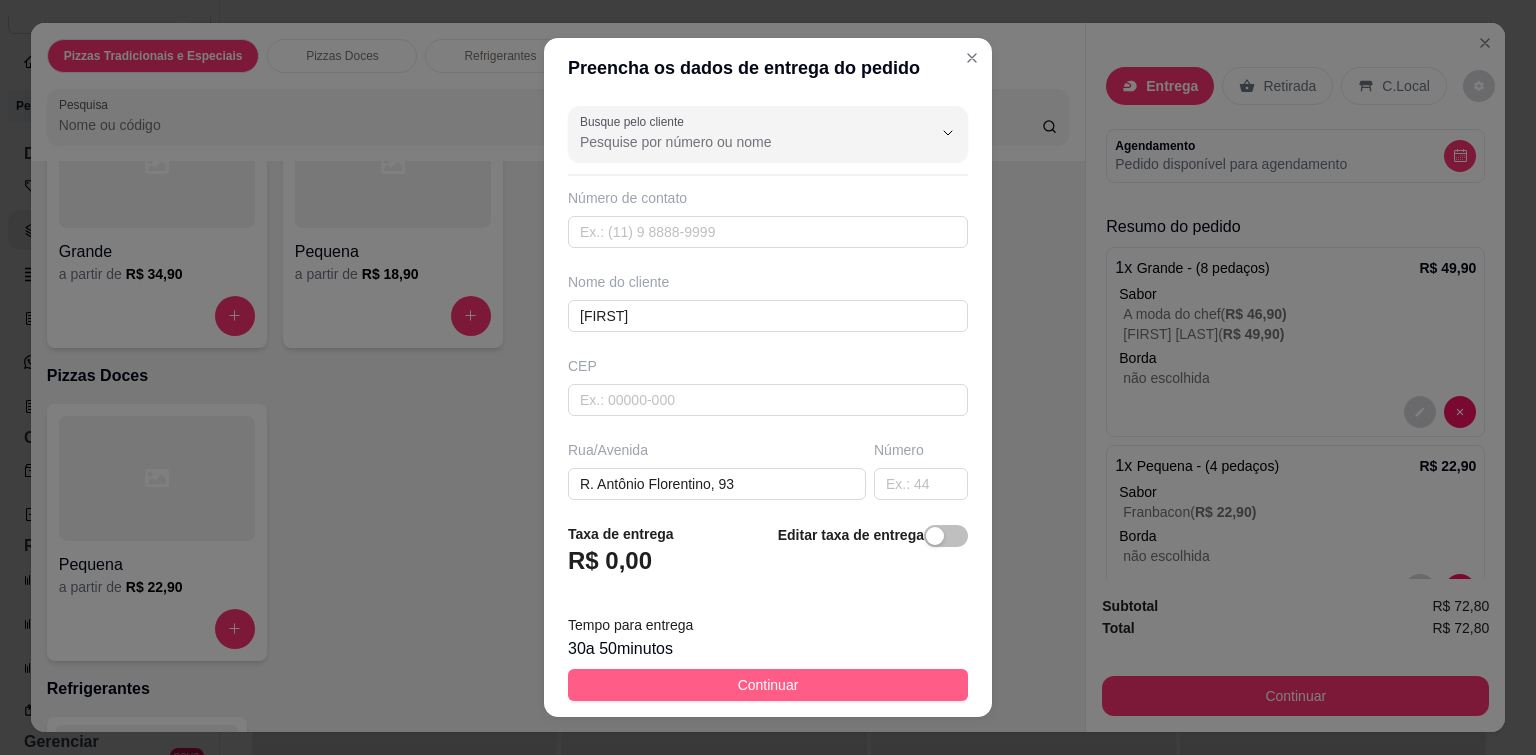 click on "Continuar" at bounding box center (768, 685) 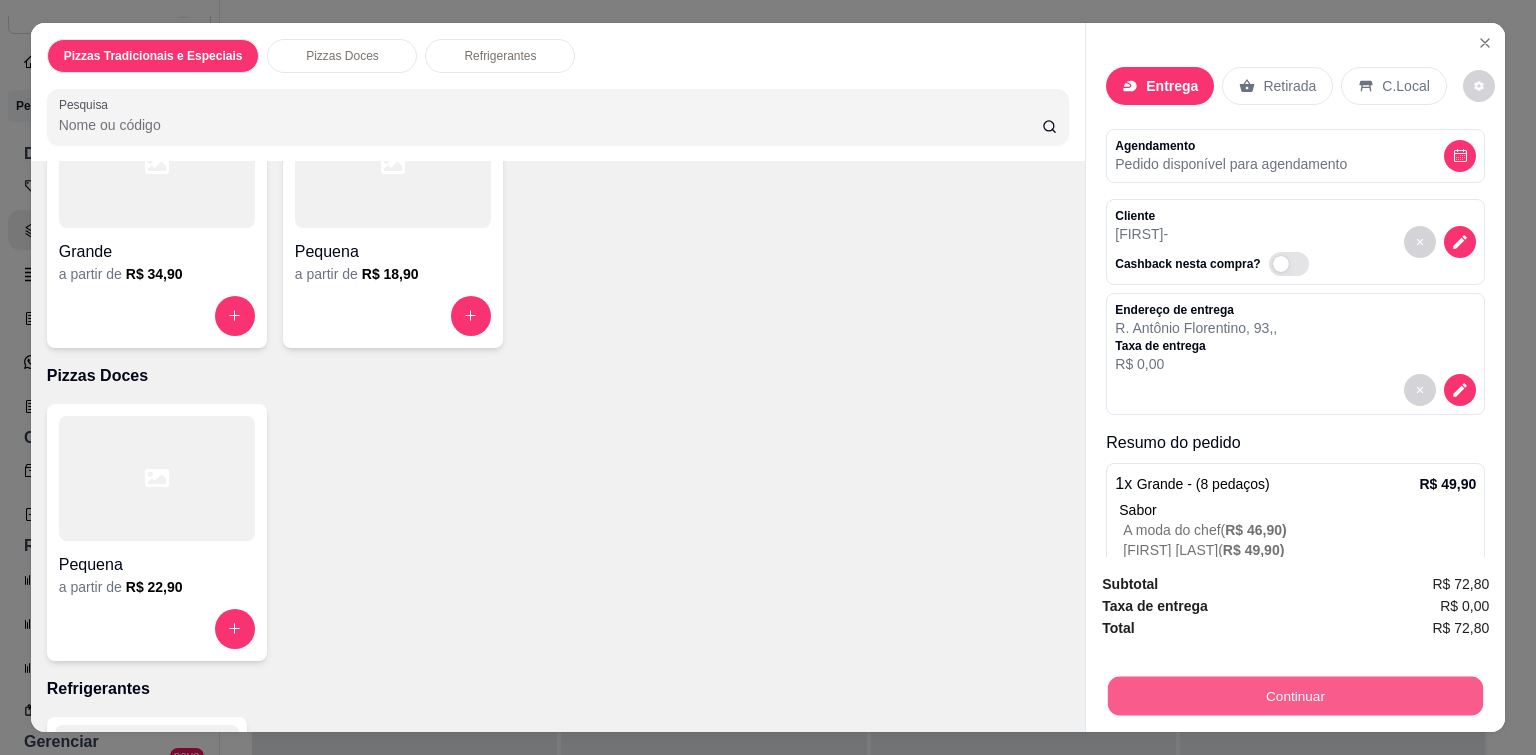 click on "Continuar" at bounding box center [1295, 696] 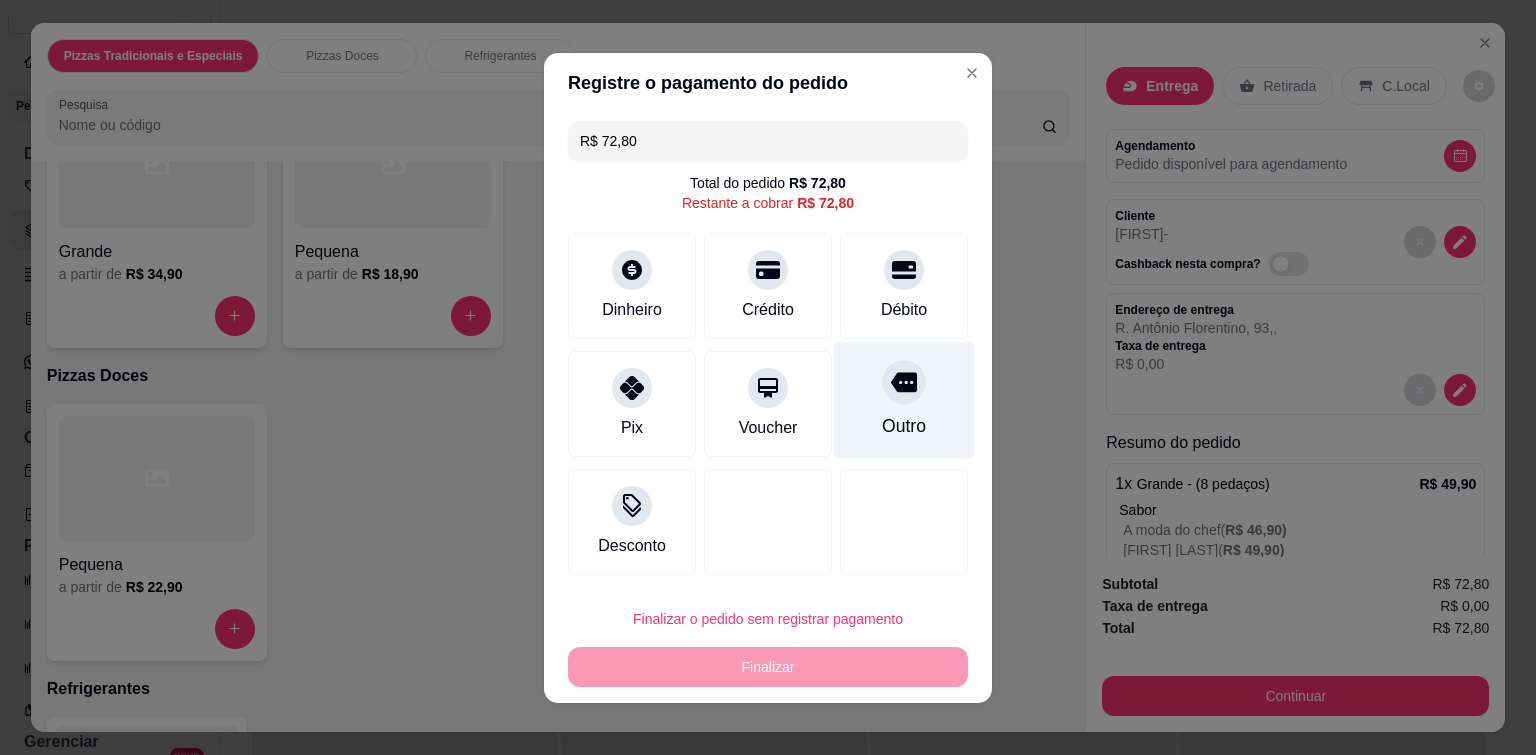 click at bounding box center [904, 382] 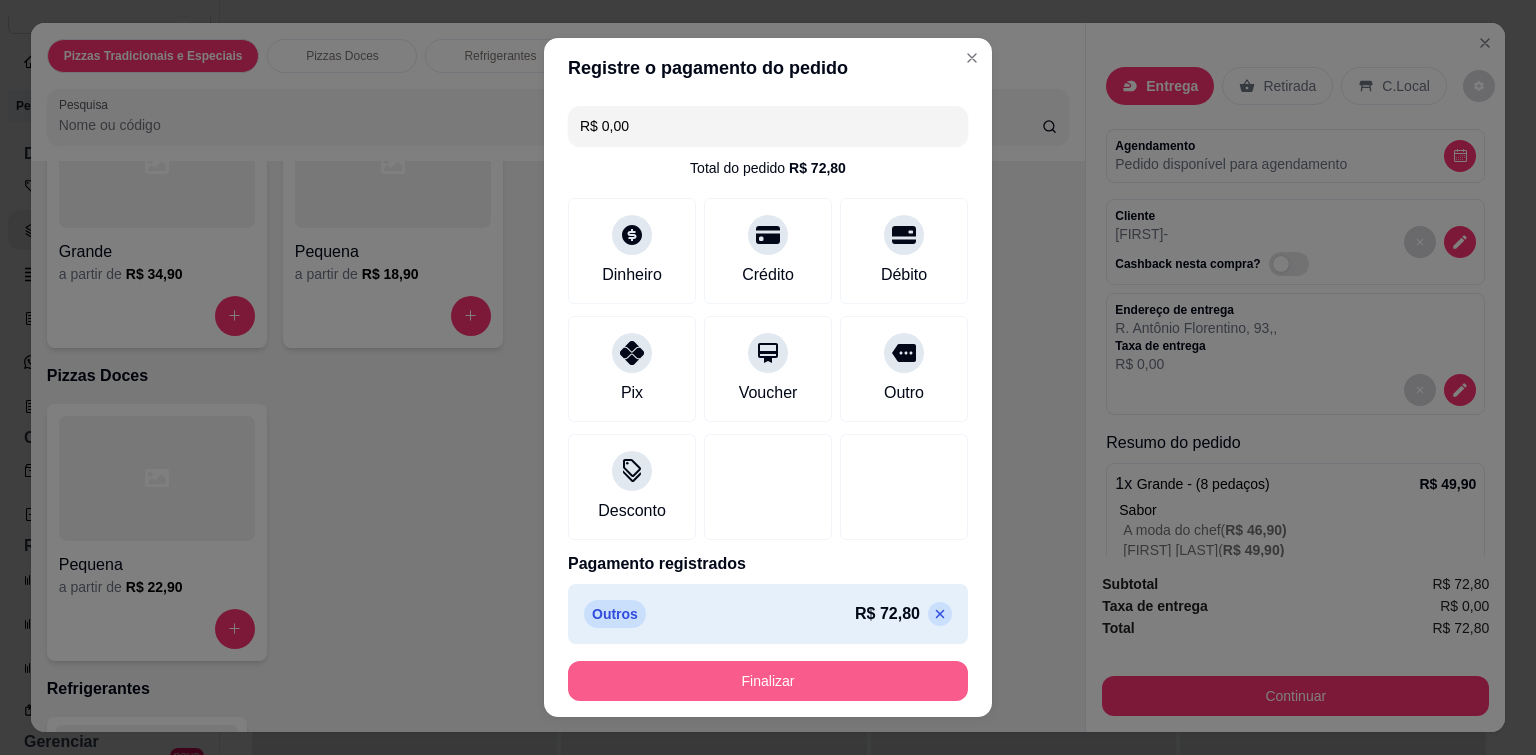 click on "Finalizar" at bounding box center (768, 681) 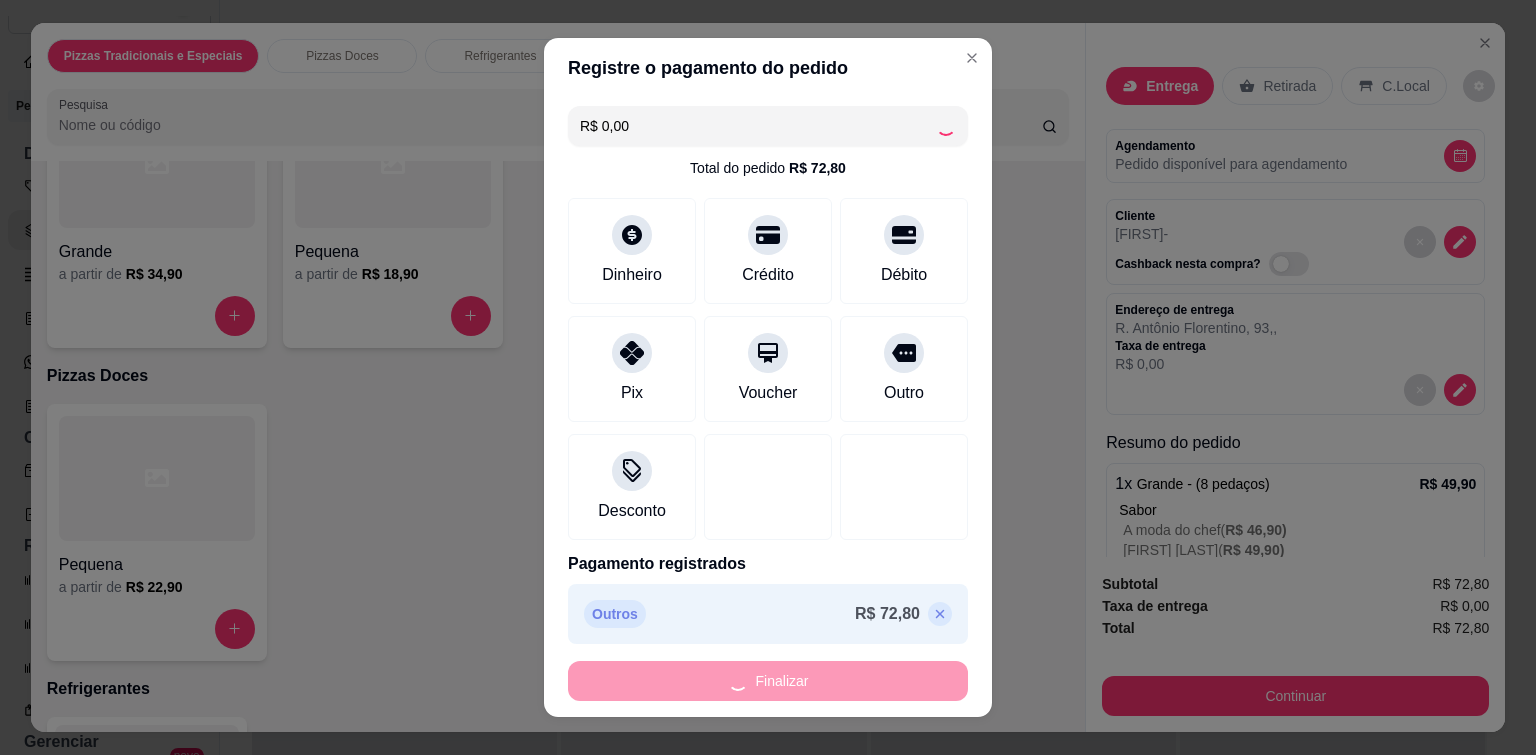 type on "-R$ 72,80" 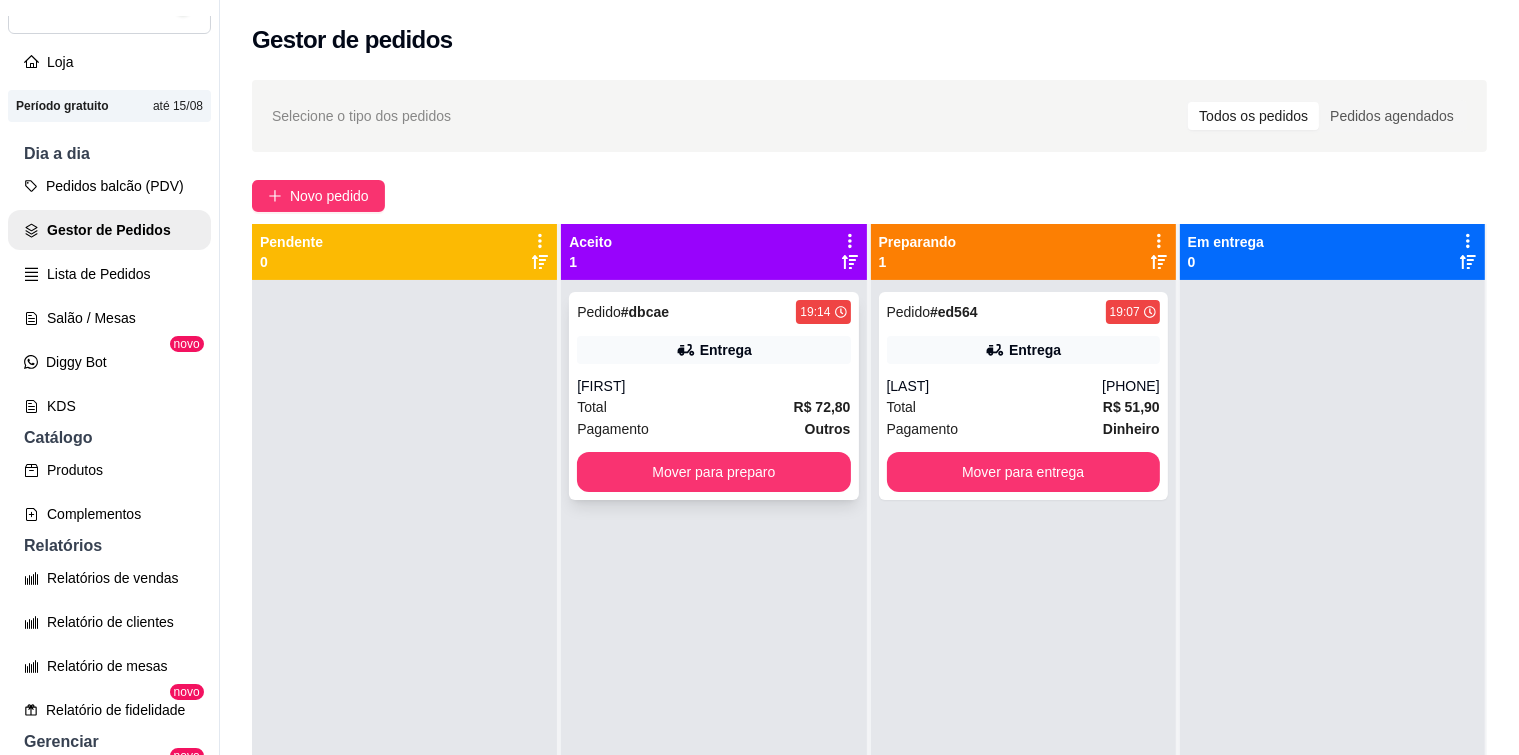 click on "Pedido  # dbcae 19:14 Entrega [NAME] Total R$ 72,80 Pagamento Outros Mover para preparo" at bounding box center (713, 396) 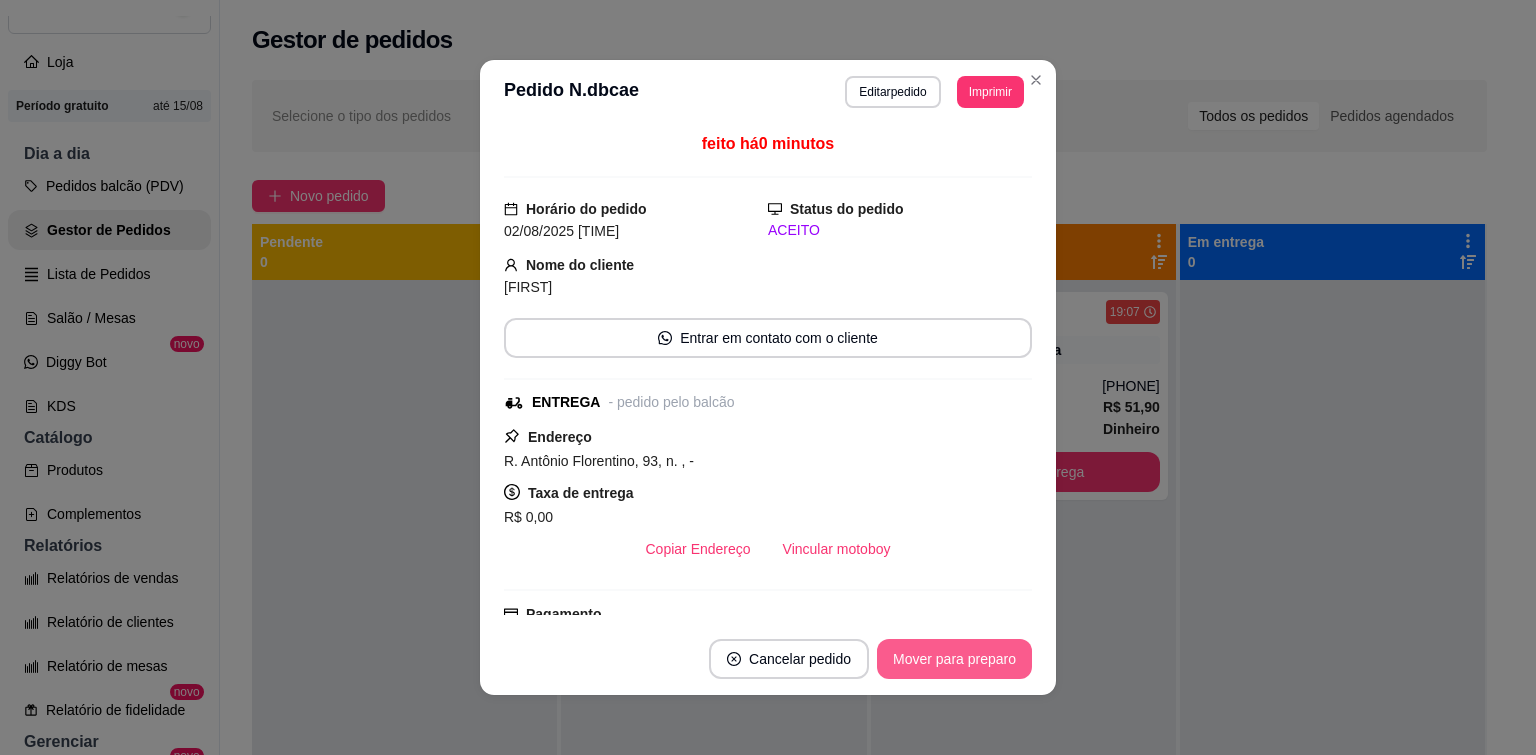 click on "Mover para preparo" at bounding box center (954, 659) 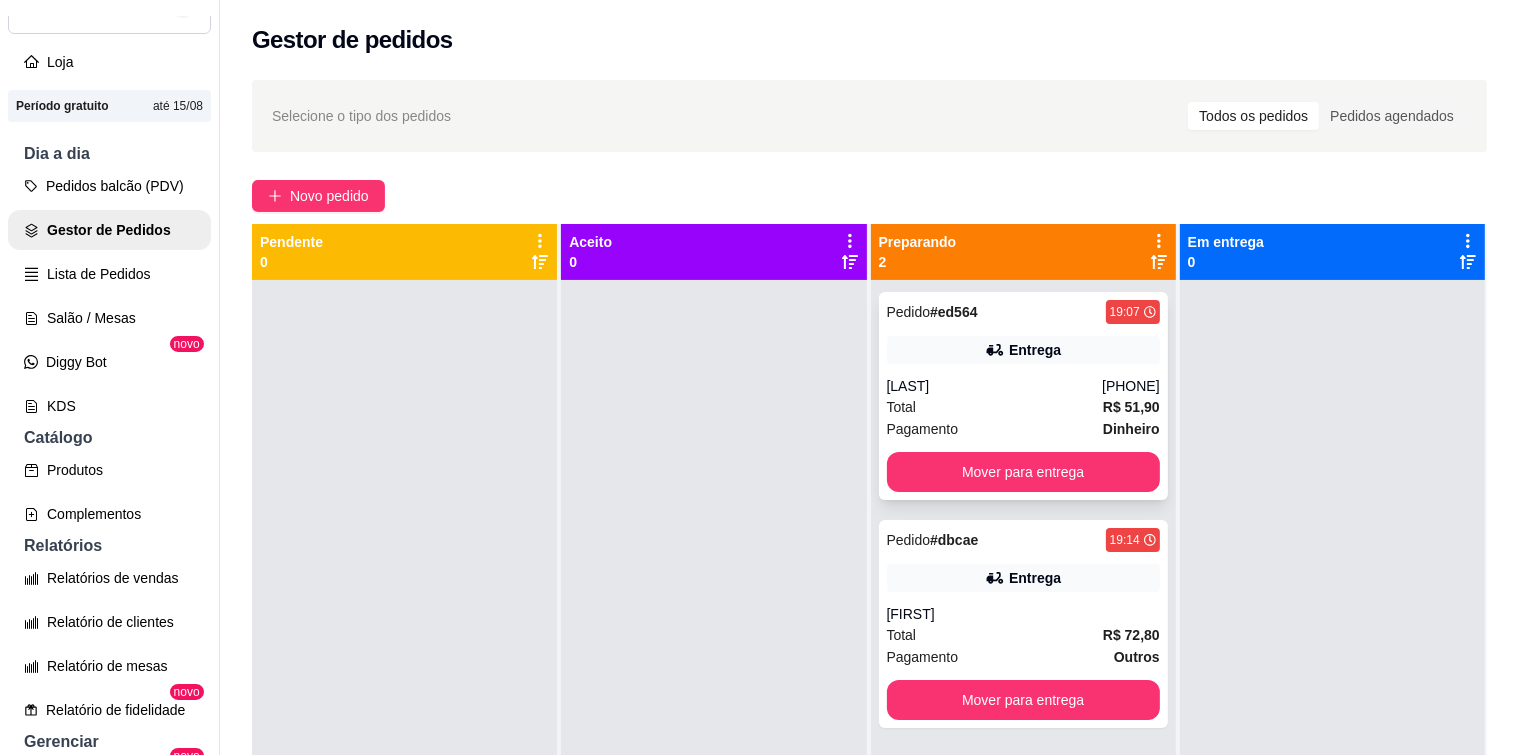 click on "Entrega" at bounding box center (1023, 350) 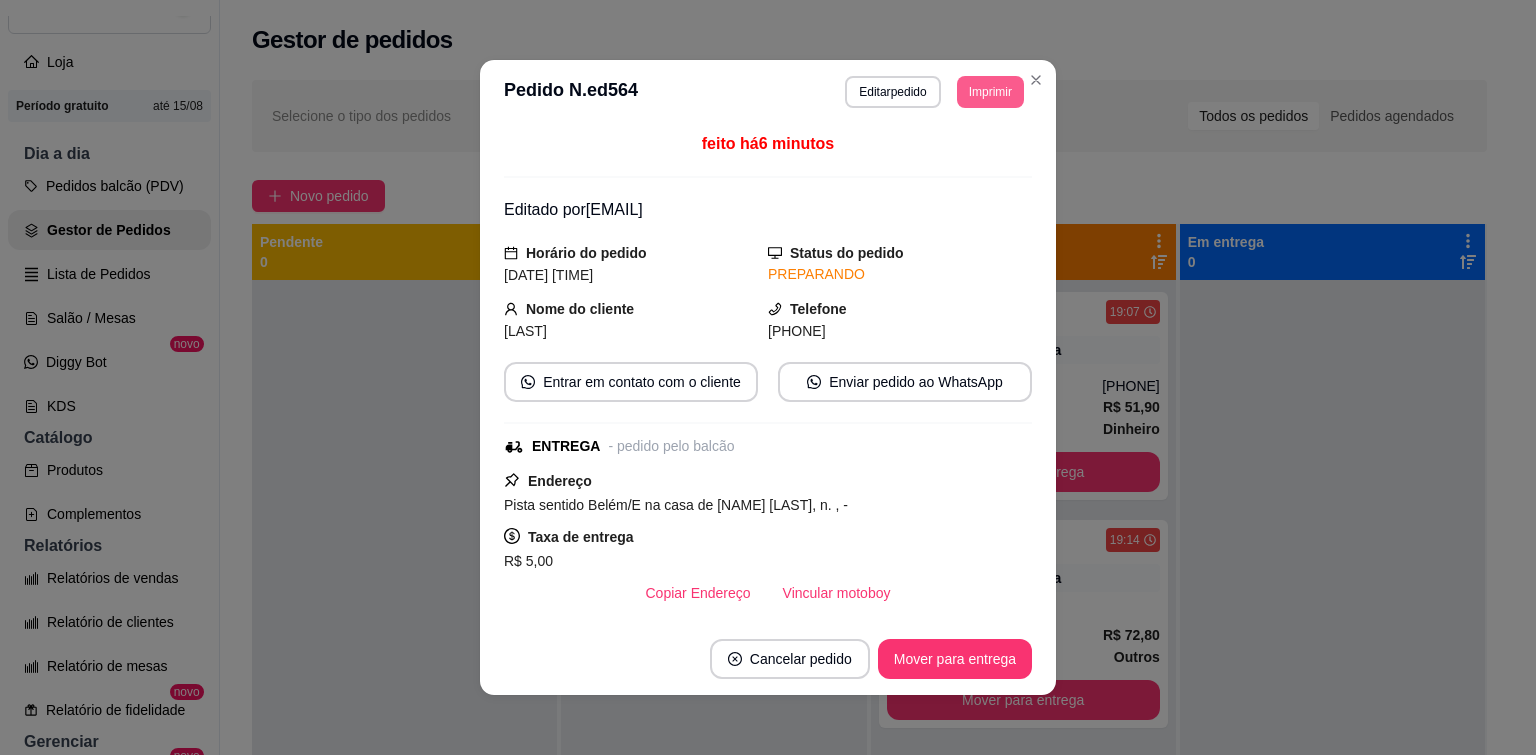 click on "Imprimir" at bounding box center [990, 92] 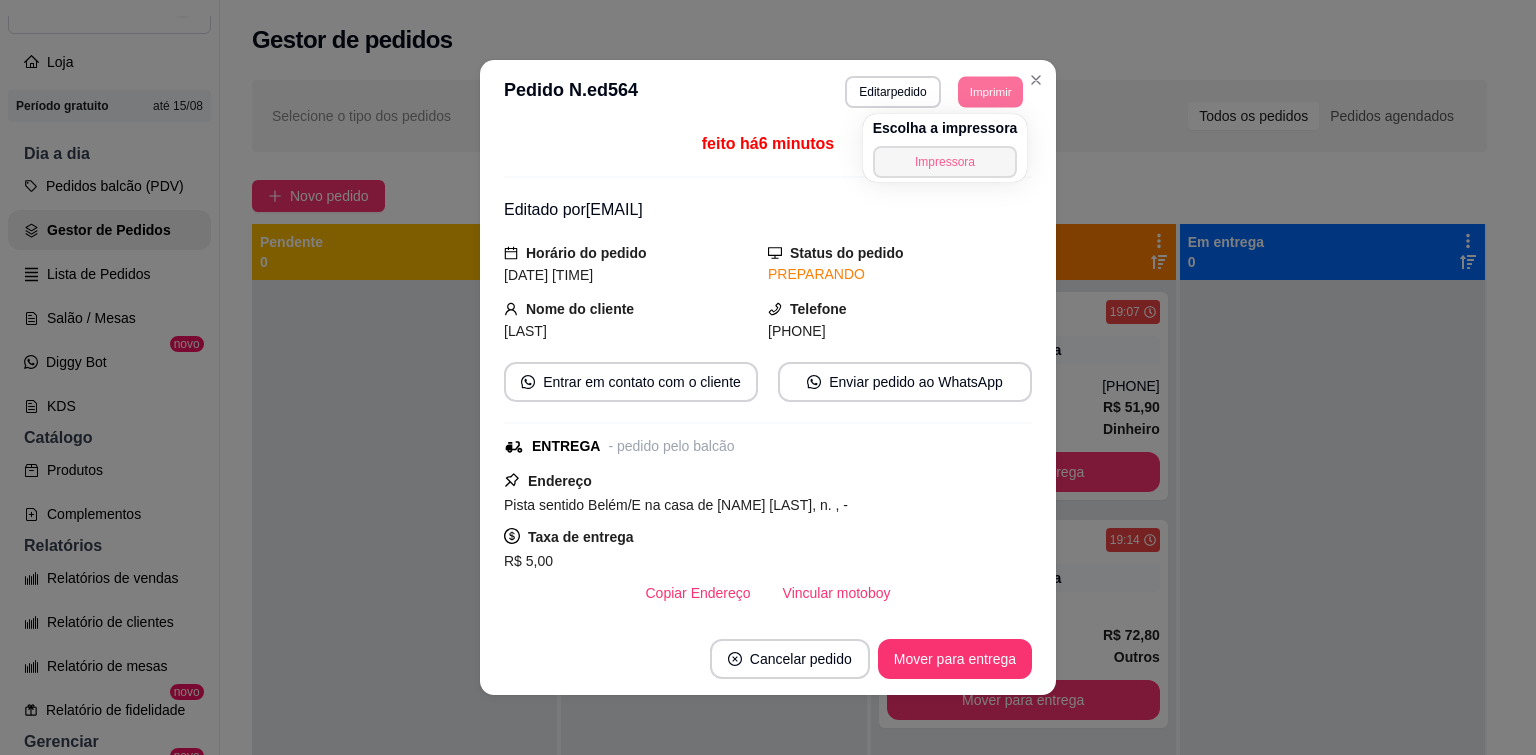 click on "Impressora" at bounding box center [945, 162] 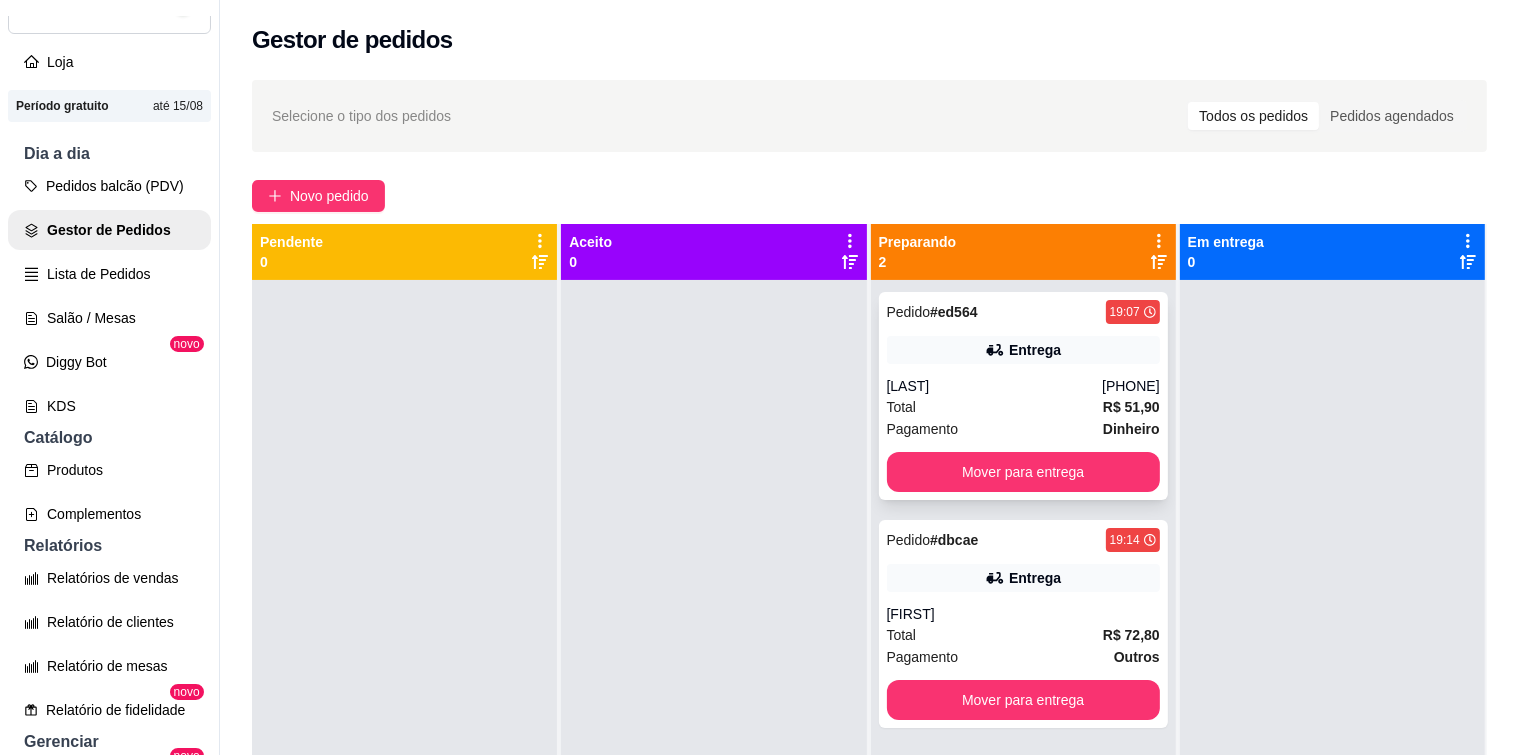 click on "[LAST]" at bounding box center [995, 386] 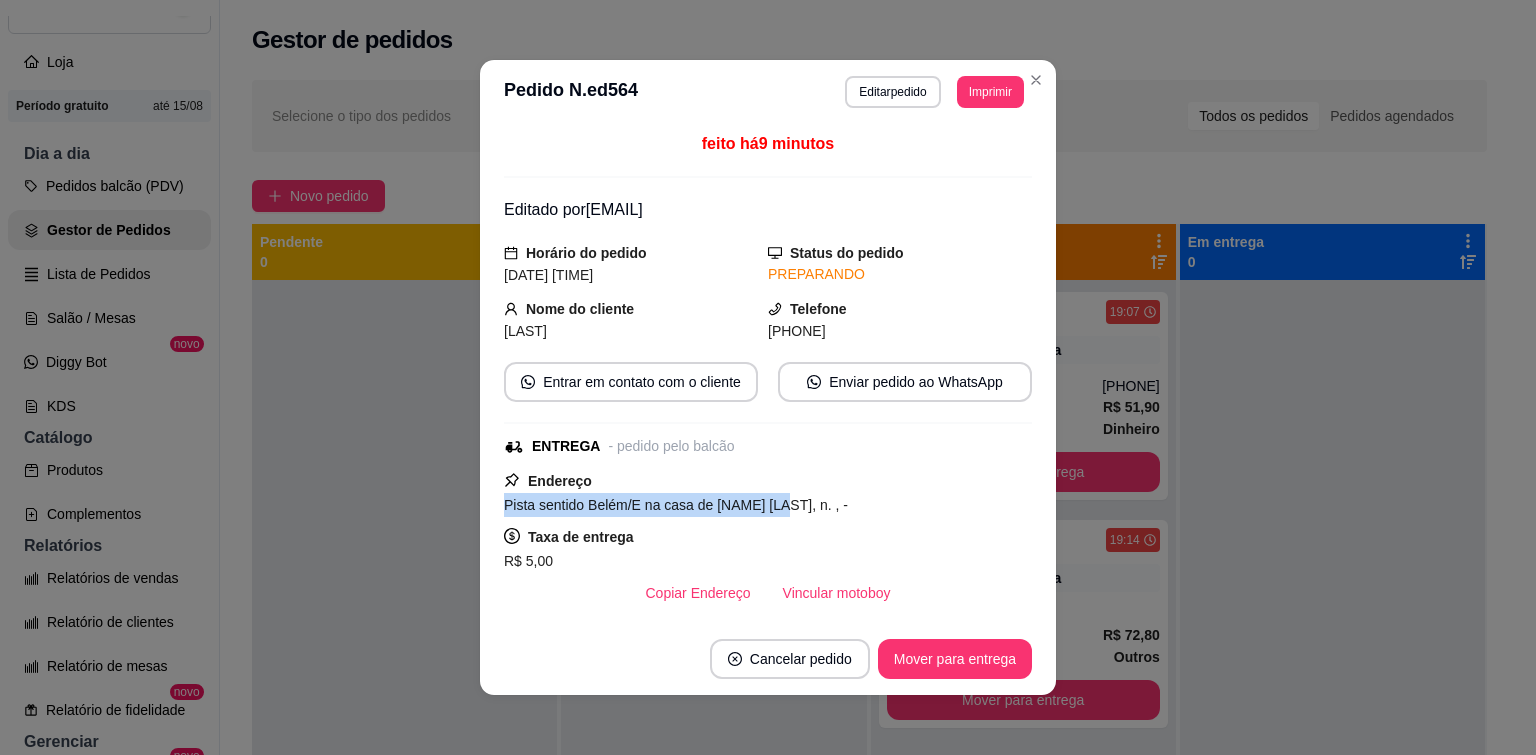 drag, startPoint x: 498, startPoint y: 503, endPoint x: 765, endPoint y: 497, distance: 267.0674 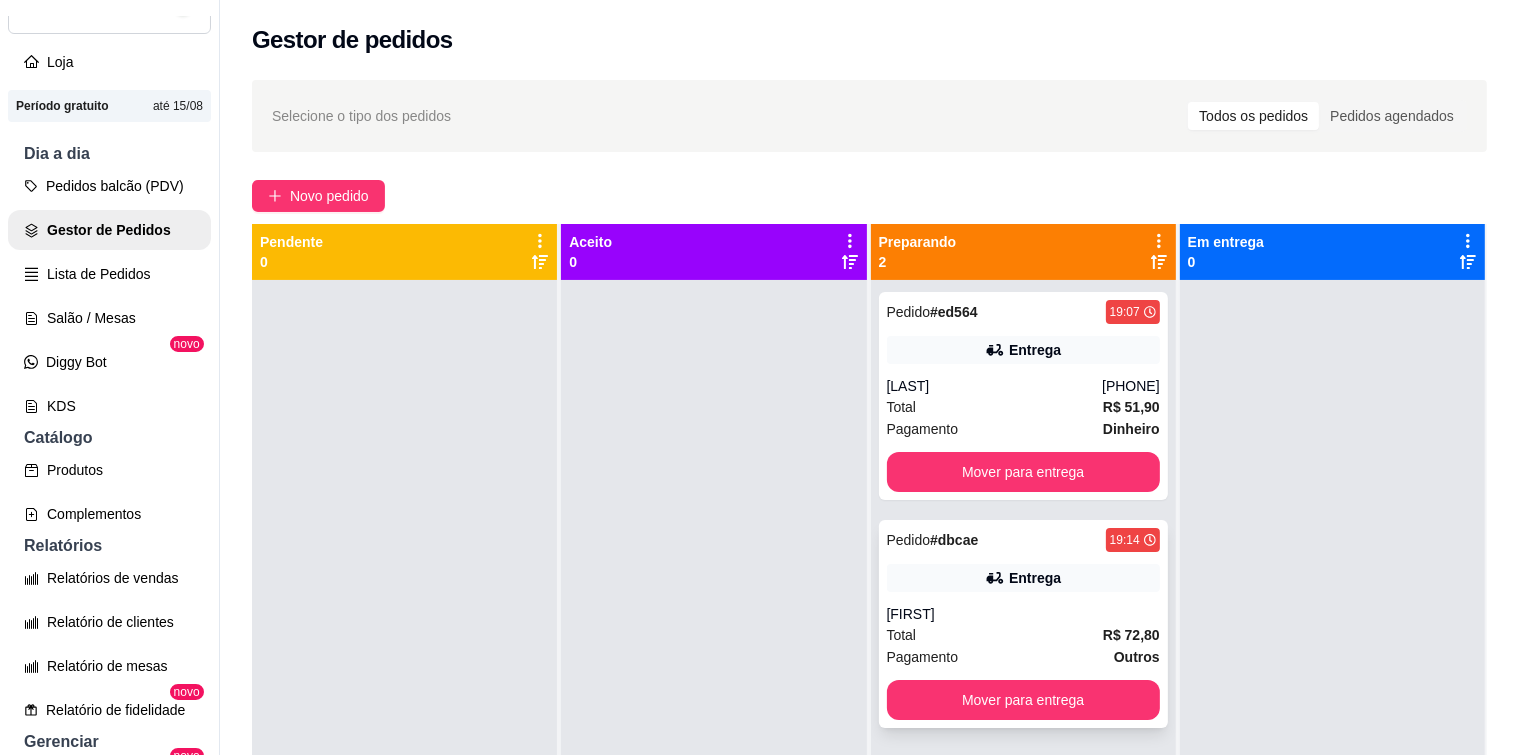 click on "Entrega" at bounding box center (1023, 578) 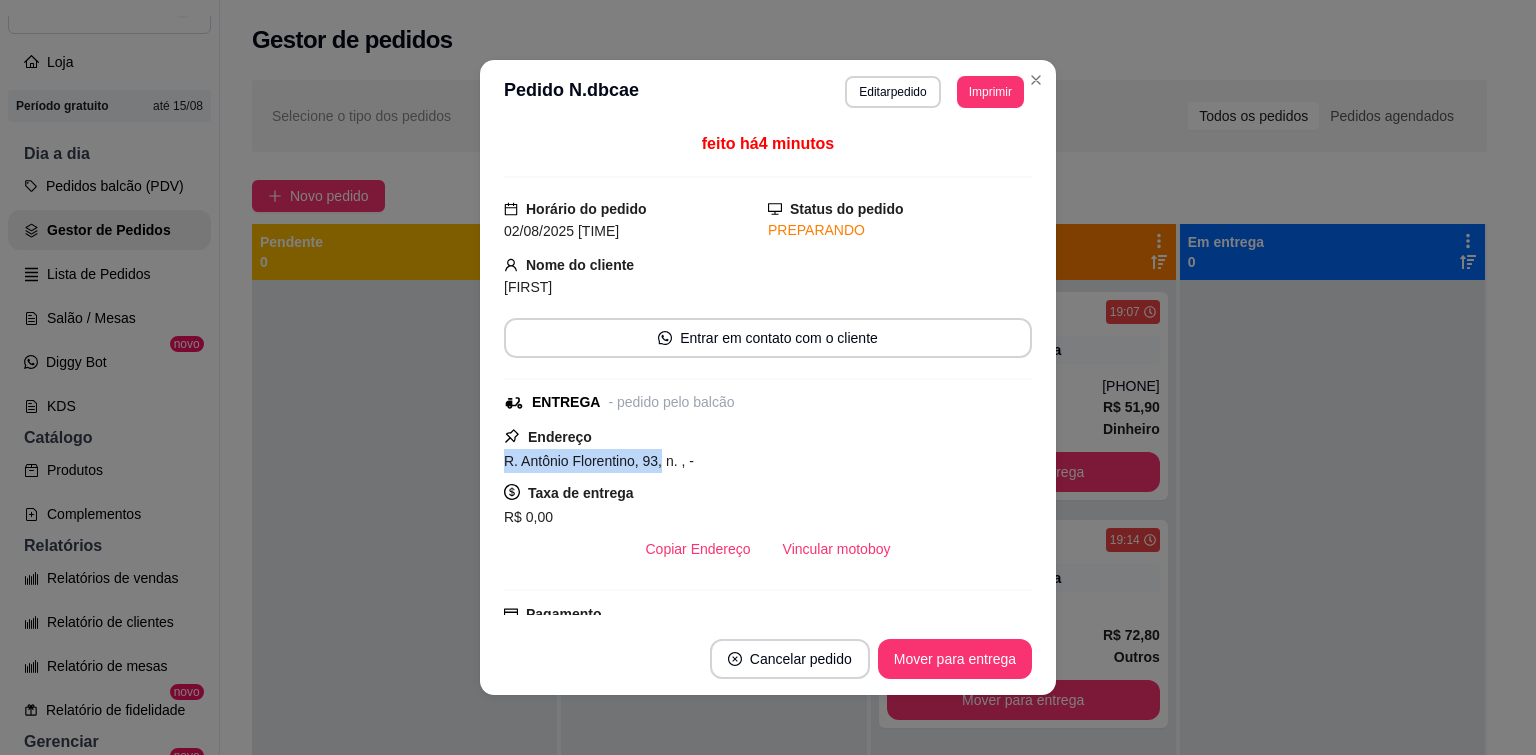 drag, startPoint x: 497, startPoint y: 461, endPoint x: 652, endPoint y: 459, distance: 155.01291 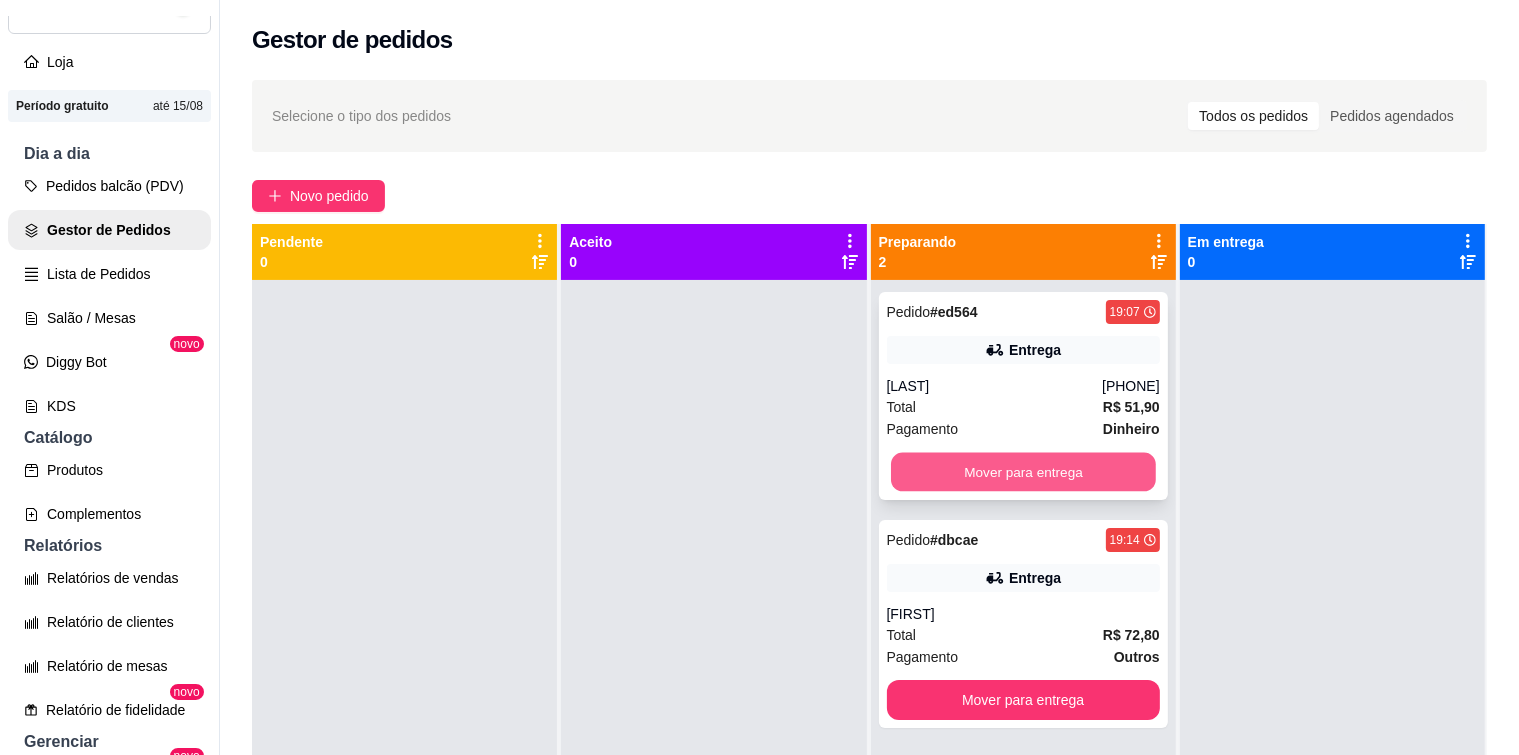 click on "Mover para entrega" at bounding box center [1023, 472] 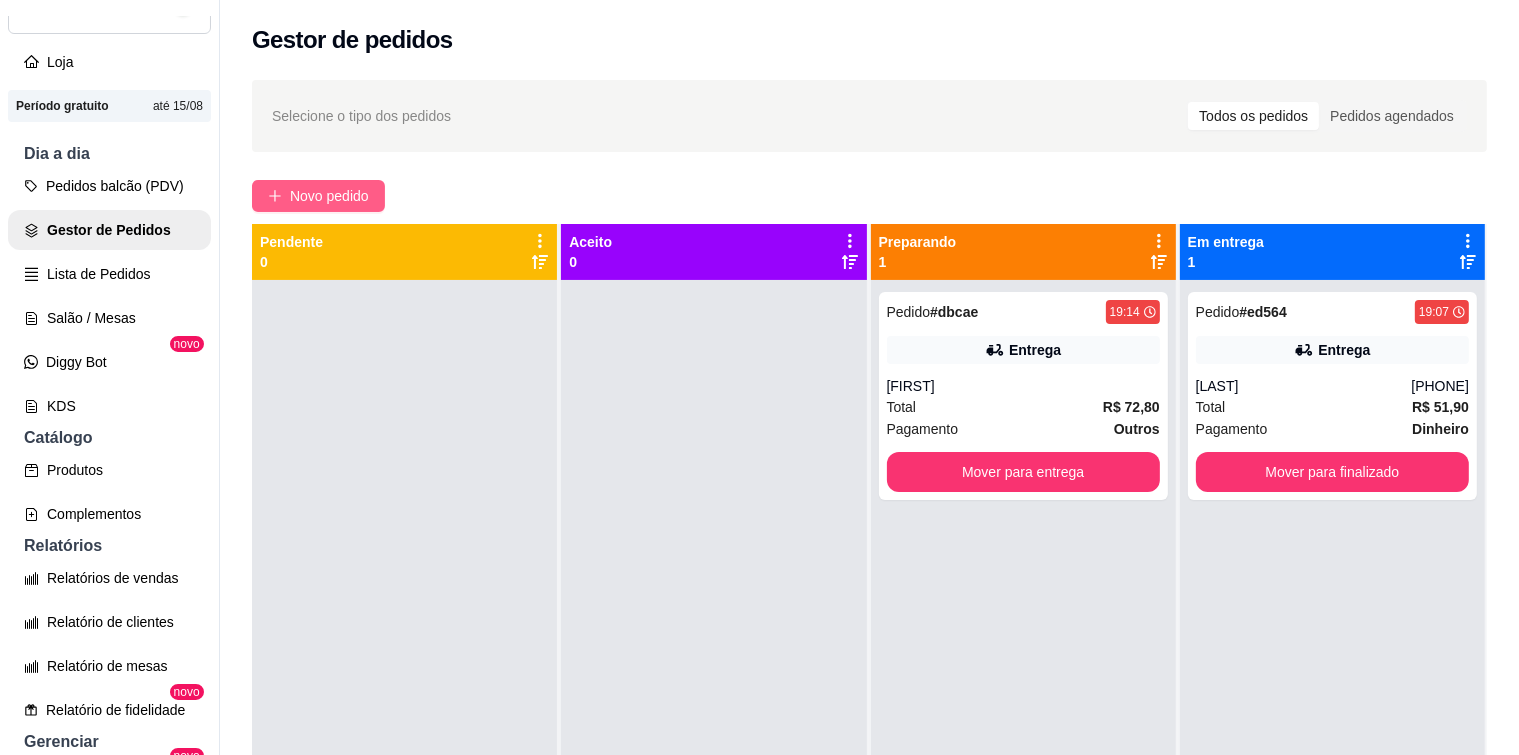 click on "Novo pedido" at bounding box center (318, 196) 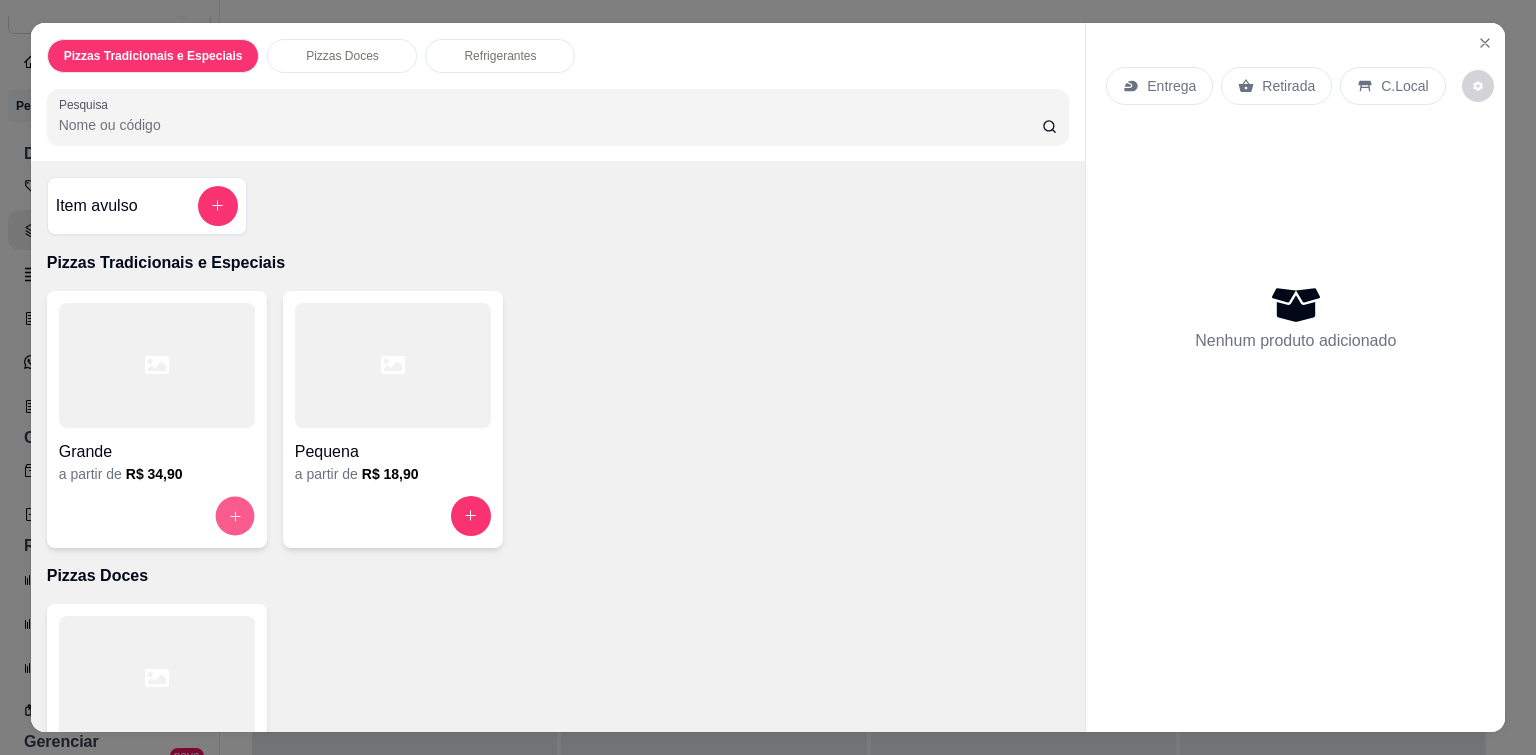 click 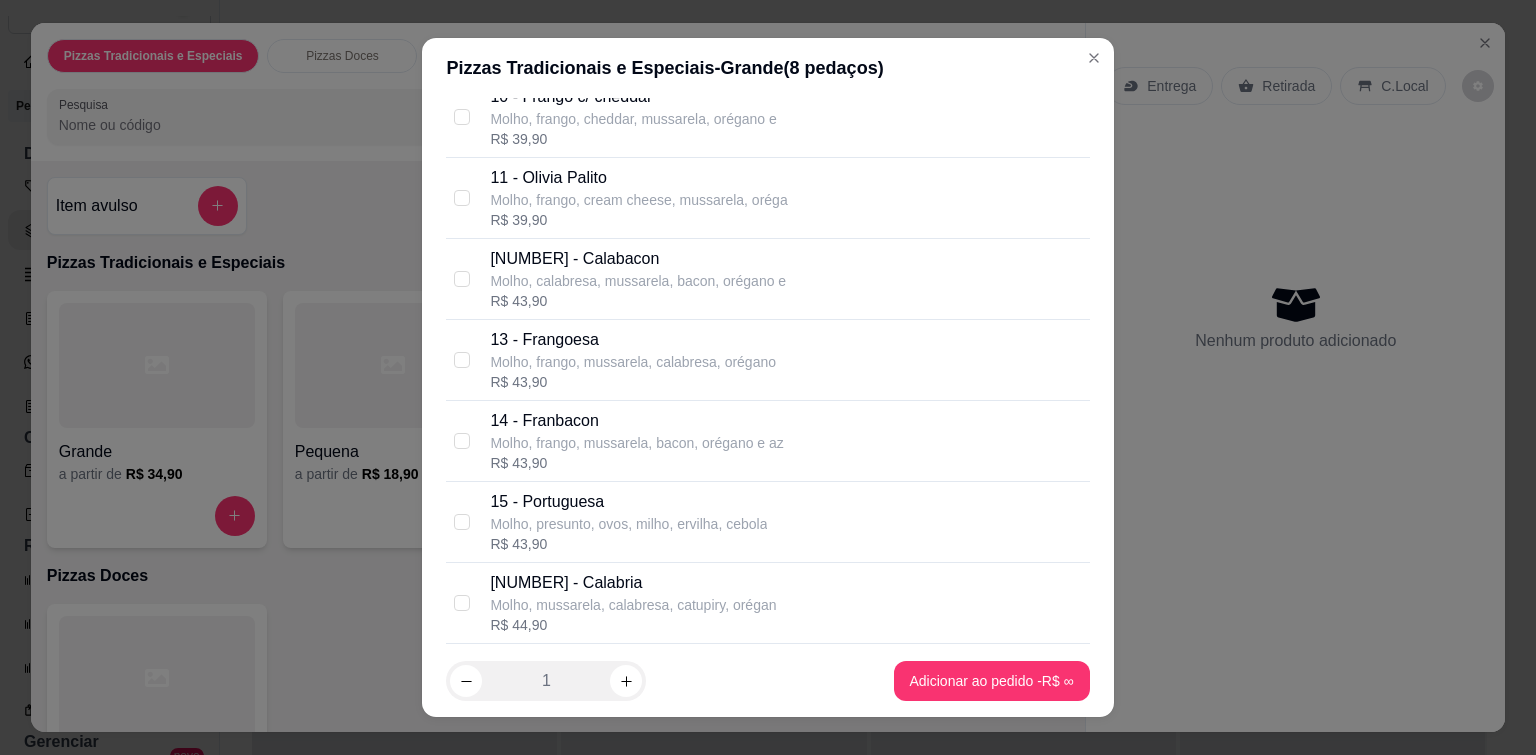 scroll, scrollTop: 900, scrollLeft: 0, axis: vertical 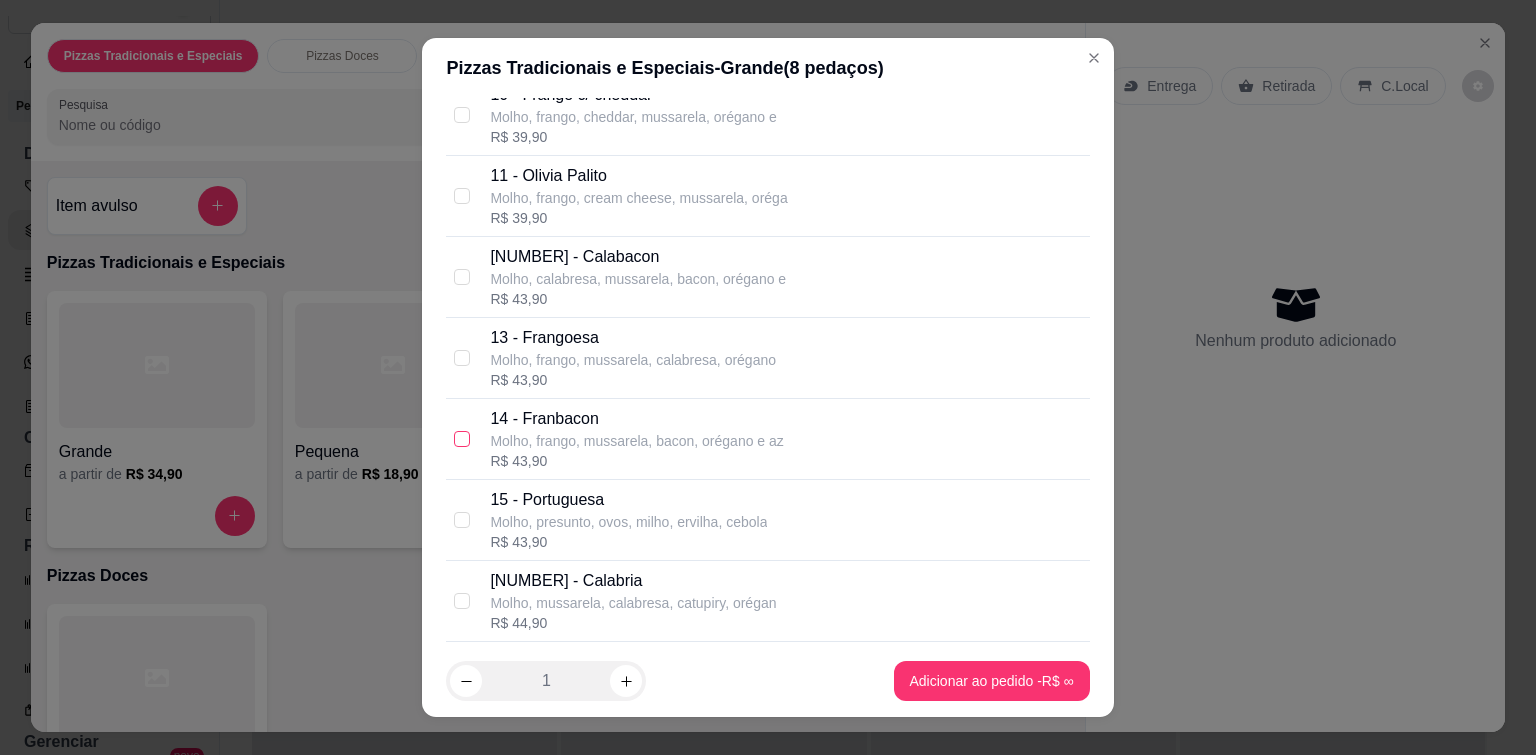 click at bounding box center (462, 439) 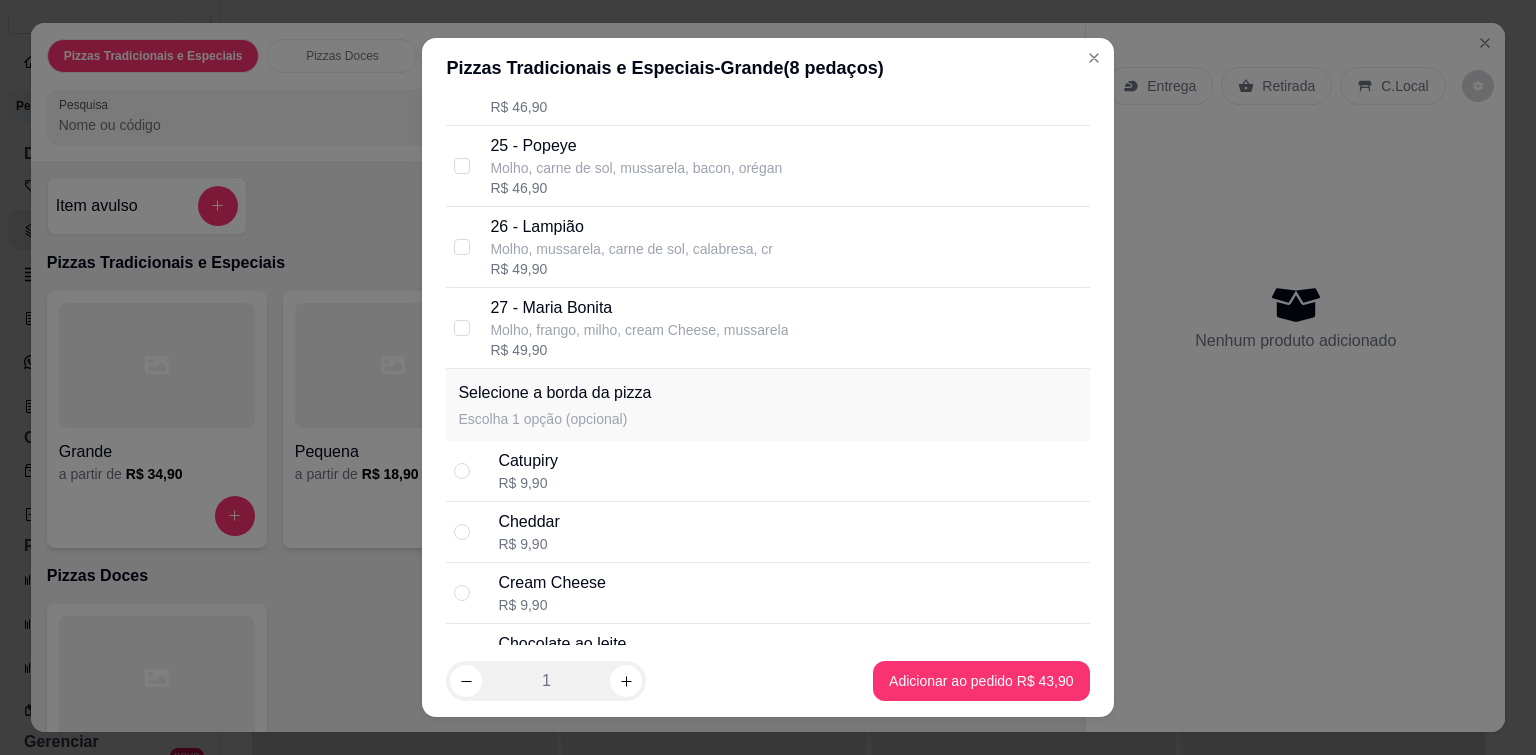 scroll, scrollTop: 2244, scrollLeft: 0, axis: vertical 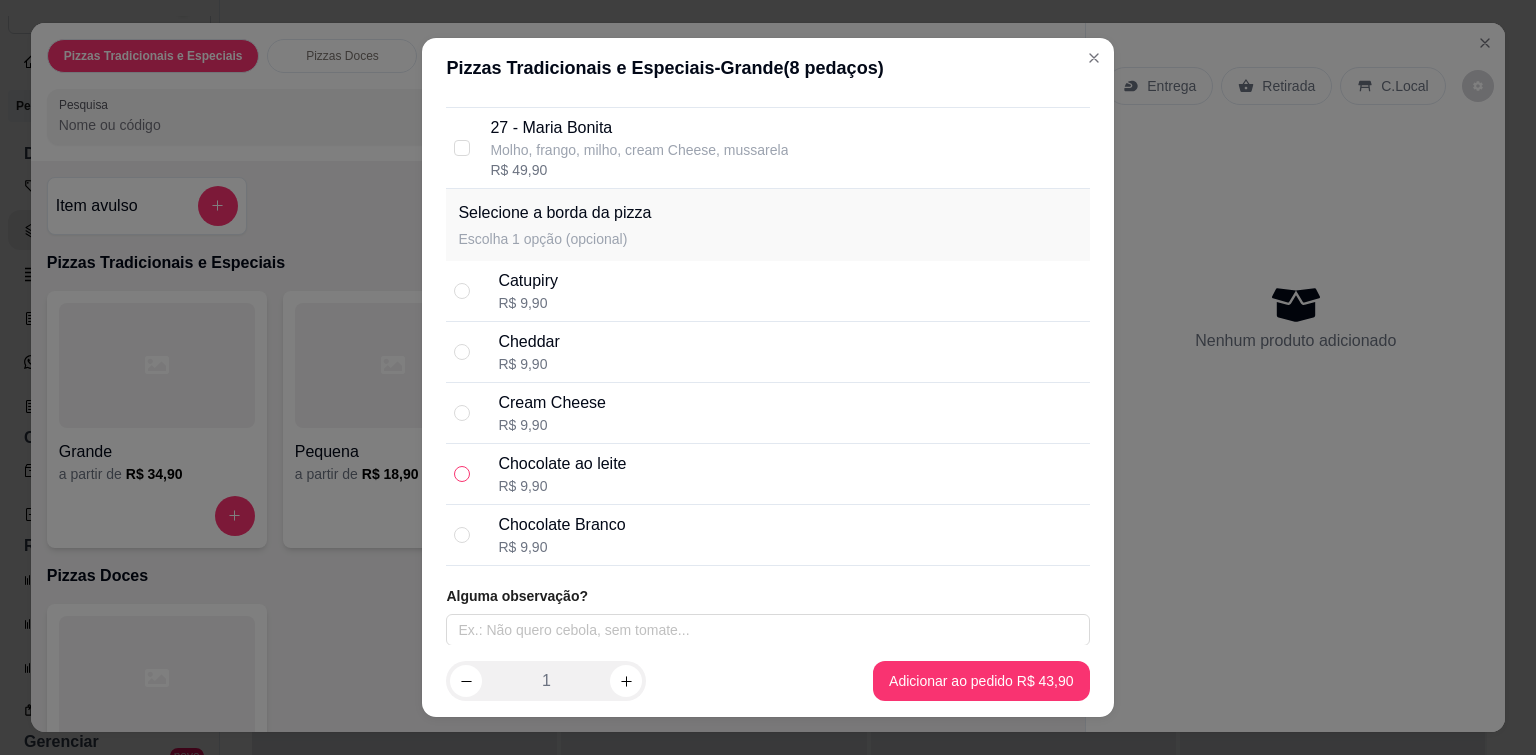 click at bounding box center (462, 474) 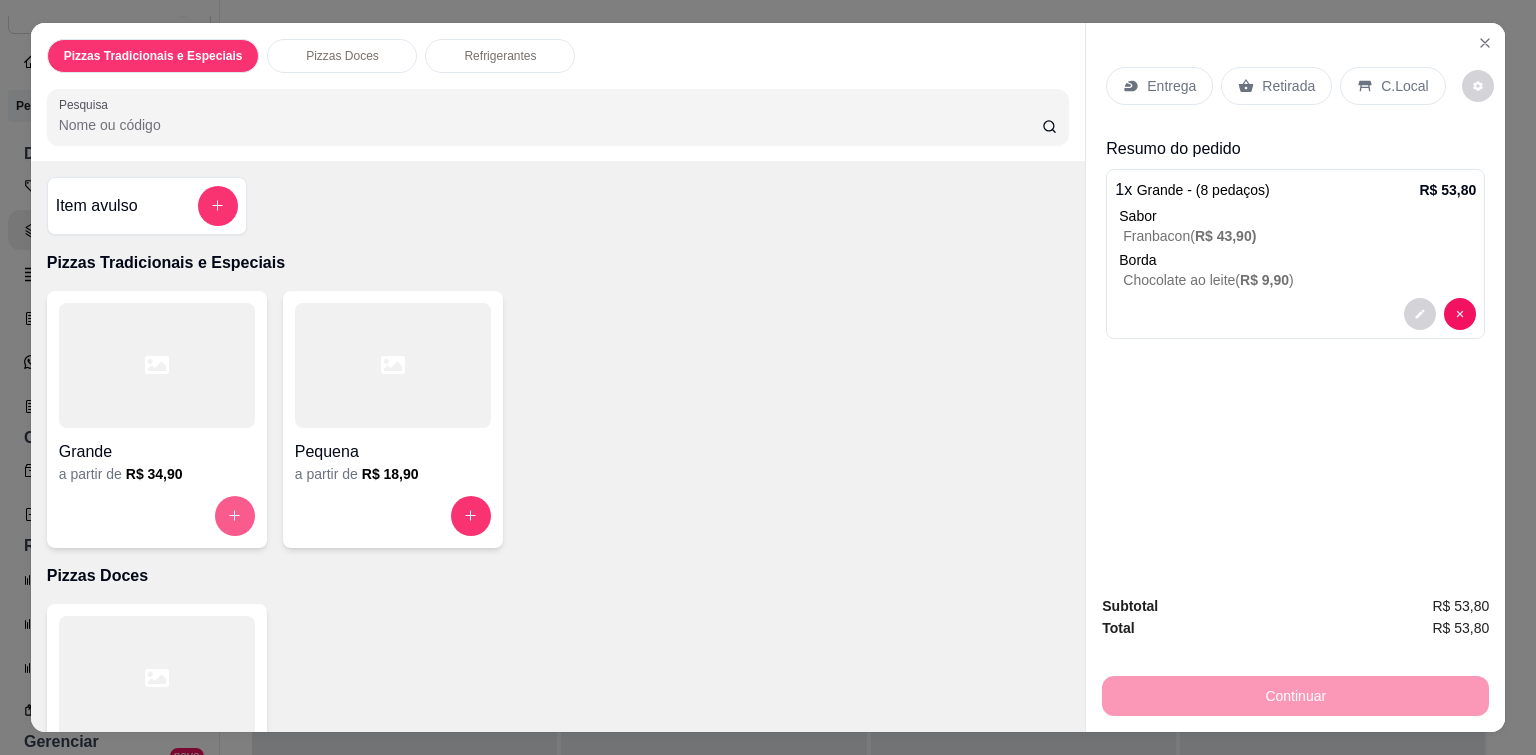 click 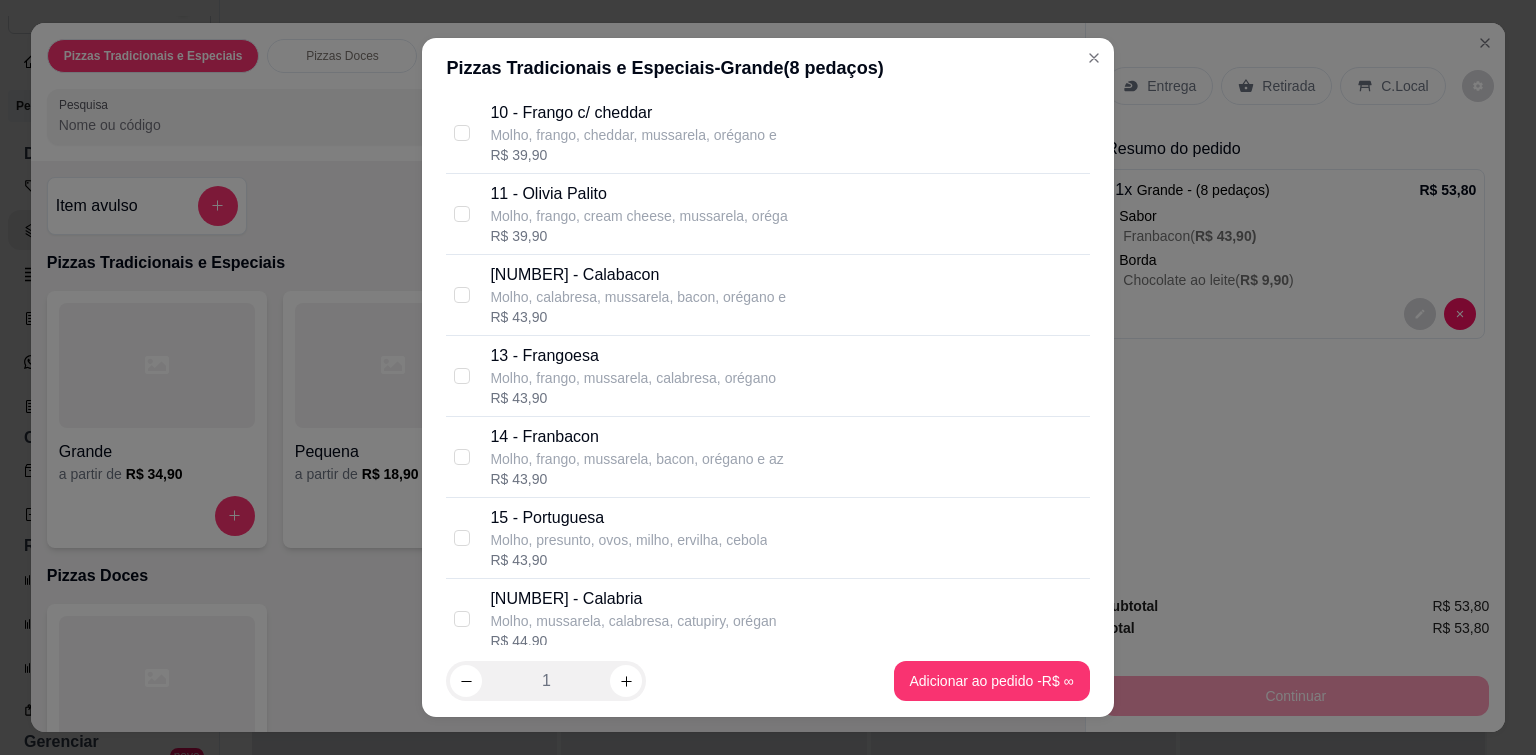 scroll, scrollTop: 800, scrollLeft: 0, axis: vertical 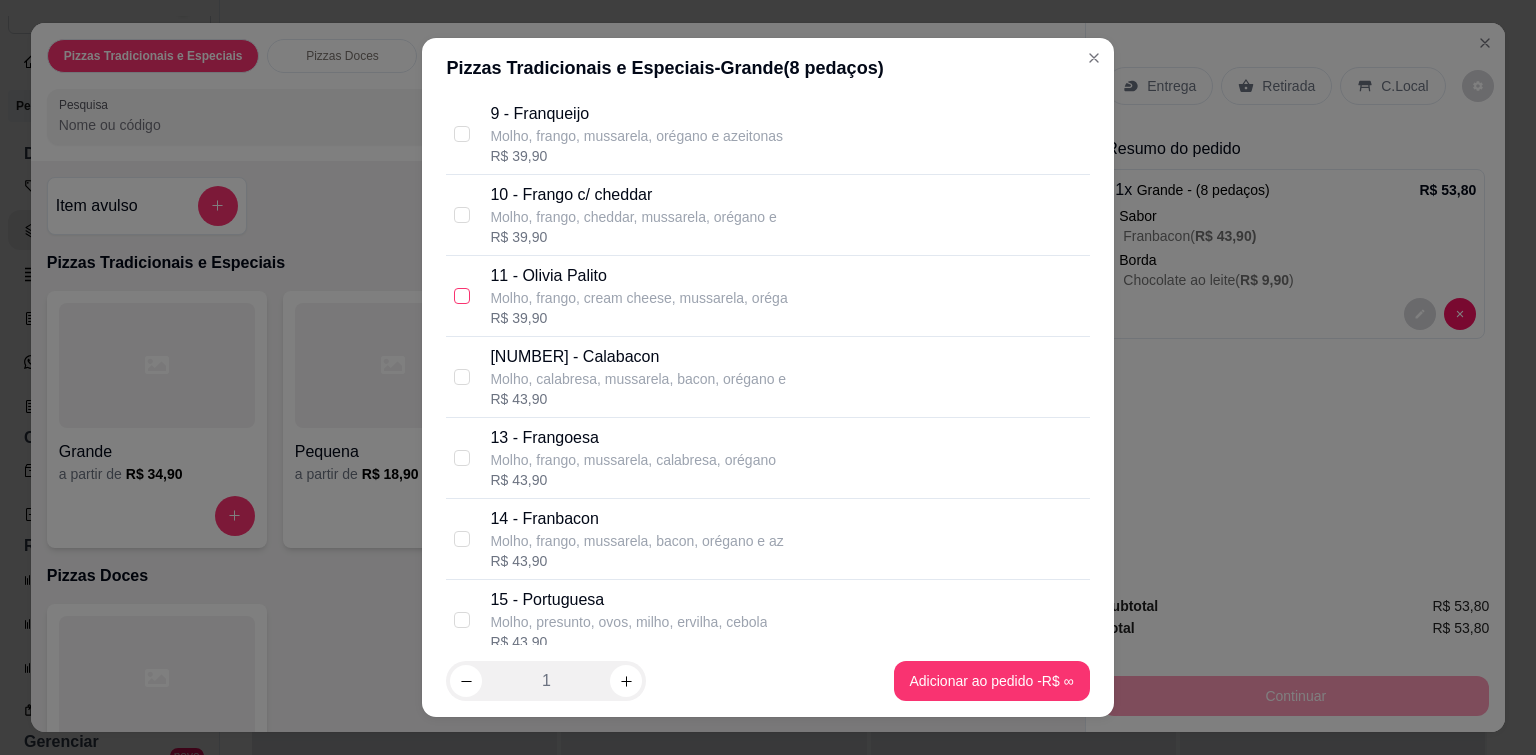 click at bounding box center (462, 296) 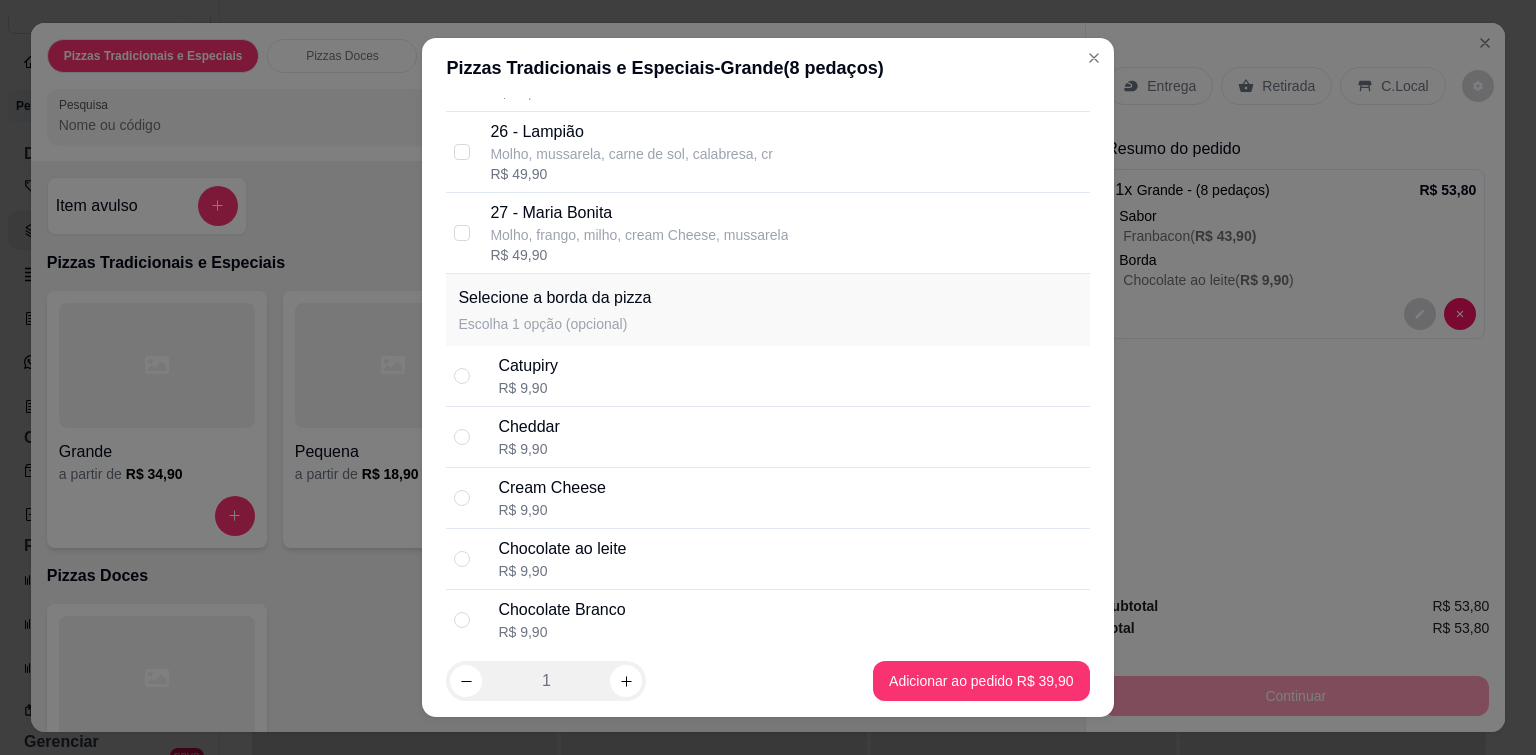 scroll, scrollTop: 2244, scrollLeft: 0, axis: vertical 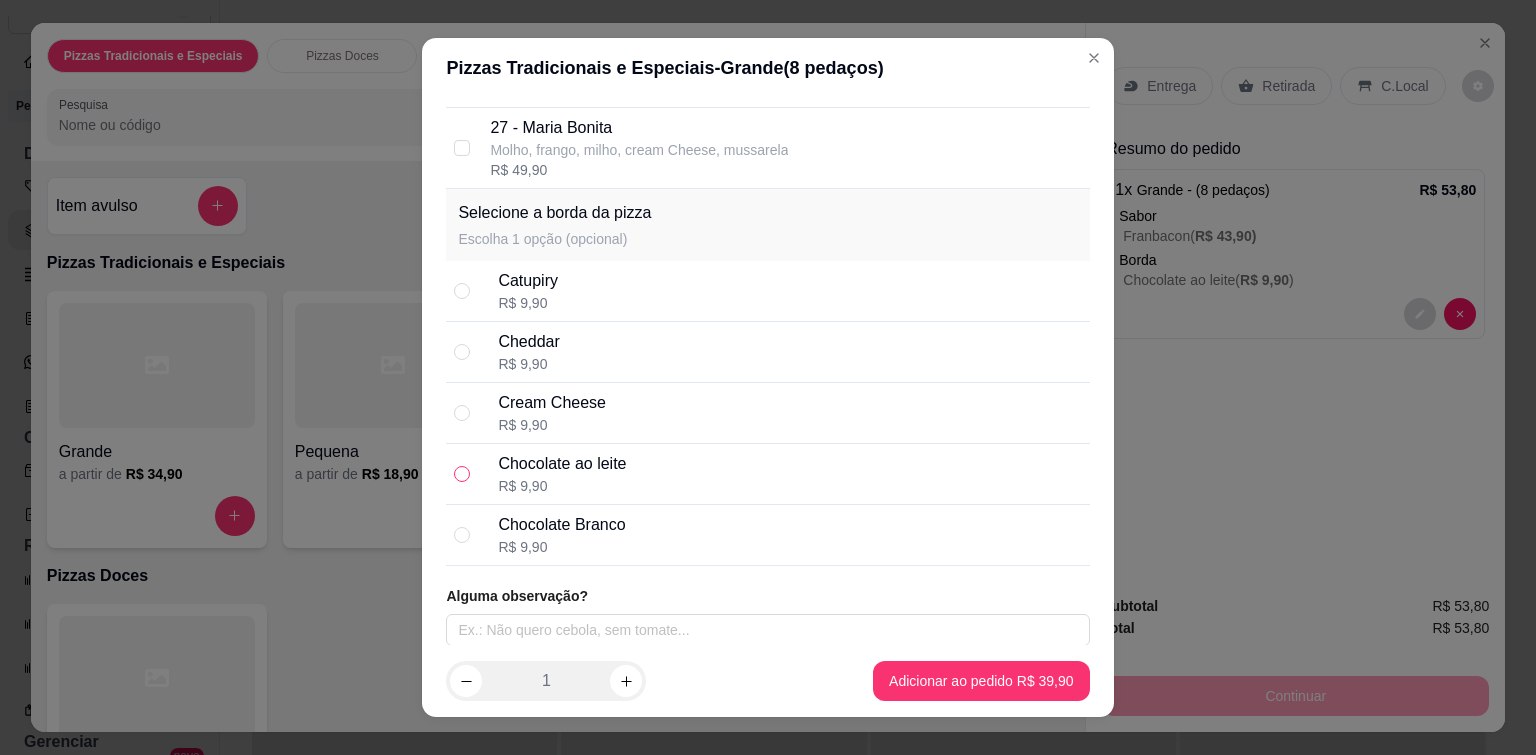 click at bounding box center (462, 474) 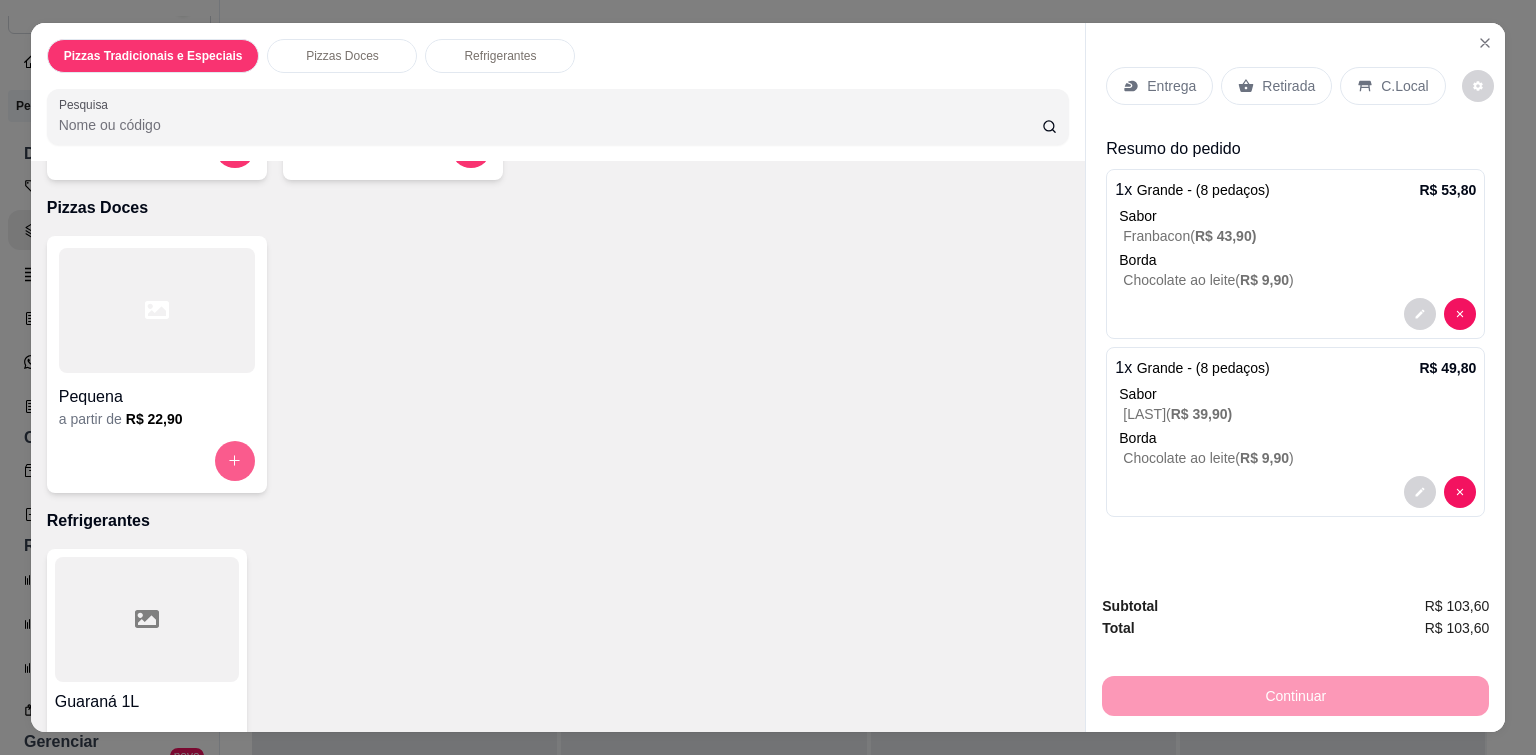 scroll, scrollTop: 468, scrollLeft: 0, axis: vertical 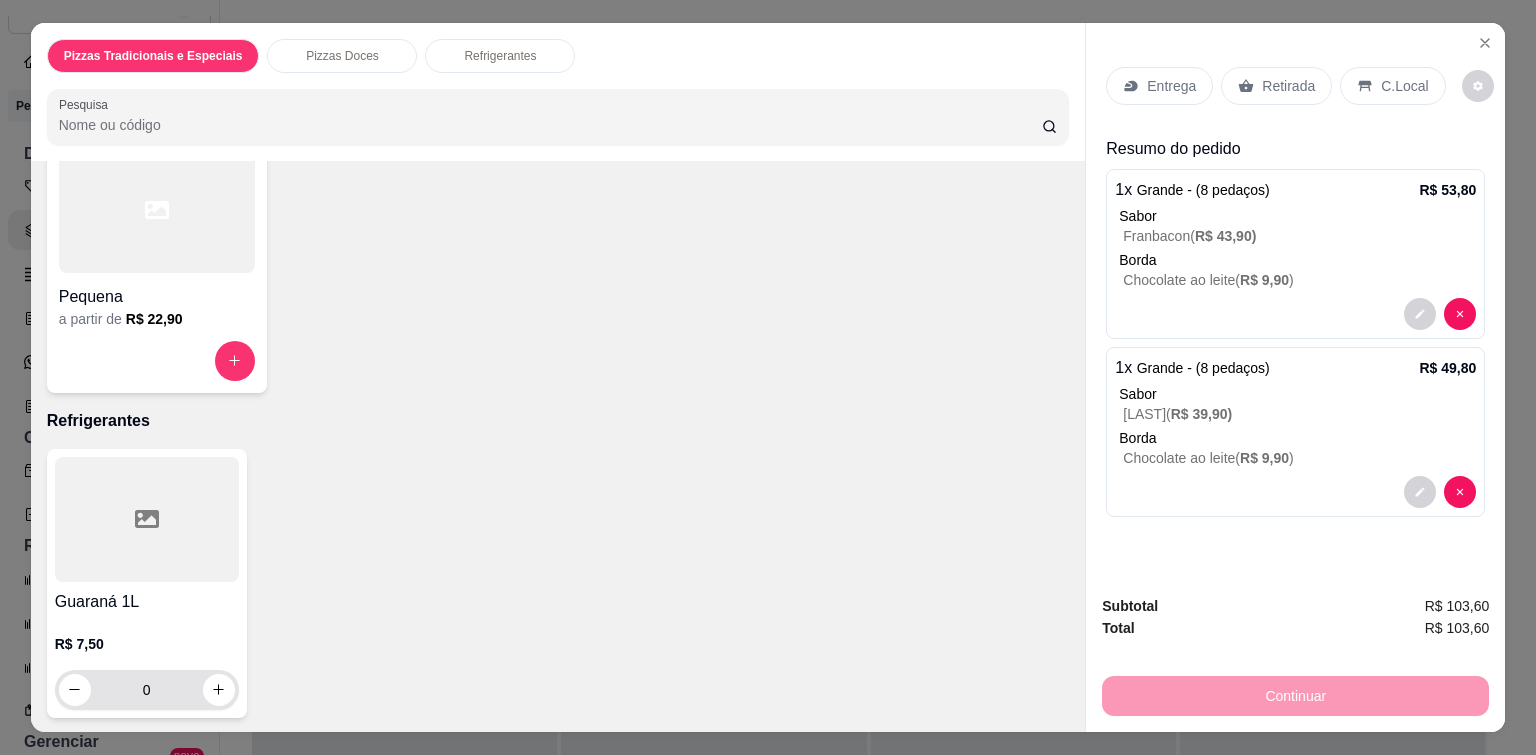 click on "0" at bounding box center [147, 690] 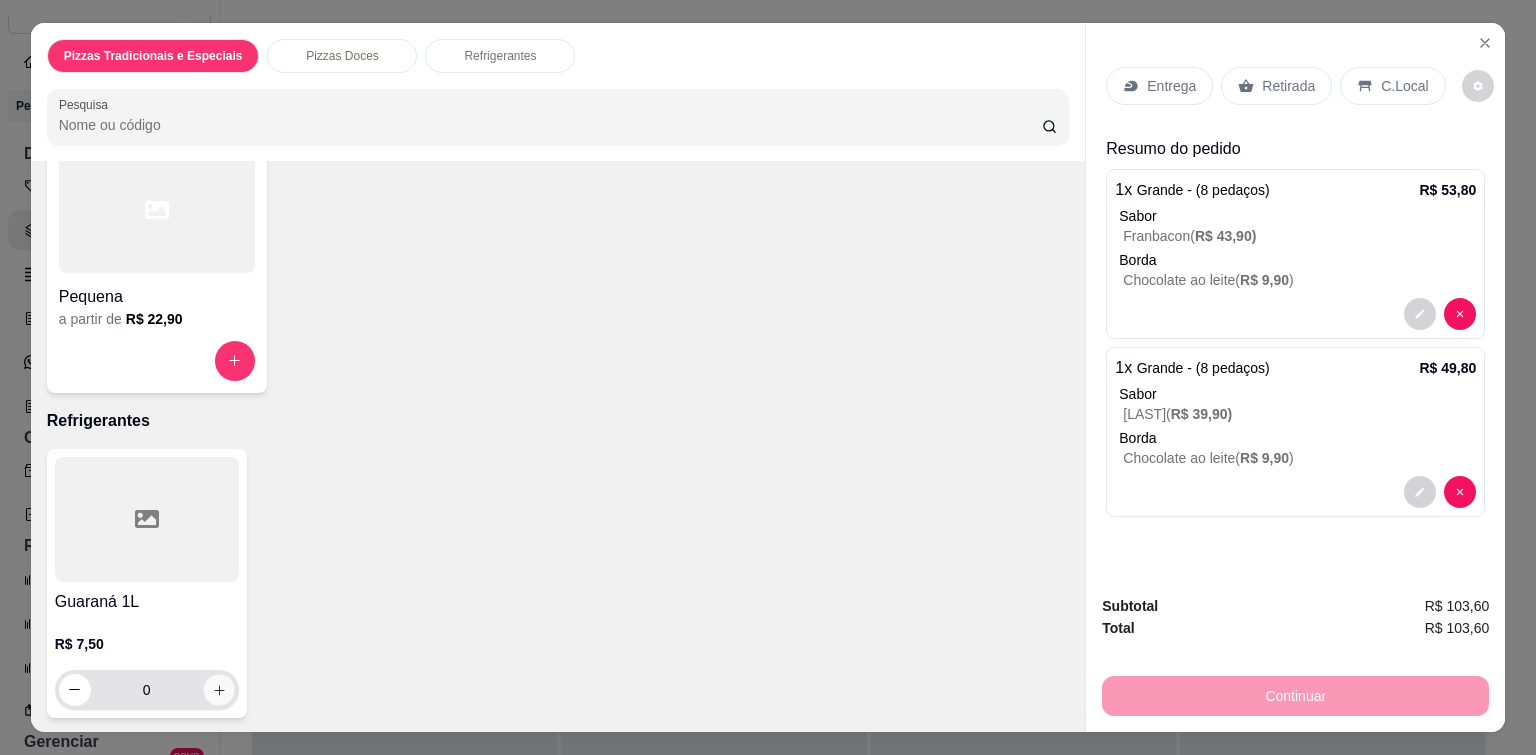 click 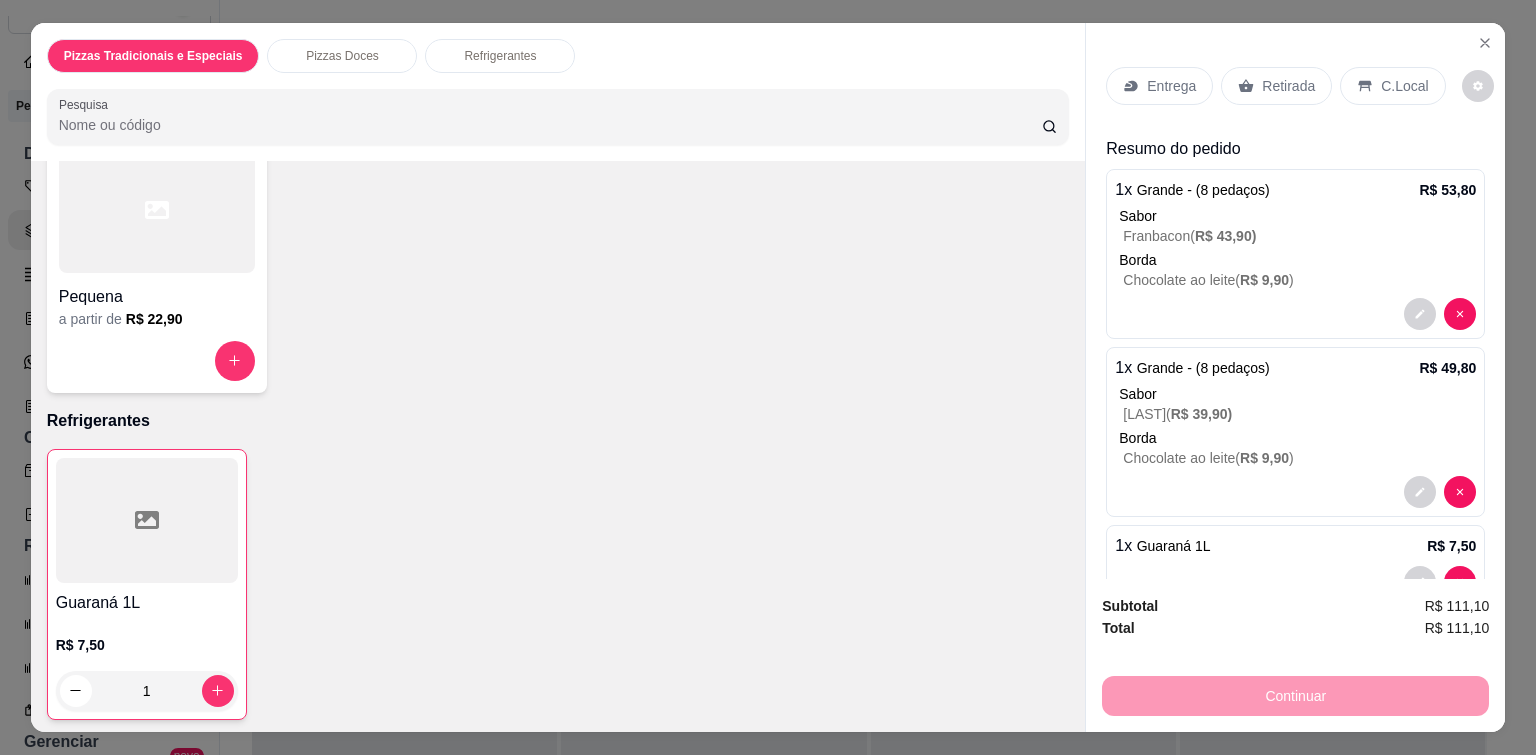 scroll, scrollTop: 53, scrollLeft: 0, axis: vertical 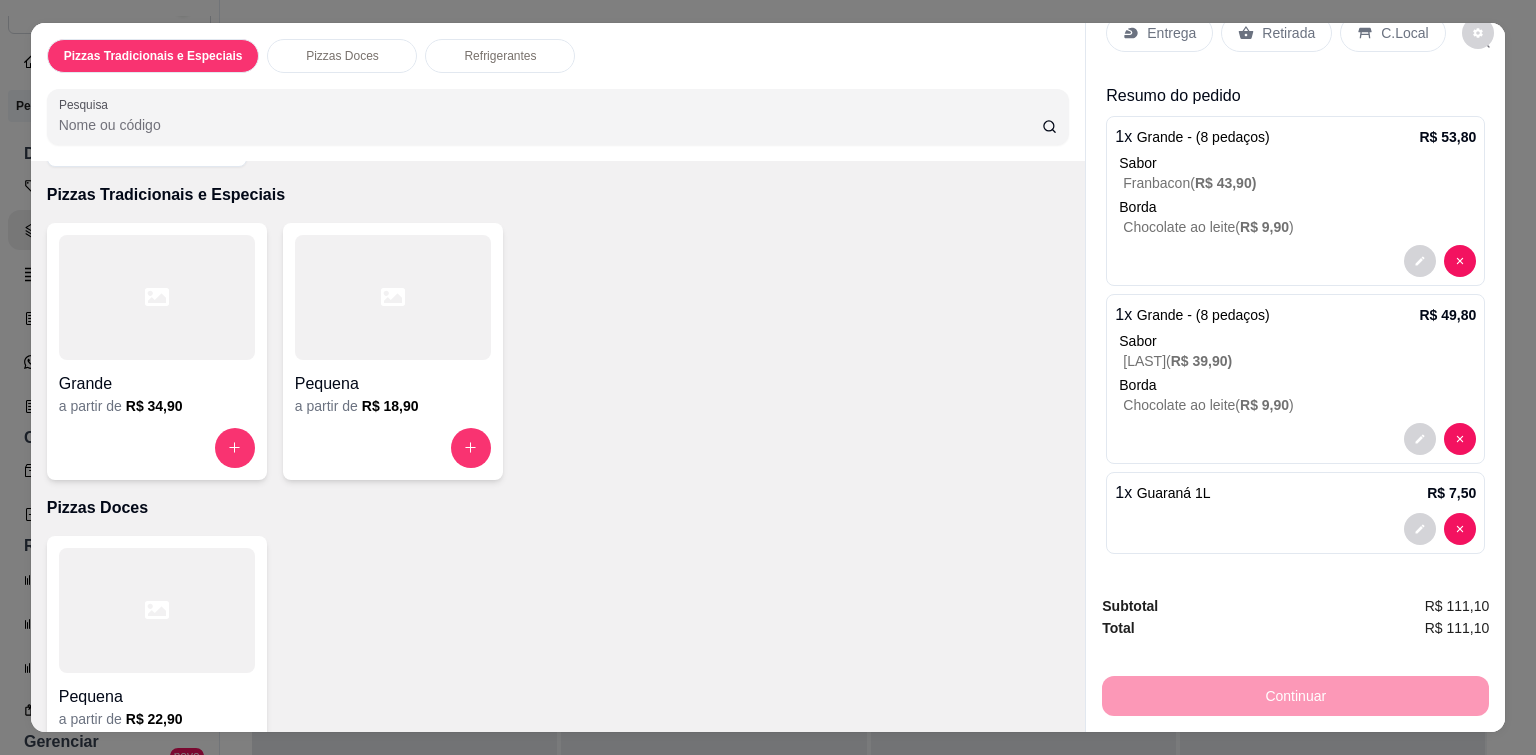 click on "Entrega" at bounding box center (1171, 33) 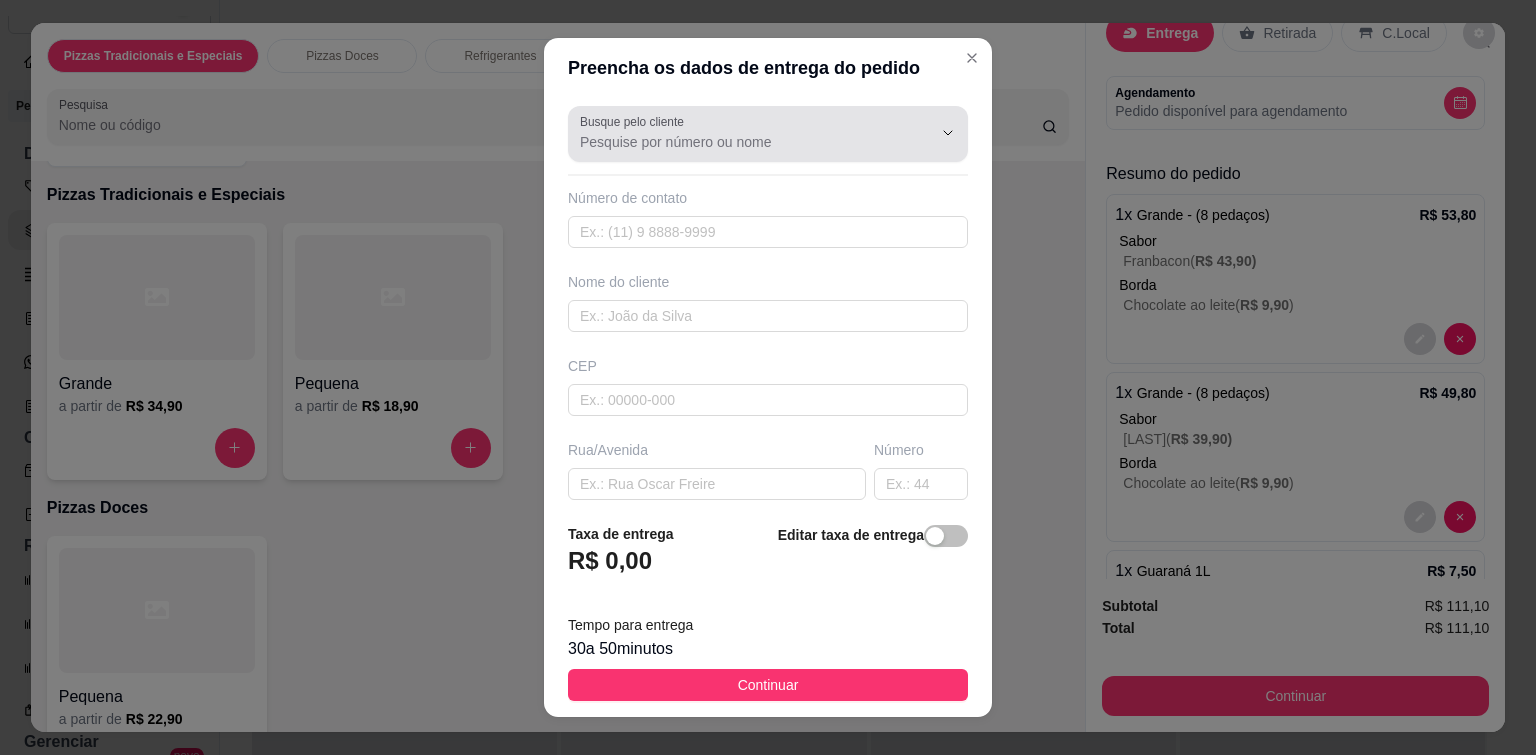 click on "Busque pelo cliente" at bounding box center [740, 142] 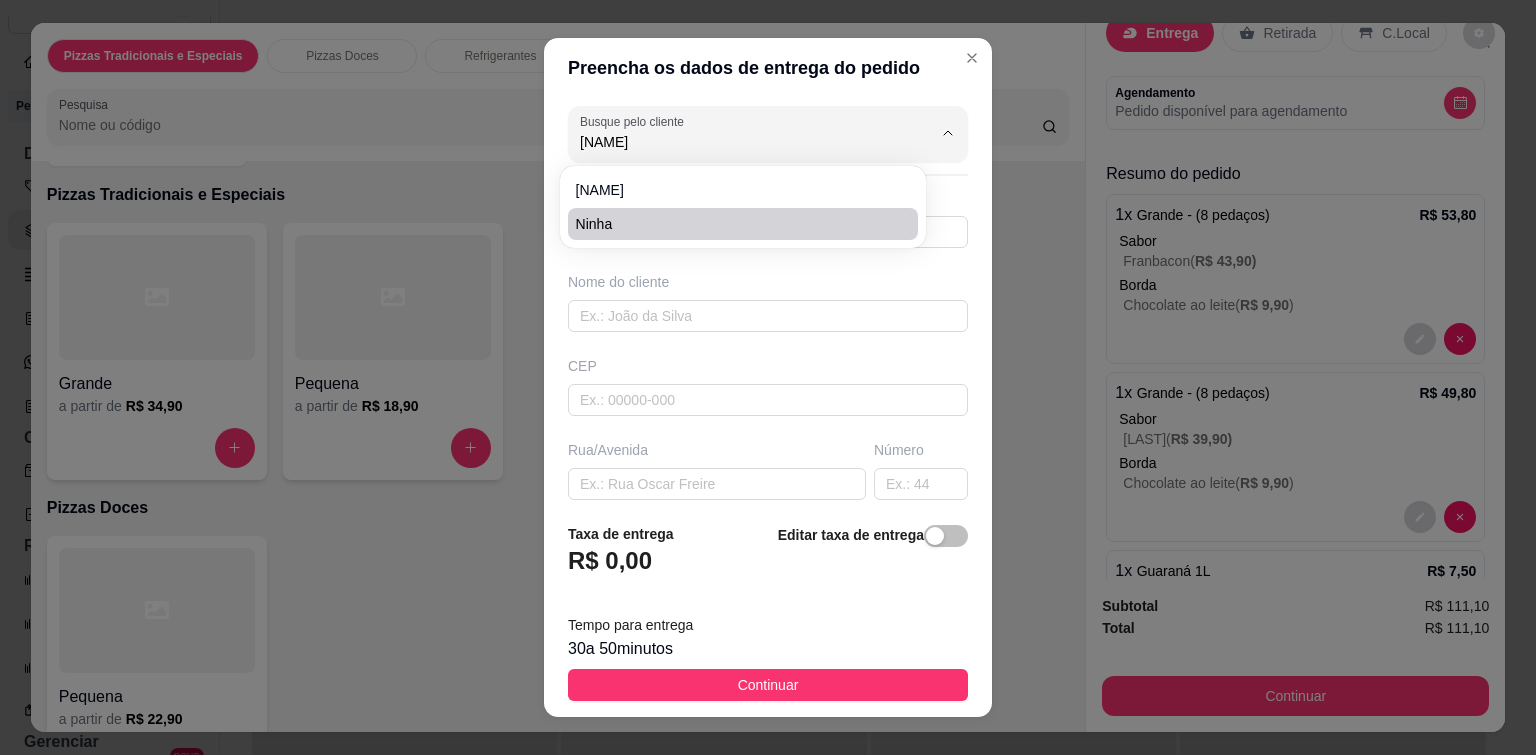 click on "Ninha" at bounding box center [733, 224] 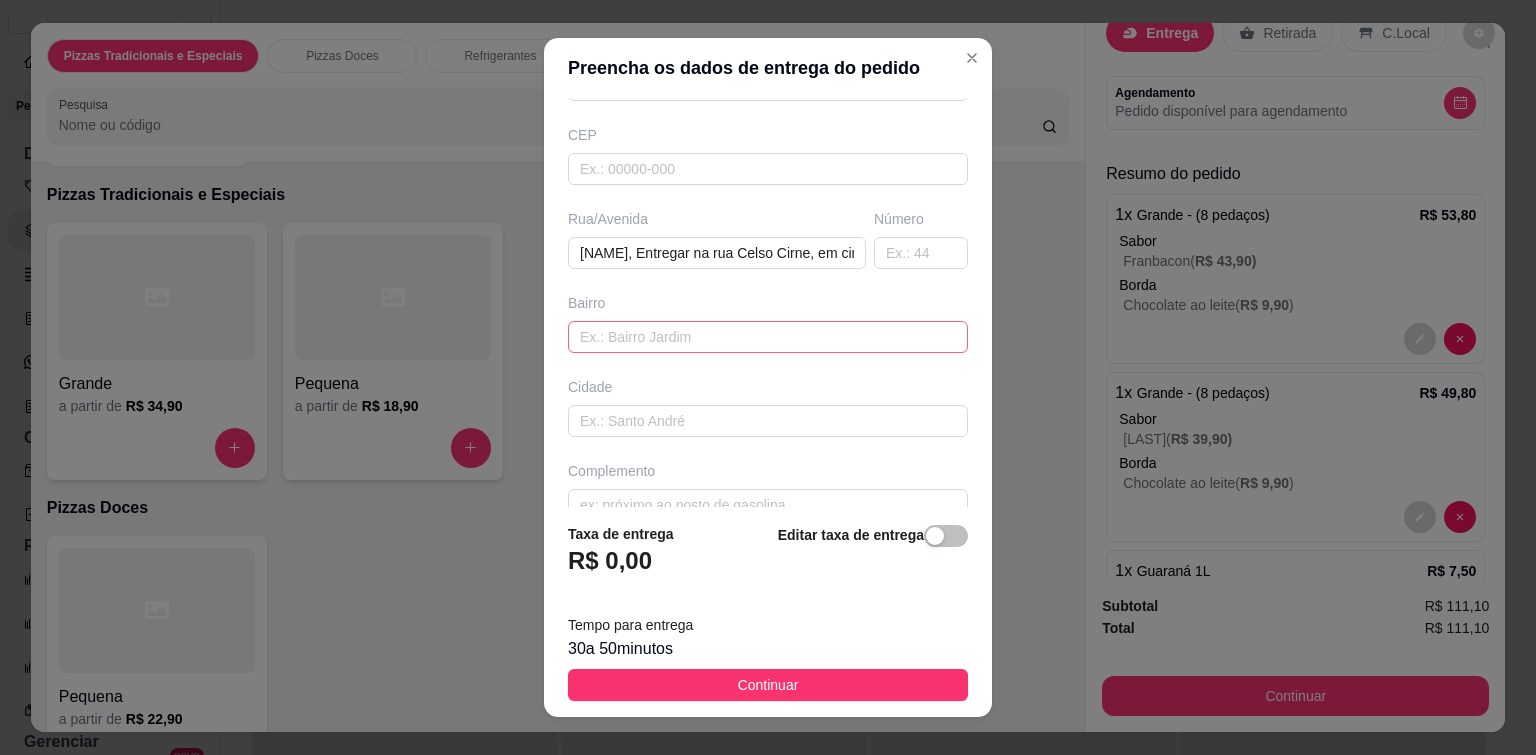 scroll, scrollTop: 261, scrollLeft: 0, axis: vertical 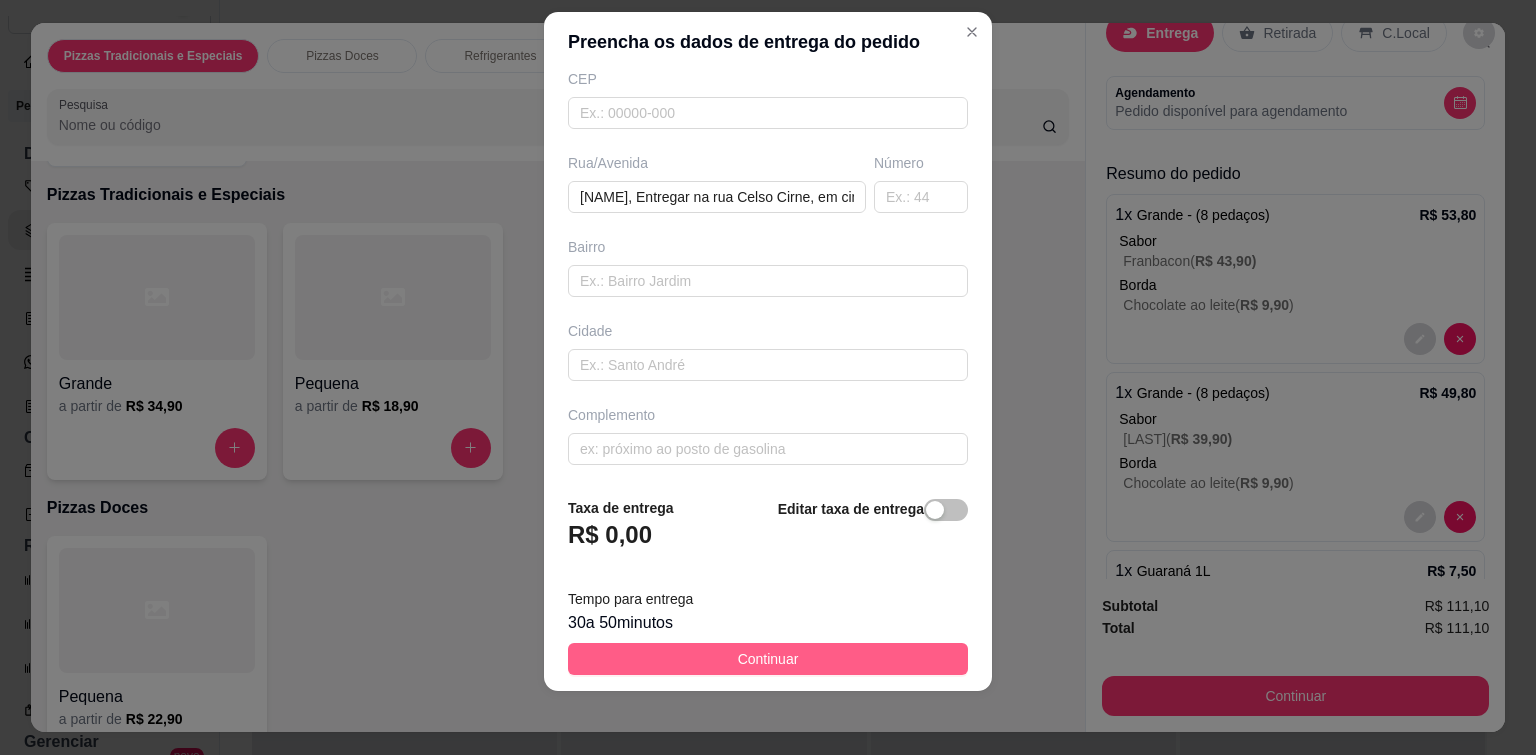 type on "Ninha" 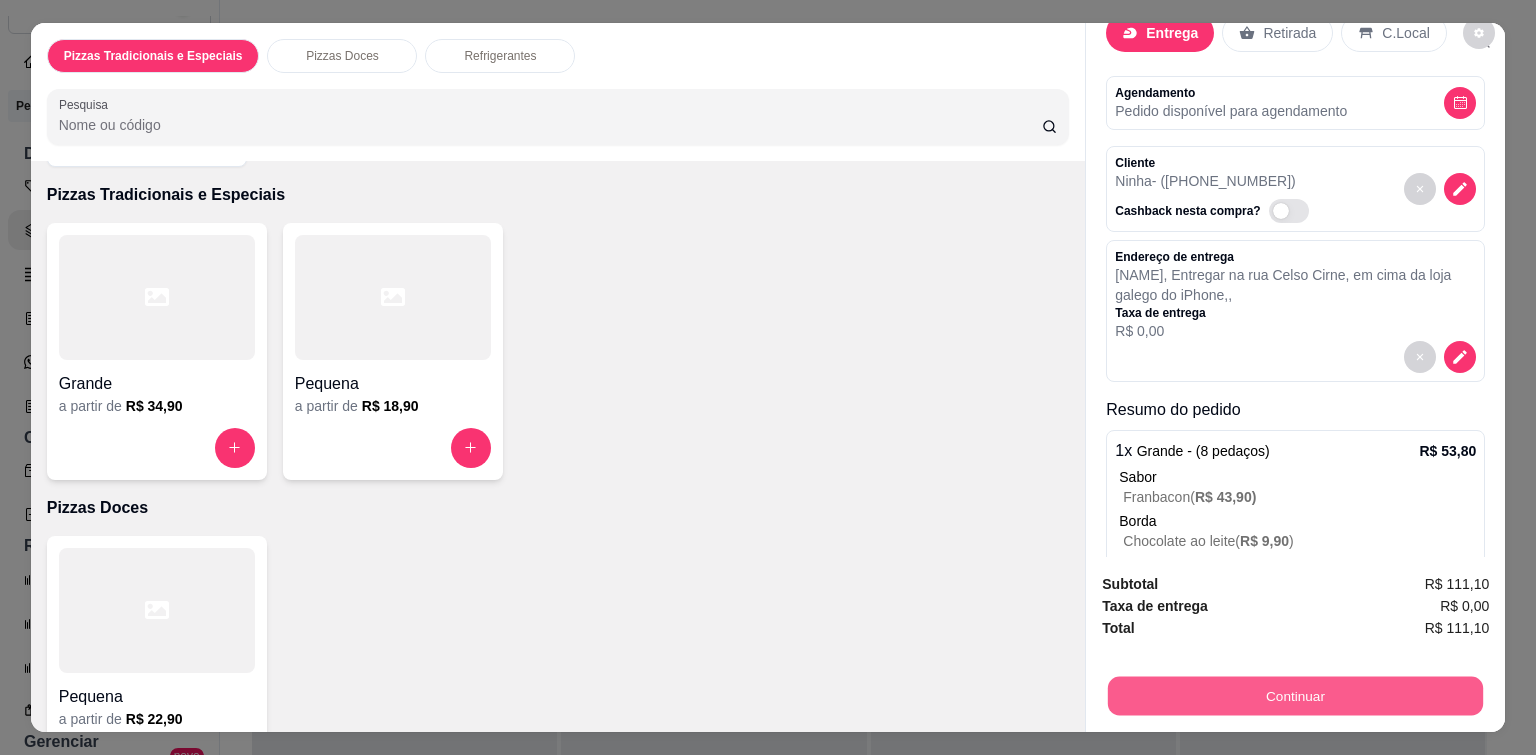 click on "Continuar" at bounding box center [1295, 696] 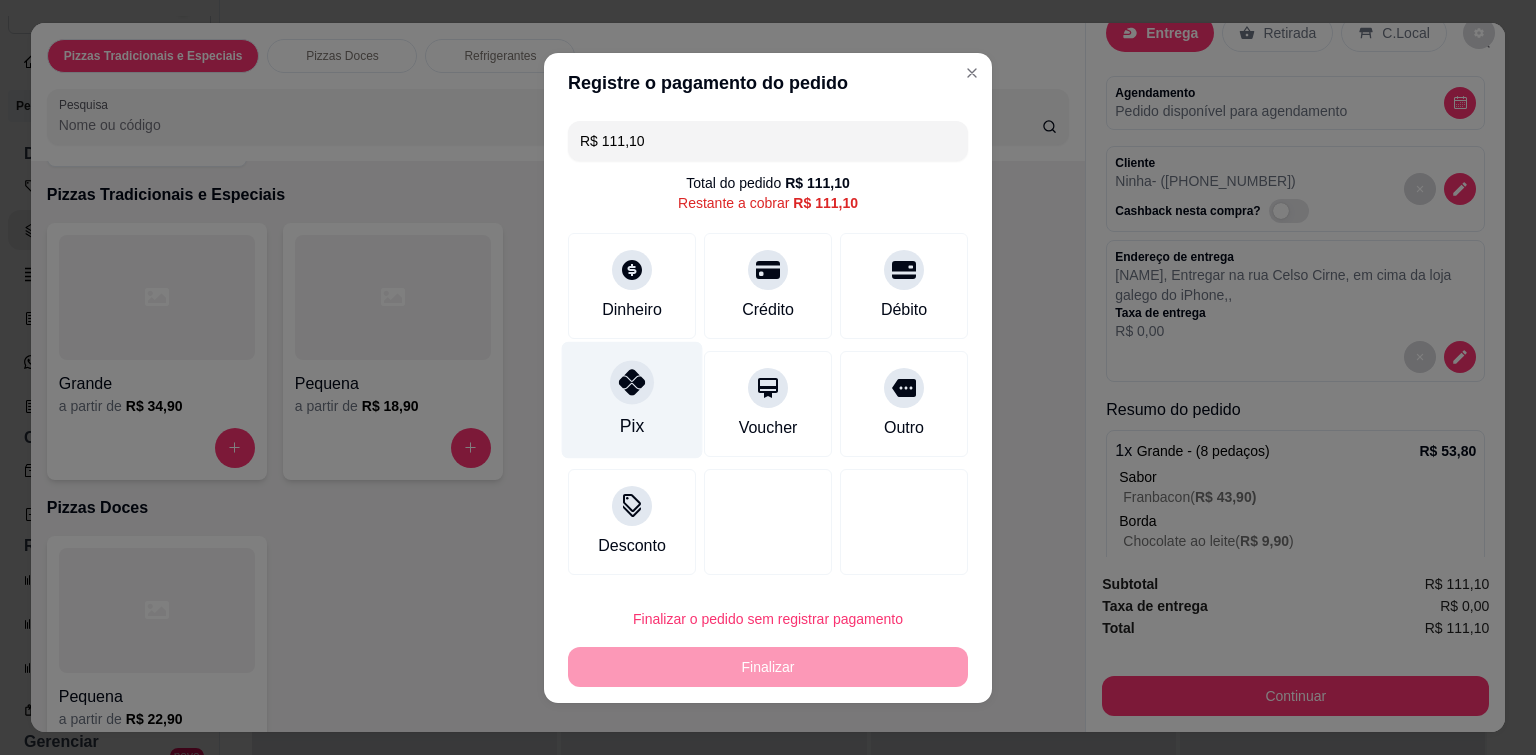 click on "Pix" at bounding box center [632, 399] 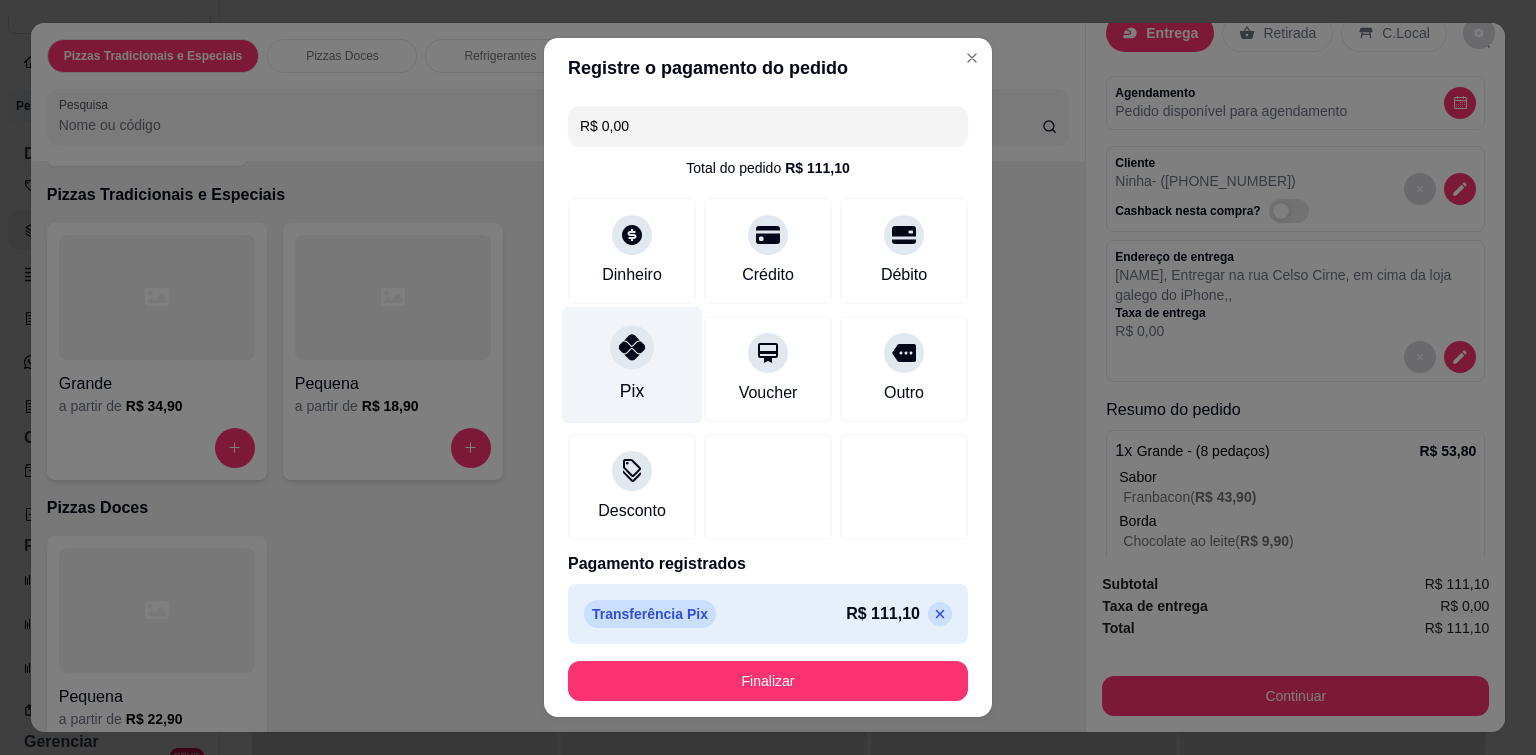 type on "R$ 0,00" 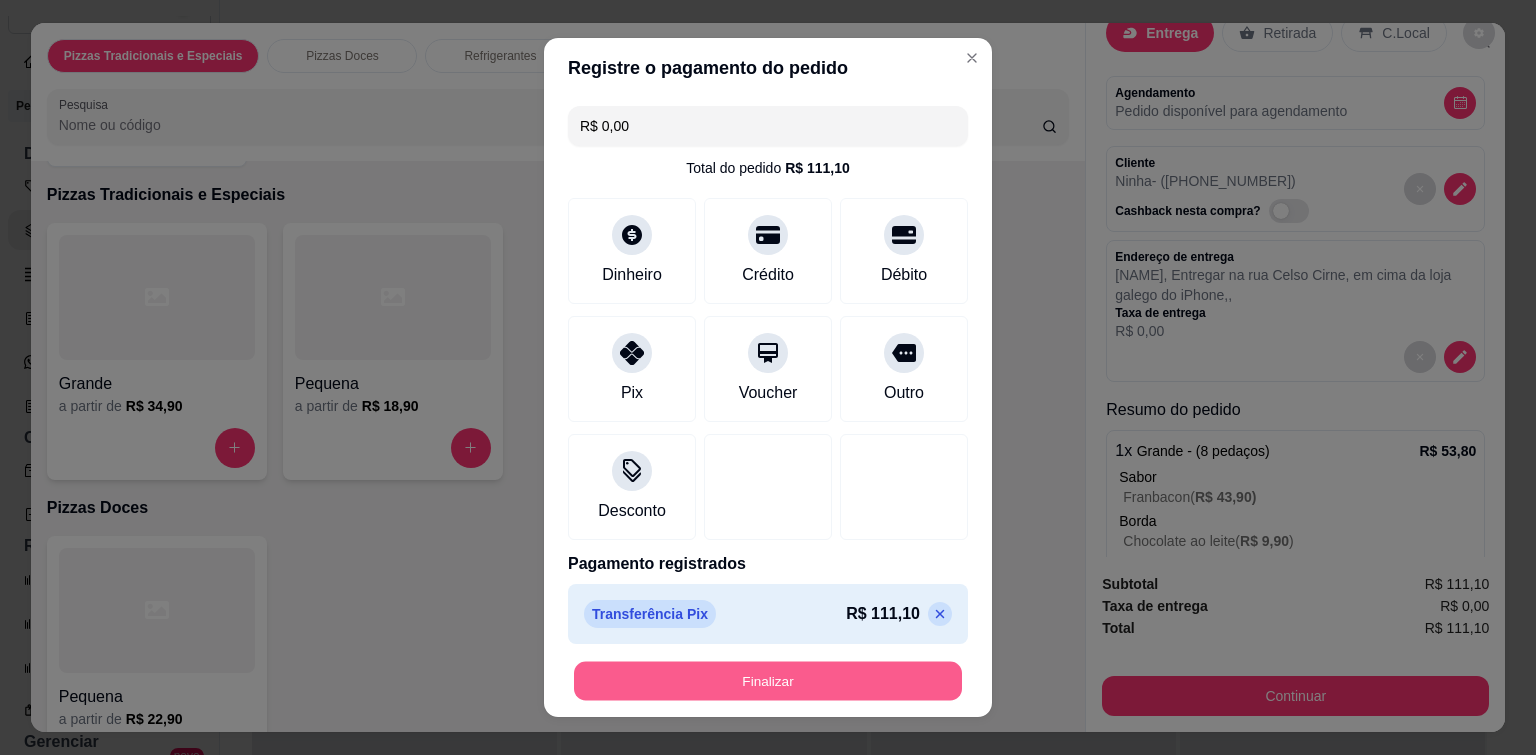 click on "Finalizar" at bounding box center (768, 681) 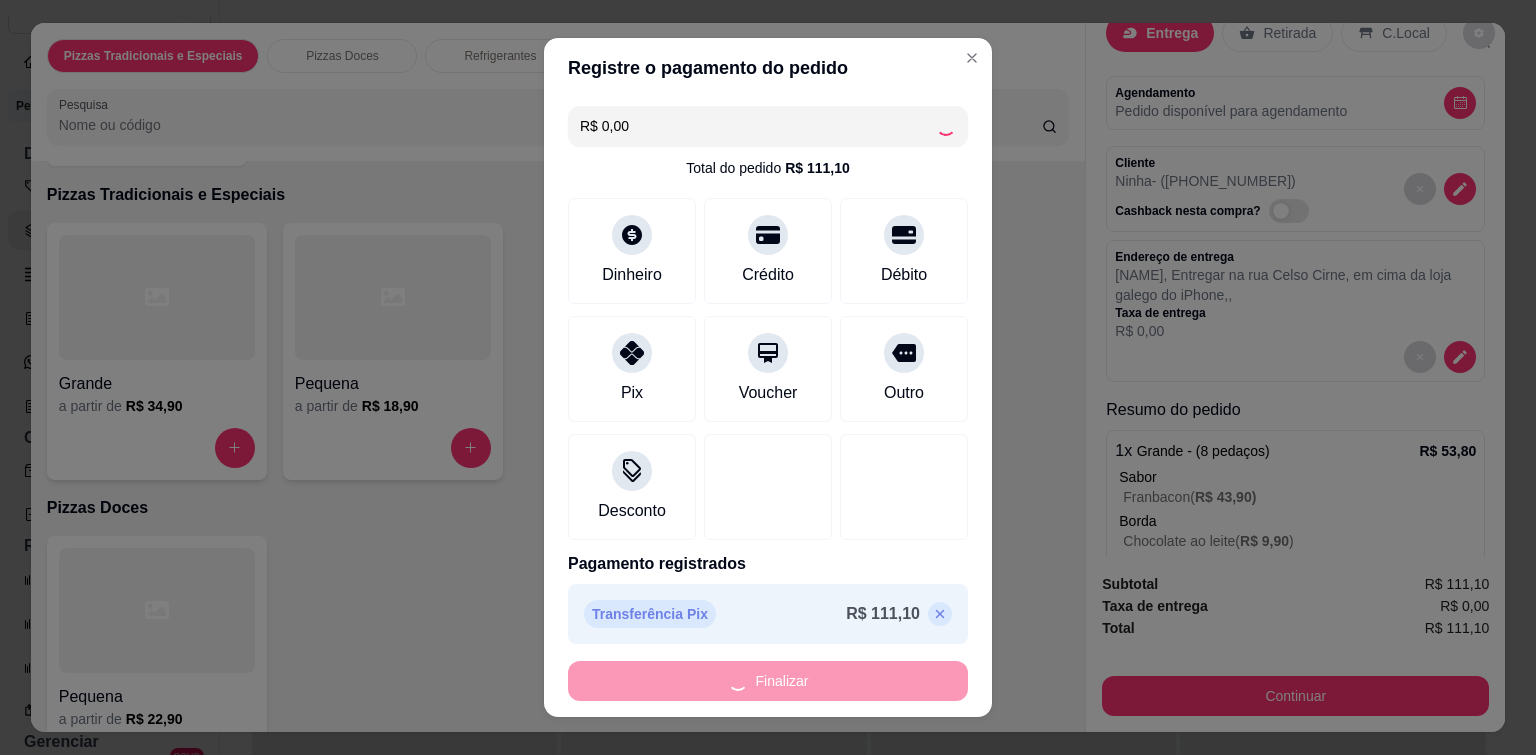 type on "0" 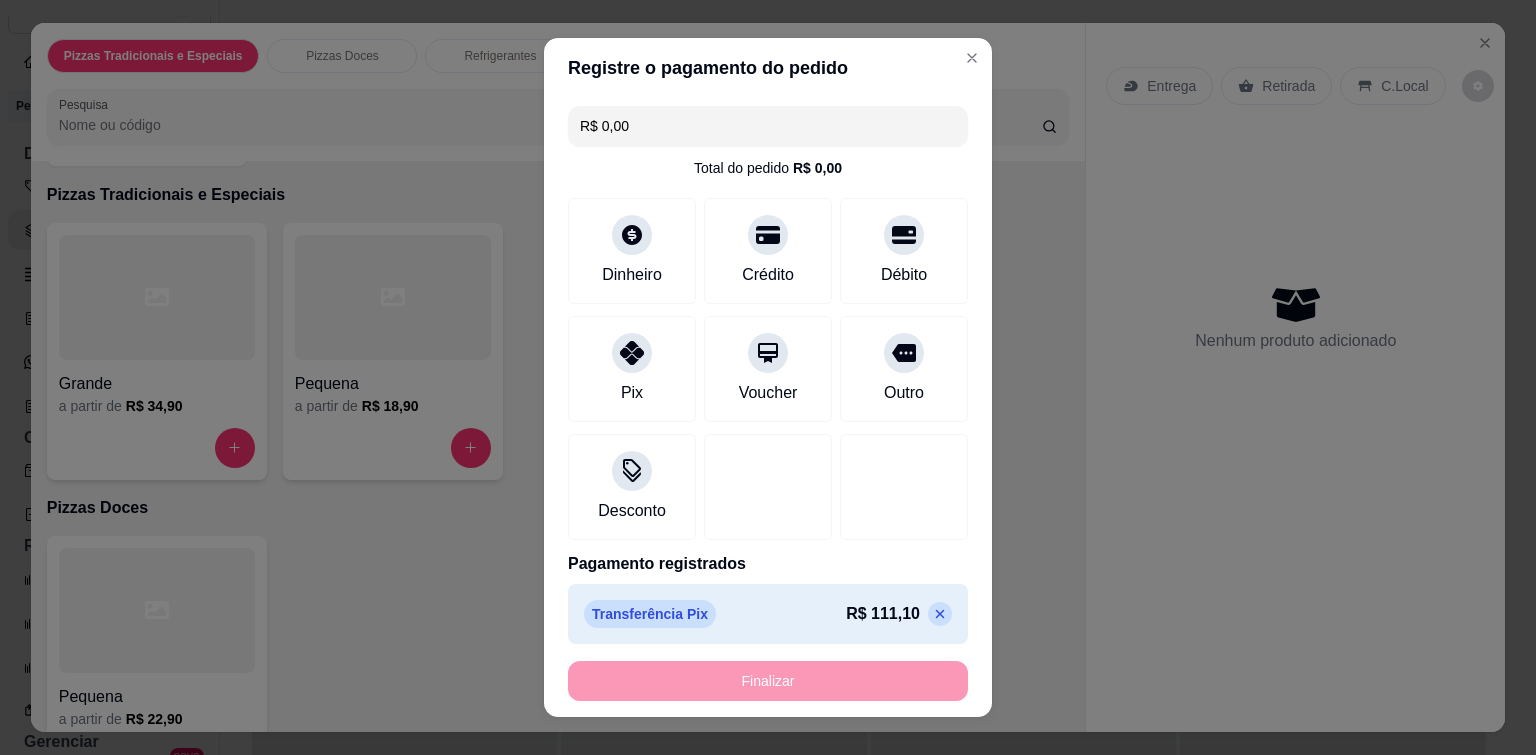 type on "-R$ 111,10" 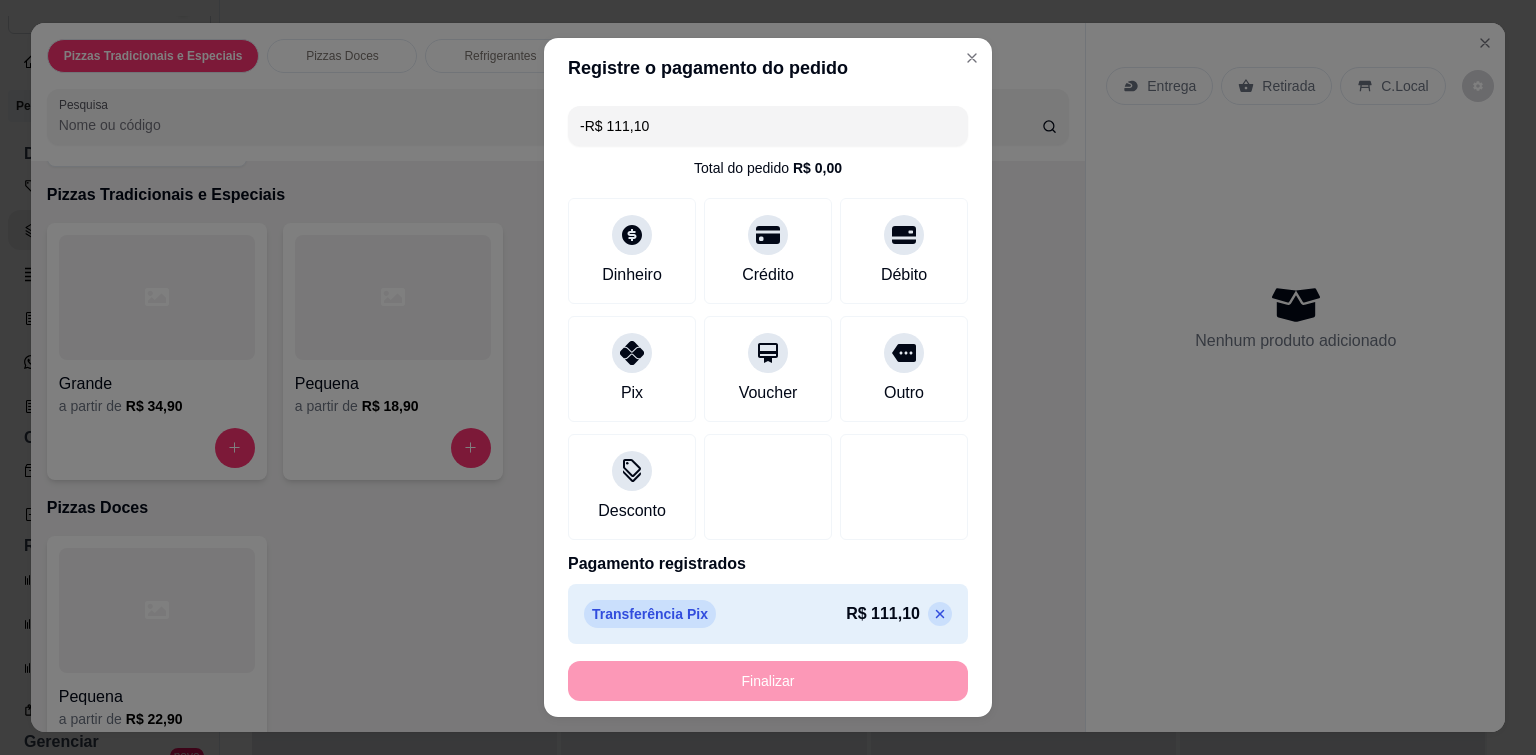 scroll, scrollTop: 0, scrollLeft: 0, axis: both 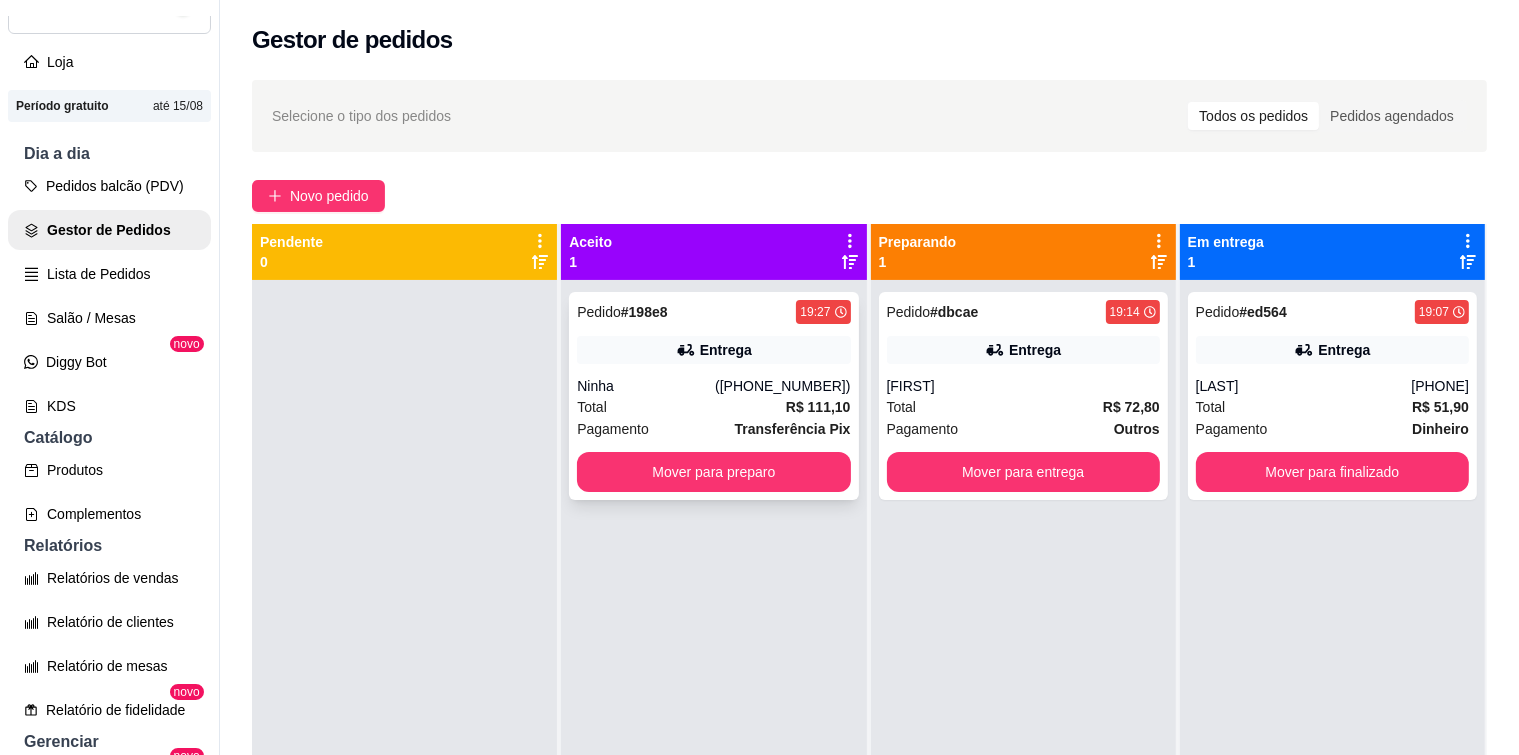 click on "Entrega" at bounding box center [713, 350] 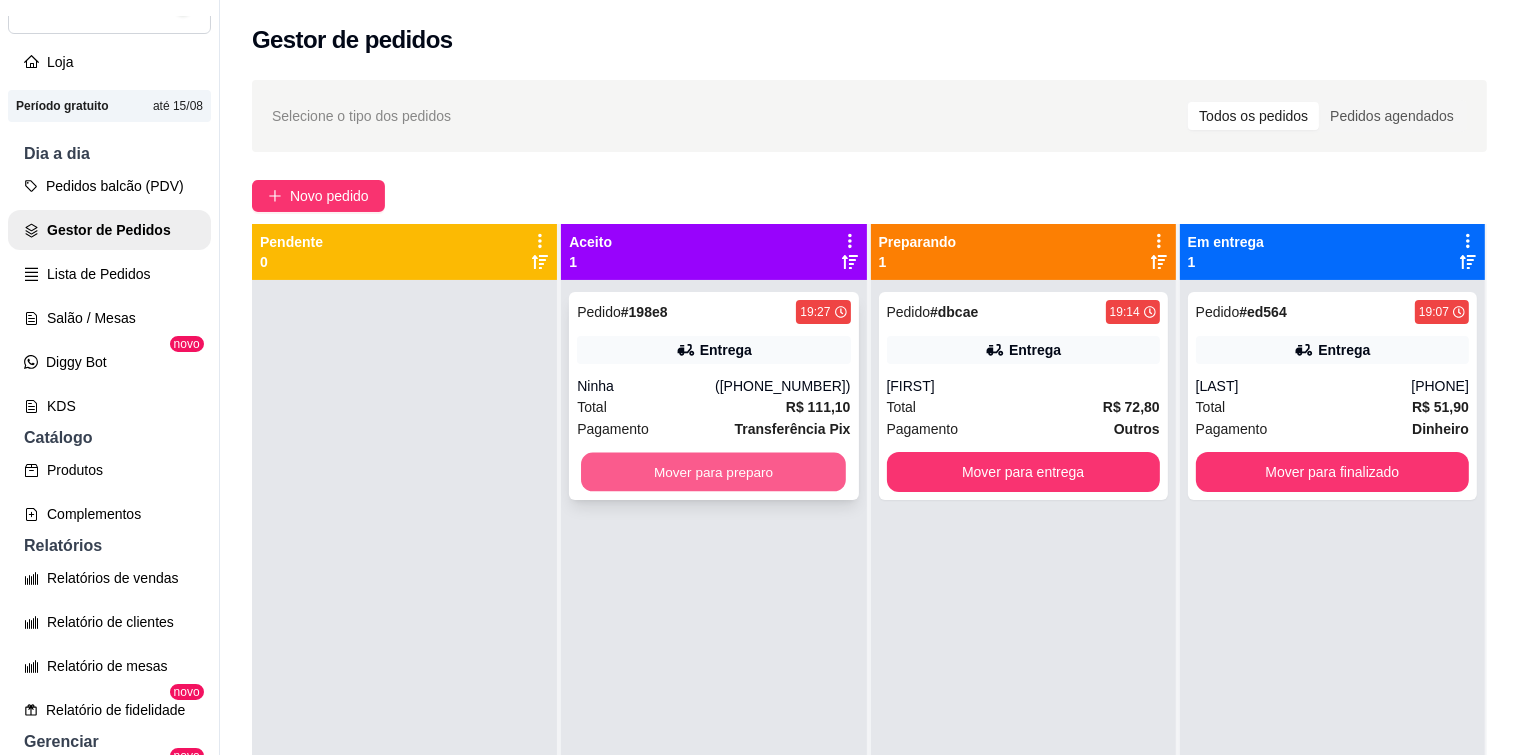 click on "Mover para preparo" at bounding box center [713, 472] 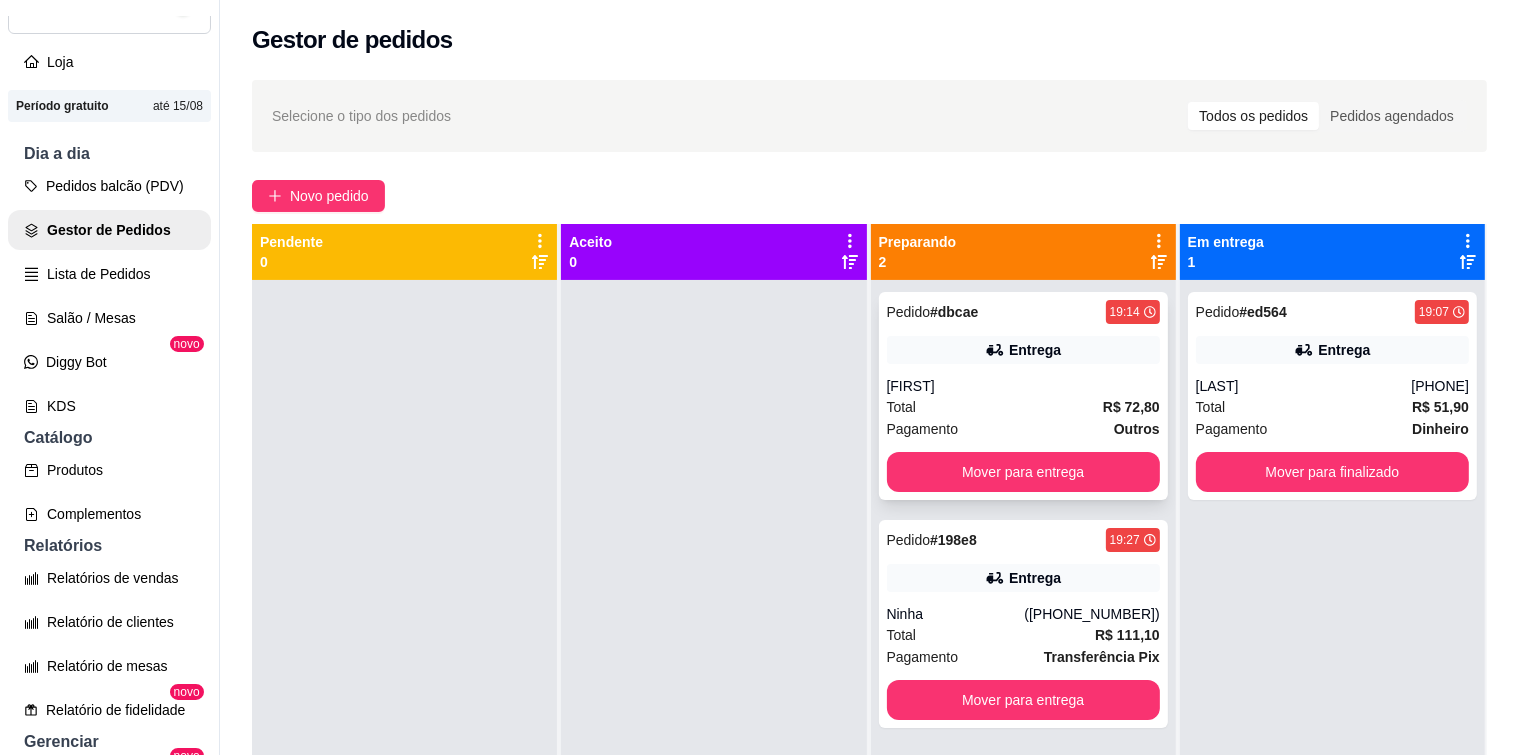 click on "[FIRST]" at bounding box center [1023, 386] 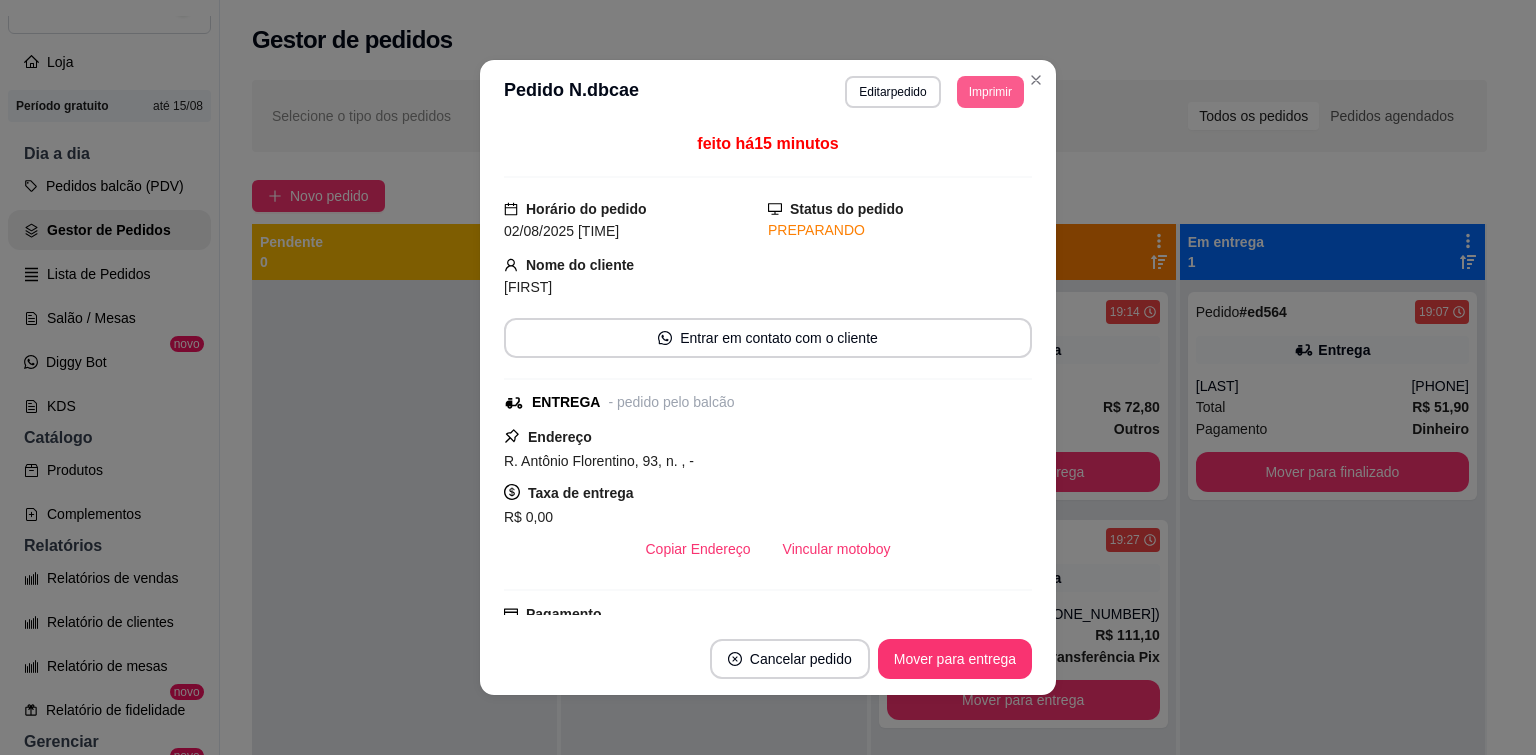 click on "Imprimir" at bounding box center (990, 92) 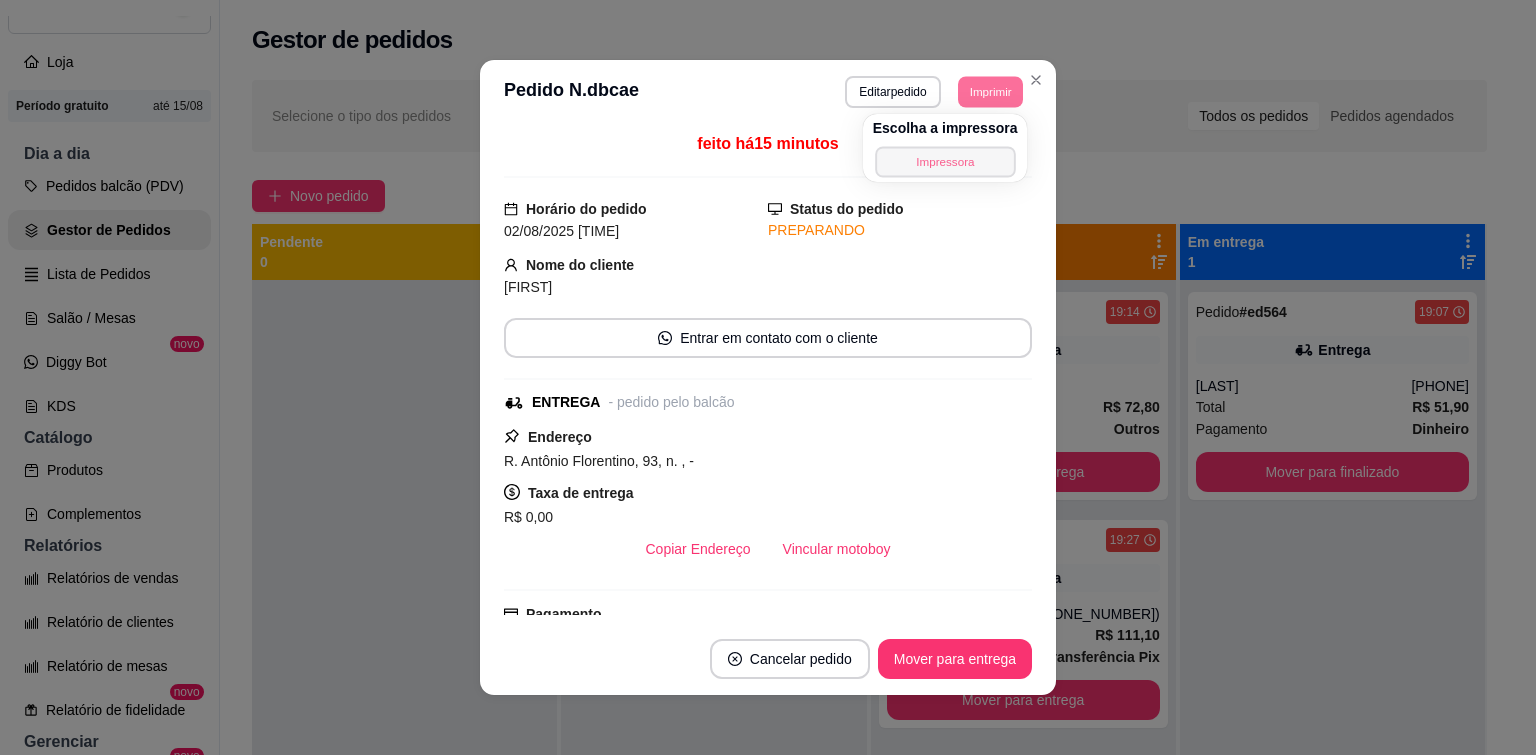 click on "Impressora" at bounding box center [945, 161] 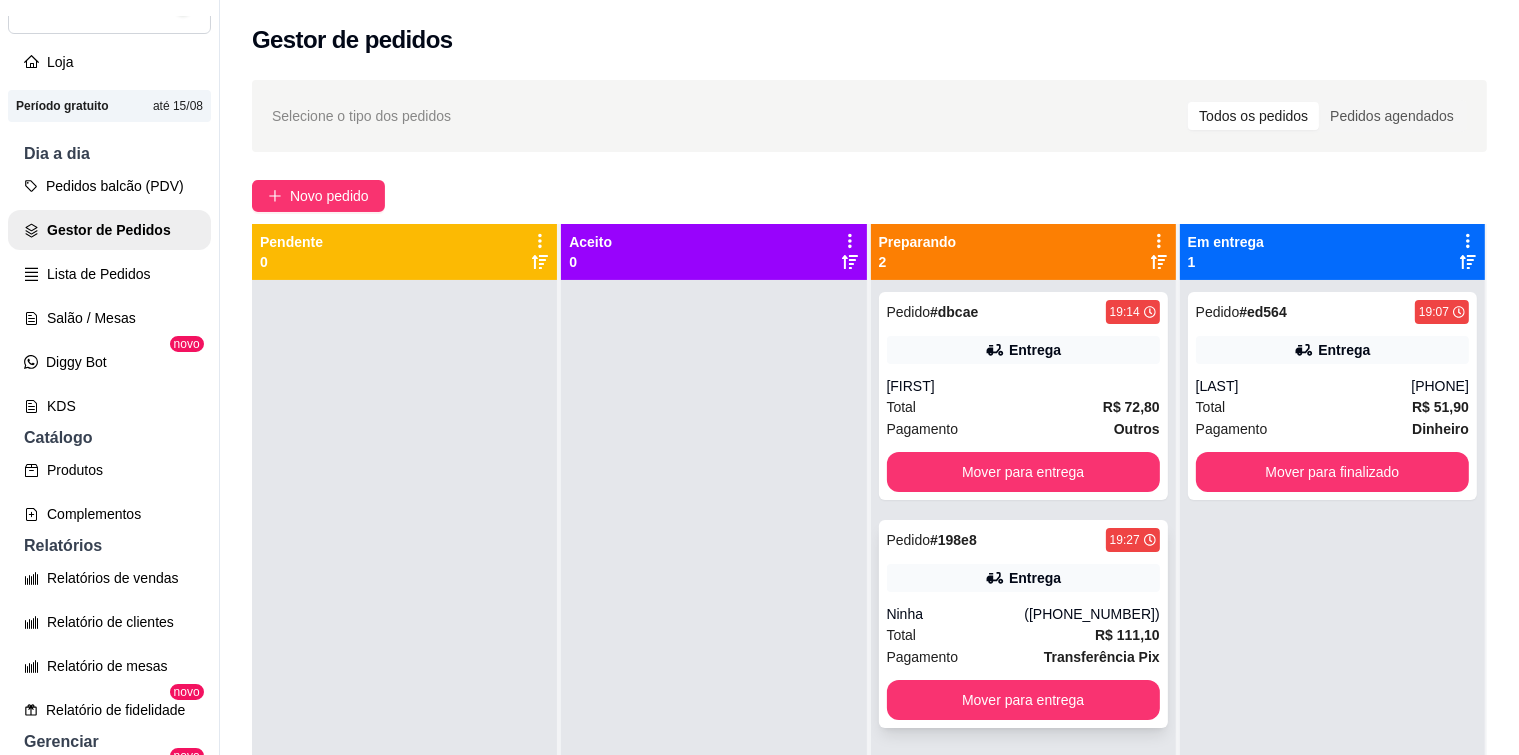 click on "Ninha" at bounding box center [956, 614] 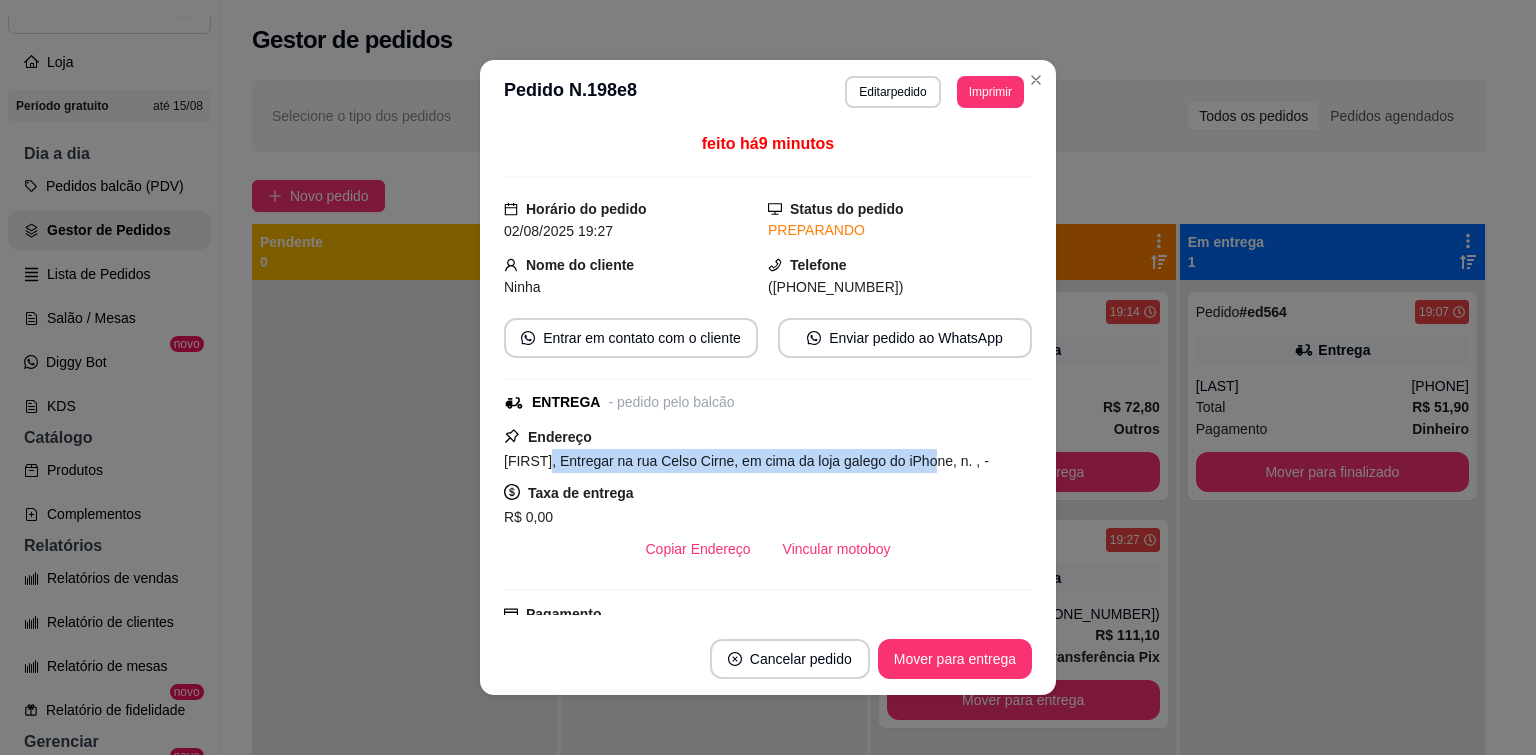 drag, startPoint x: 542, startPoint y: 463, endPoint x: 924, endPoint y: 461, distance: 382.00525 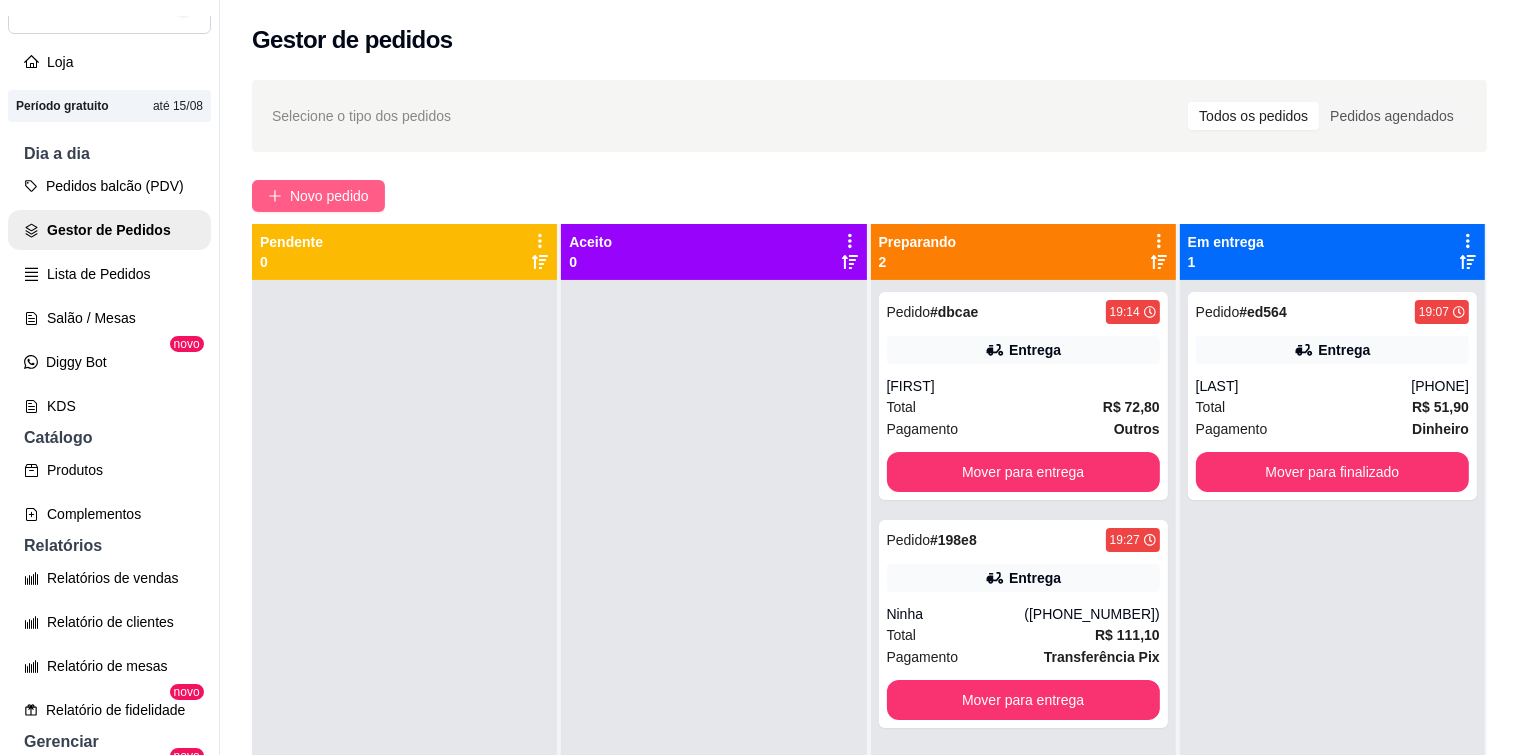 click on "Novo pedido" at bounding box center (318, 196) 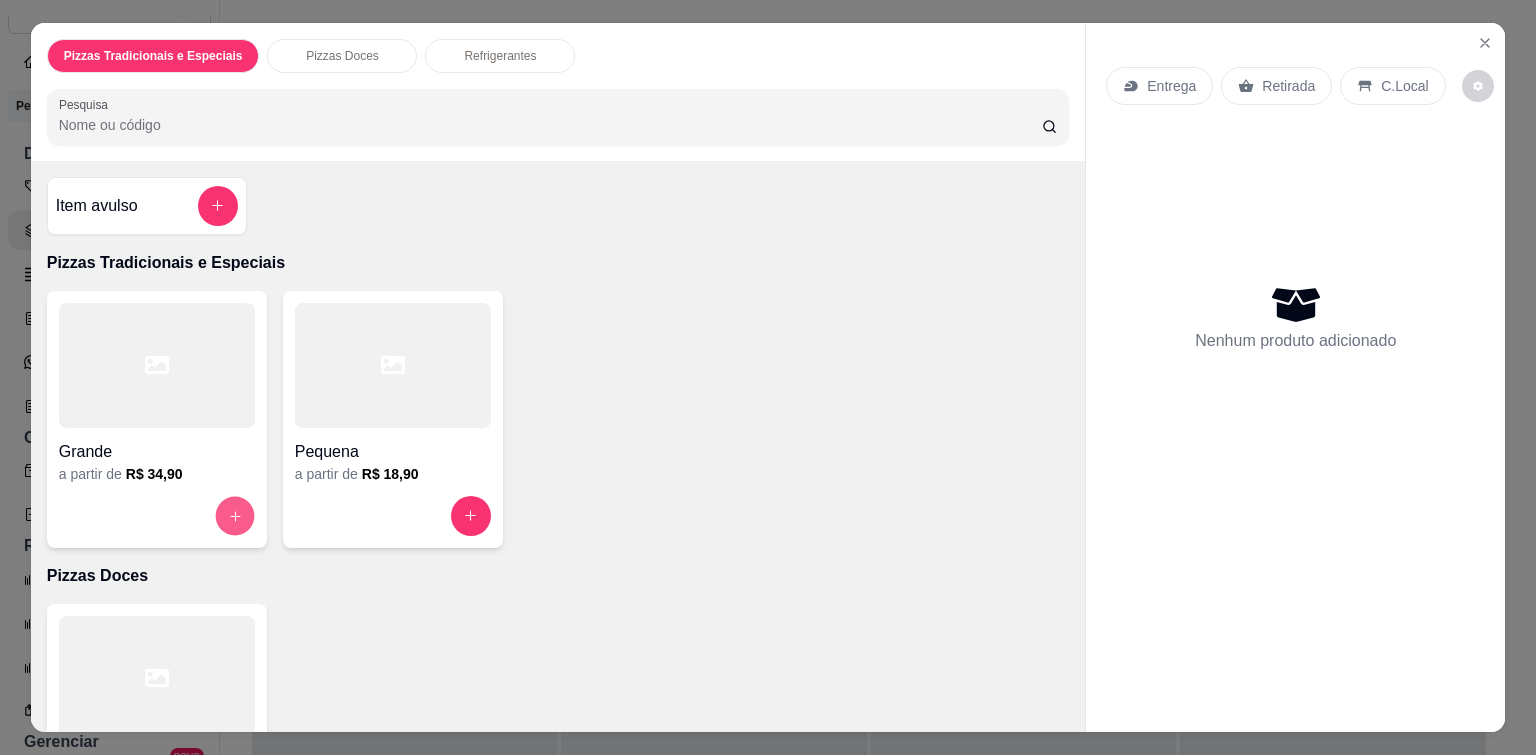 click at bounding box center (234, 515) 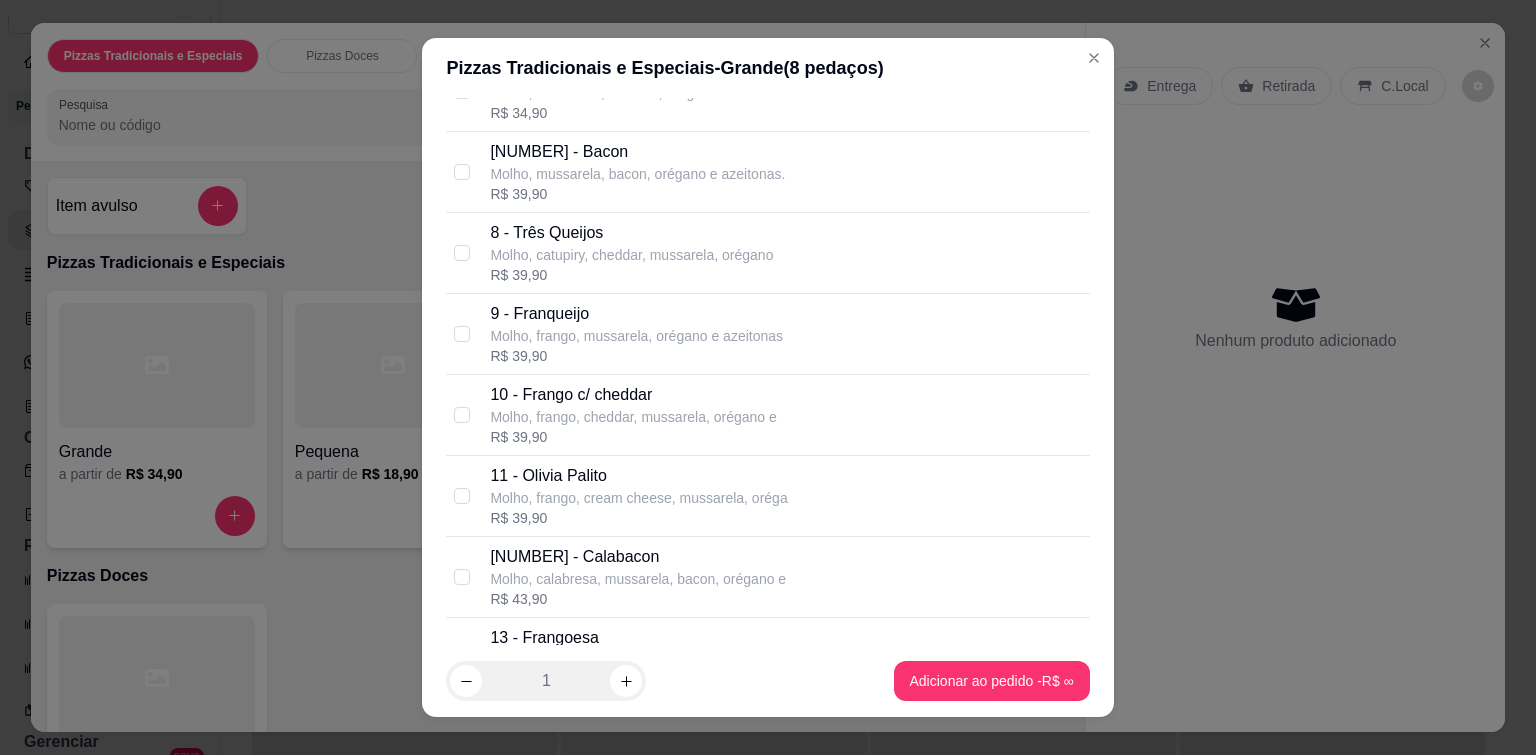 scroll, scrollTop: 700, scrollLeft: 0, axis: vertical 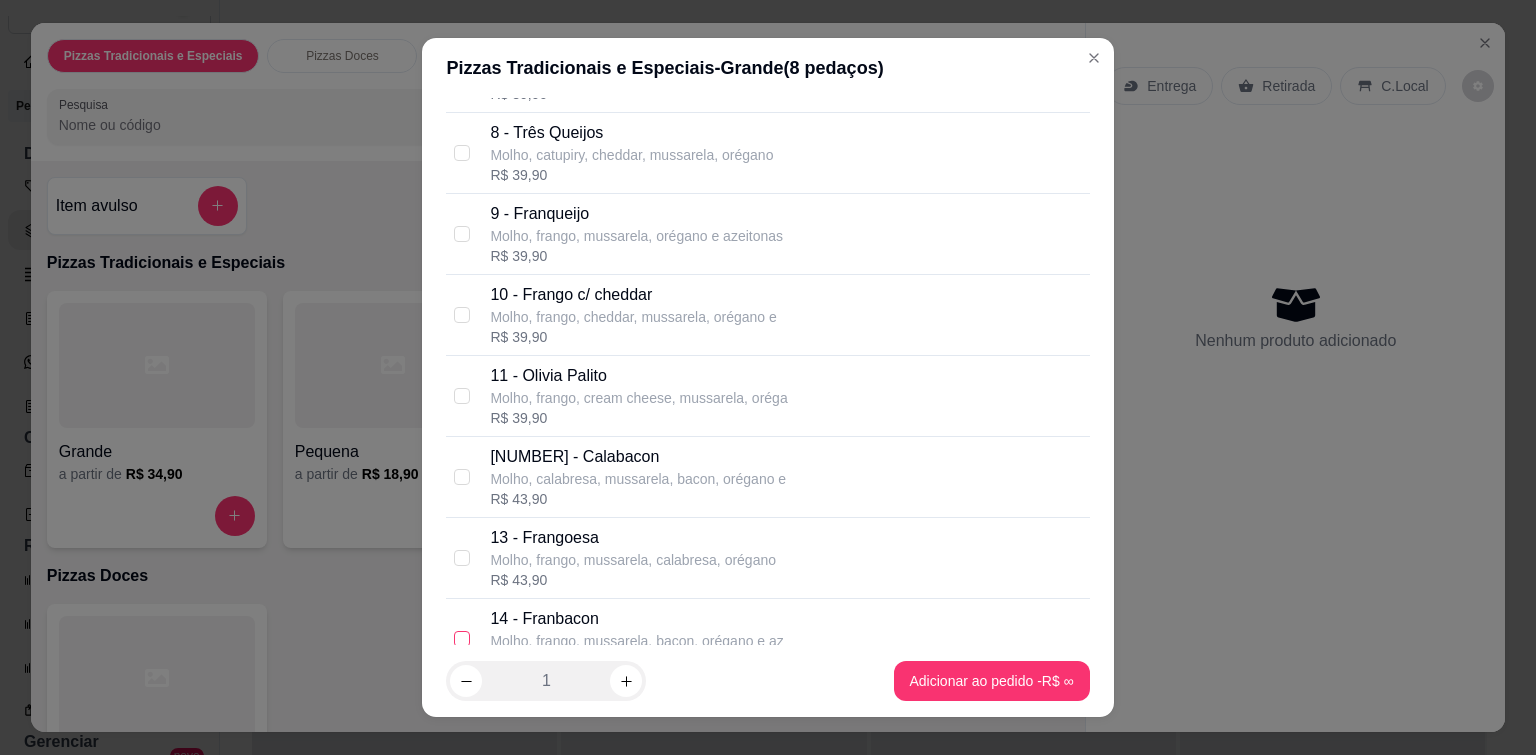 click at bounding box center (462, 639) 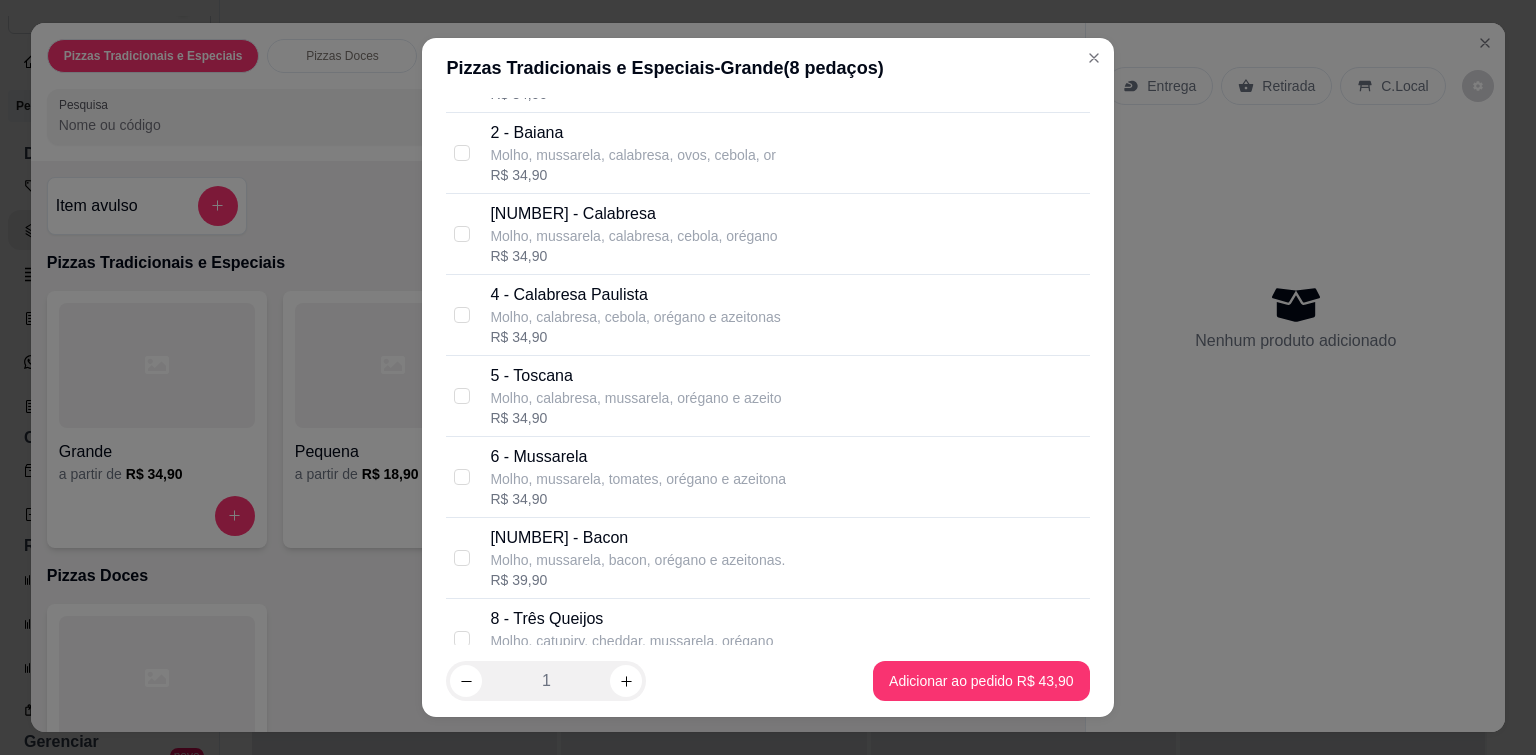 scroll, scrollTop: 100, scrollLeft: 0, axis: vertical 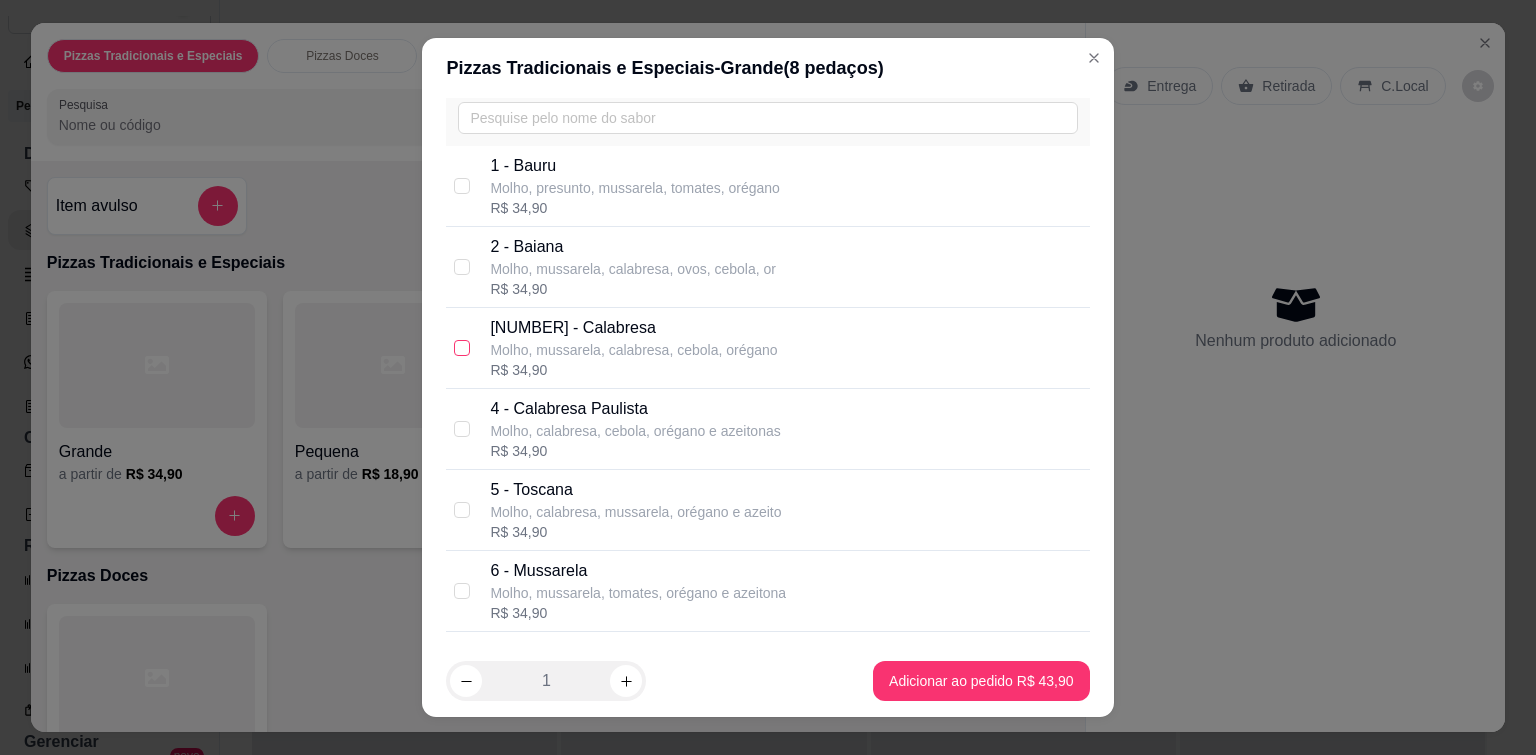 click at bounding box center [462, 348] 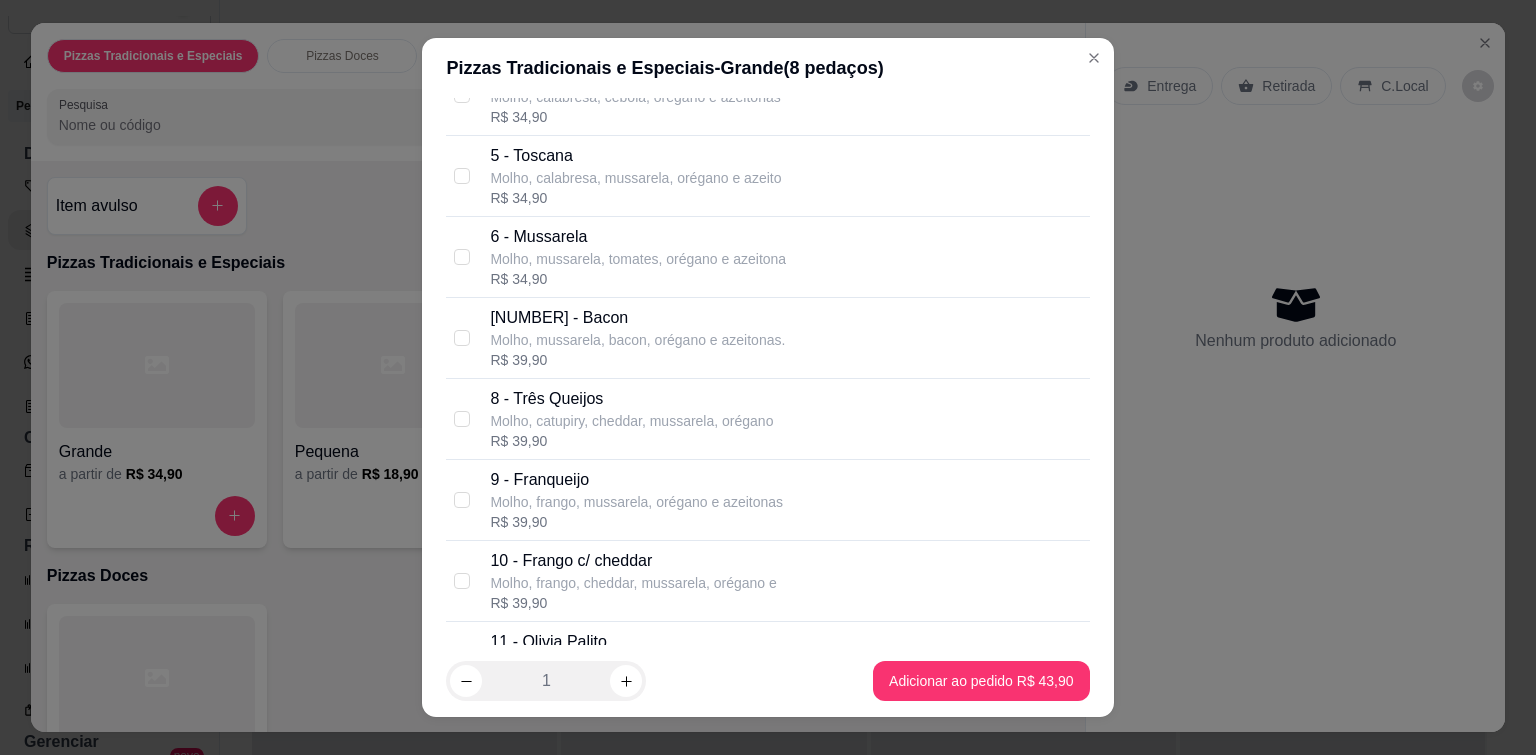 scroll, scrollTop: 500, scrollLeft: 0, axis: vertical 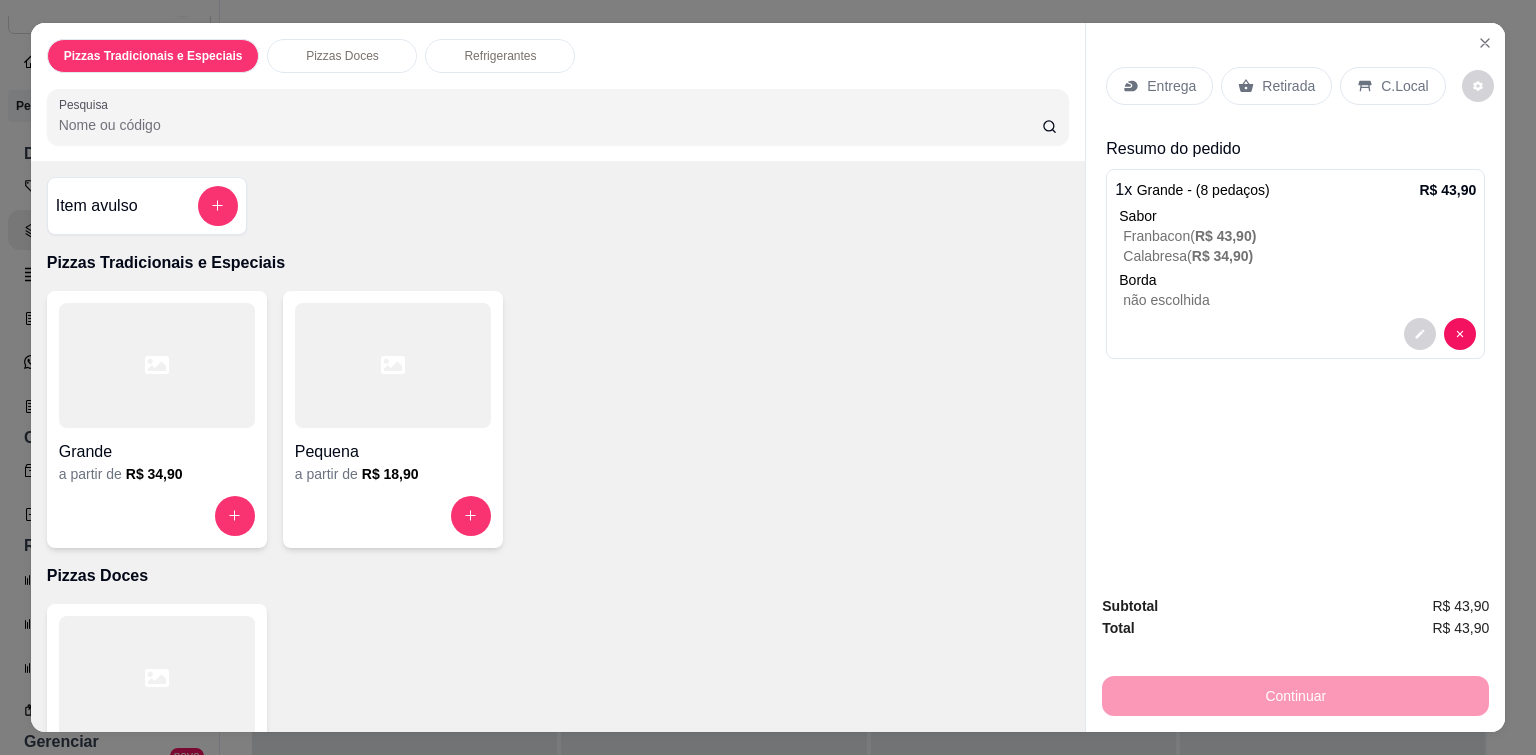 click 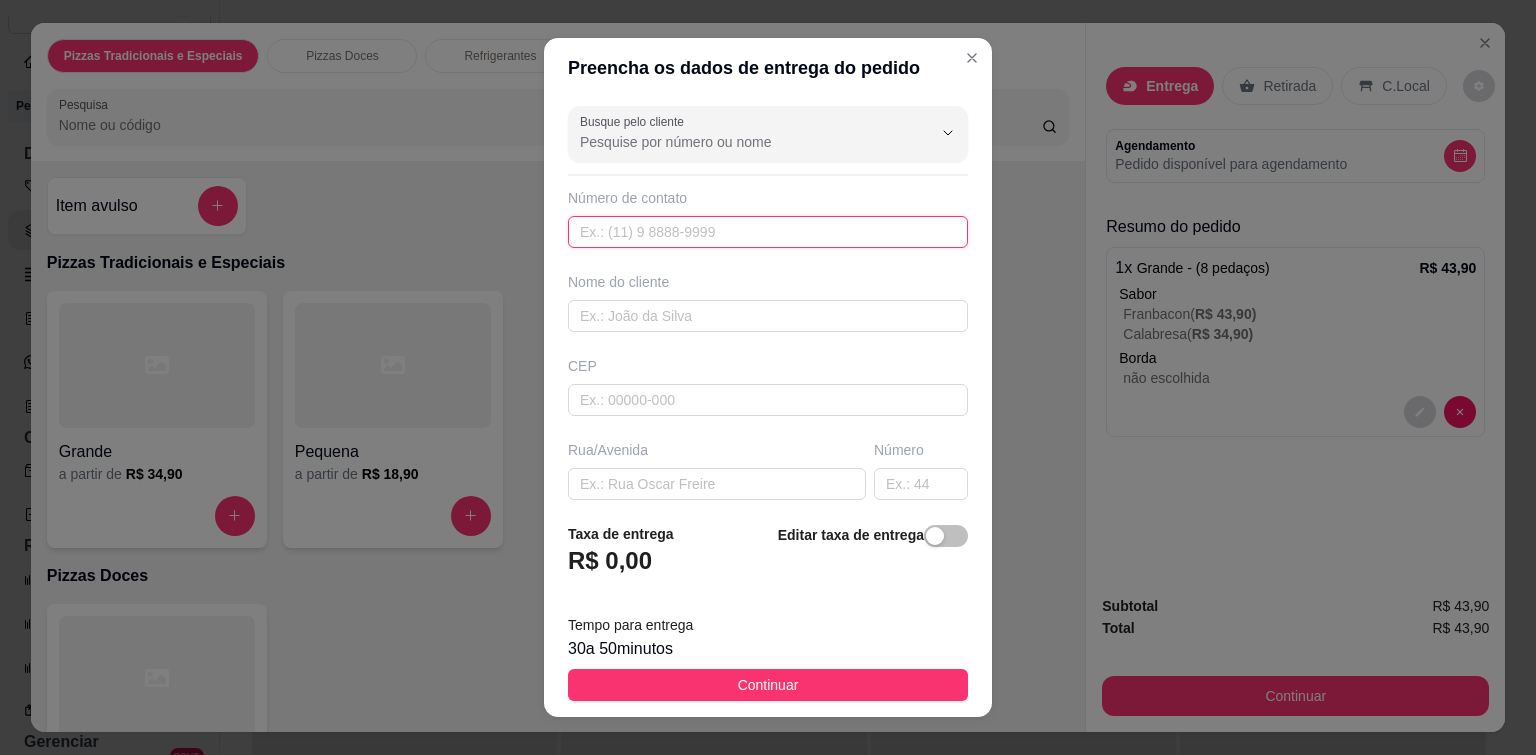 click at bounding box center [768, 232] 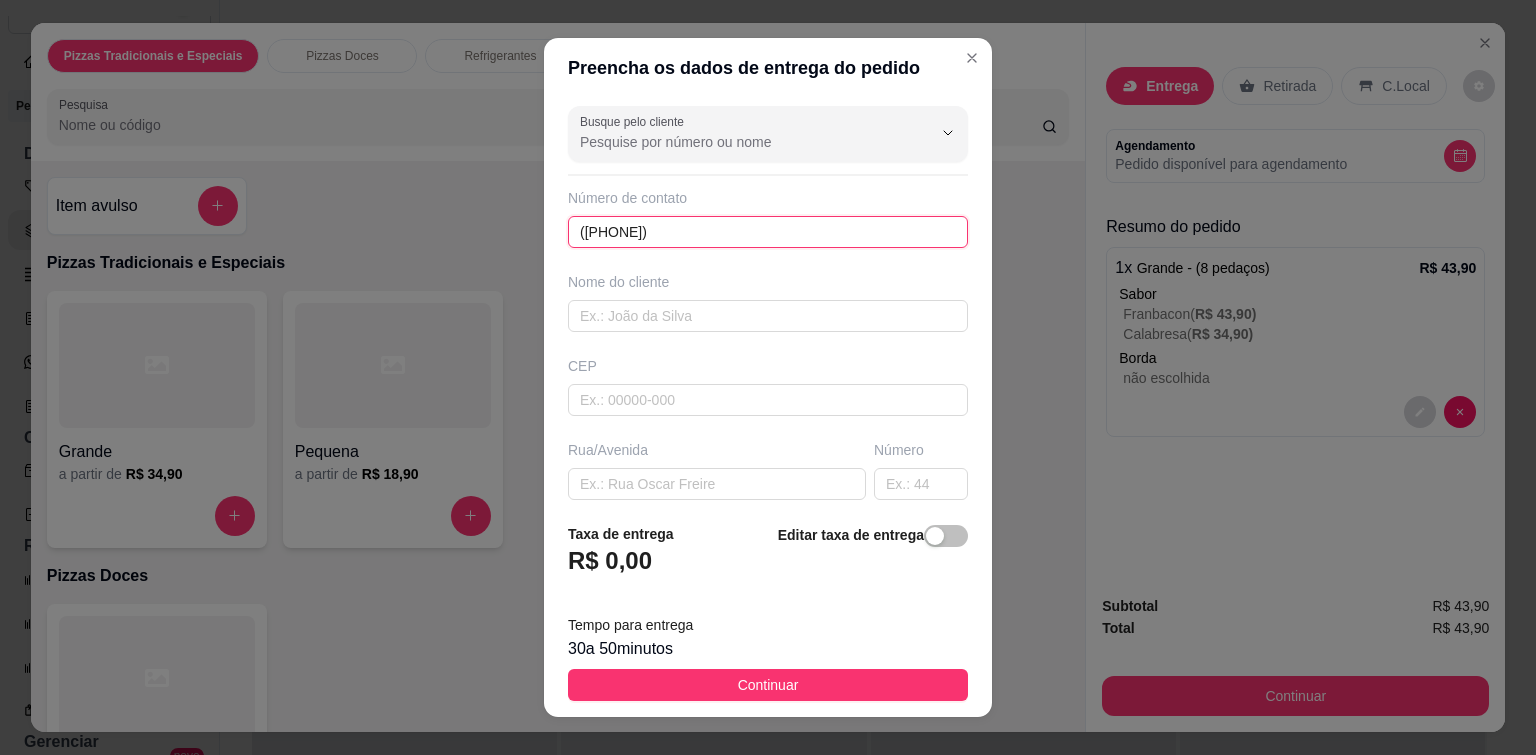 type on "([PHONE])" 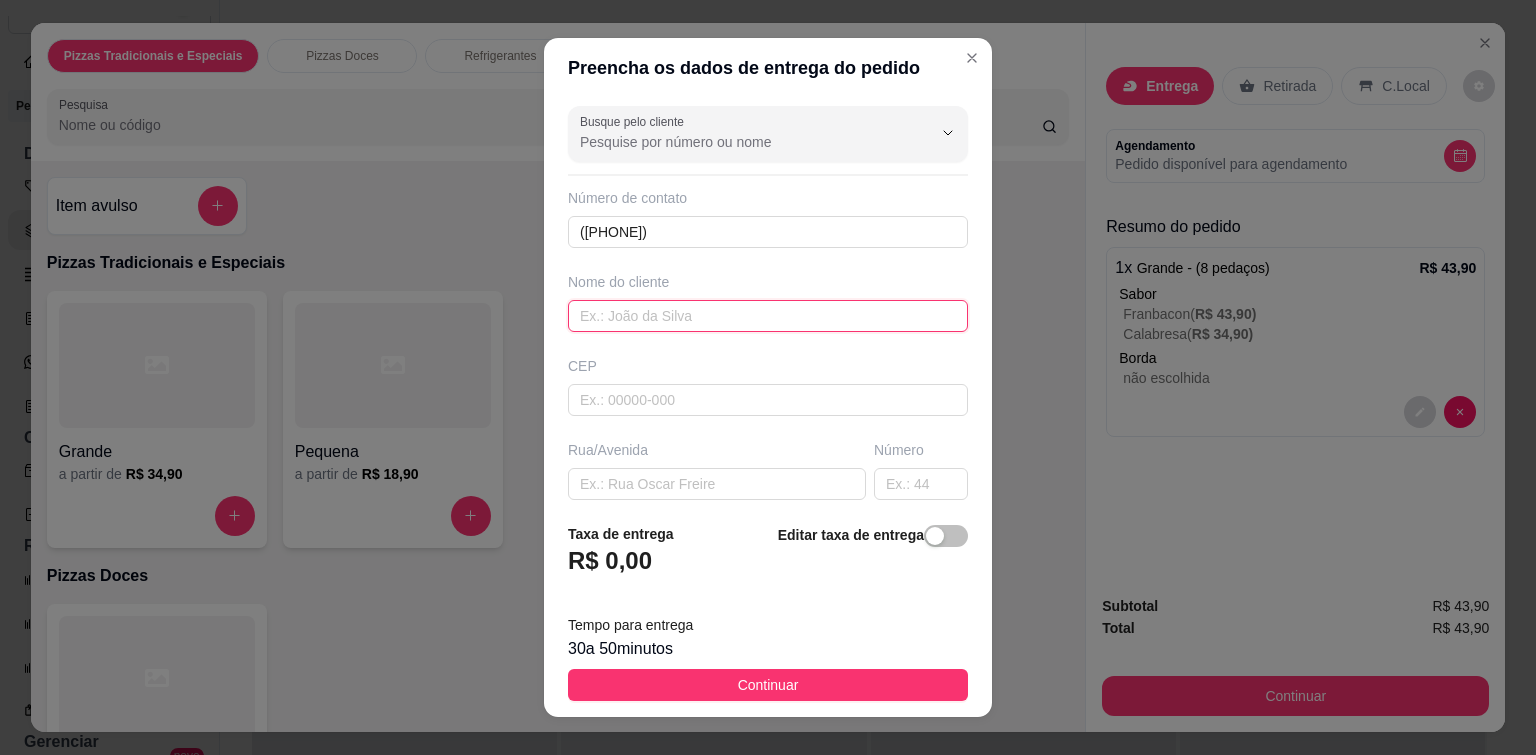 click at bounding box center (768, 316) 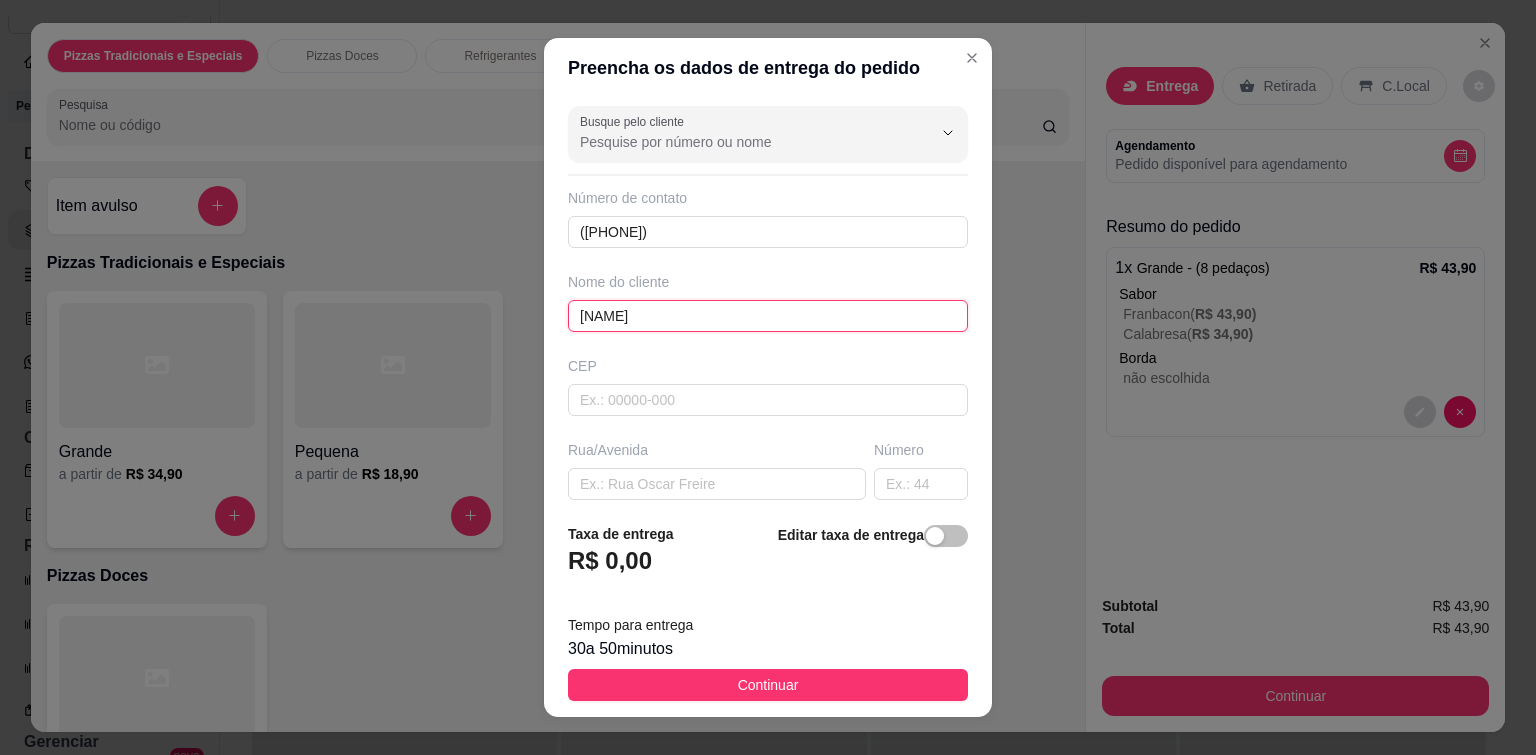 click on "[NAME]" at bounding box center [768, 316] 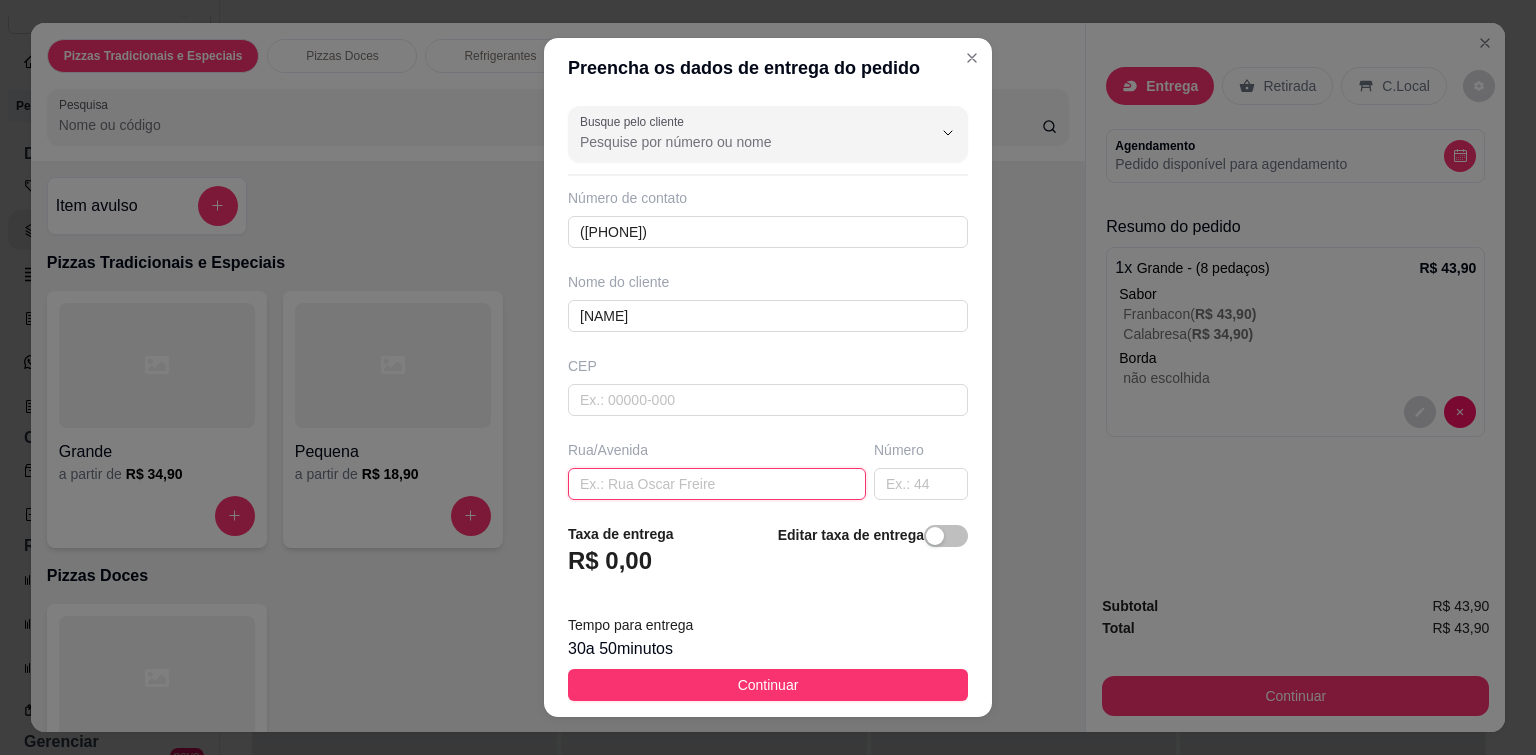 click at bounding box center [717, 484] 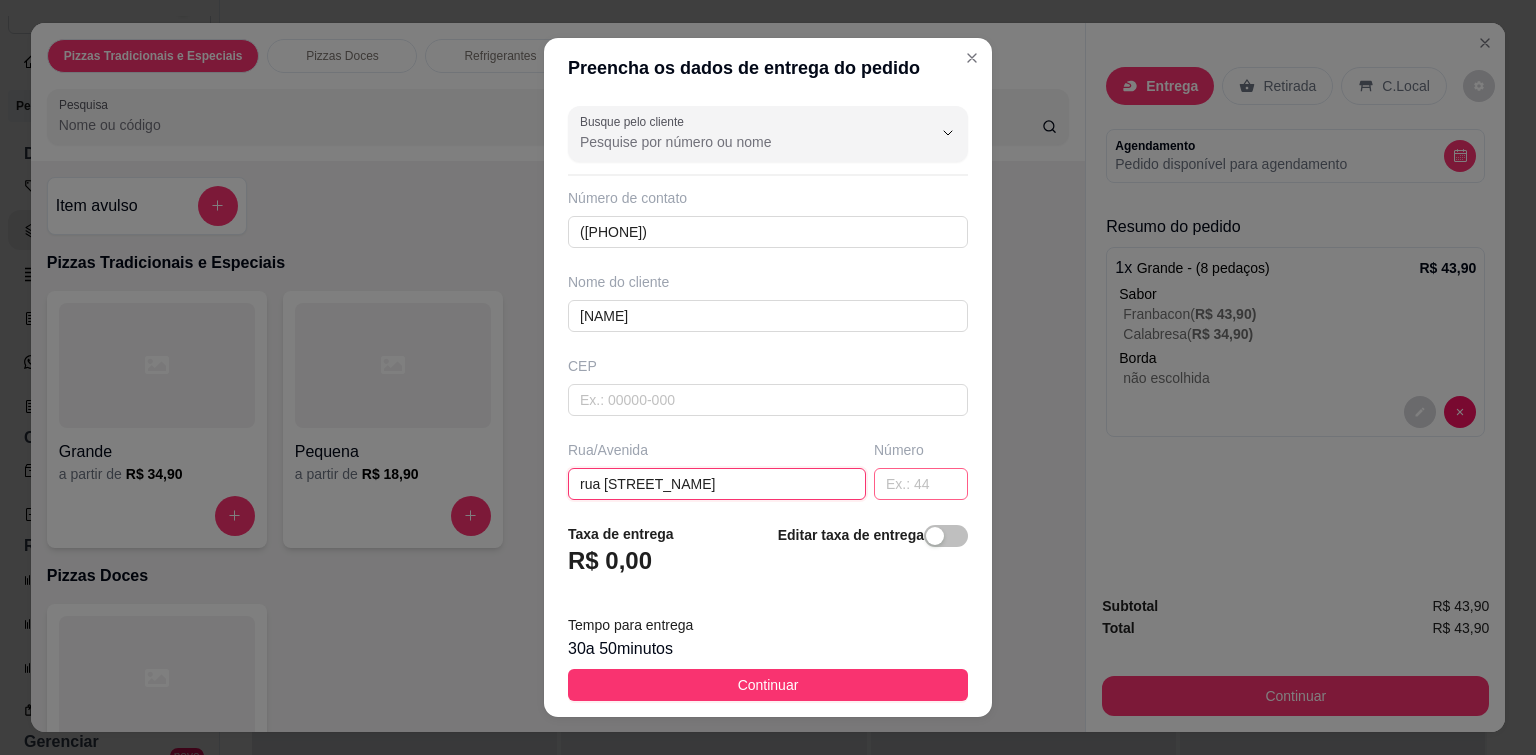type on "rua [STREET_NAME]" 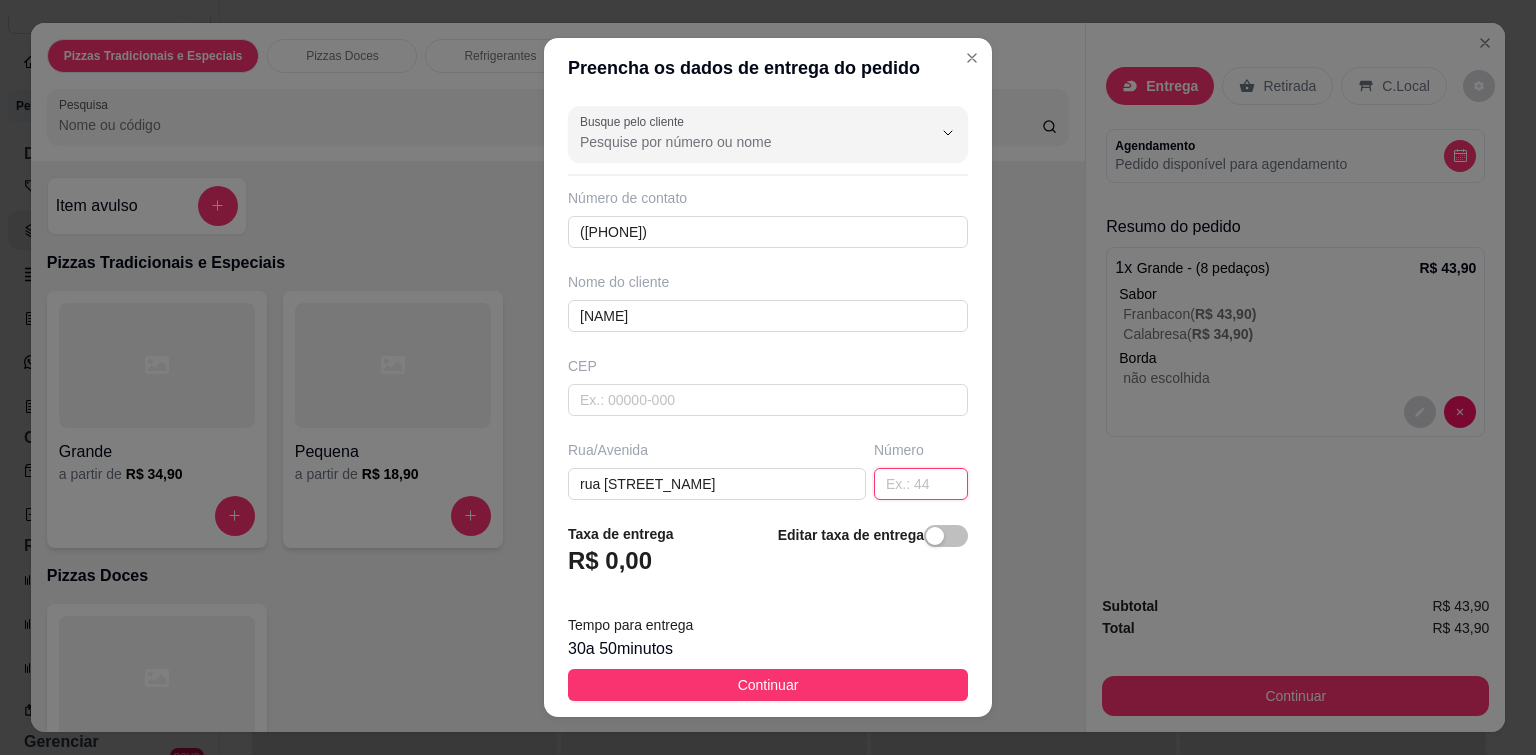 click at bounding box center (921, 484) 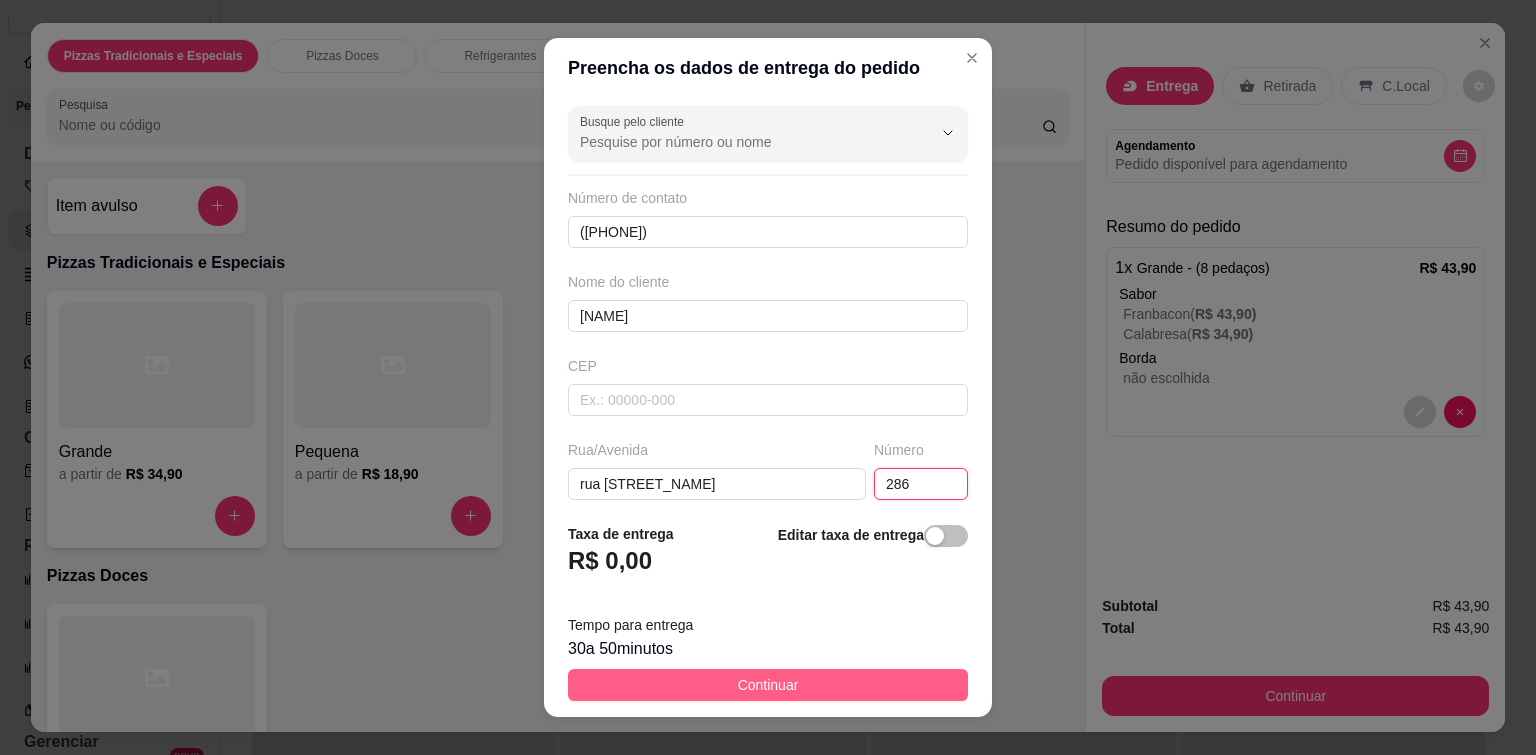 type on "286" 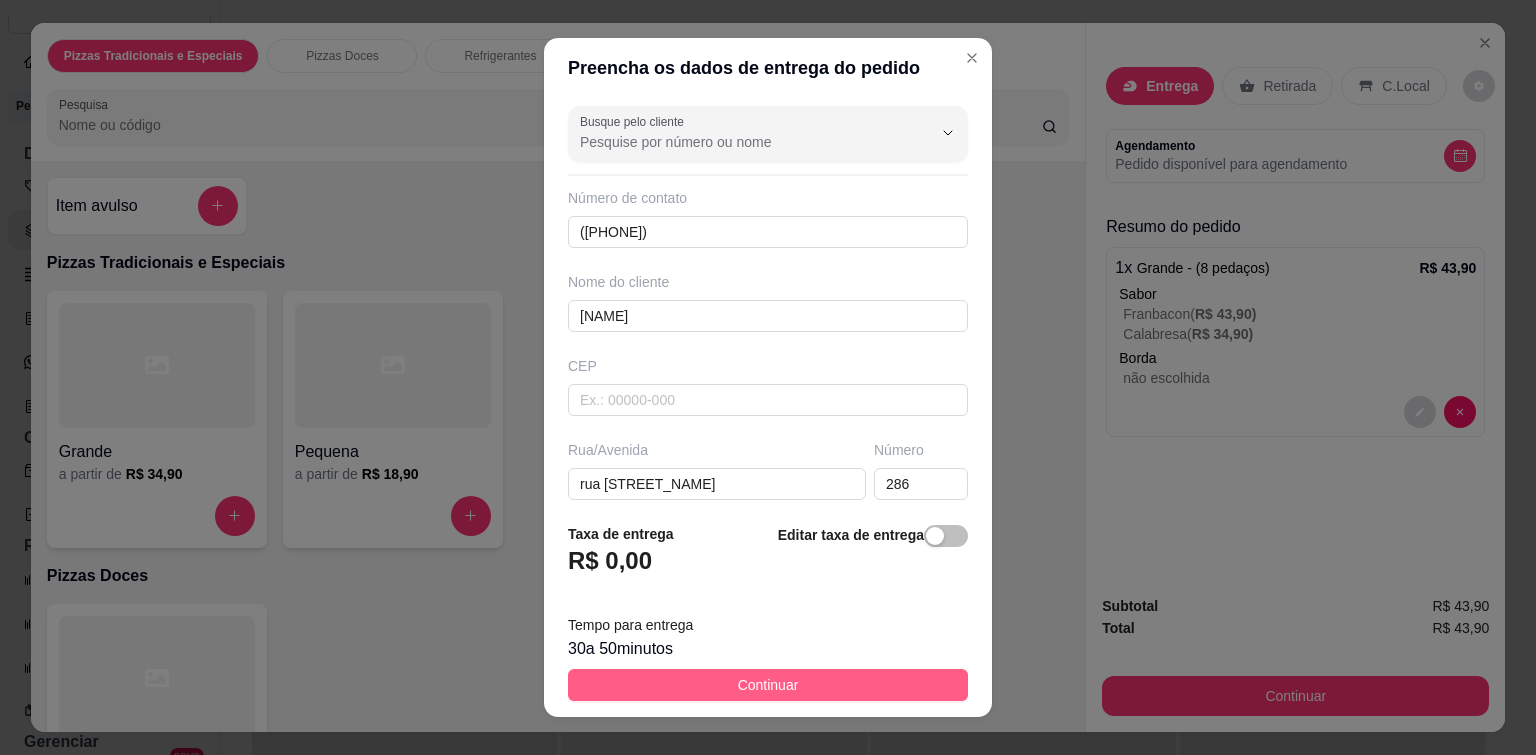 click on "Continuar" at bounding box center [768, 685] 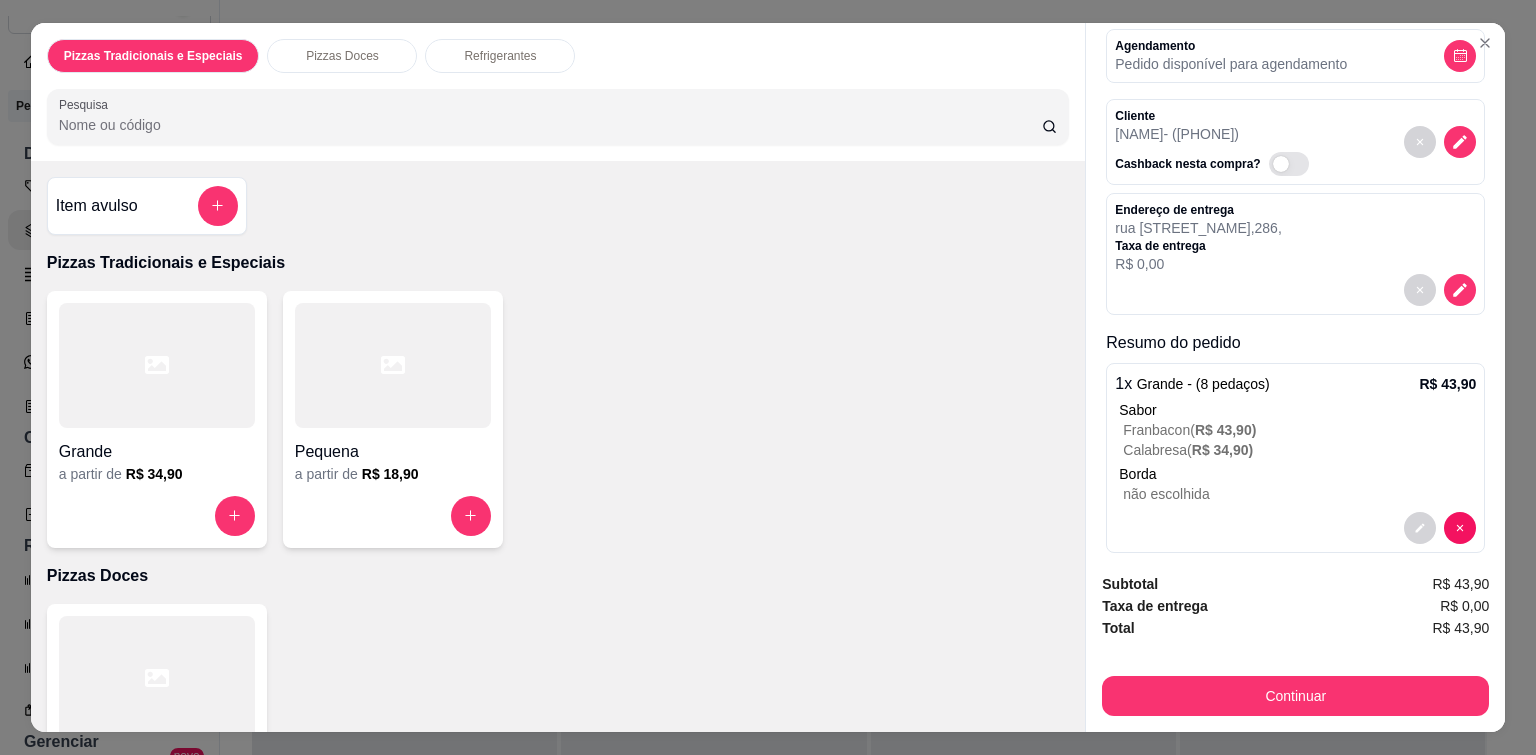 scroll, scrollTop: 120, scrollLeft: 0, axis: vertical 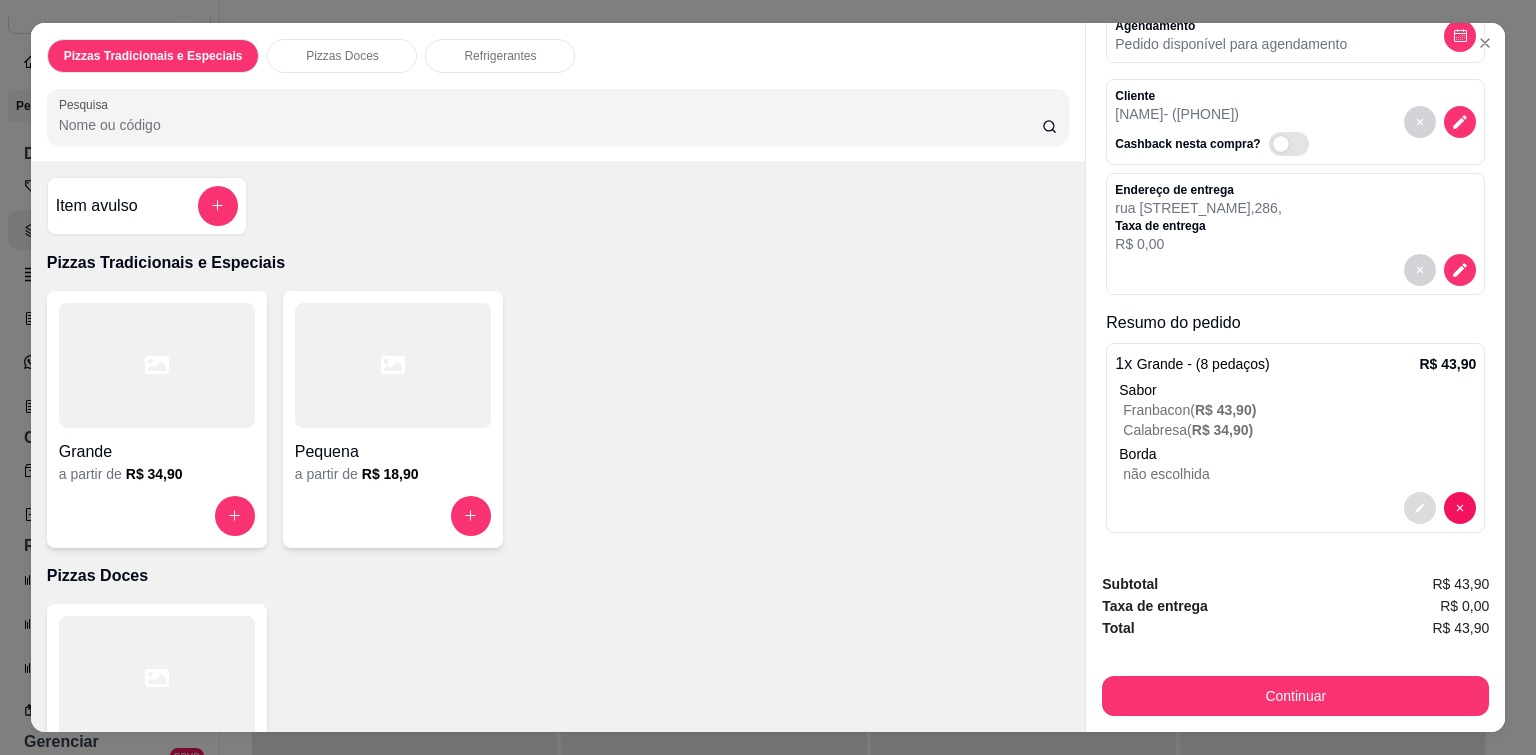 click at bounding box center [1420, 508] 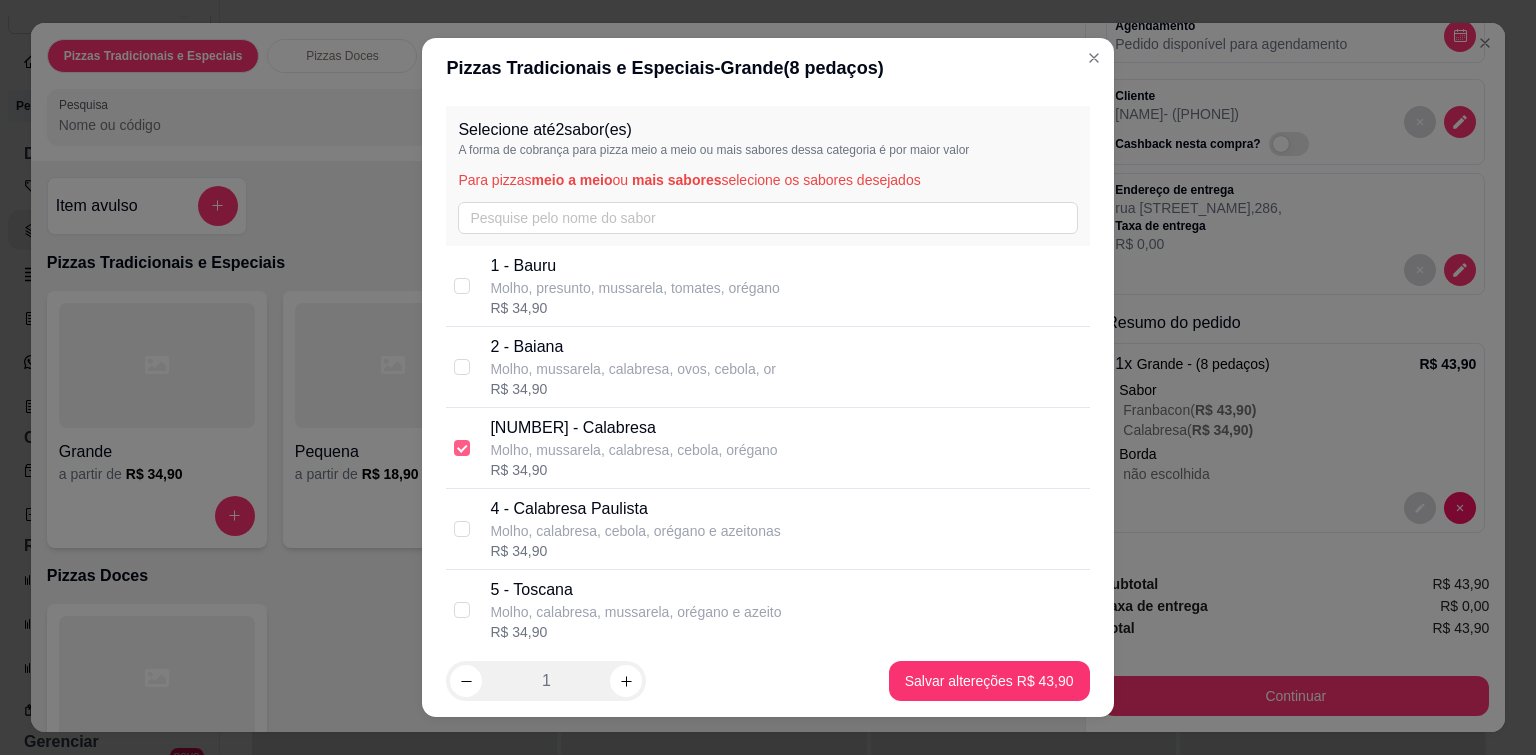 click at bounding box center [462, 448] 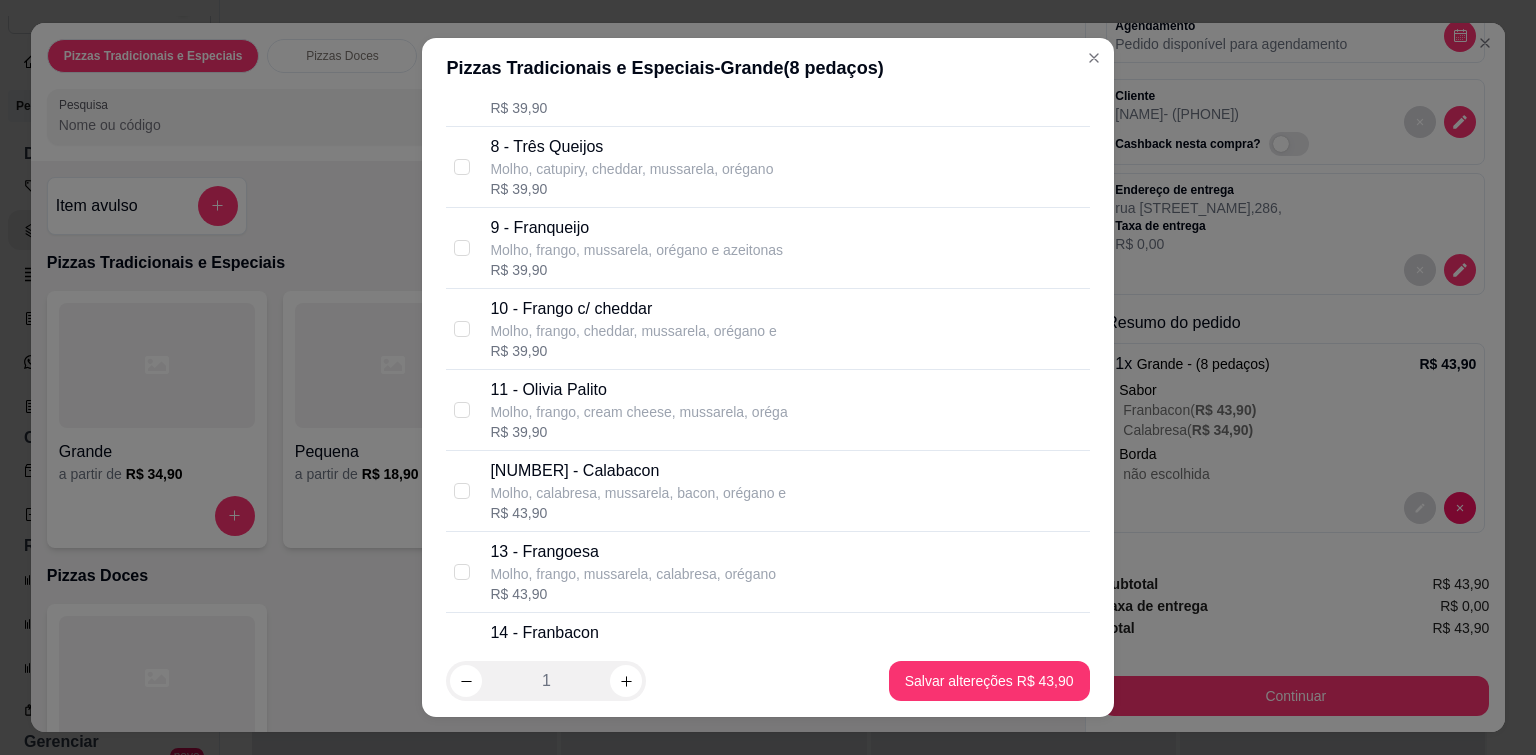 scroll, scrollTop: 800, scrollLeft: 0, axis: vertical 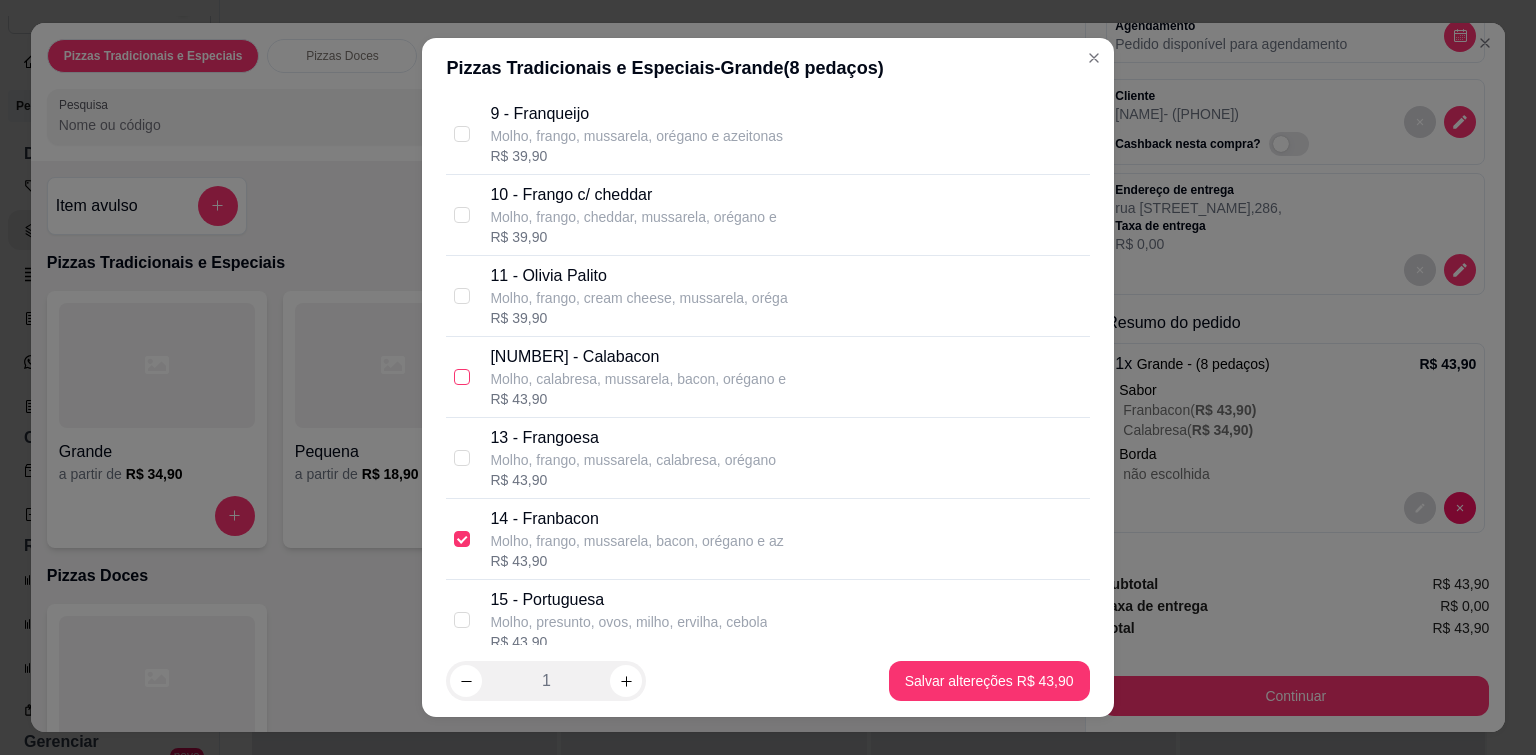 click at bounding box center (462, 377) 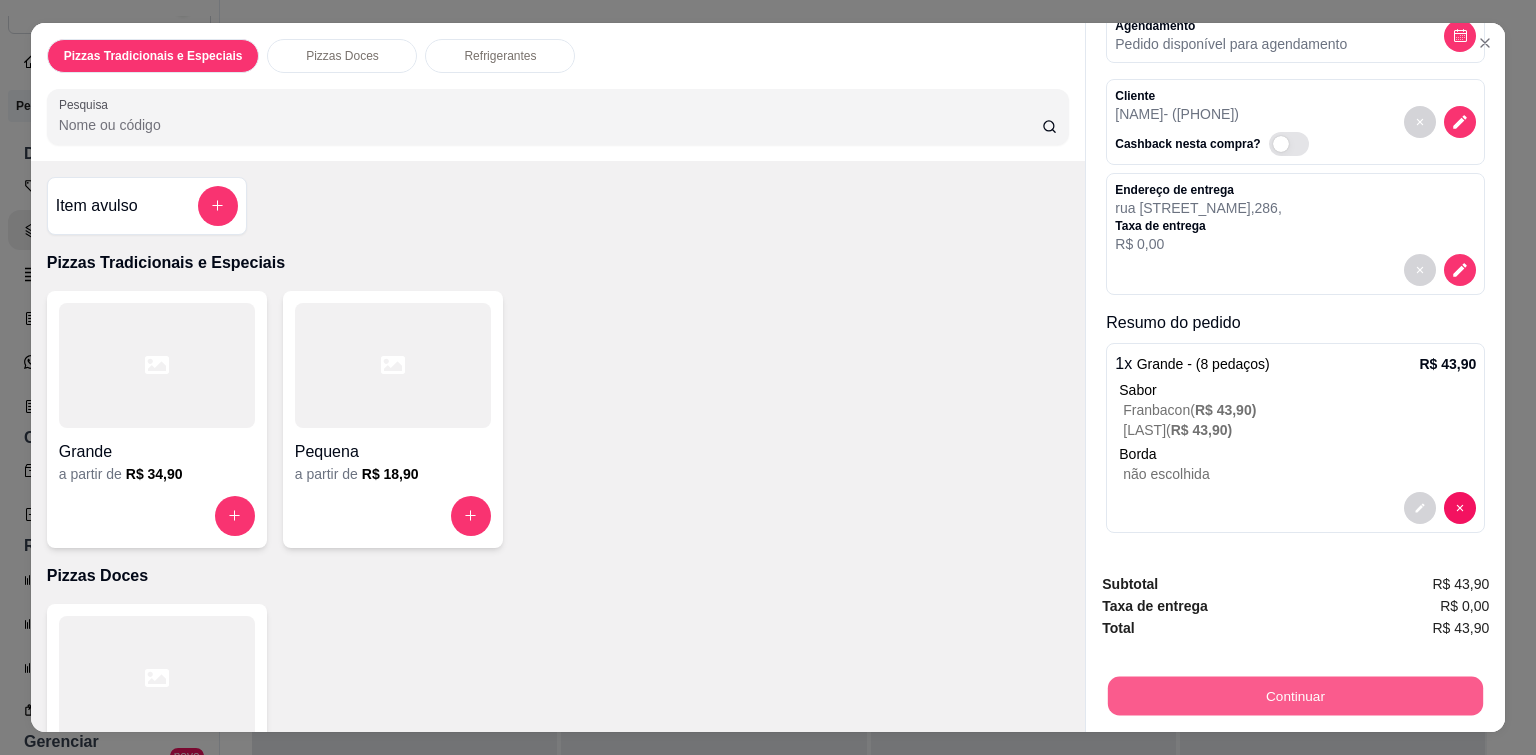 click on "Continuar" at bounding box center [1295, 696] 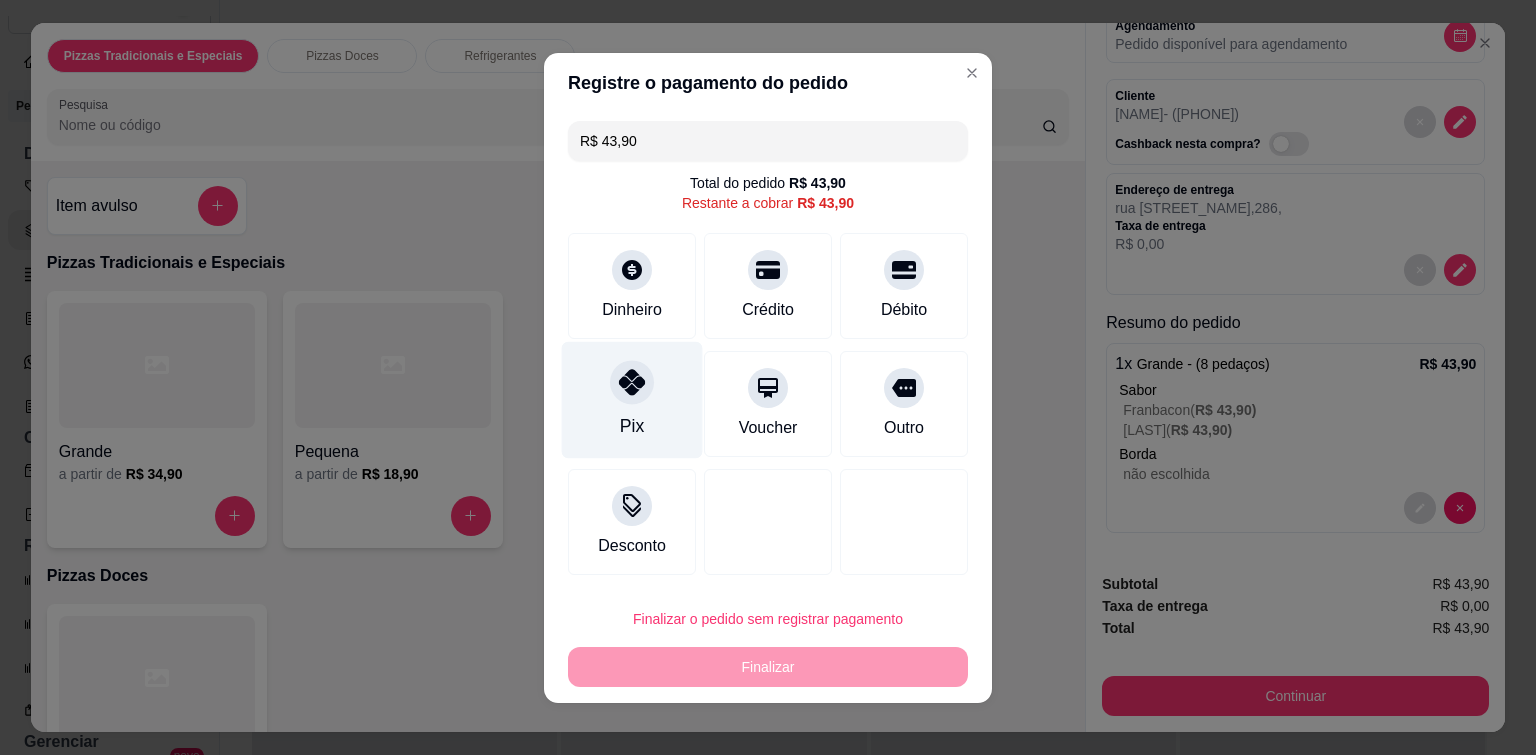 click 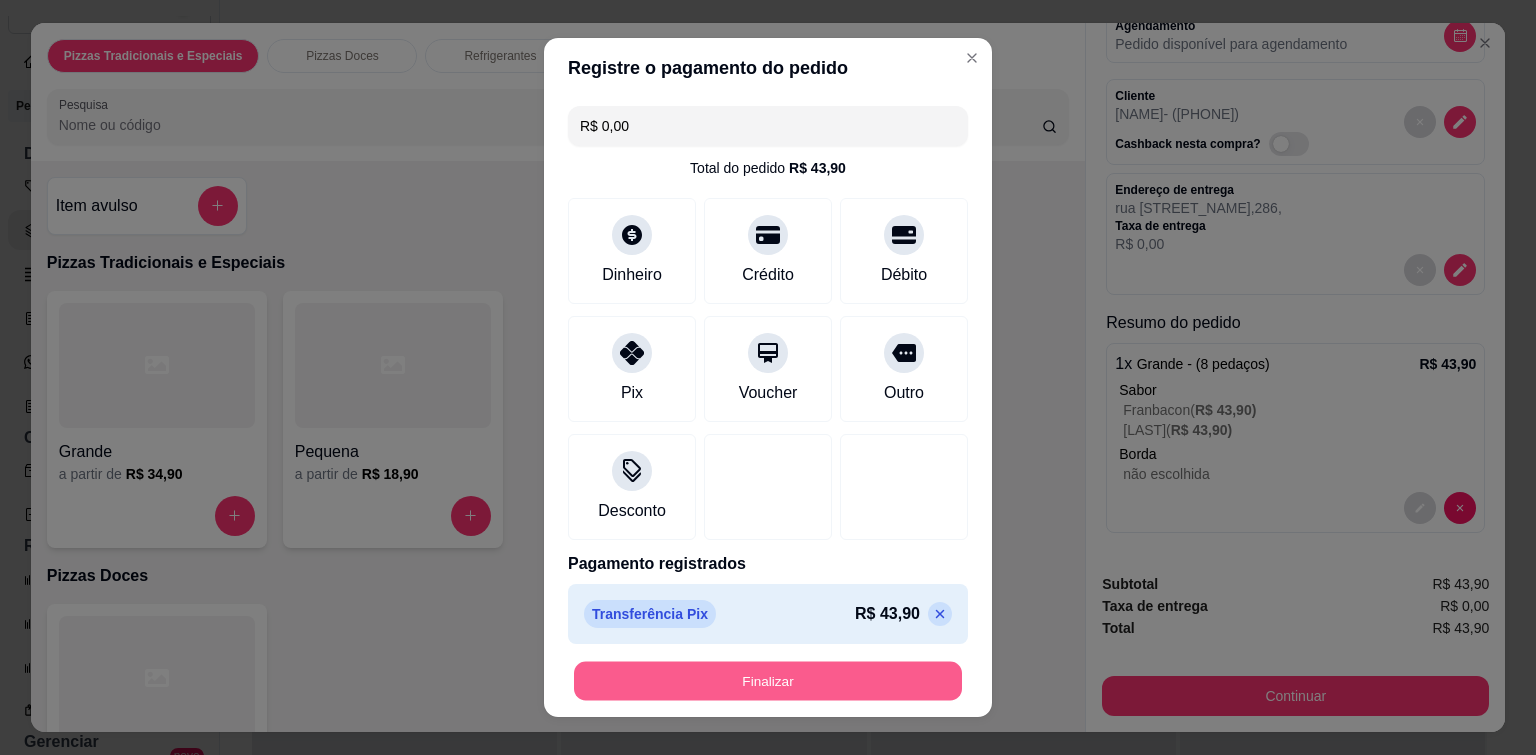 click on "Finalizar" at bounding box center (768, 681) 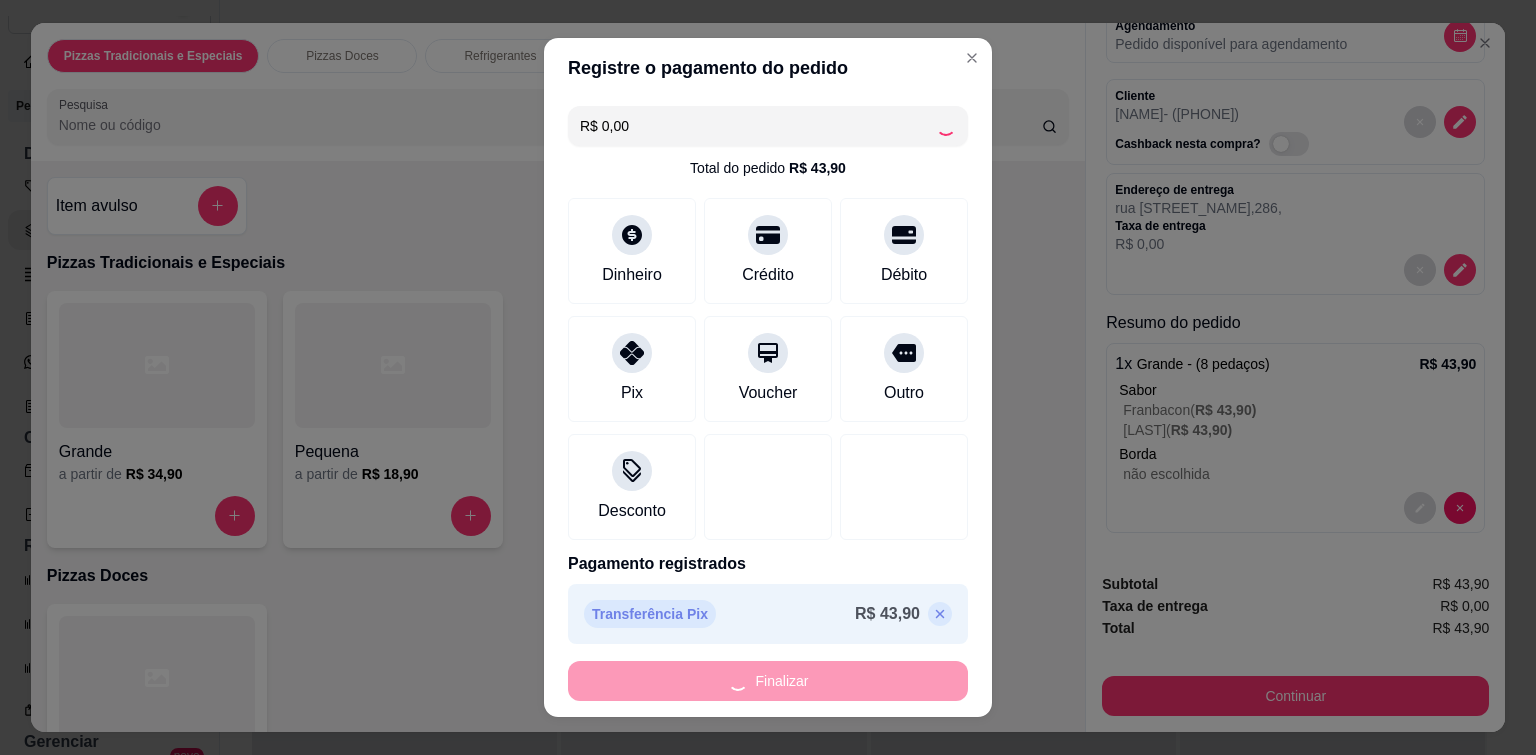 type on "-R$ 43,90" 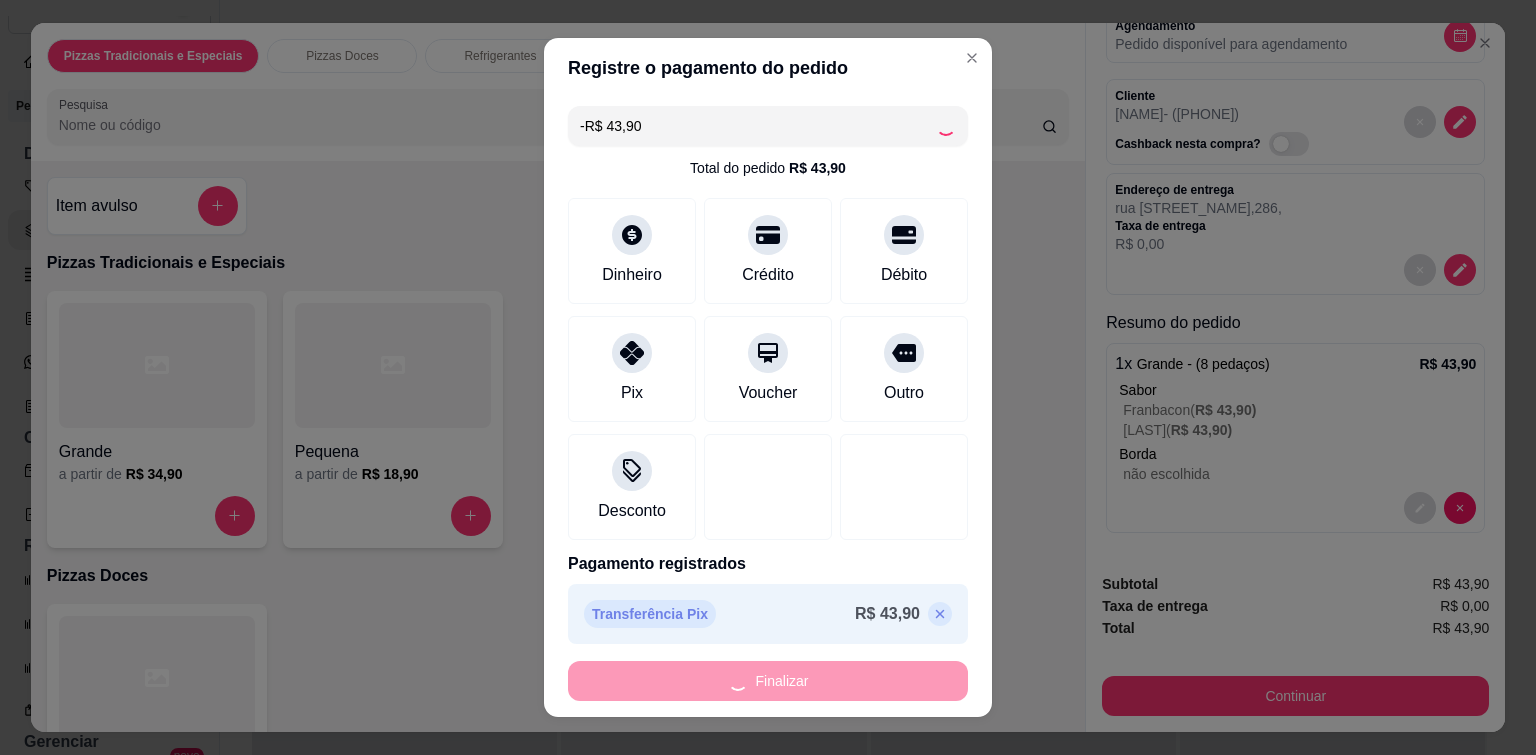scroll, scrollTop: 0, scrollLeft: 0, axis: both 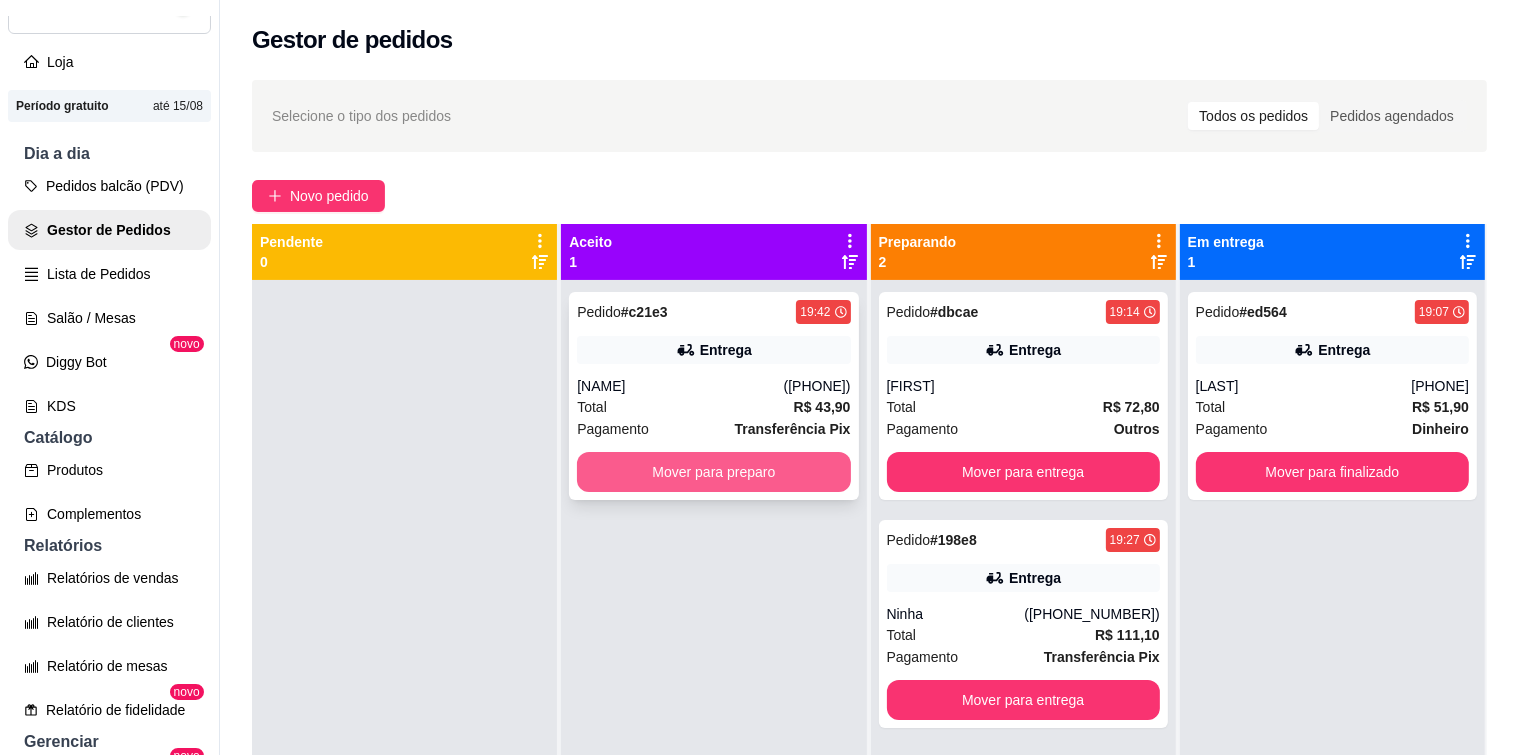 click on "Mover para preparo" at bounding box center [713, 472] 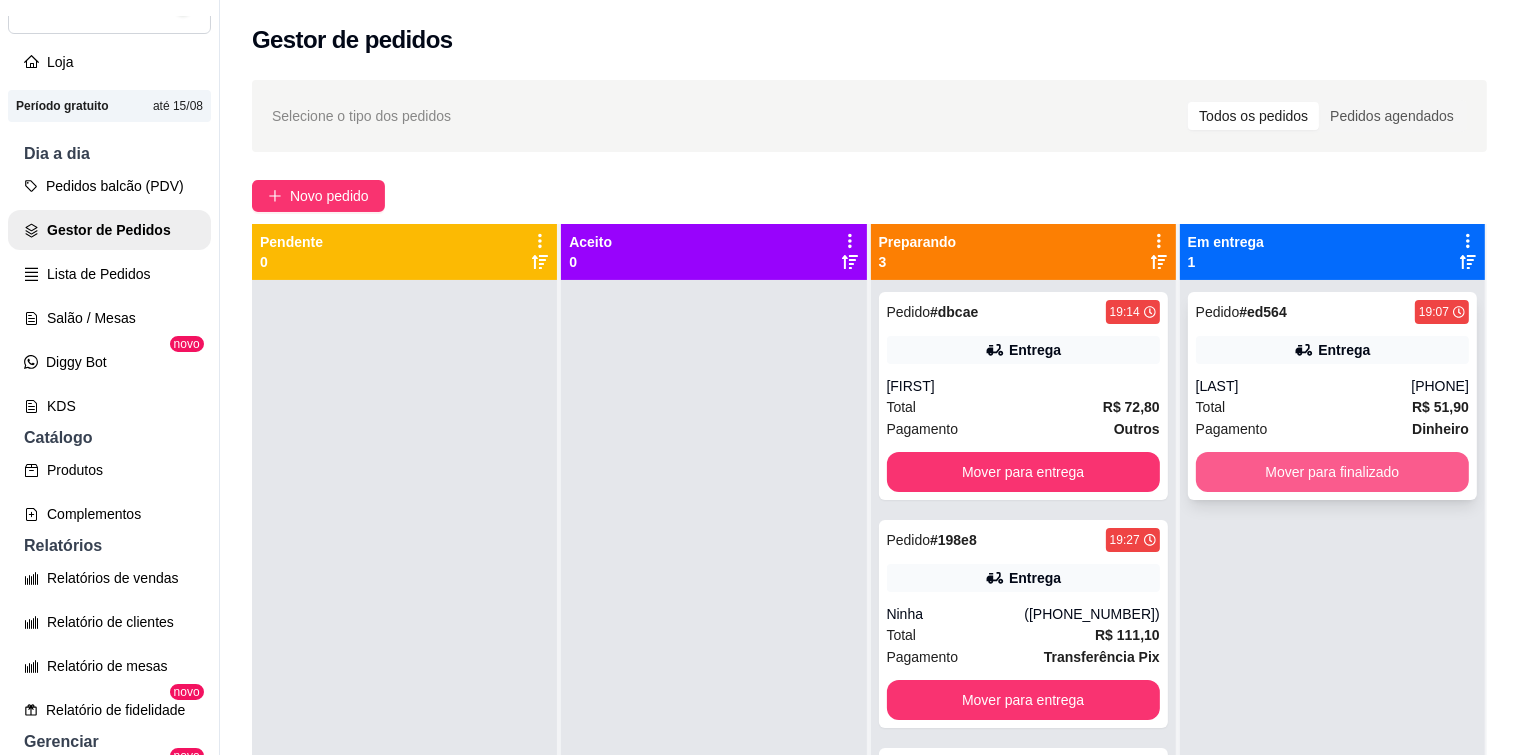 click on "Mover para finalizado" at bounding box center [1332, 472] 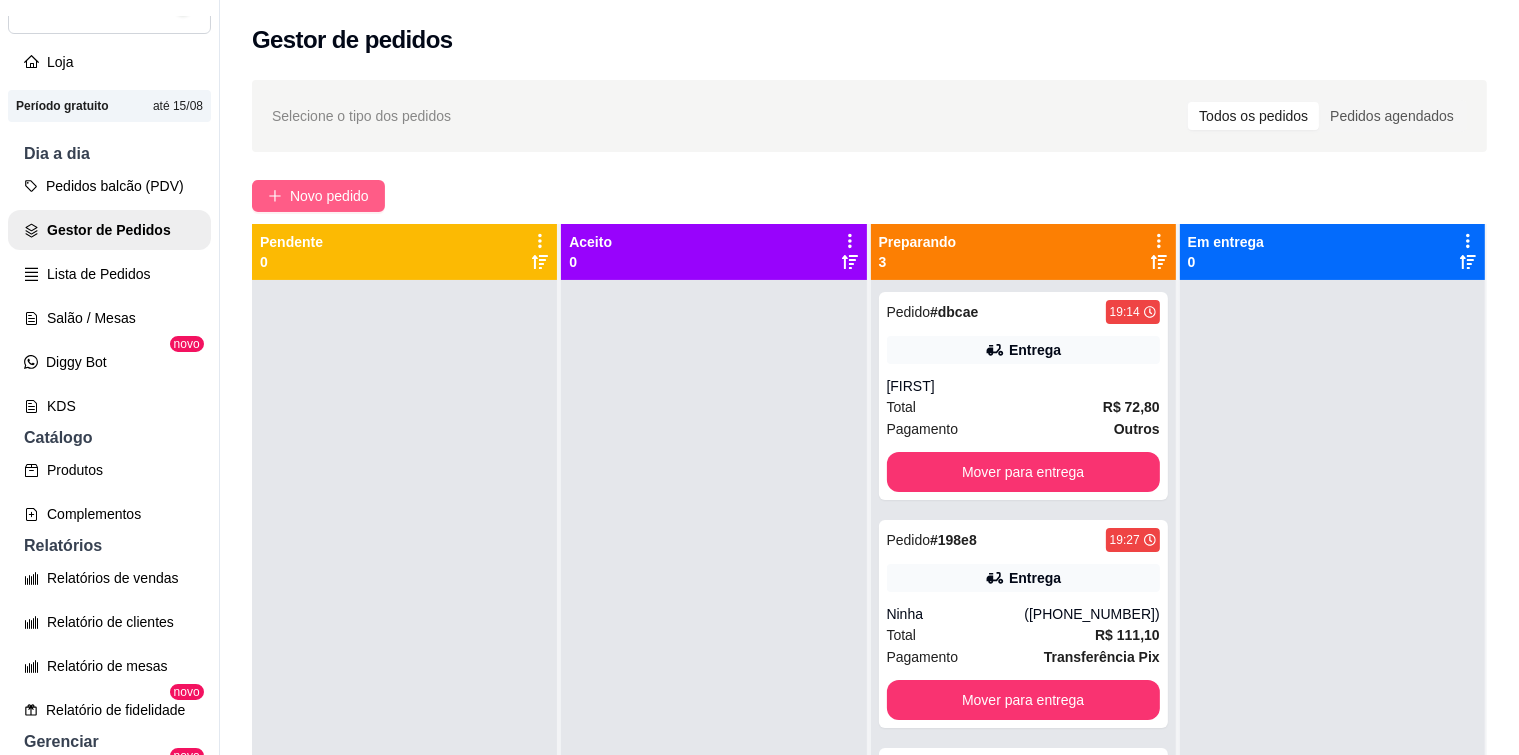 click on "Novo pedido" at bounding box center (329, 196) 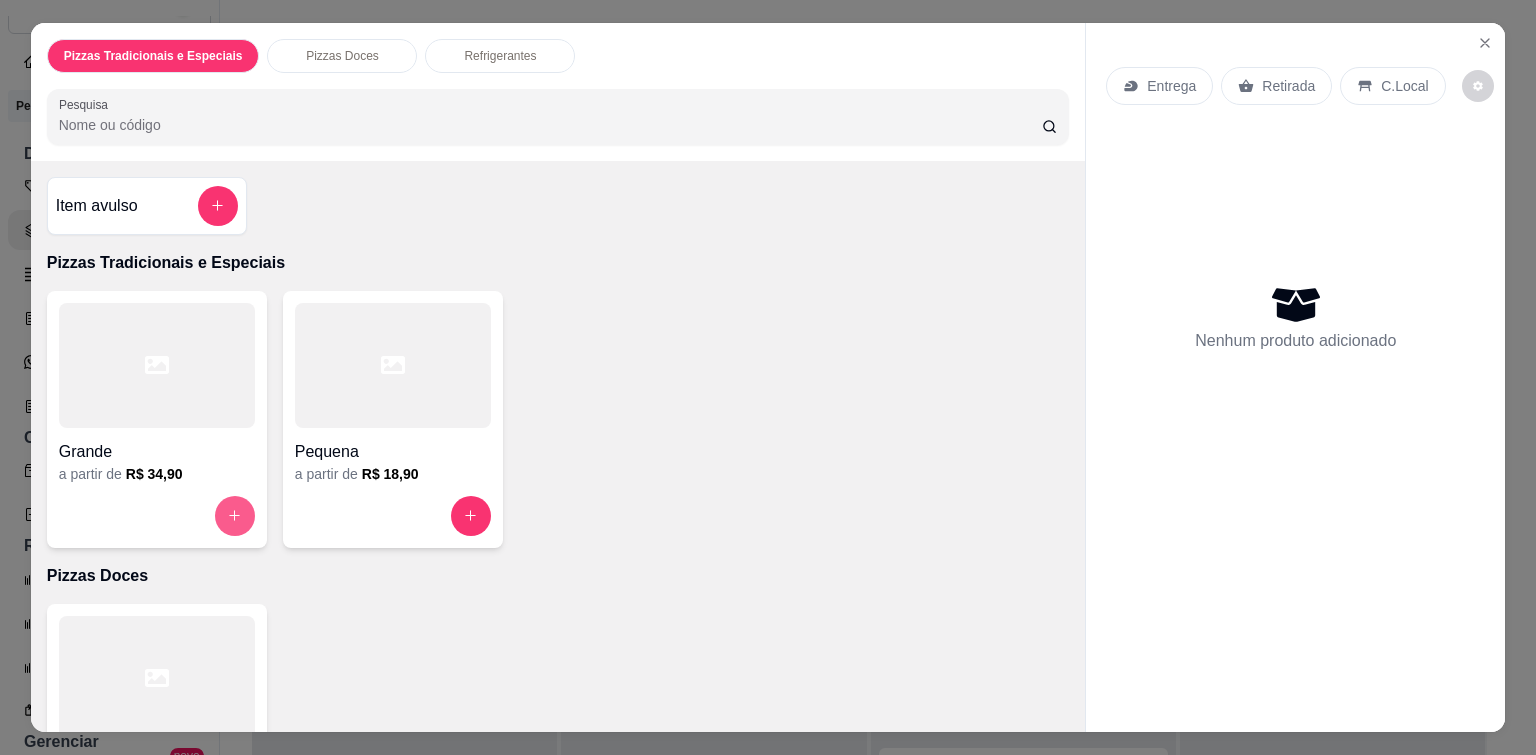 click at bounding box center (235, 516) 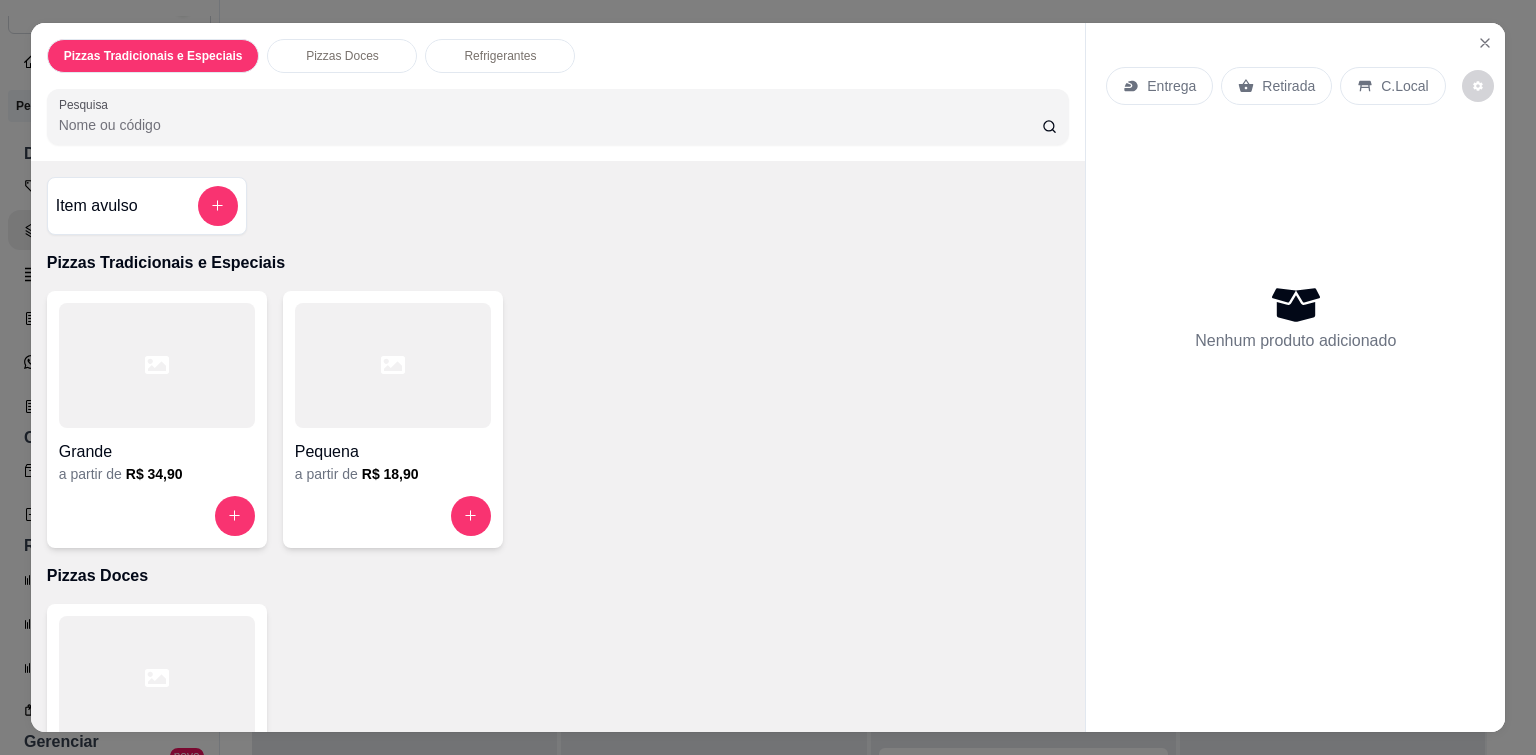 click on "Entrega Retirada C.Local Nenhum produto adicionado" at bounding box center (1295, 362) 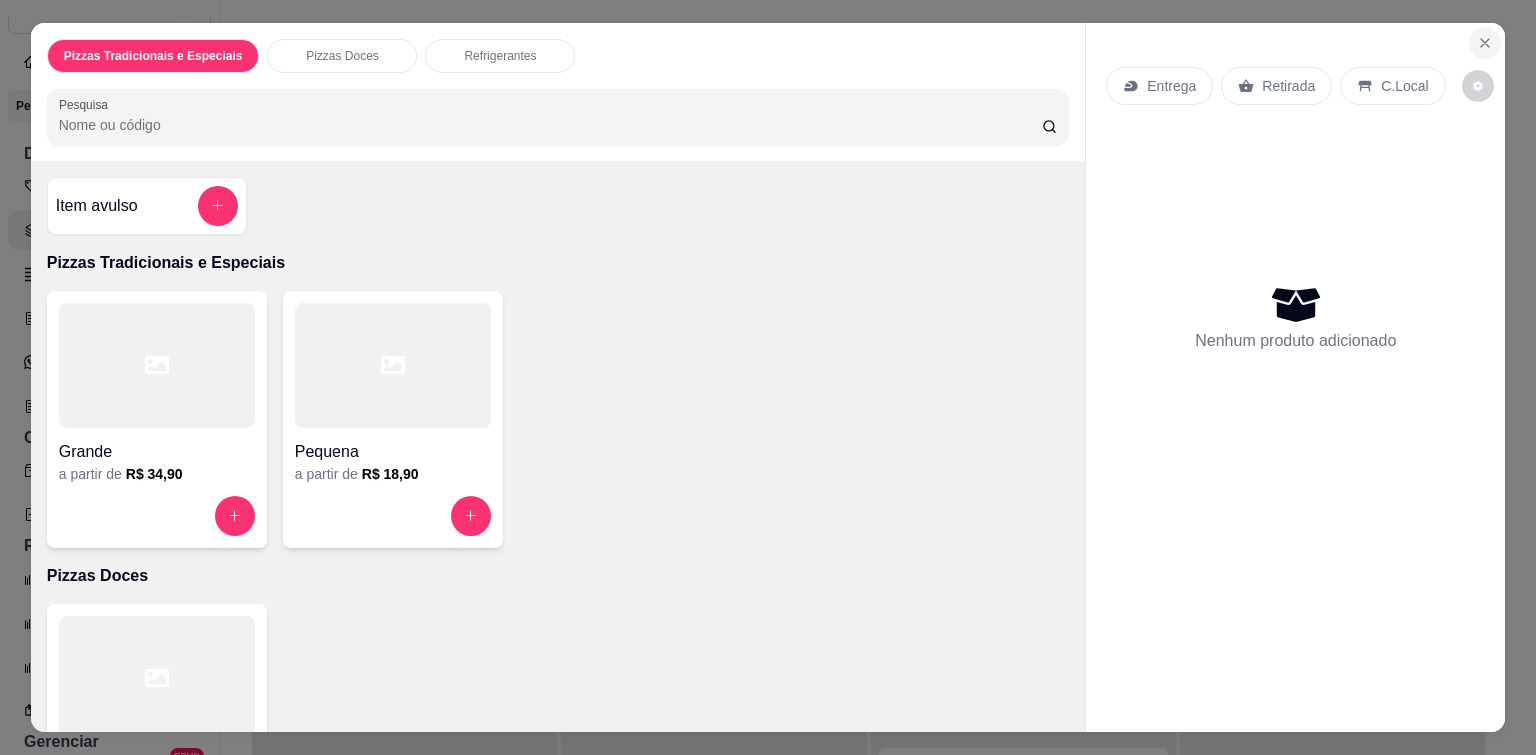 click 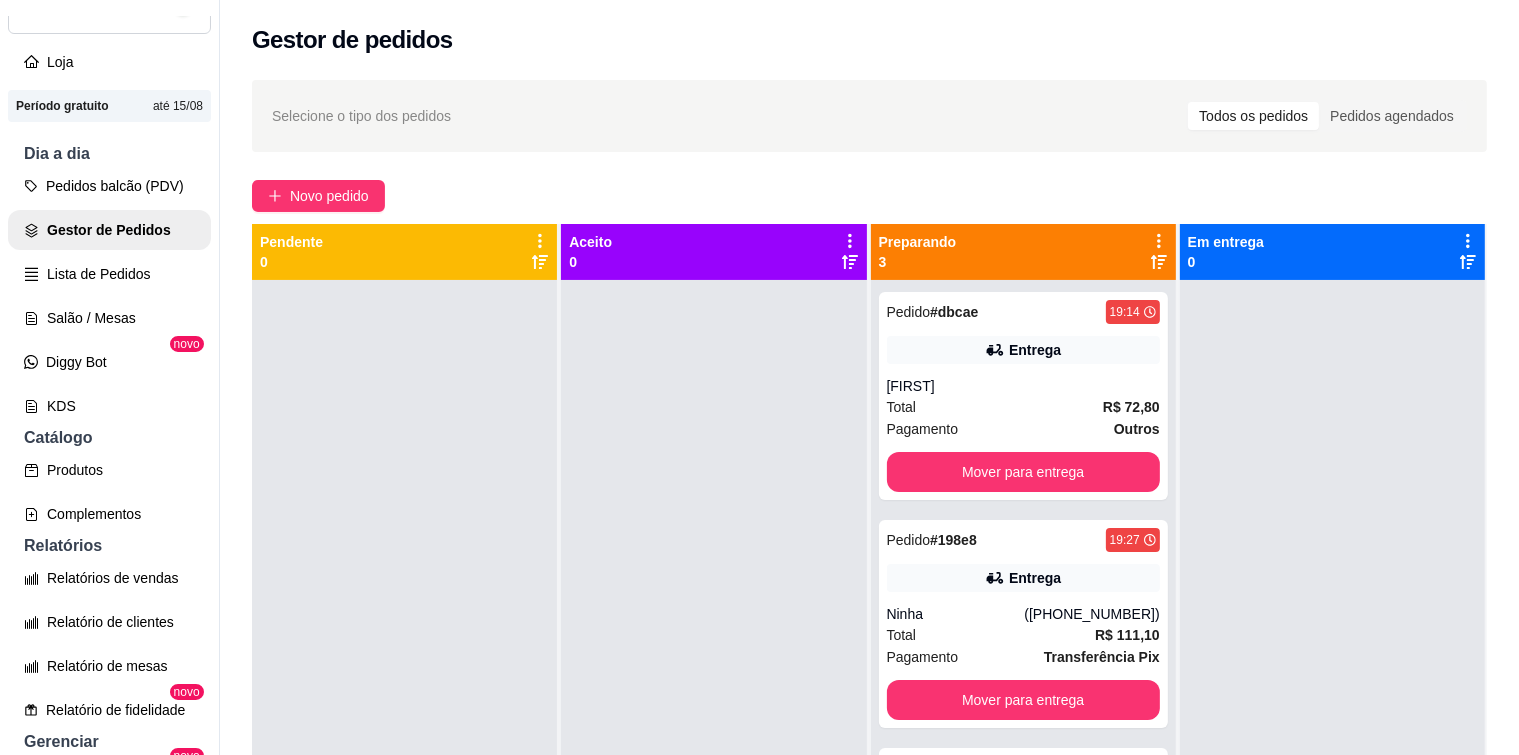 click at bounding box center [404, 657] 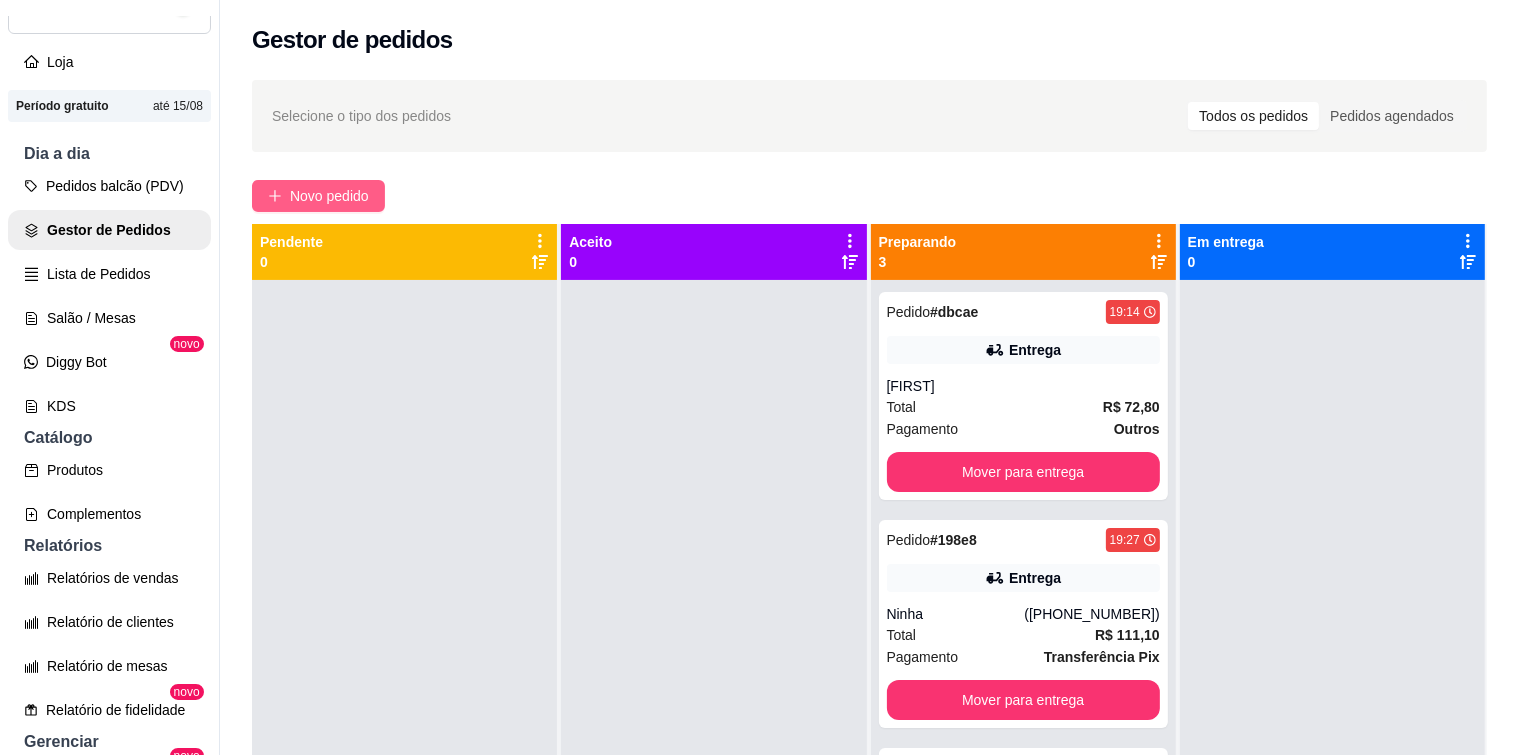 click on "Novo pedido" at bounding box center [318, 196] 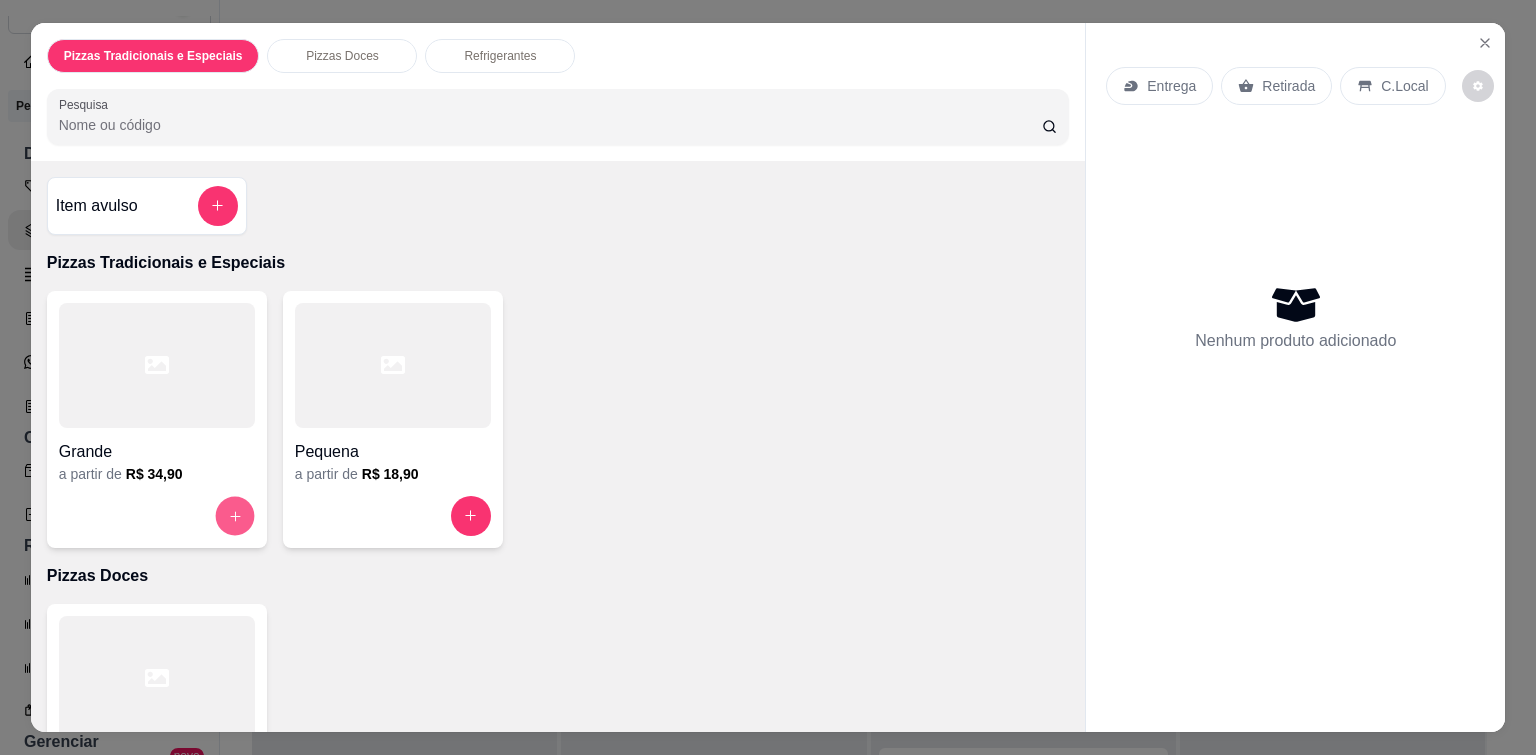 click 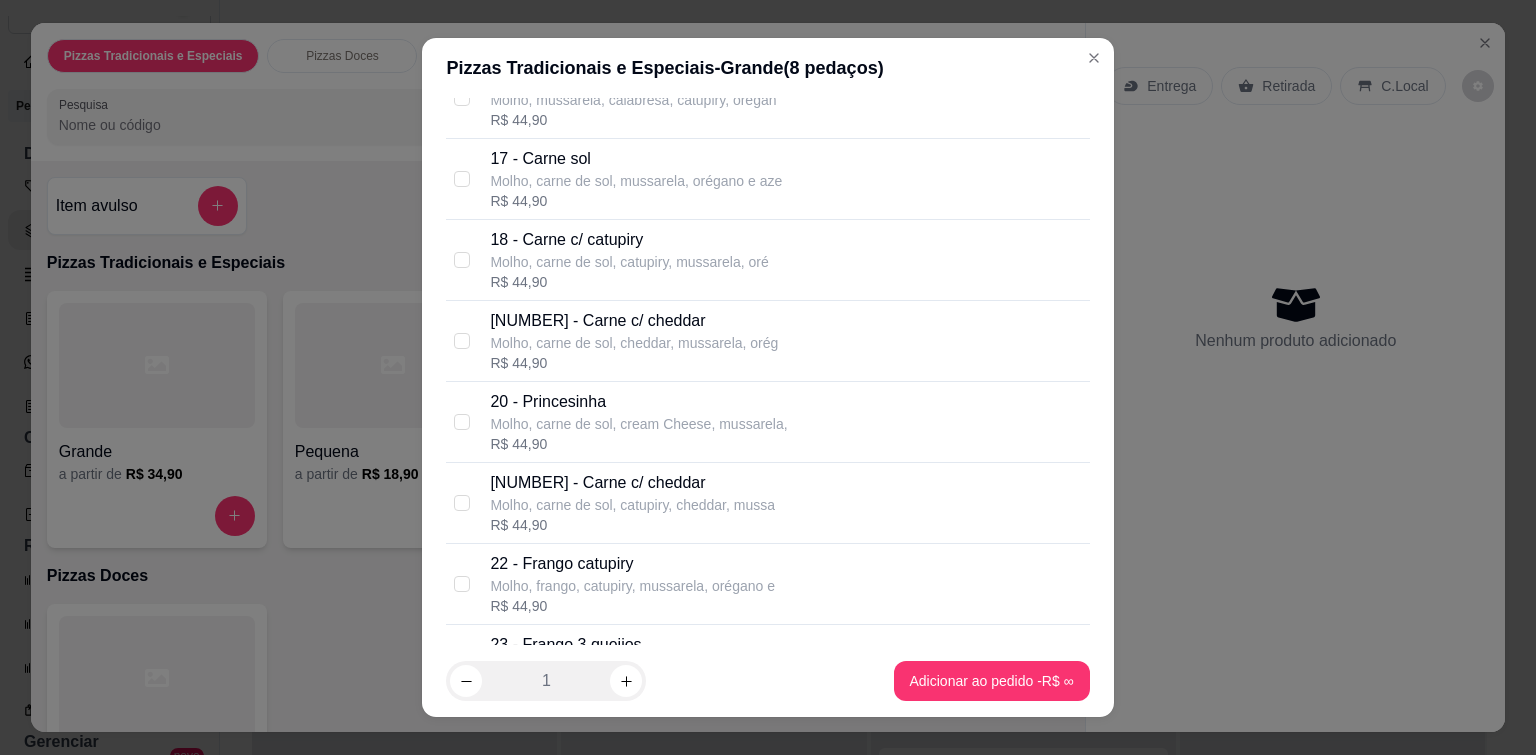 scroll, scrollTop: 1500, scrollLeft: 0, axis: vertical 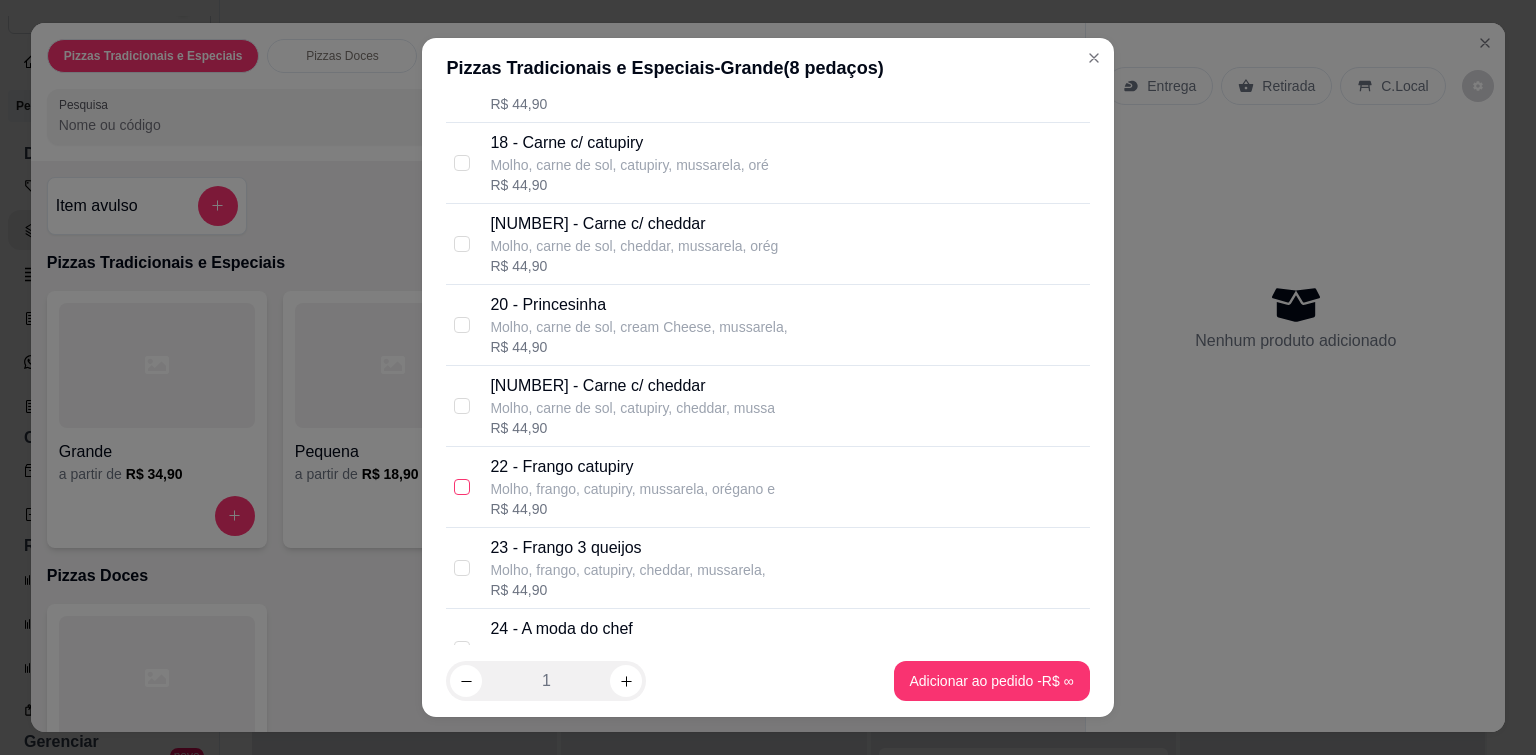 click at bounding box center (462, 487) 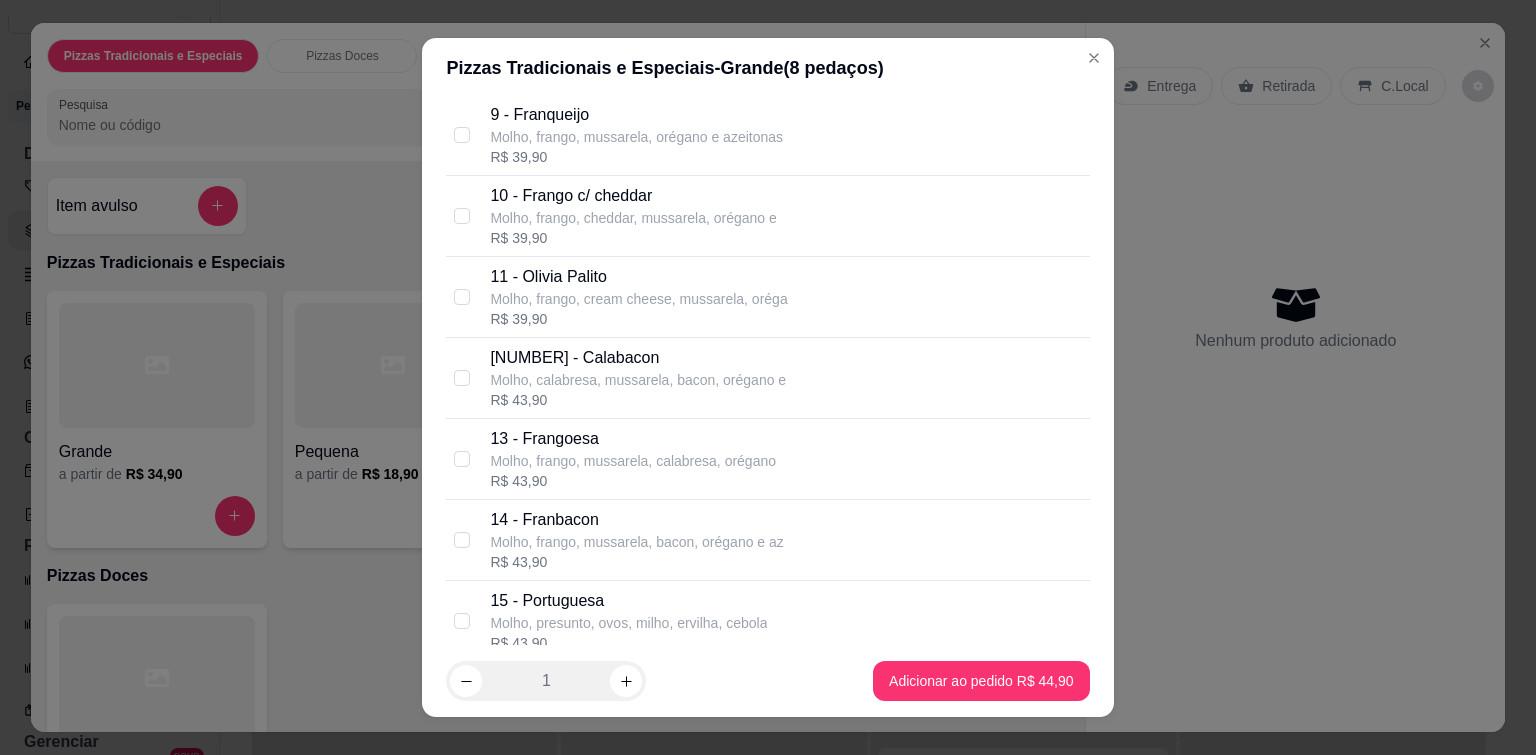 scroll, scrollTop: 800, scrollLeft: 0, axis: vertical 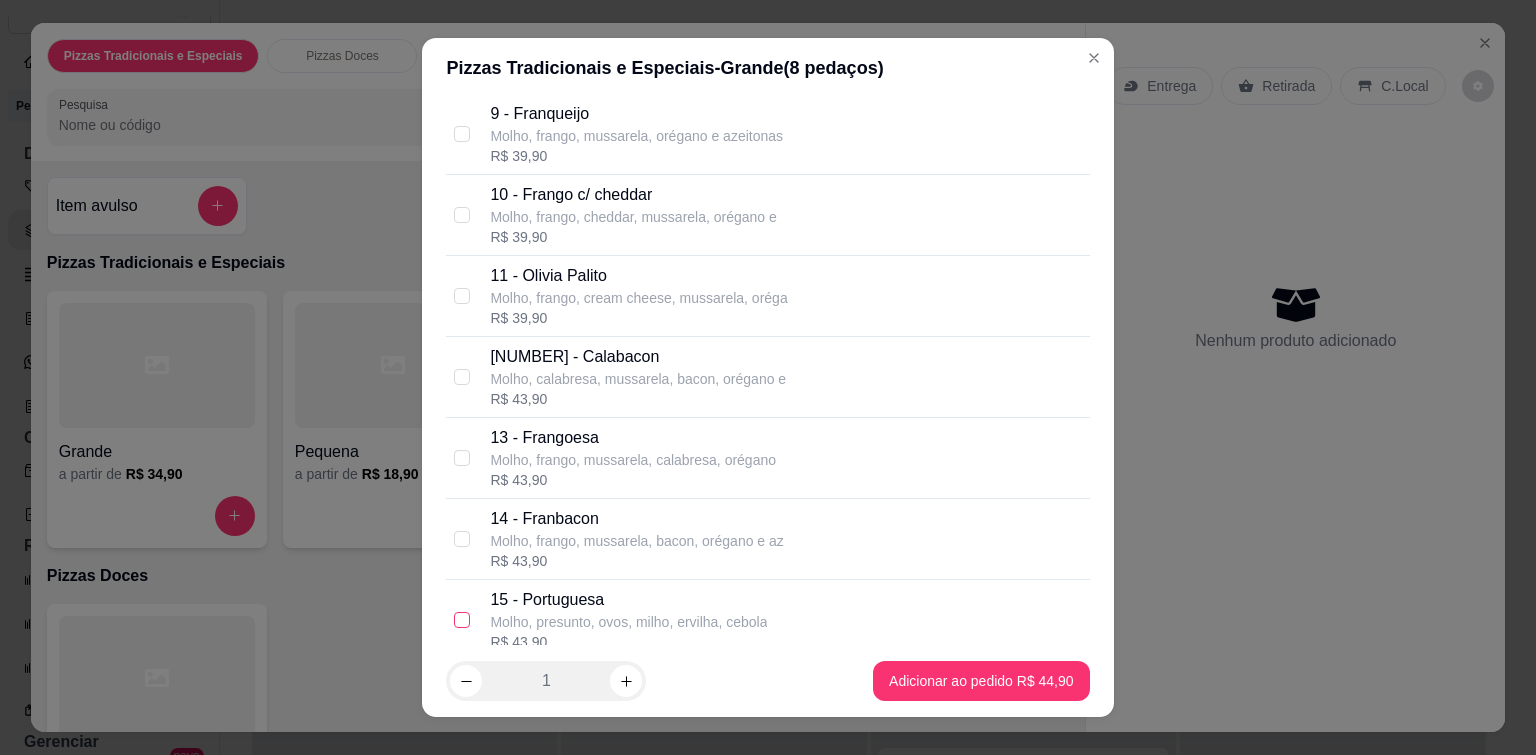 click at bounding box center [462, 620] 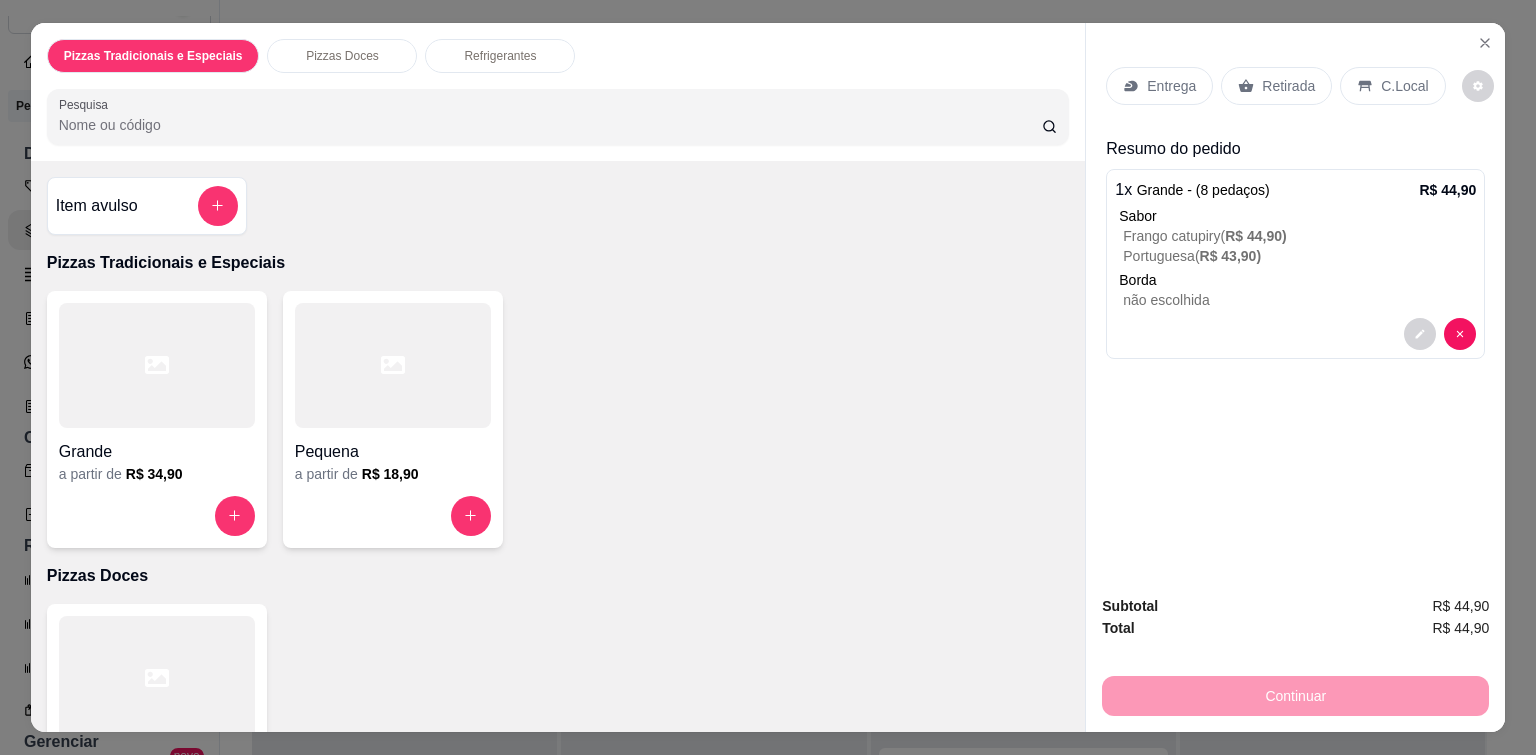 click on "Entrega" at bounding box center [1171, 86] 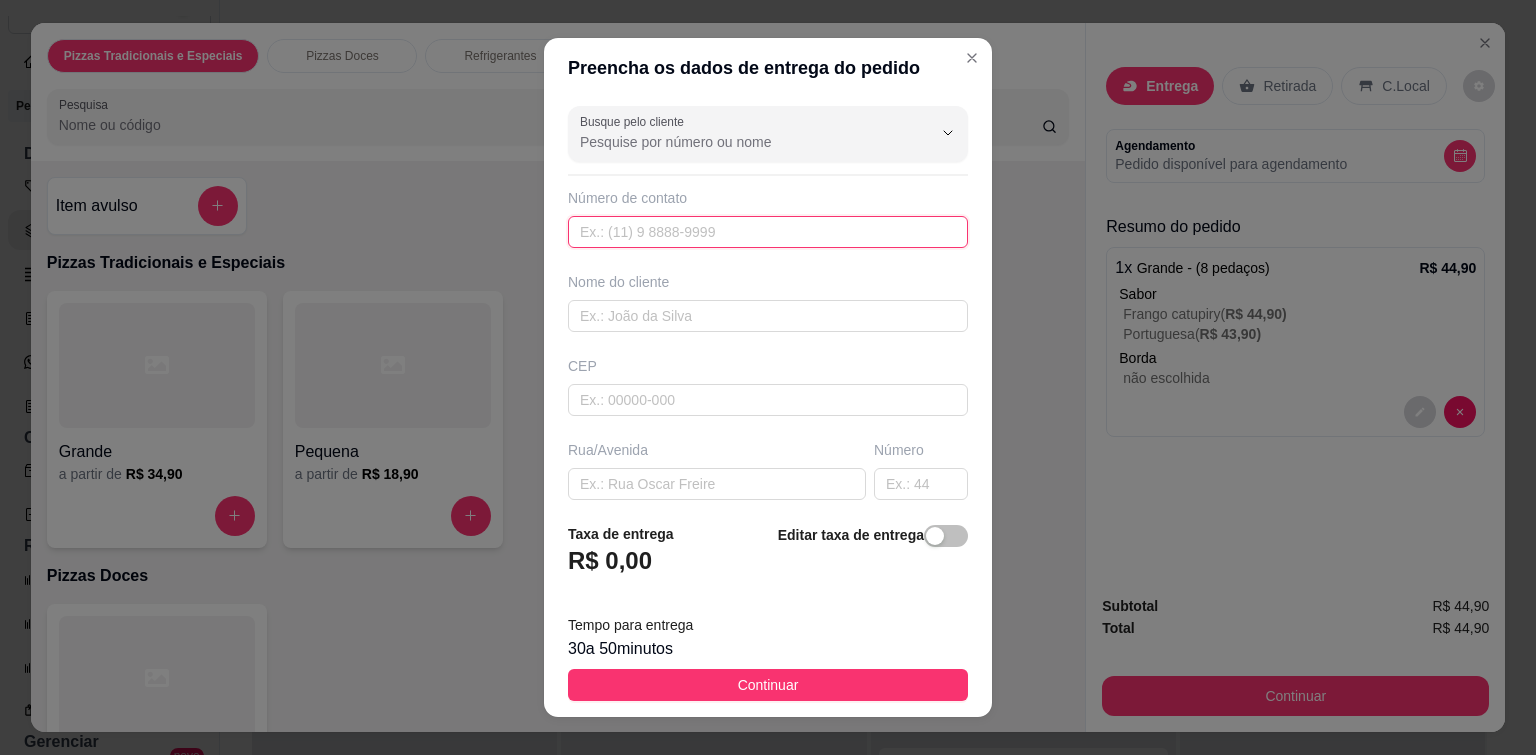 click at bounding box center (768, 232) 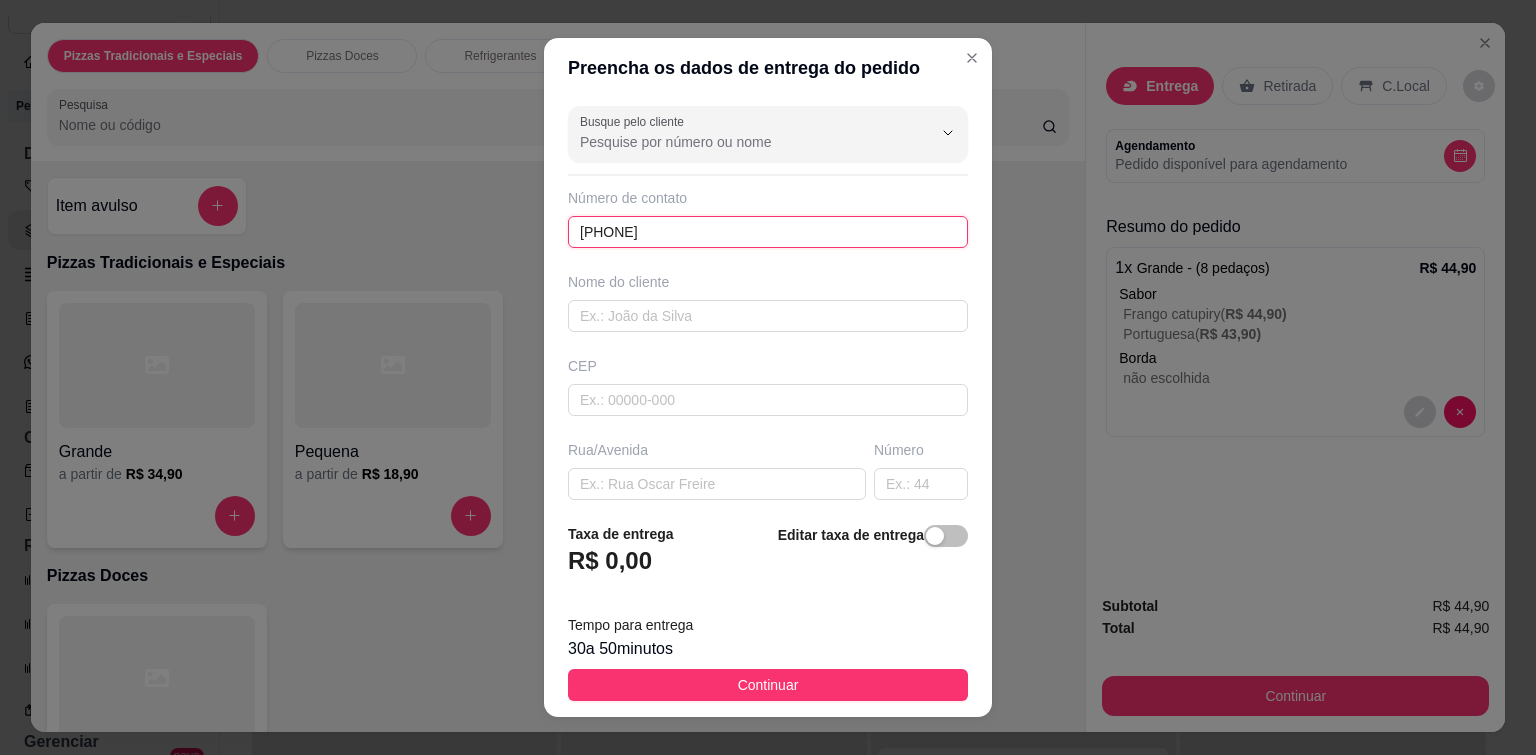click on "[PHONE]" at bounding box center (768, 232) 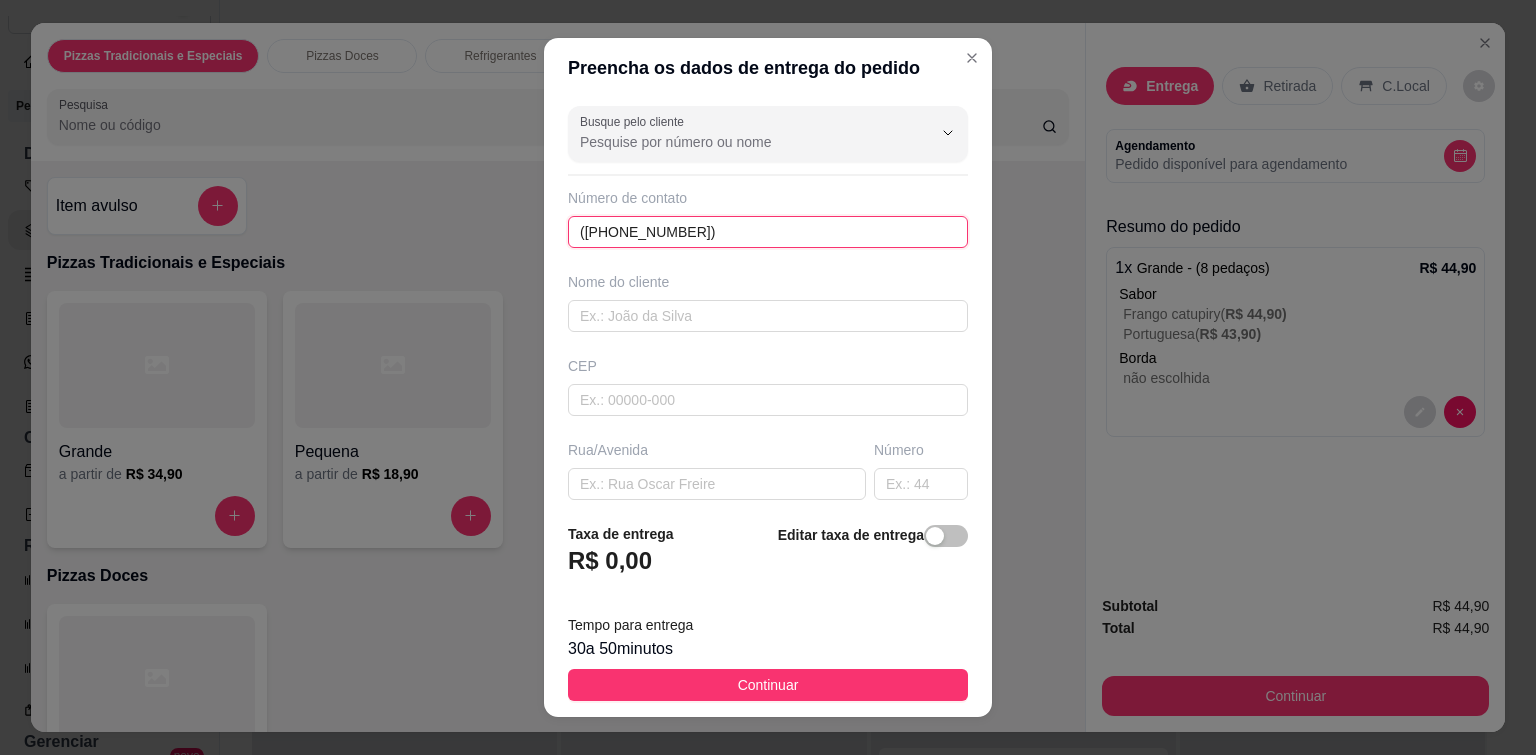 type on "[PHONE]" 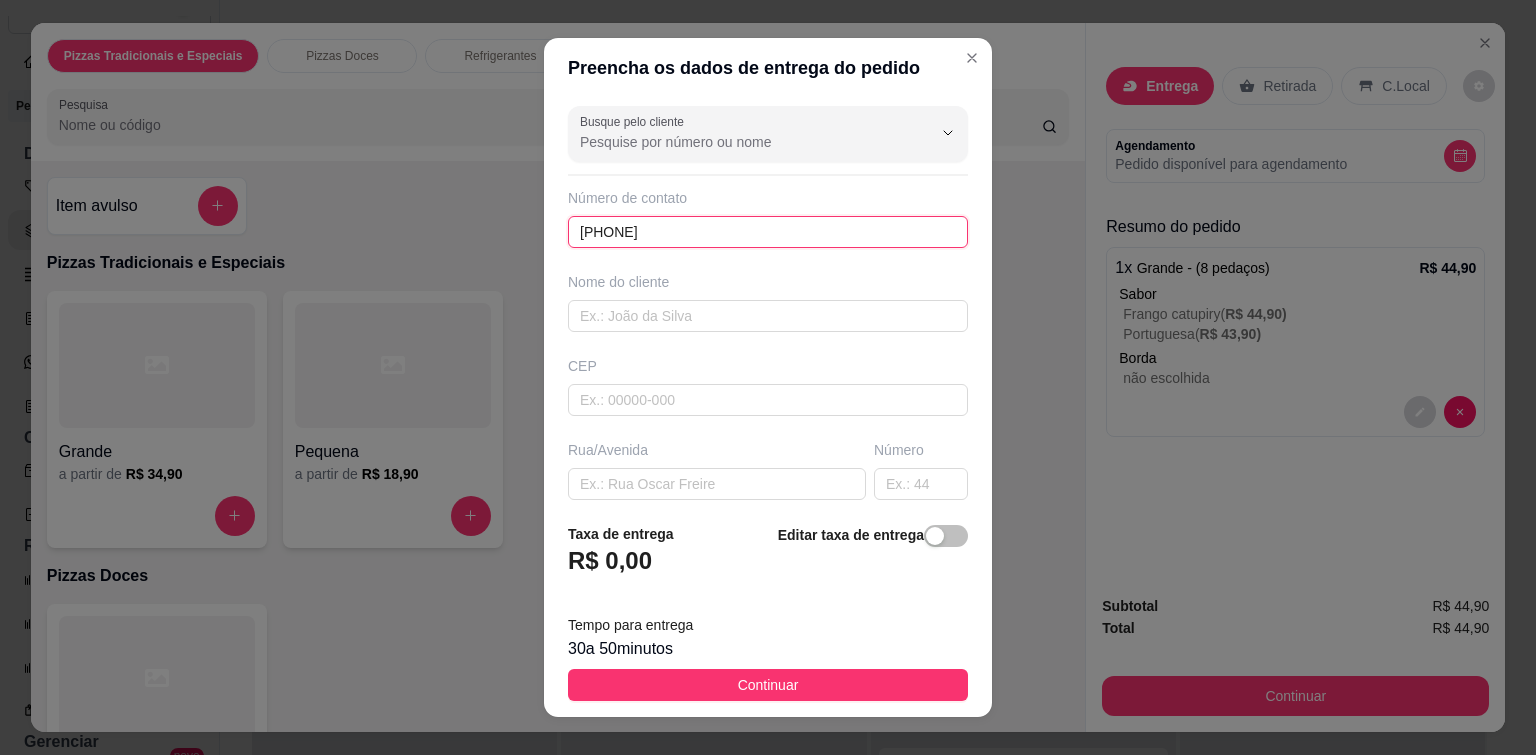 drag, startPoint x: 773, startPoint y: 234, endPoint x: 527, endPoint y: 225, distance: 246.16458 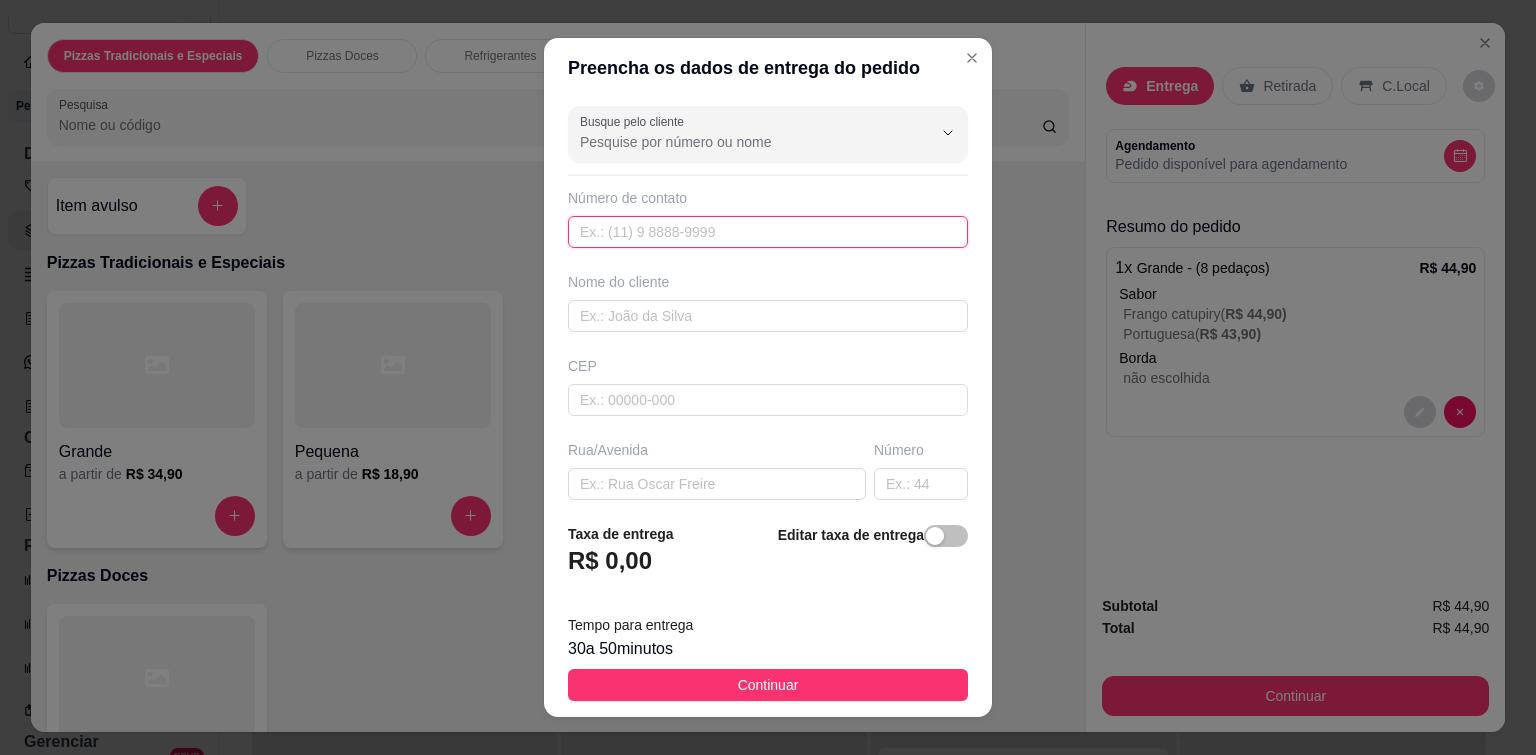 click at bounding box center (768, 232) 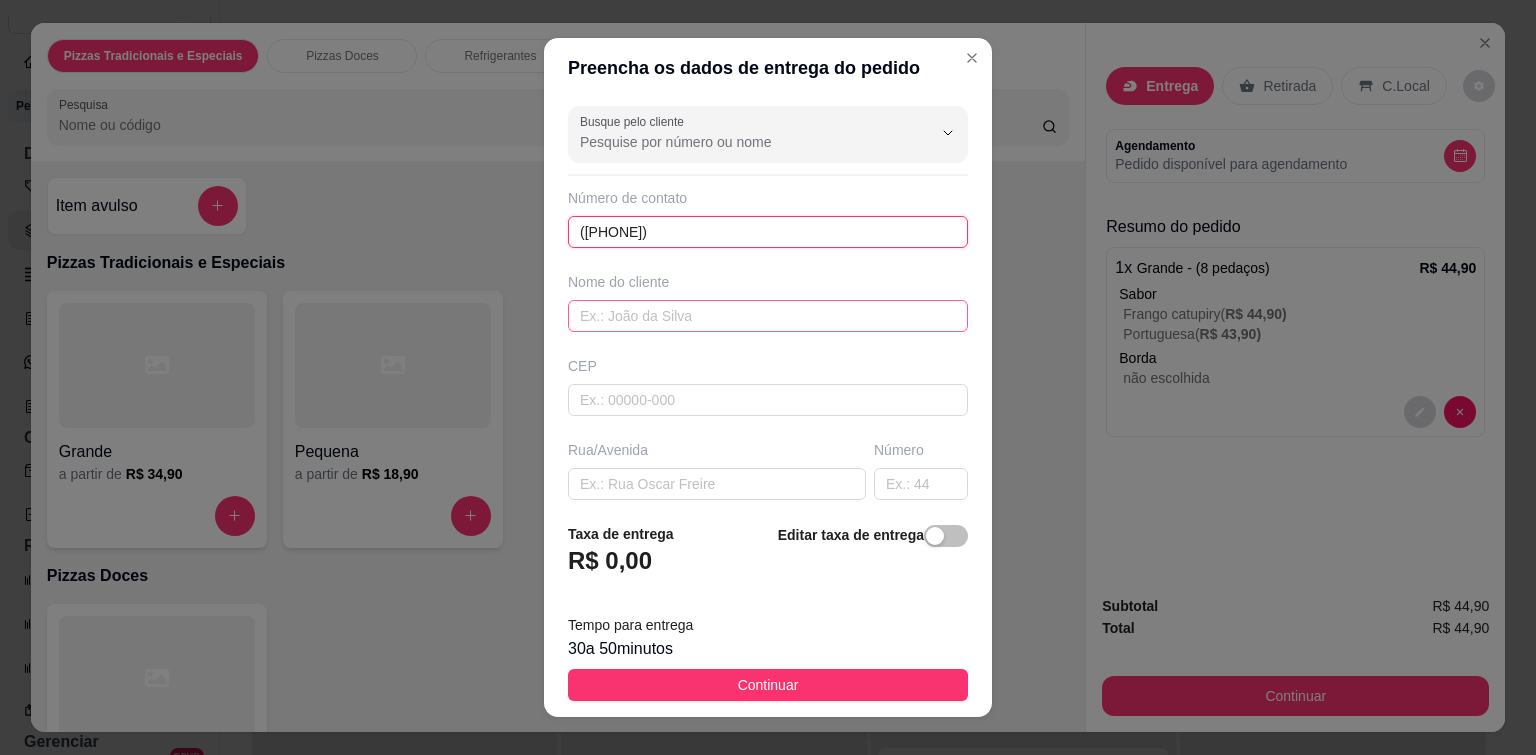 type on "([PHONE])" 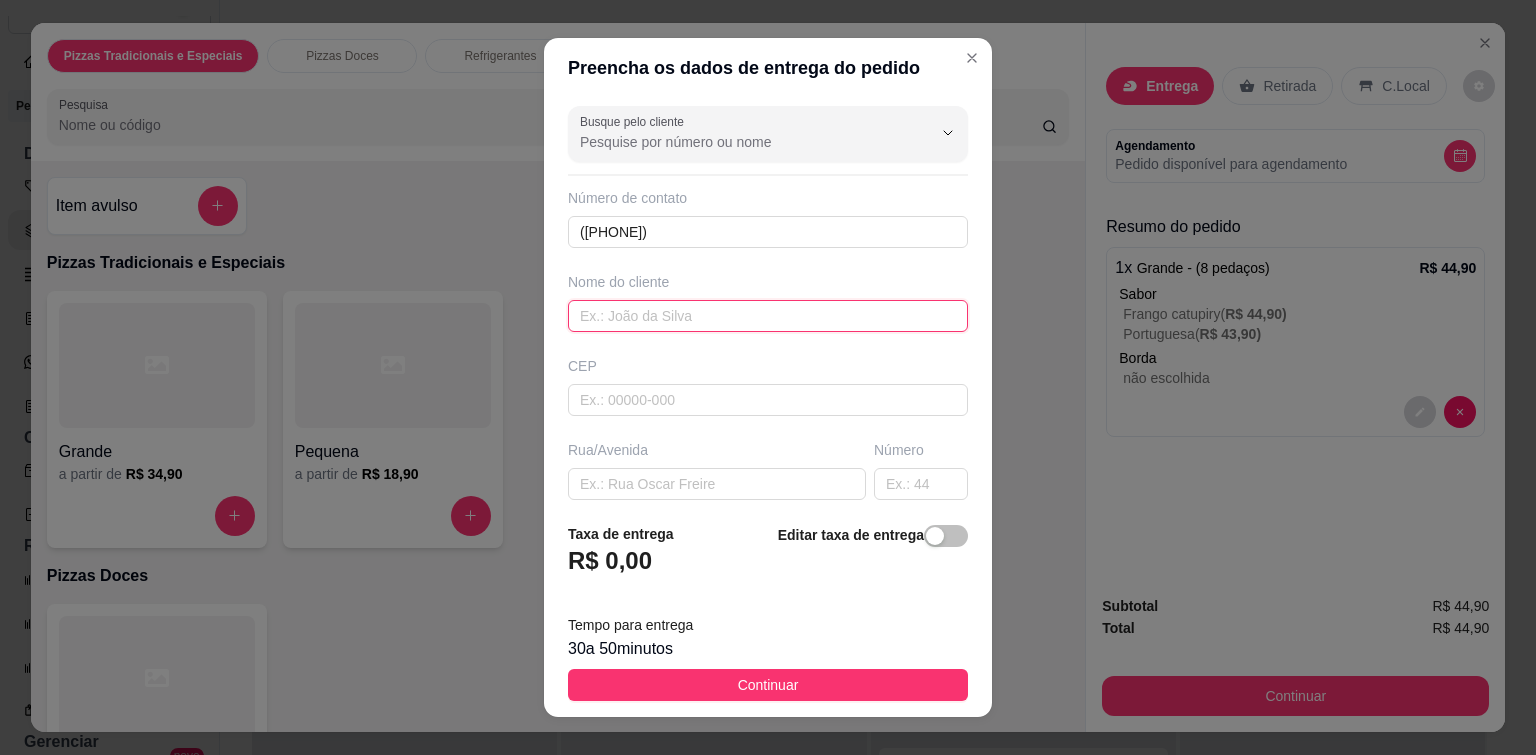 click at bounding box center (768, 316) 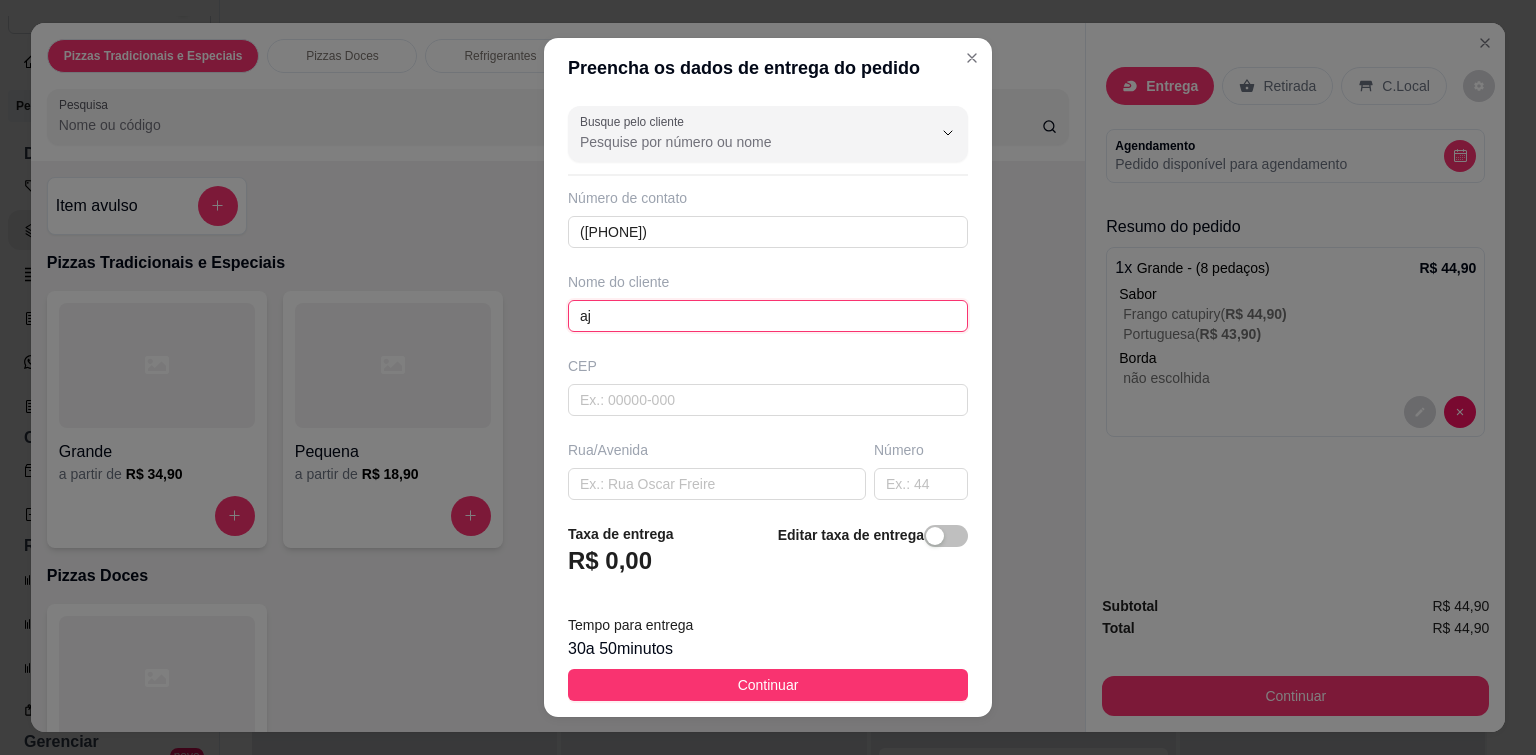 click on "aj" at bounding box center [768, 316] 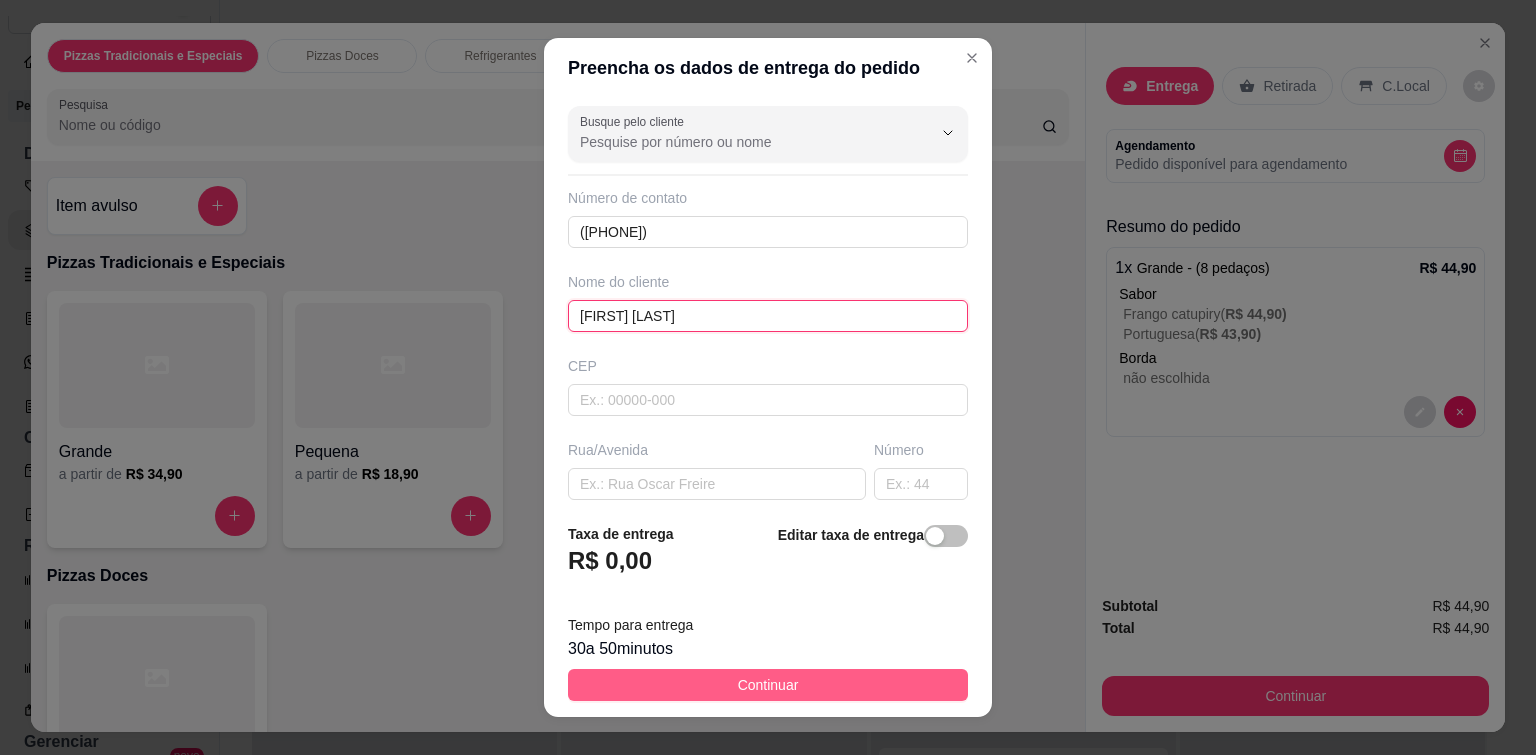 type on "[FIRST] [LAST]" 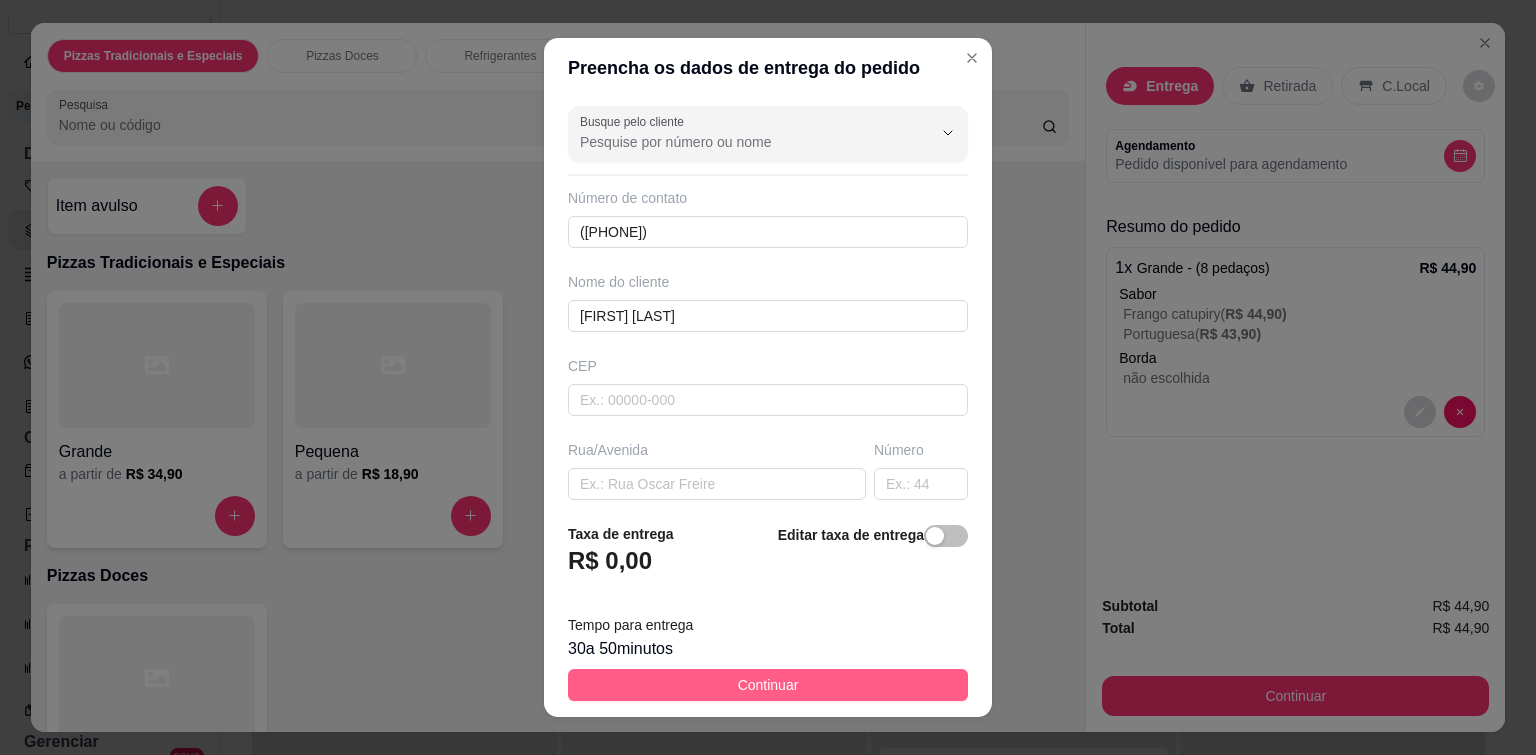 click on "Continuar" at bounding box center [768, 685] 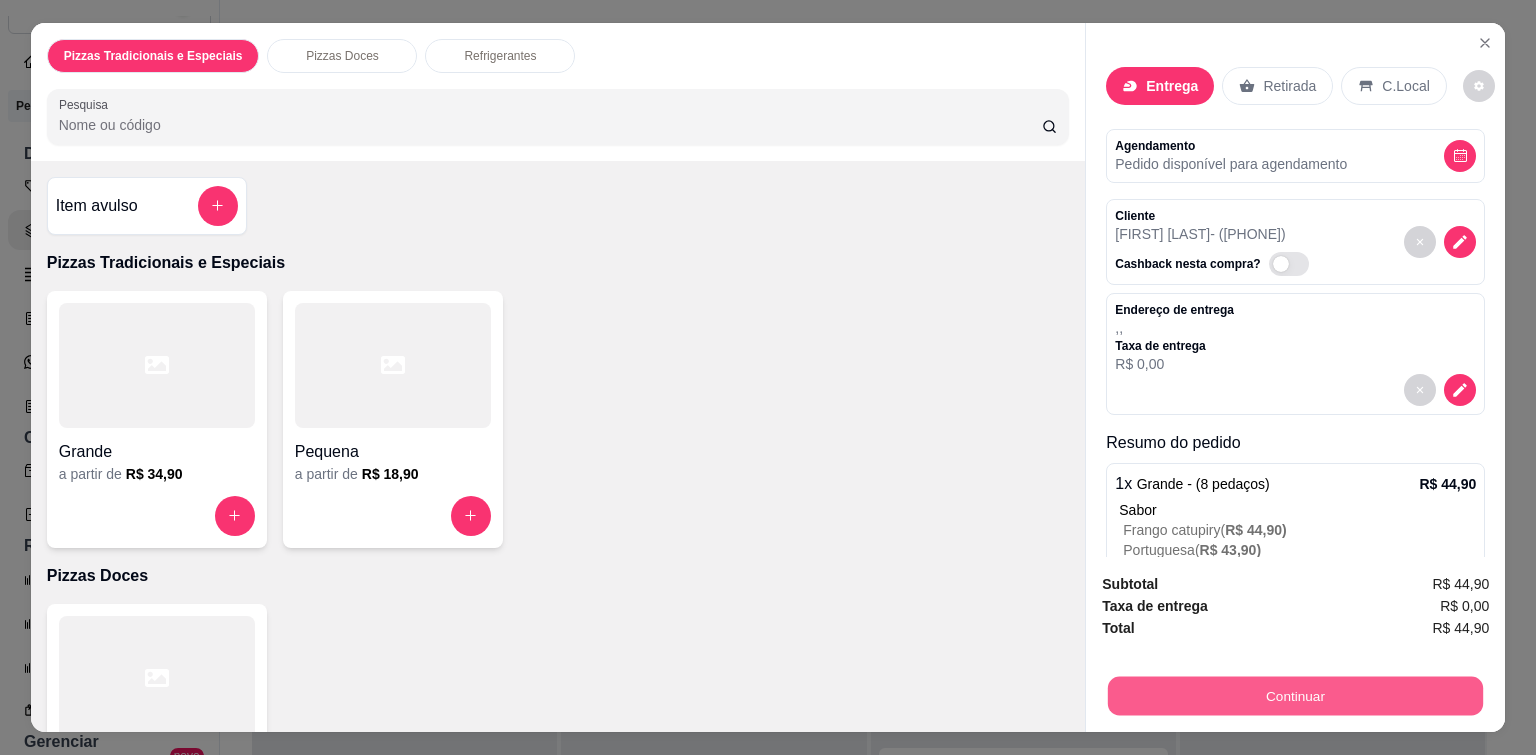 click on "Continuar" at bounding box center (1295, 696) 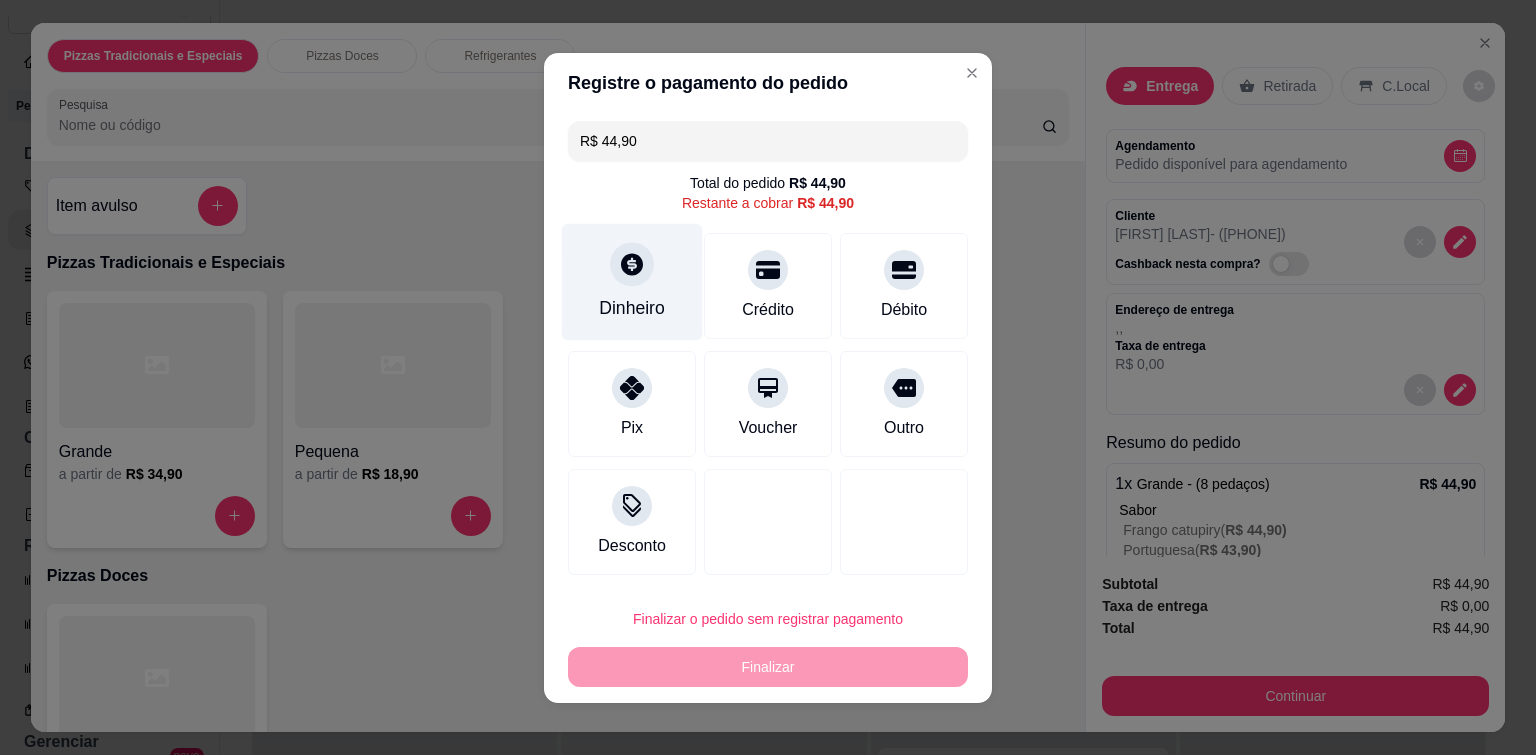 click at bounding box center [632, 264] 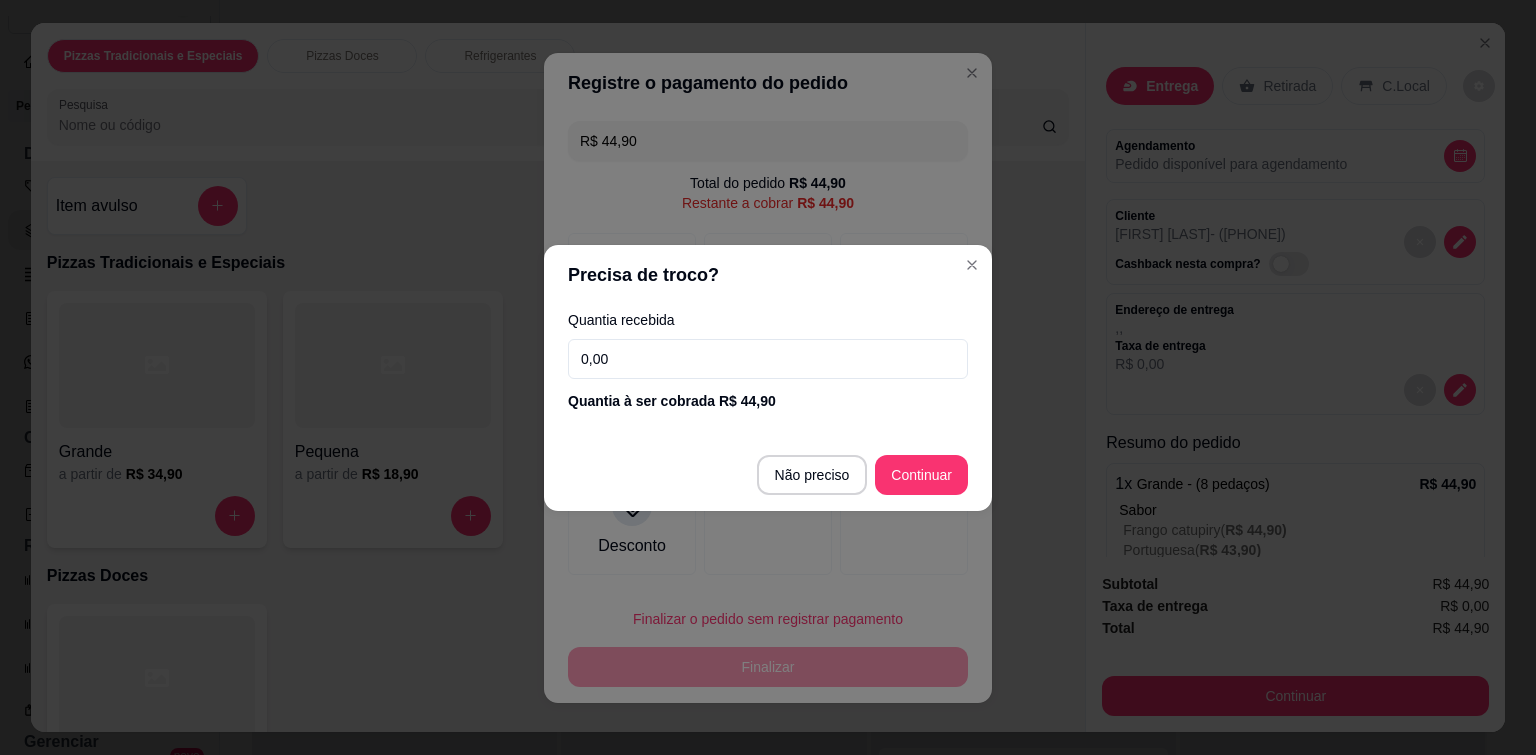 click on "0,00" at bounding box center (768, 359) 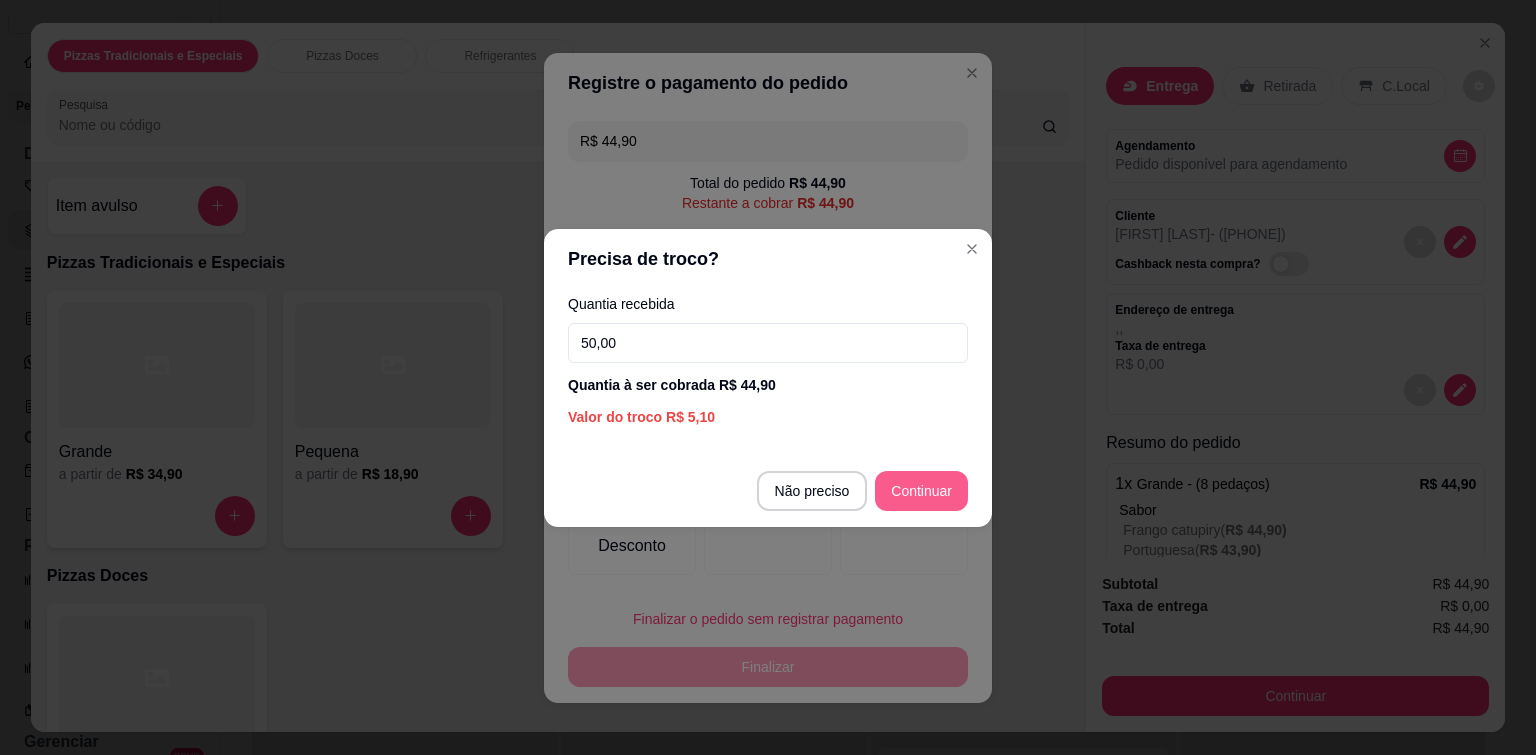 type on "50,00" 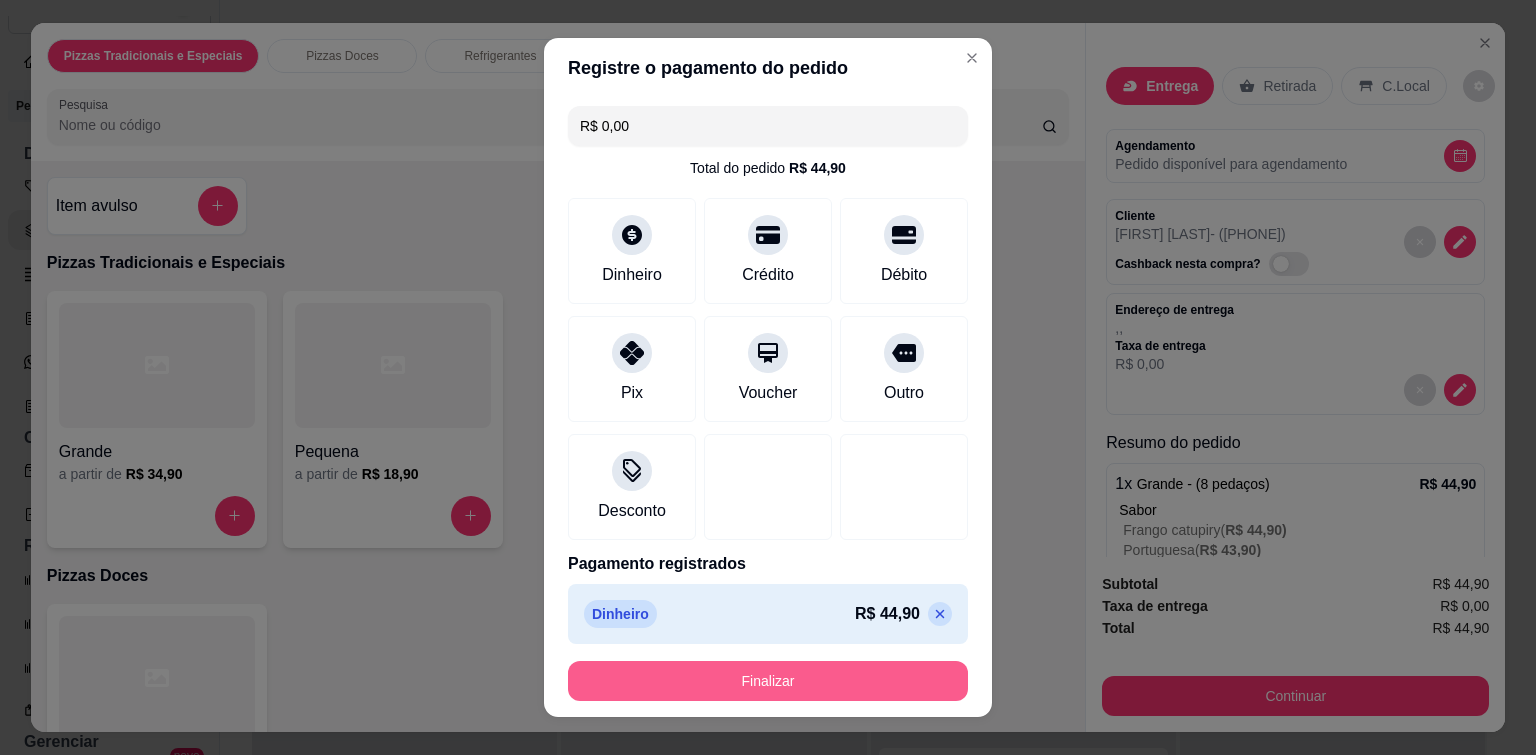click on "Finalizar" at bounding box center (768, 681) 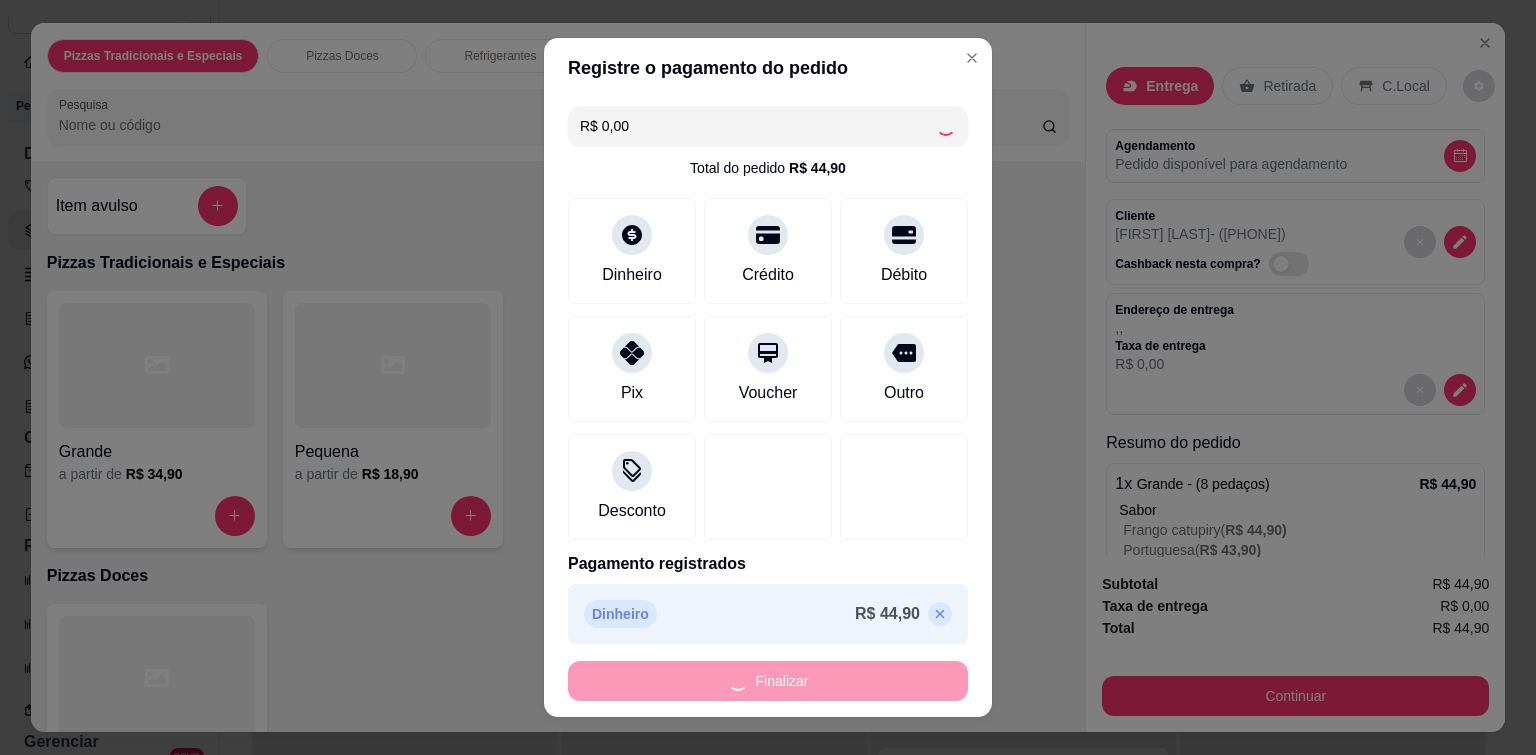 type on "-R$ 44,90" 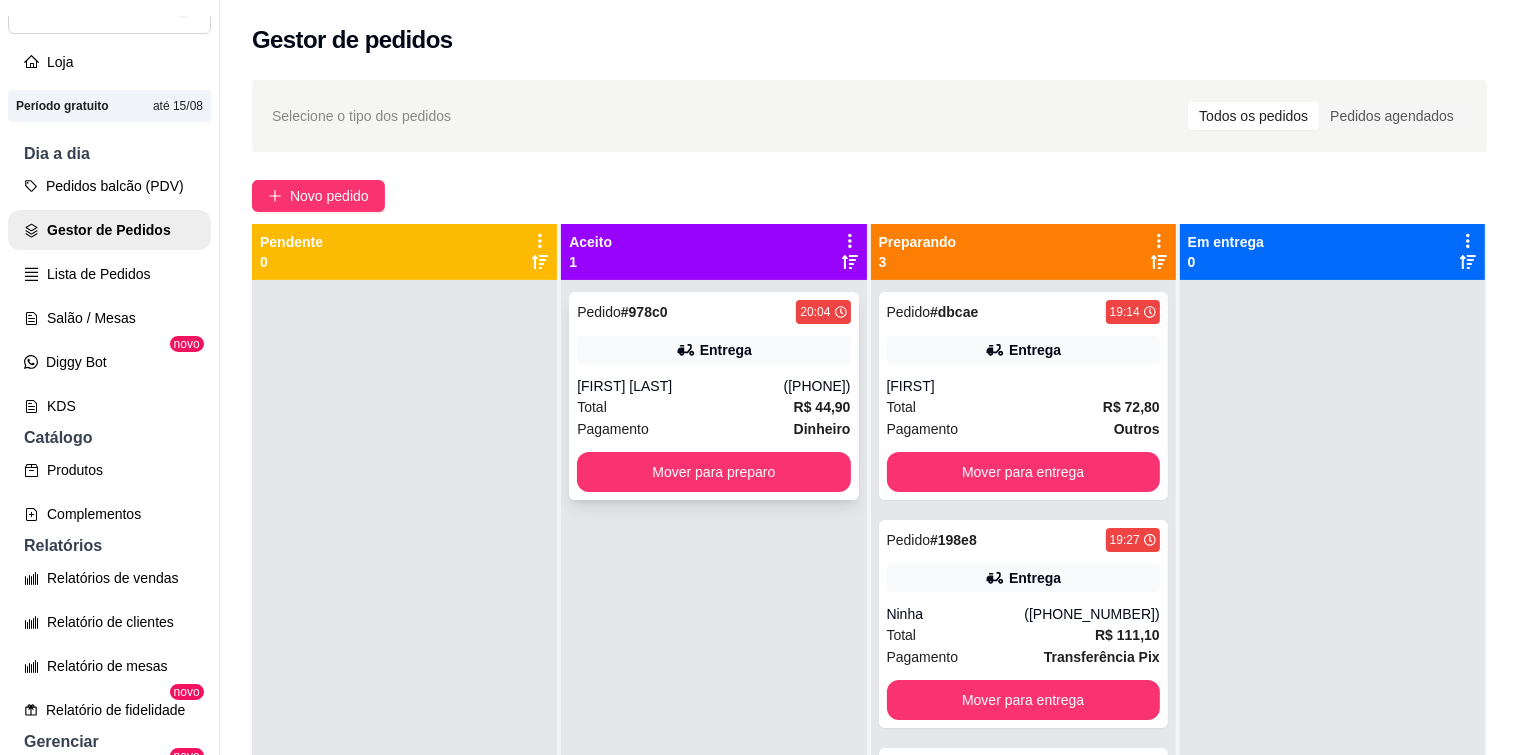 click on "Entrega" at bounding box center (726, 350) 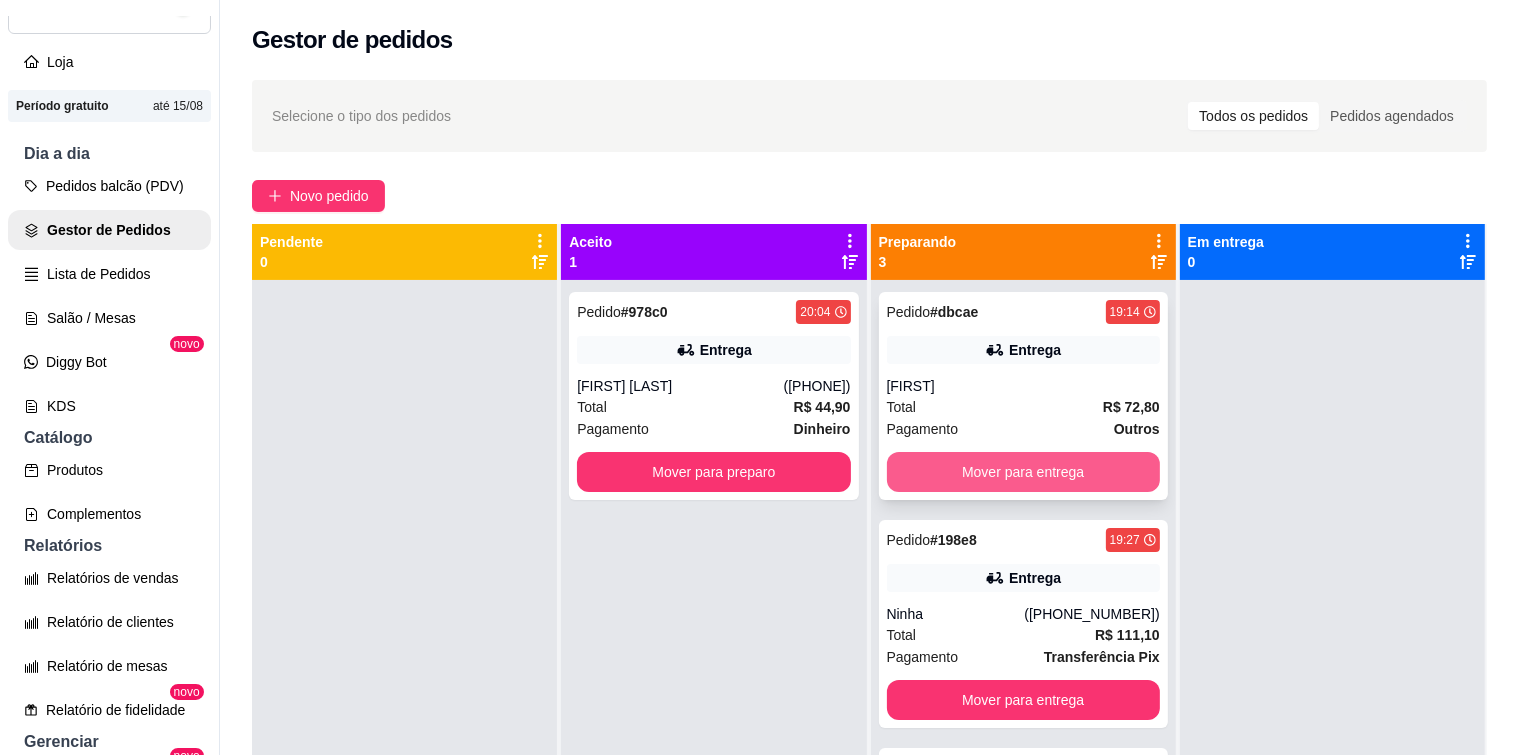click on "Mover para entrega" at bounding box center [1023, 472] 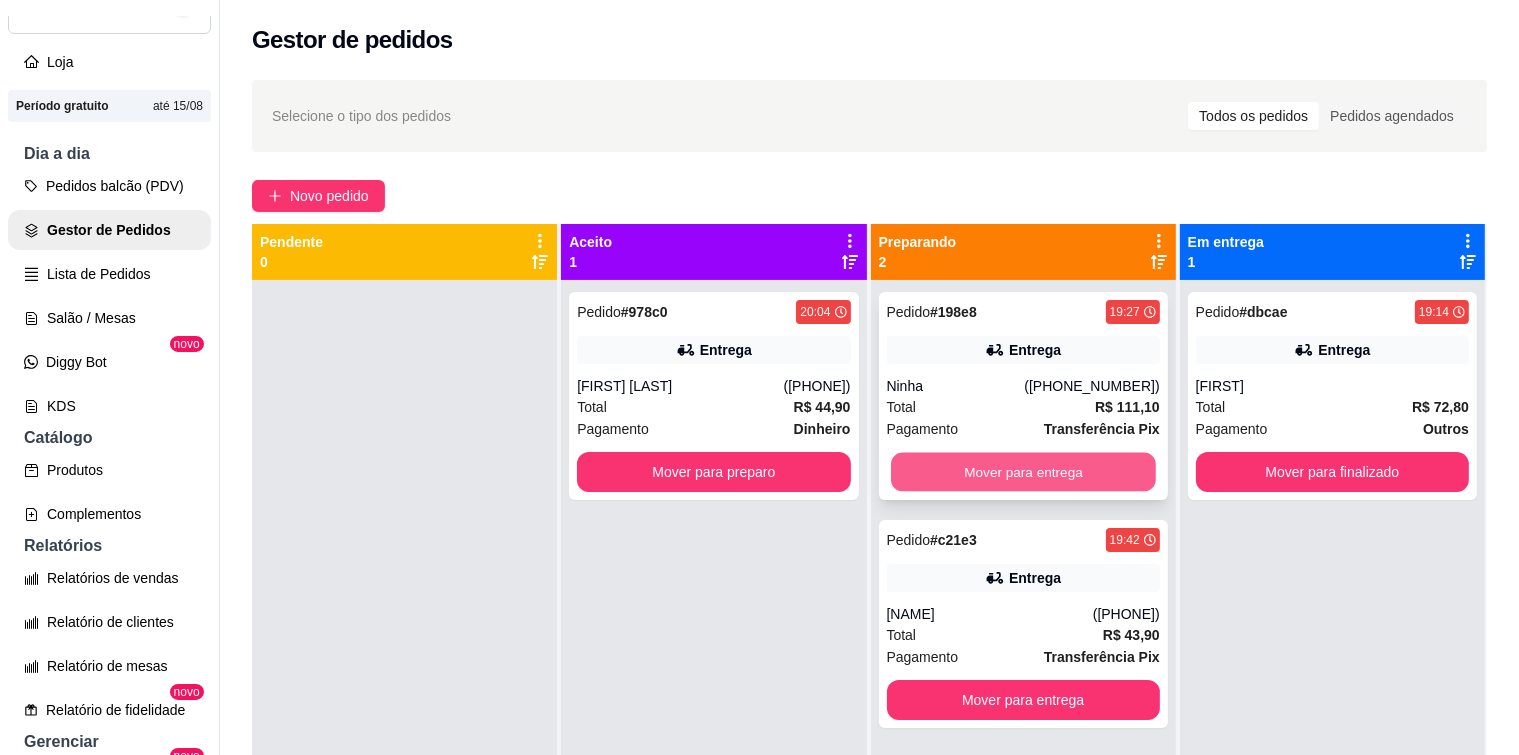 click on "Mover para entrega" at bounding box center [1023, 472] 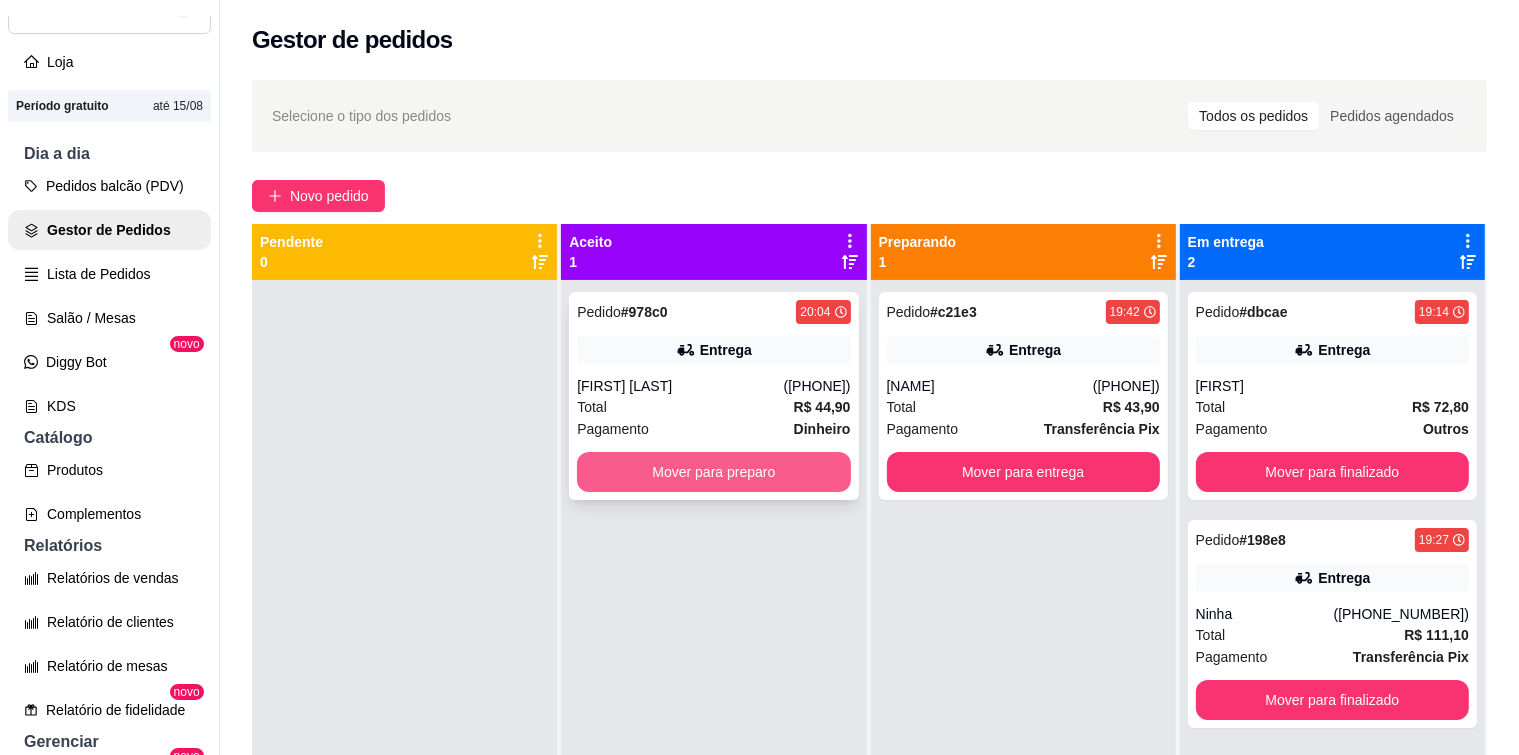 click on "Mover para preparo" at bounding box center (713, 472) 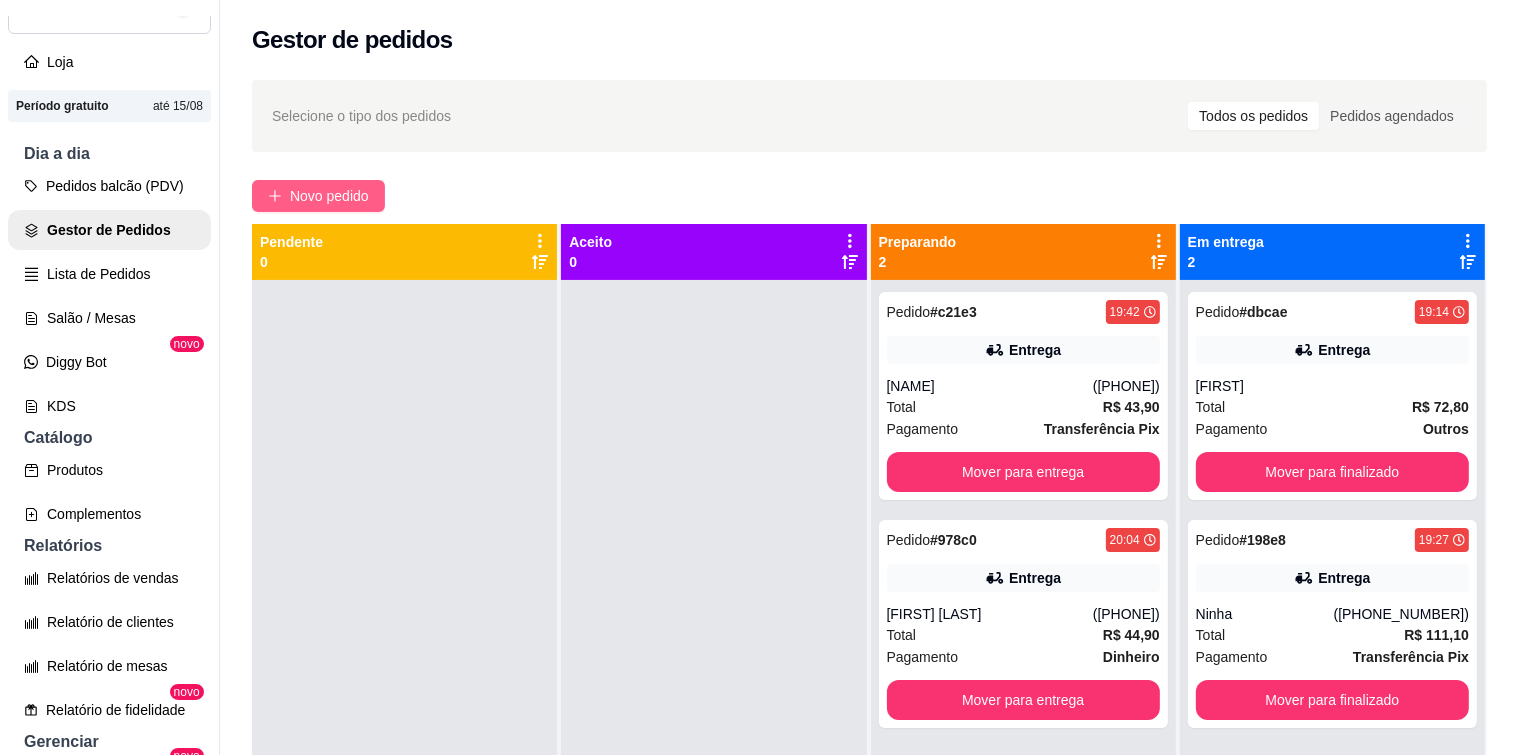 click on "Novo pedido" at bounding box center [318, 196] 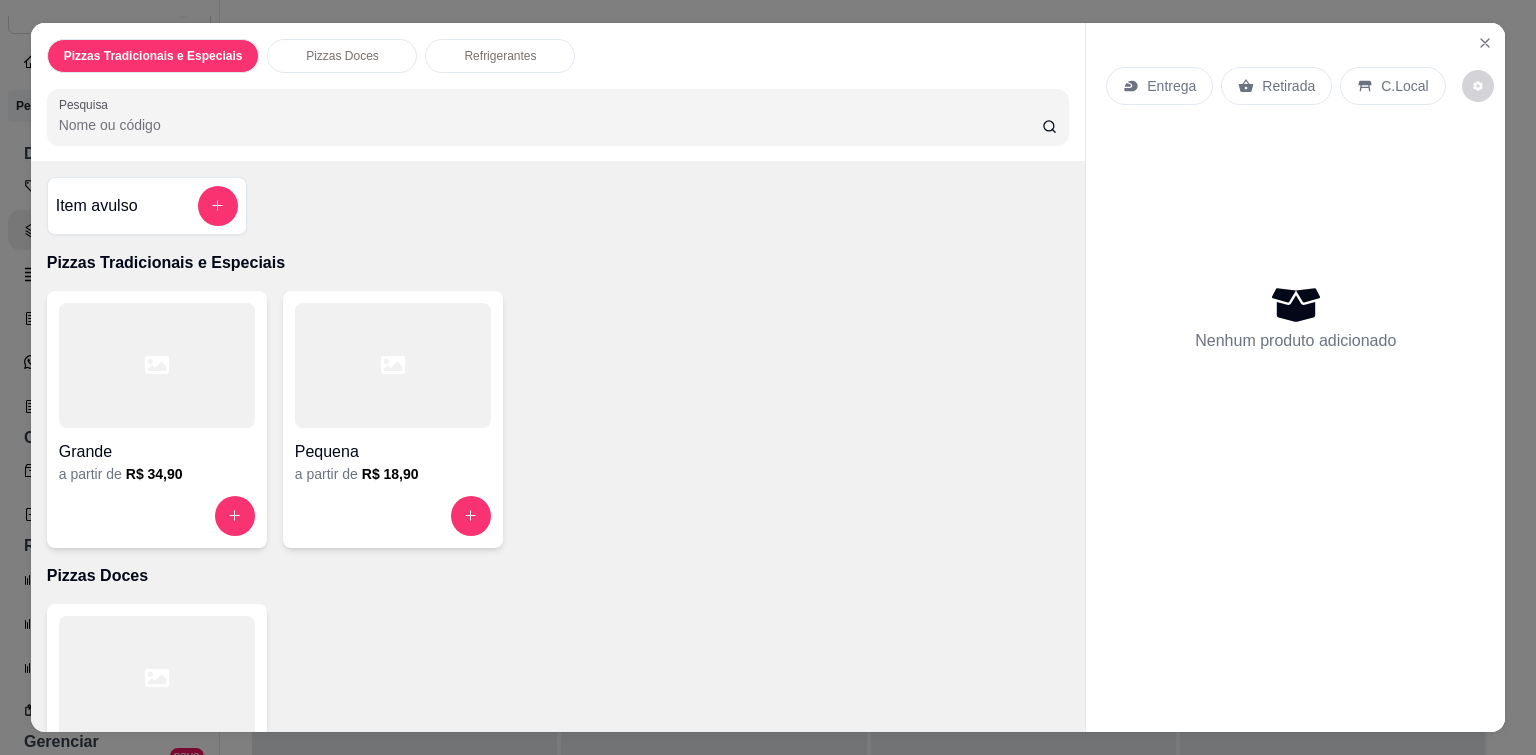 click on "Grande a partir de     R$ 34,90" at bounding box center (157, 419) 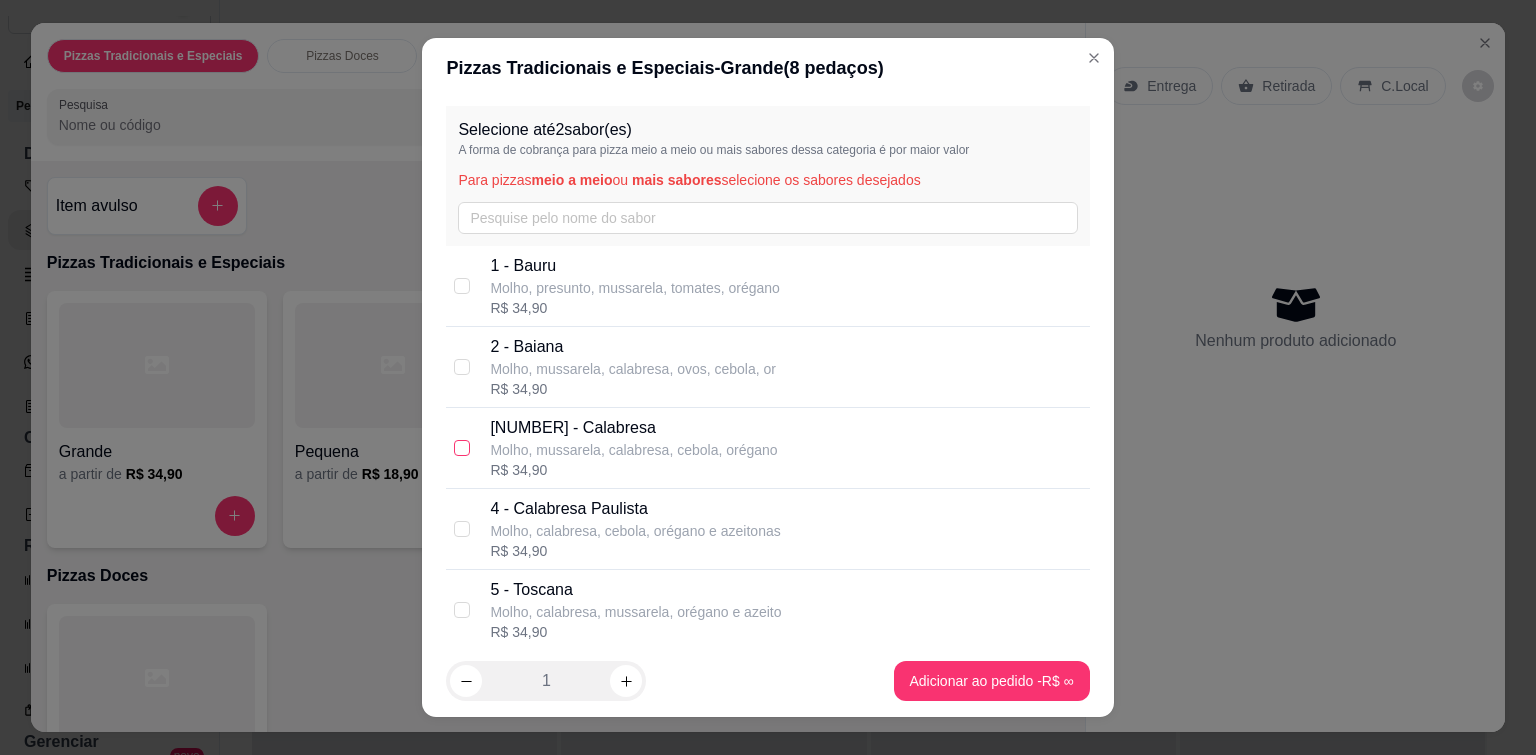 click at bounding box center [462, 448] 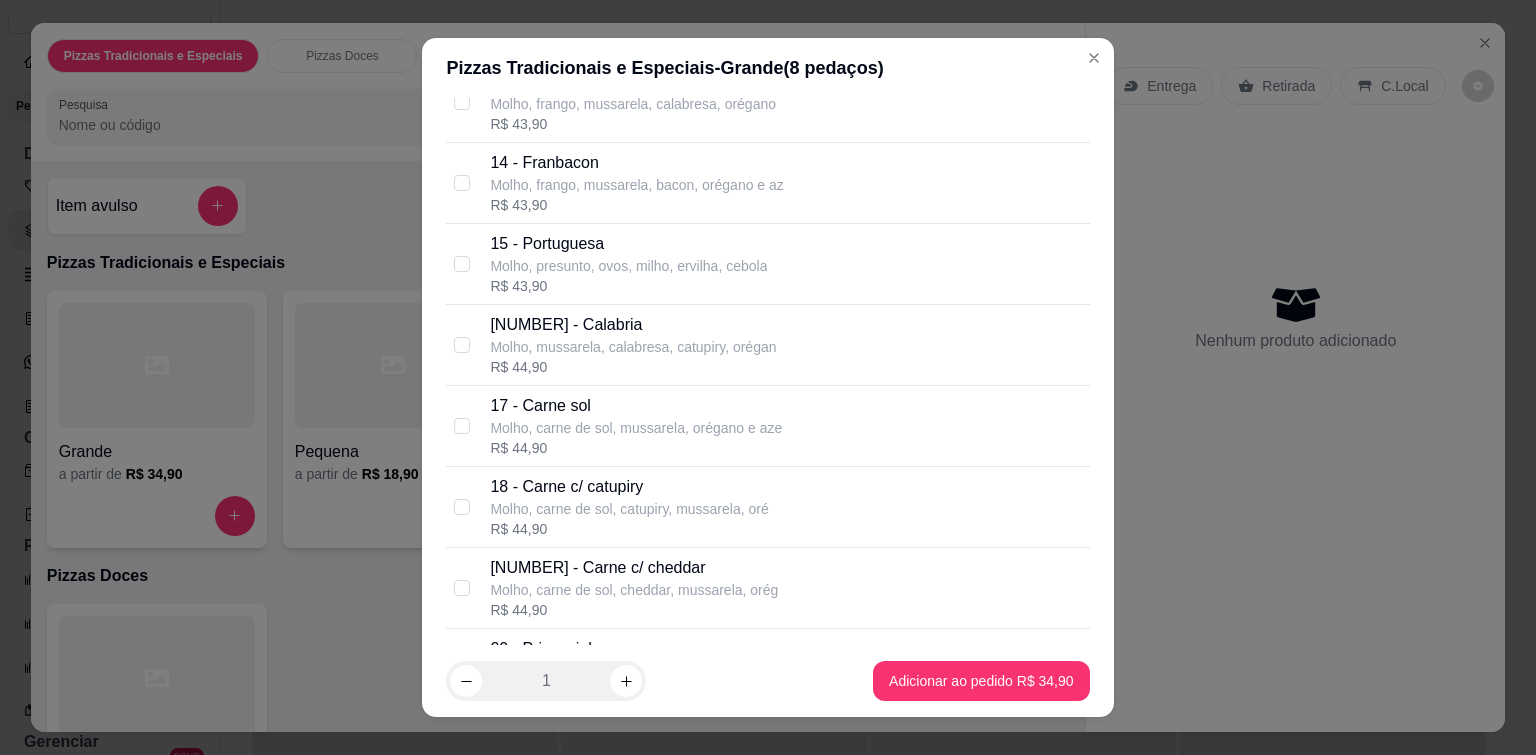 scroll, scrollTop: 1200, scrollLeft: 0, axis: vertical 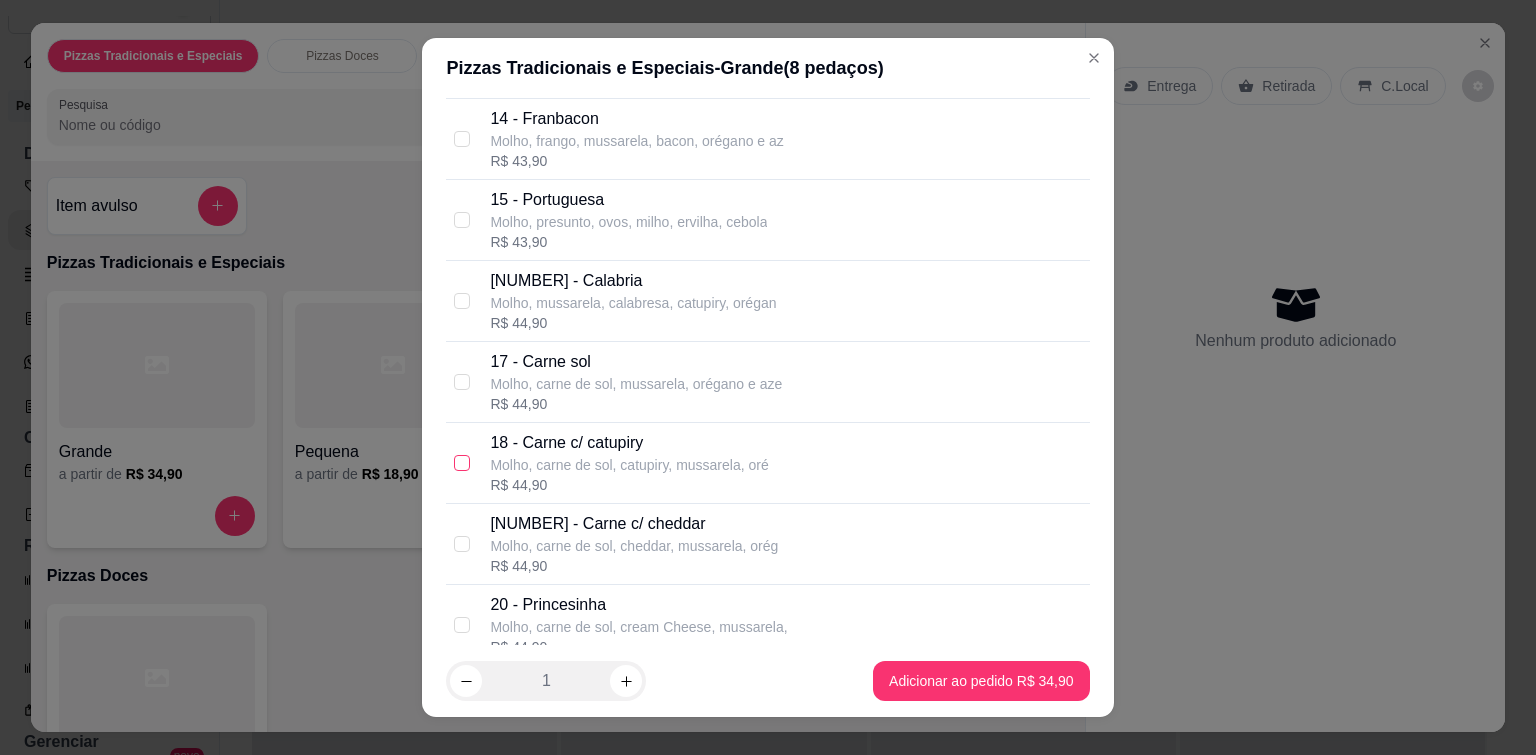 click at bounding box center [462, 463] 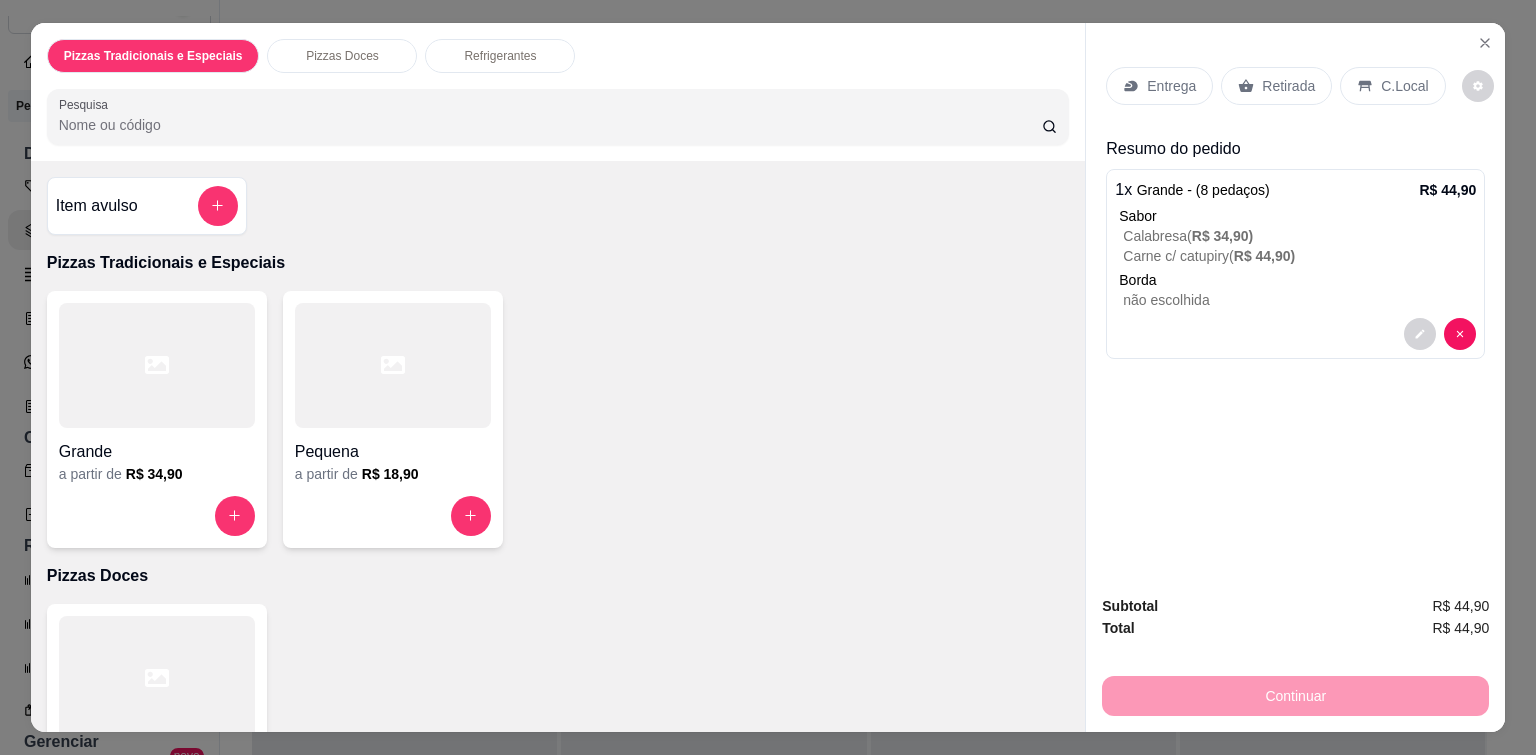 click on "Entrega" at bounding box center [1171, 86] 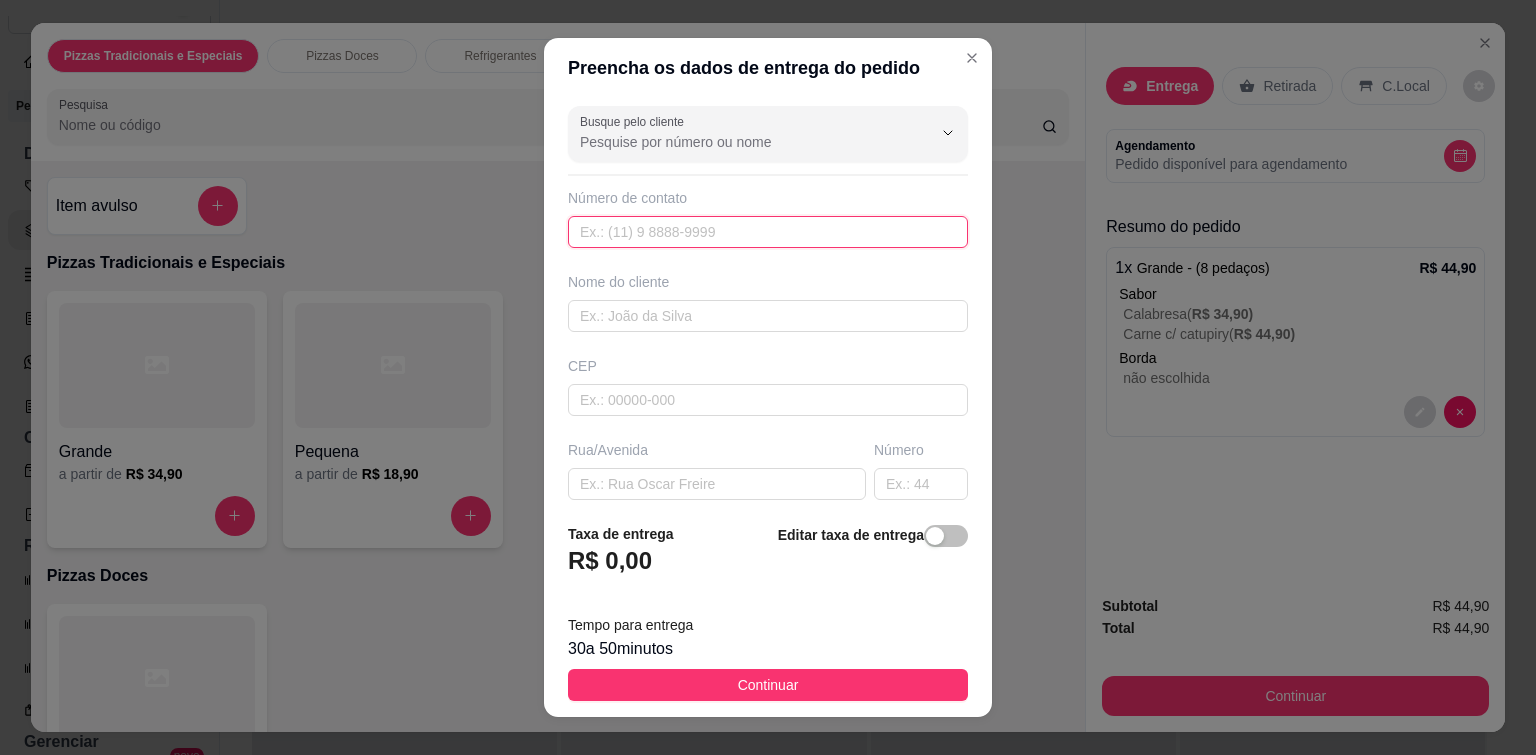 click at bounding box center [768, 232] 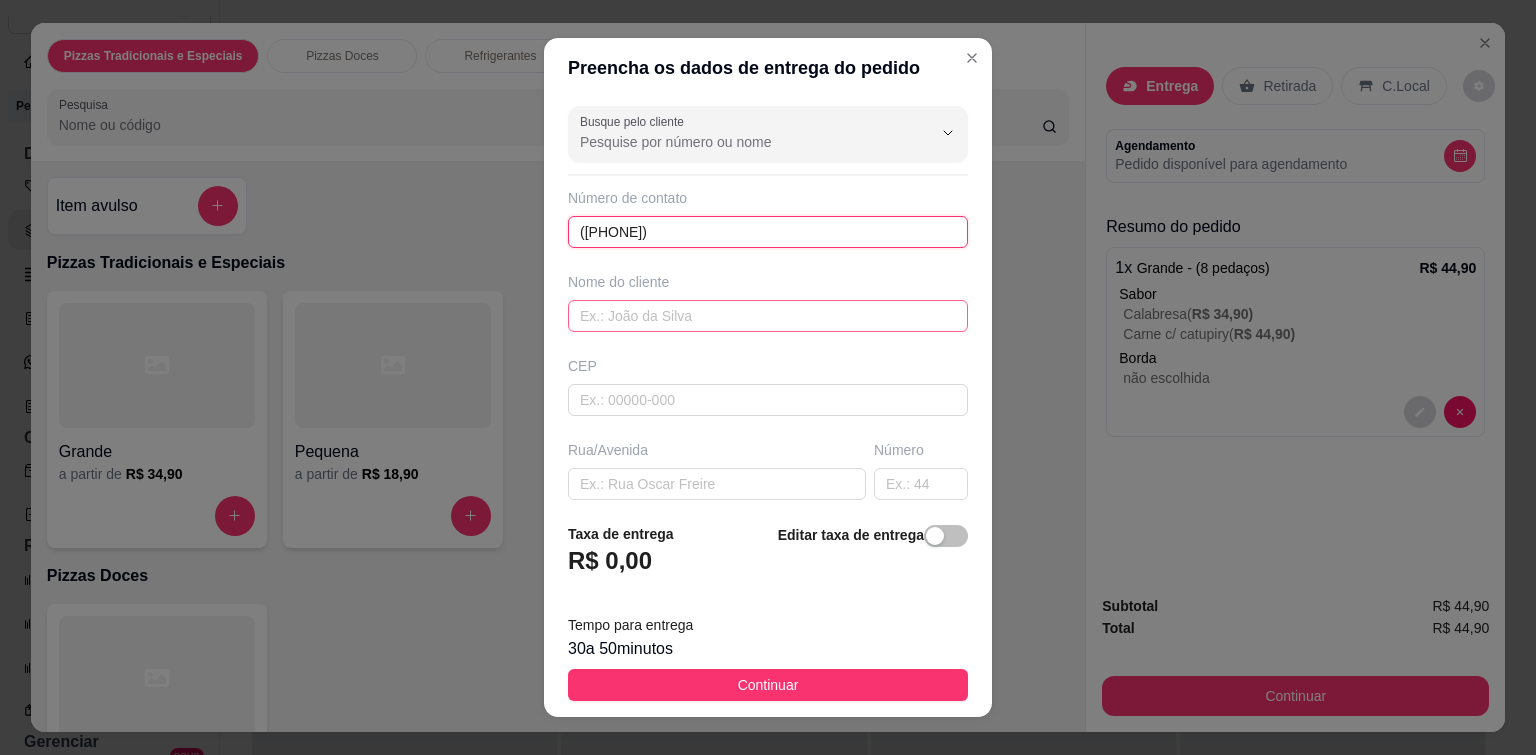 type on "([PHONE])" 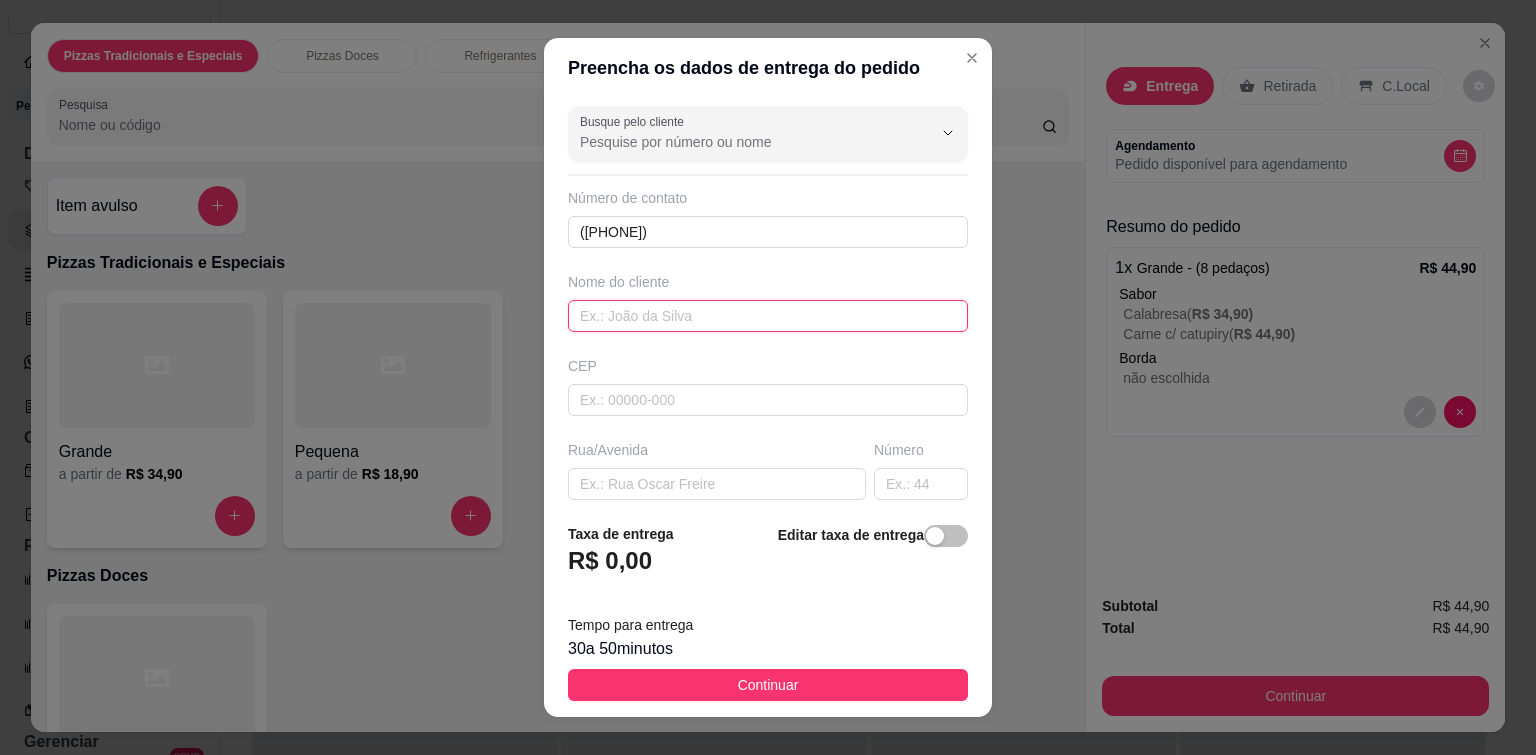 click at bounding box center [768, 316] 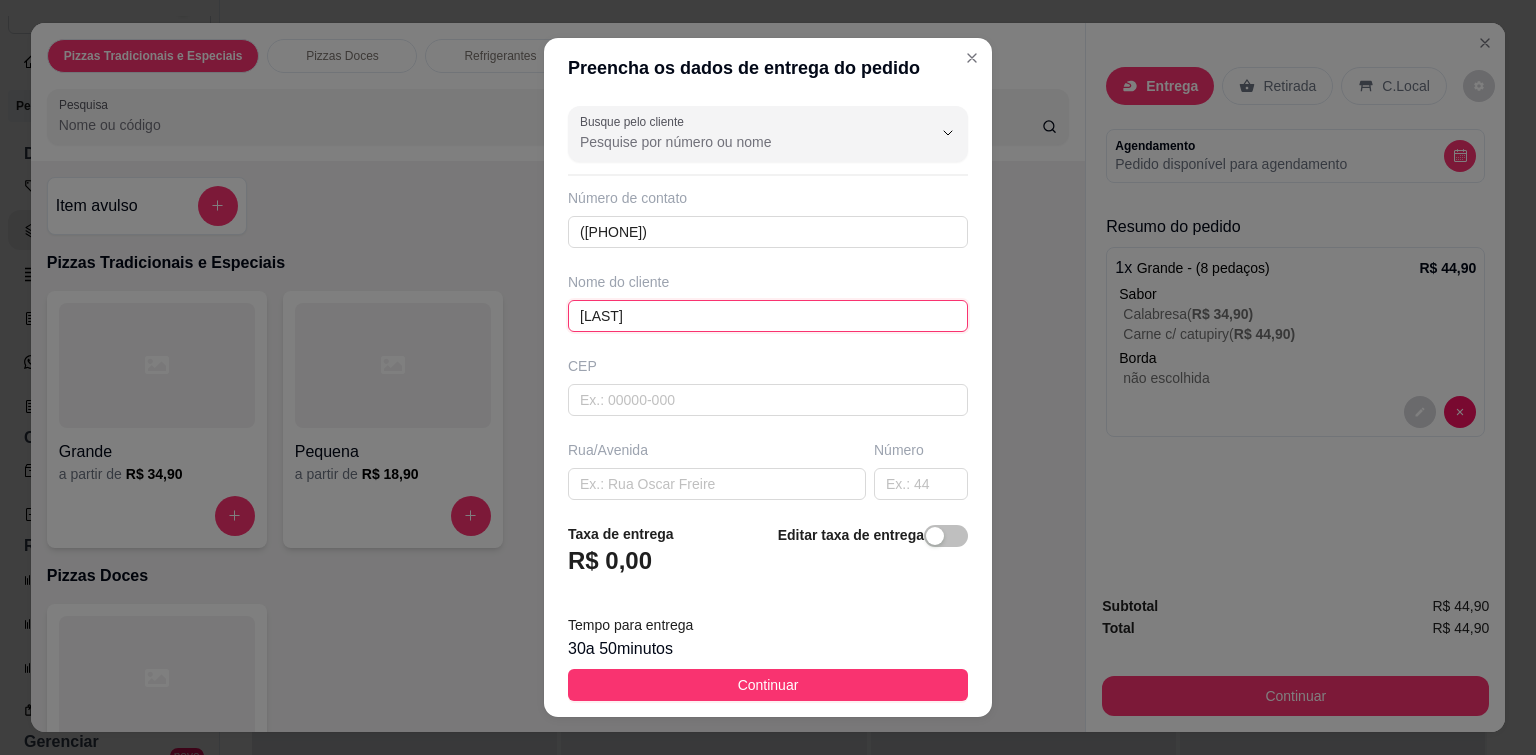 type on "[LAST]" 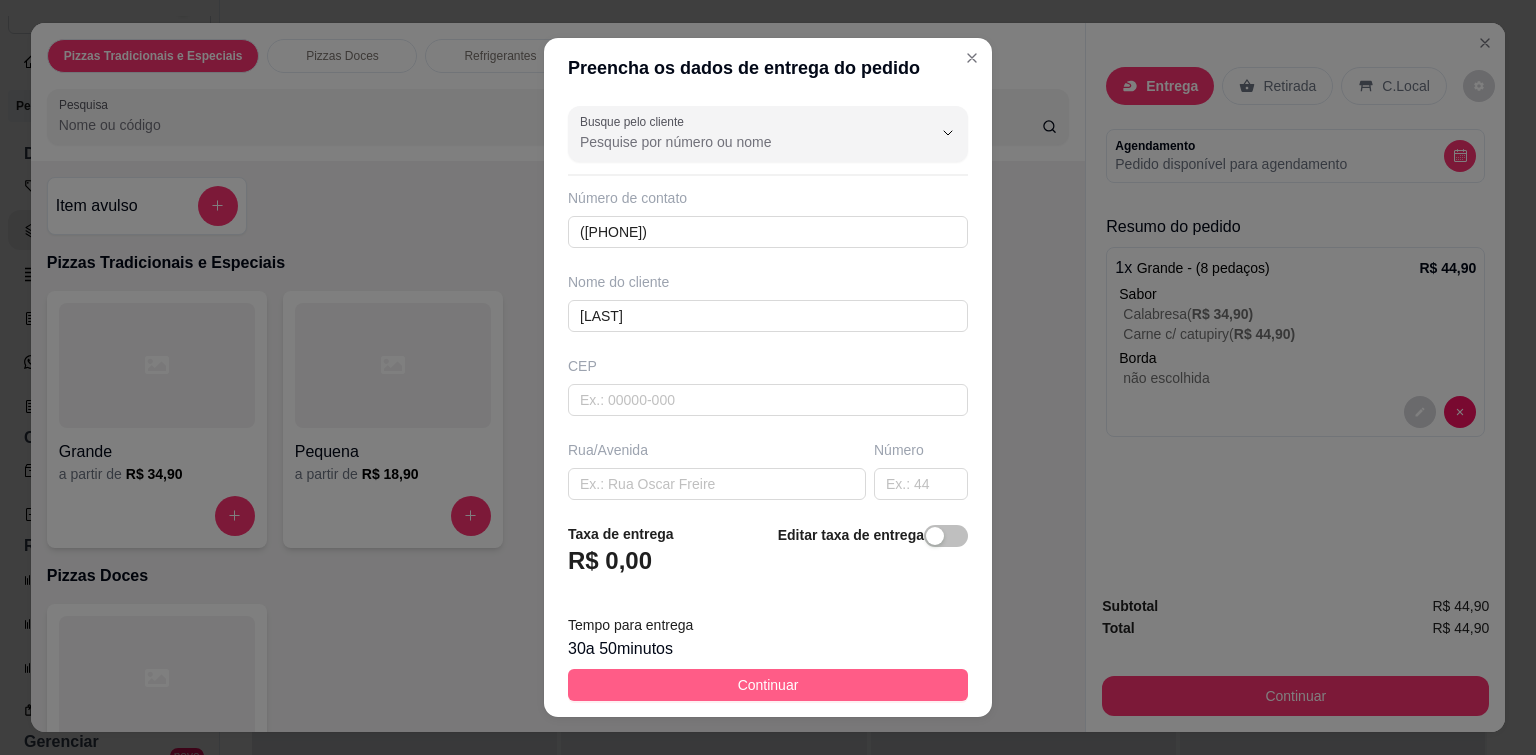 click on "Continuar" at bounding box center [768, 685] 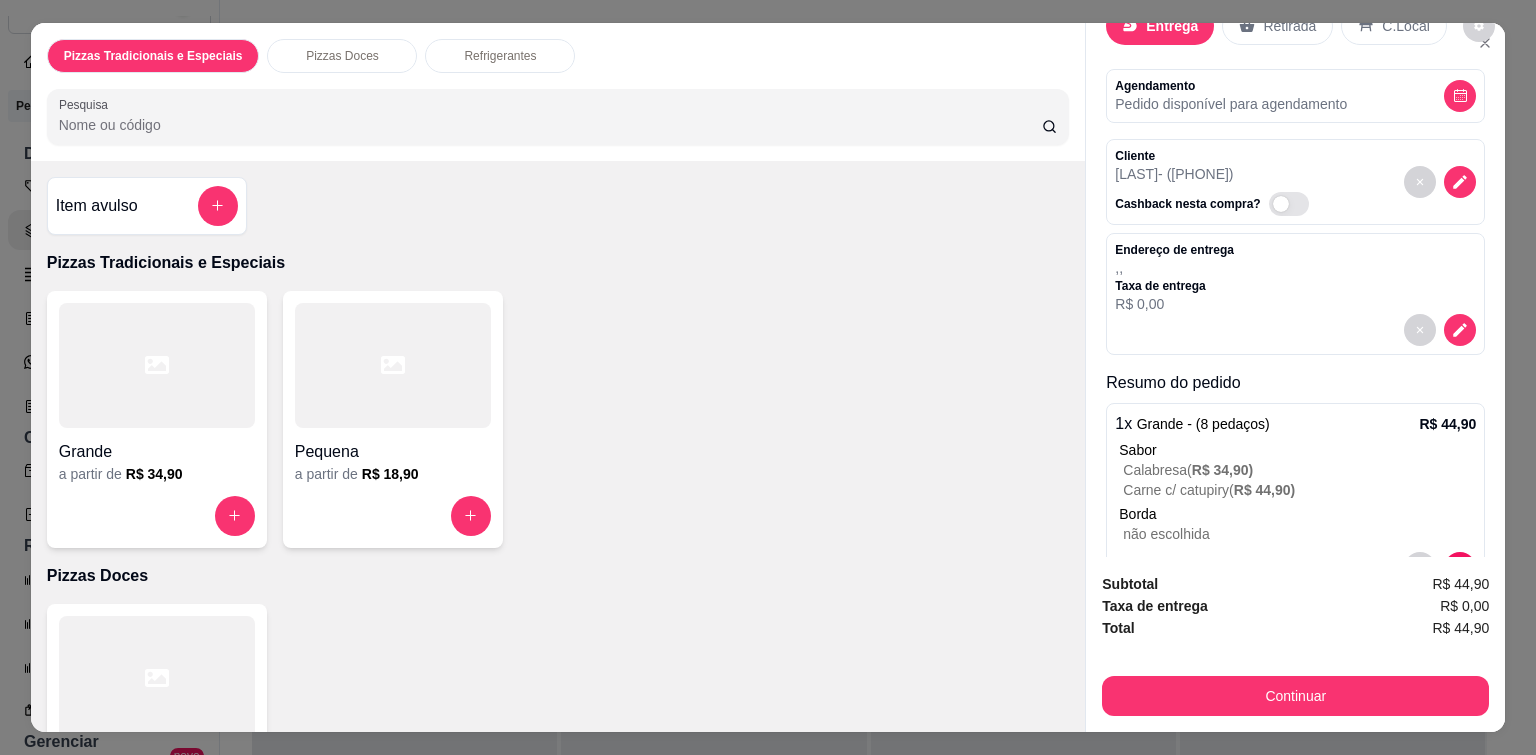 scroll, scrollTop: 120, scrollLeft: 0, axis: vertical 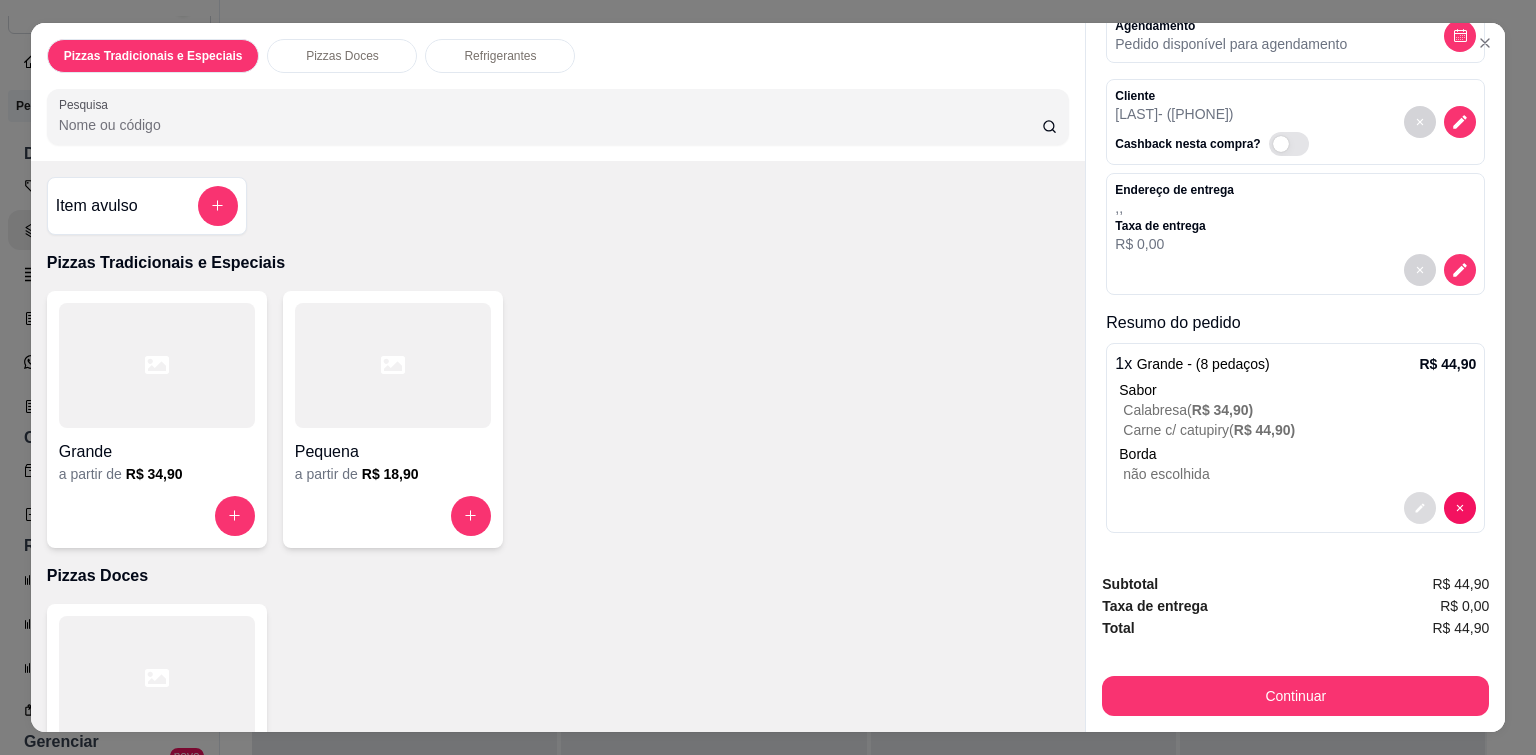 click at bounding box center (1420, 508) 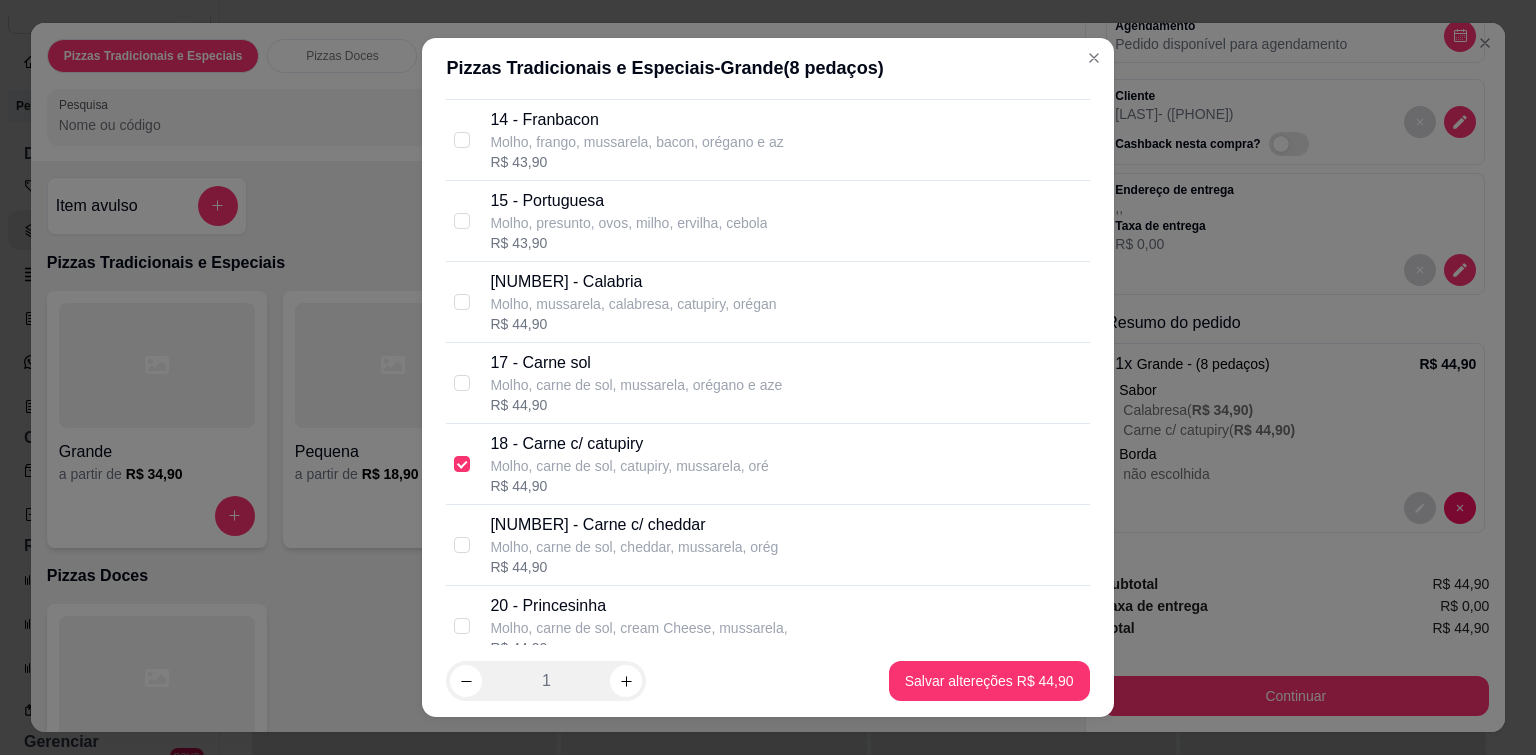 scroll, scrollTop: 1200, scrollLeft: 0, axis: vertical 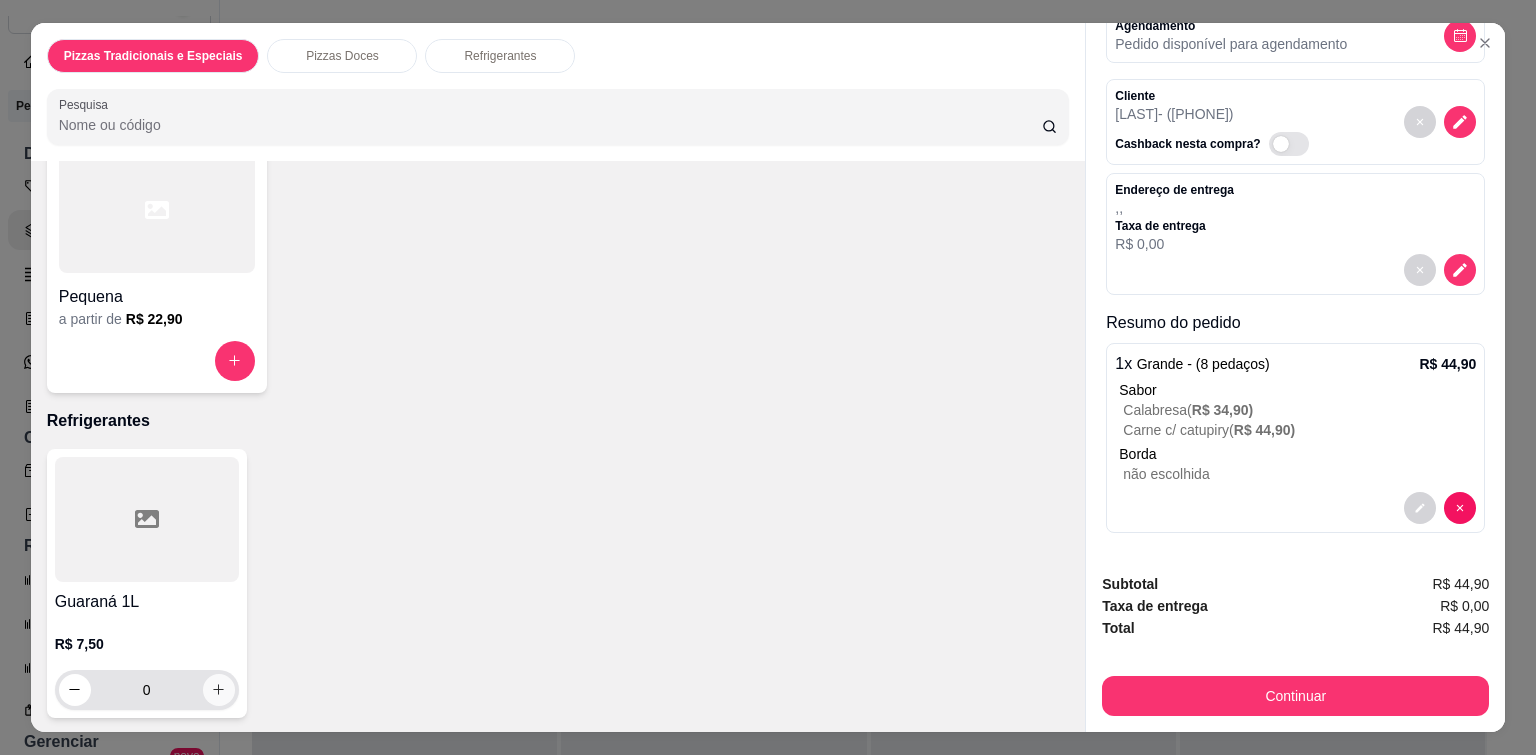 click at bounding box center [219, 690] 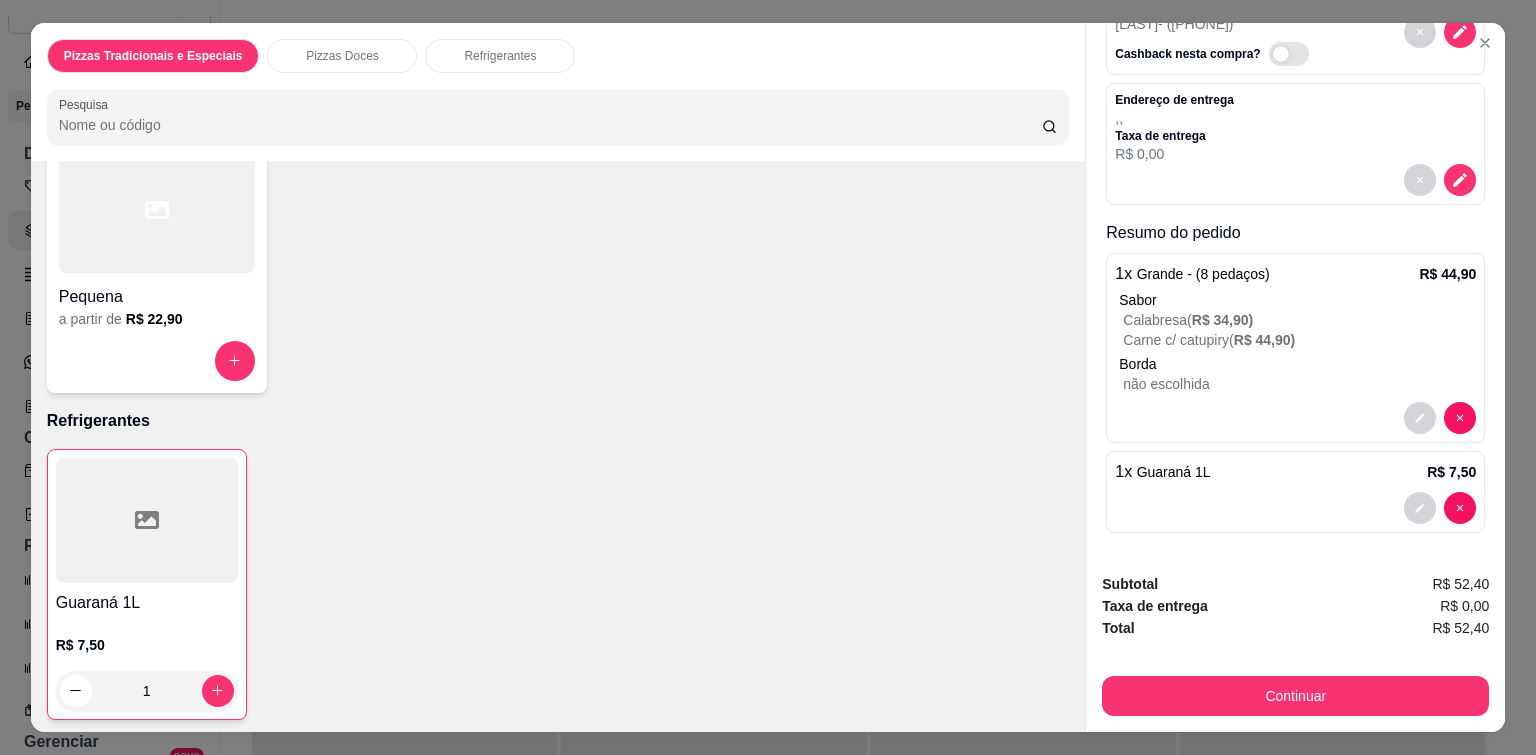 scroll, scrollTop: 0, scrollLeft: 0, axis: both 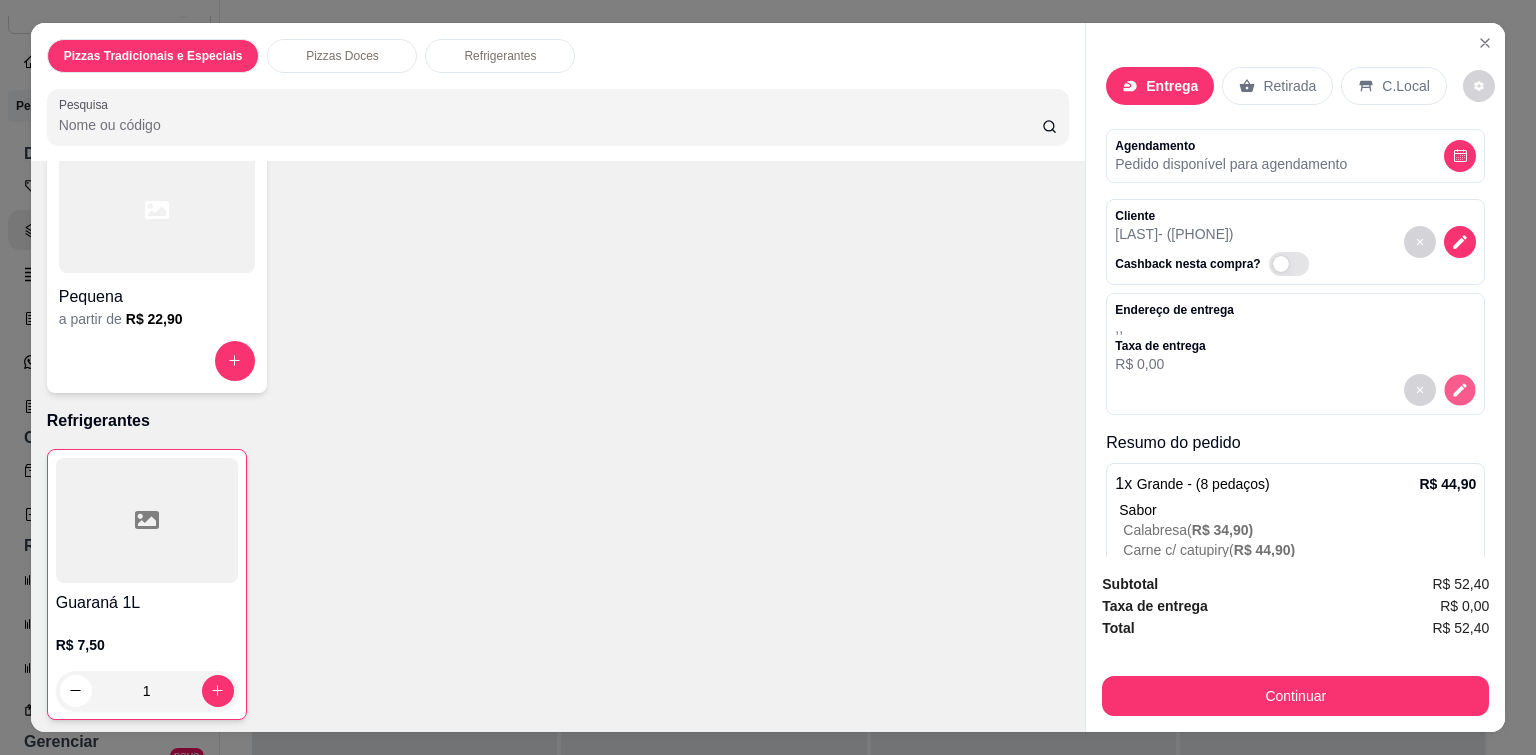 click 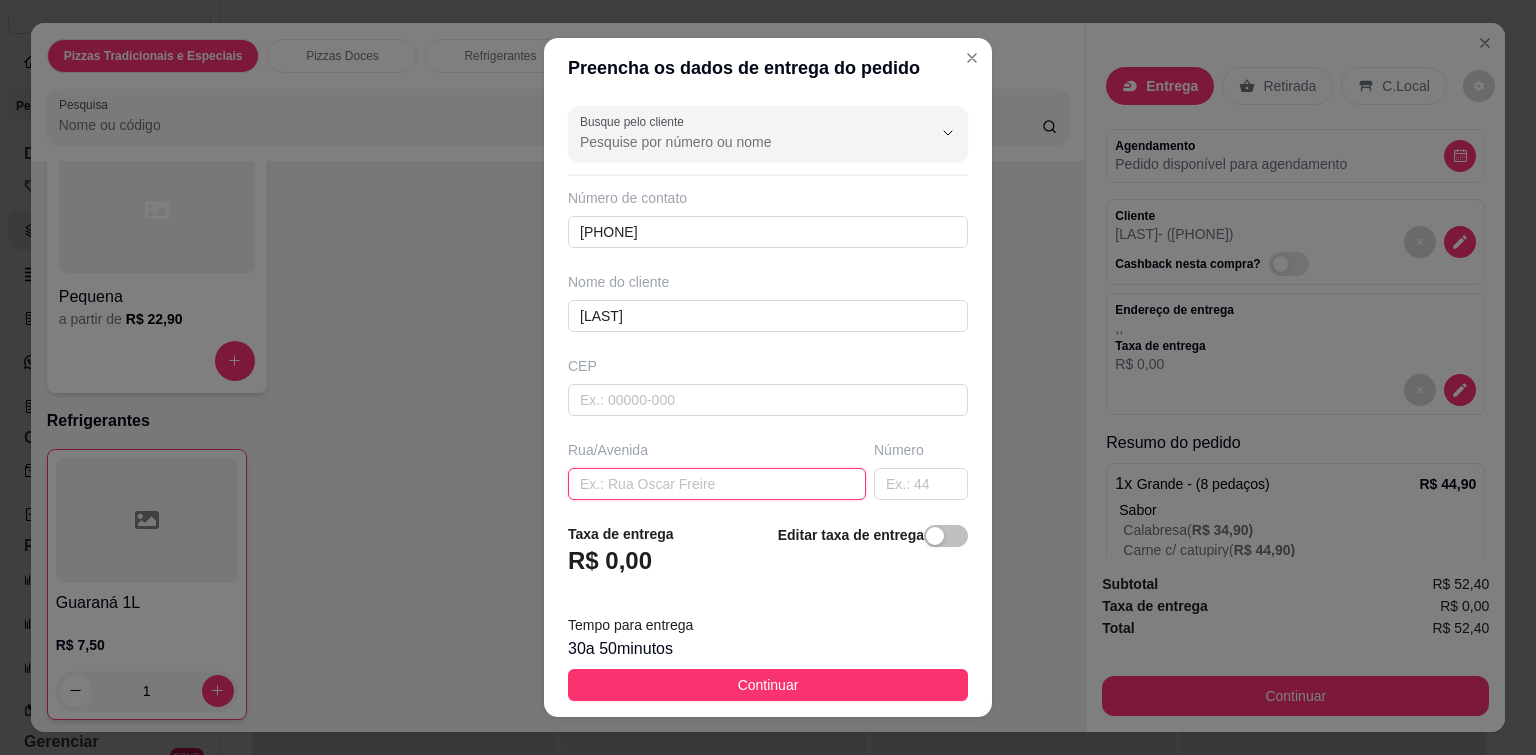 click at bounding box center (717, 484) 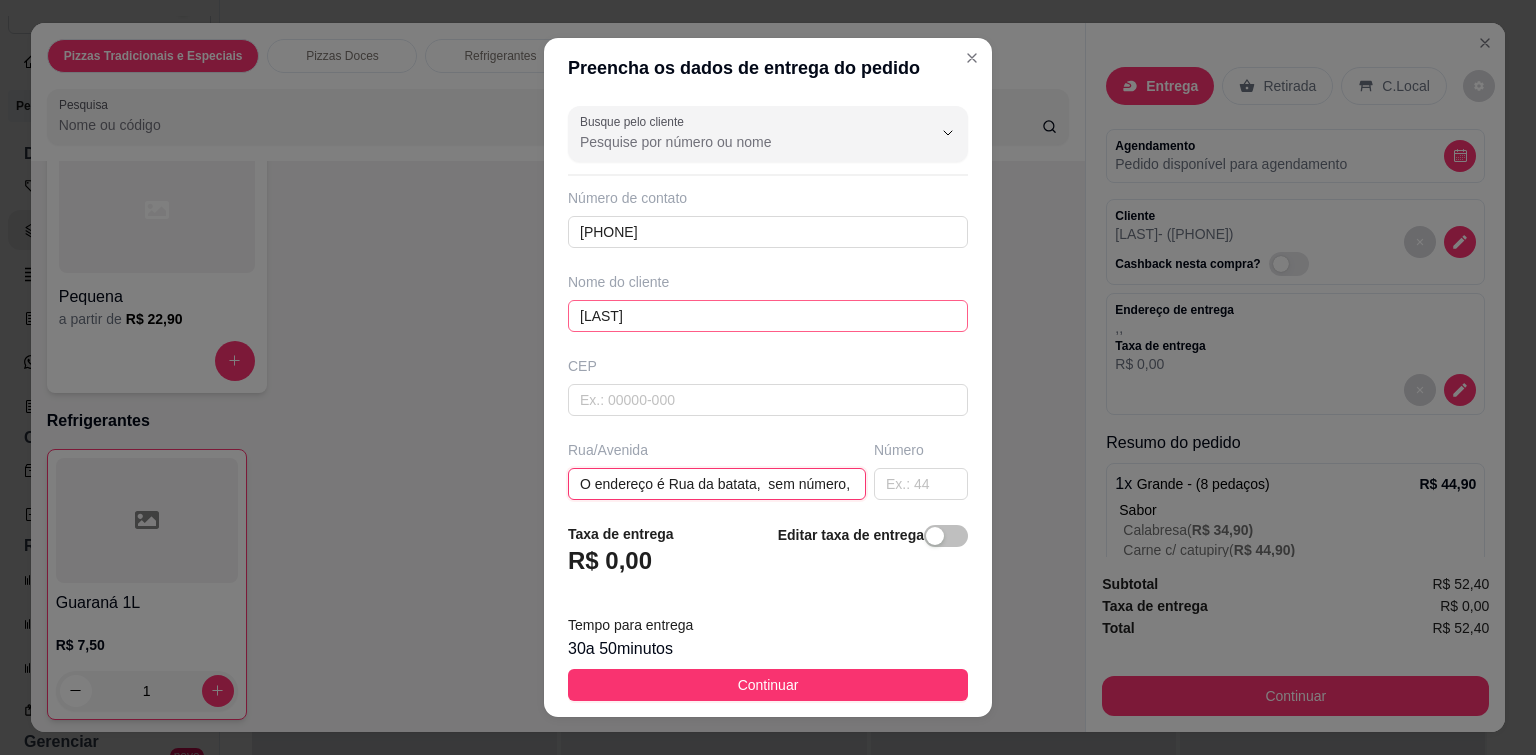 scroll, scrollTop: 0, scrollLeft: 390, axis: horizontal 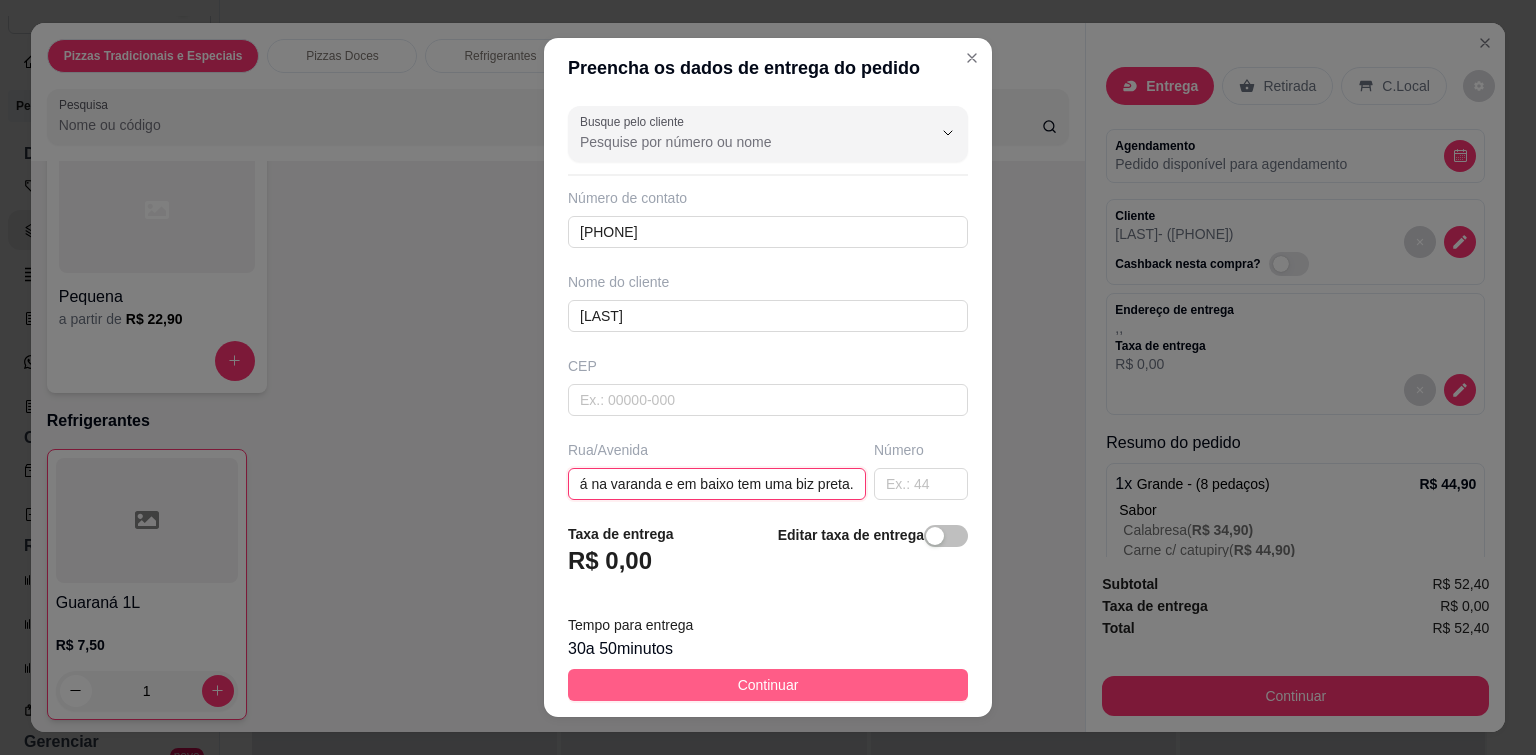 type on "O endereço é Rua da batata,  sem número, 1° andar. Vou está na varanda e em baixo tem uma biz preta." 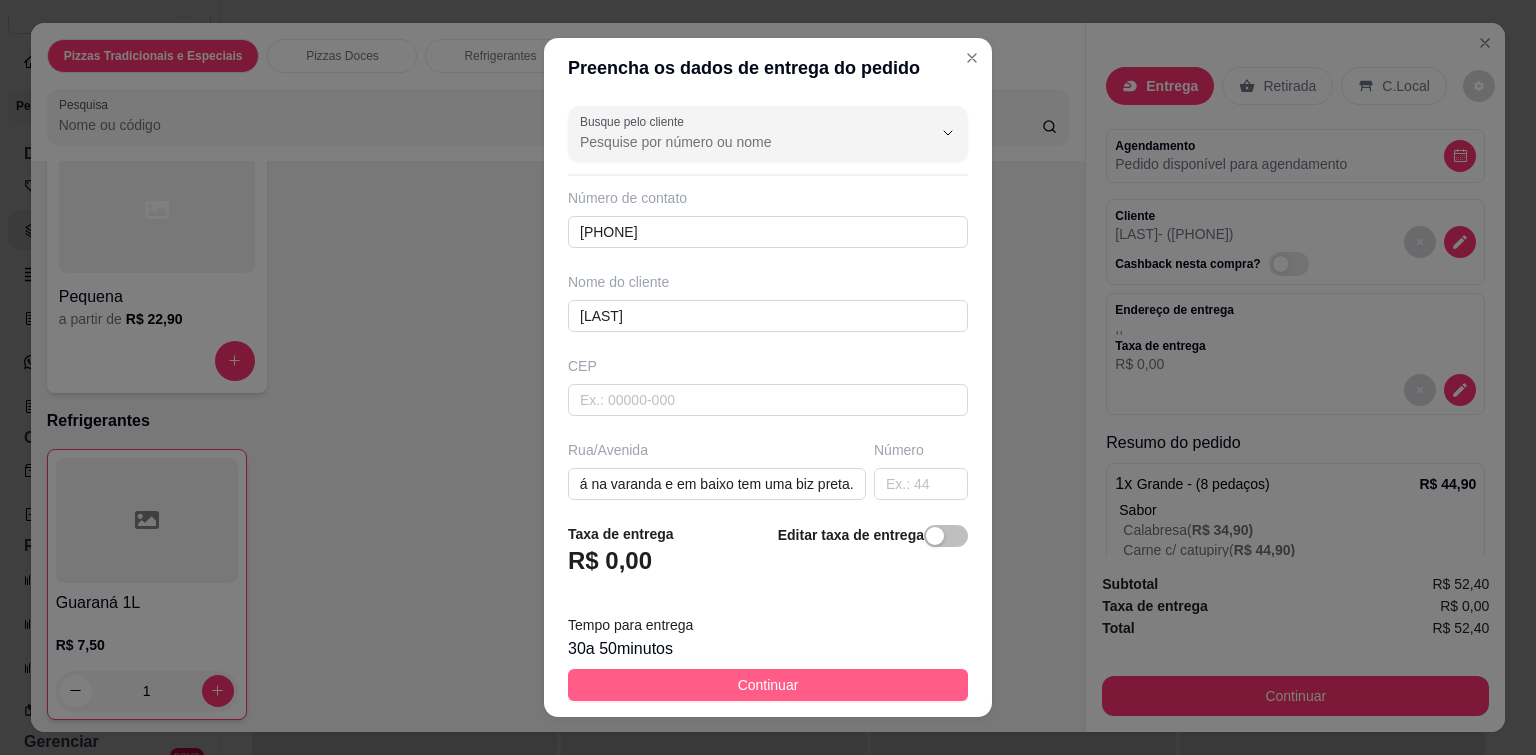 click on "Continuar" at bounding box center [768, 685] 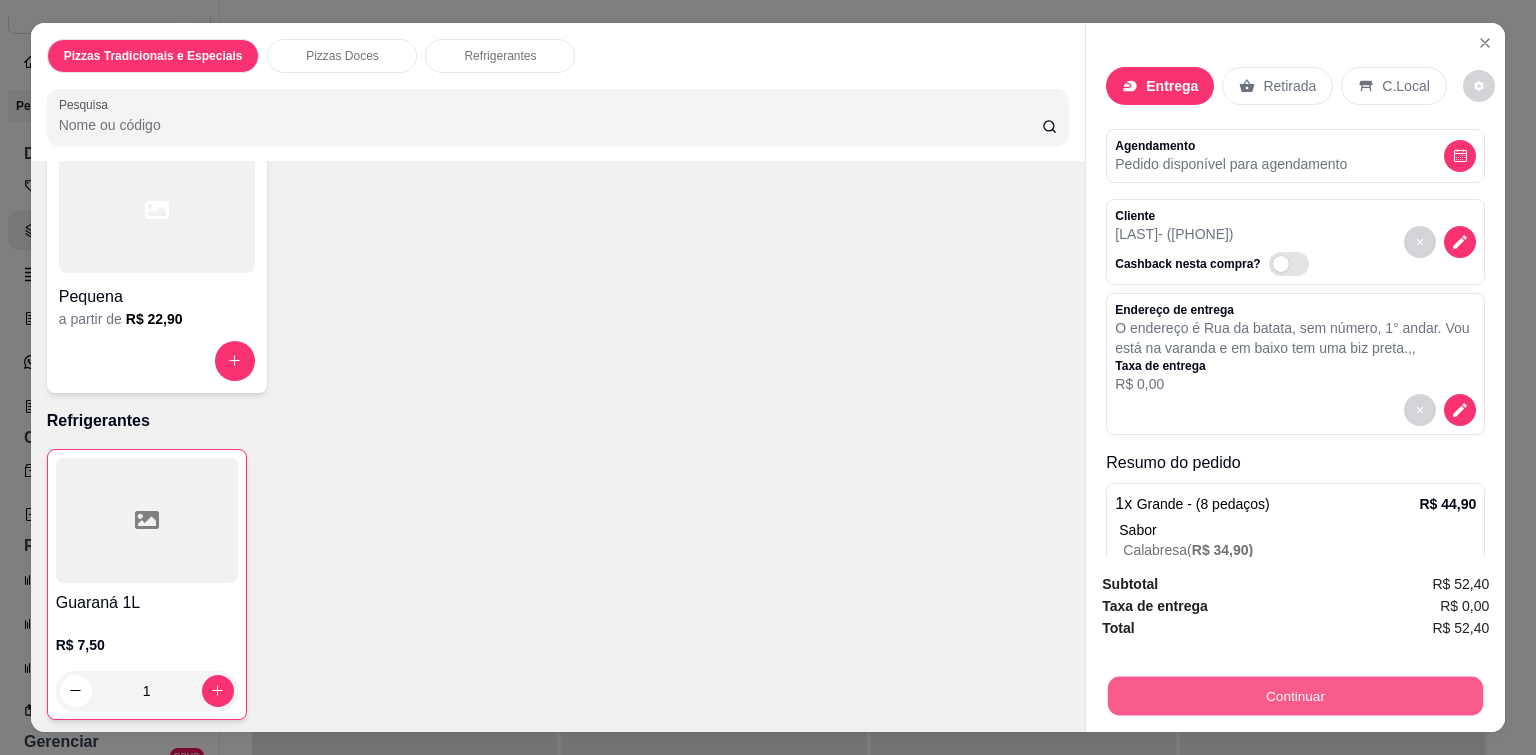 click on "Continuar" at bounding box center [1295, 696] 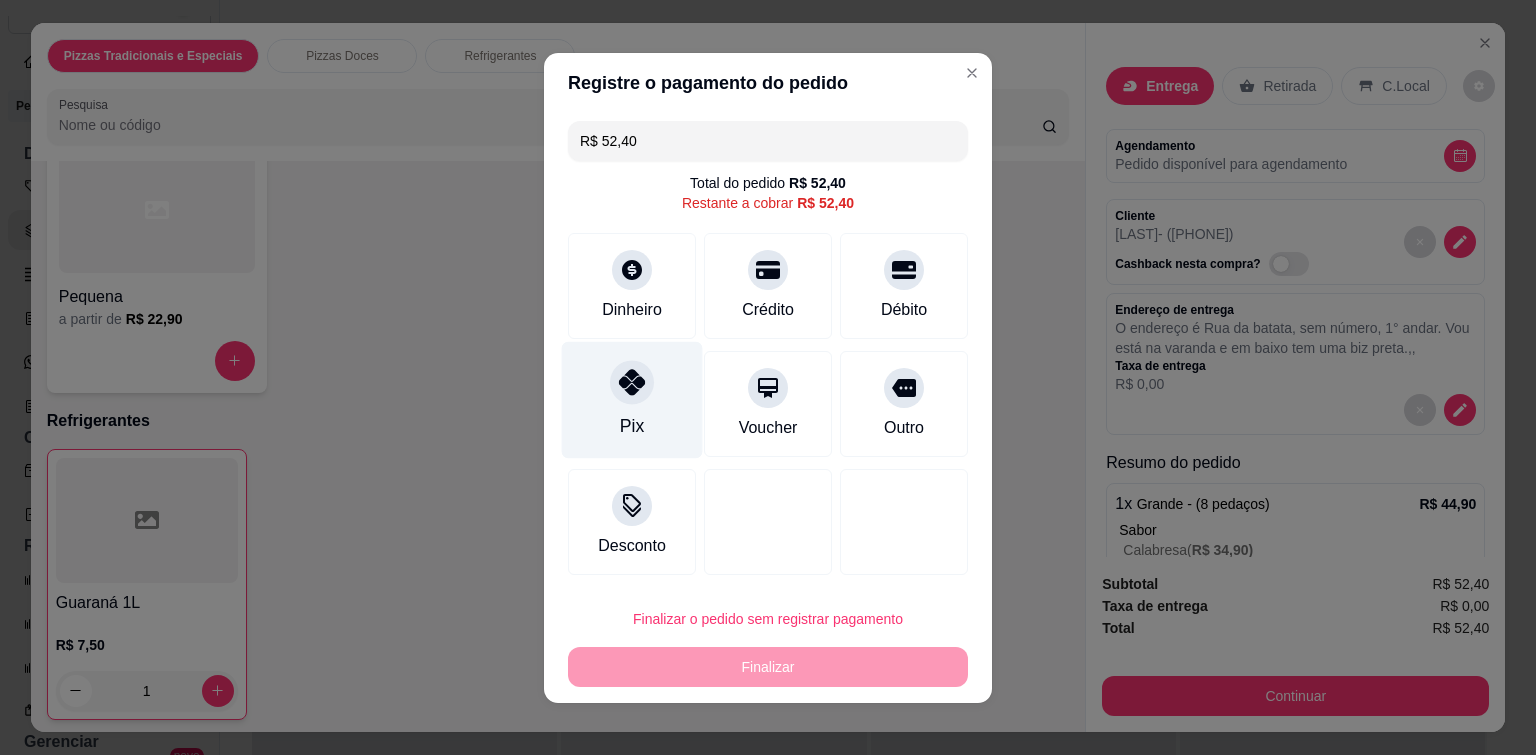 click at bounding box center (632, 382) 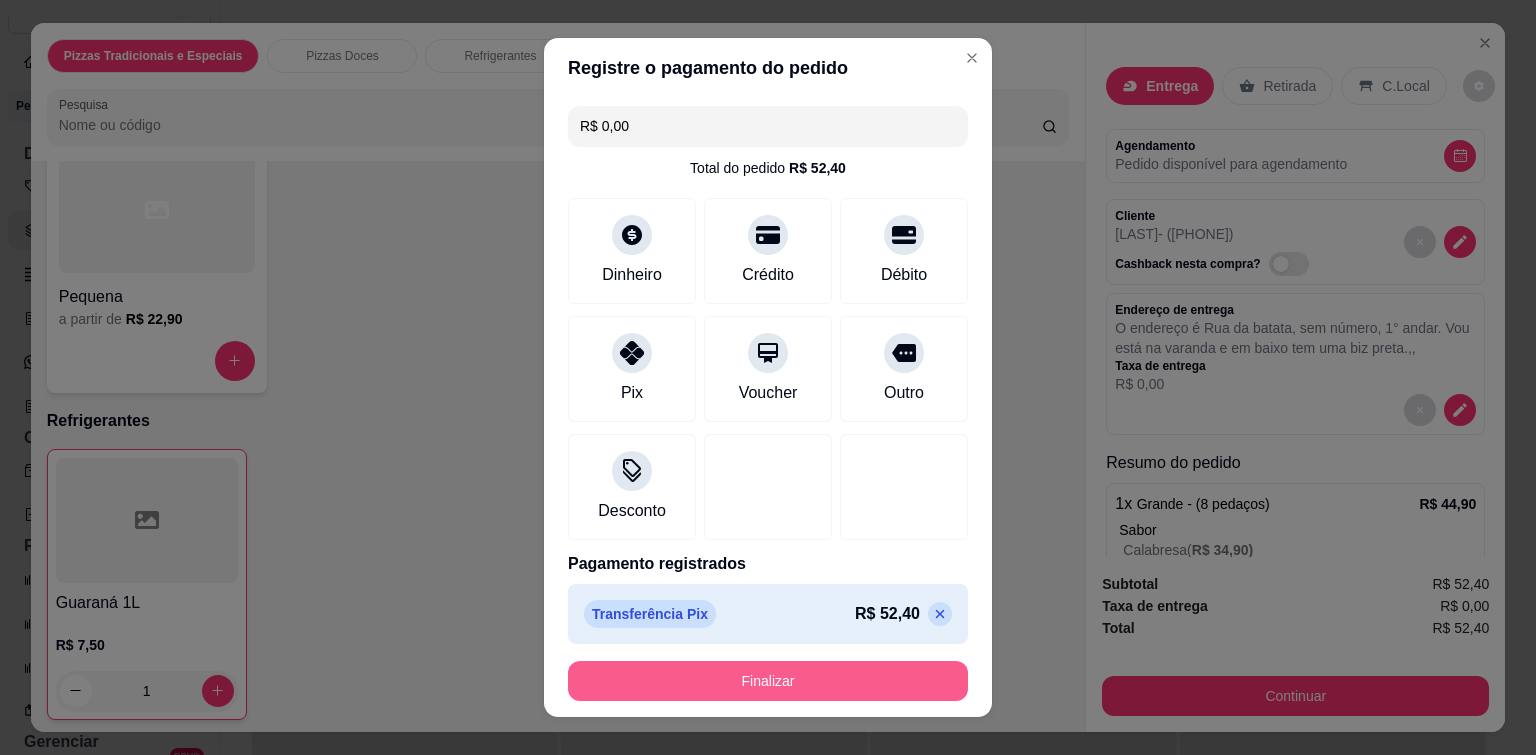 click on "Finalizar" at bounding box center [768, 681] 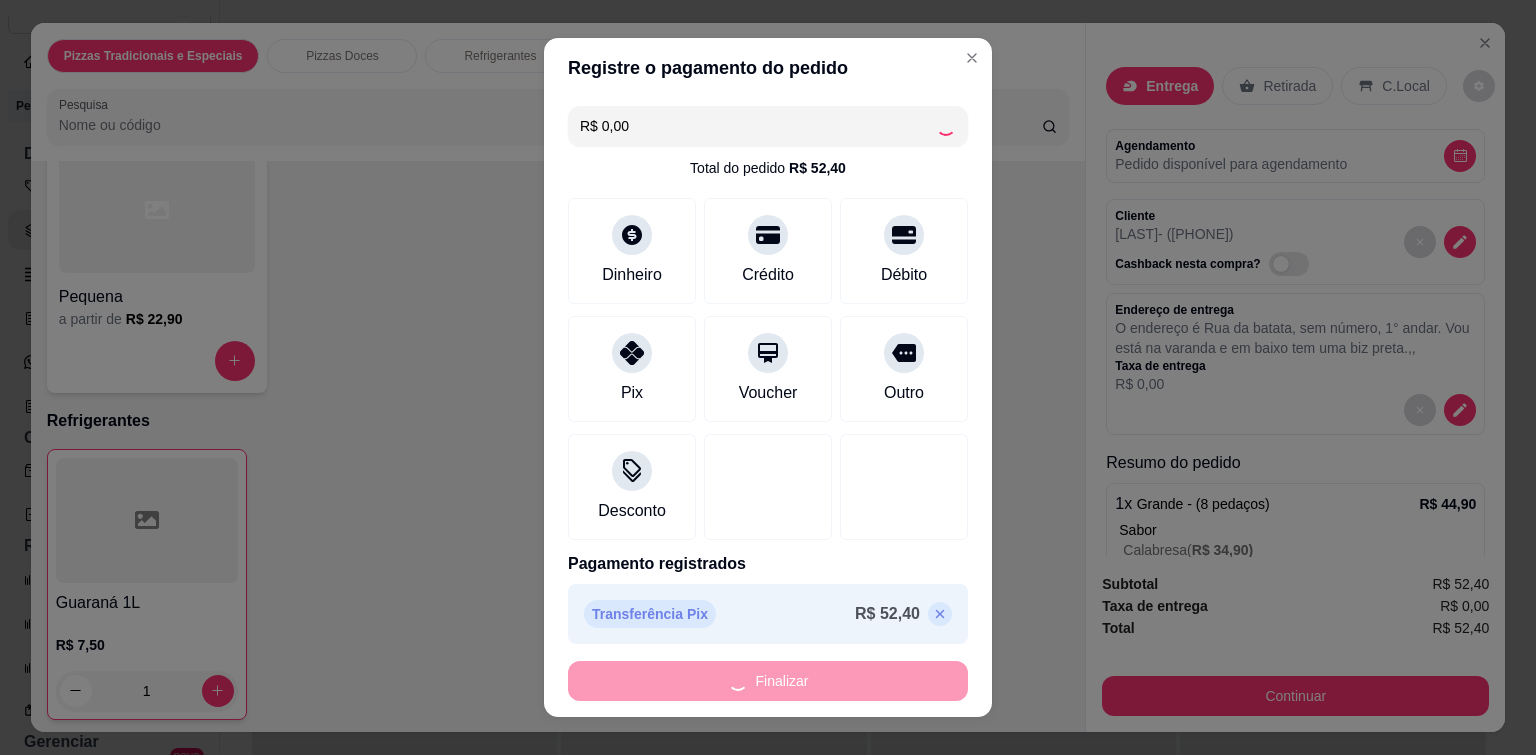 type on "0" 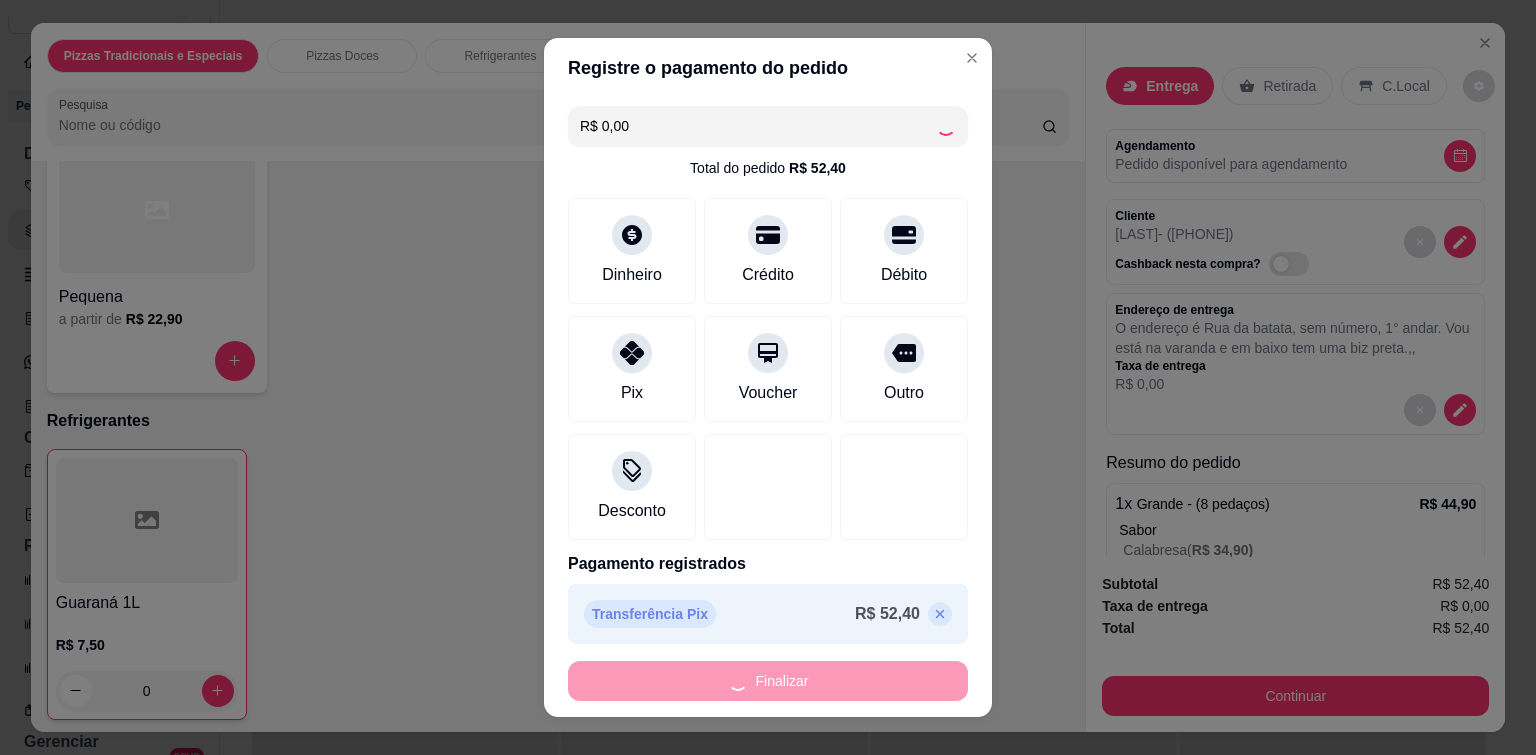 type on "-R$ 52,40" 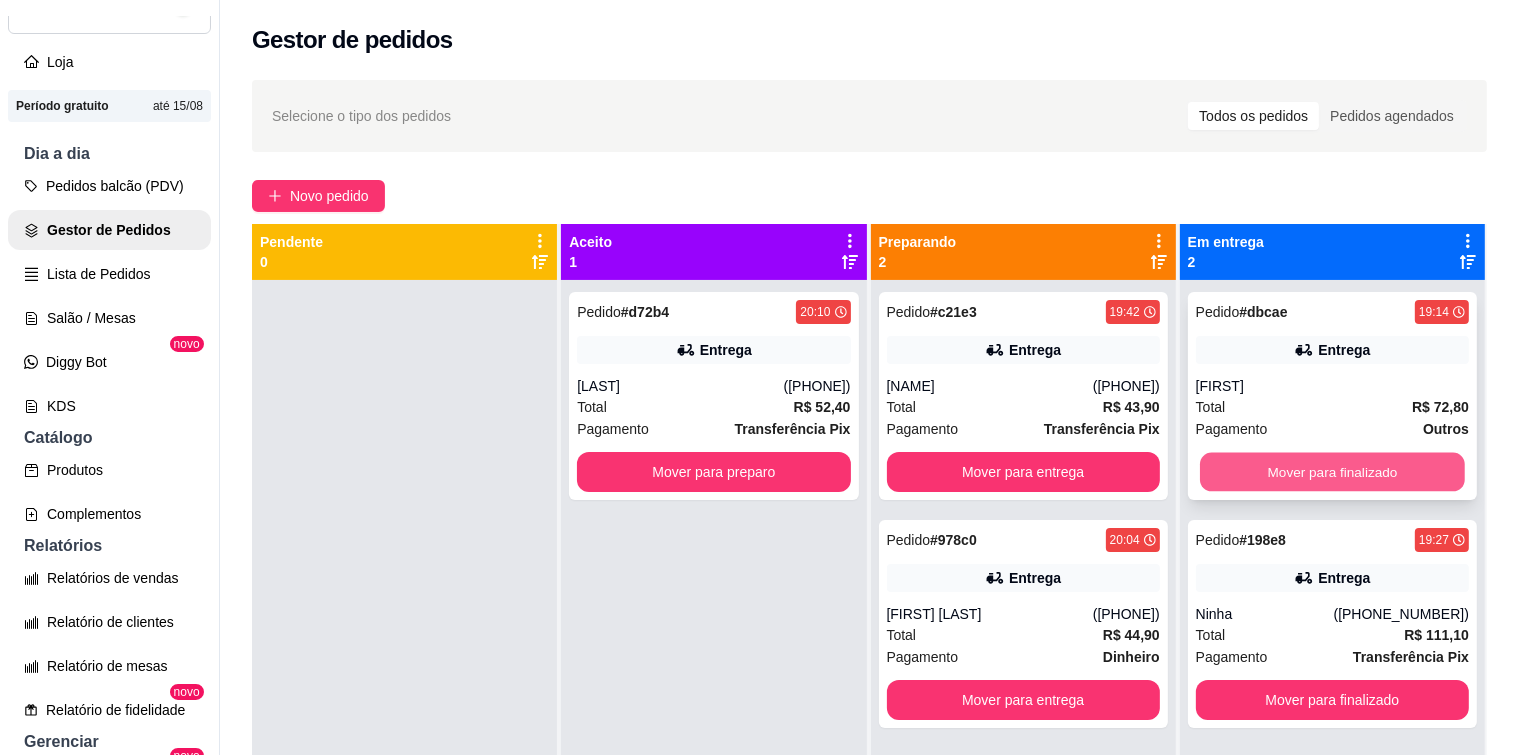 click on "Mover para finalizado" at bounding box center (1332, 472) 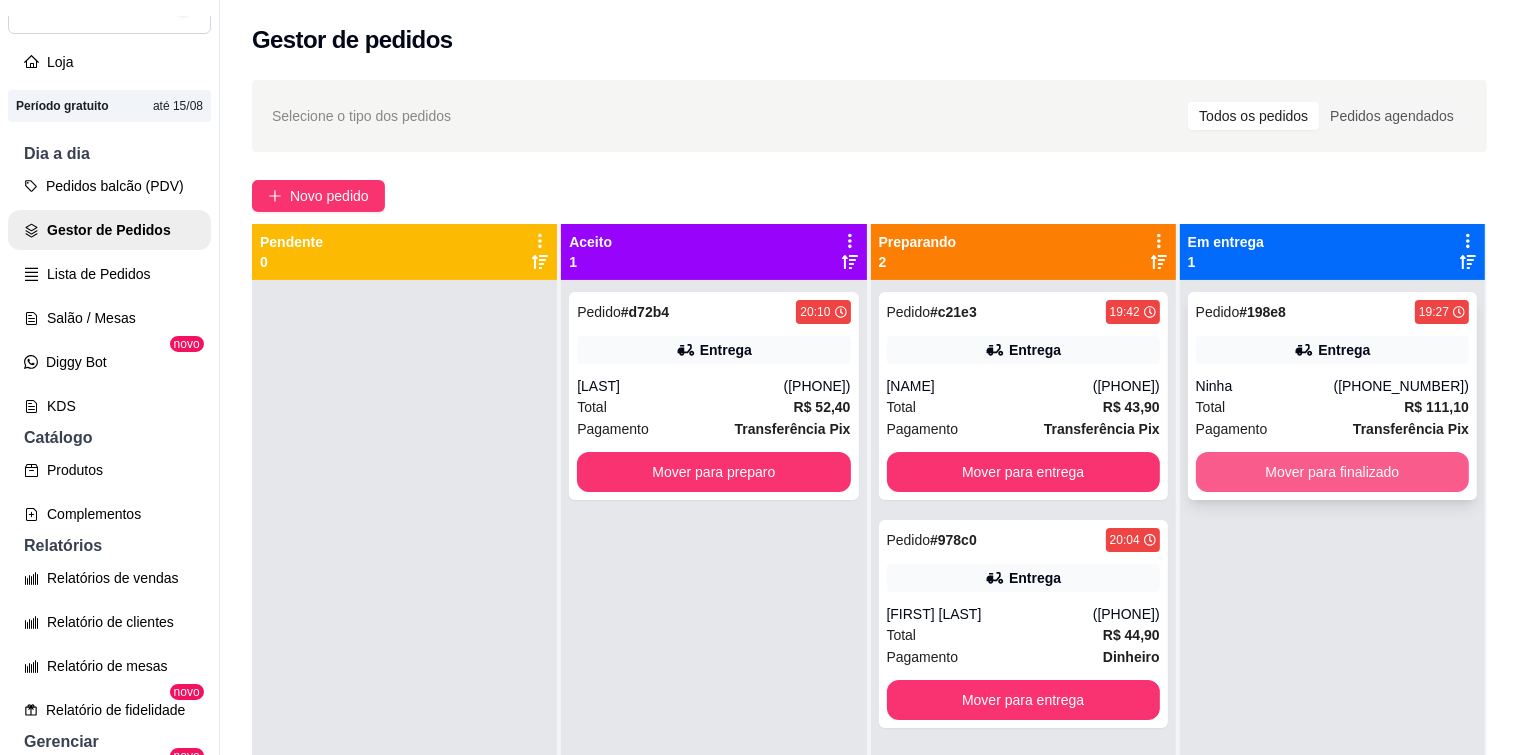 click on "Mover para finalizado" at bounding box center [1332, 472] 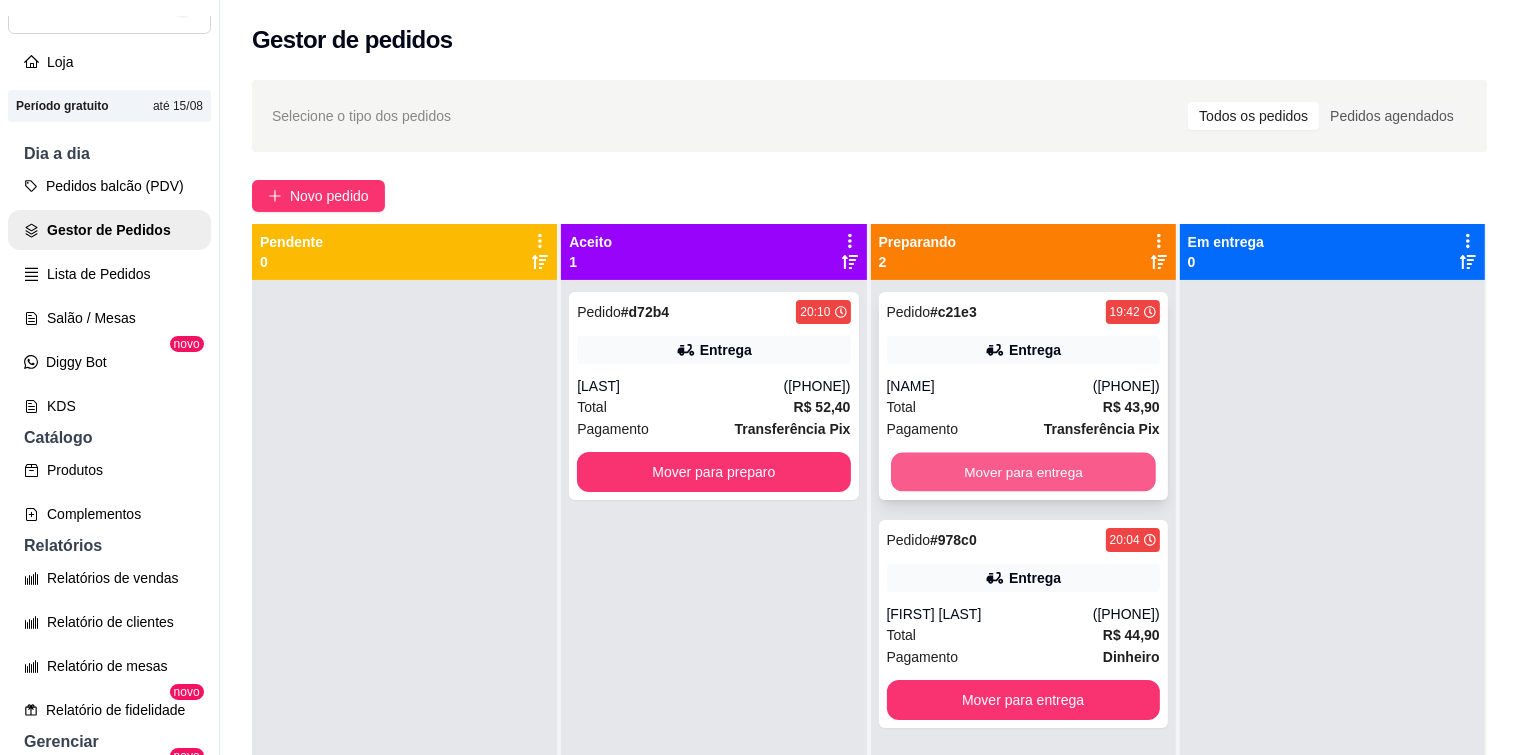 click on "Mover para entrega" at bounding box center [1023, 472] 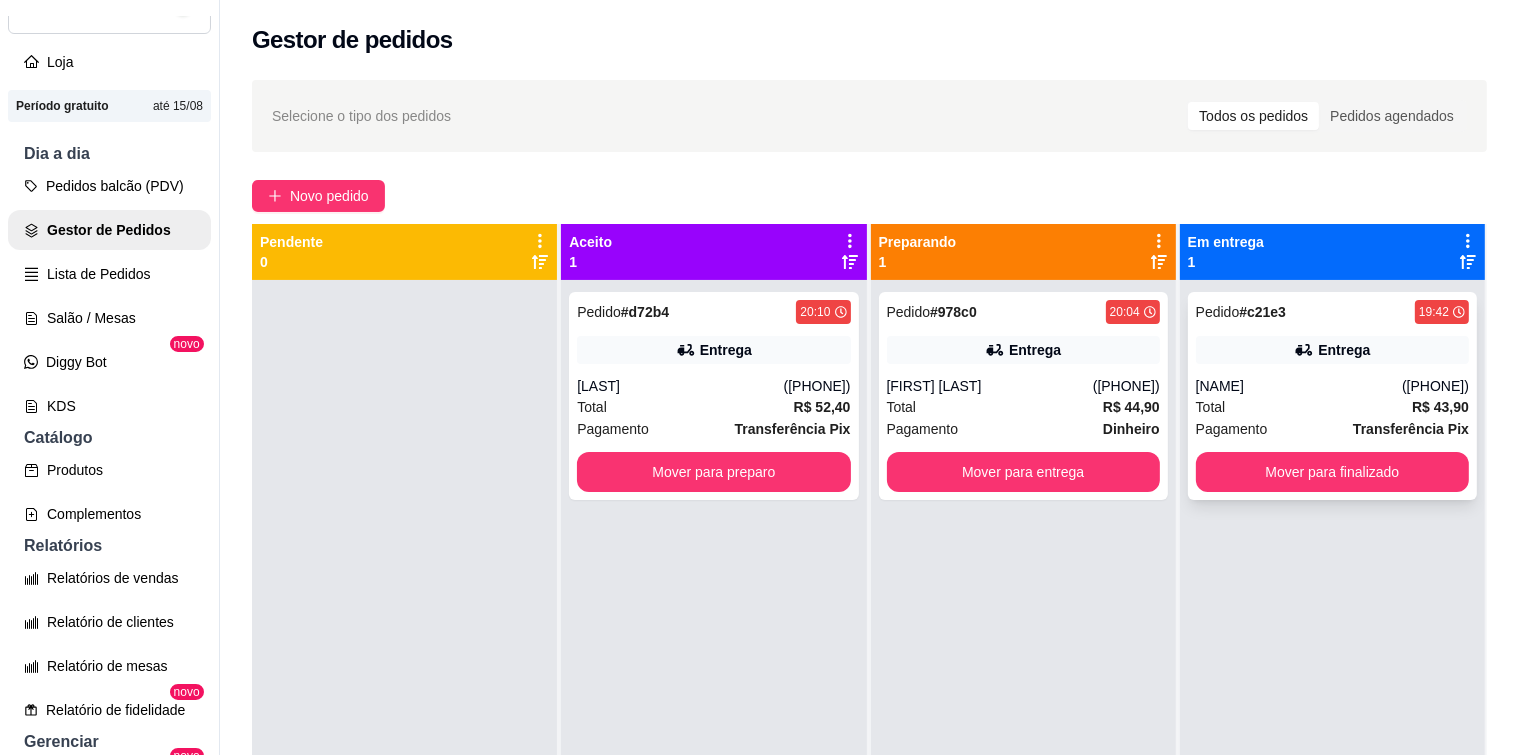 click 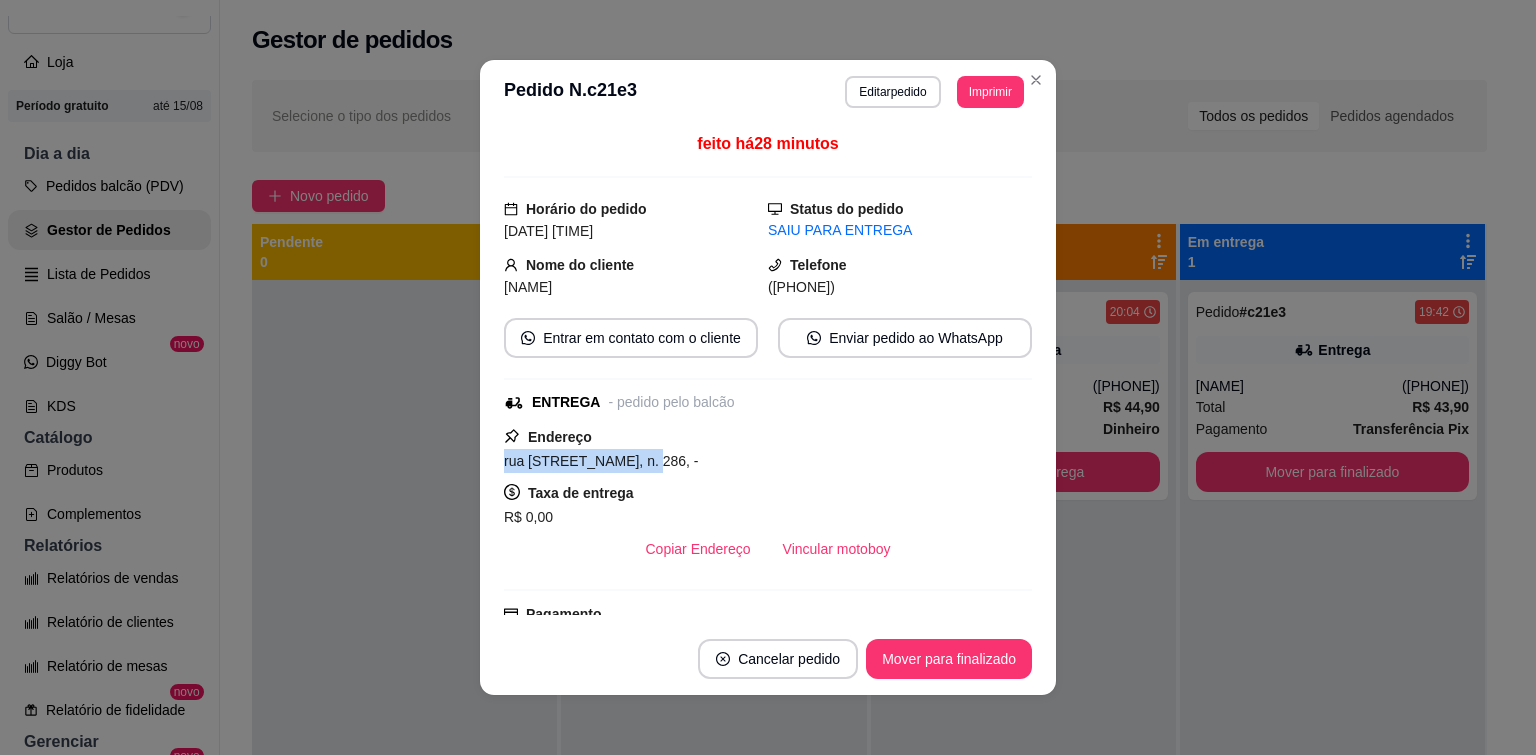 drag, startPoint x: 497, startPoint y: 460, endPoint x: 620, endPoint y: 455, distance: 123.101585 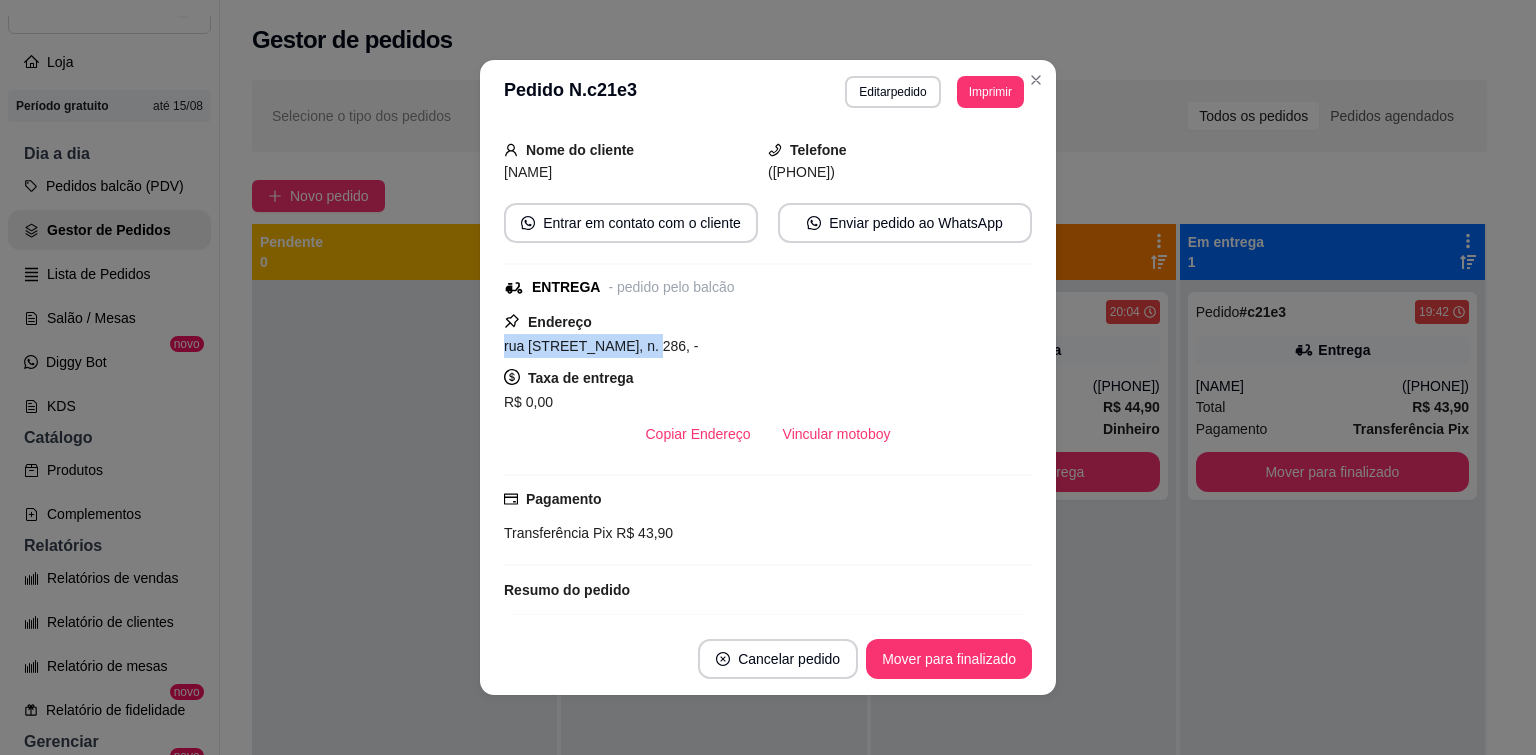 scroll, scrollTop: 300, scrollLeft: 0, axis: vertical 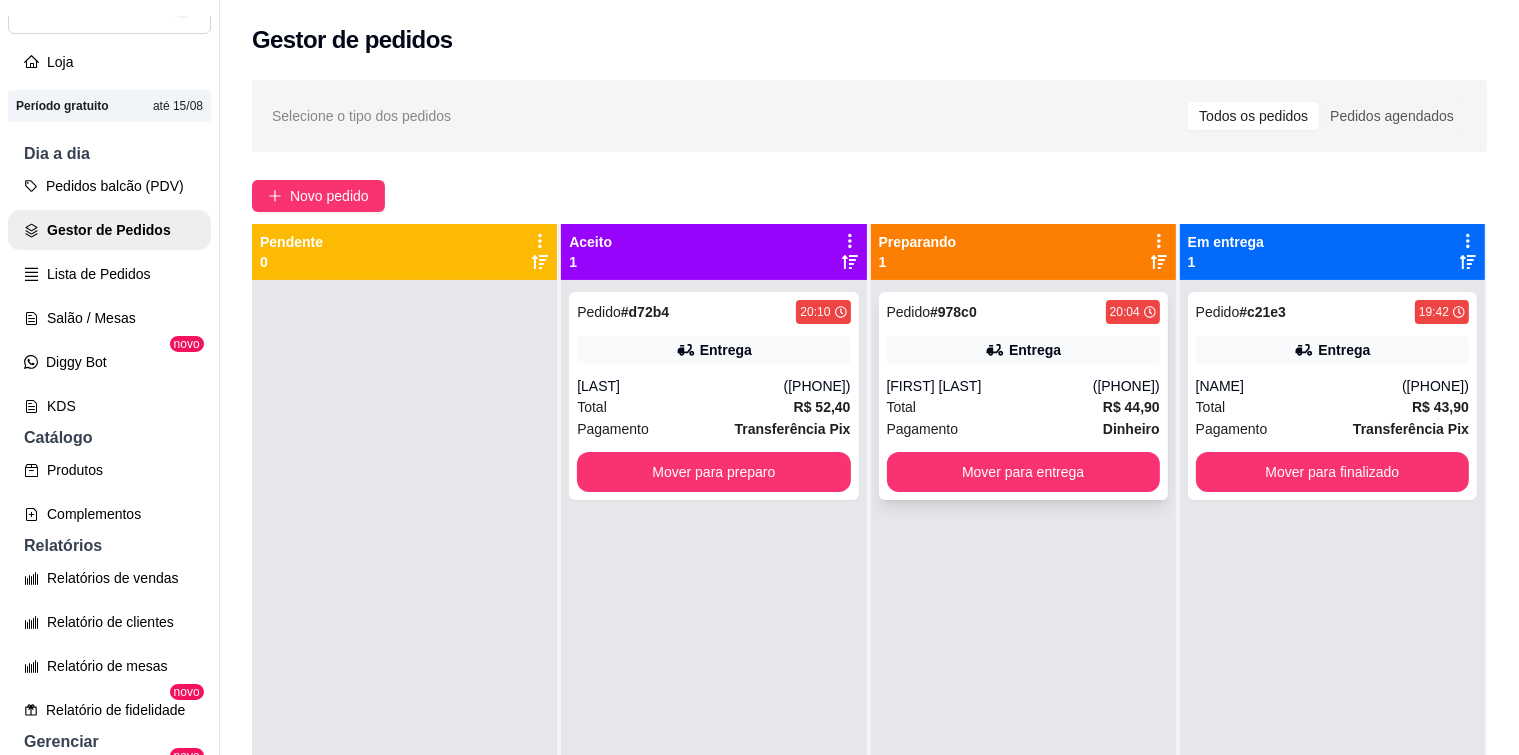 click on "Total R$ 44,90" at bounding box center (1023, 407) 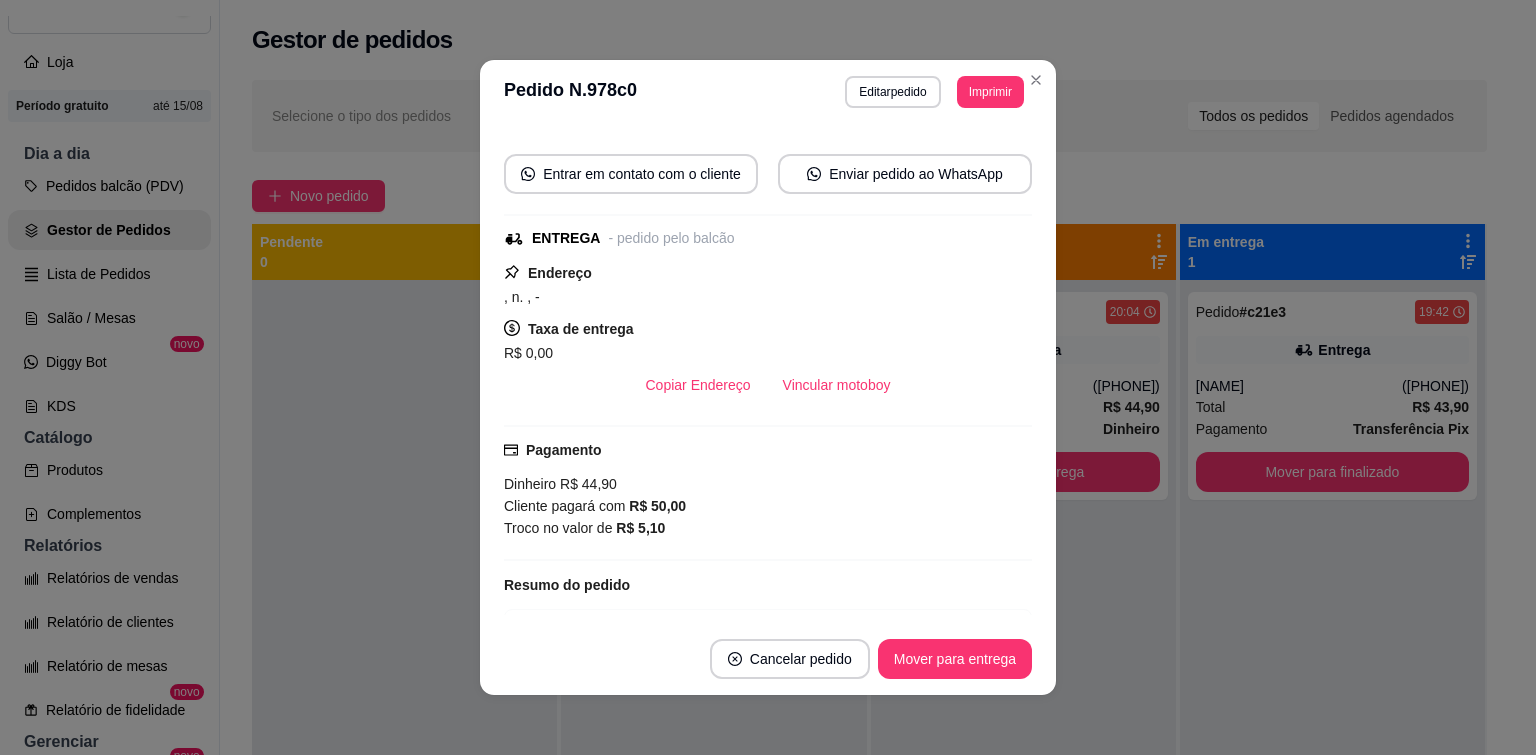 scroll, scrollTop: 300, scrollLeft: 0, axis: vertical 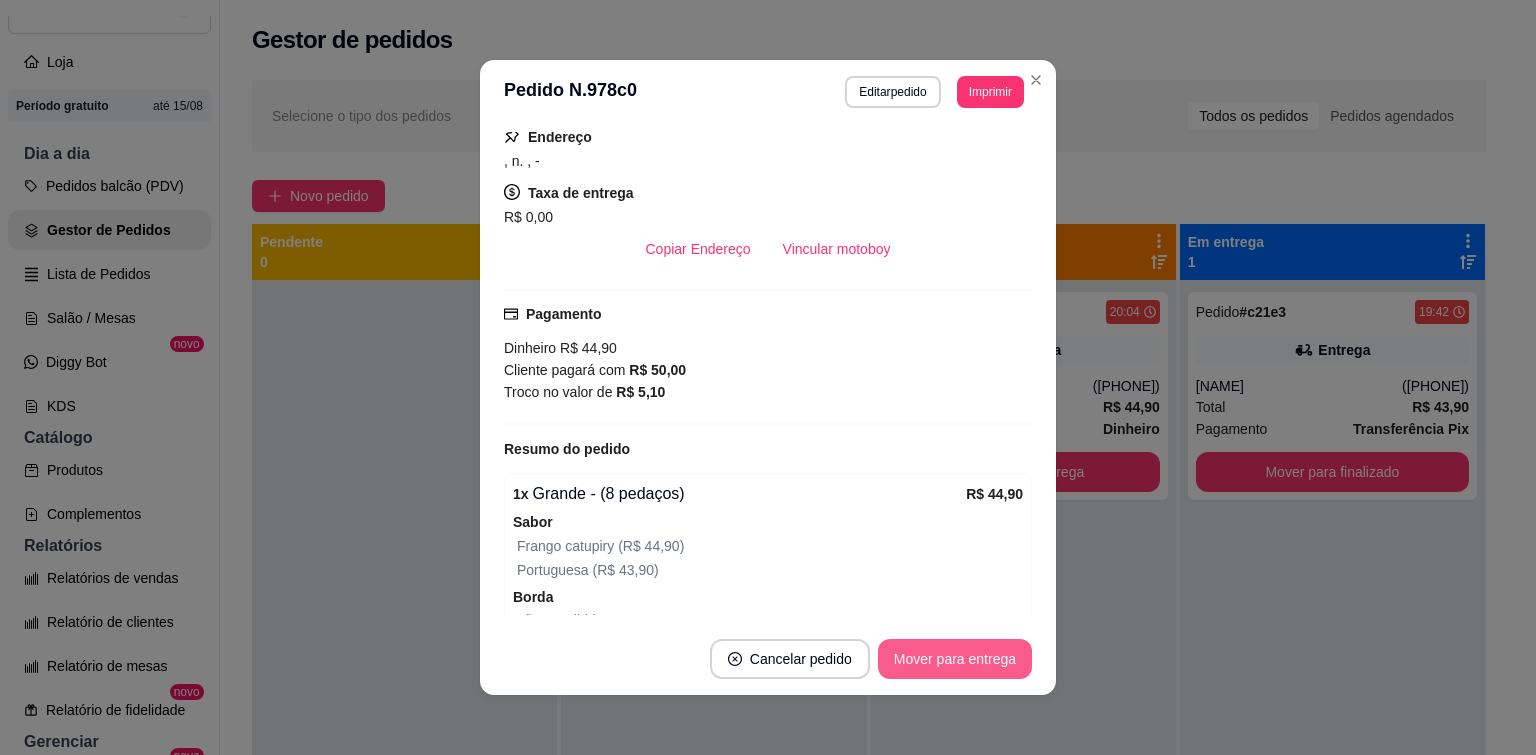 click on "Mover para entrega" at bounding box center [955, 659] 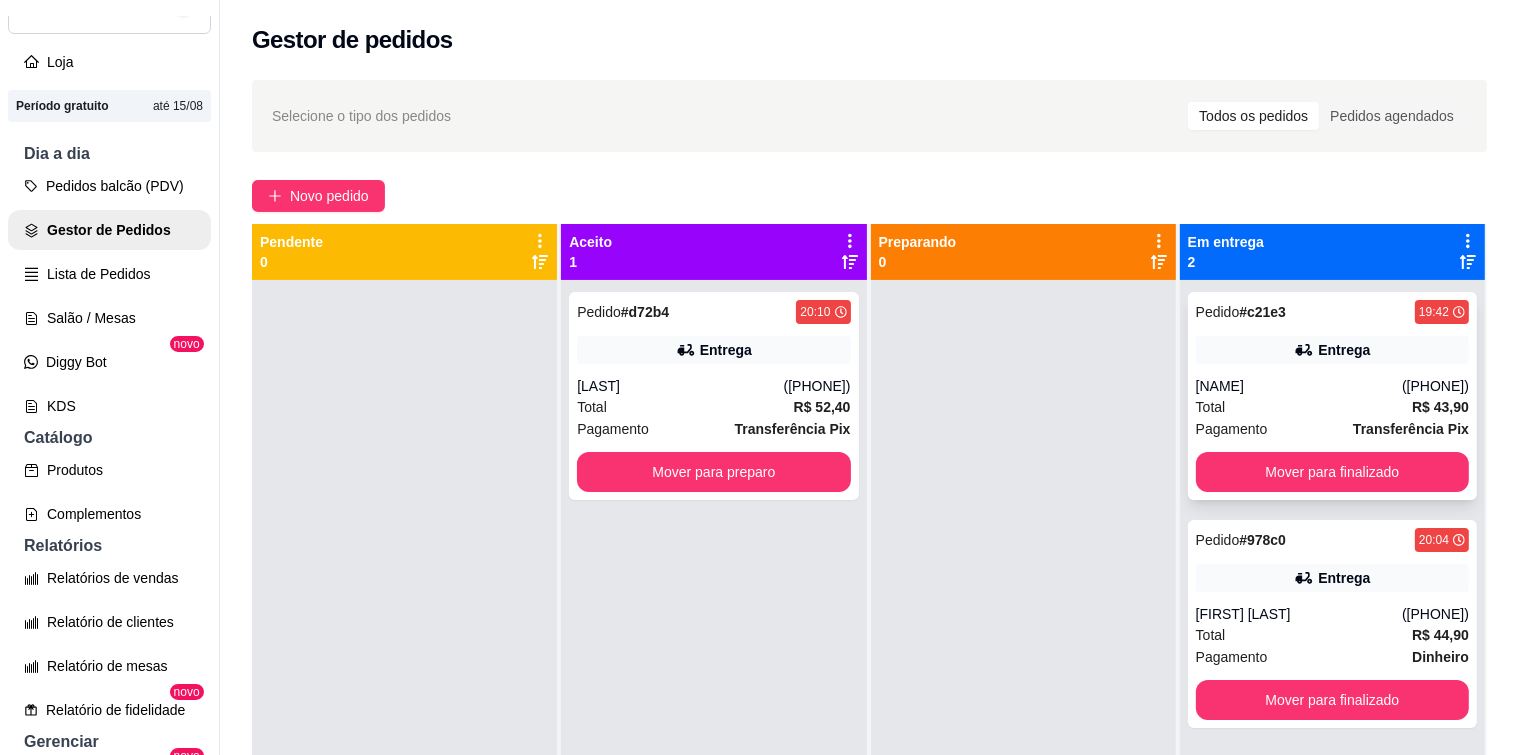 click on "[NAME]" at bounding box center [1299, 386] 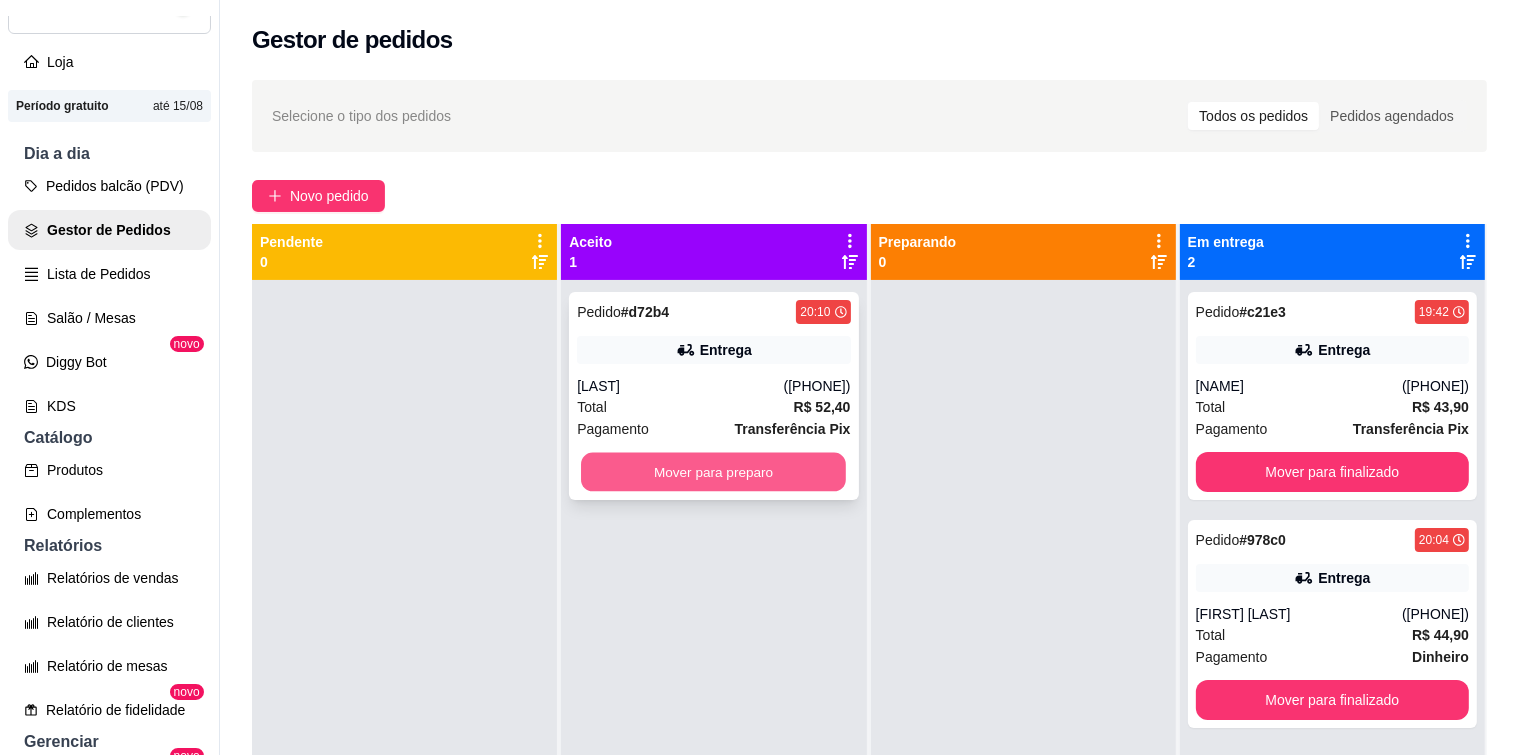 click on "Mover para preparo" at bounding box center (713, 472) 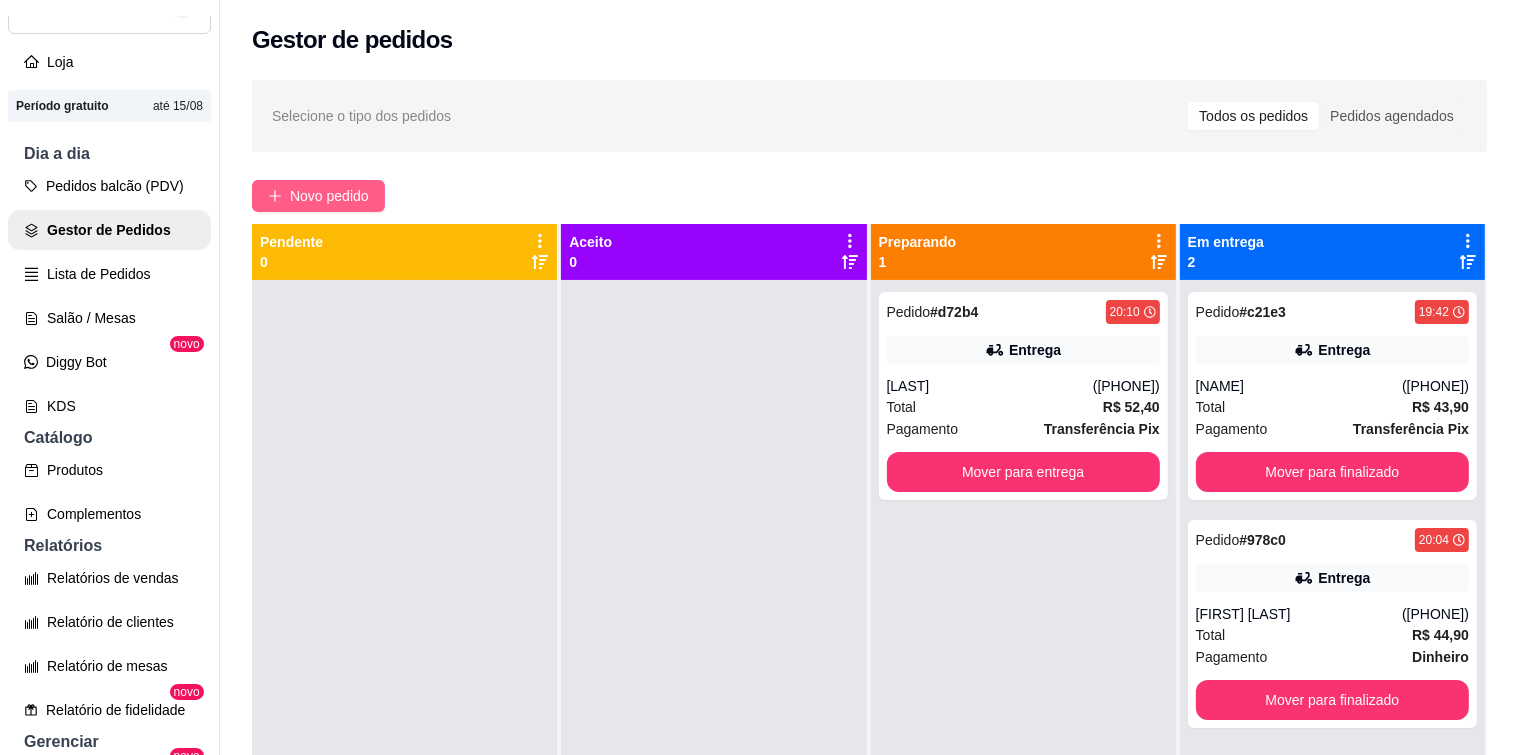 click on "Novo pedido" at bounding box center (318, 196) 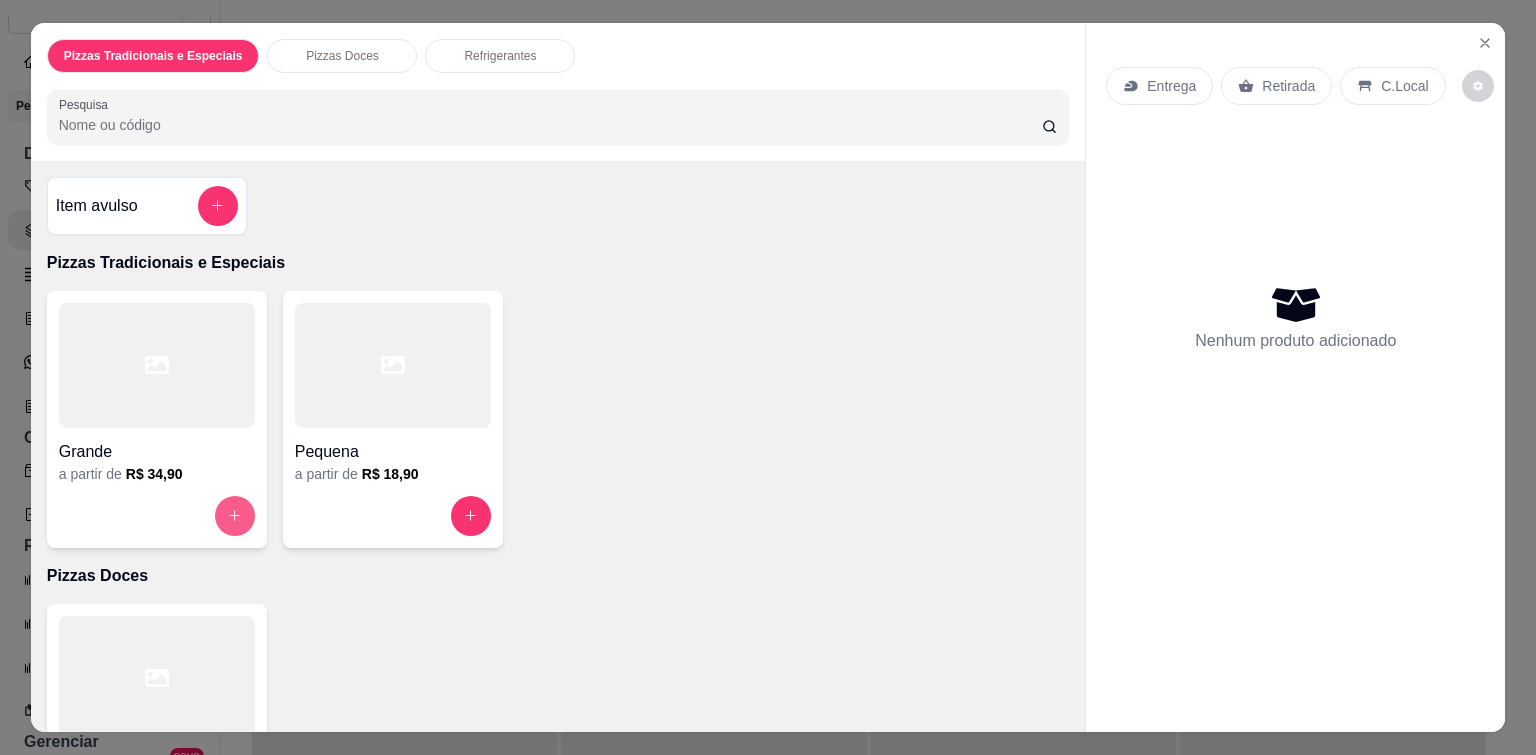 click at bounding box center (235, 516) 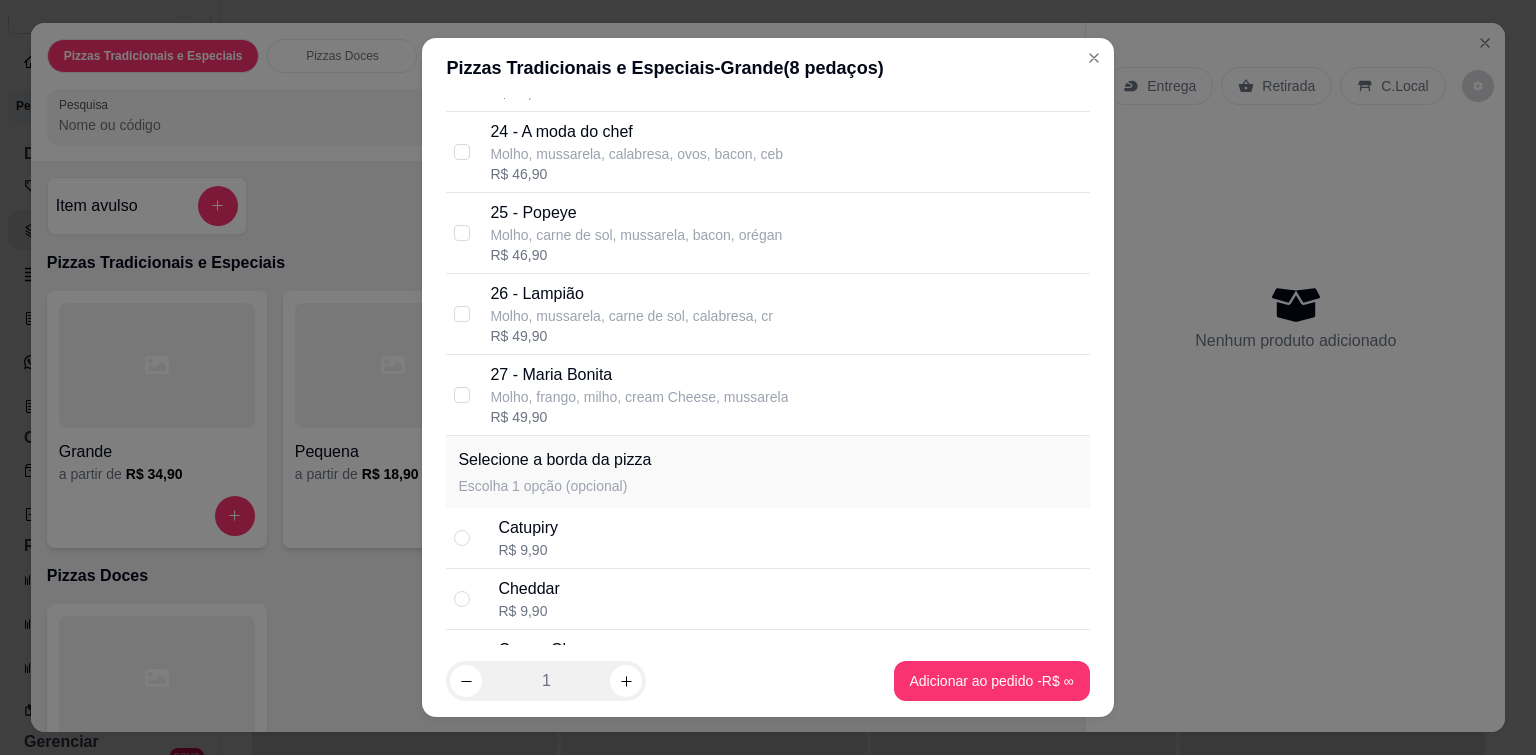 scroll, scrollTop: 2000, scrollLeft: 0, axis: vertical 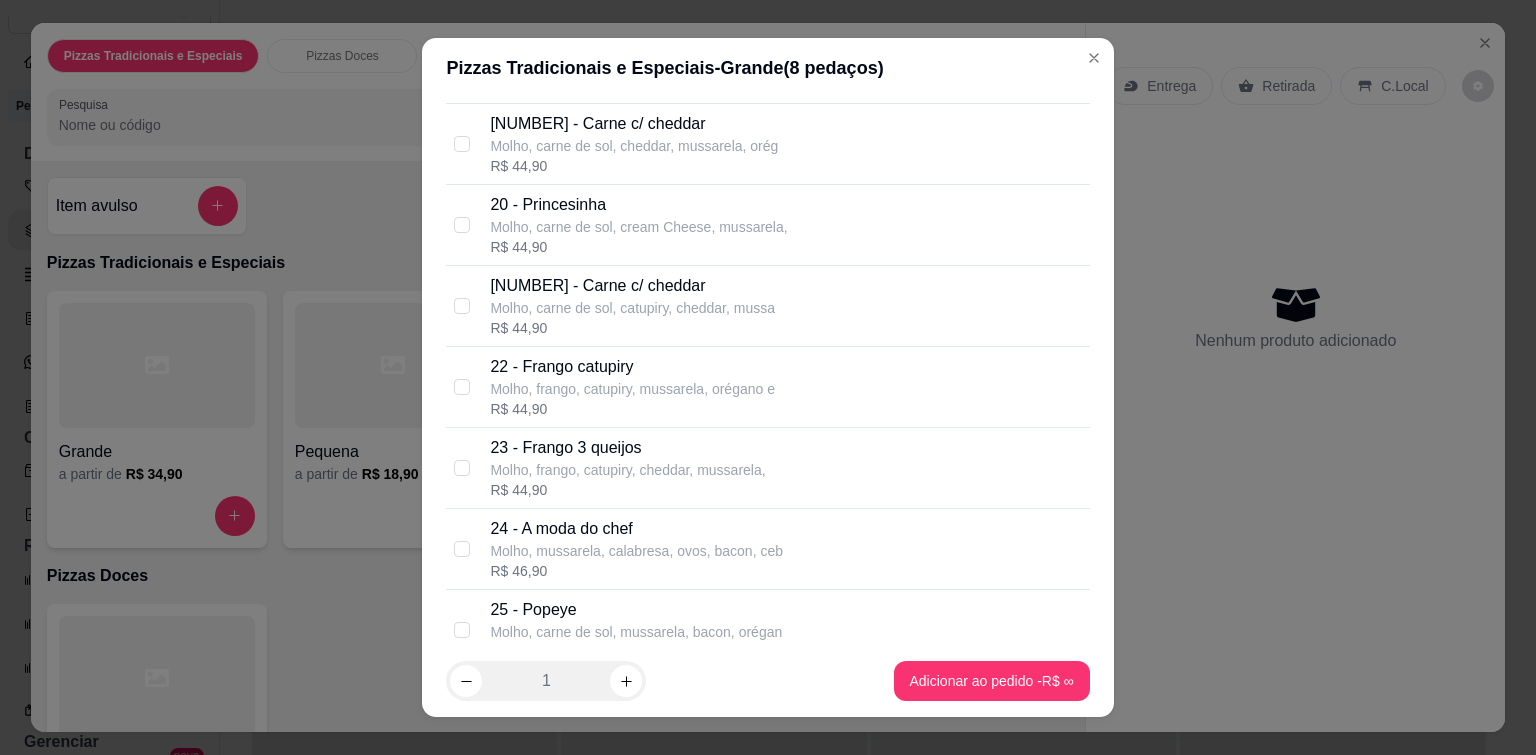 click on "Molho, frango, catupiry, cheddar, mussarela," at bounding box center (627, 470) 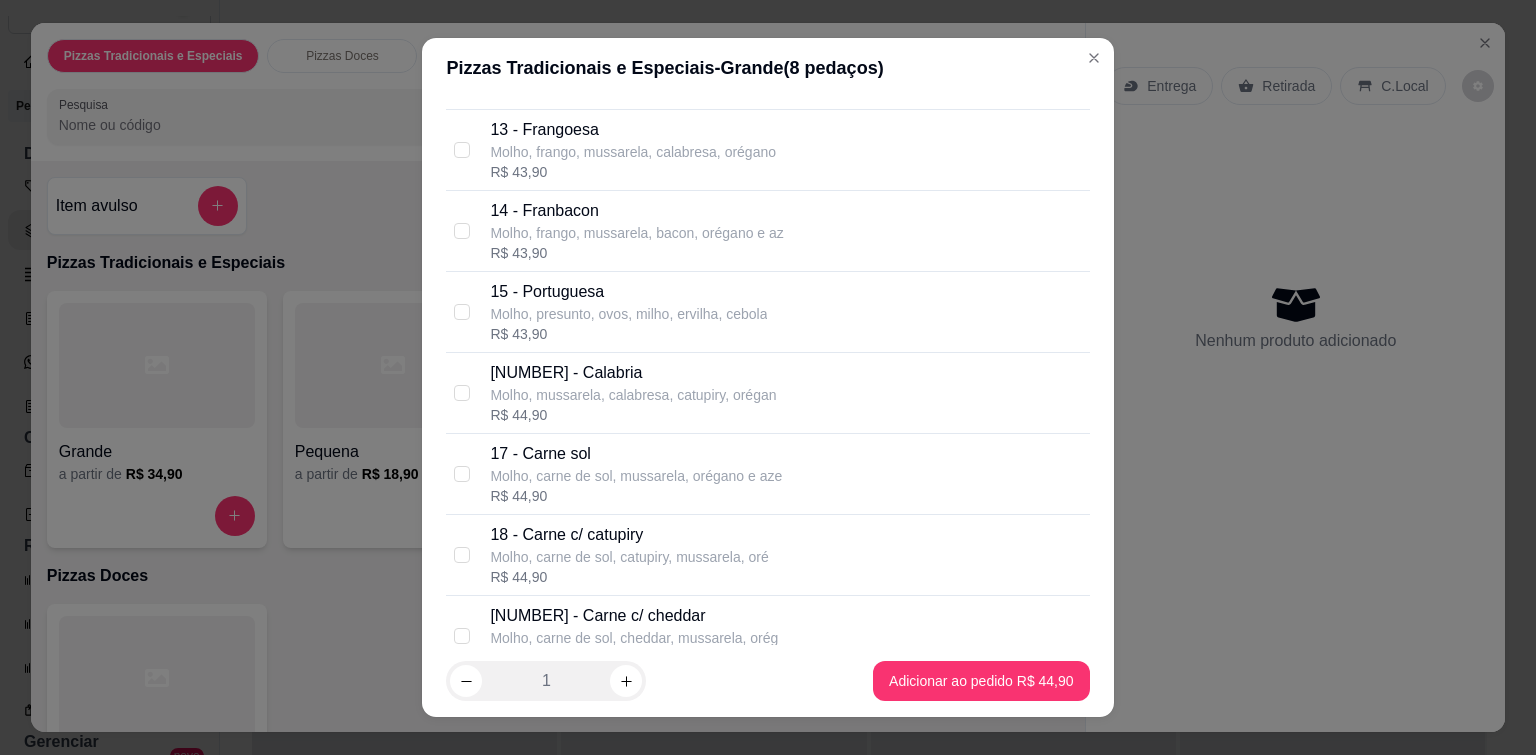scroll, scrollTop: 1100, scrollLeft: 0, axis: vertical 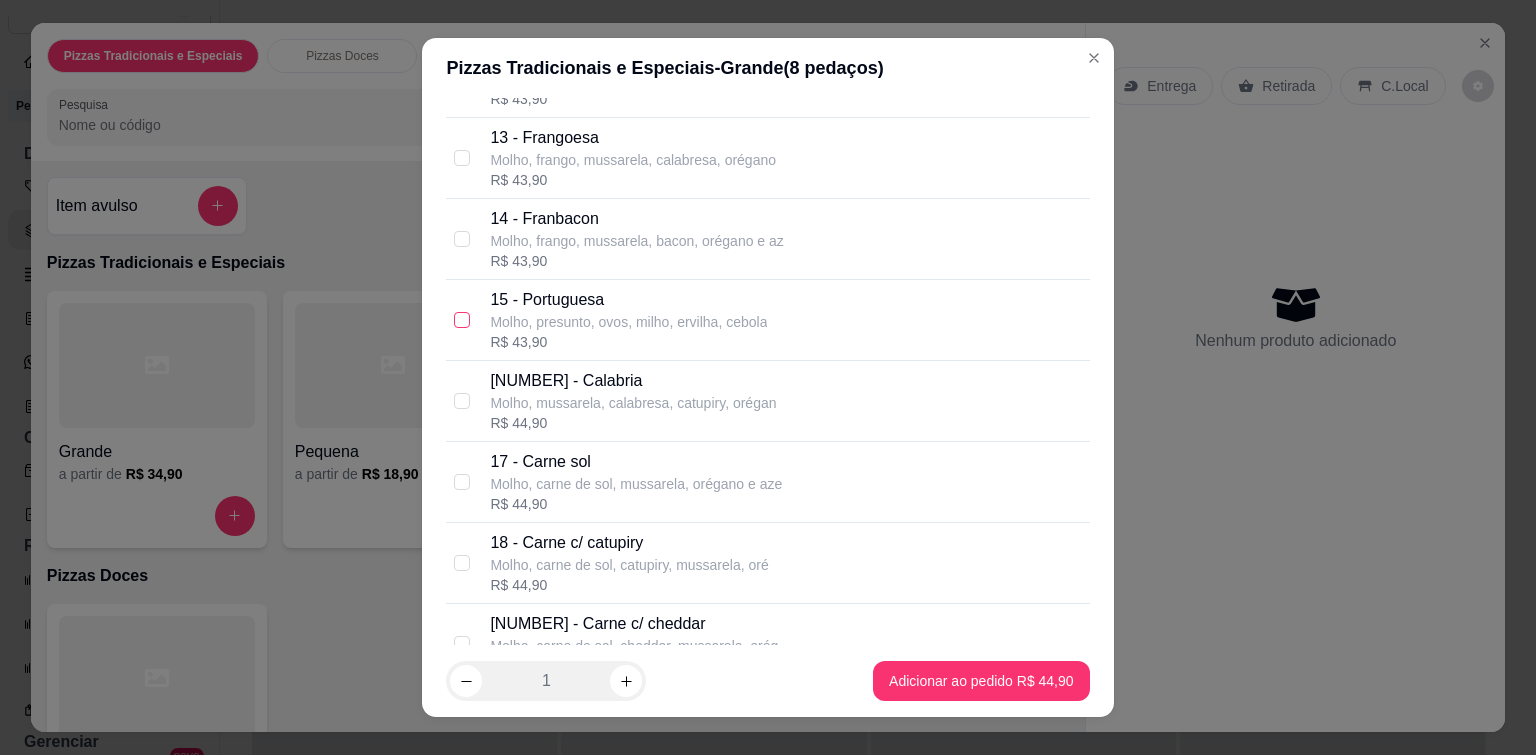 click at bounding box center (462, 320) 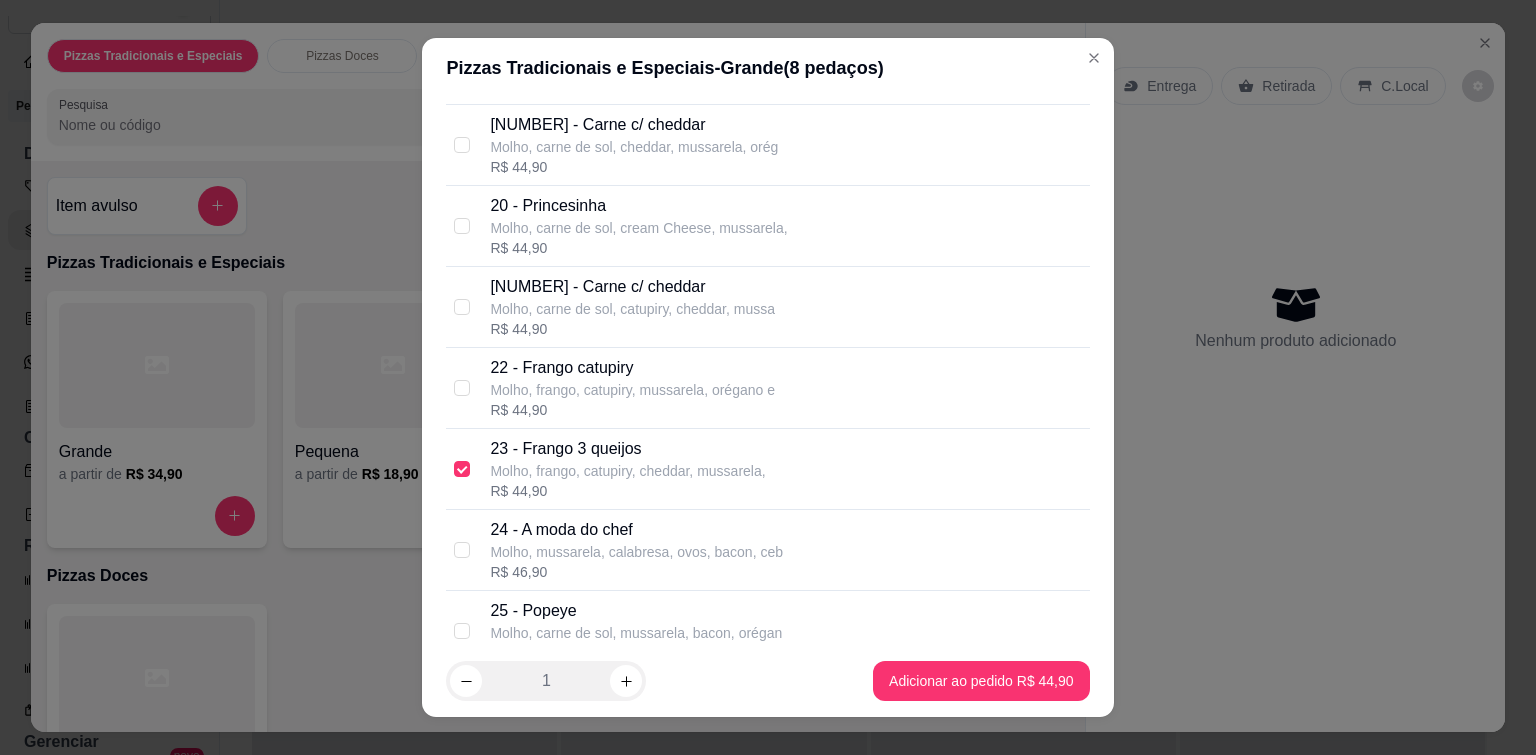 scroll, scrollTop: 1600, scrollLeft: 0, axis: vertical 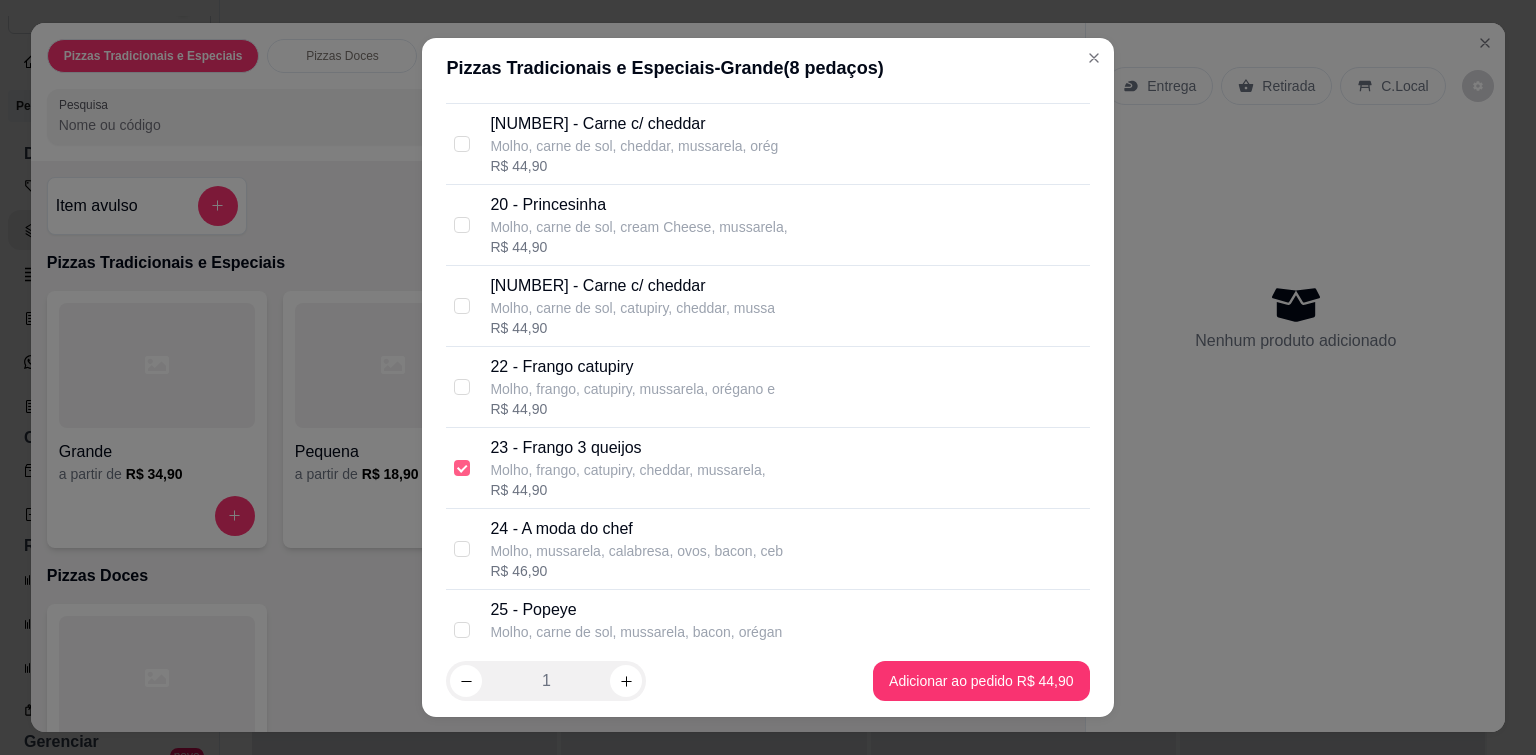 click at bounding box center [462, 468] 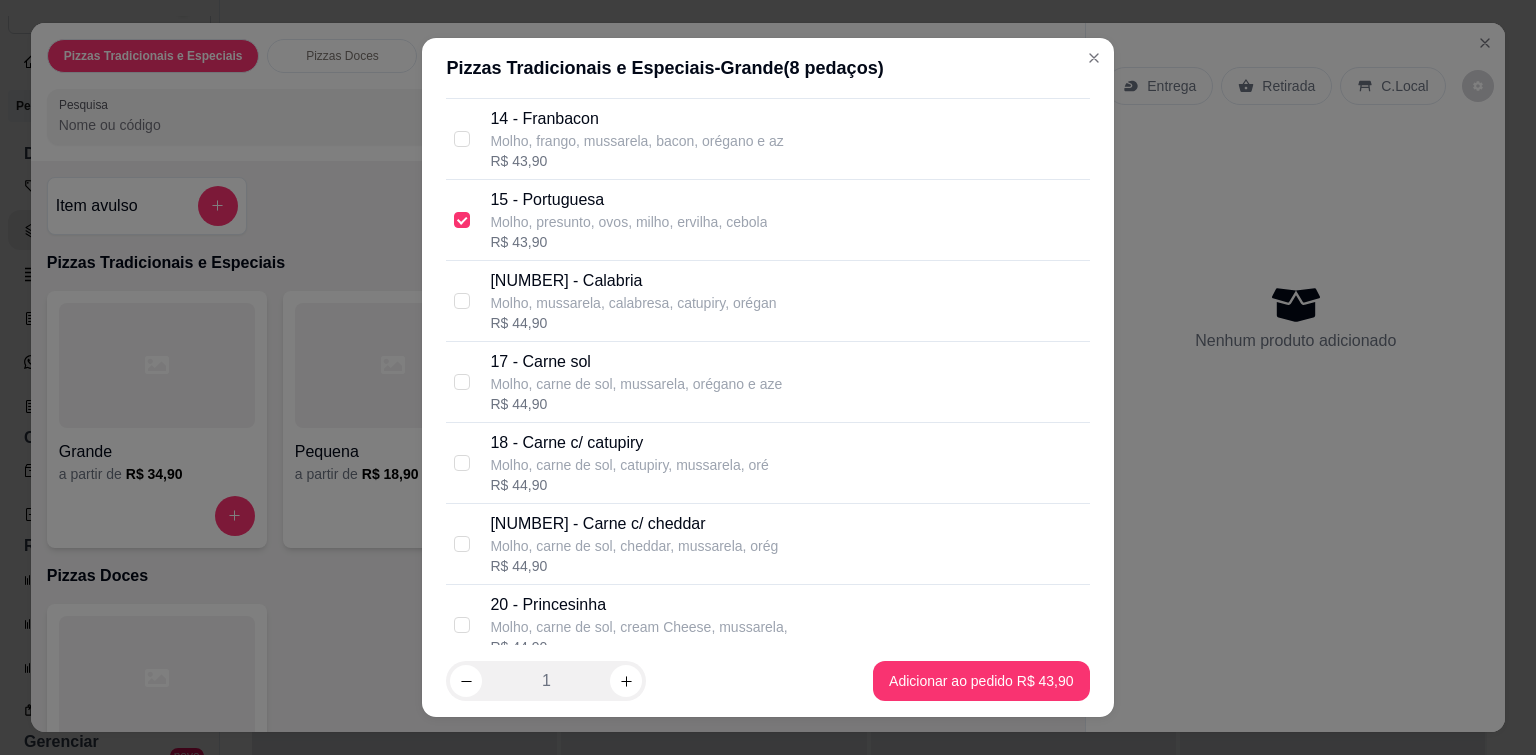 scroll, scrollTop: 1200, scrollLeft: 0, axis: vertical 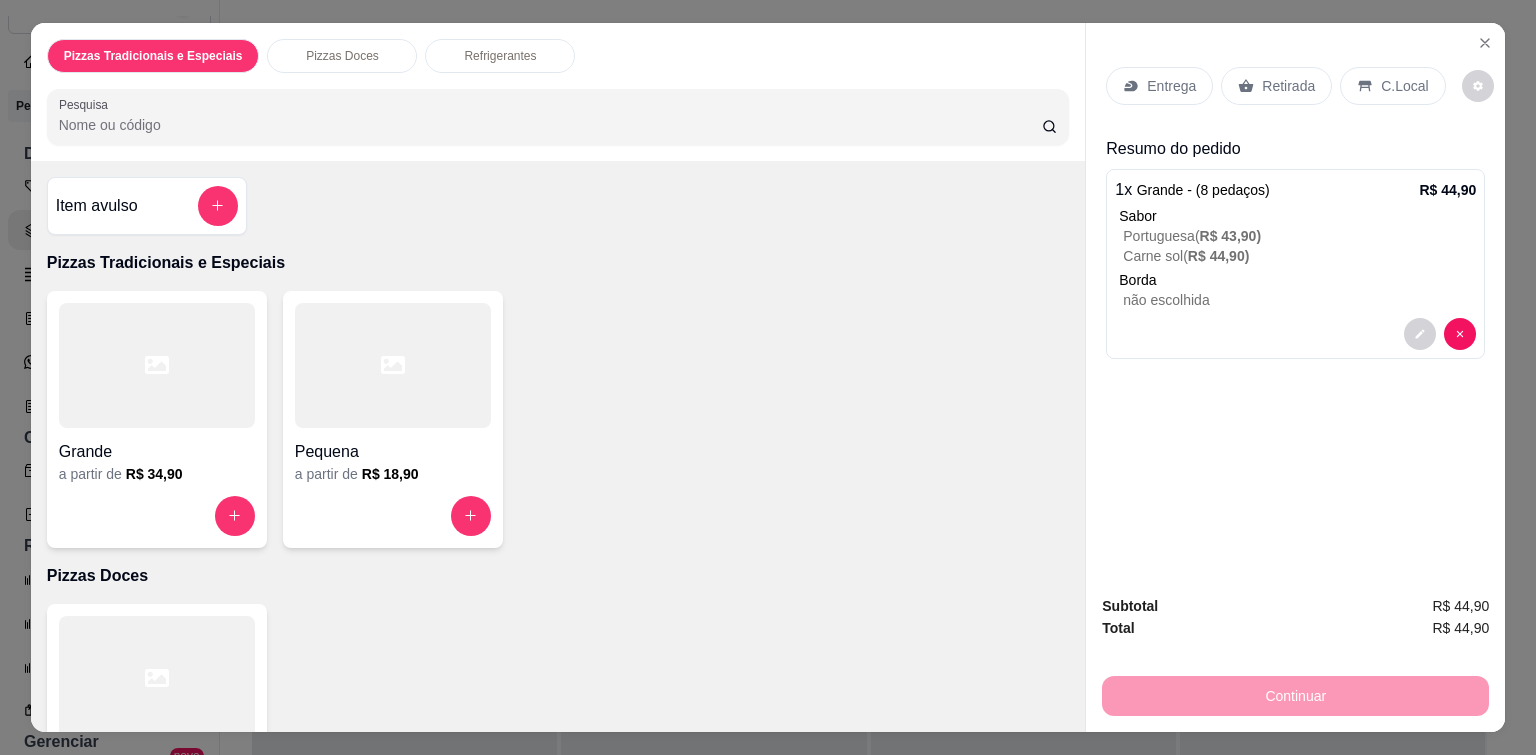 click on "Entrega" at bounding box center (1171, 86) 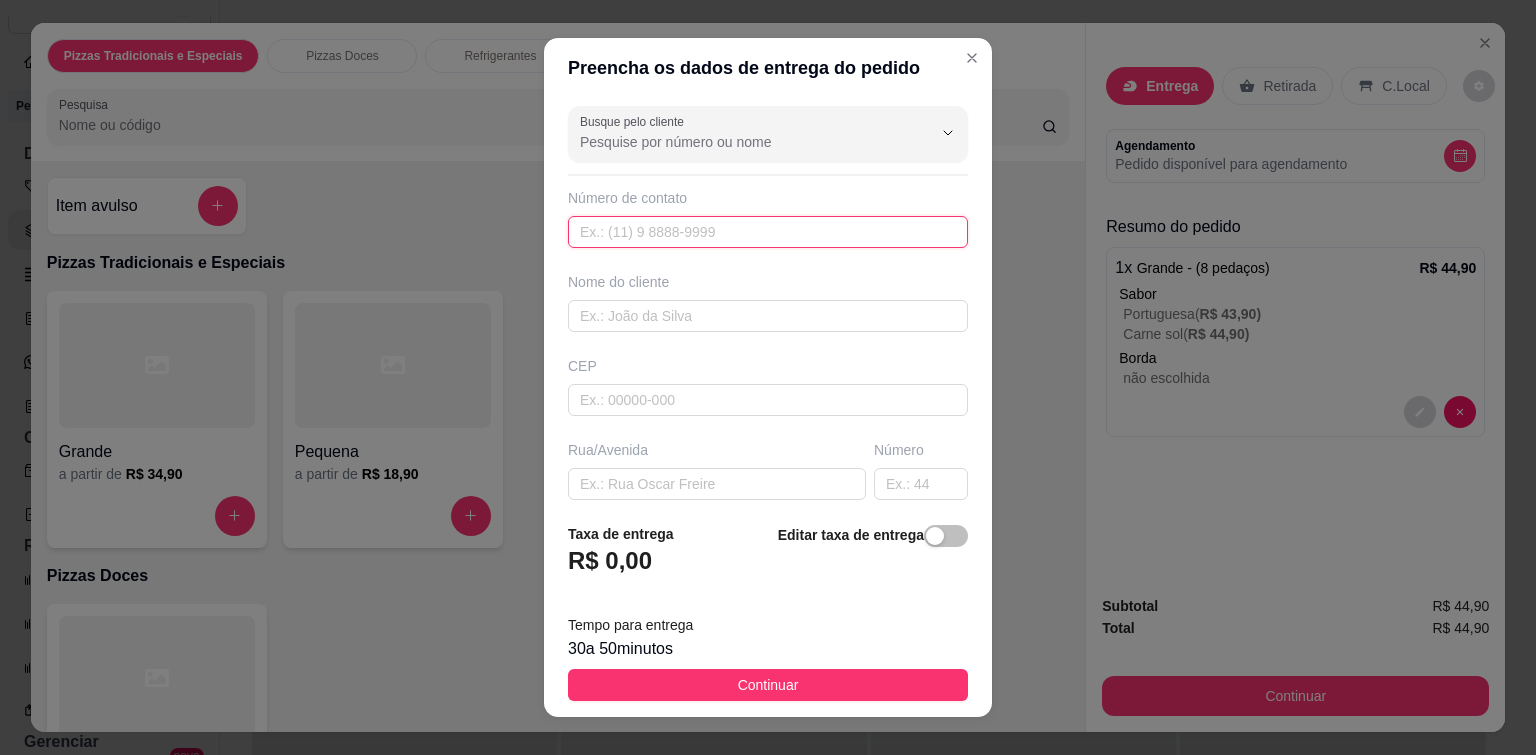 click at bounding box center (768, 232) 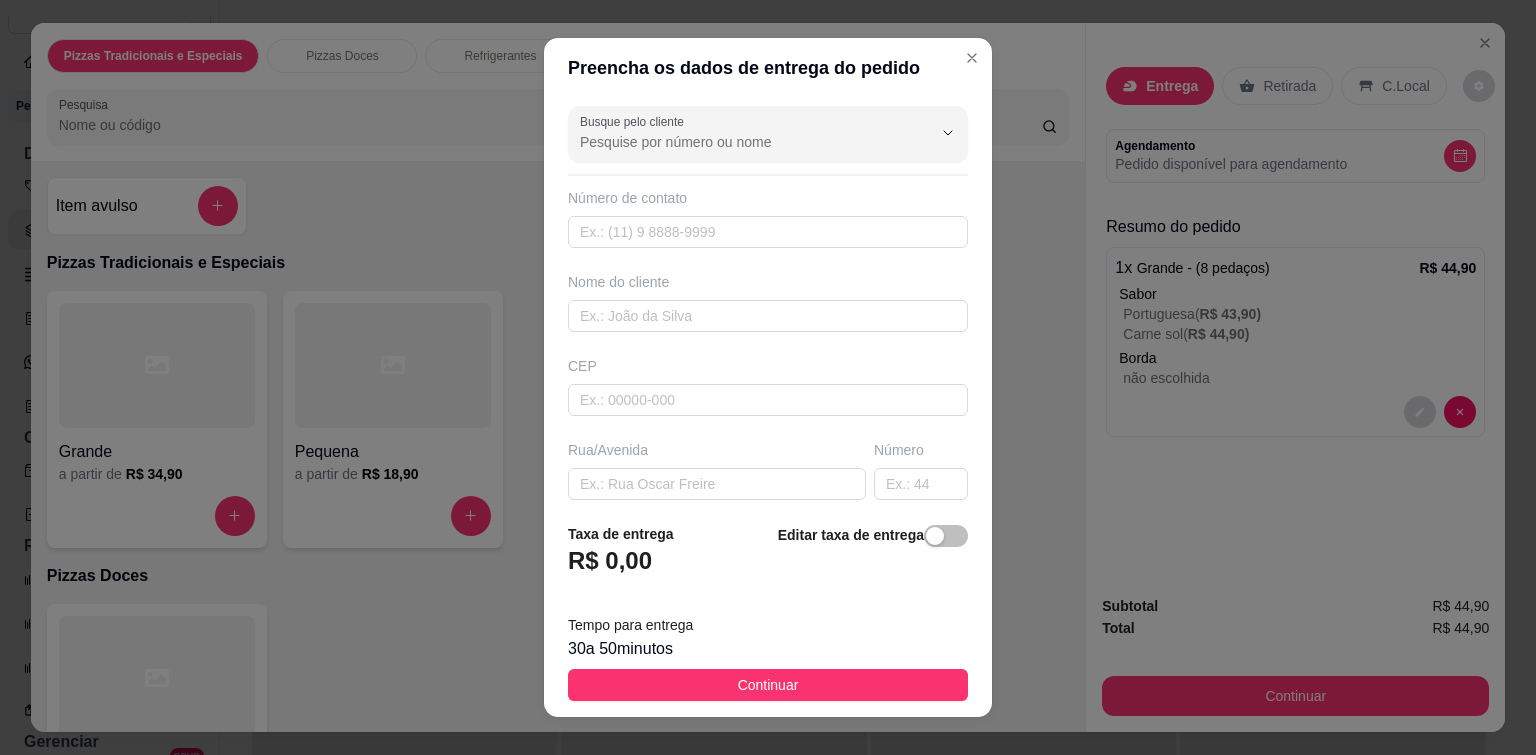 drag, startPoint x: 948, startPoint y: 406, endPoint x: 948, endPoint y: 358, distance: 48 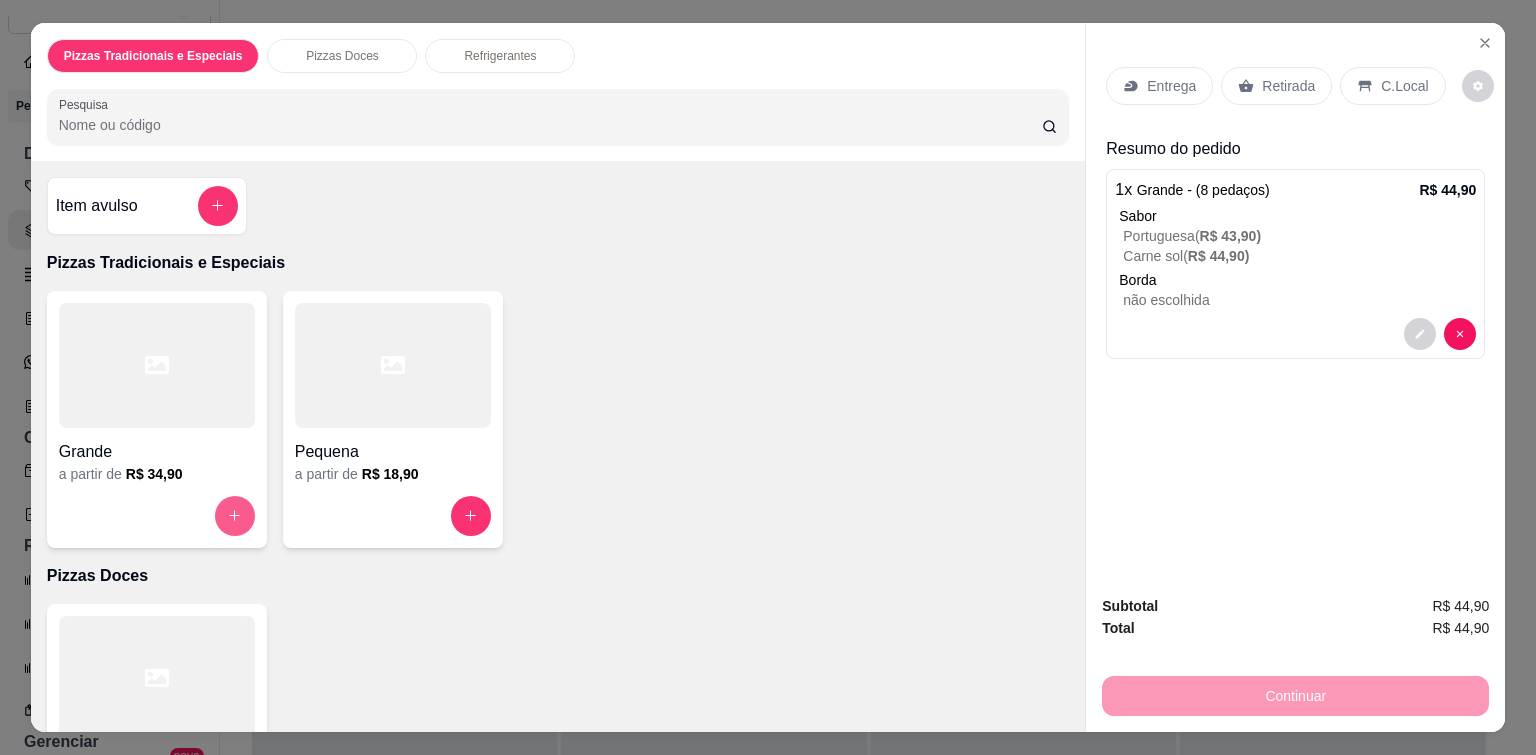 click at bounding box center [235, 516] 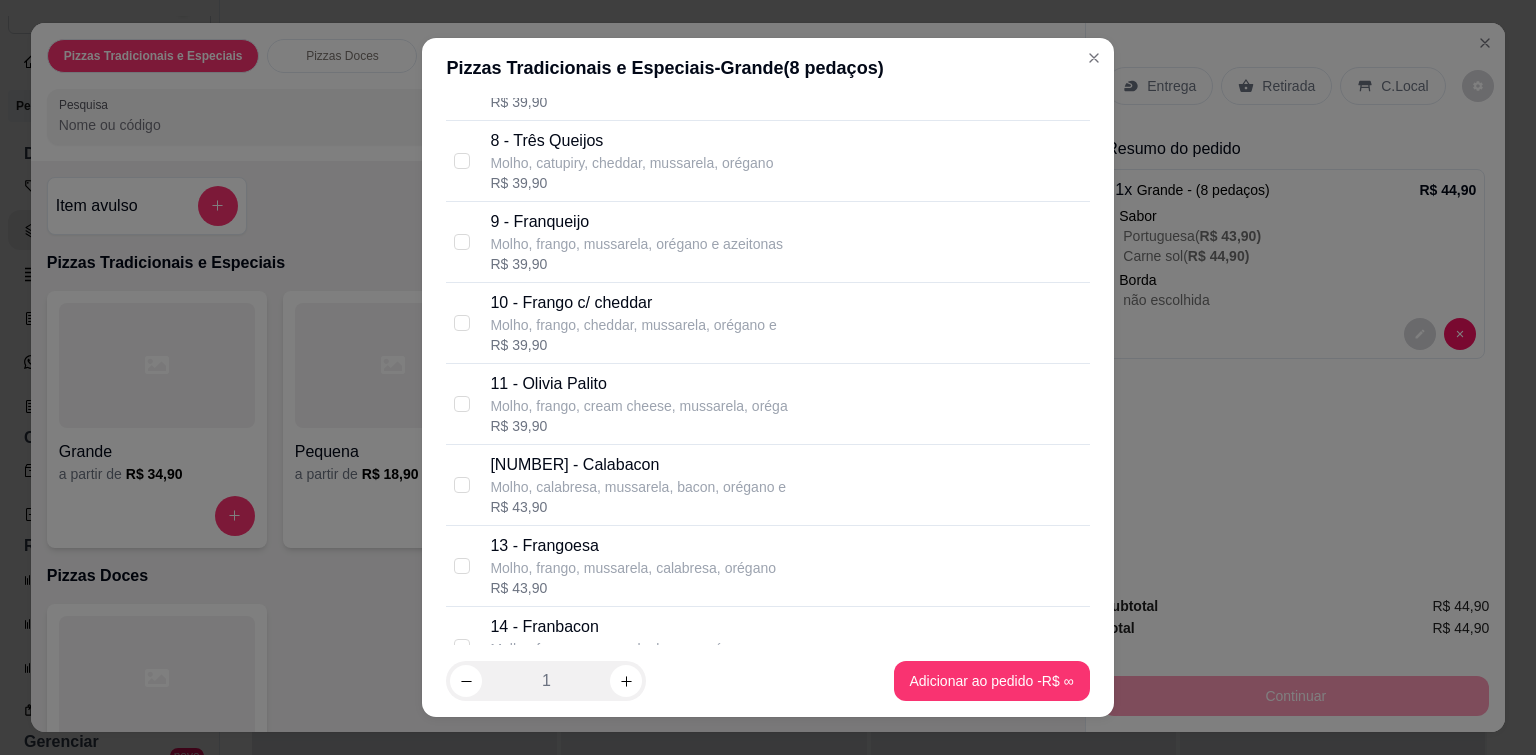 scroll, scrollTop: 700, scrollLeft: 0, axis: vertical 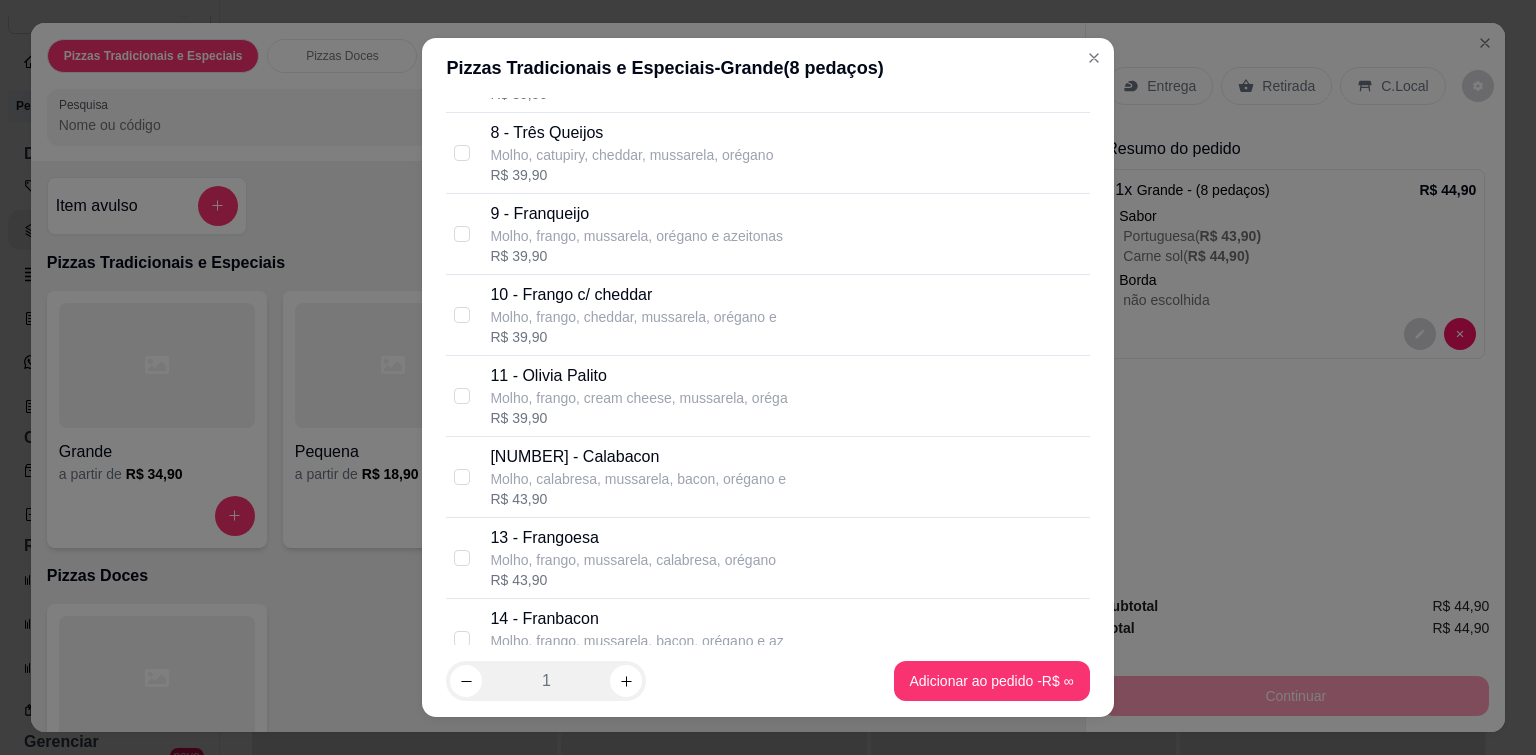click on "11 - Olivia Palito Molho, frango, cream cheese, mussarela, oréga R$ 39,90" at bounding box center [767, 396] 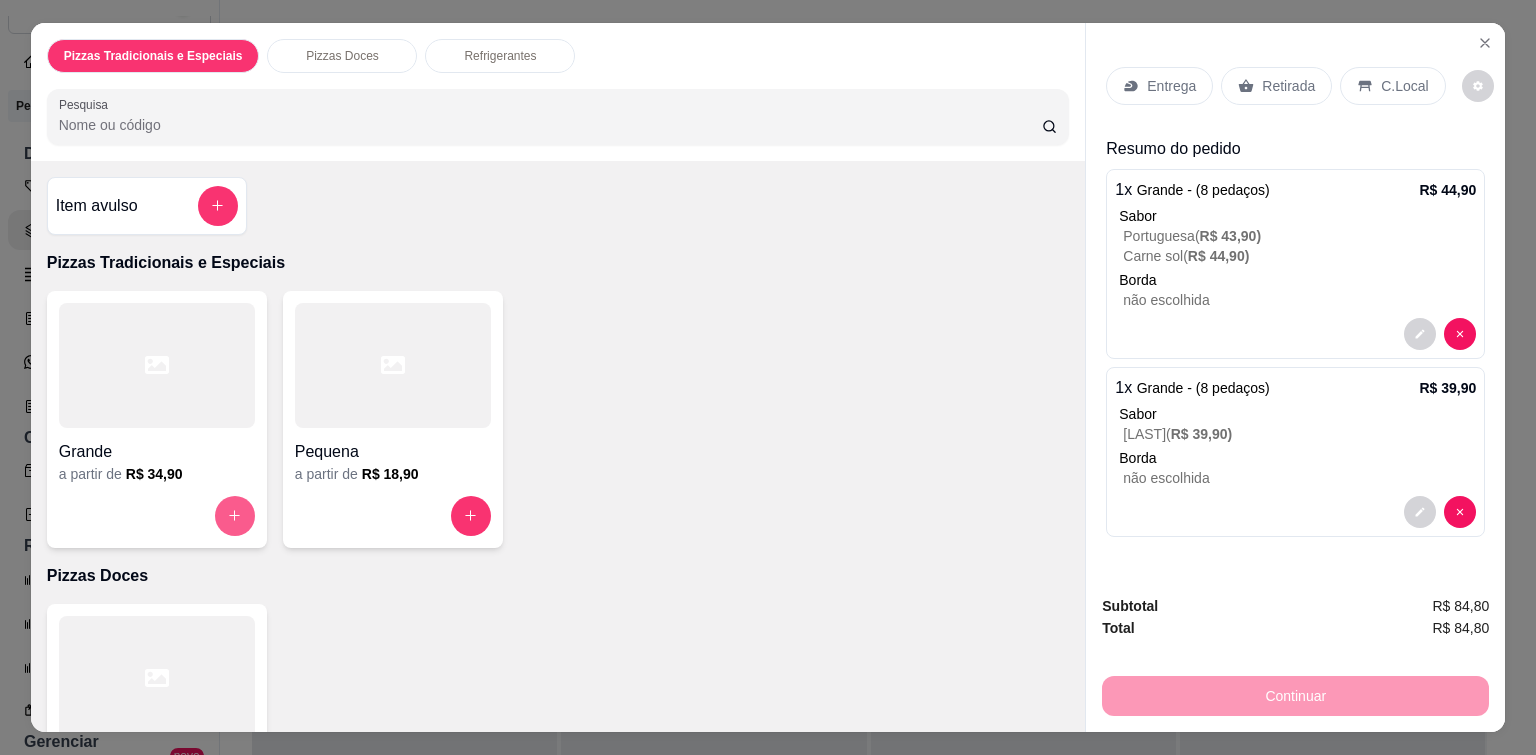 click at bounding box center (235, 516) 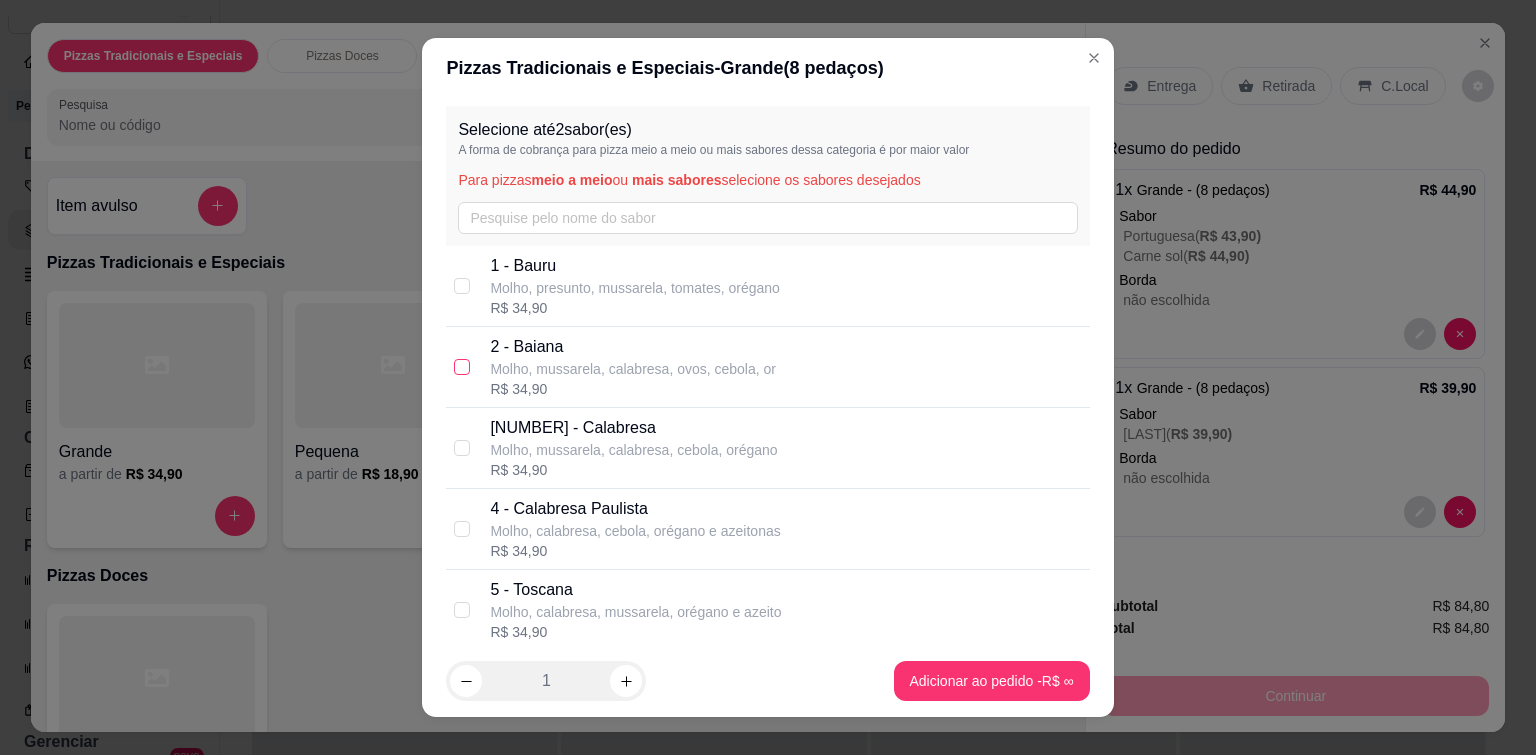 click at bounding box center (462, 367) 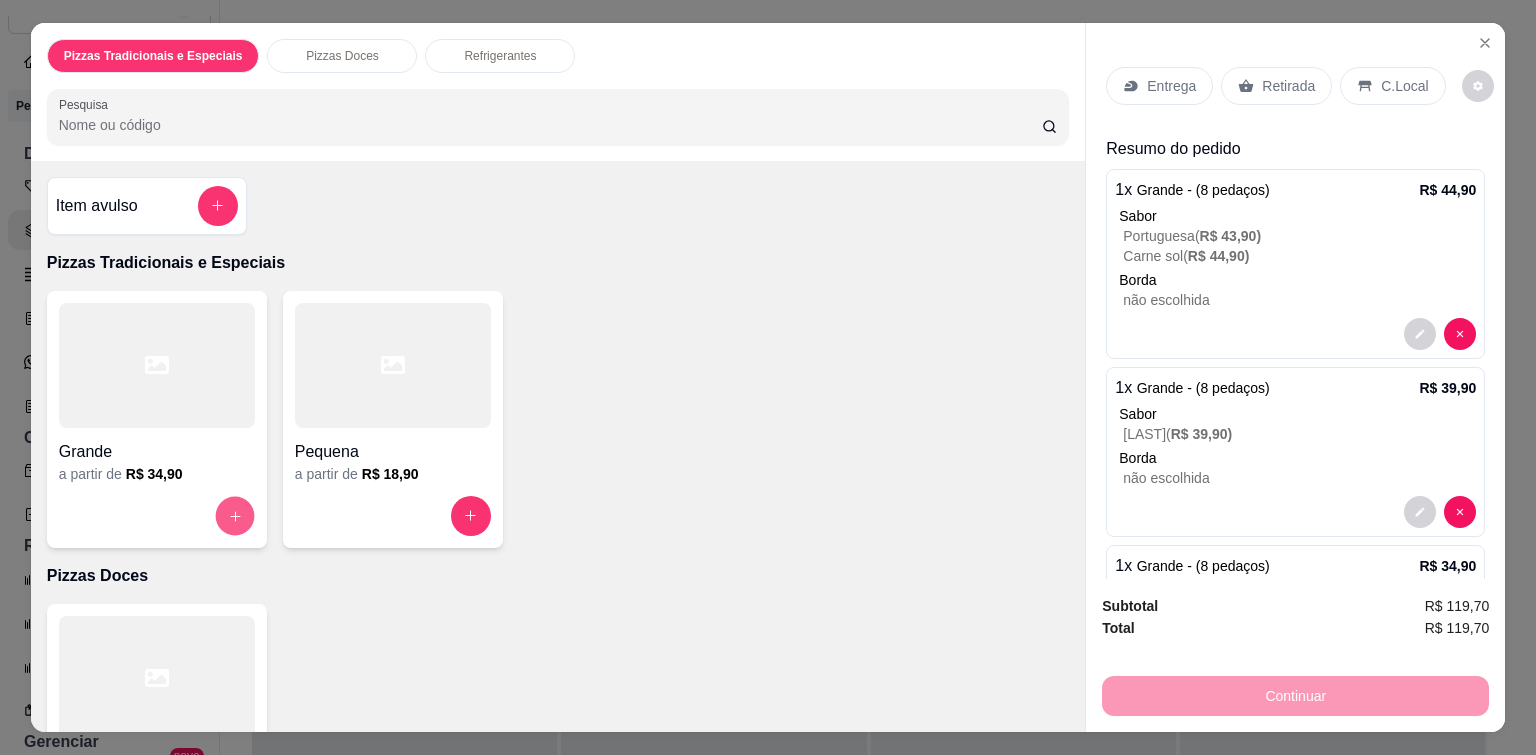 click 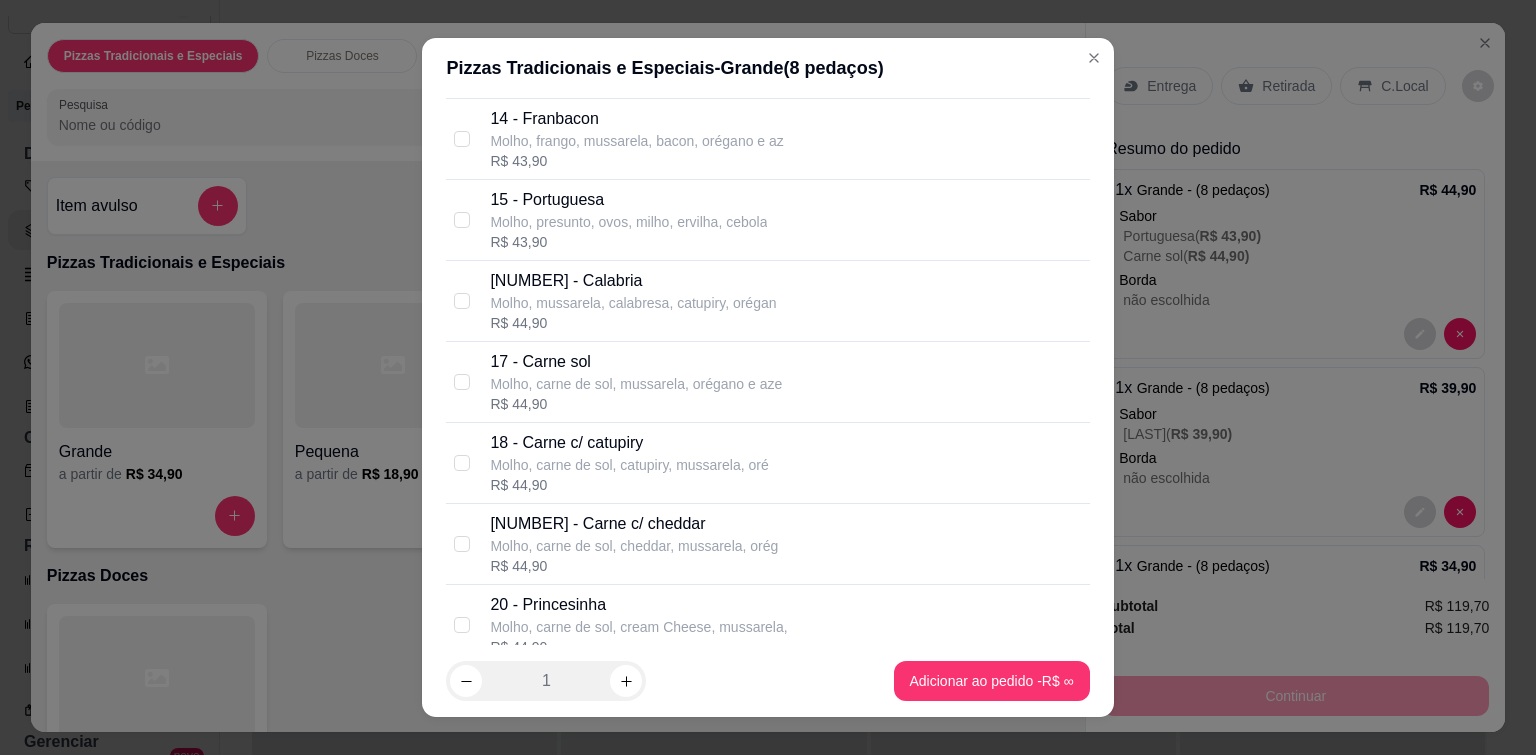 scroll, scrollTop: 1500, scrollLeft: 0, axis: vertical 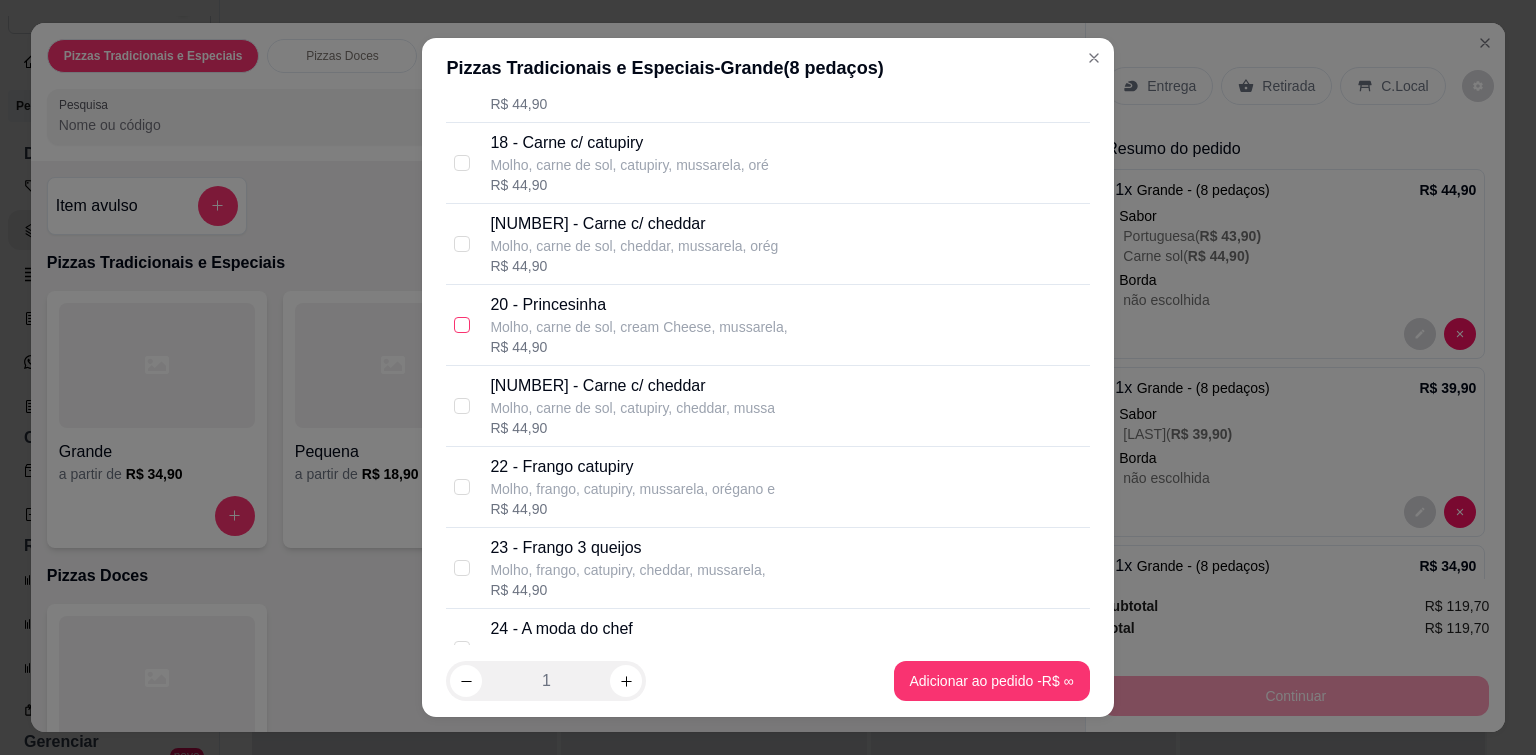 click at bounding box center [462, 325] 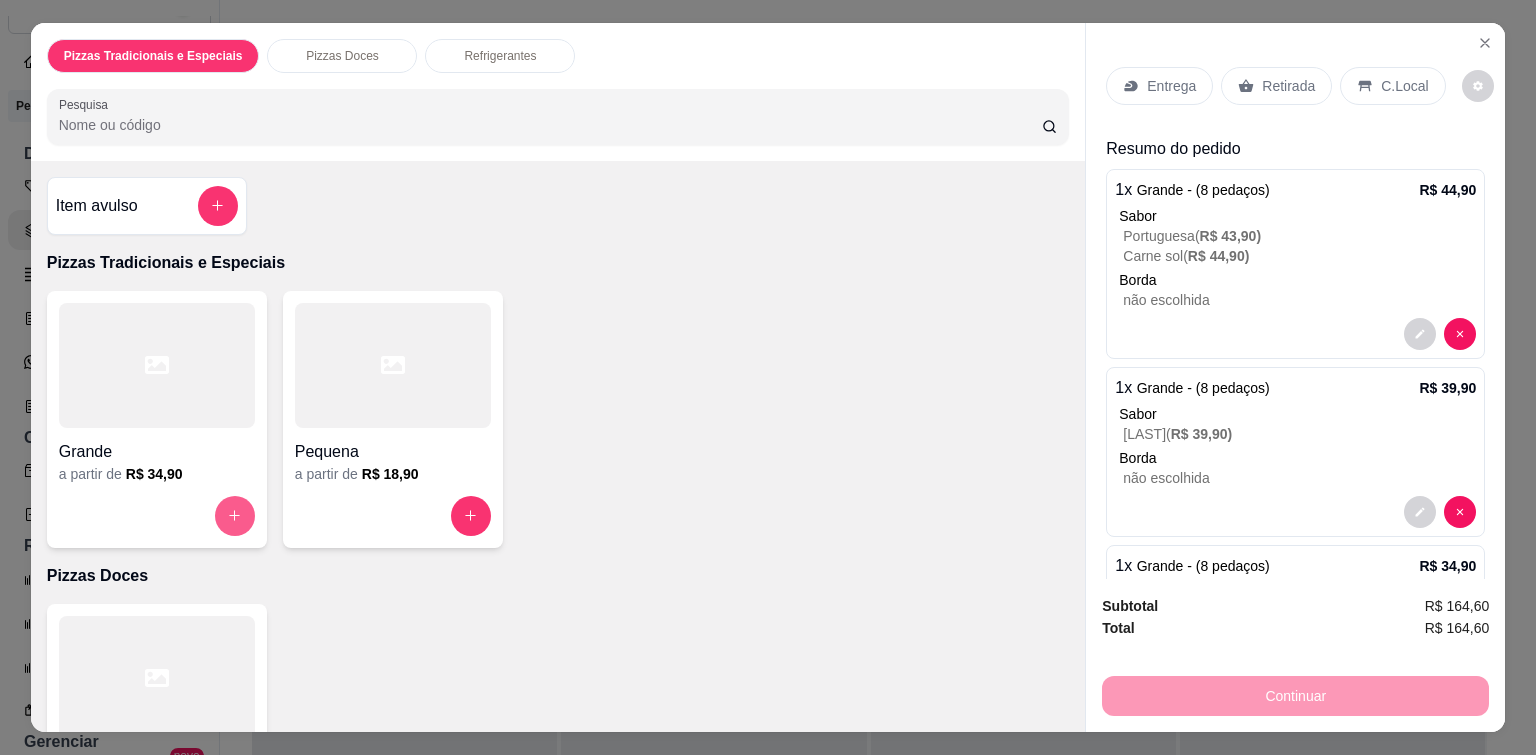 click 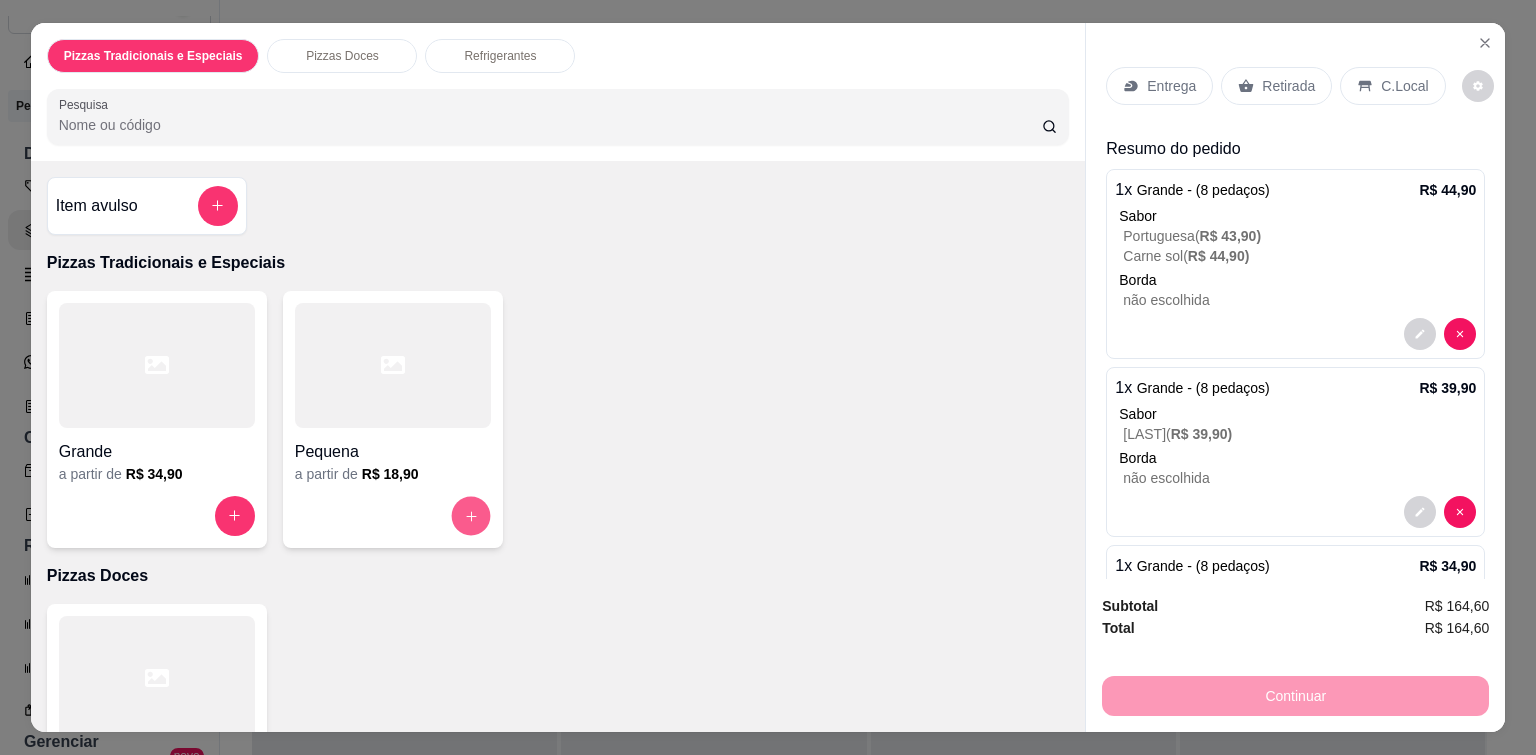 click at bounding box center [470, 515] 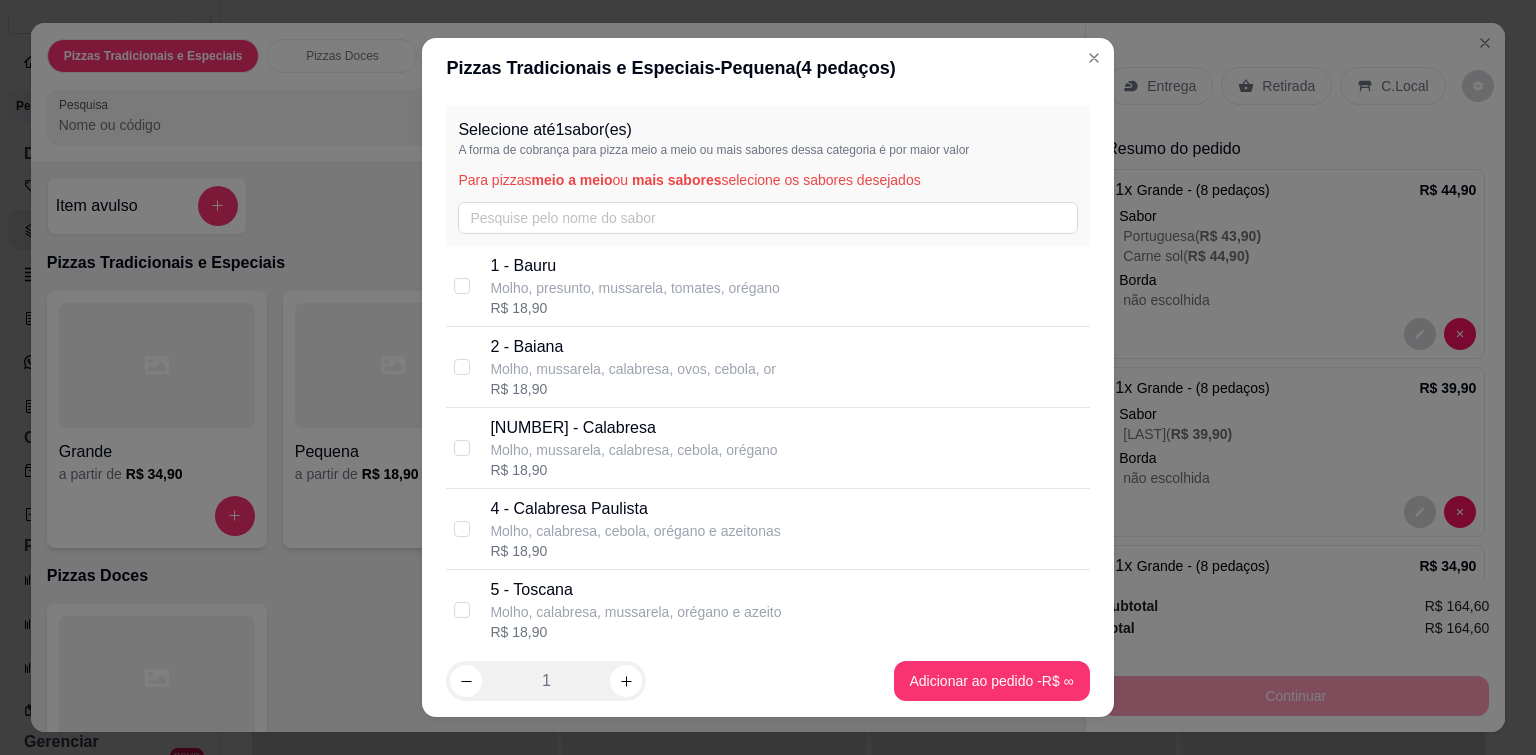 drag, startPoint x: 459, startPoint y: 366, endPoint x: 512, endPoint y: 439, distance: 90.21086 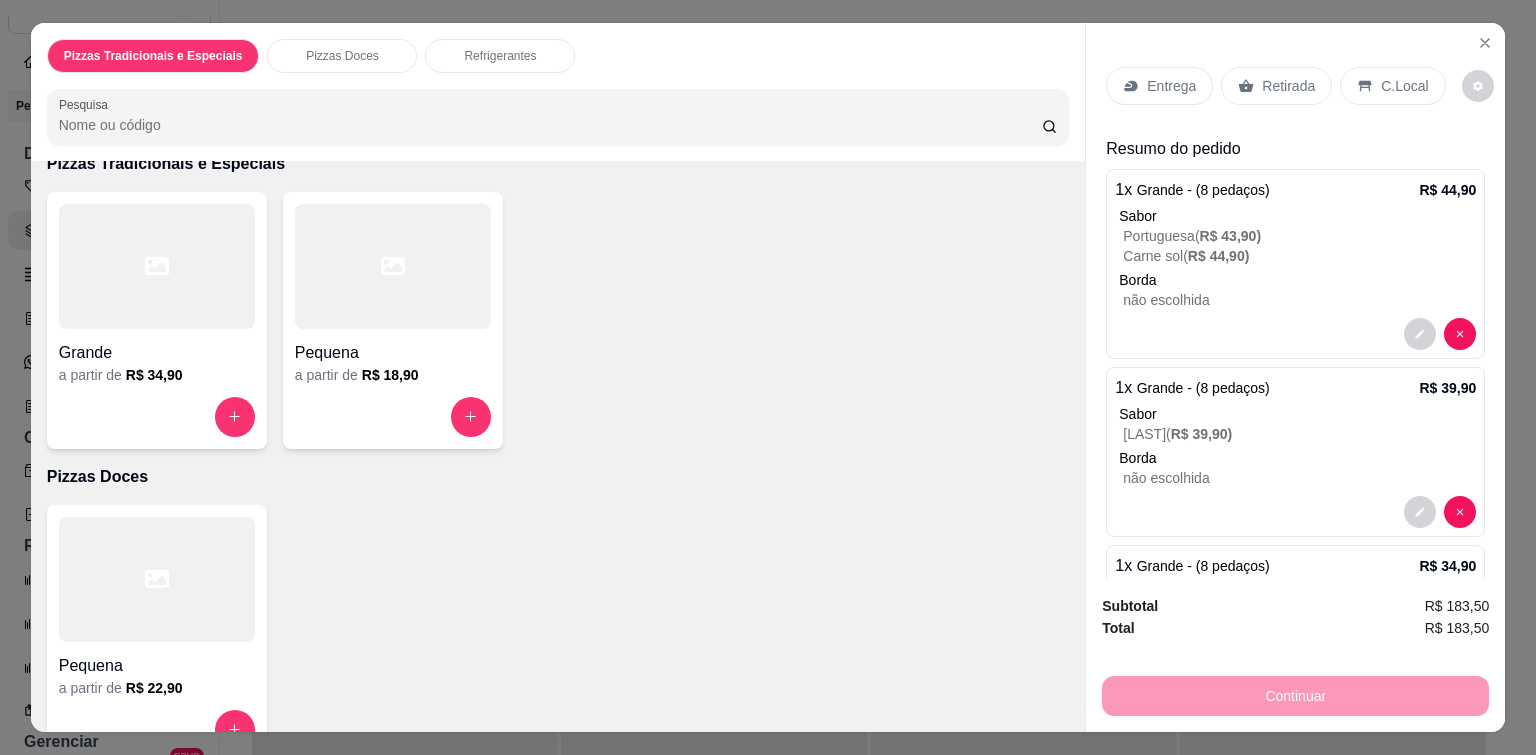 scroll, scrollTop: 100, scrollLeft: 0, axis: vertical 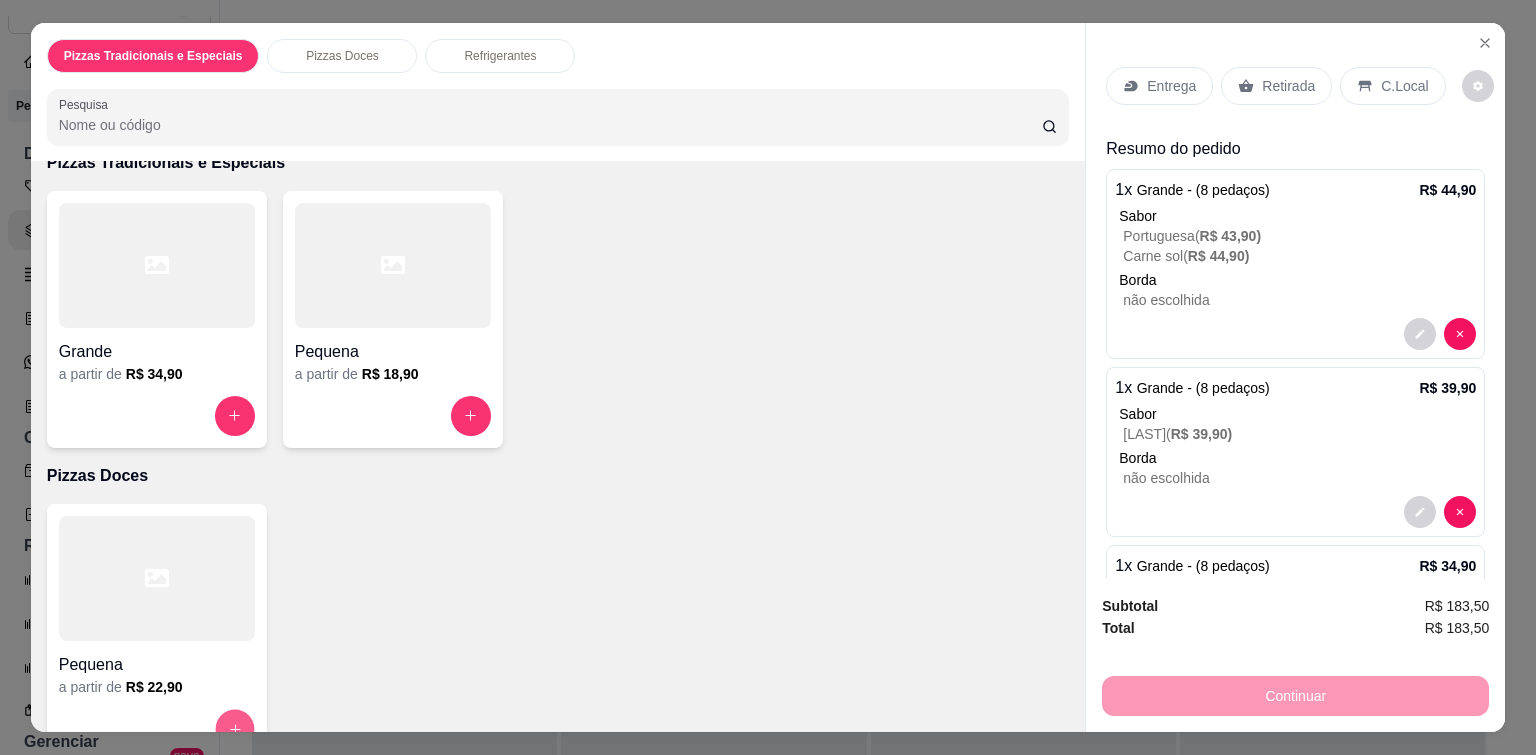 click 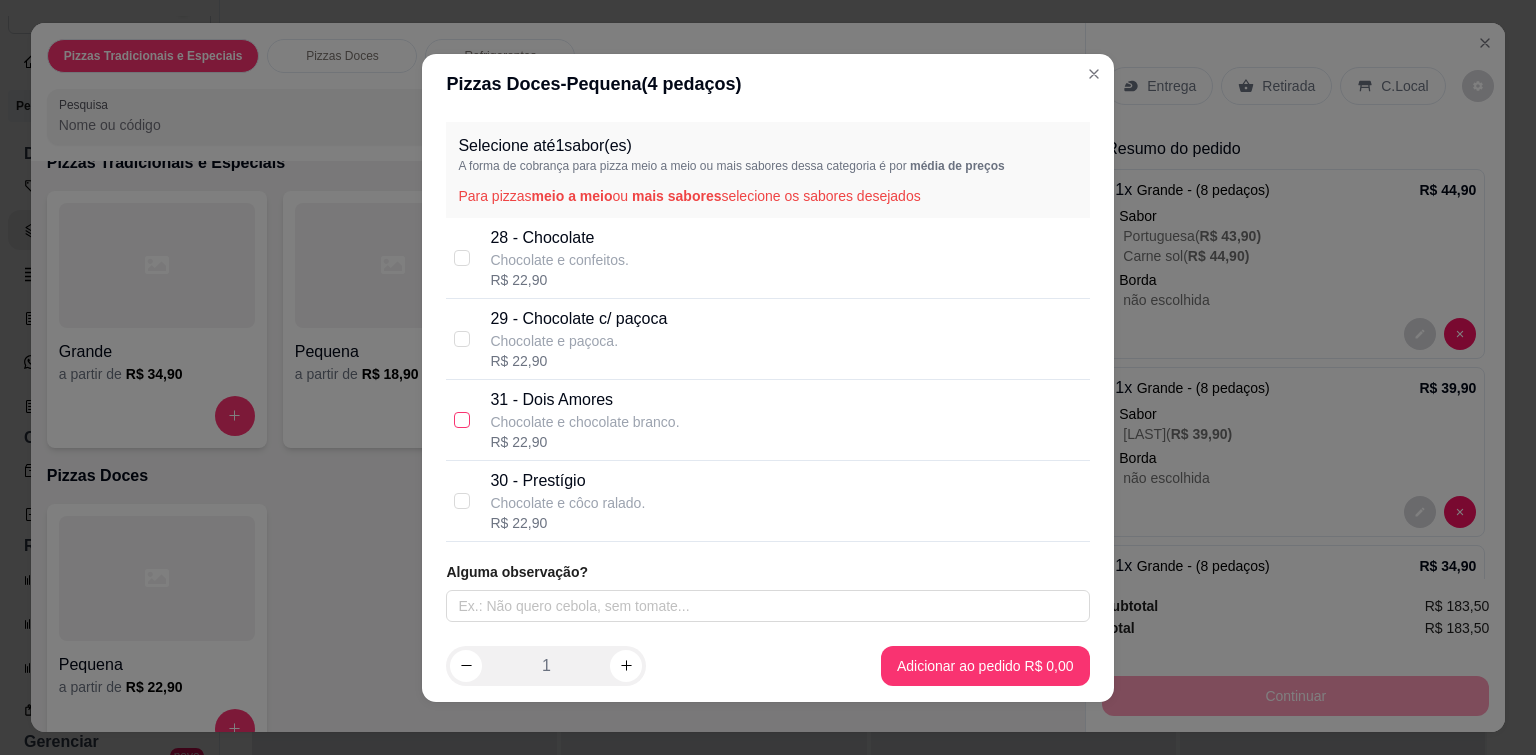 click at bounding box center (462, 420) 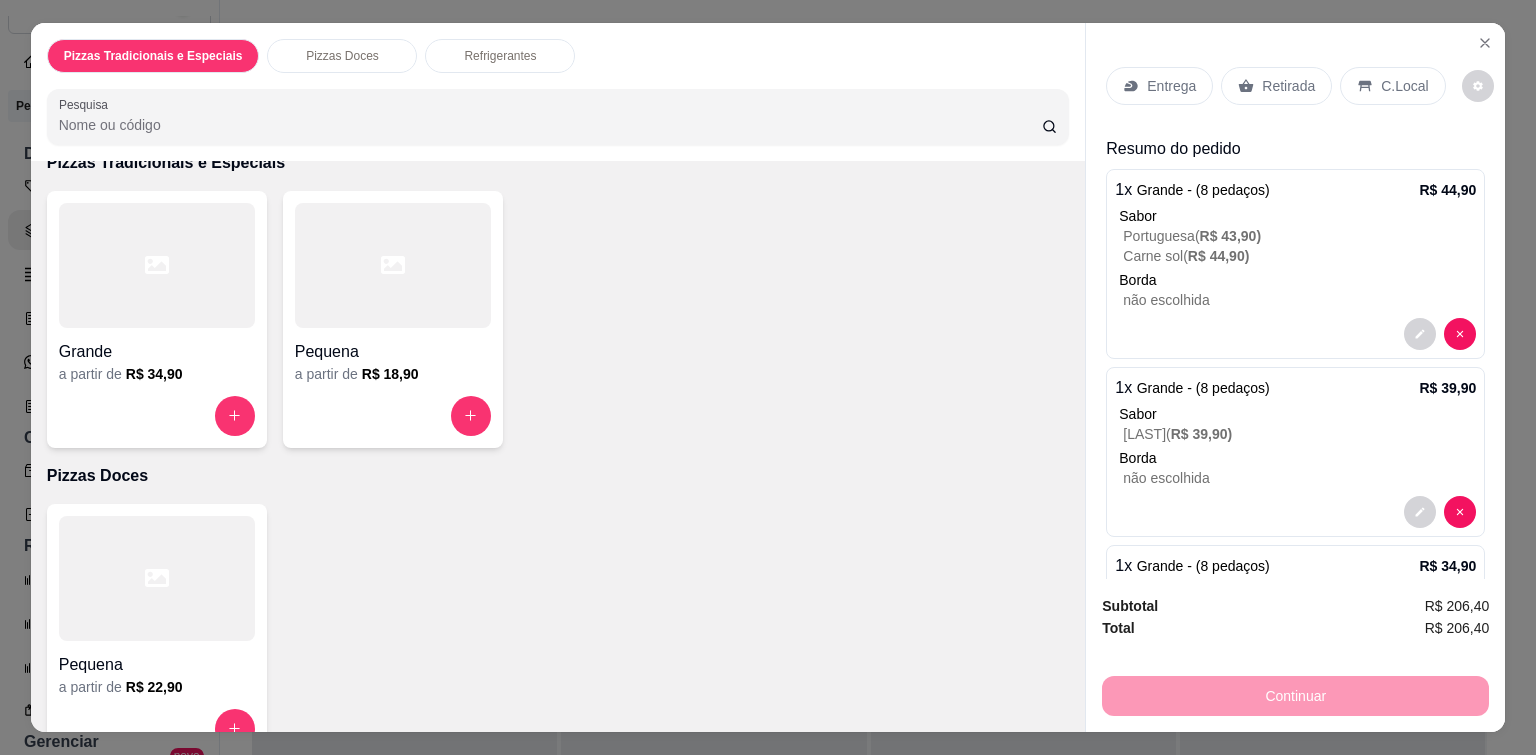 click on "Entrega" at bounding box center [1171, 86] 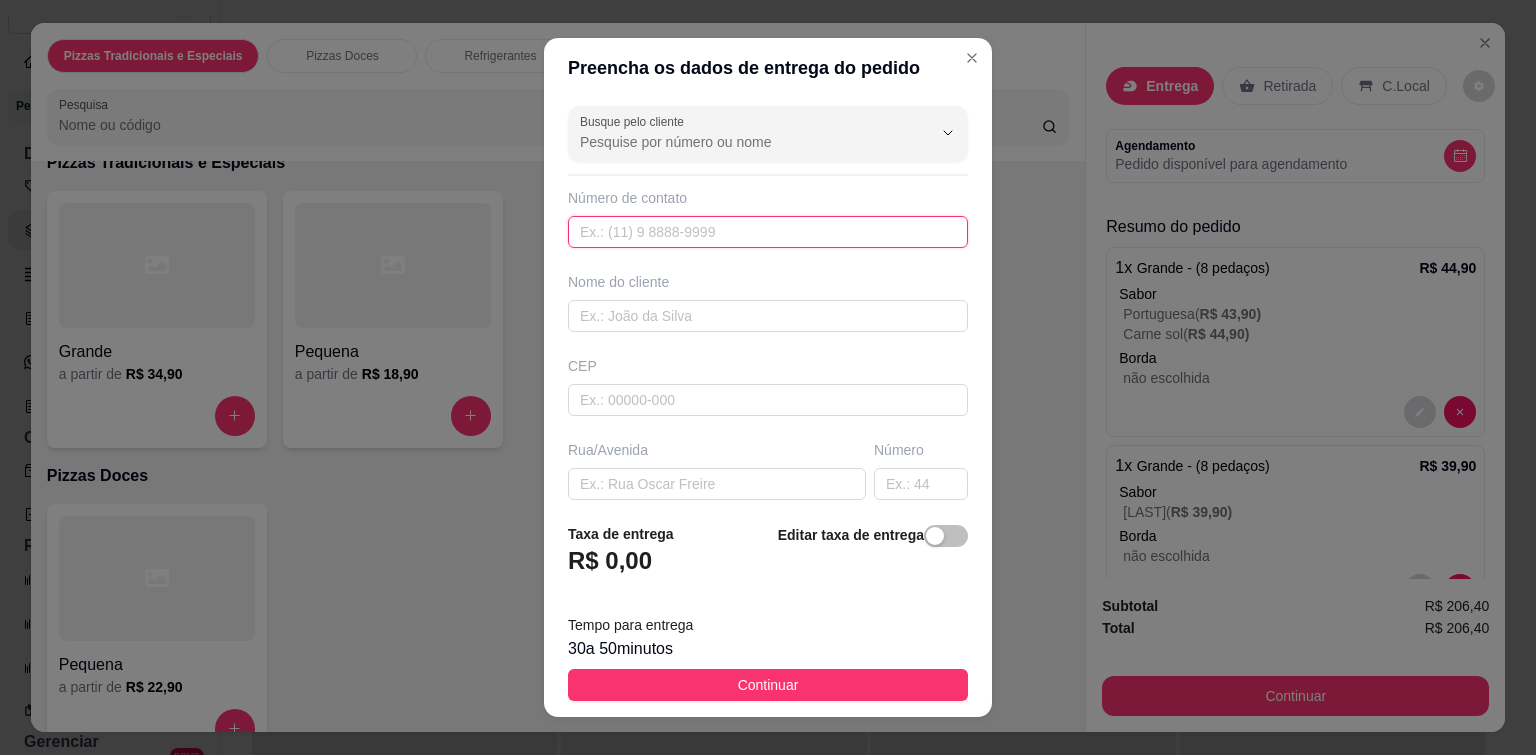 click at bounding box center (768, 232) 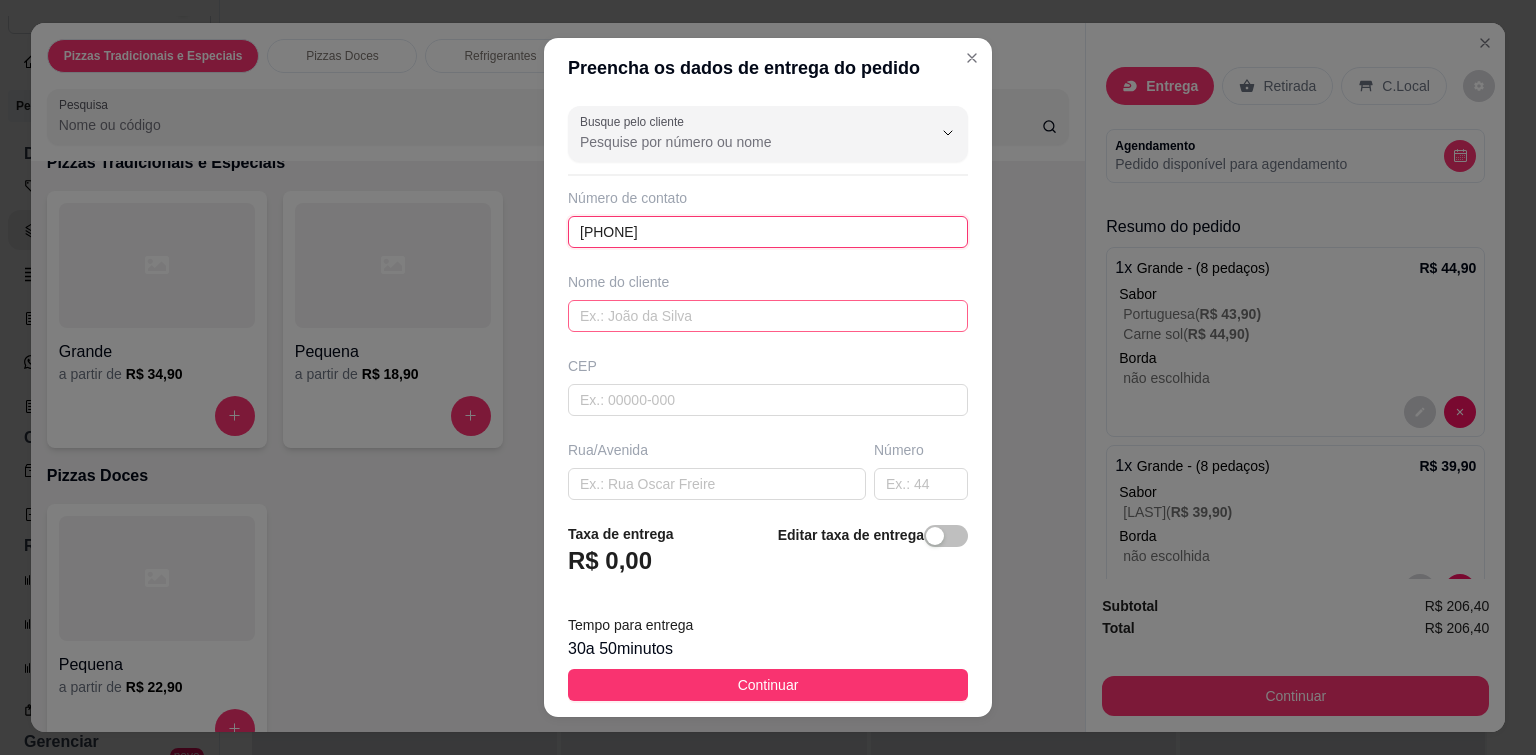 type on "[PHONE]" 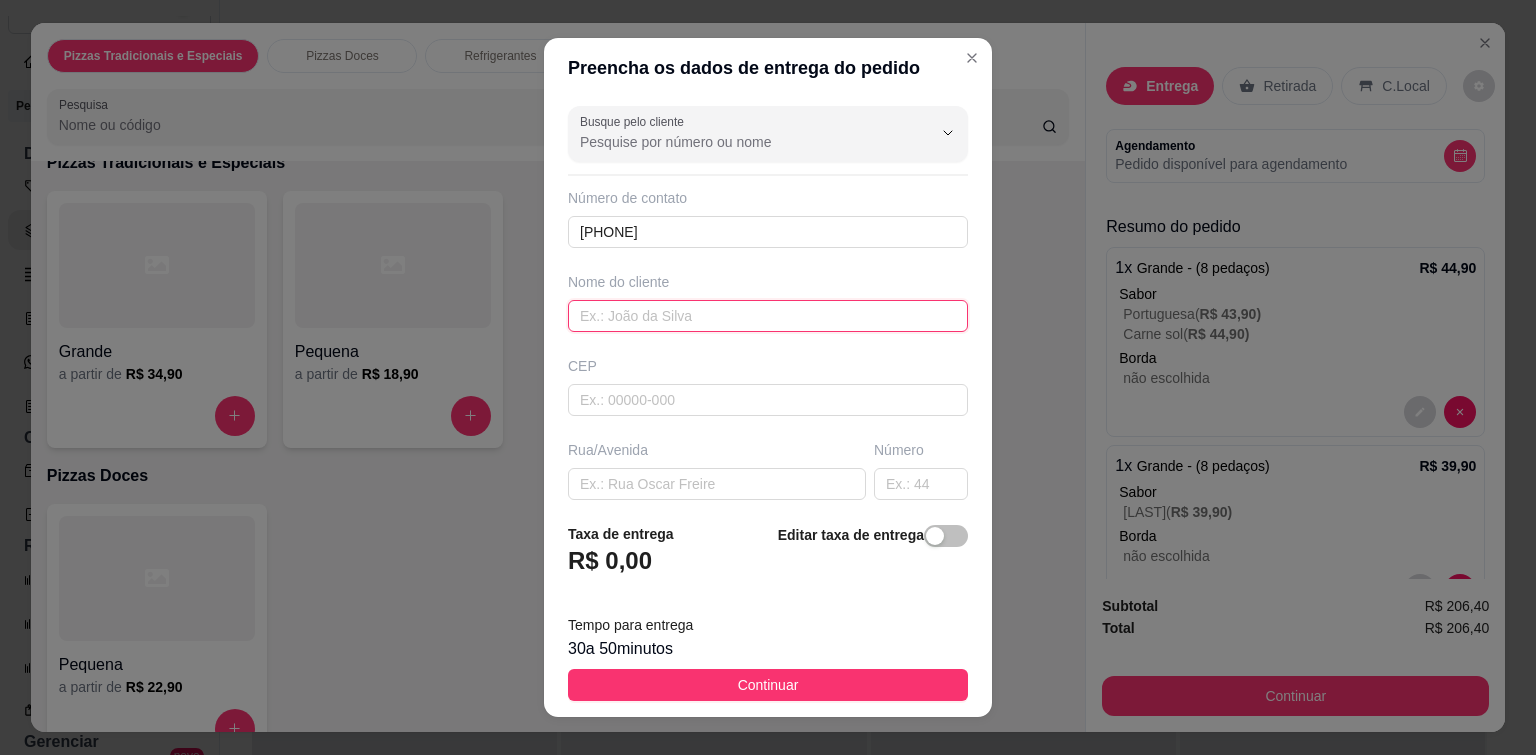 click at bounding box center (768, 316) 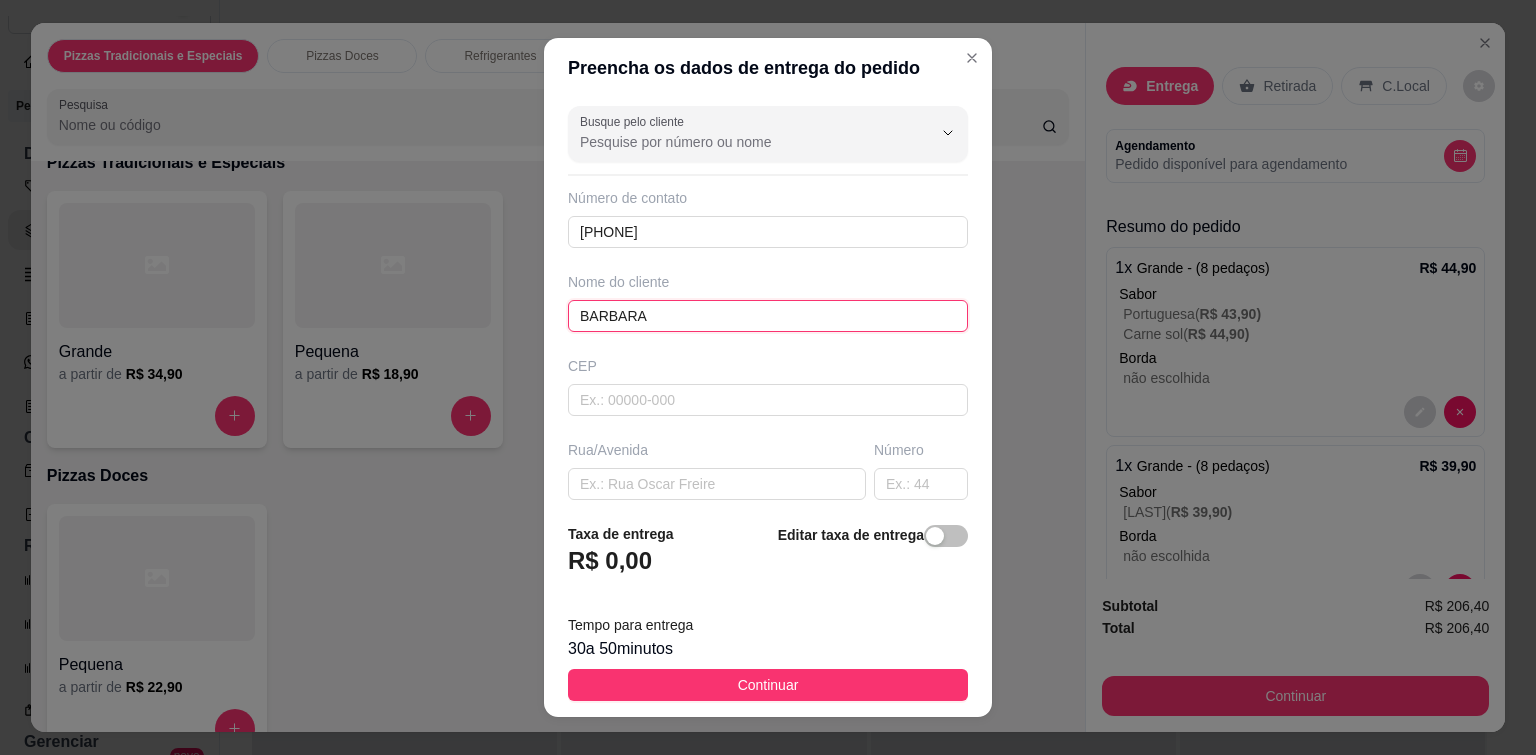 type on "BARBARA" 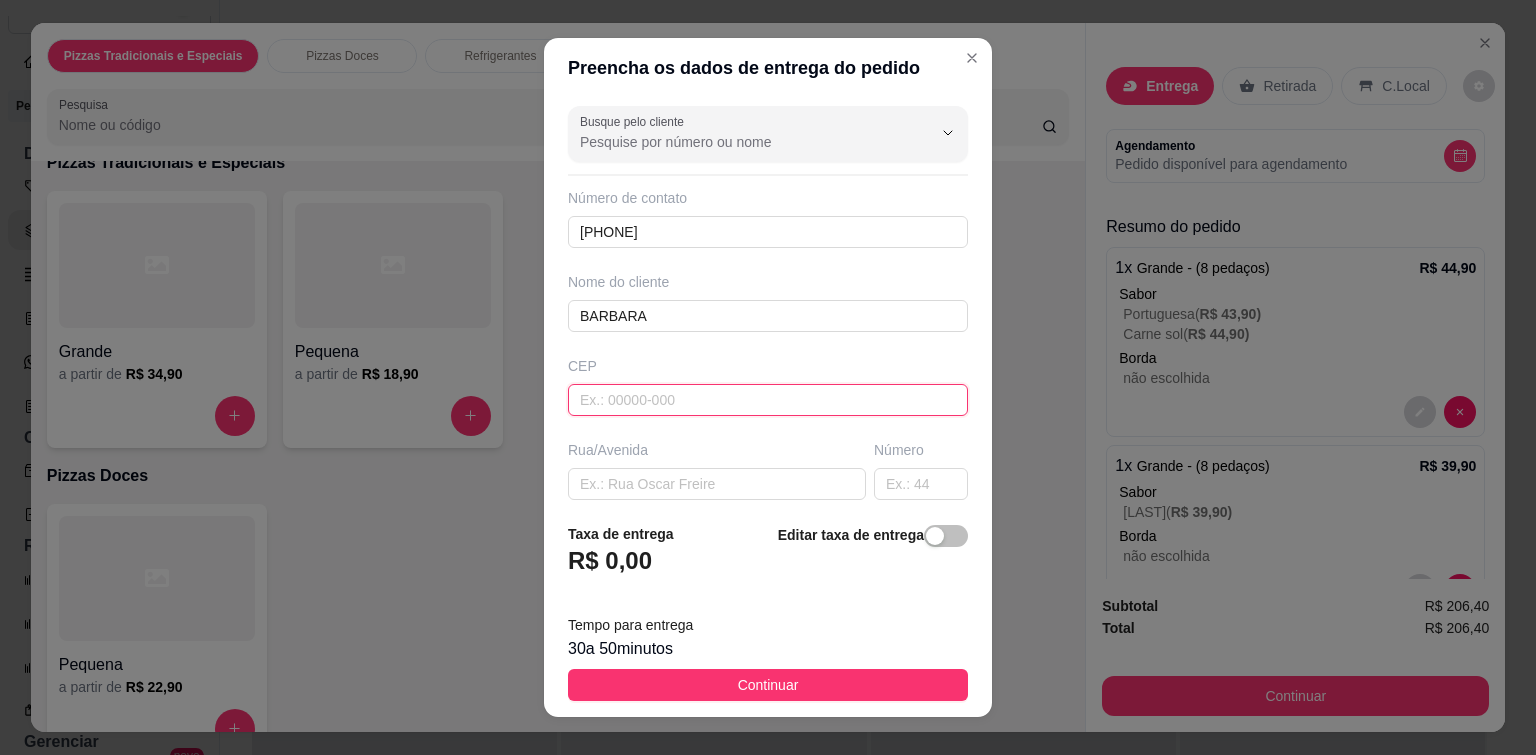 click at bounding box center [768, 400] 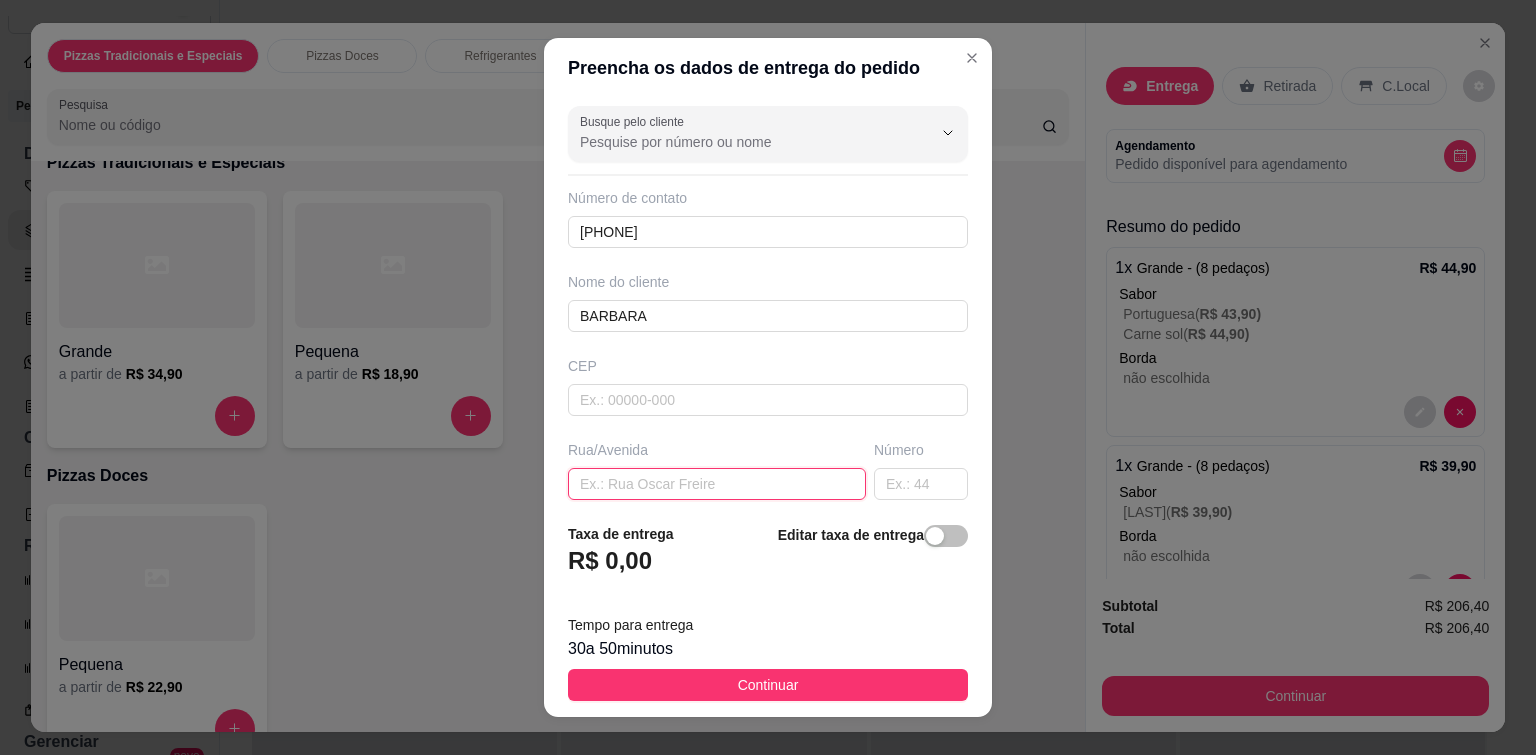 click at bounding box center (717, 484) 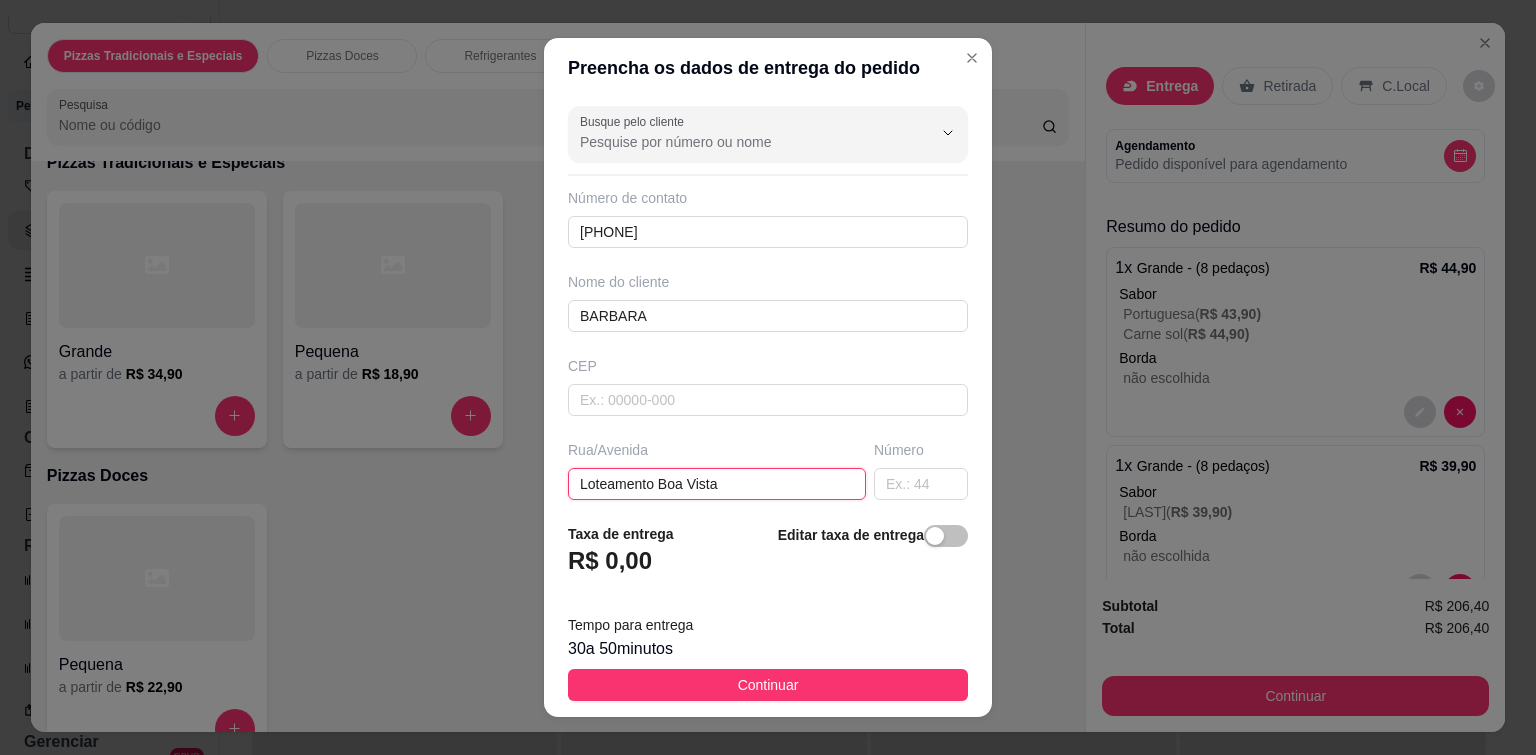 click on "Loteamento Boa Vista" at bounding box center (717, 484) 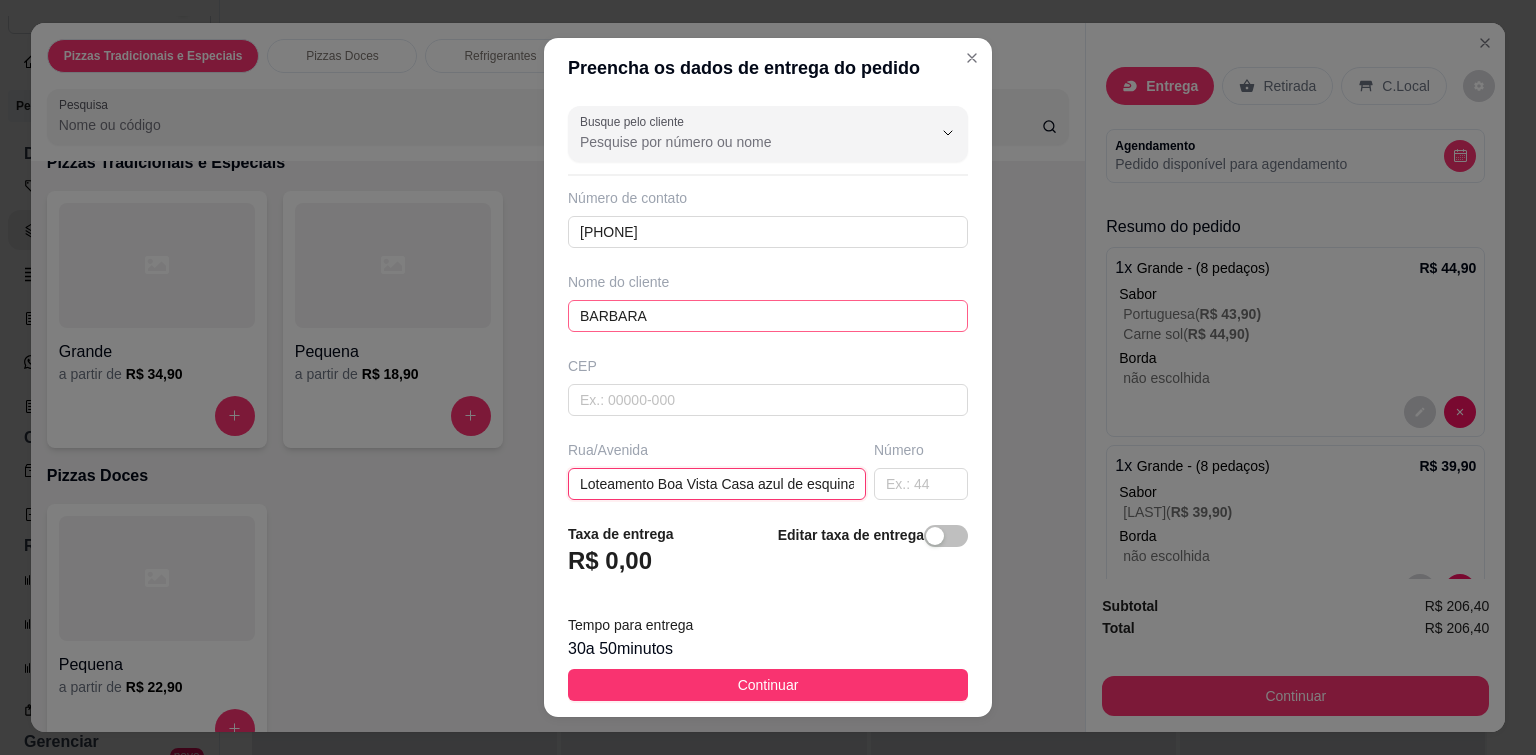 scroll, scrollTop: 0, scrollLeft: 17, axis: horizontal 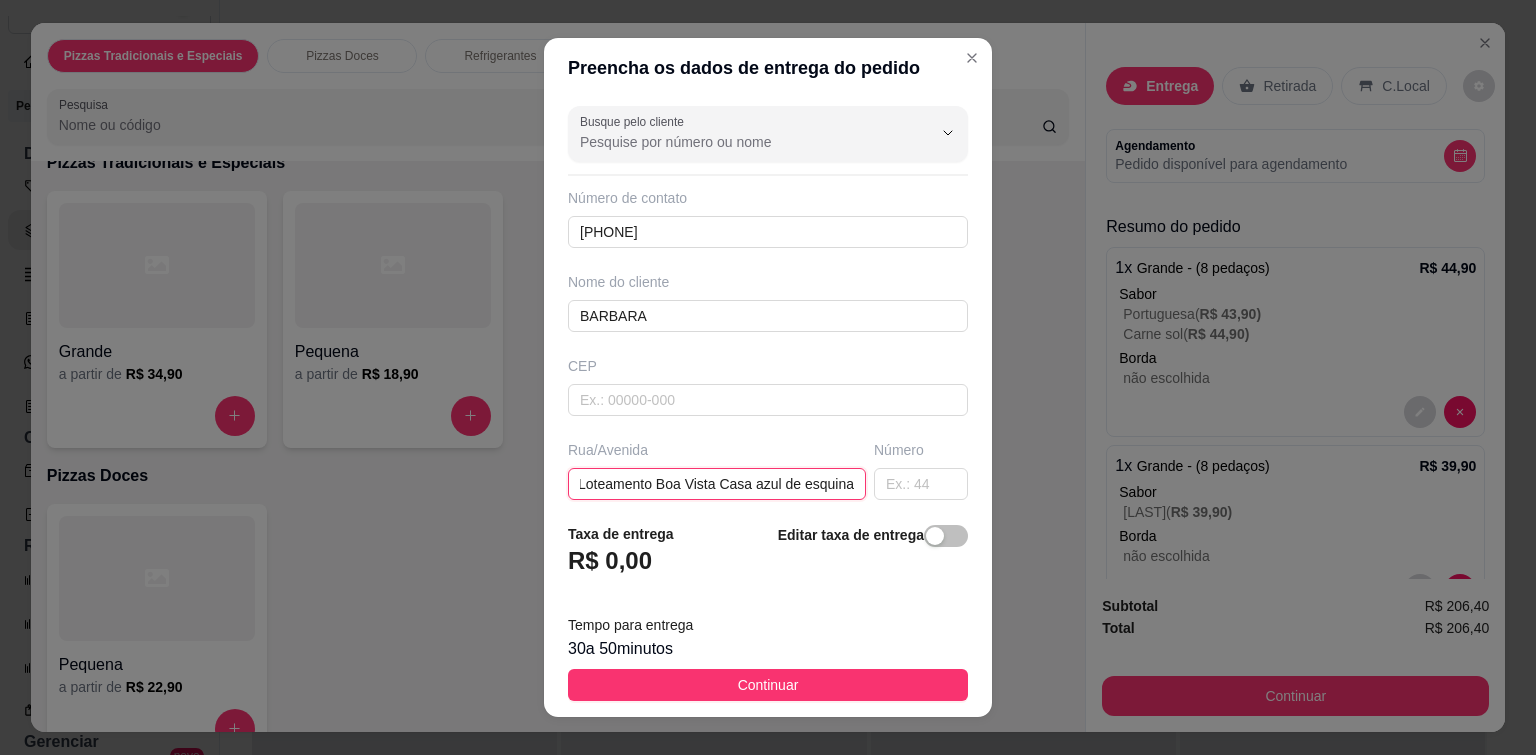 type on "Loteamento Boa Vista Casa azul de esquina" 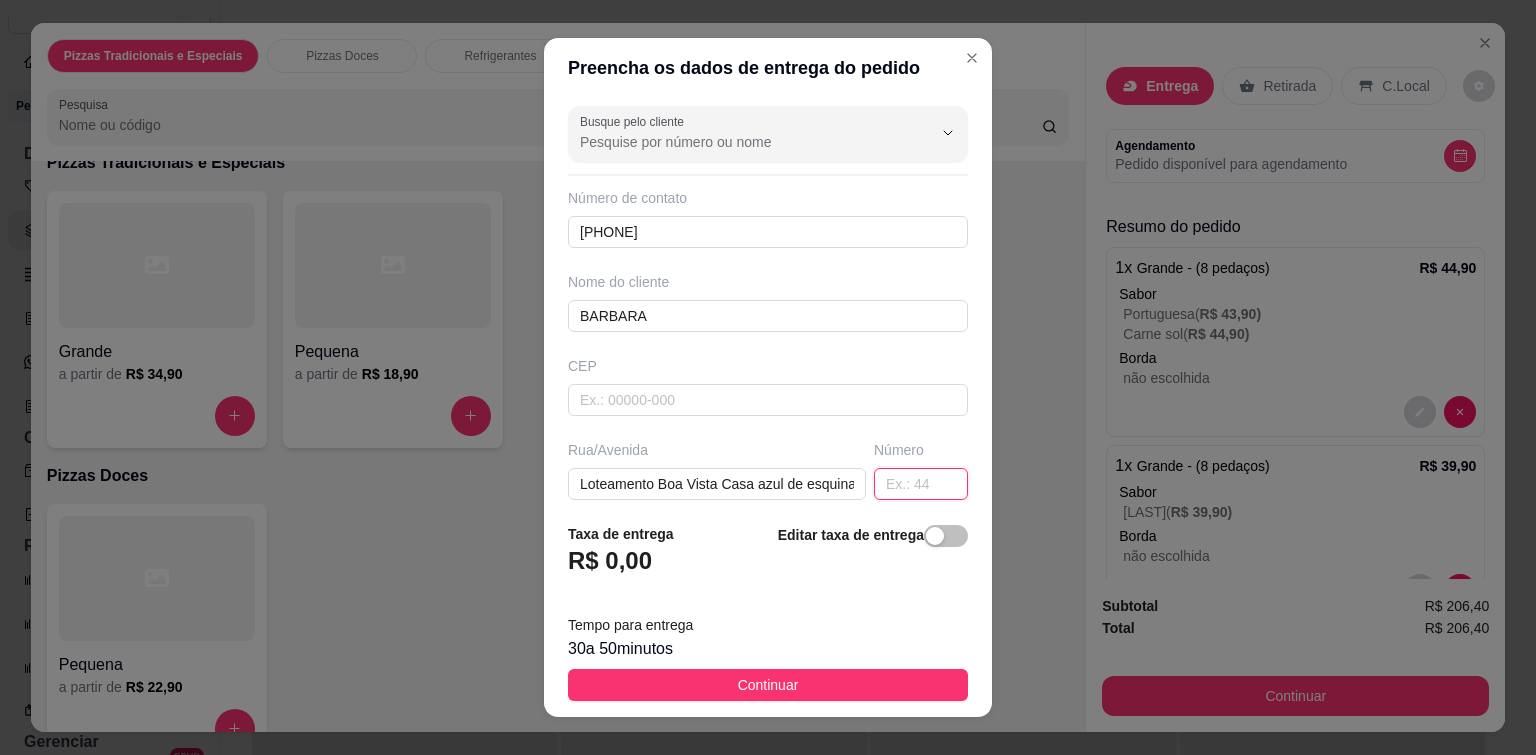 click at bounding box center (921, 484) 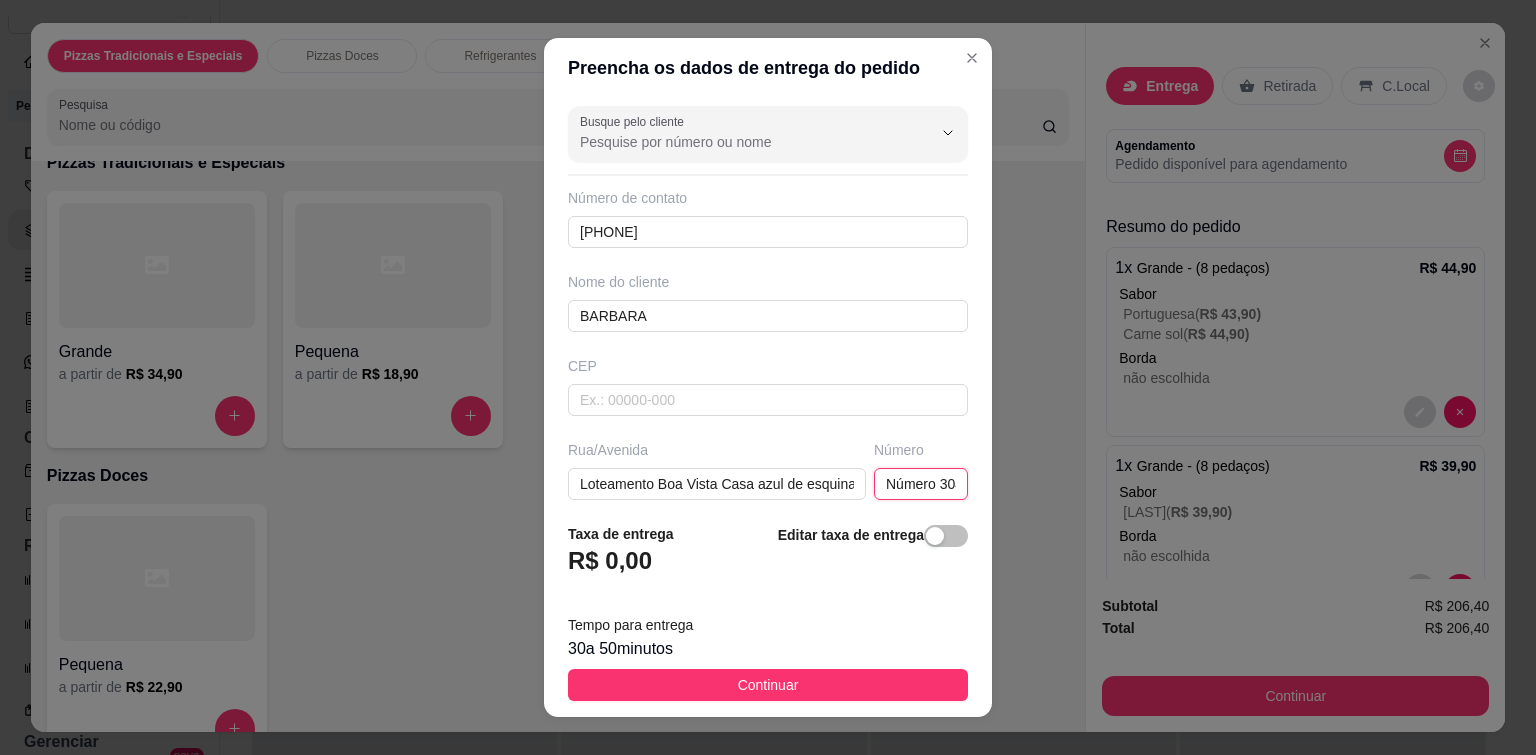scroll, scrollTop: 0, scrollLeft: 15, axis: horizontal 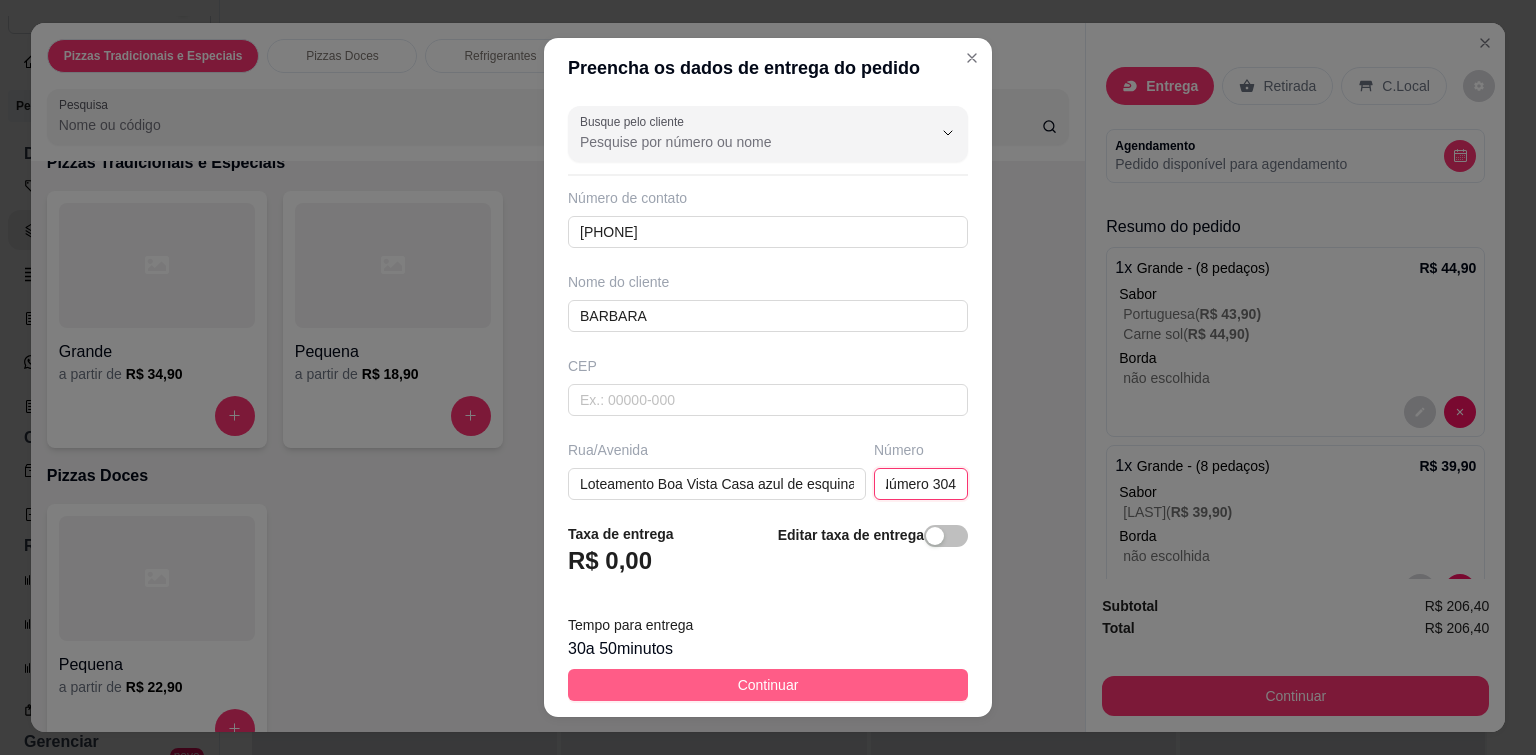 type on "Número 304" 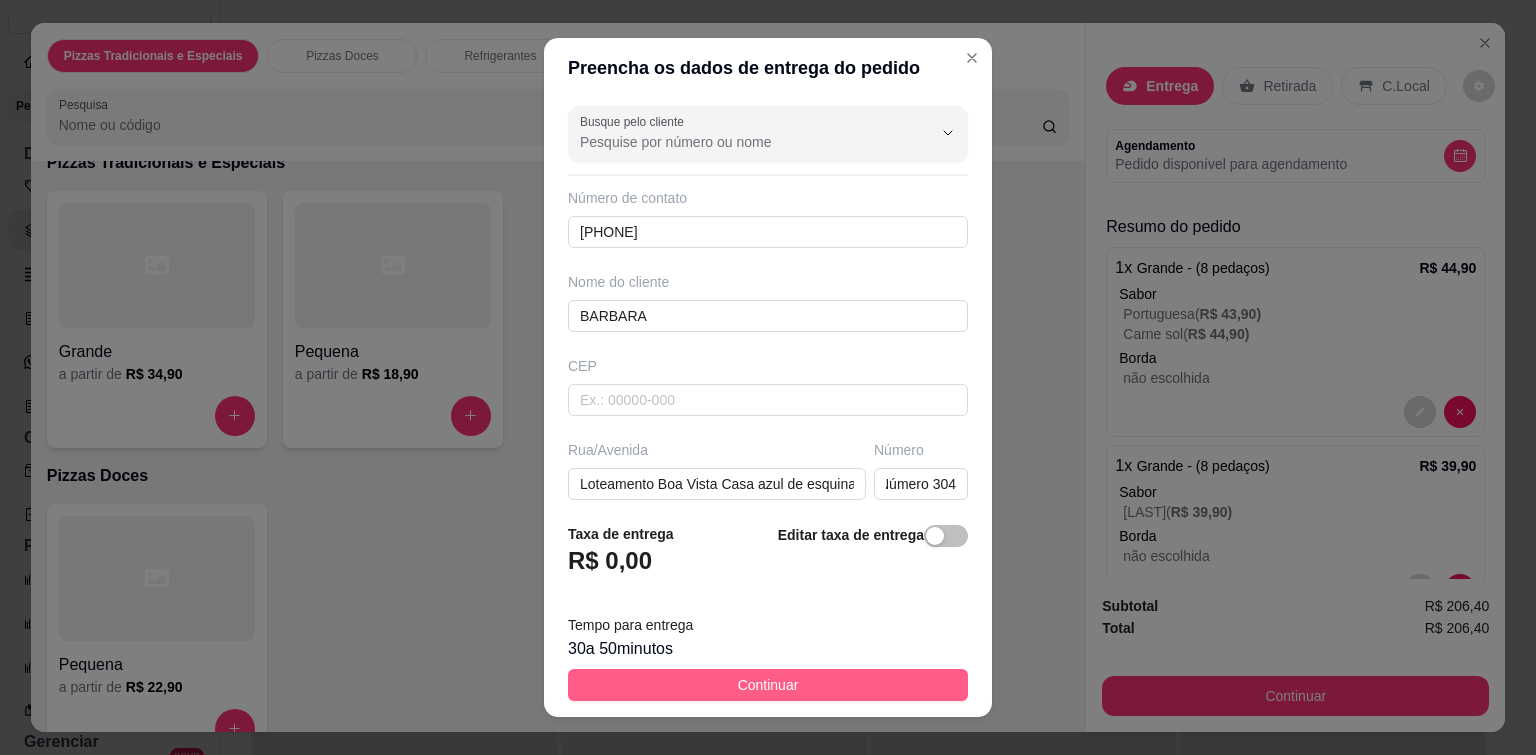 click on "Continuar" at bounding box center (768, 685) 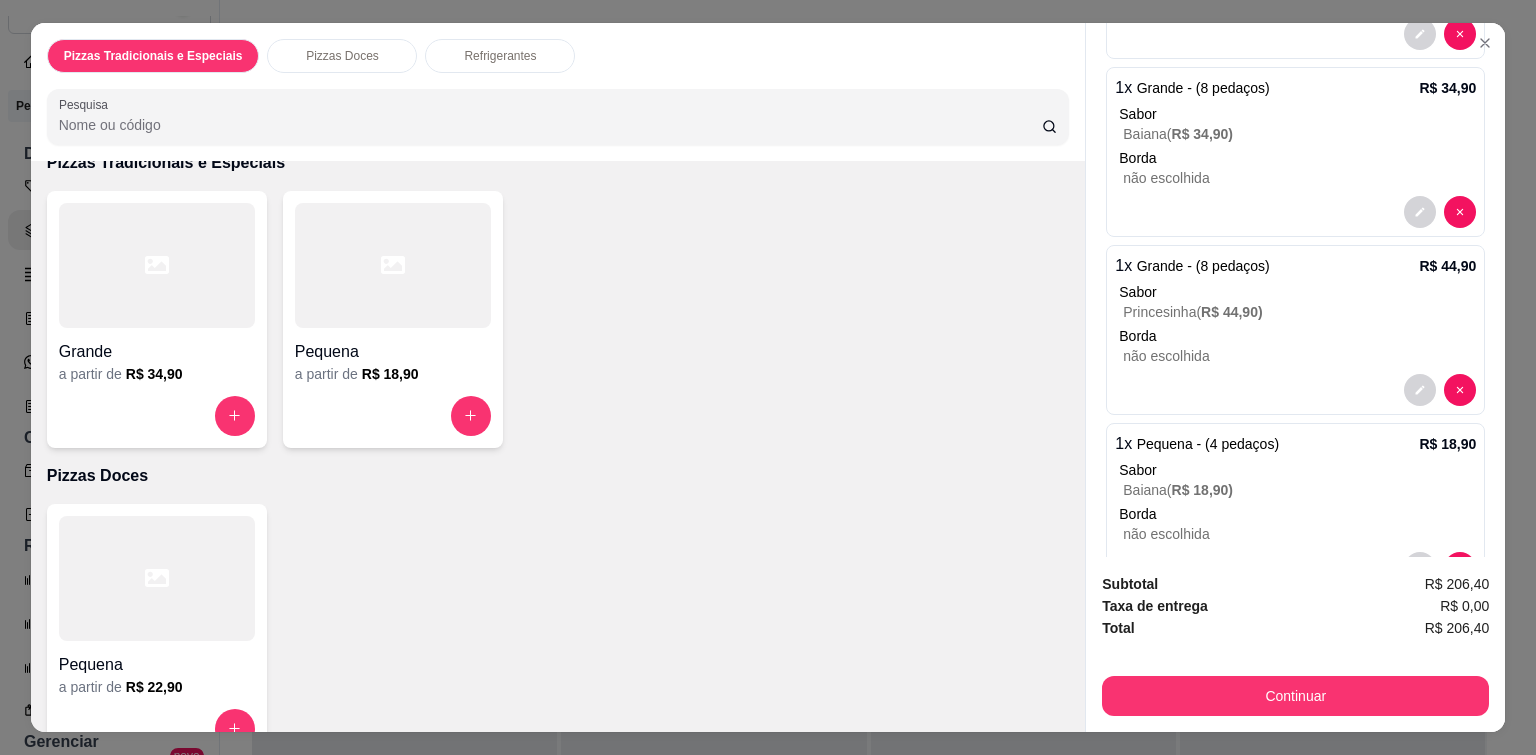 scroll, scrollTop: 1000, scrollLeft: 0, axis: vertical 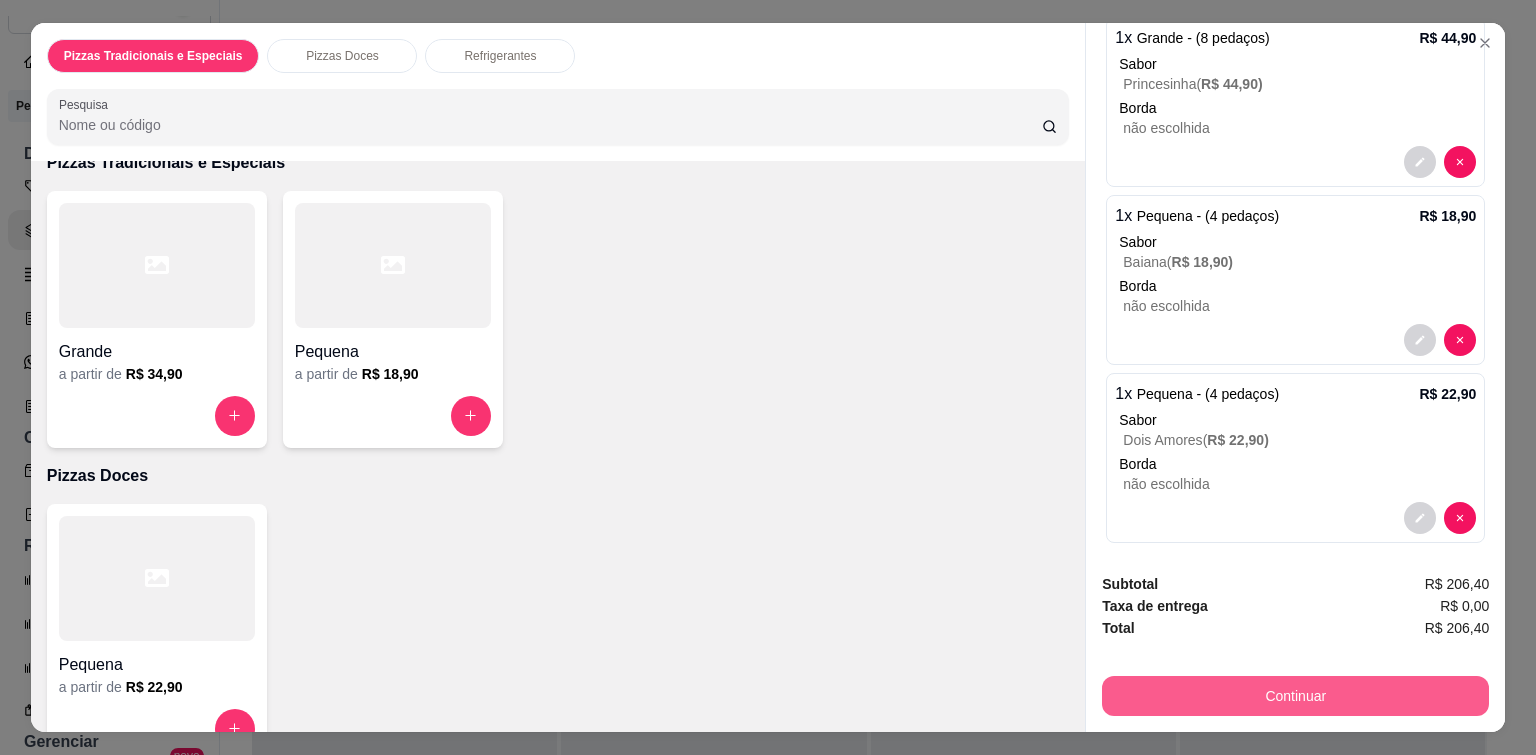 click on "Continuar" at bounding box center [1295, 696] 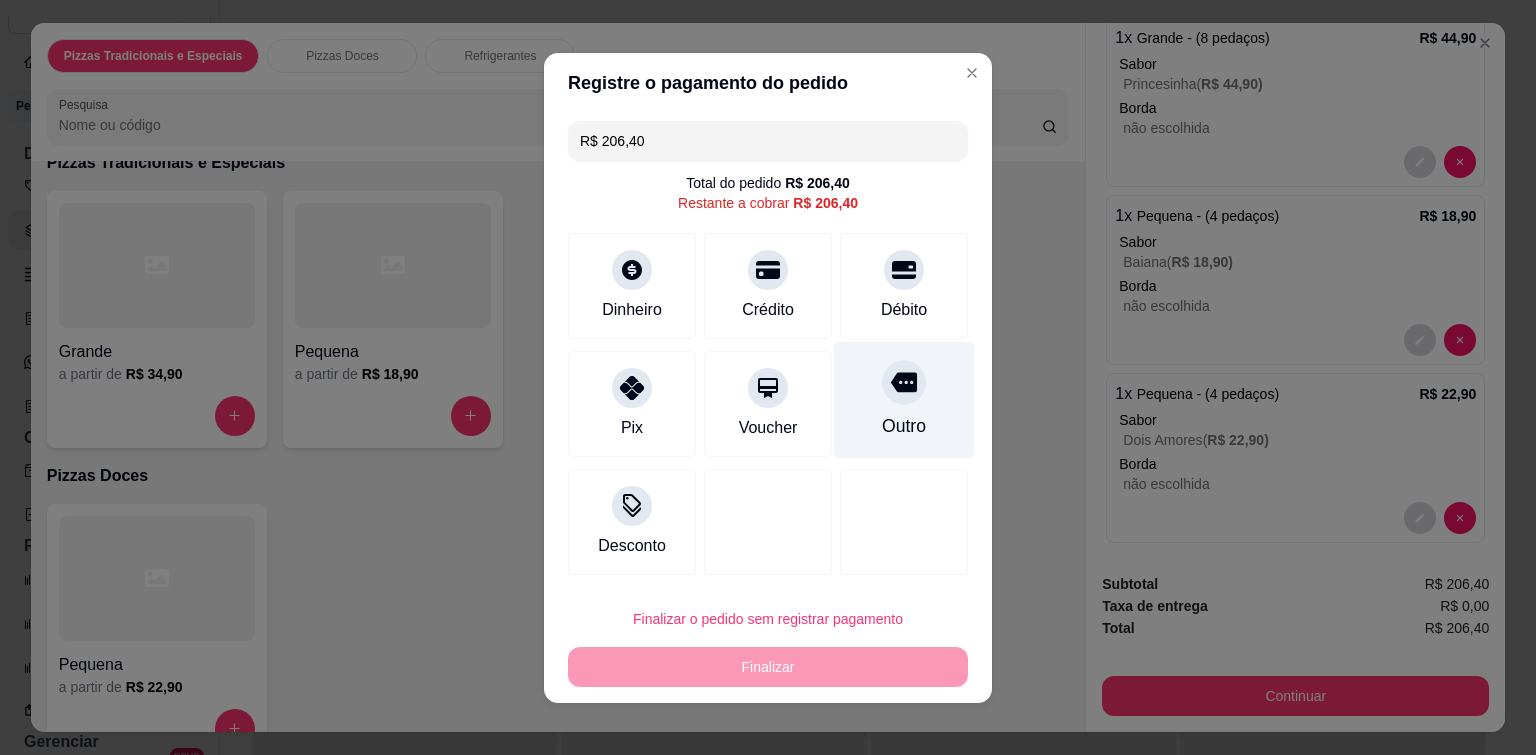 click on "Outro" at bounding box center [904, 426] 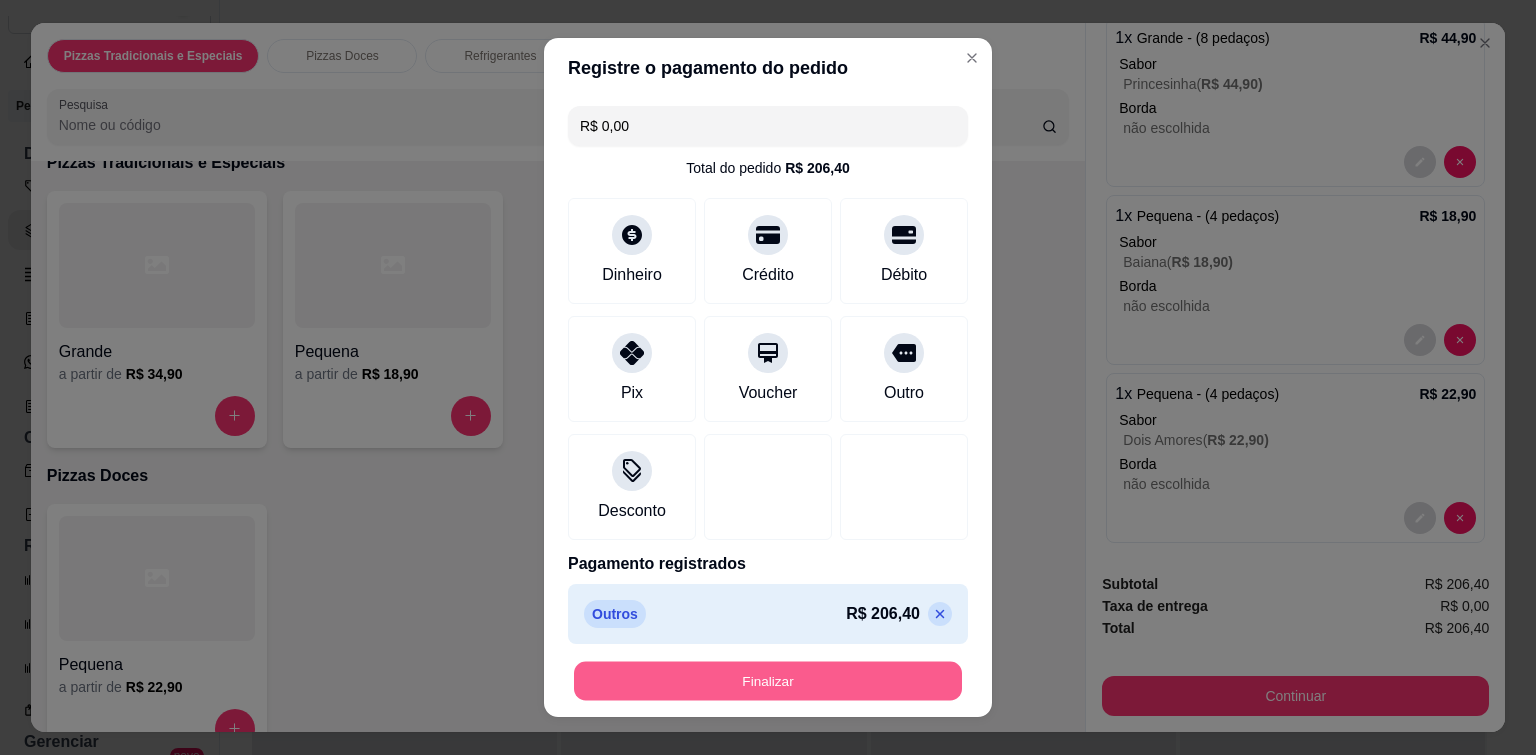 click on "Finalizar" at bounding box center (768, 681) 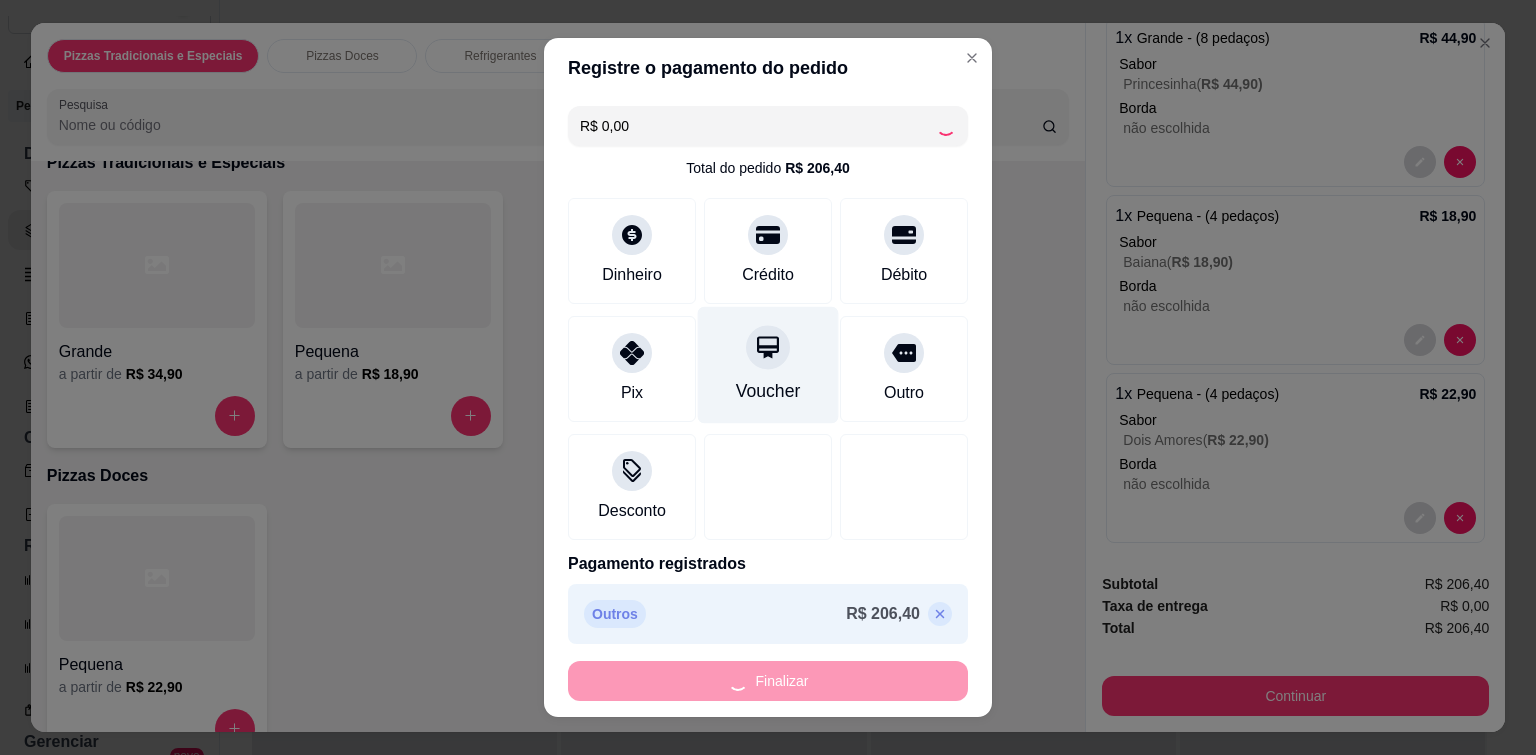 type on "-R$ 206,40" 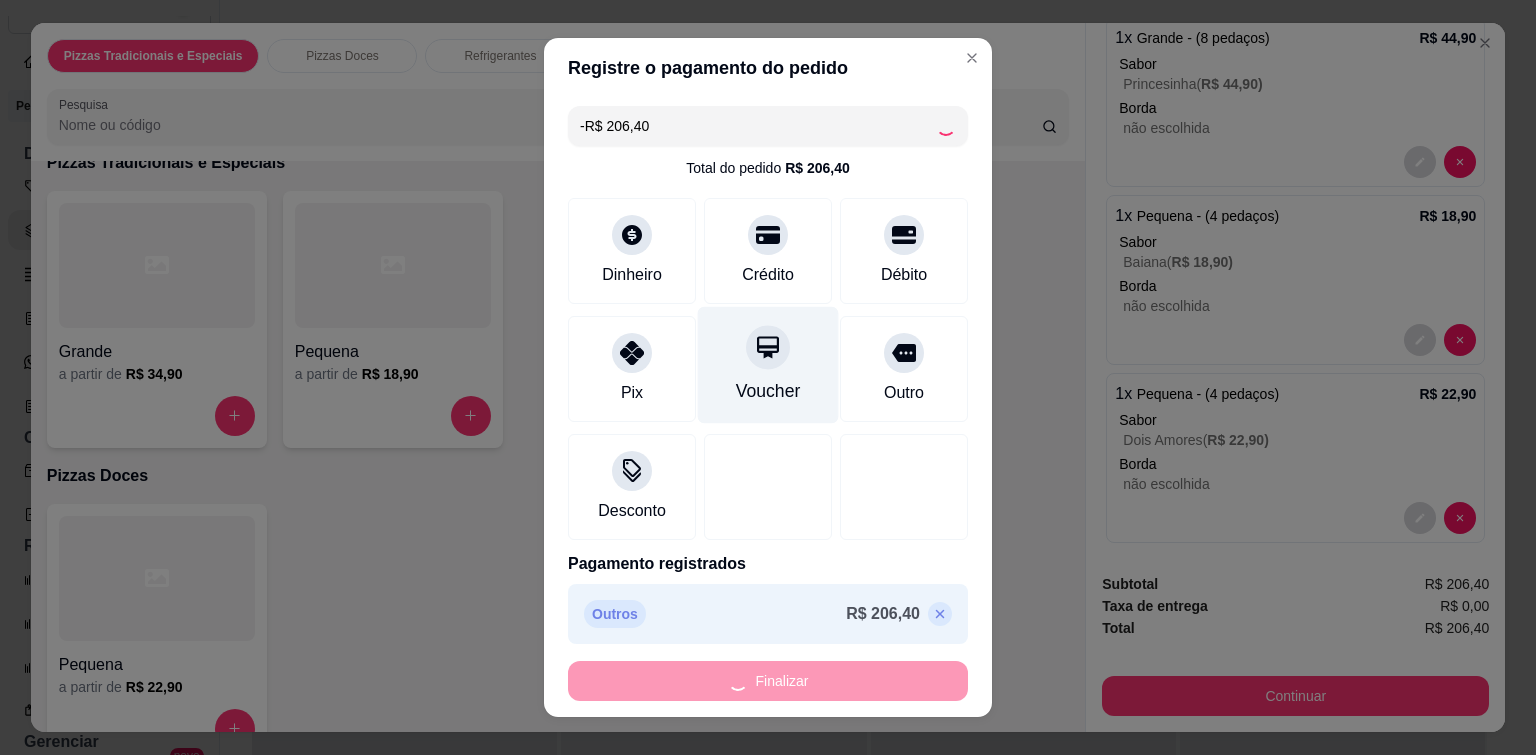 scroll, scrollTop: 0, scrollLeft: 0, axis: both 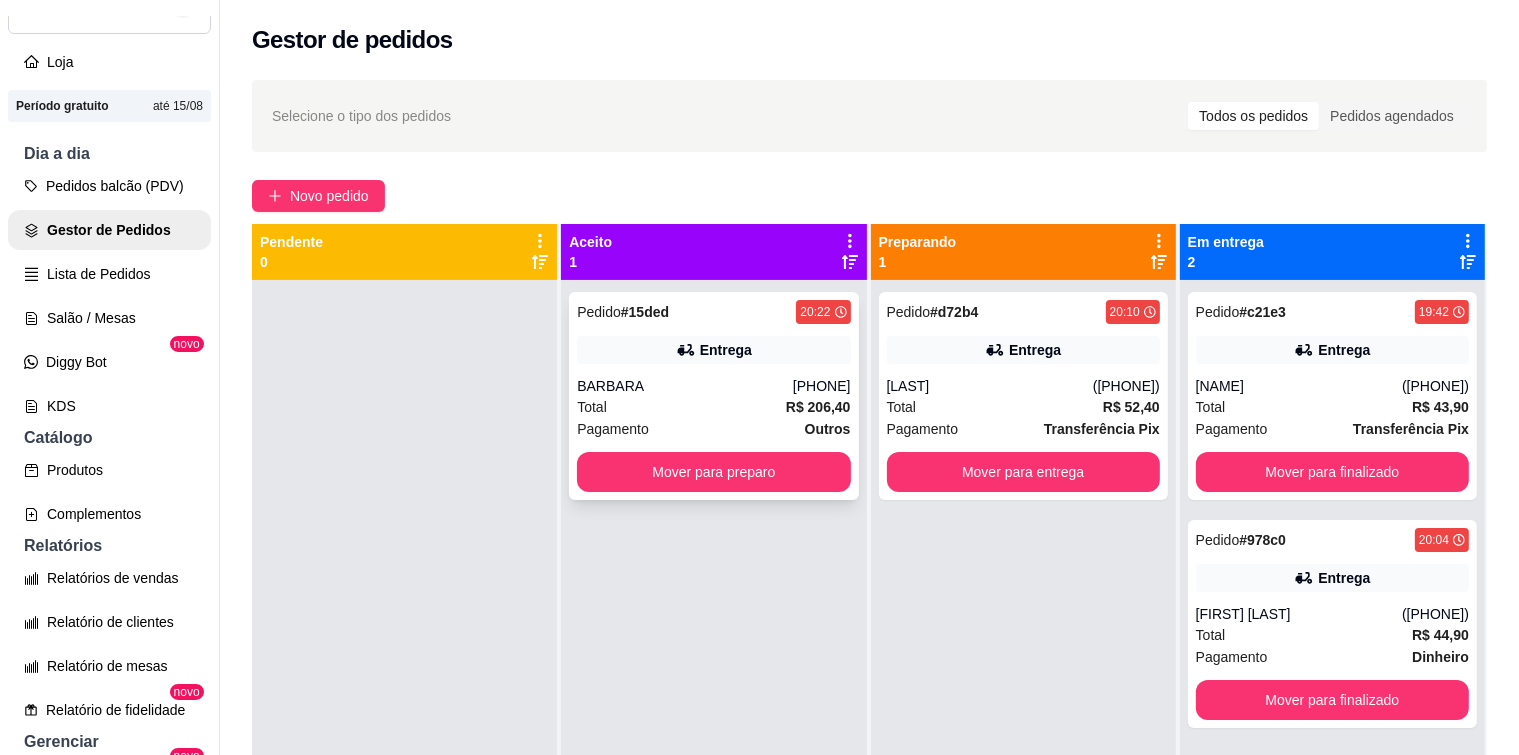 click on "Pedido # 15ded [TIME] Entrega BARBARA ([PHONE]) Total R$ 206,40 Pagamento Outros Mover para preparo" at bounding box center (713, 396) 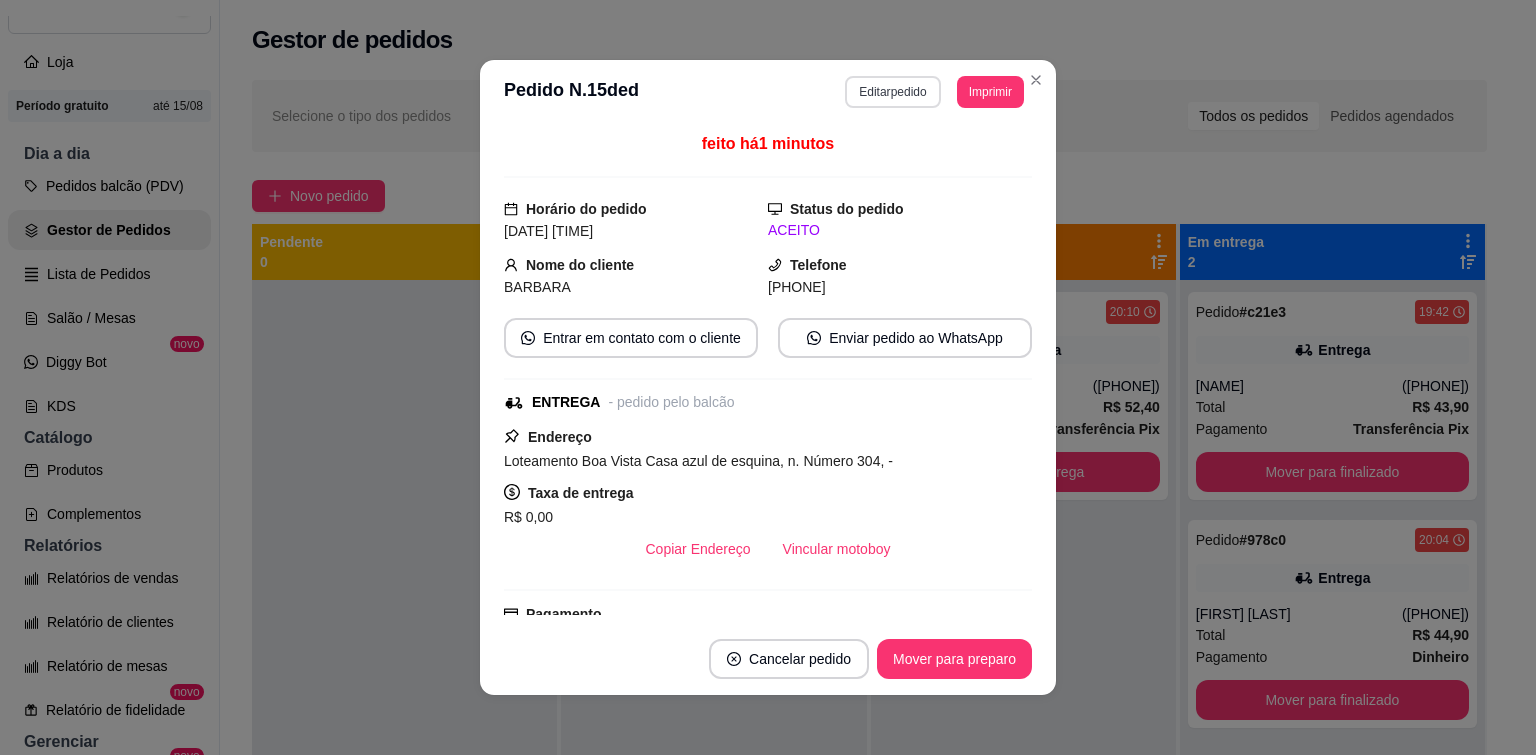 click on "Editar  pedido" at bounding box center [892, 92] 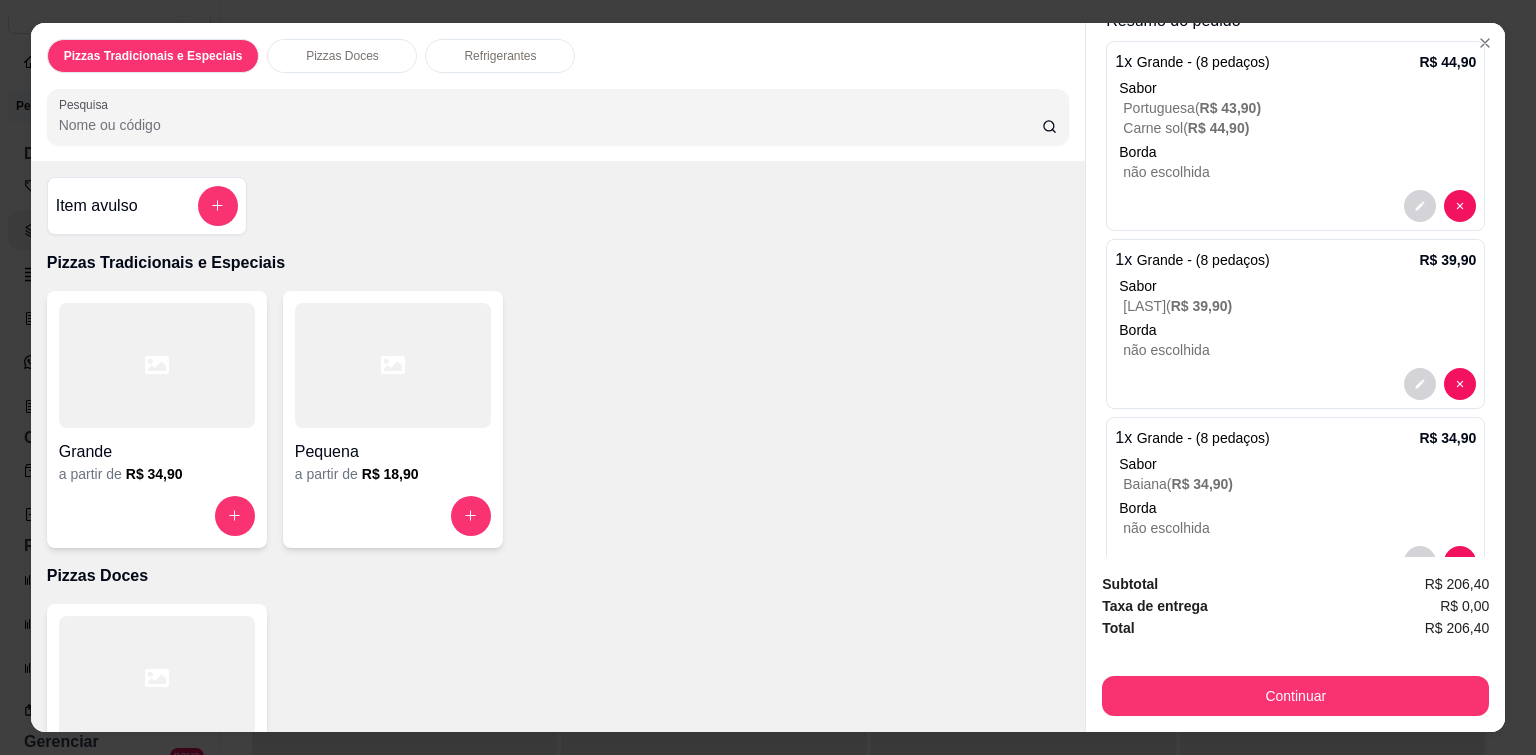 scroll, scrollTop: 400, scrollLeft: 0, axis: vertical 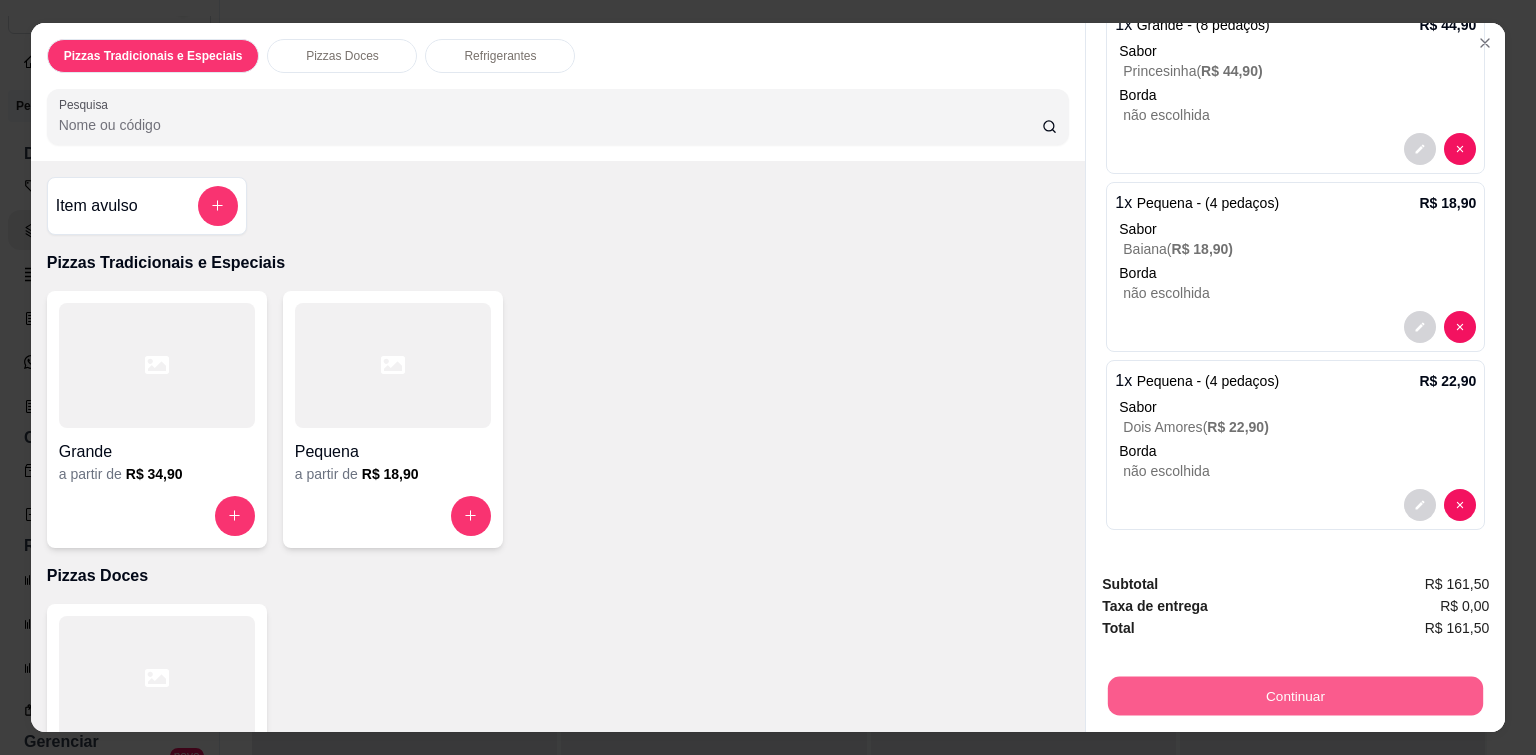 click on "Continuar" at bounding box center (1295, 696) 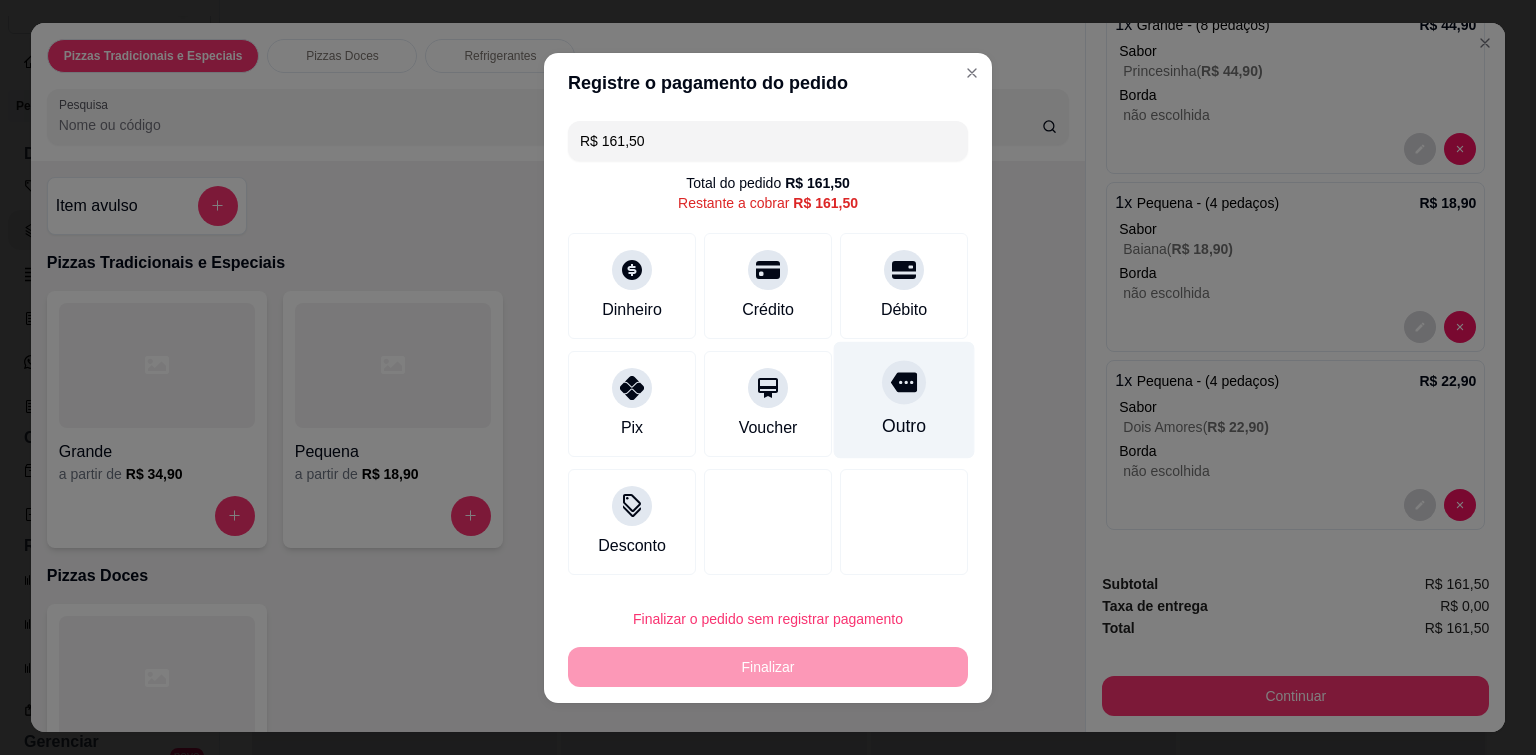 click at bounding box center [904, 382] 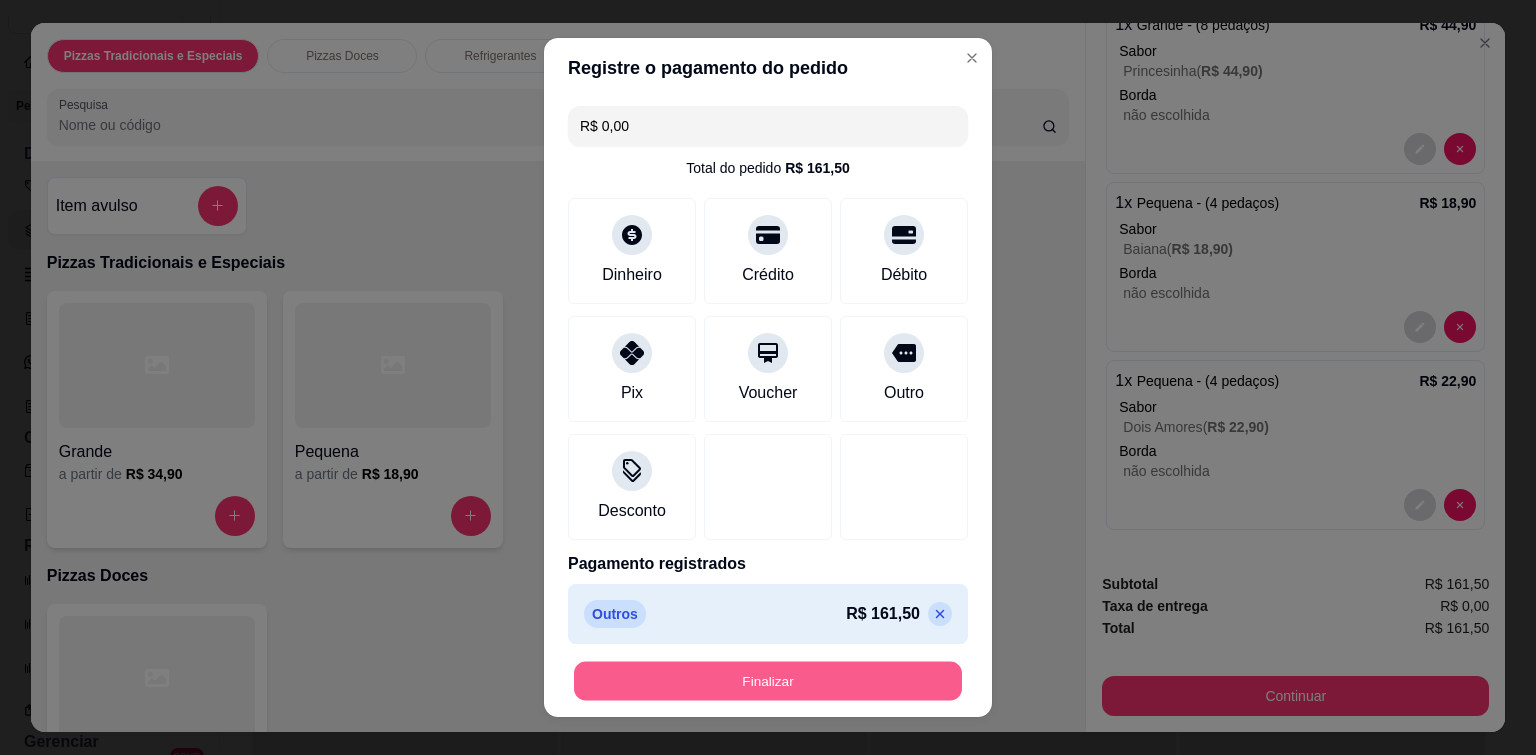 click on "Finalizar" at bounding box center (768, 681) 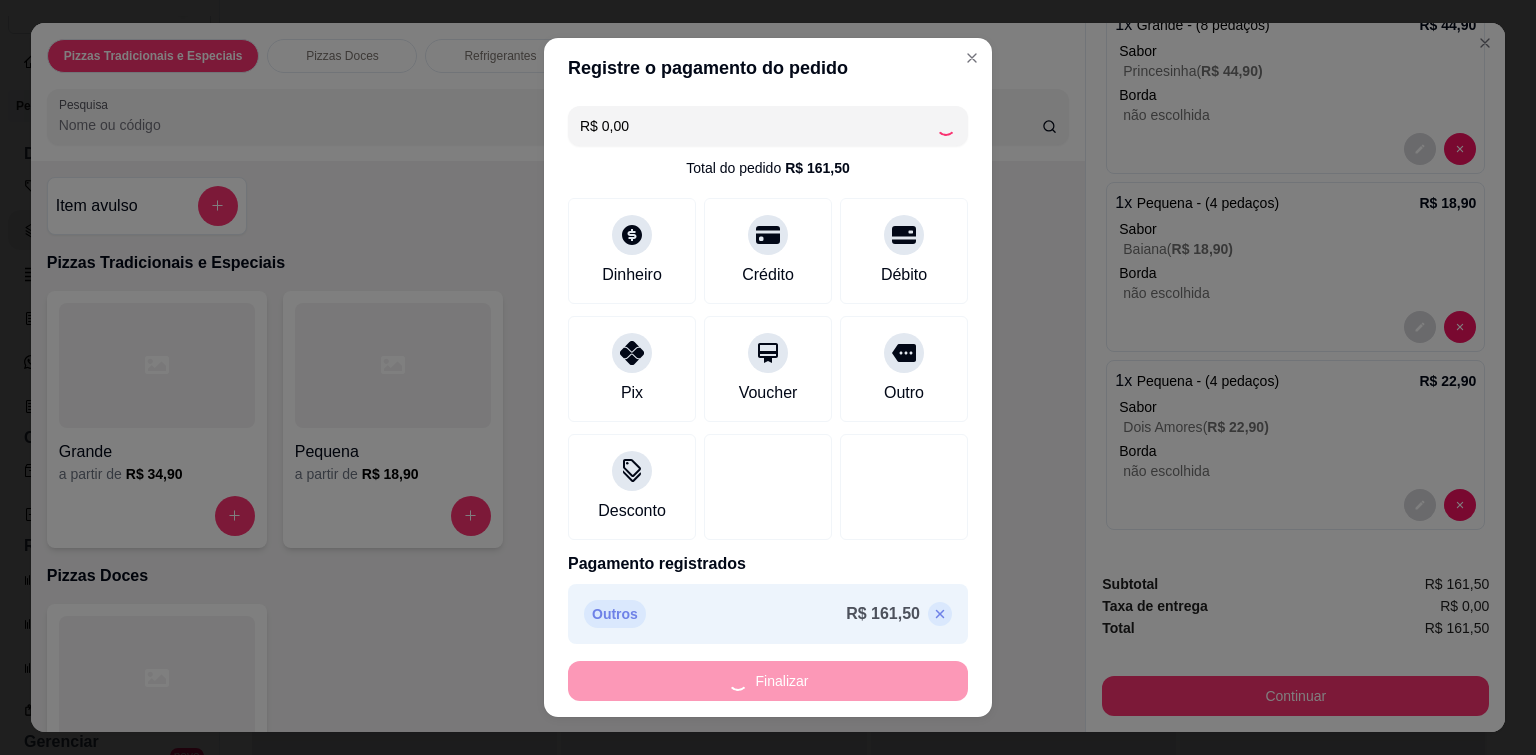 type on "-R$ 161,50" 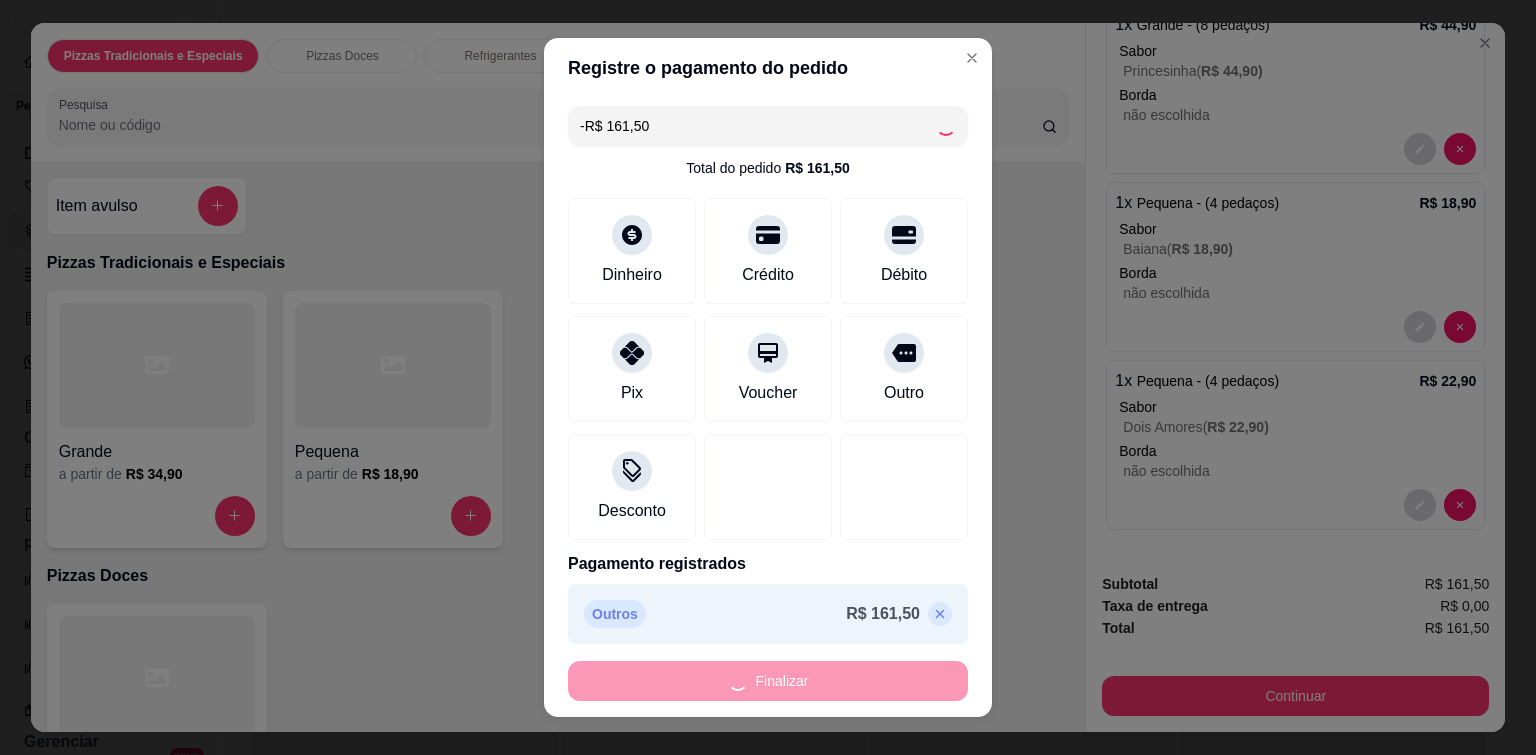 scroll, scrollTop: 0, scrollLeft: 0, axis: both 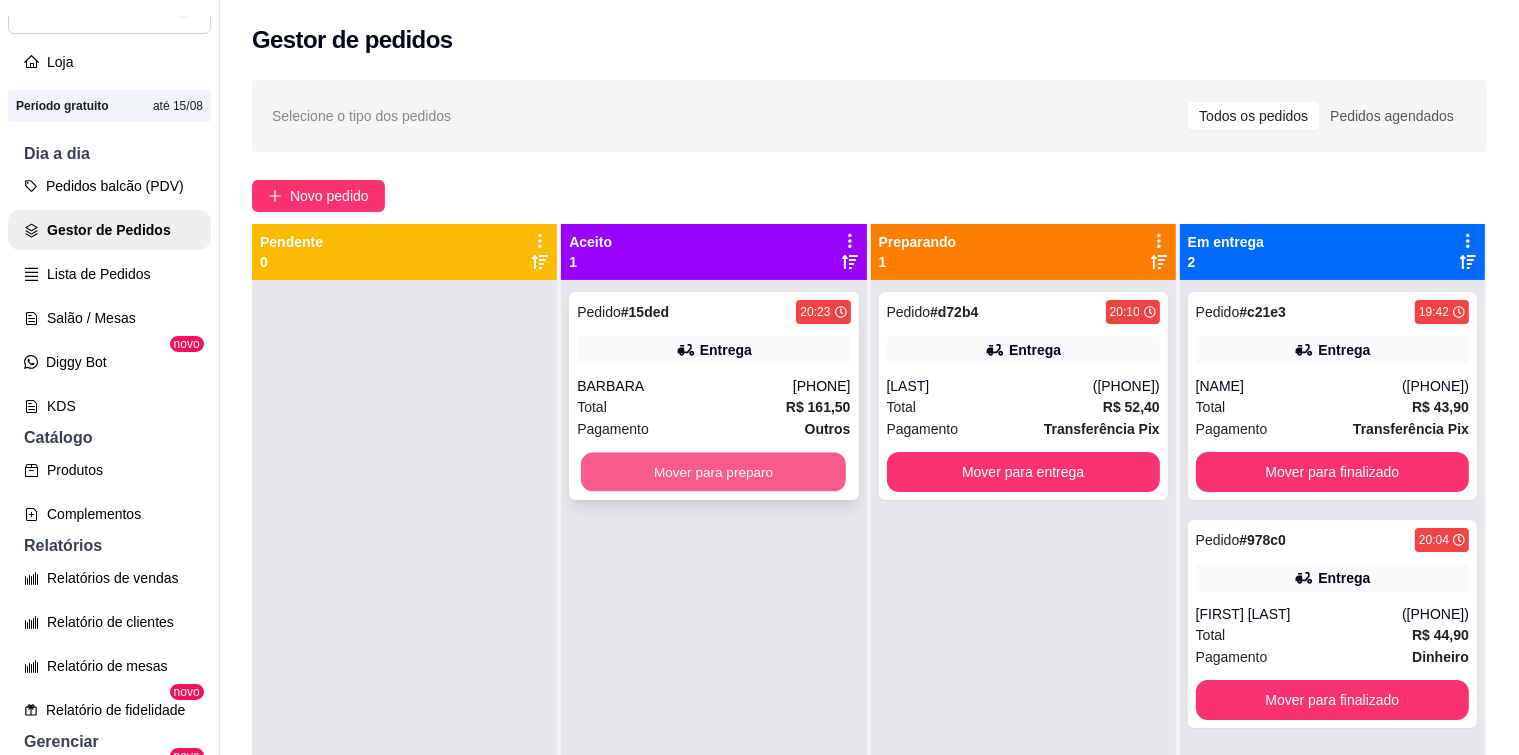 click on "Mover para preparo" at bounding box center (713, 472) 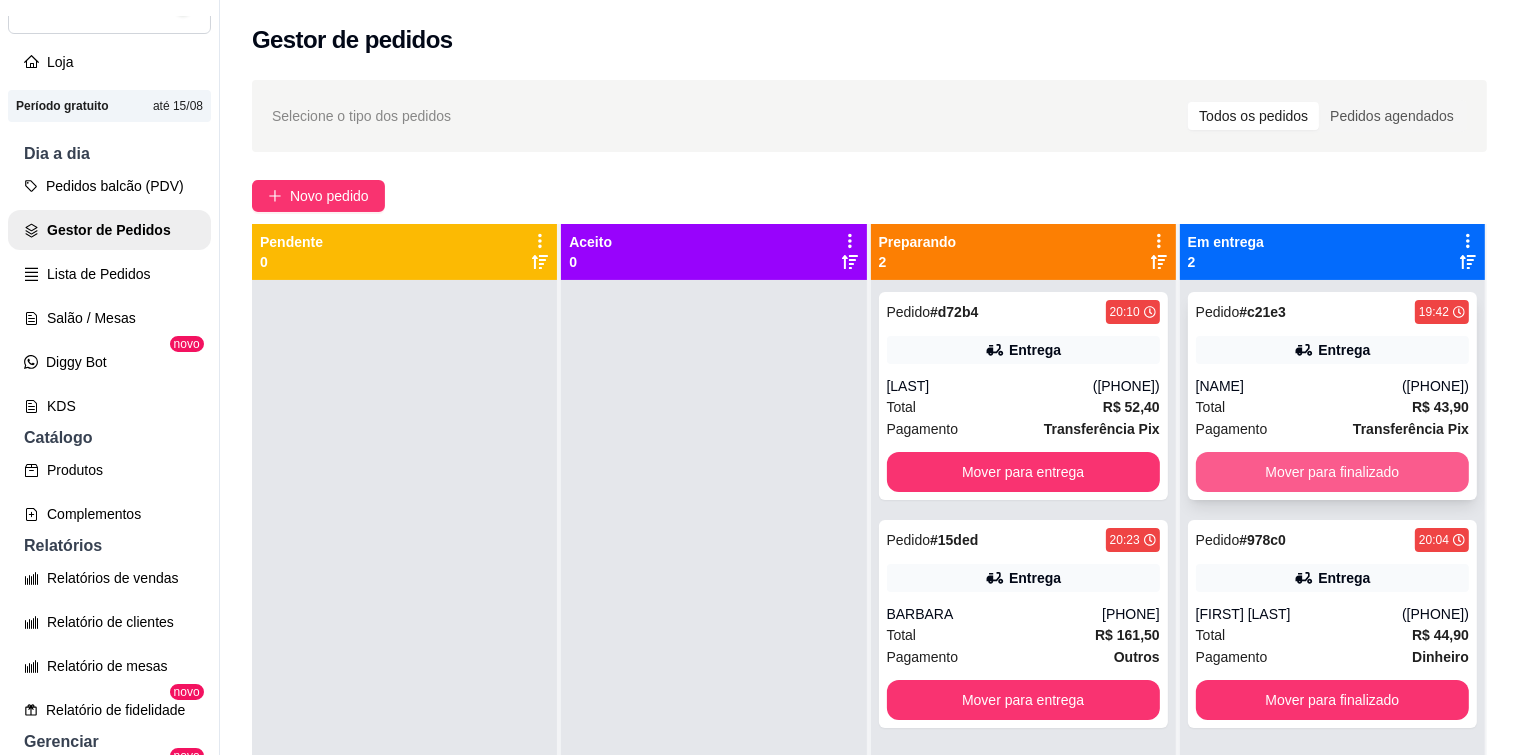 click on "Mover para finalizado" at bounding box center [1332, 472] 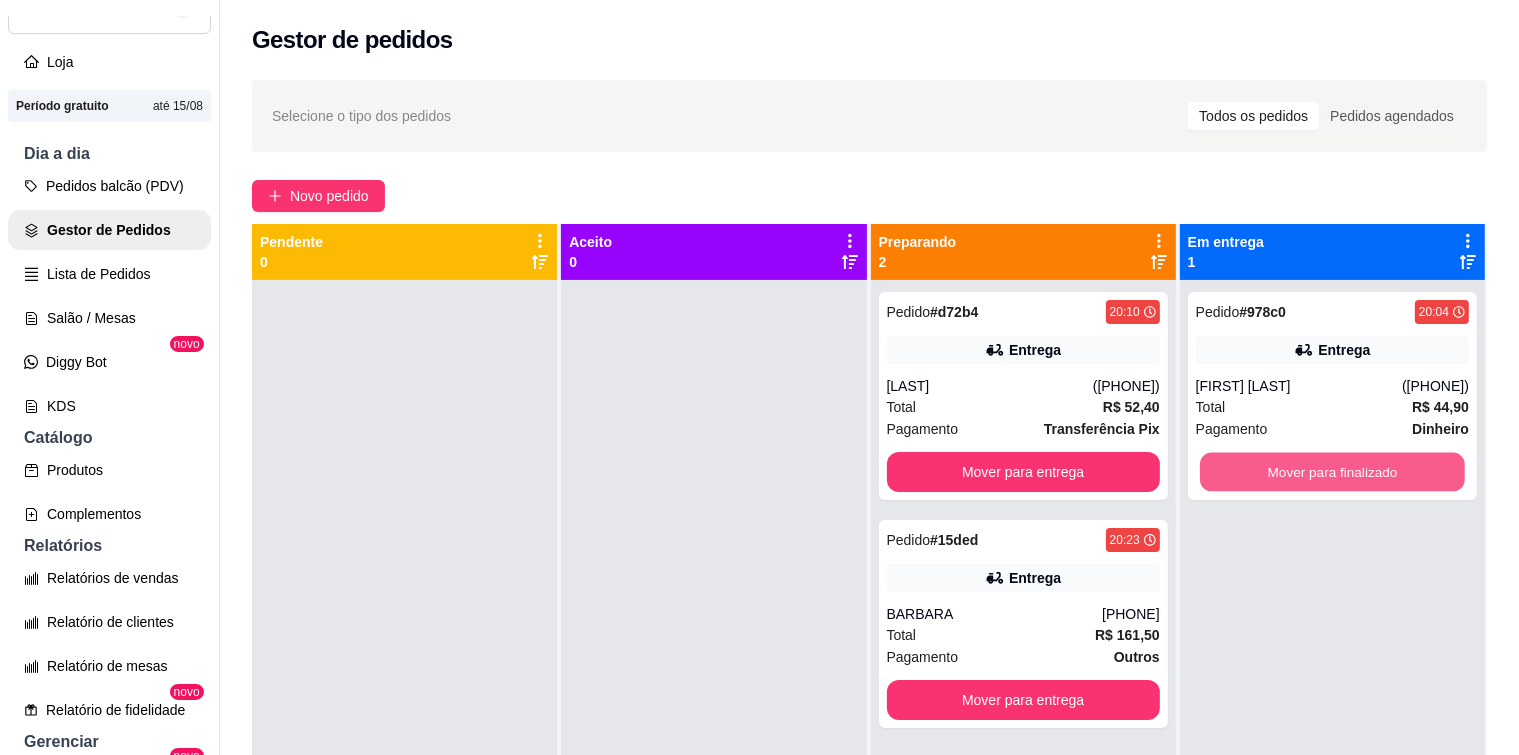 click on "Mover para finalizado" at bounding box center (1332, 472) 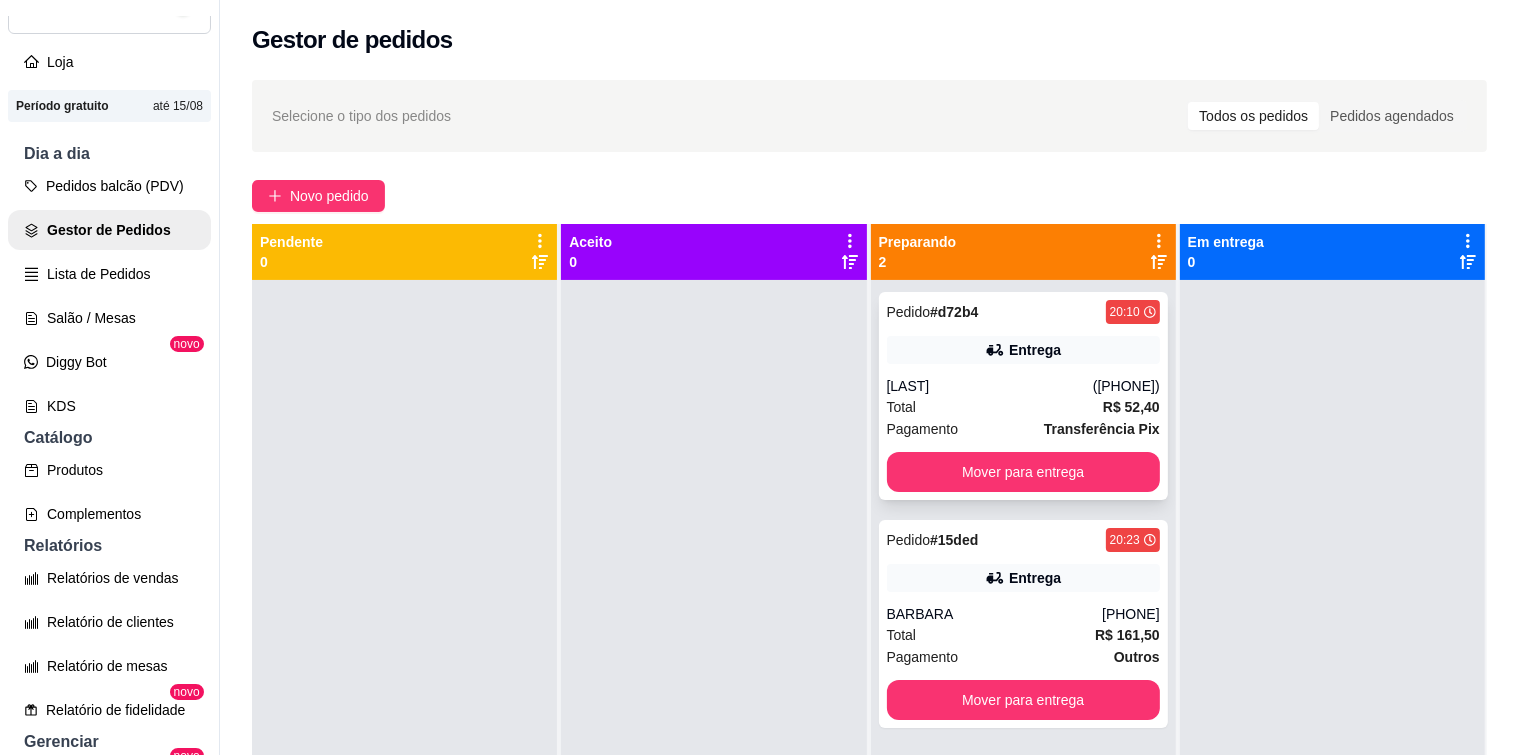 click on "Total R$ 52,40" at bounding box center (1023, 407) 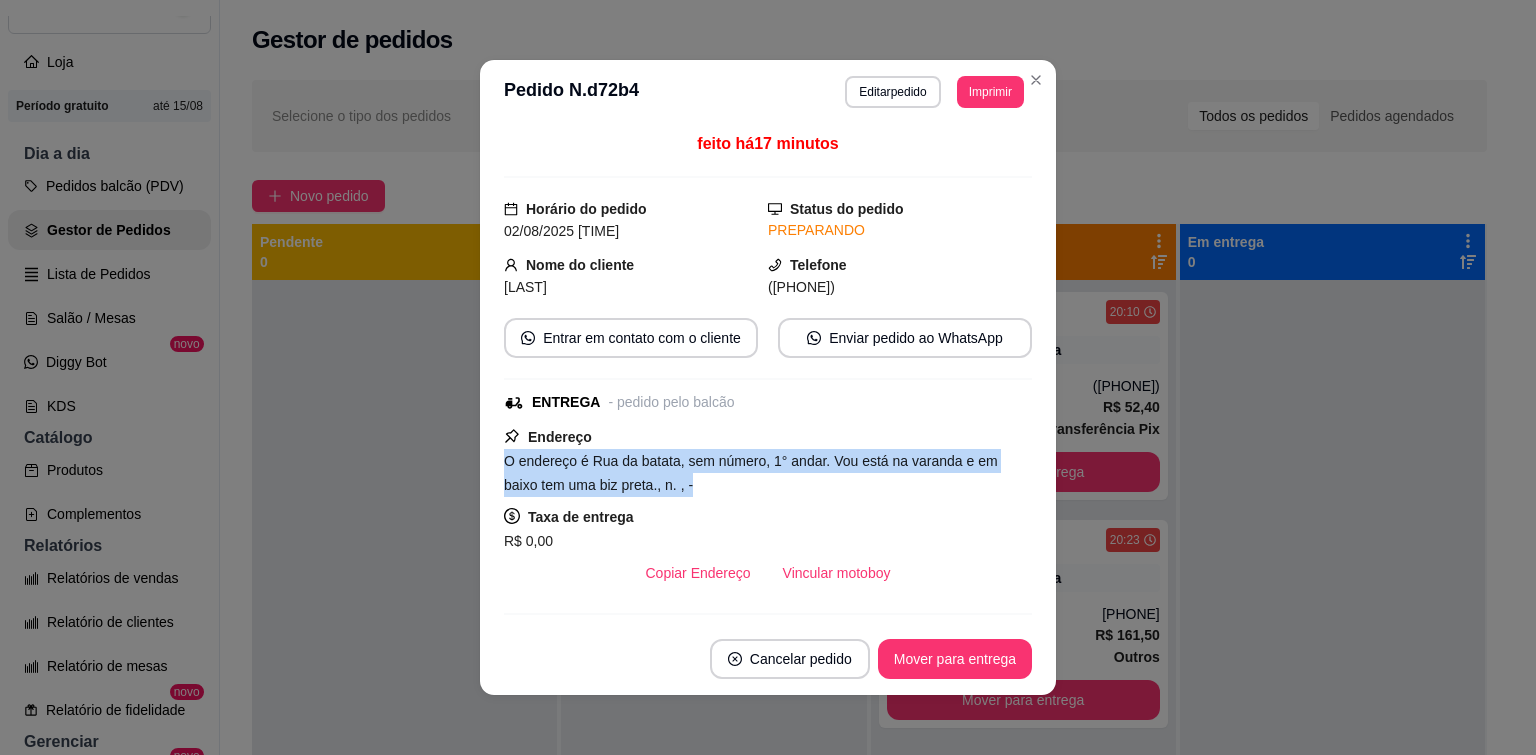 drag, startPoint x: 495, startPoint y: 462, endPoint x: 683, endPoint y: 482, distance: 189.06084 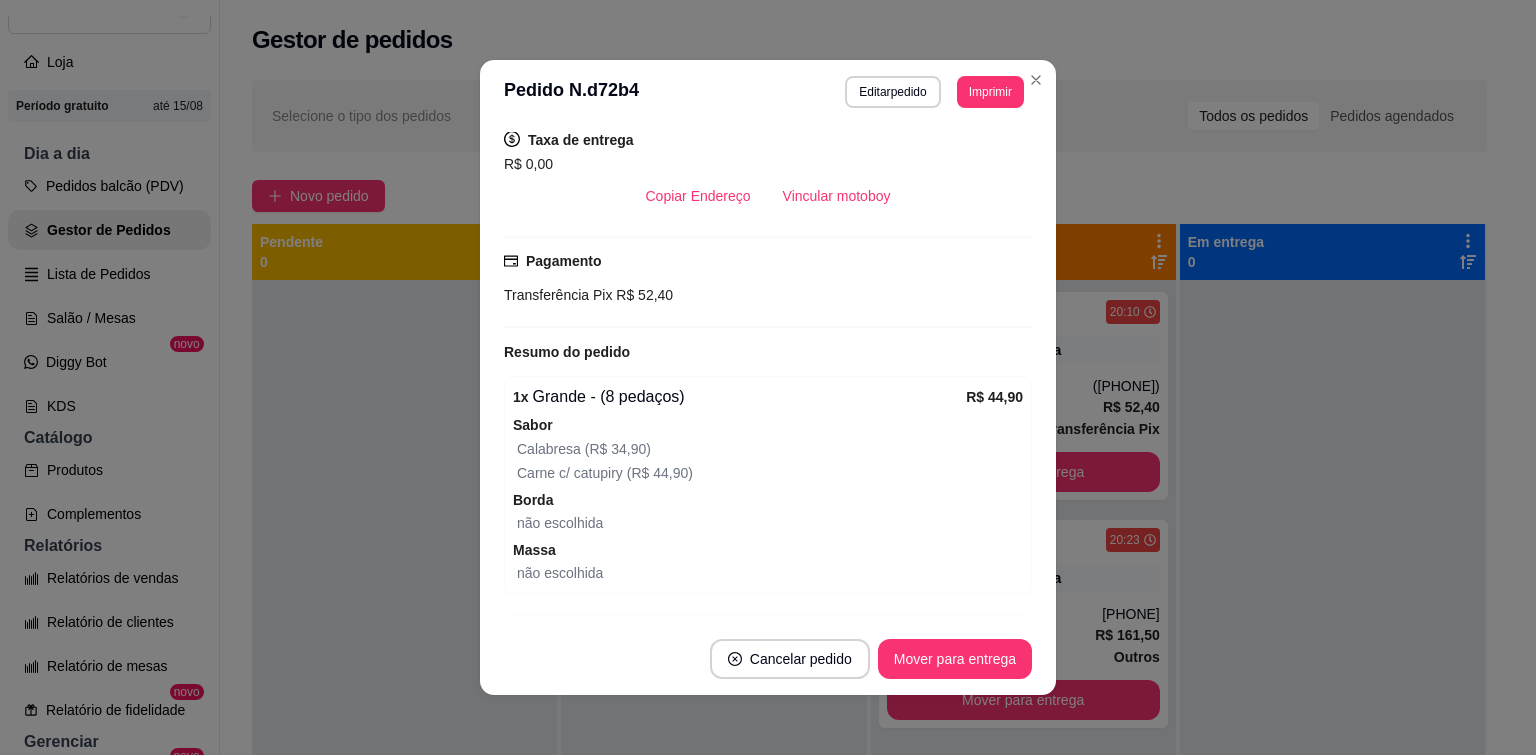 scroll, scrollTop: 400, scrollLeft: 0, axis: vertical 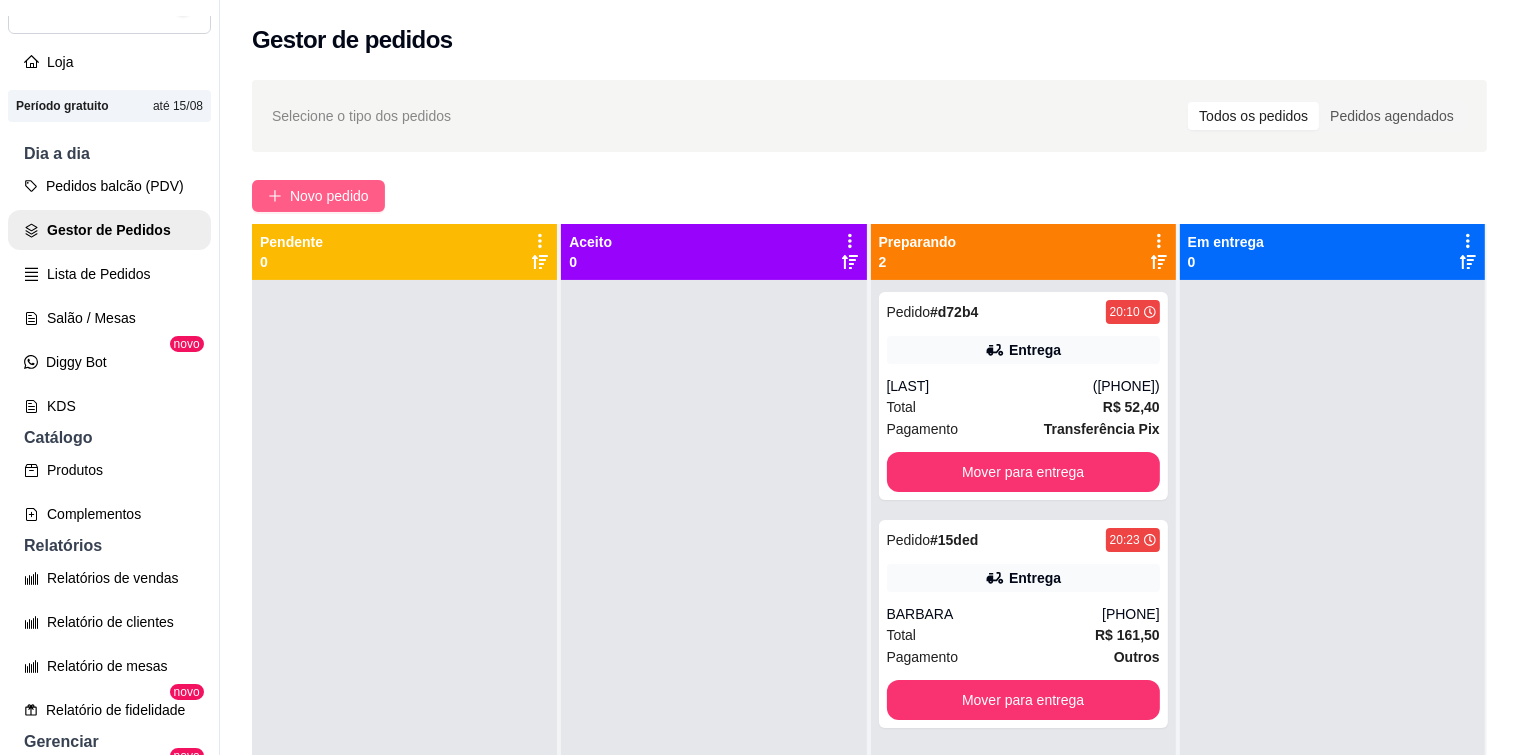 click on "Novo pedido" at bounding box center (318, 196) 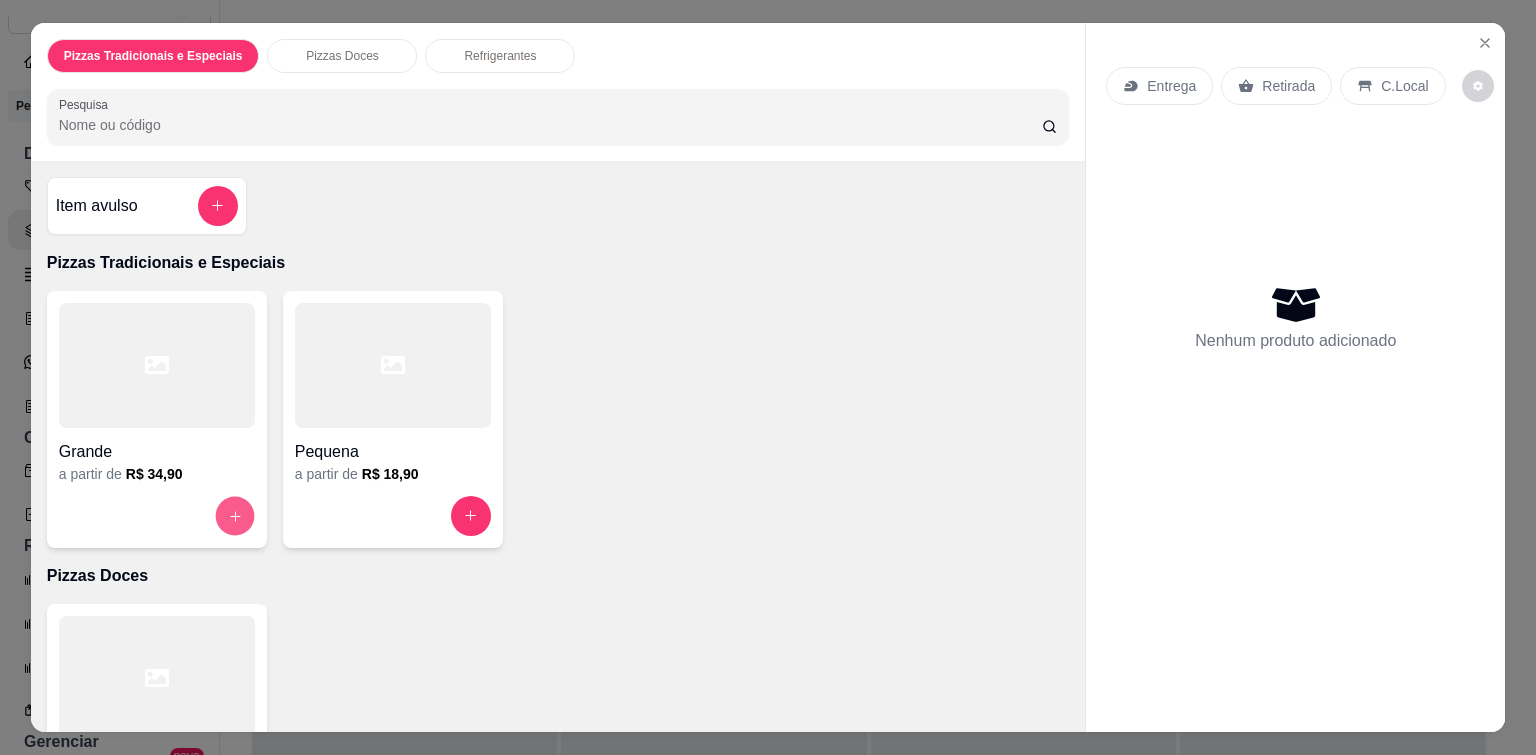 click at bounding box center [234, 515] 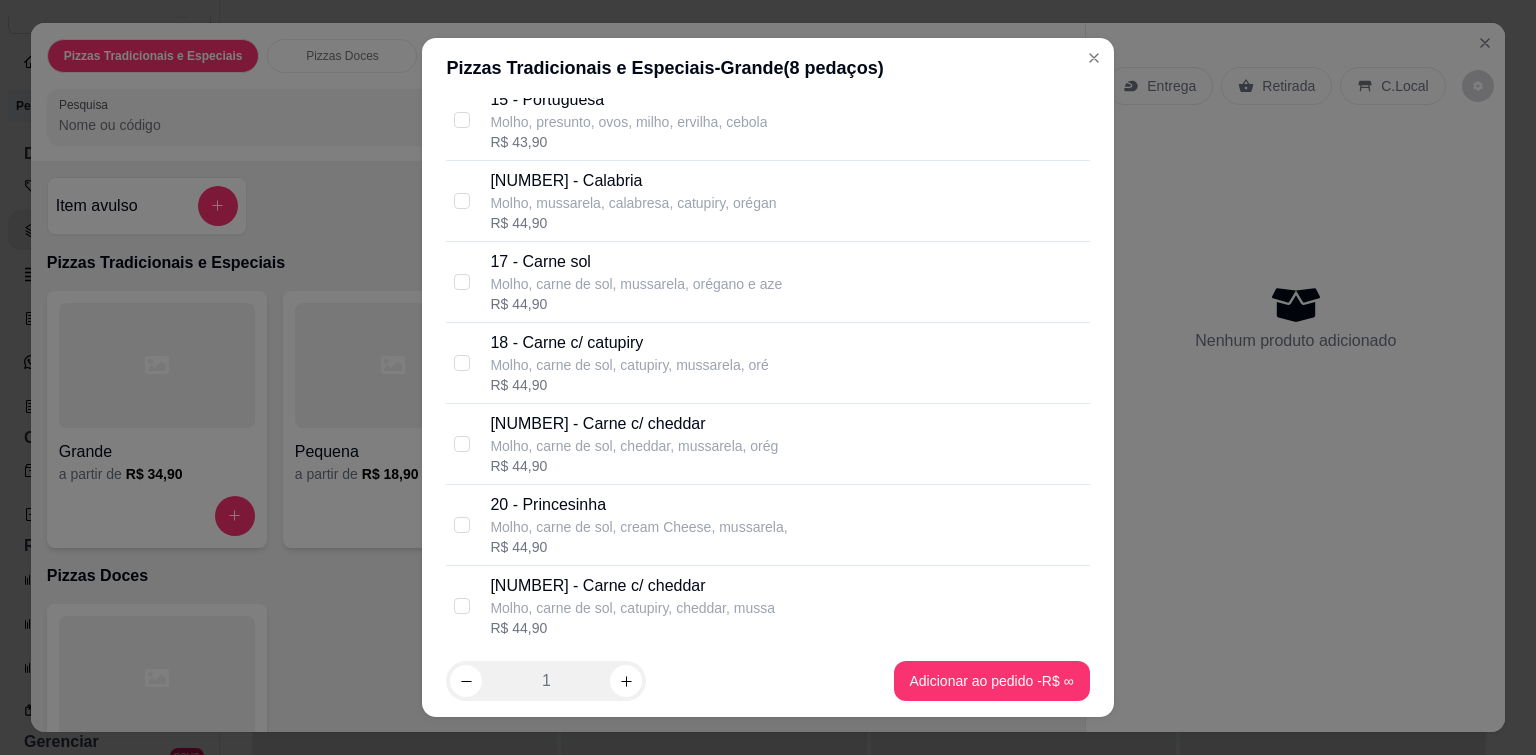 scroll, scrollTop: 1100, scrollLeft: 0, axis: vertical 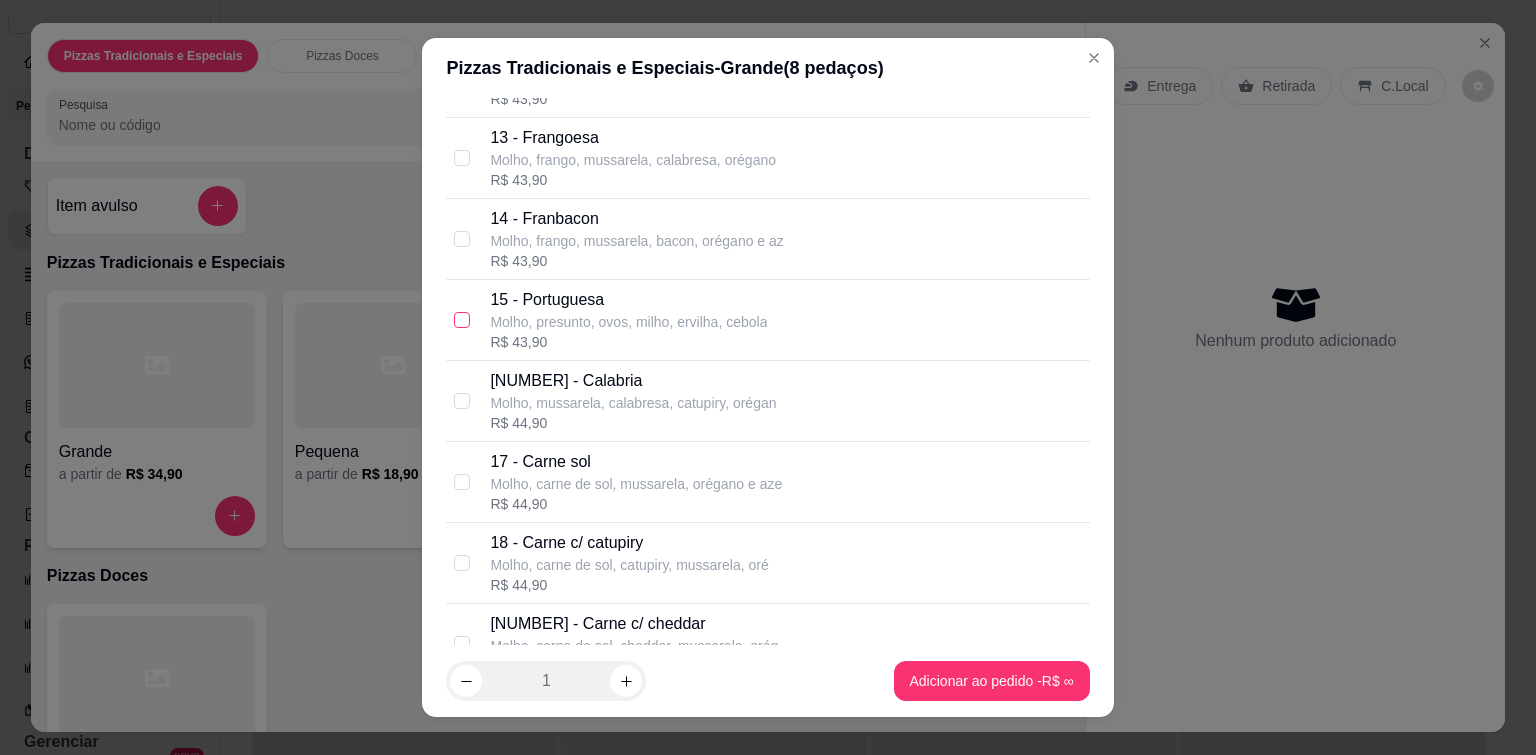 click at bounding box center (462, 320) 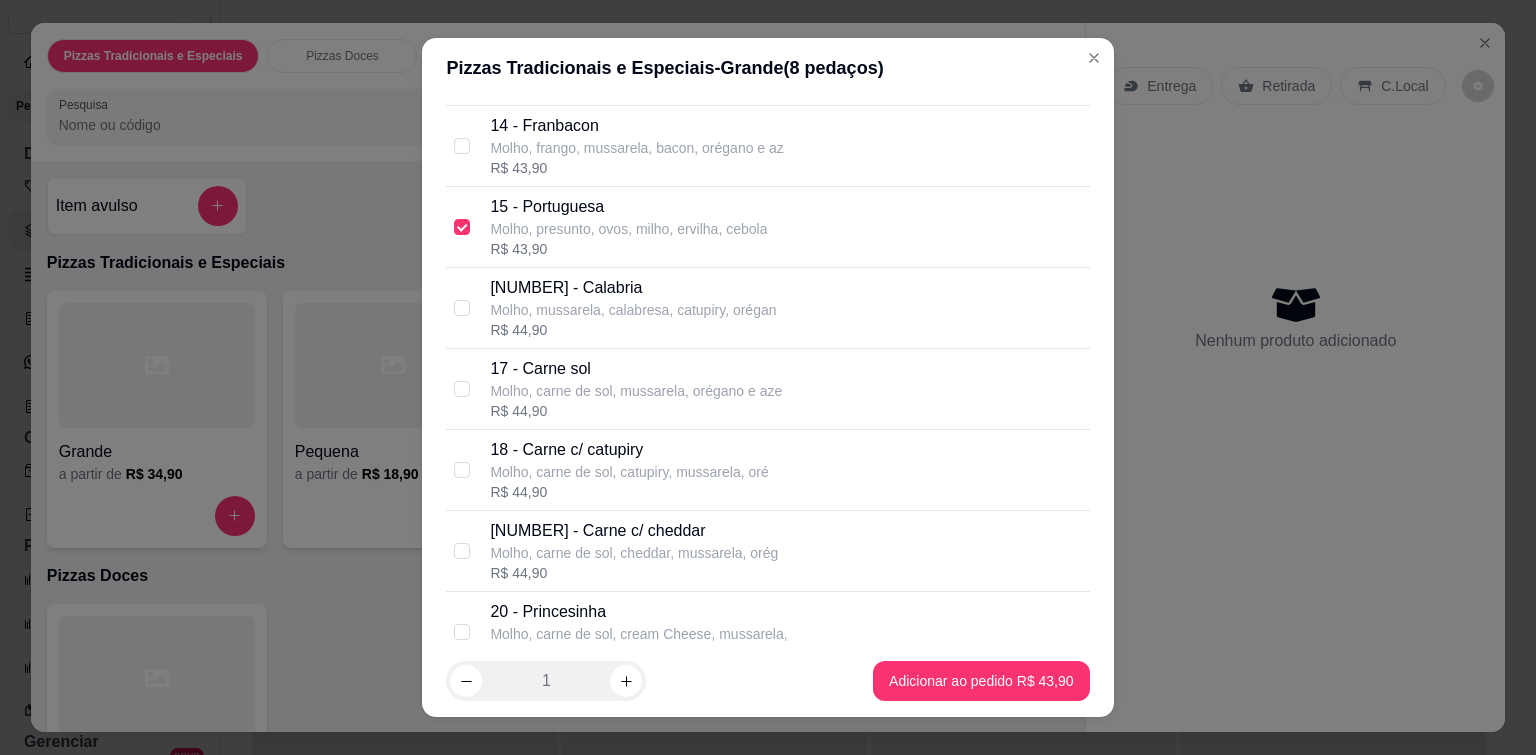 scroll, scrollTop: 1400, scrollLeft: 0, axis: vertical 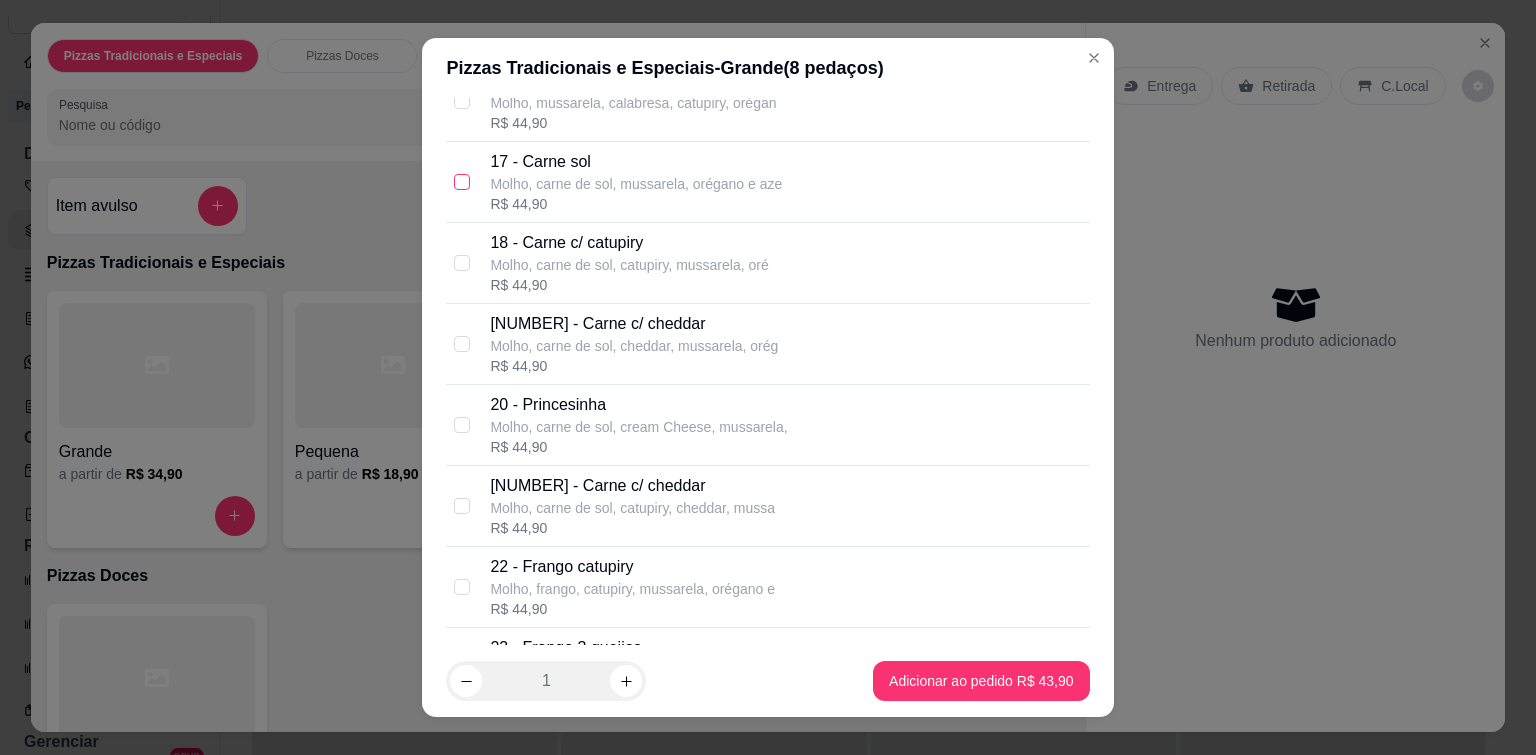 click at bounding box center (462, 182) 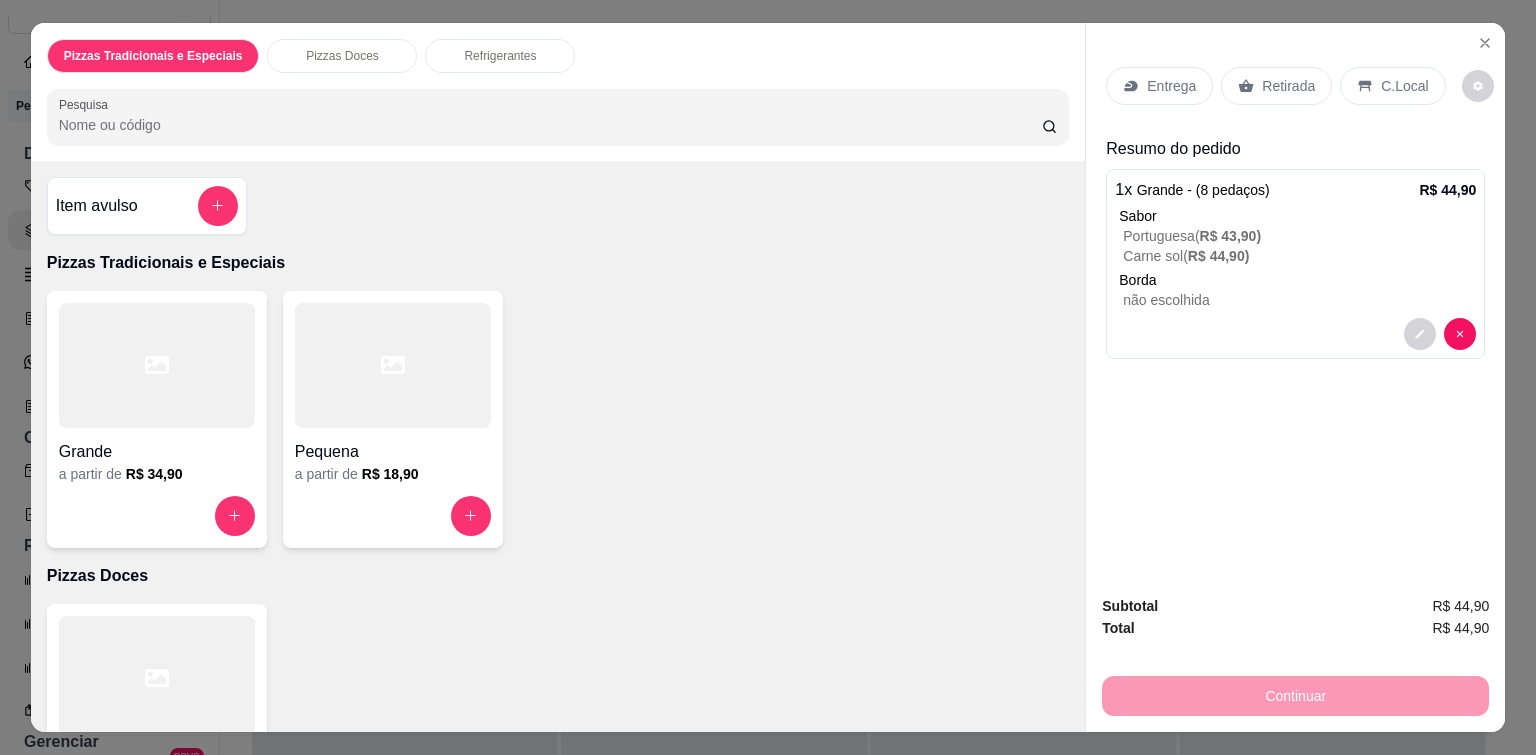 drag, startPoint x: 1278, startPoint y: 748, endPoint x: 1117, endPoint y: 385, distance: 397.102 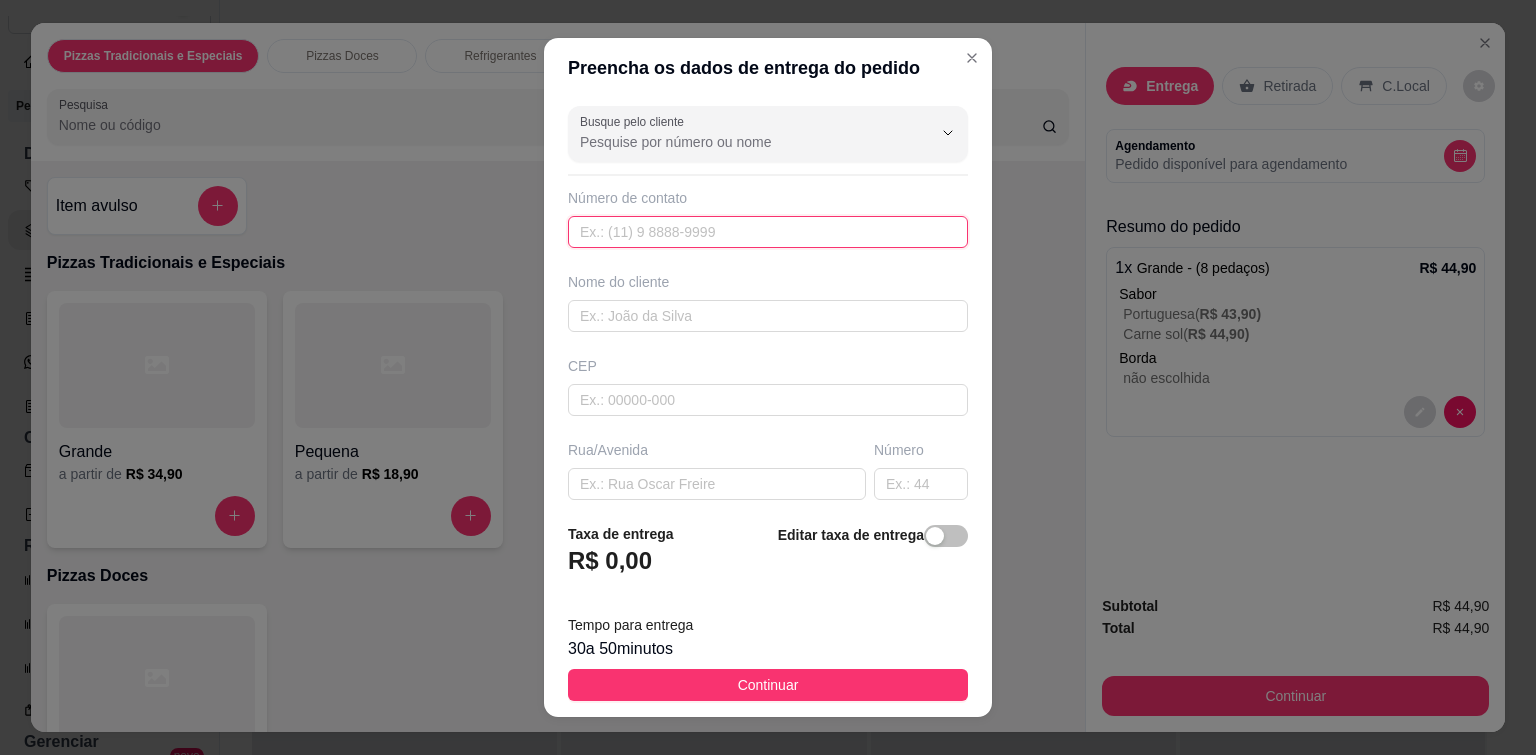 click at bounding box center [768, 232] 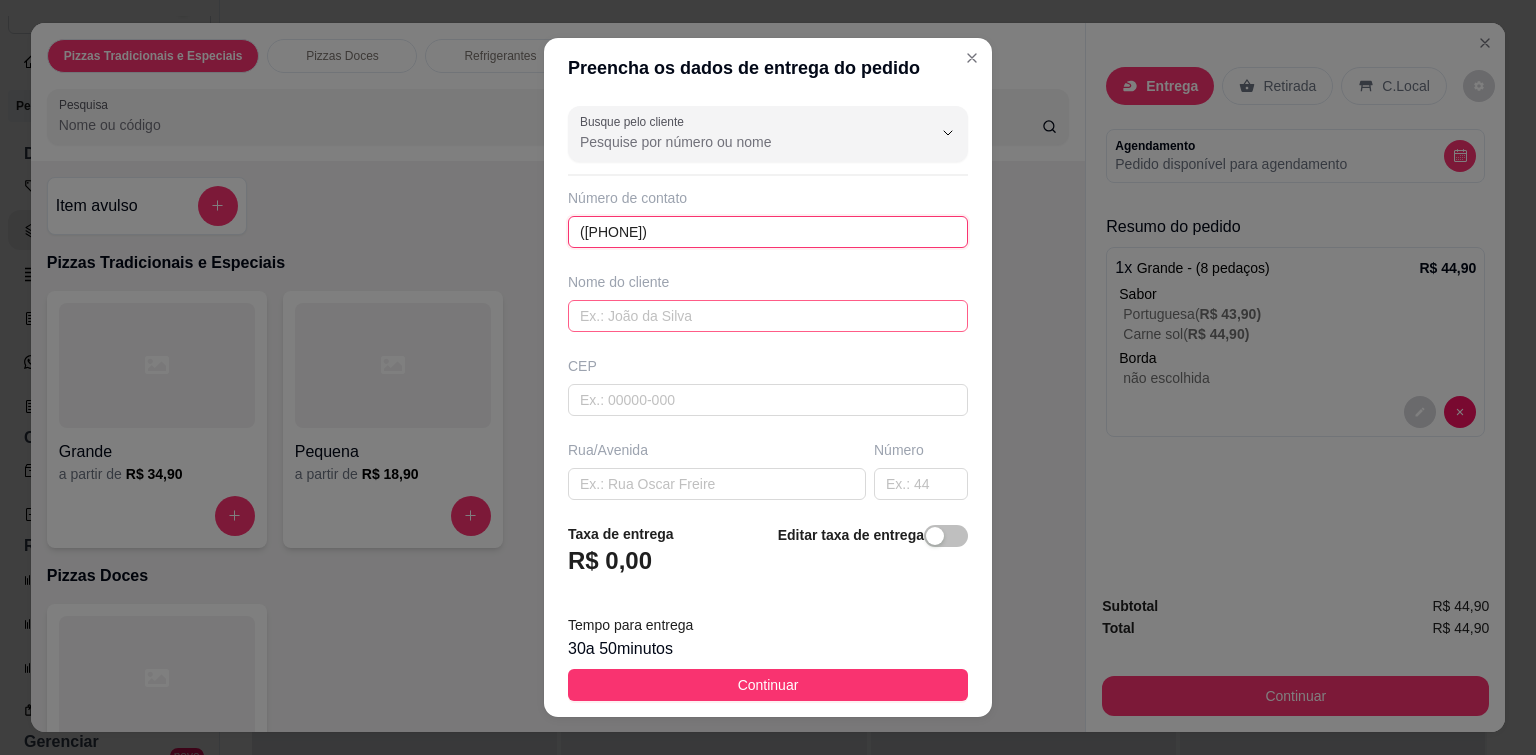 type on "([PHONE])" 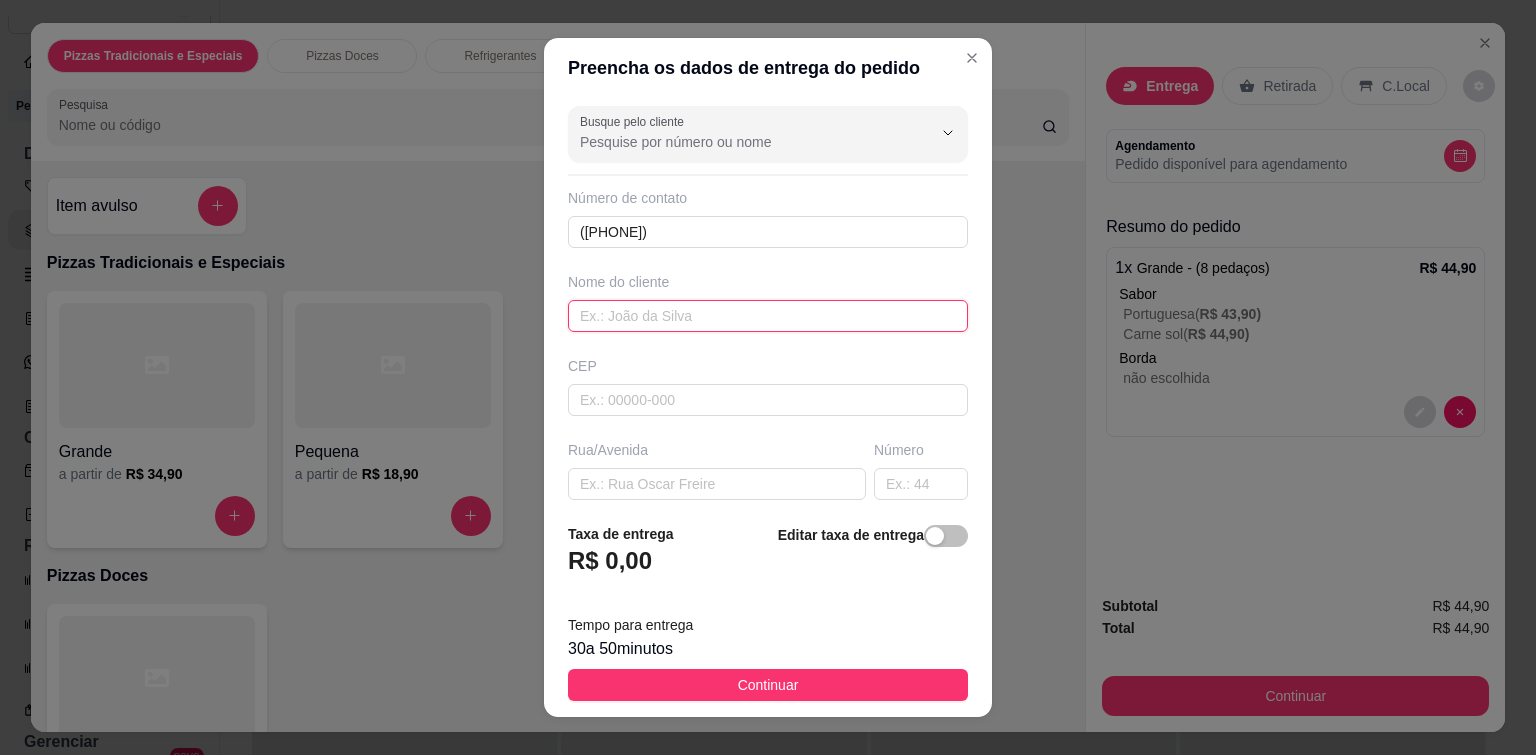click at bounding box center (768, 316) 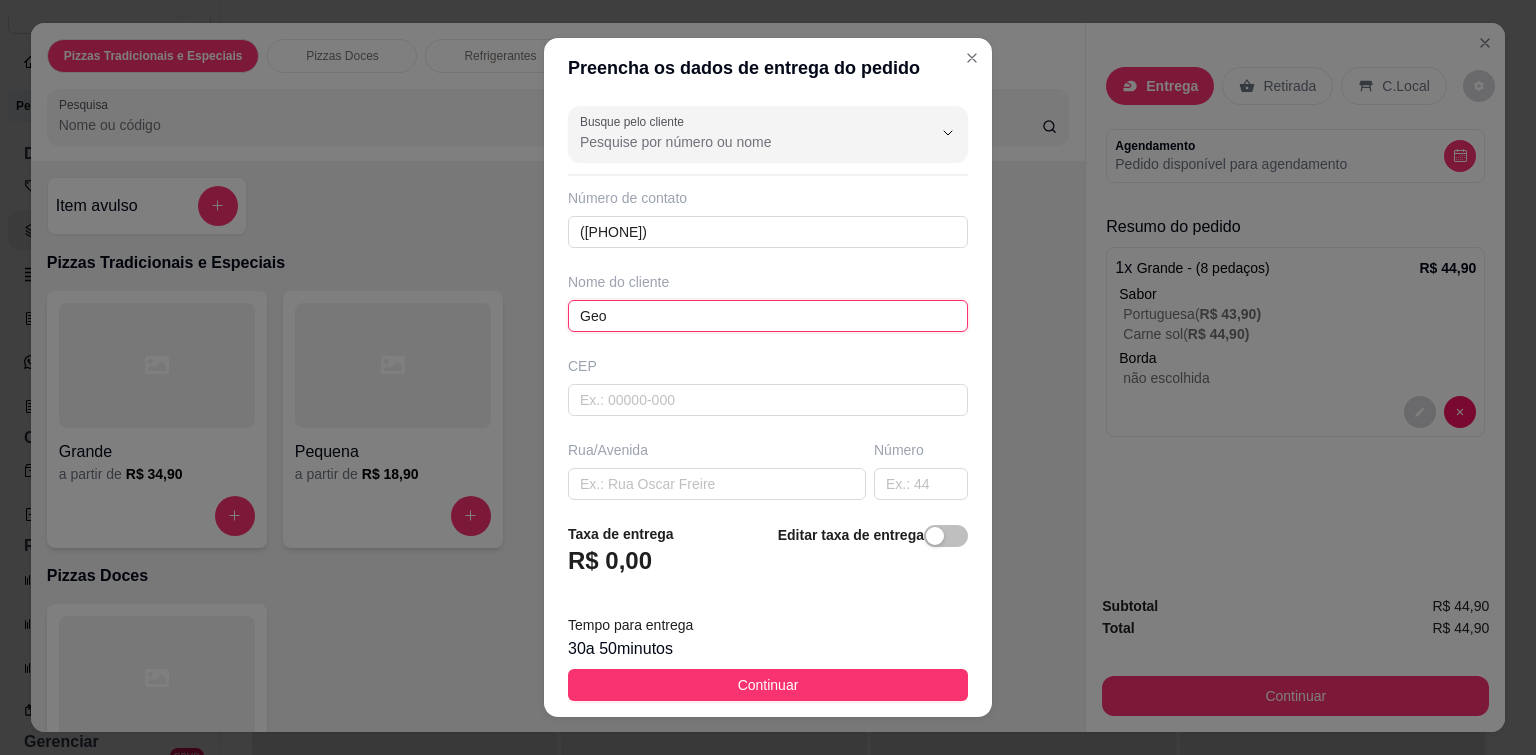 type on "Geo" 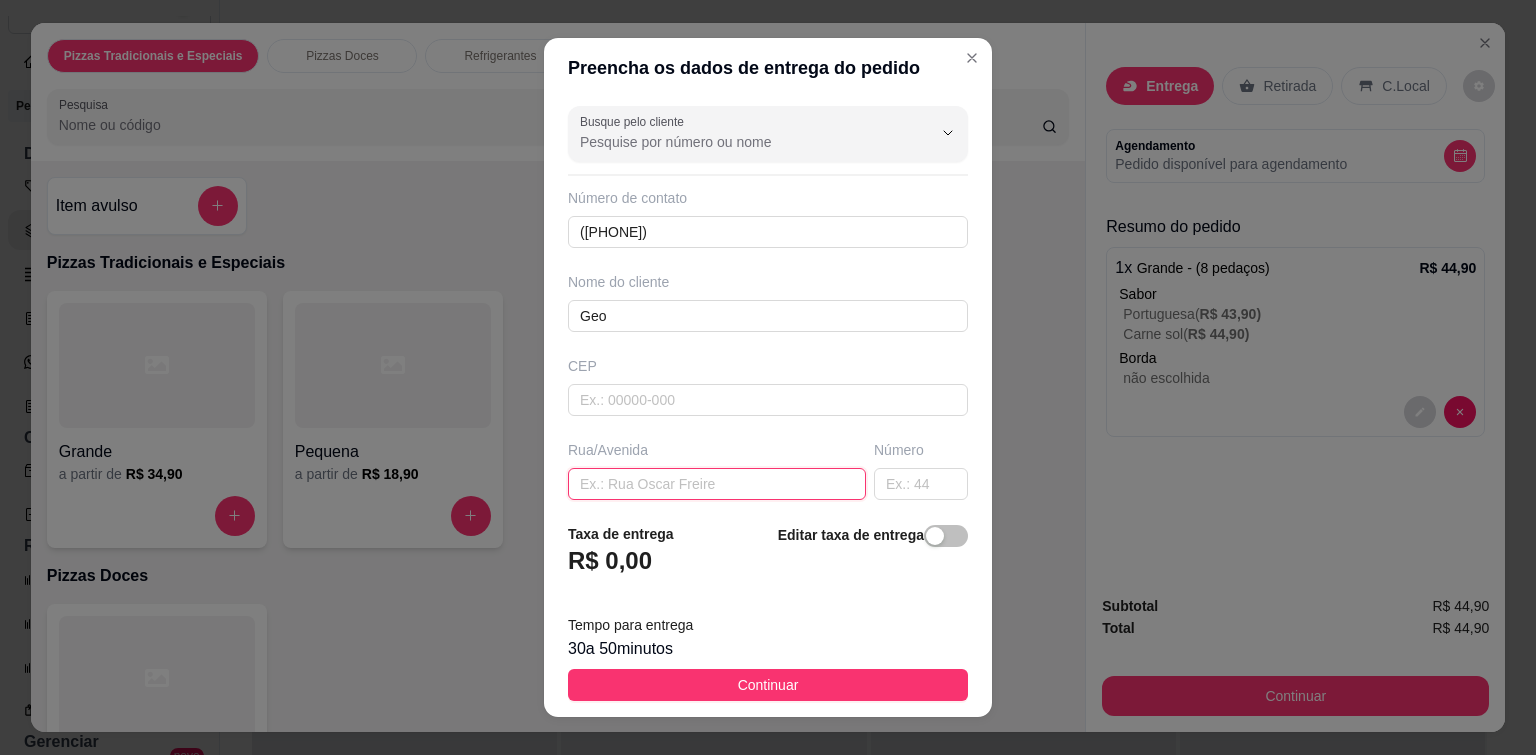 click at bounding box center (717, 484) 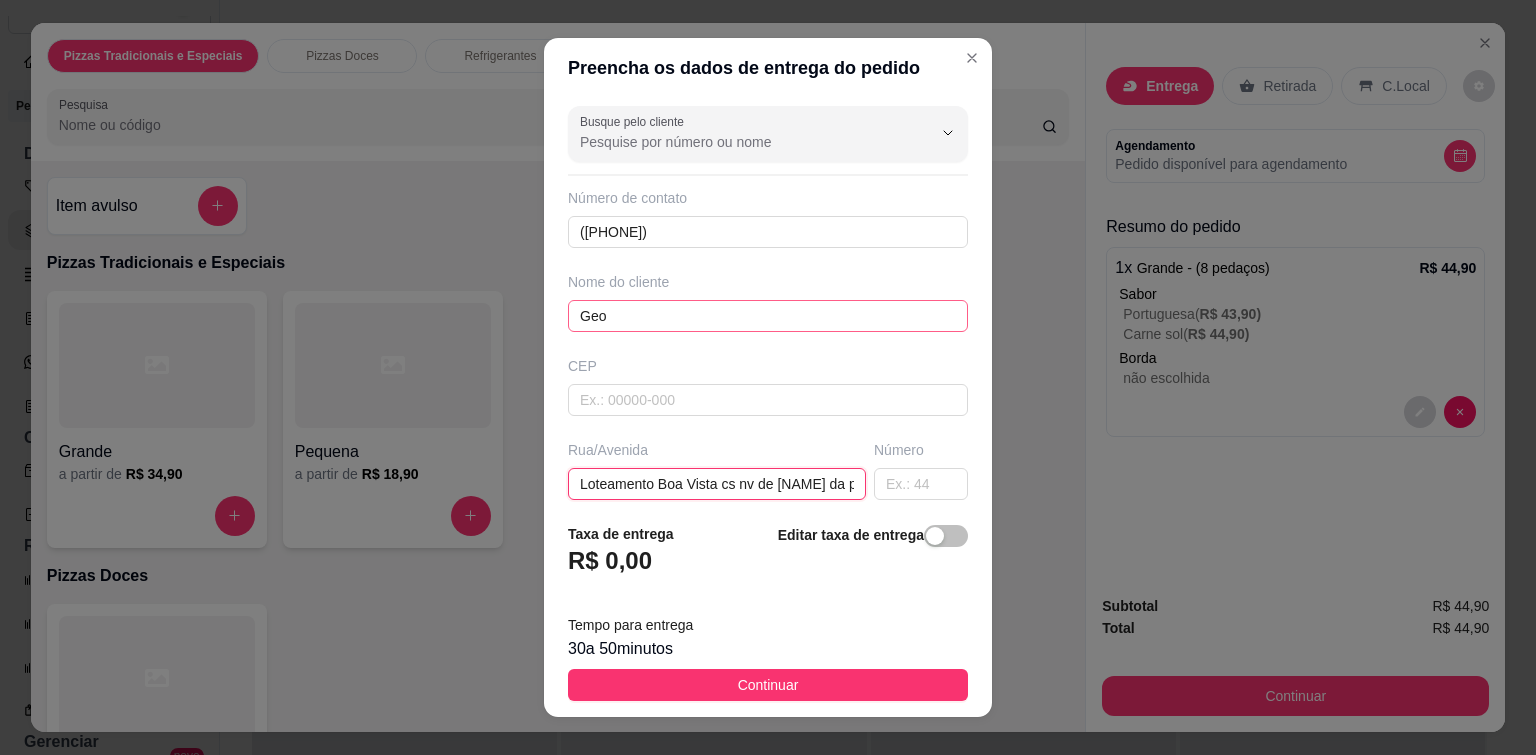 scroll, scrollTop: 0, scrollLeft: 57, axis: horizontal 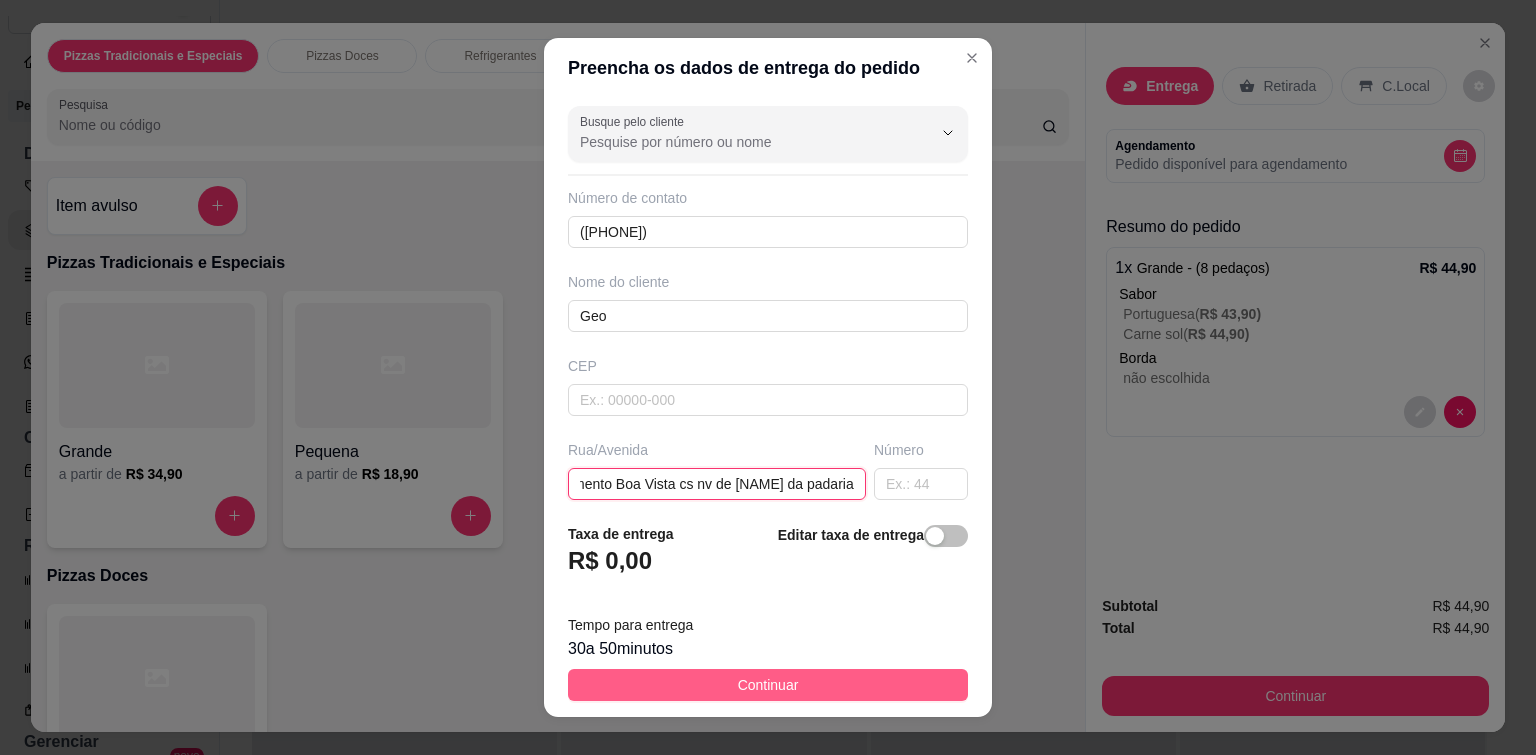 type on "Loteamento Boa Vista cs nv de [NAME] da padaria" 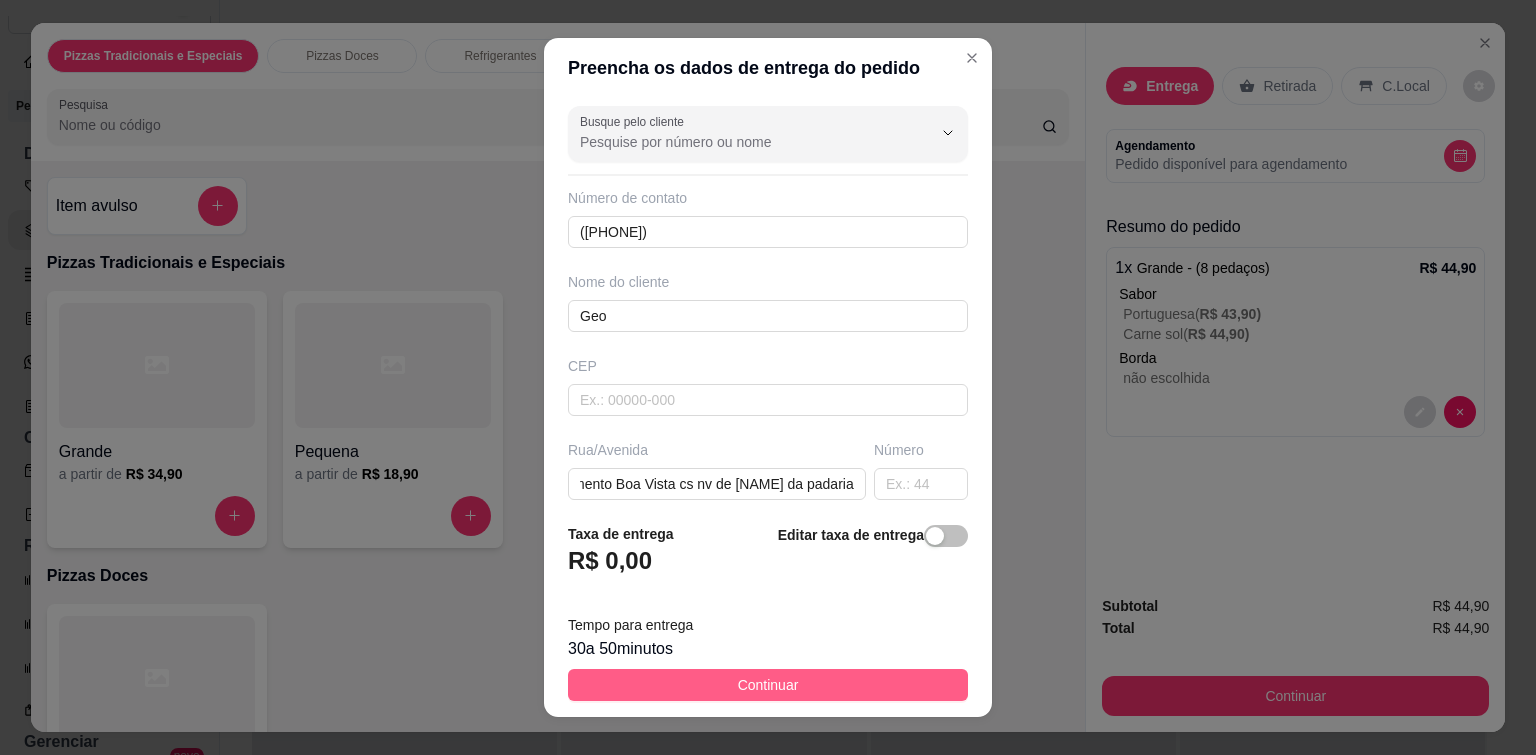 scroll, scrollTop: 0, scrollLeft: 0, axis: both 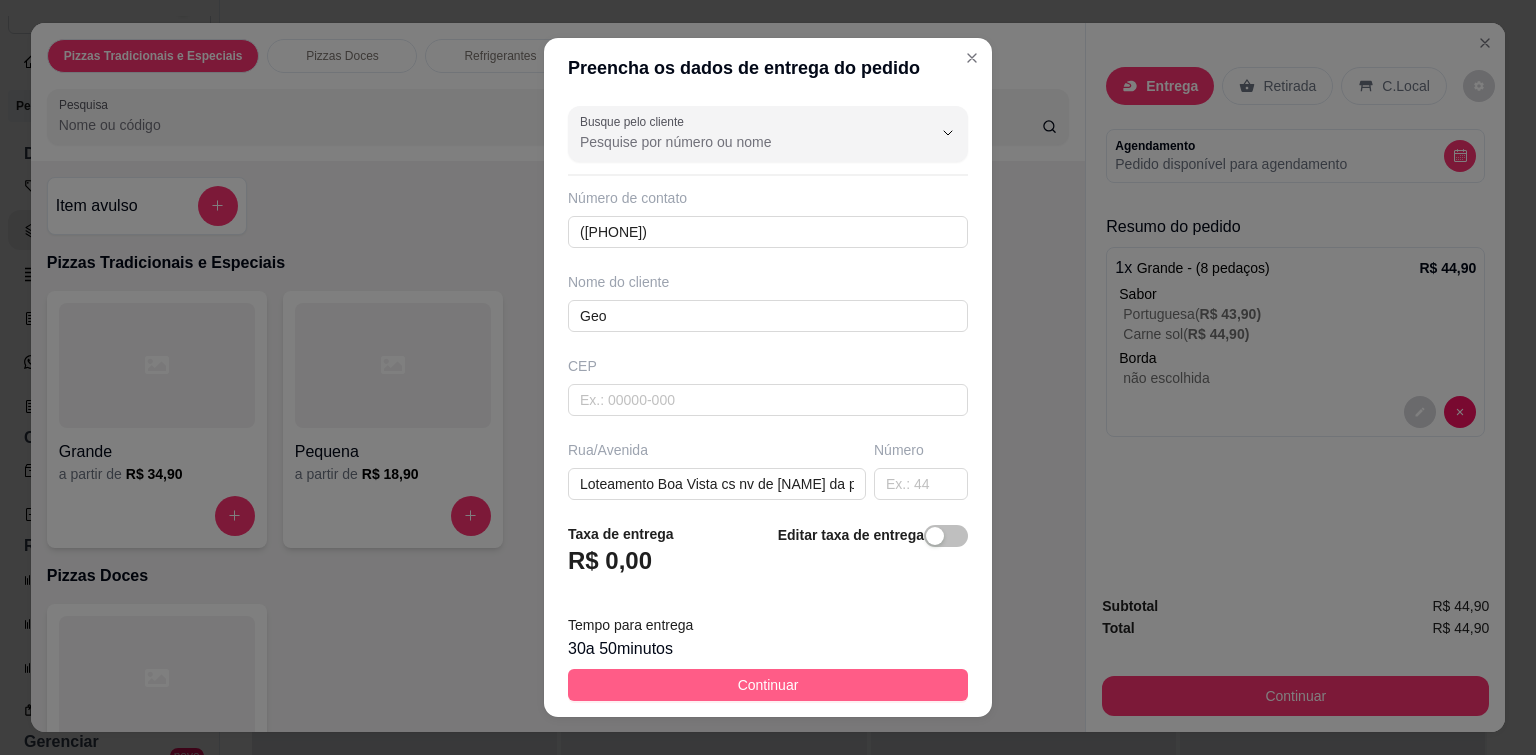 click on "Continuar" at bounding box center [768, 685] 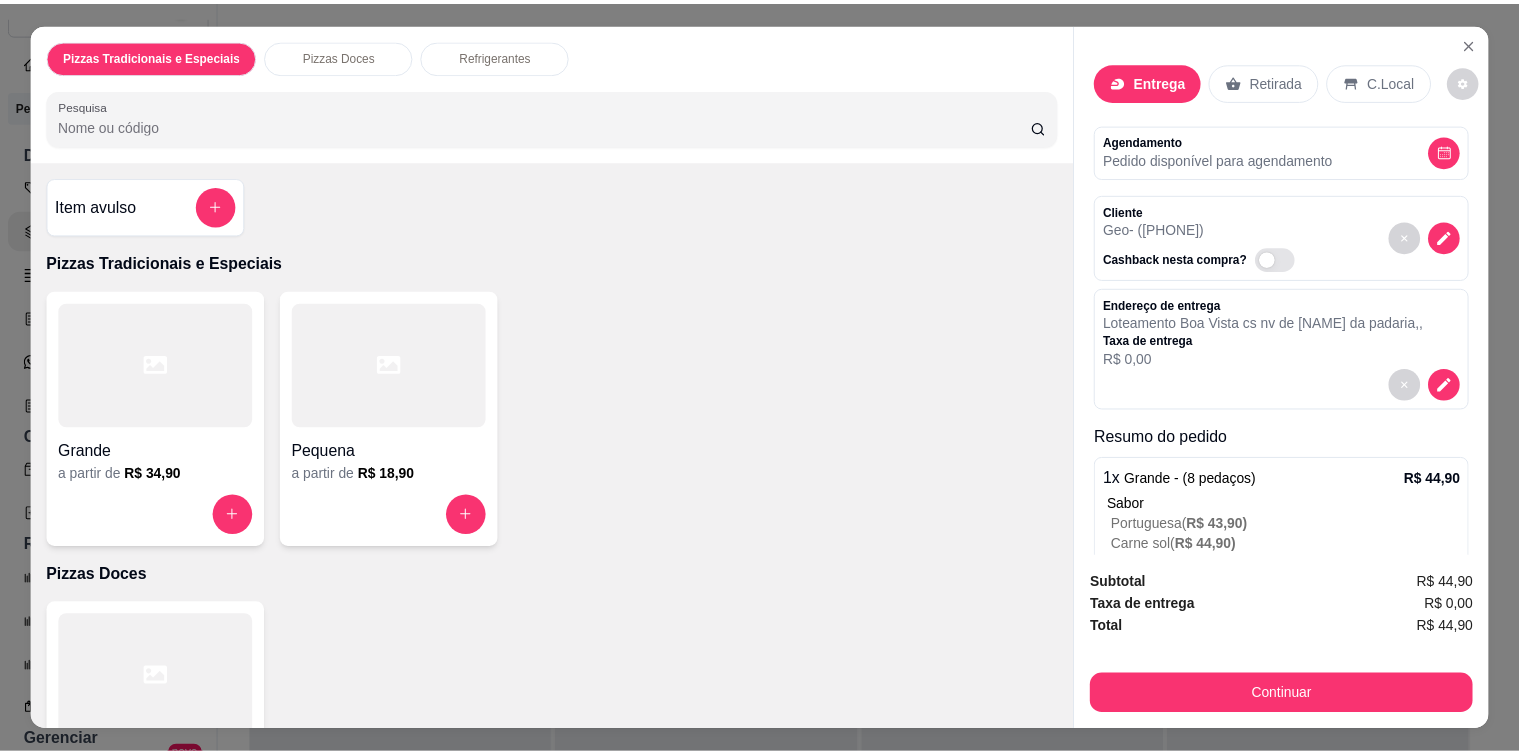 scroll, scrollTop: 0, scrollLeft: 0, axis: both 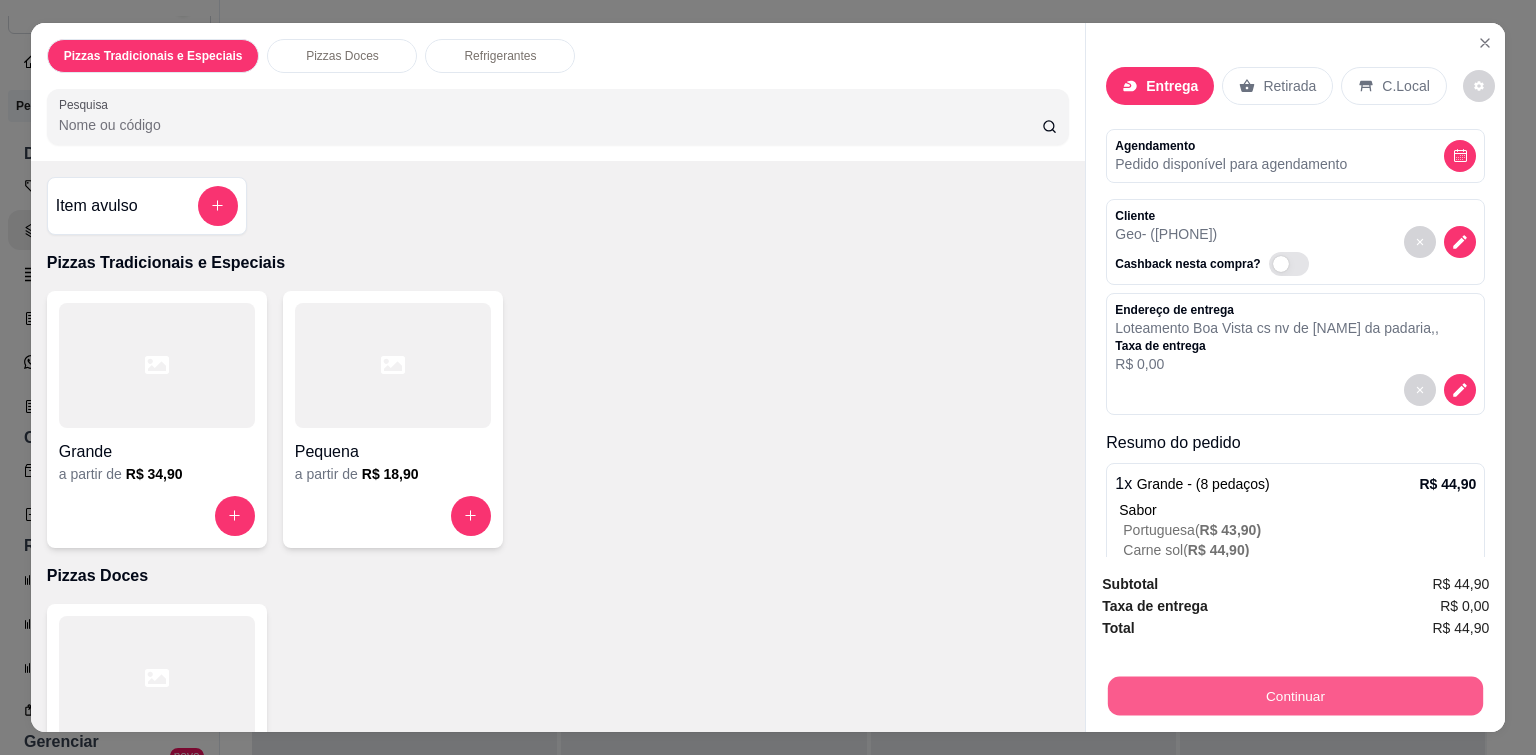 click on "Continuar" at bounding box center (1295, 696) 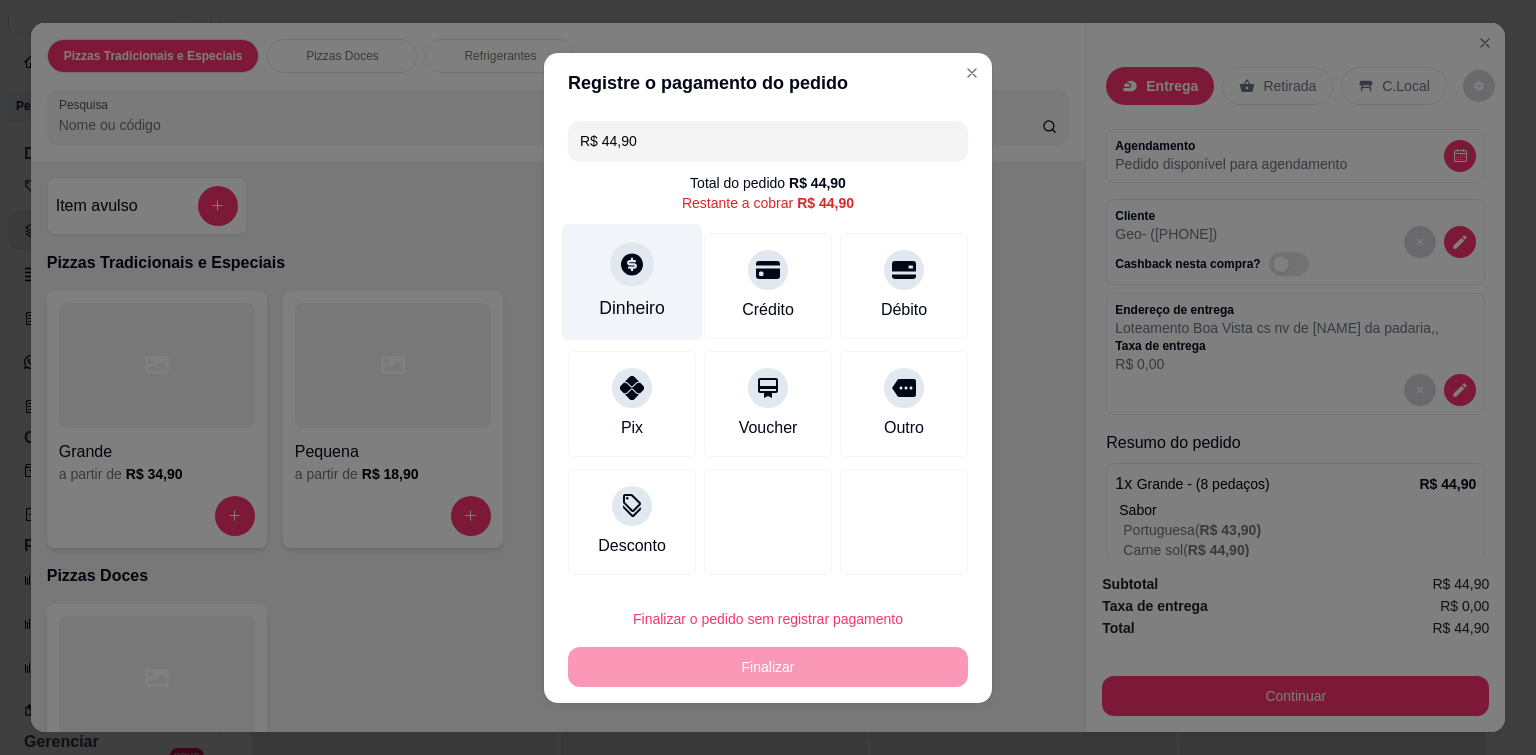 click on "Dinheiro" at bounding box center [632, 281] 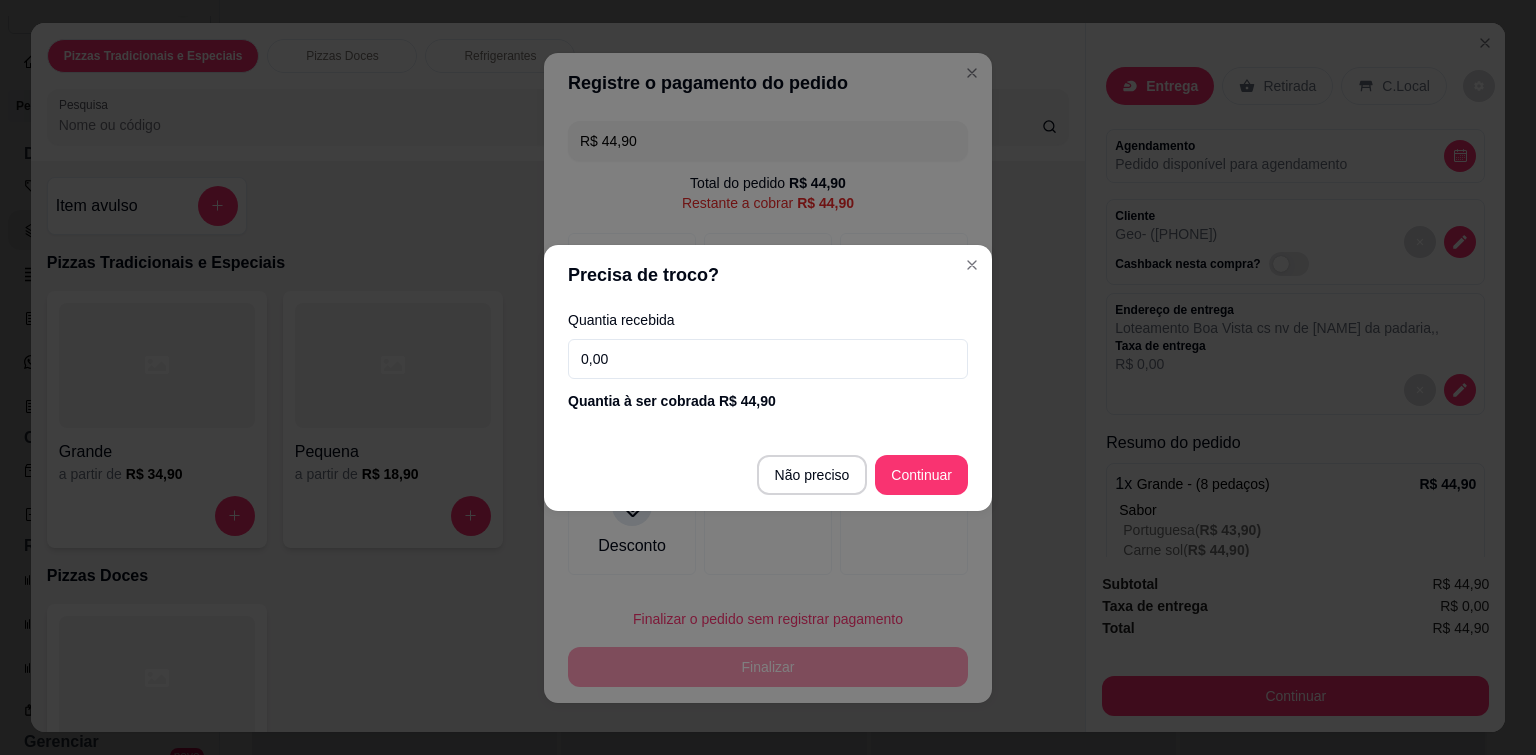 click on "0,00" at bounding box center [768, 359] 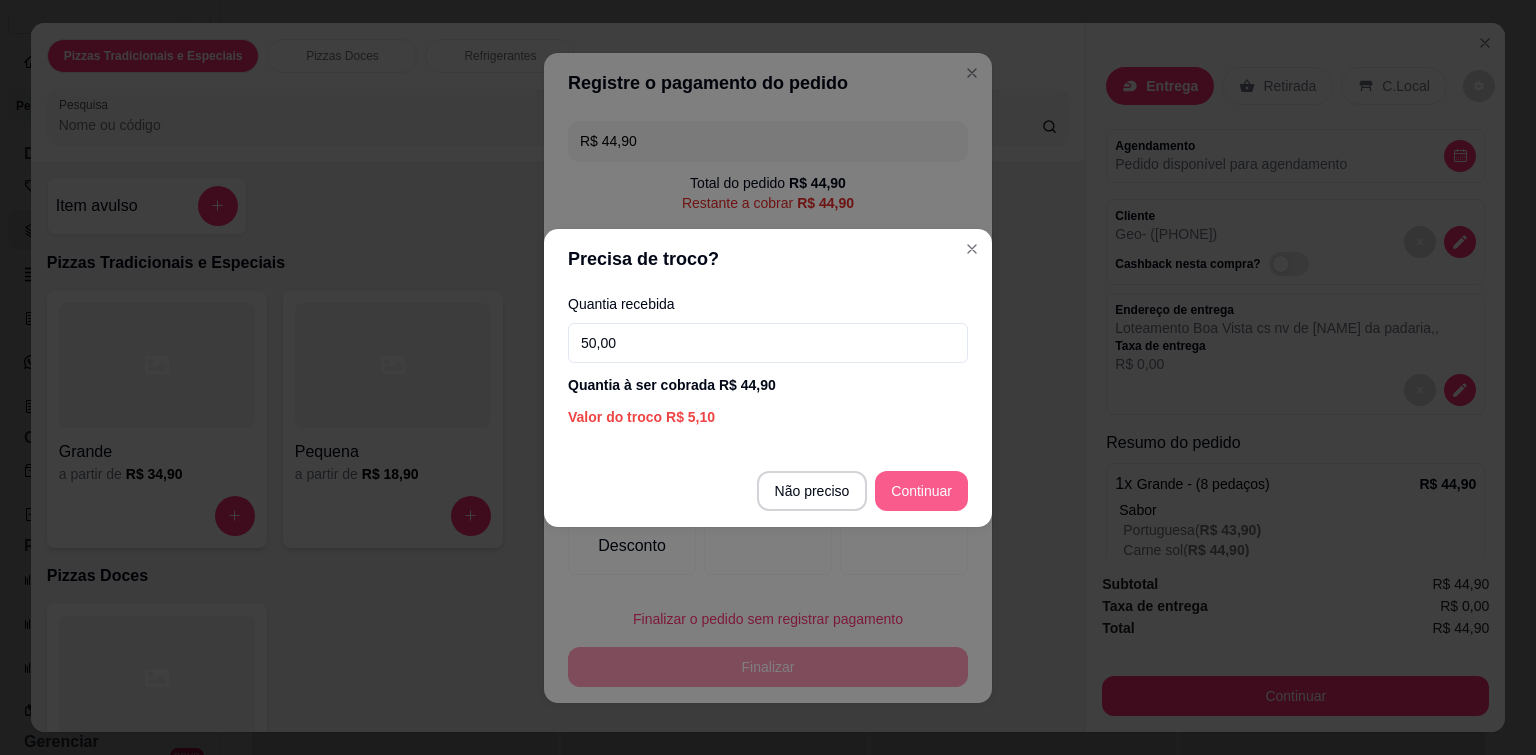 type on "50,00" 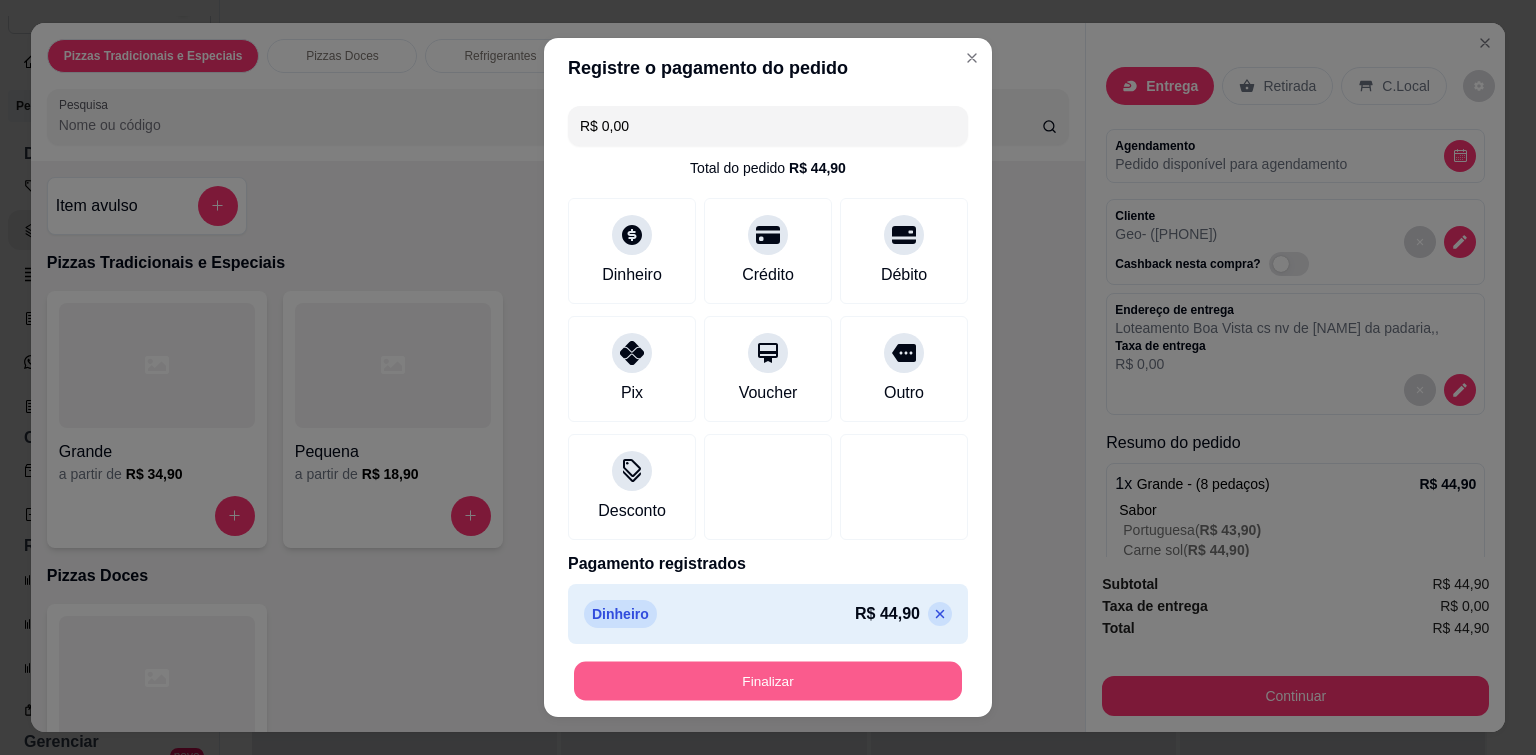 click on "Finalizar" at bounding box center (768, 681) 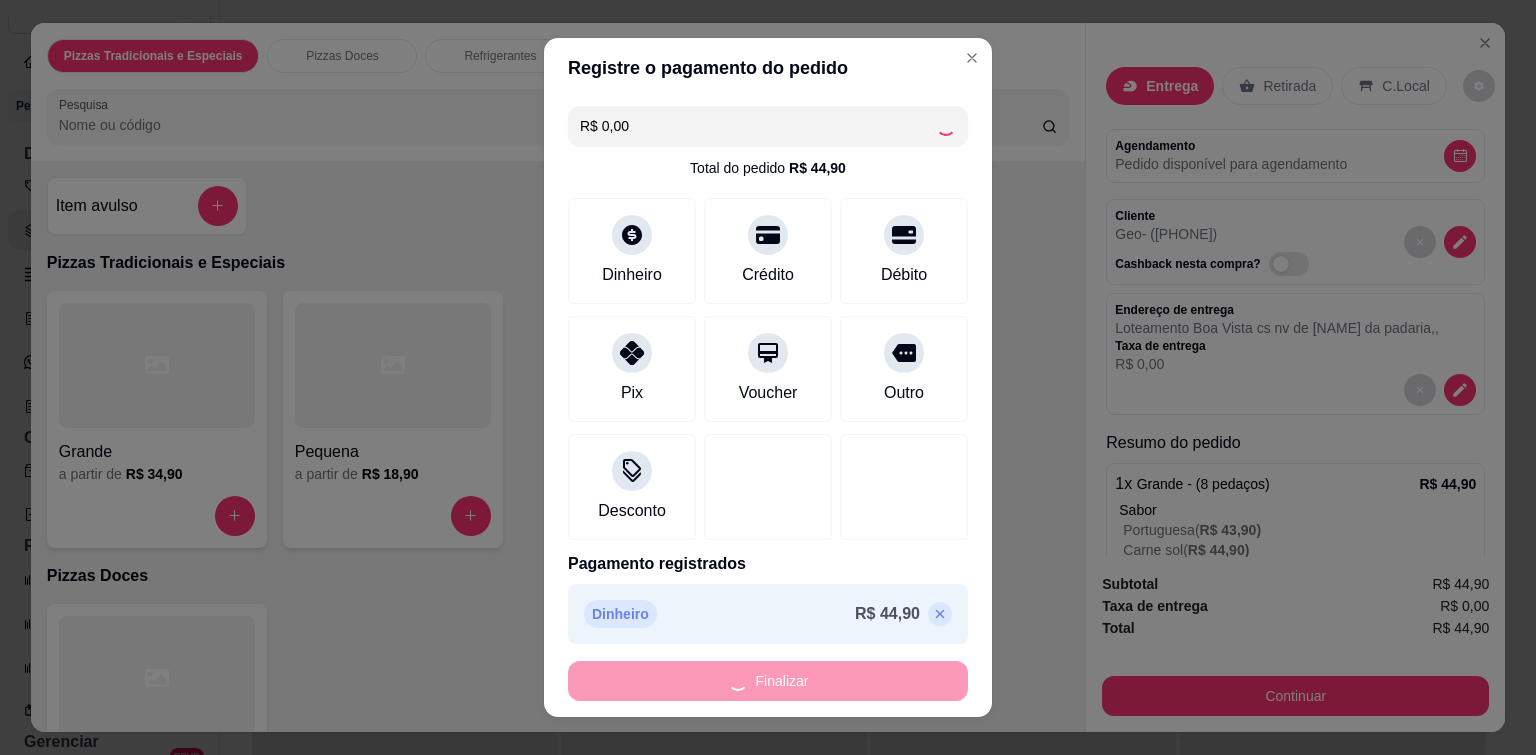 type on "-R$ 44,90" 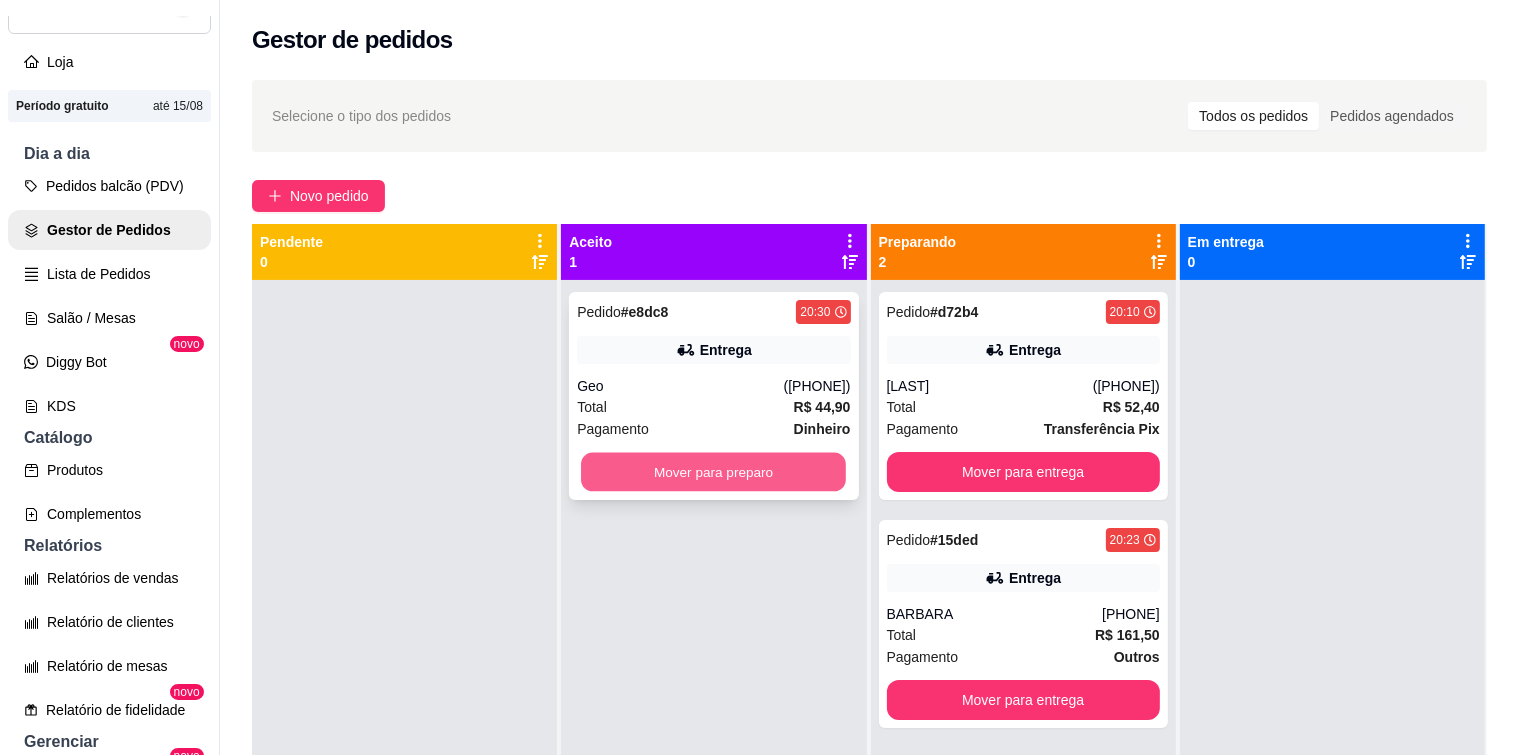 click on "Mover para preparo" at bounding box center (713, 472) 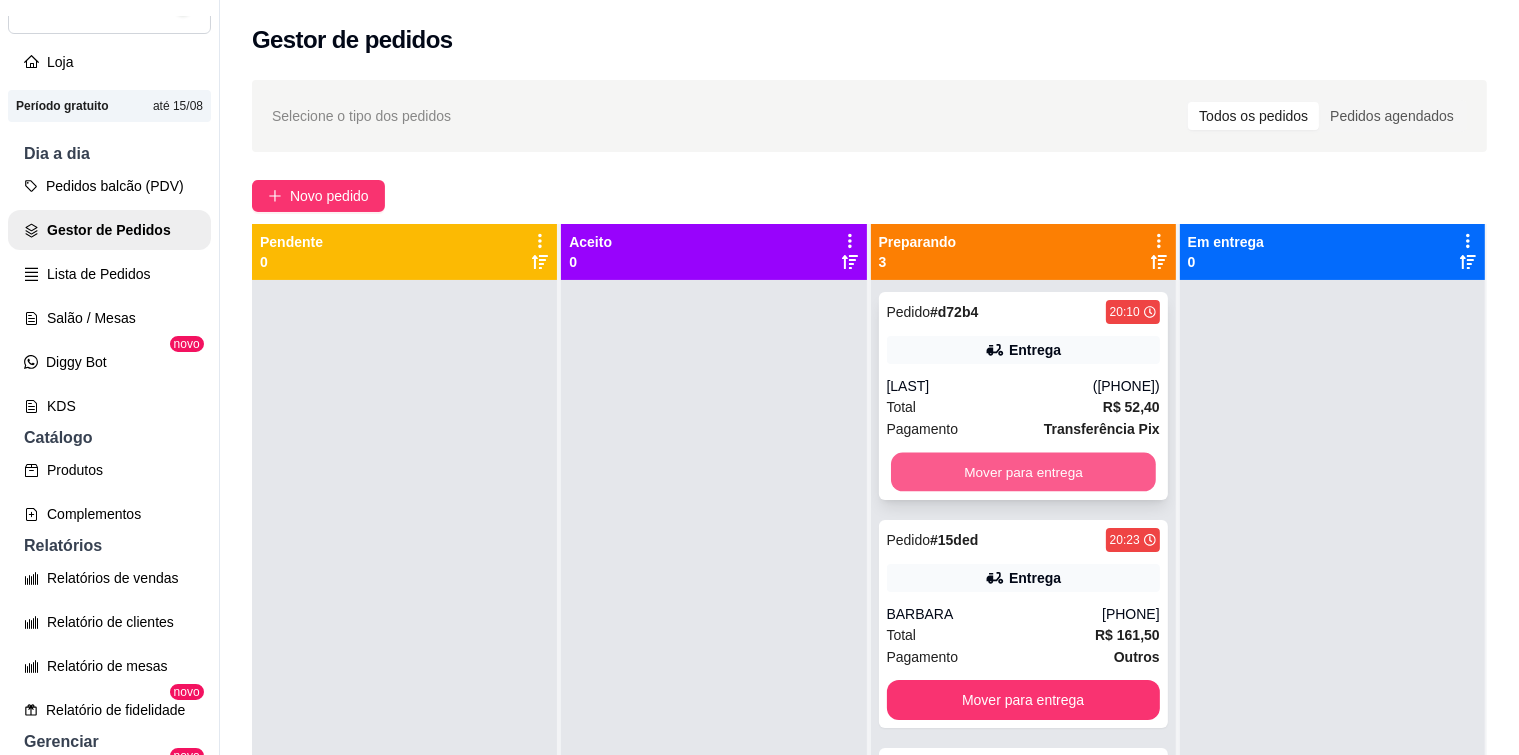 click on "Mover para entrega" at bounding box center (1023, 472) 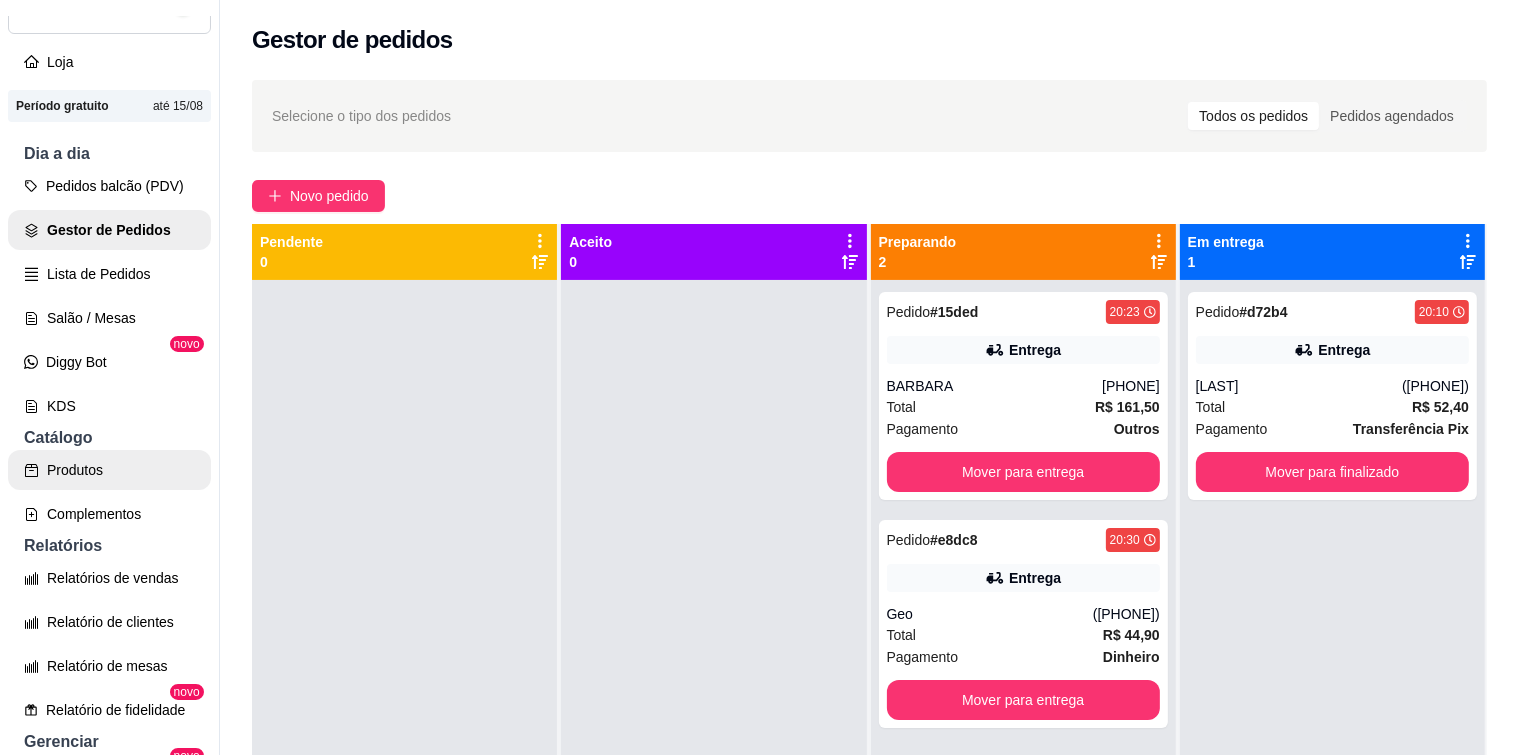 click on "Produtos" at bounding box center (109, 470) 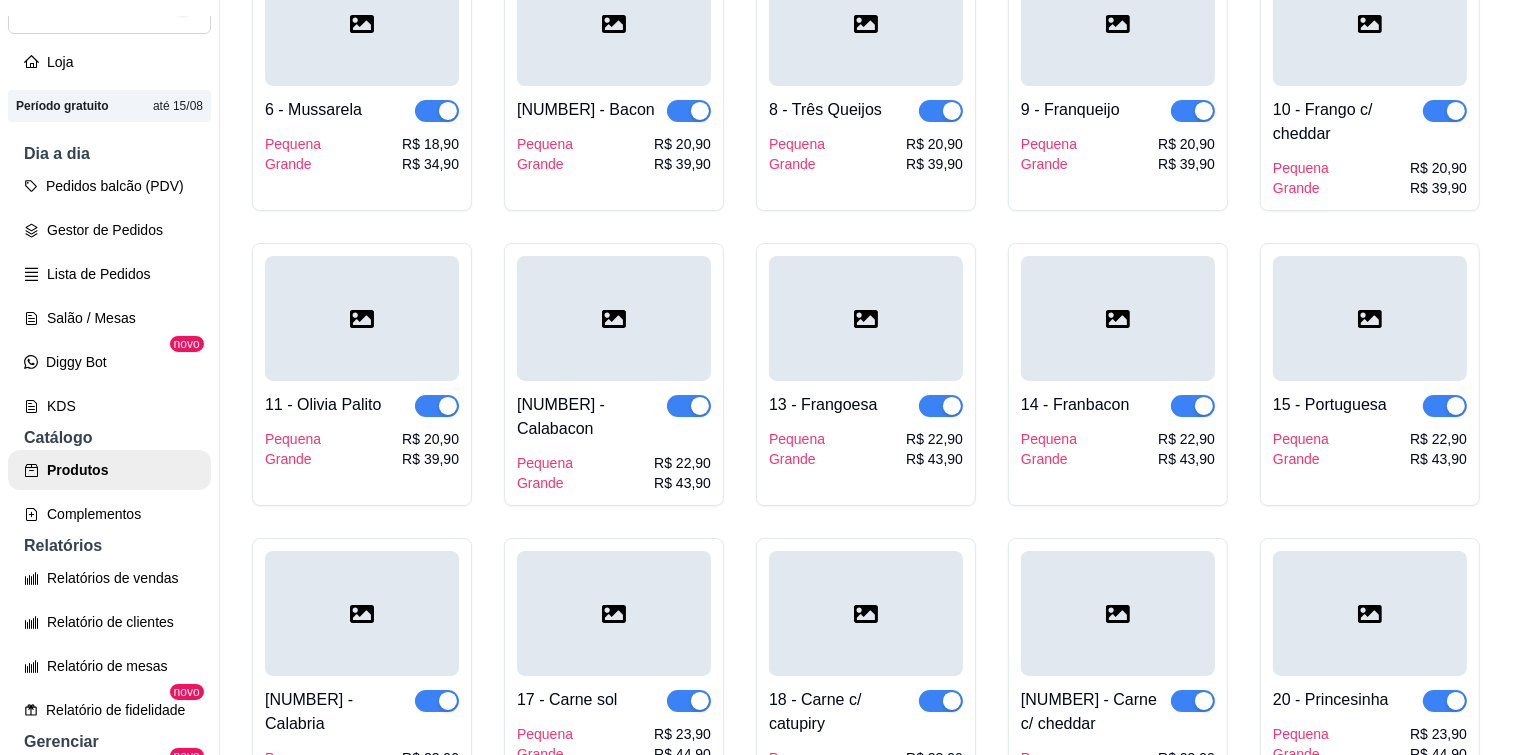 scroll, scrollTop: 600, scrollLeft: 0, axis: vertical 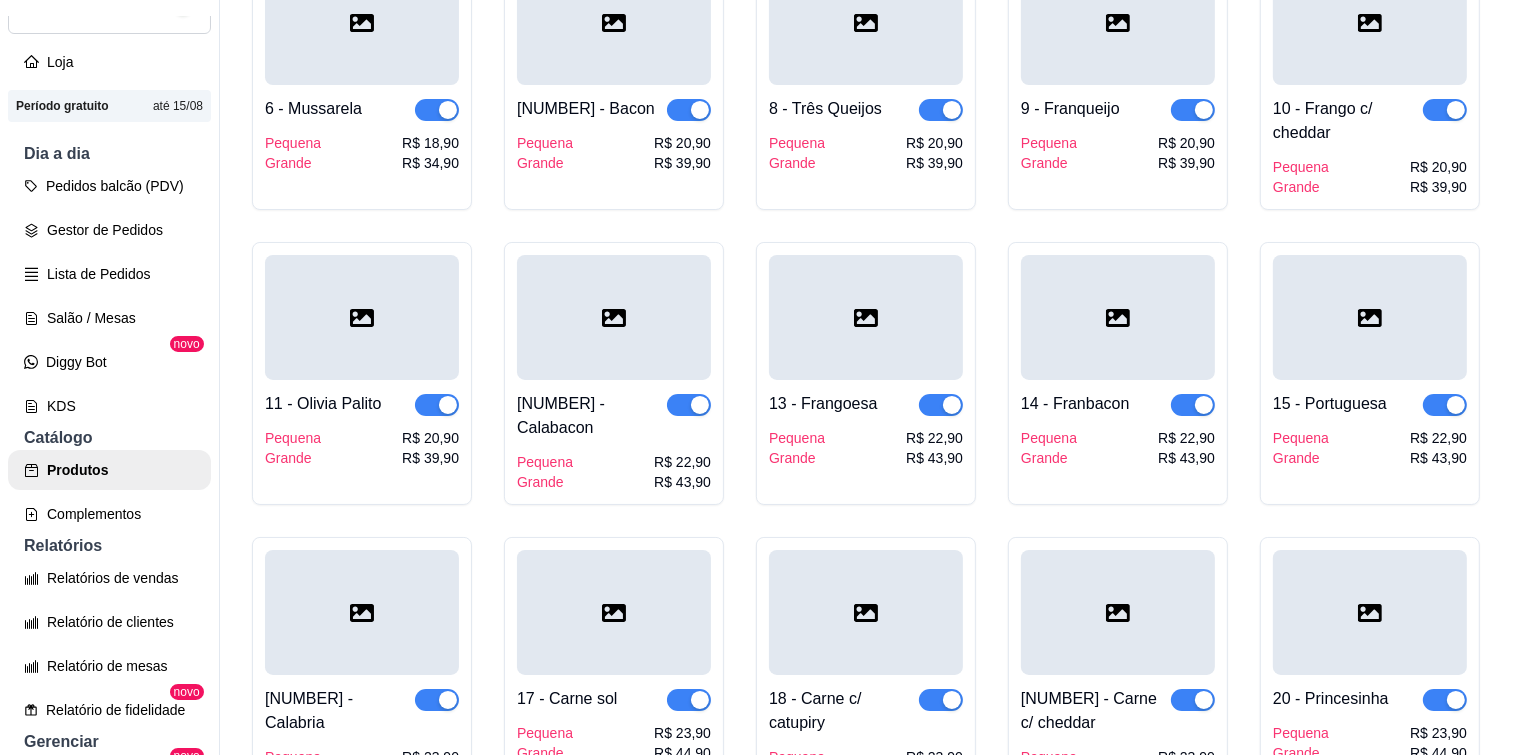 click at bounding box center [1193, 110] 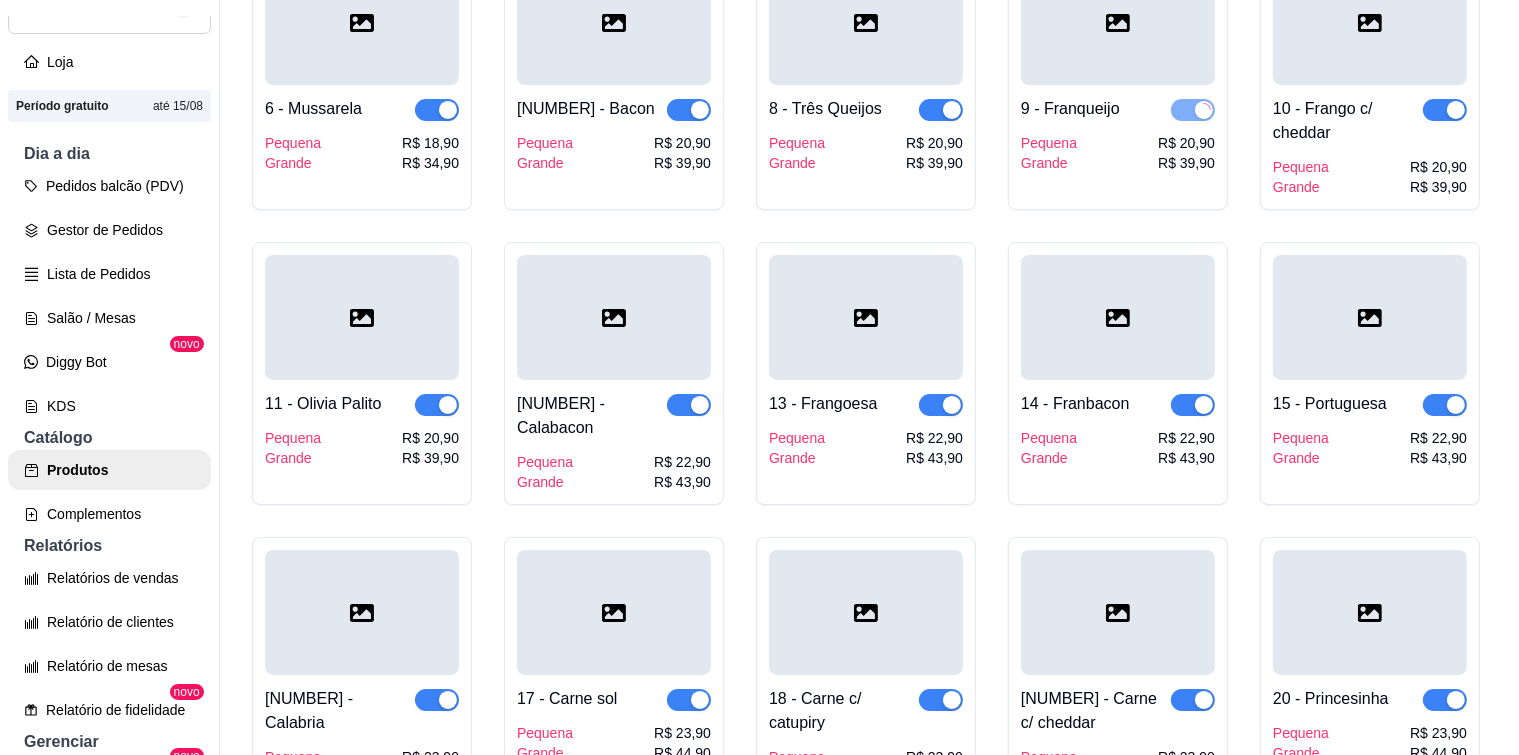 click at bounding box center (1445, 110) 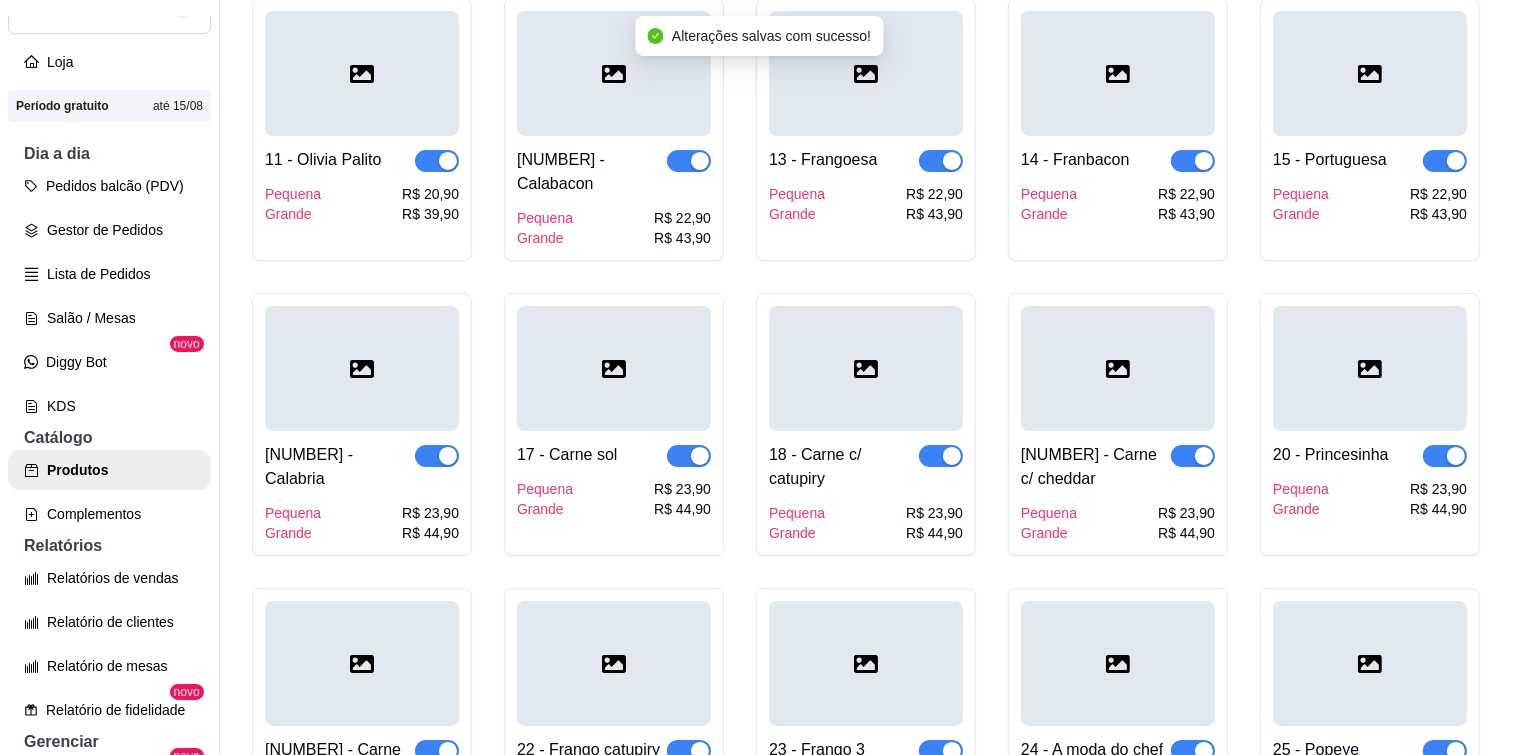 scroll, scrollTop: 900, scrollLeft: 0, axis: vertical 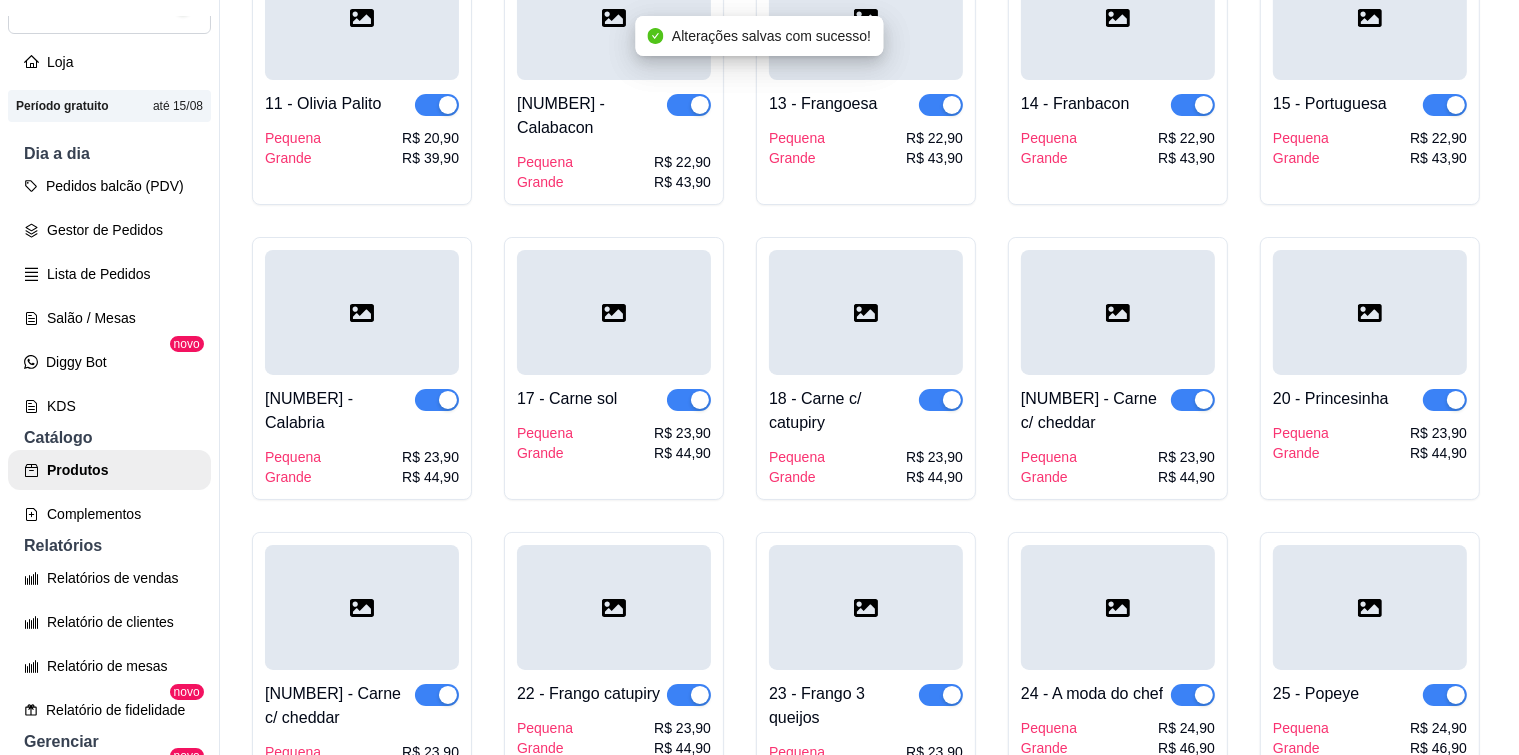 click at bounding box center (941, 105) 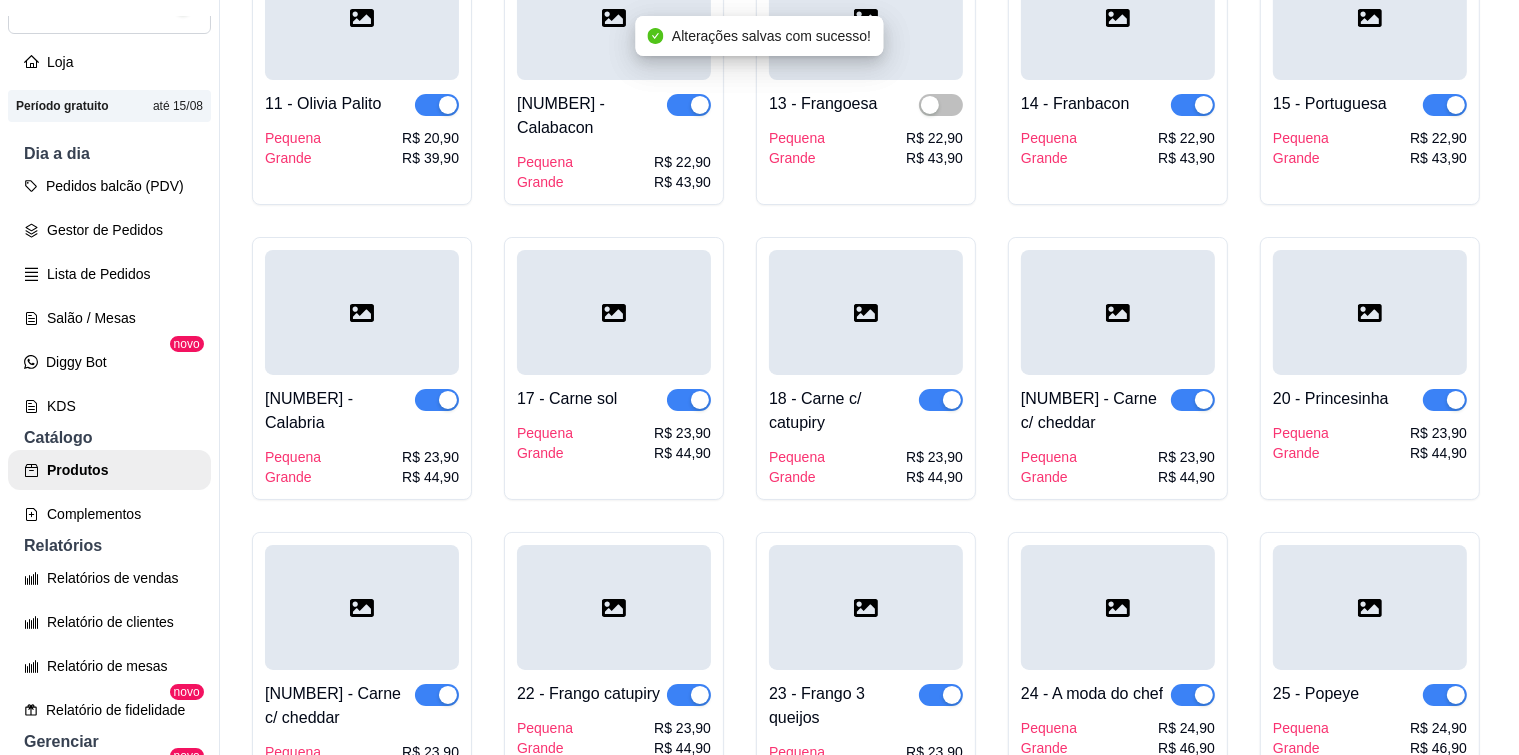 click at bounding box center [1193, 105] 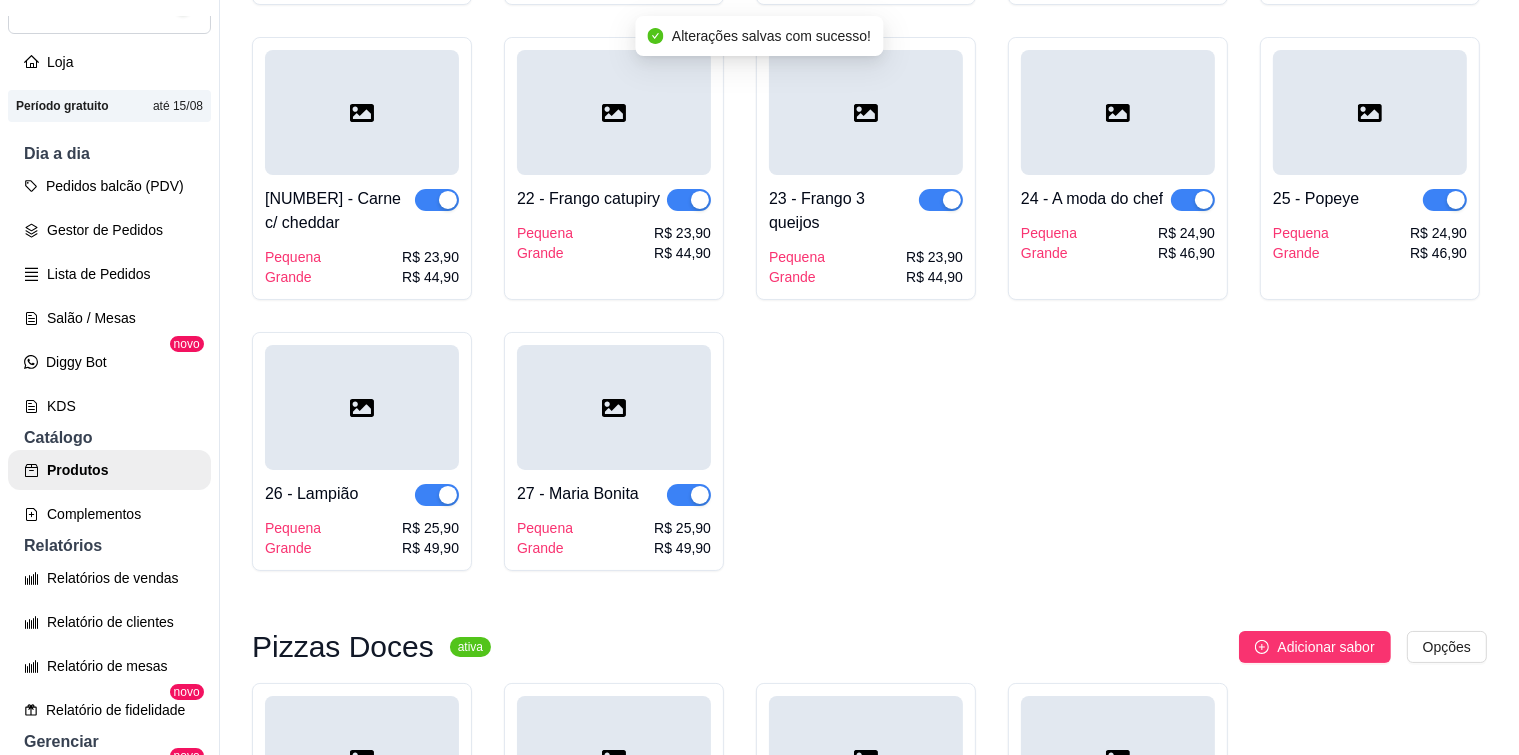 scroll, scrollTop: 1400, scrollLeft: 0, axis: vertical 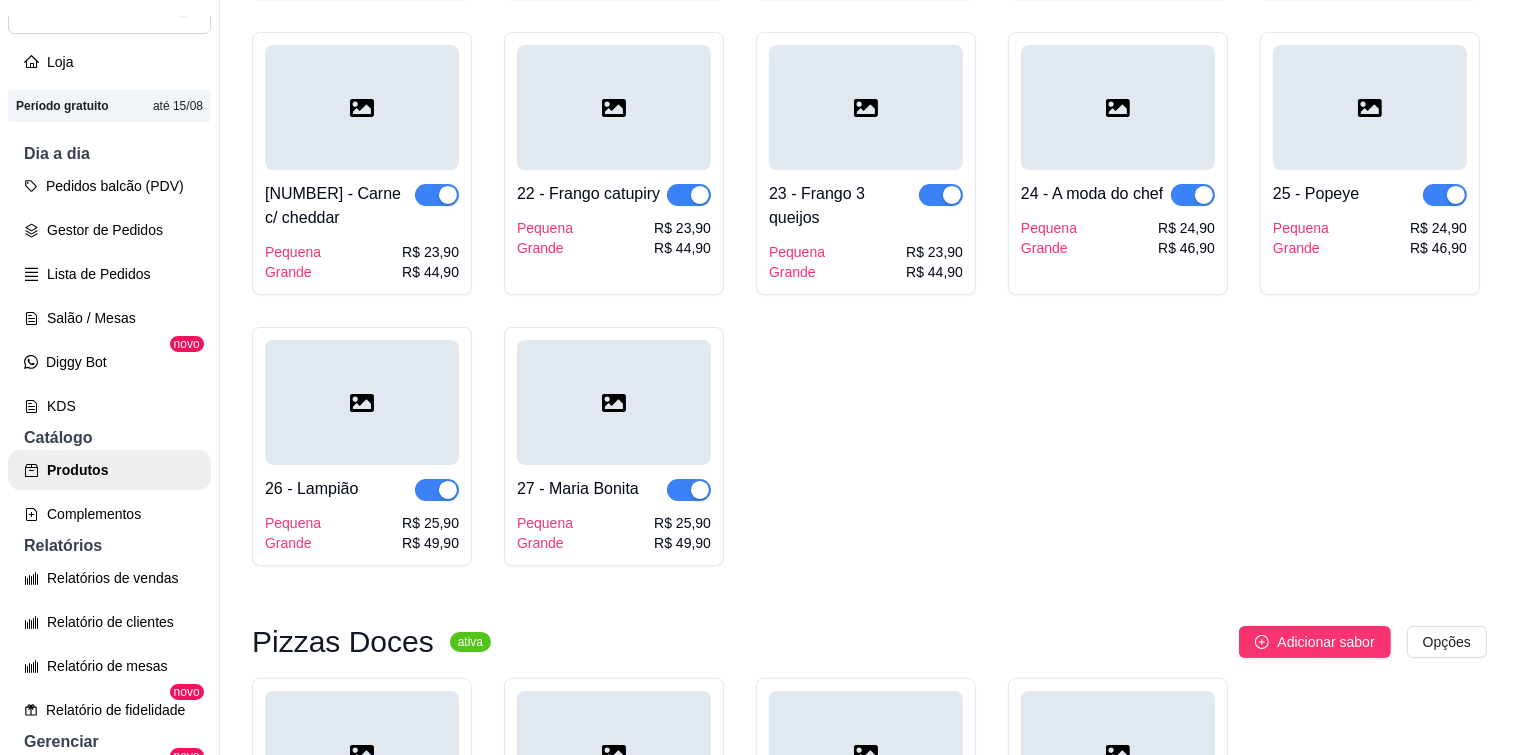 click at bounding box center [689, 195] 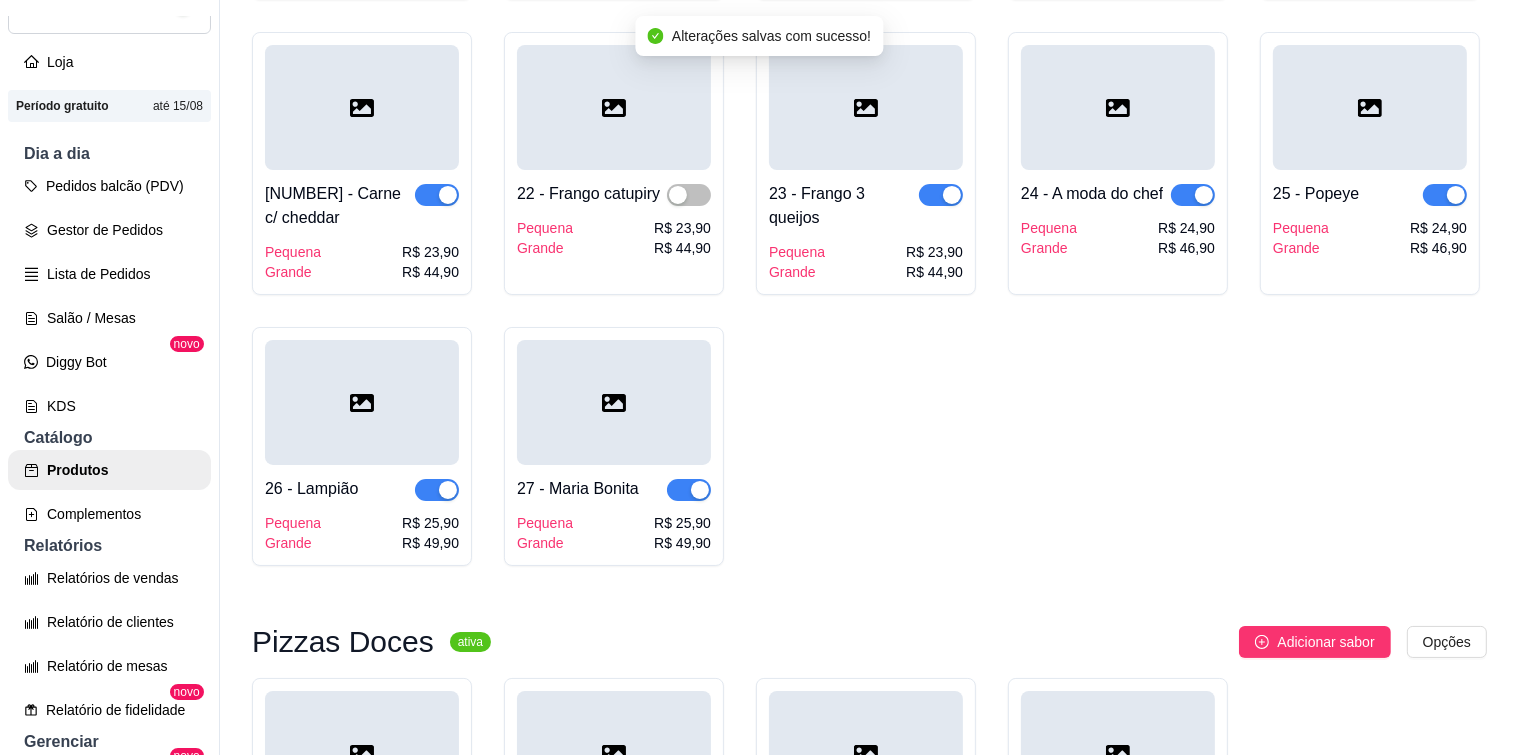 click at bounding box center [941, 195] 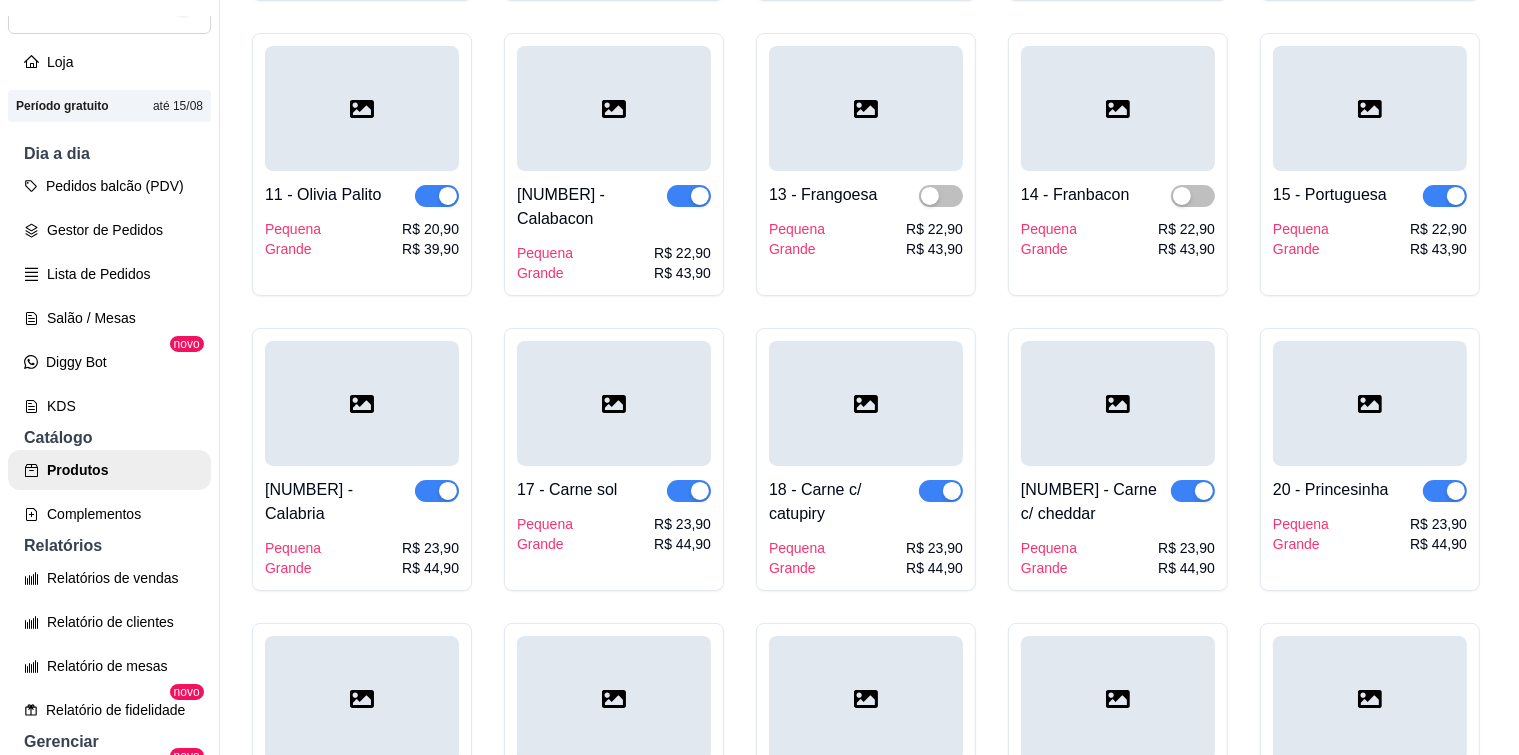 scroll, scrollTop: 800, scrollLeft: 0, axis: vertical 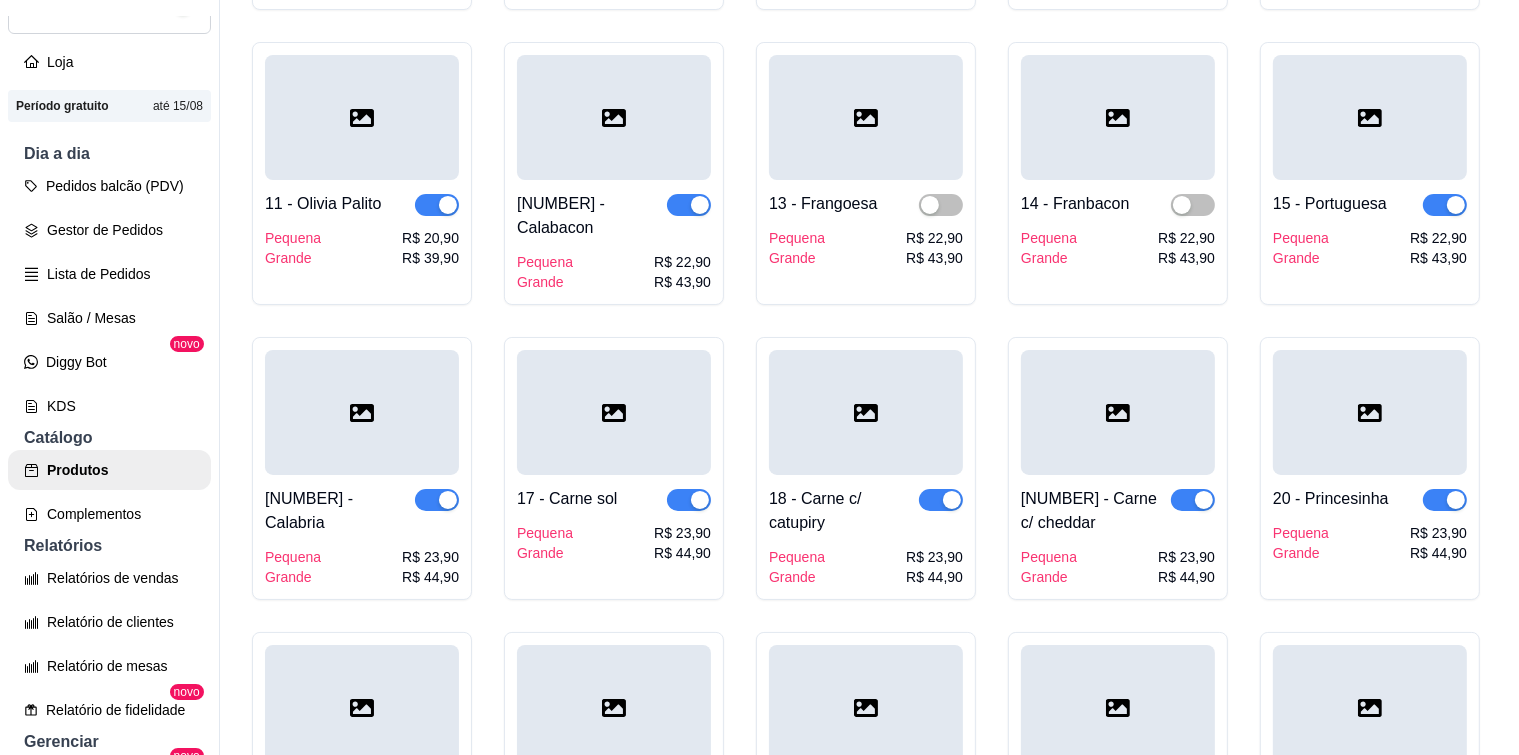 click at bounding box center [437, 205] 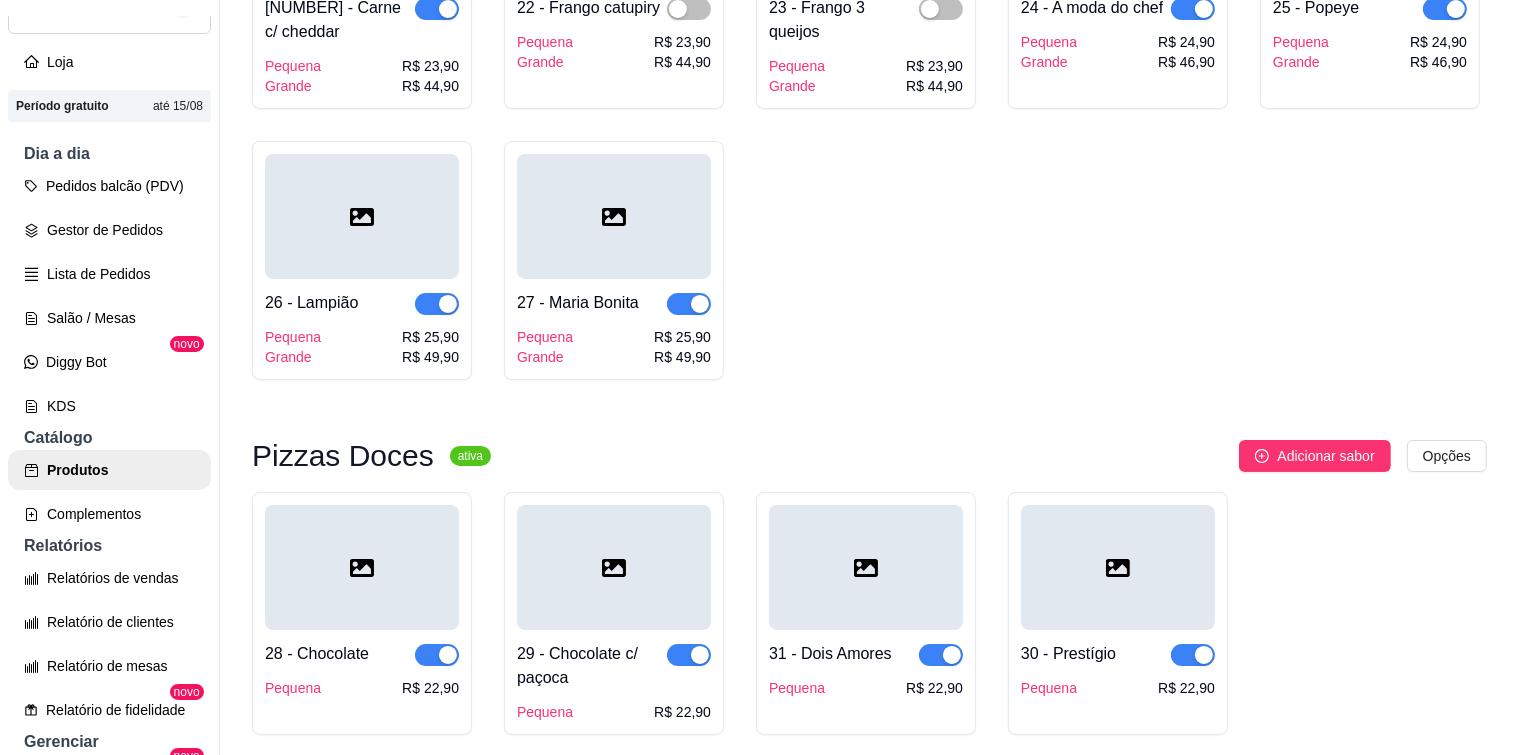 scroll, scrollTop: 1600, scrollLeft: 0, axis: vertical 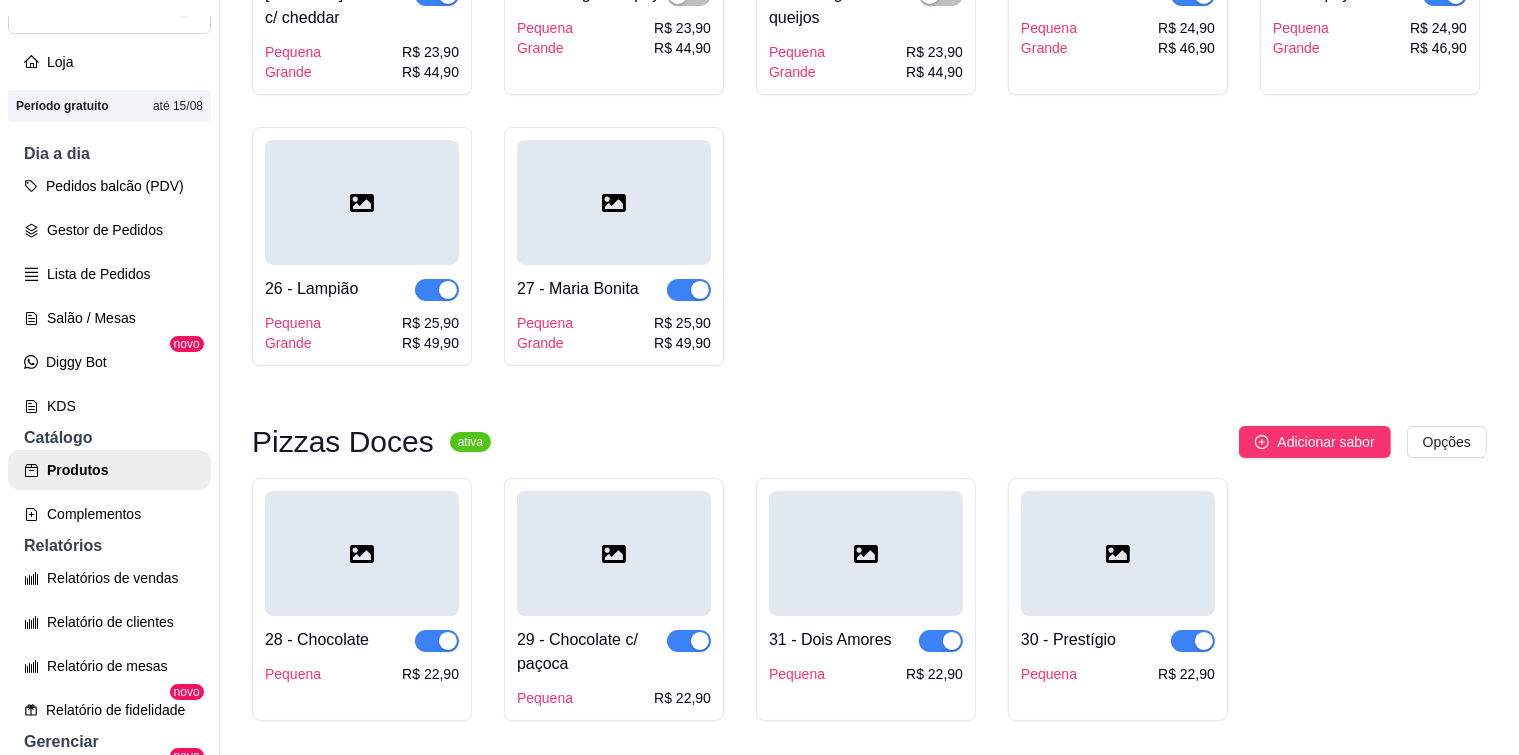 click at bounding box center [689, 290] 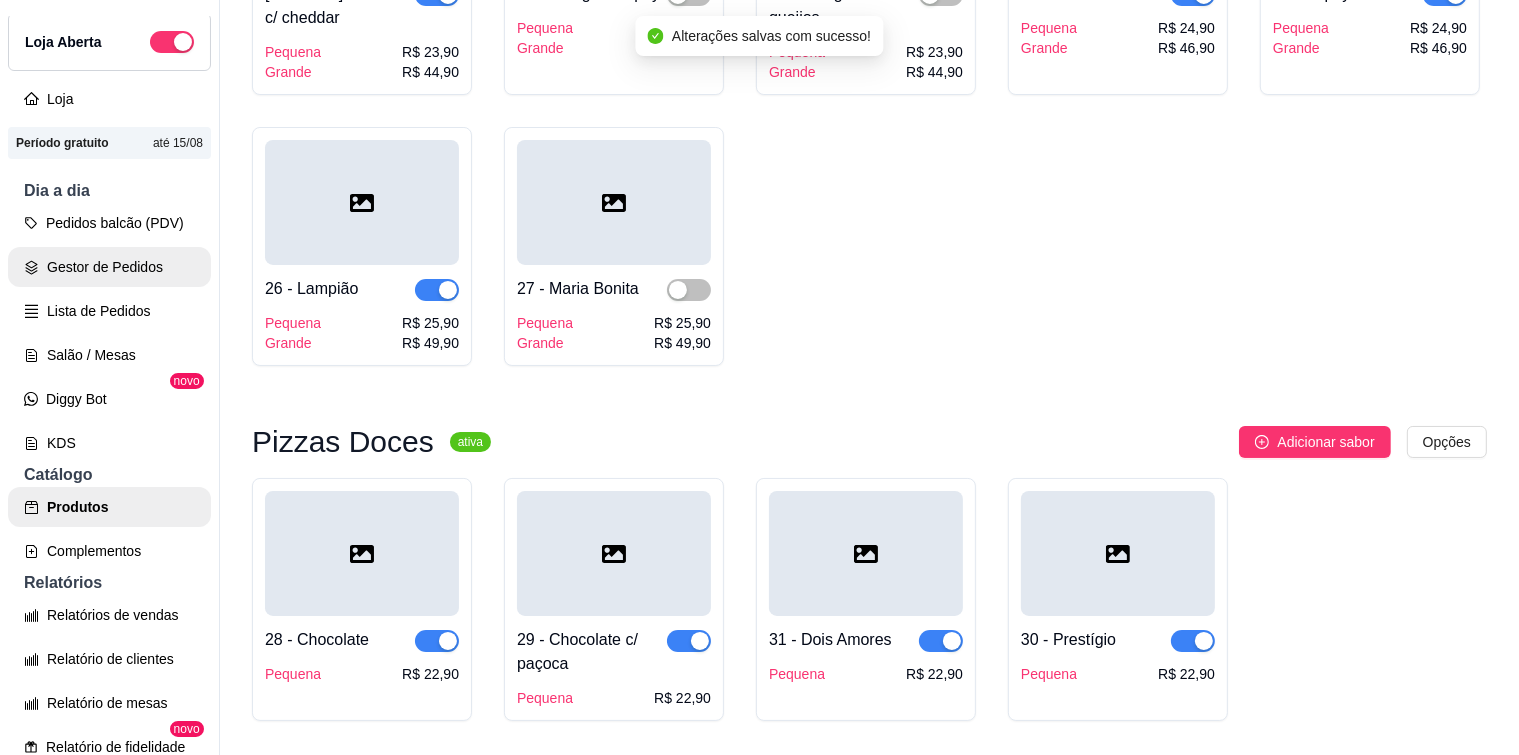 scroll, scrollTop: 0, scrollLeft: 0, axis: both 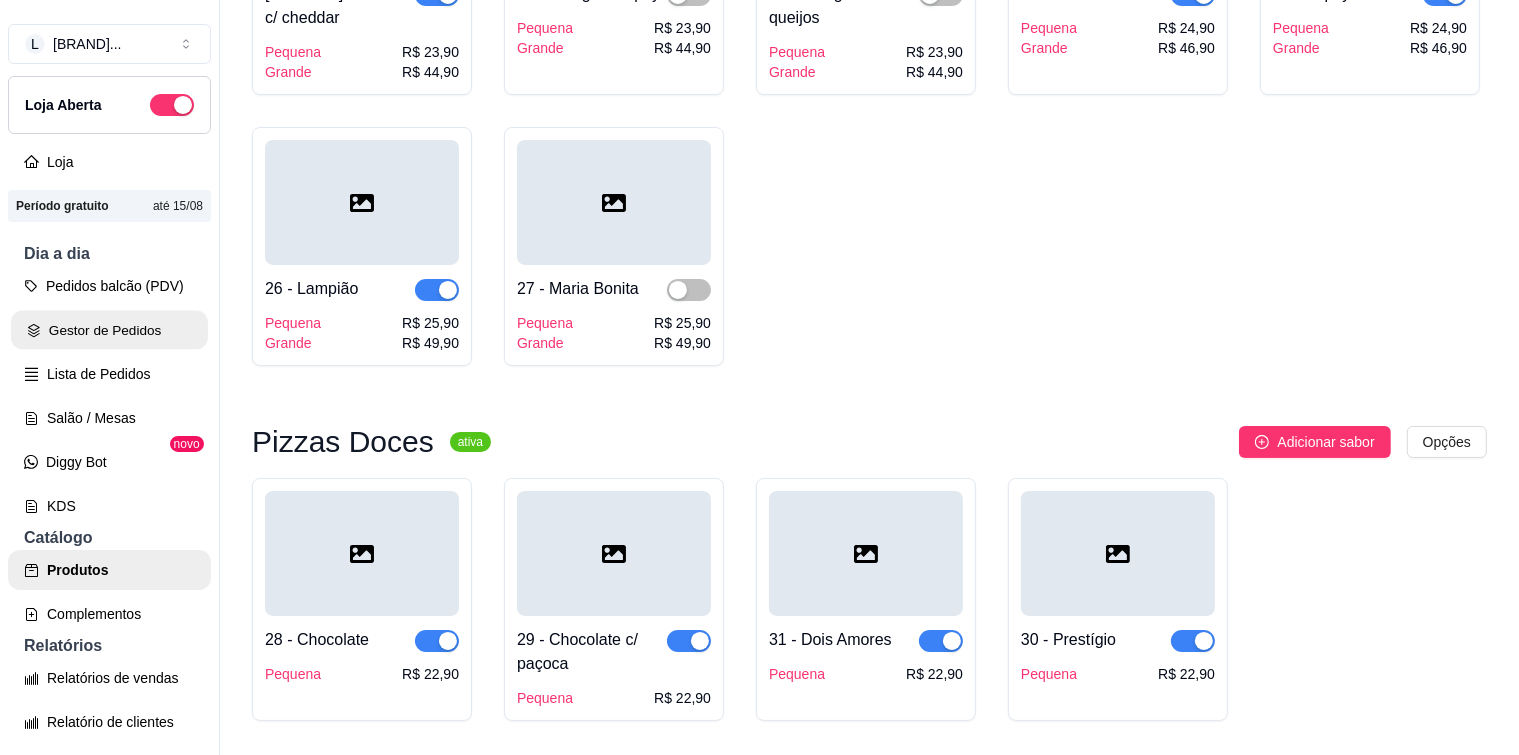 click on "Gestor de Pedidos" at bounding box center (109, 330) 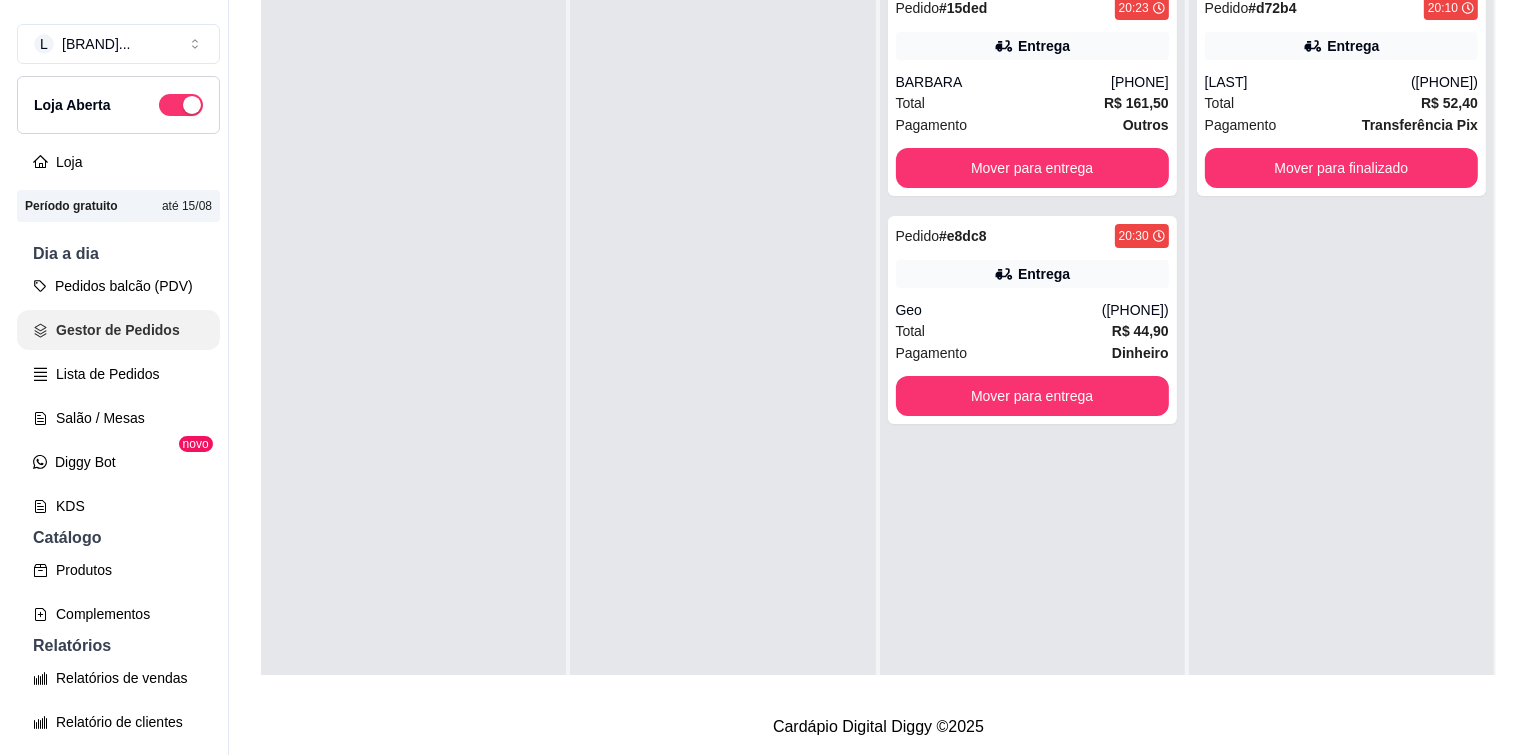 scroll, scrollTop: 0, scrollLeft: 0, axis: both 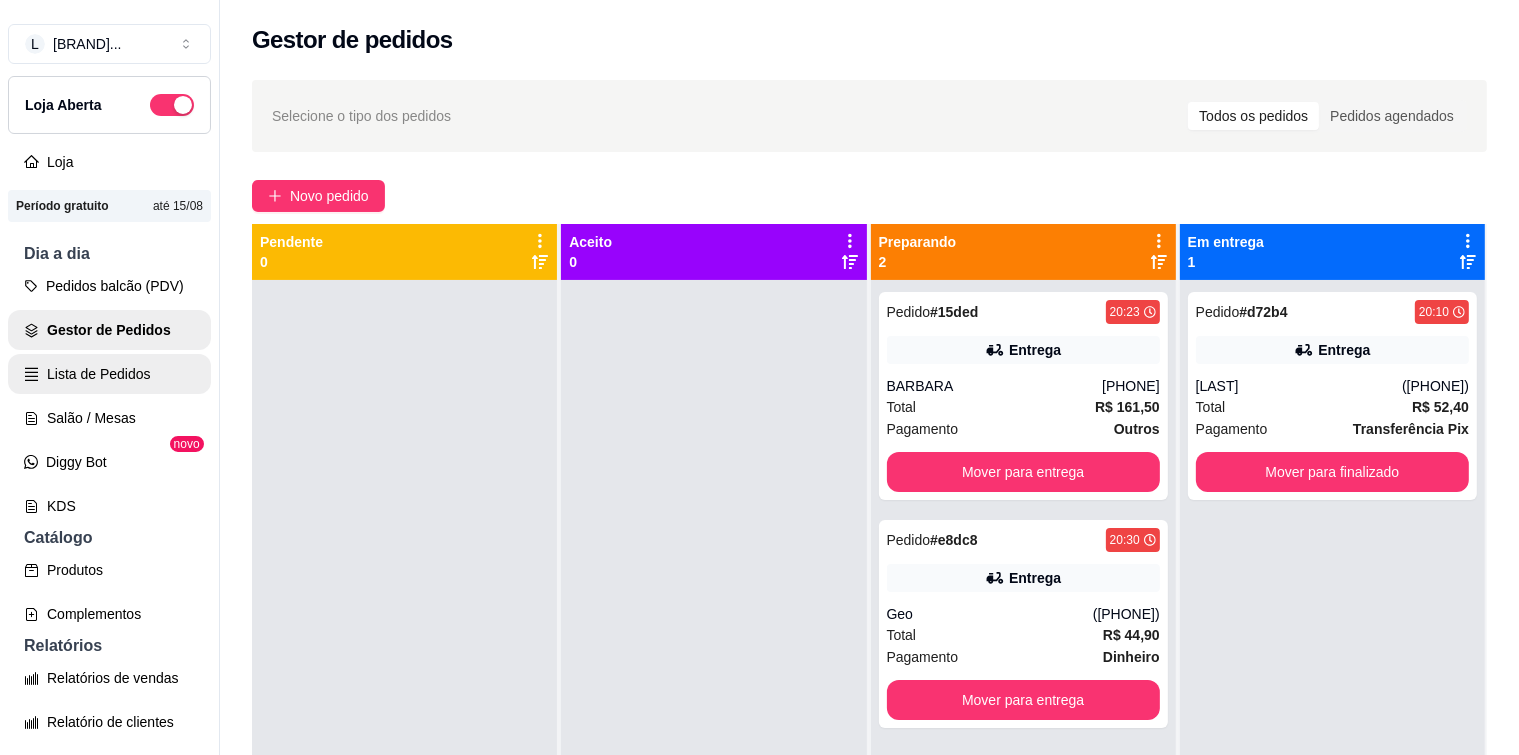 click on "Lista de Pedidos" at bounding box center [109, 374] 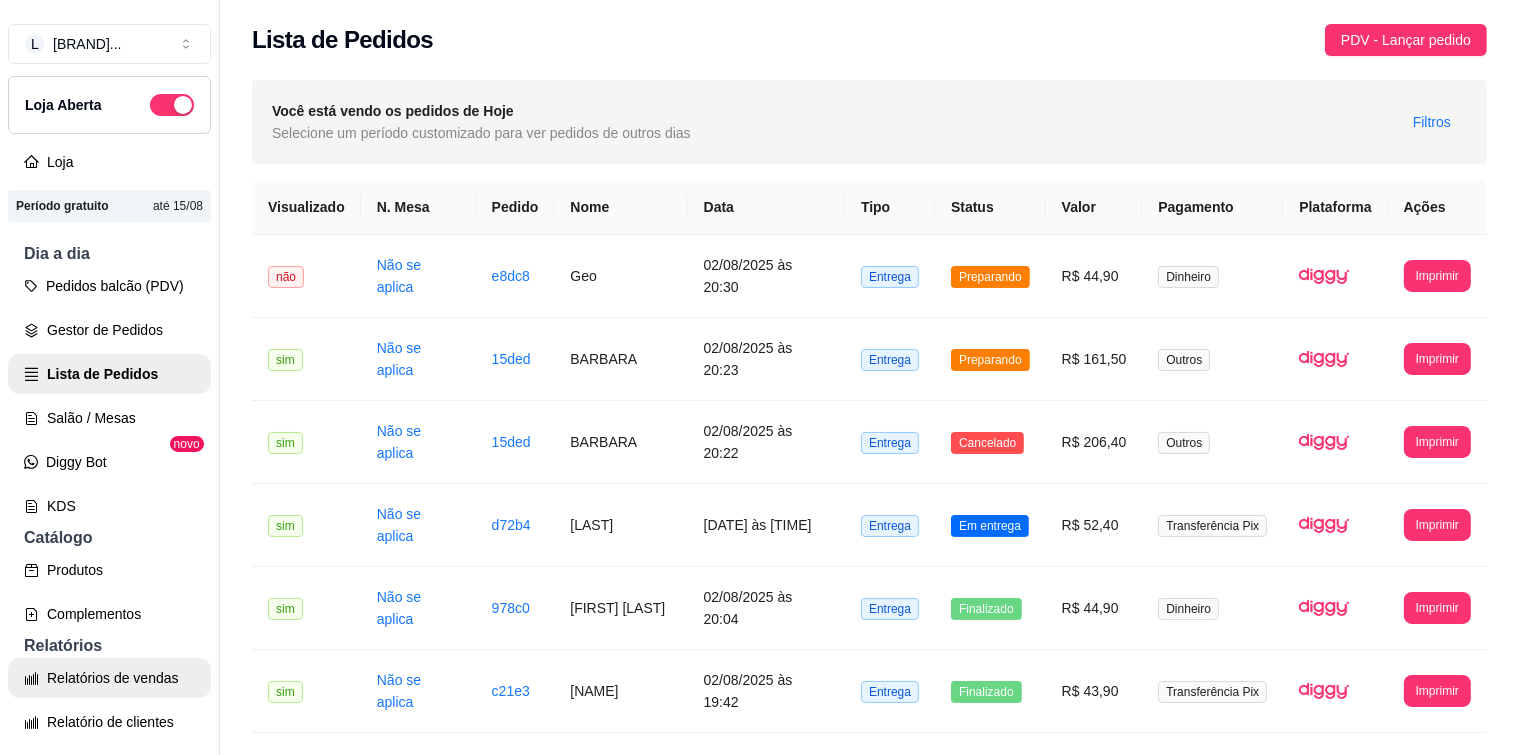 click on "Relatórios de vendas" at bounding box center (109, 678) 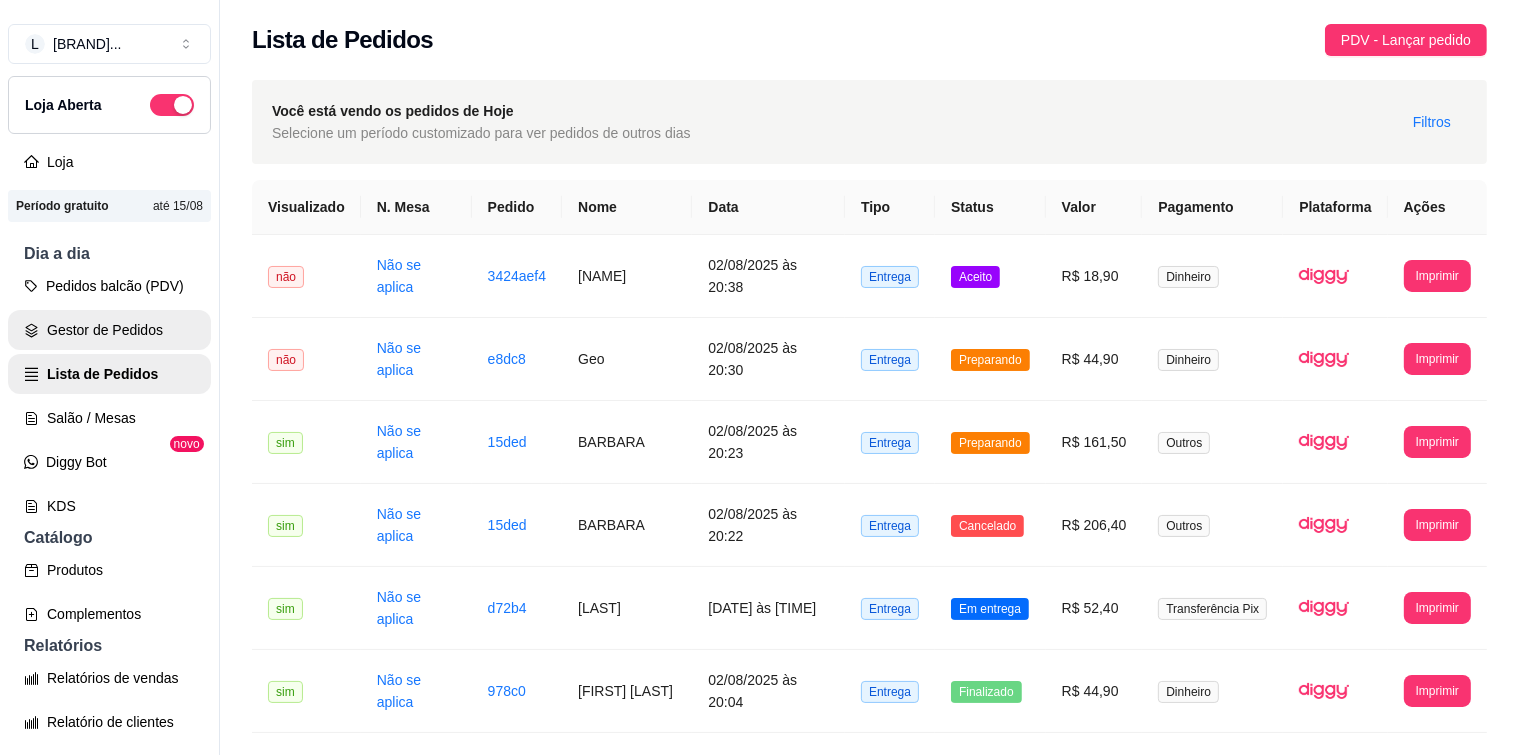 click on "Gestor de Pedidos" at bounding box center [109, 330] 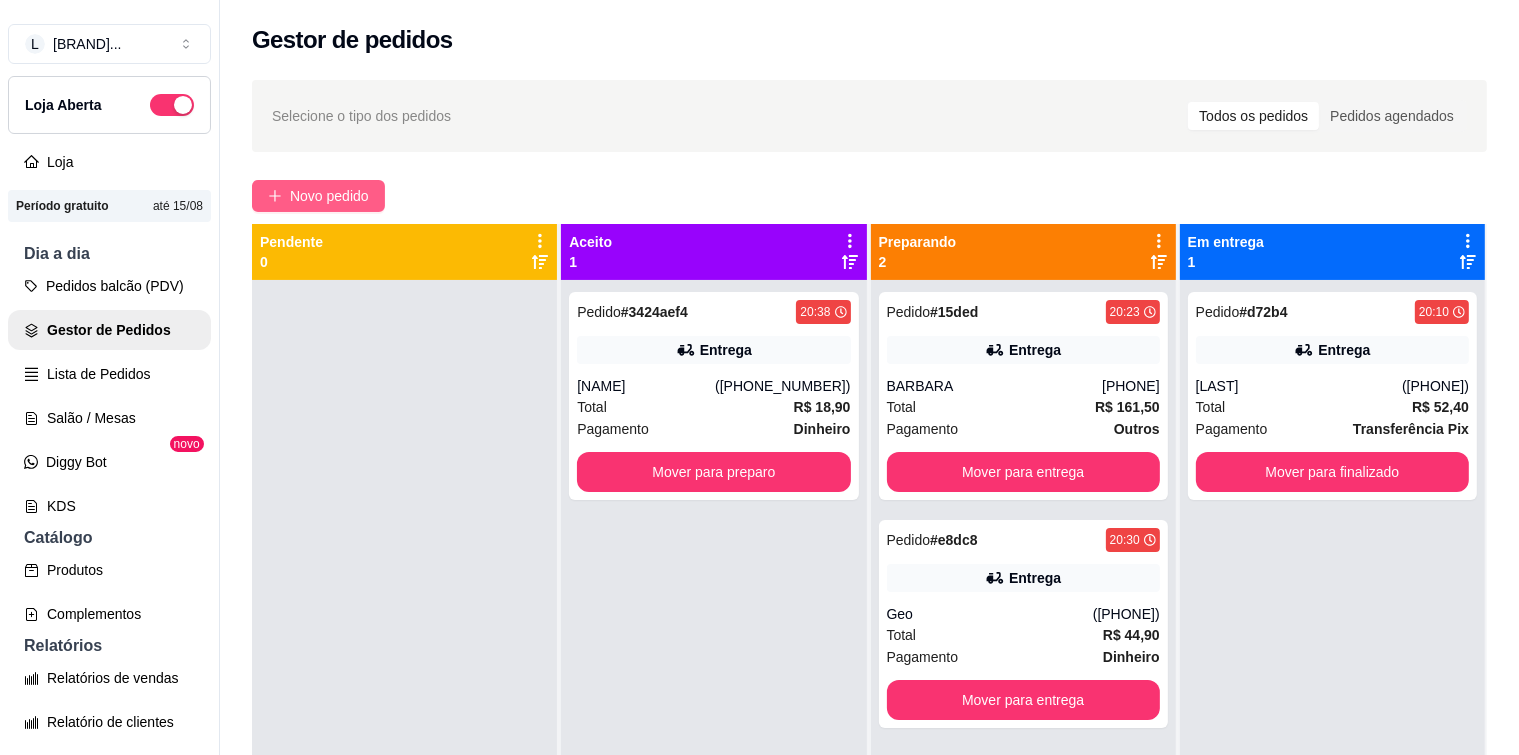 click on "Novo pedido" at bounding box center (329, 196) 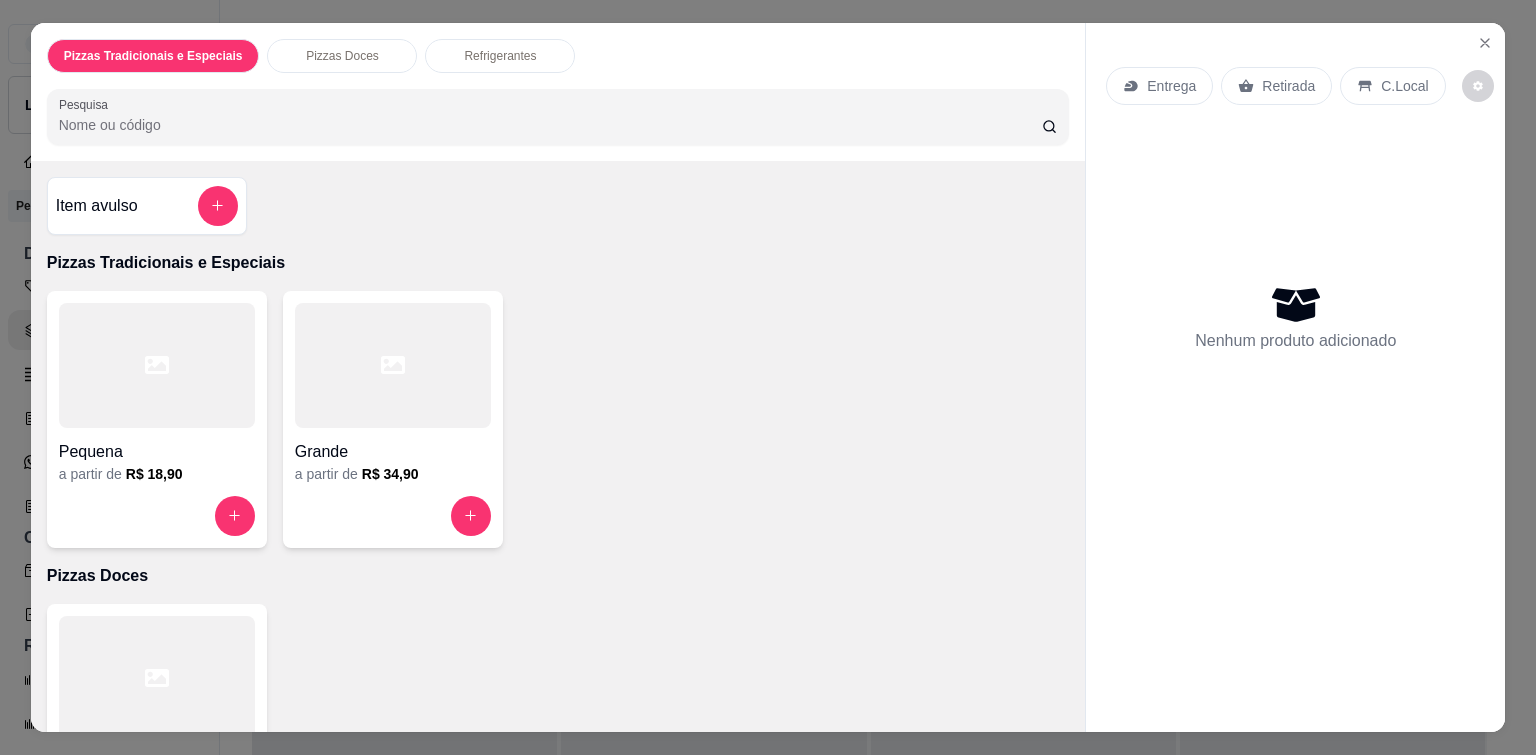 click on "Grande a partir de     R$ 34,90" at bounding box center (393, 419) 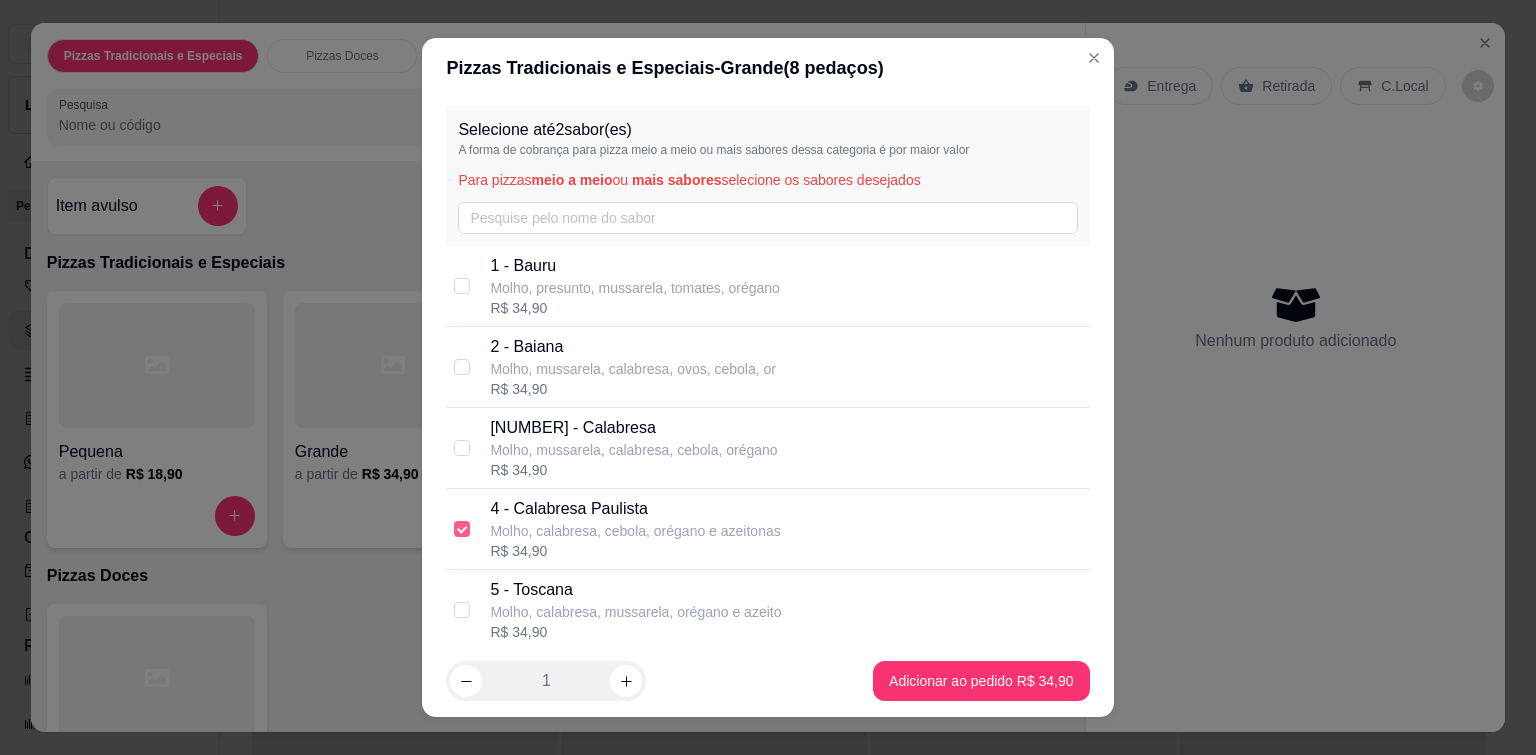 click at bounding box center (462, 529) 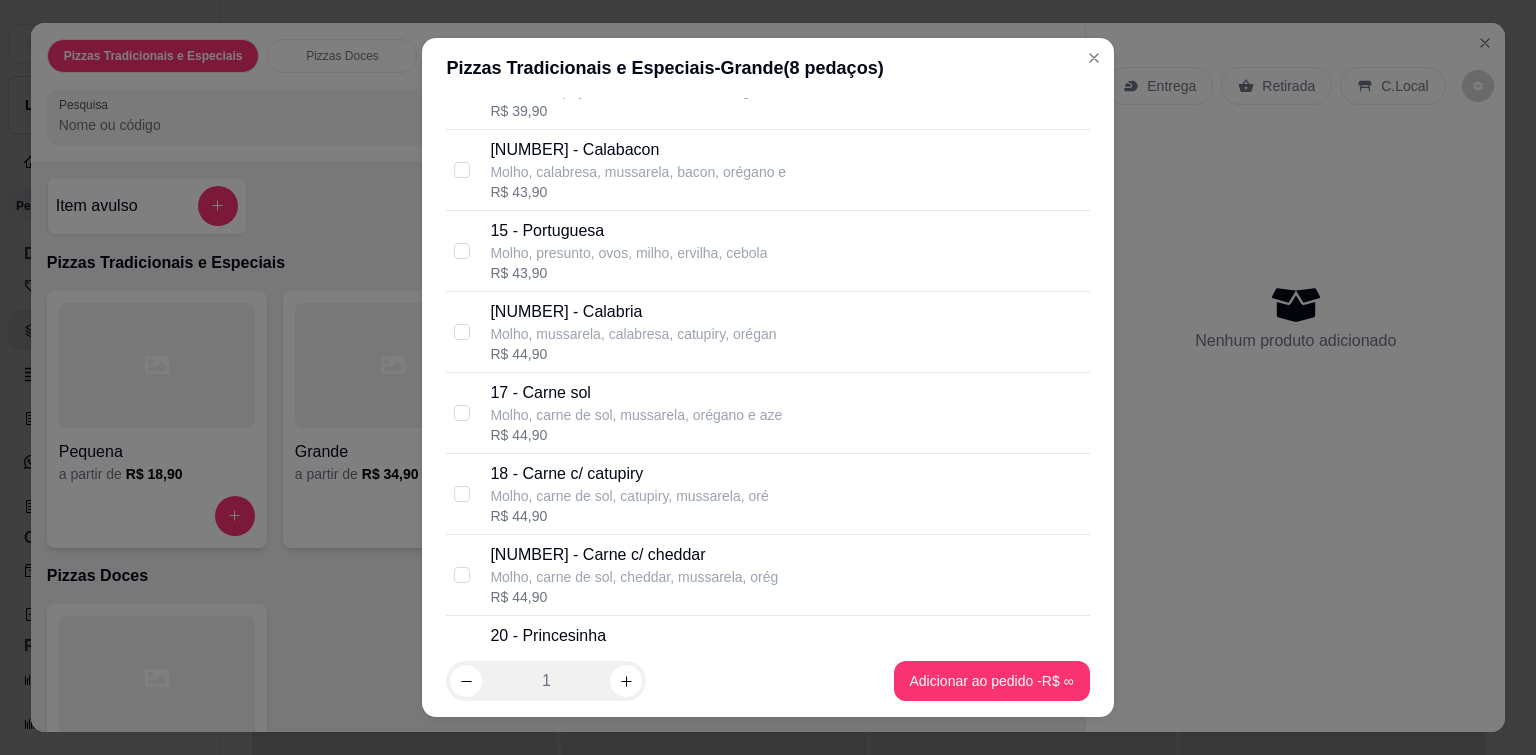 scroll, scrollTop: 800, scrollLeft: 0, axis: vertical 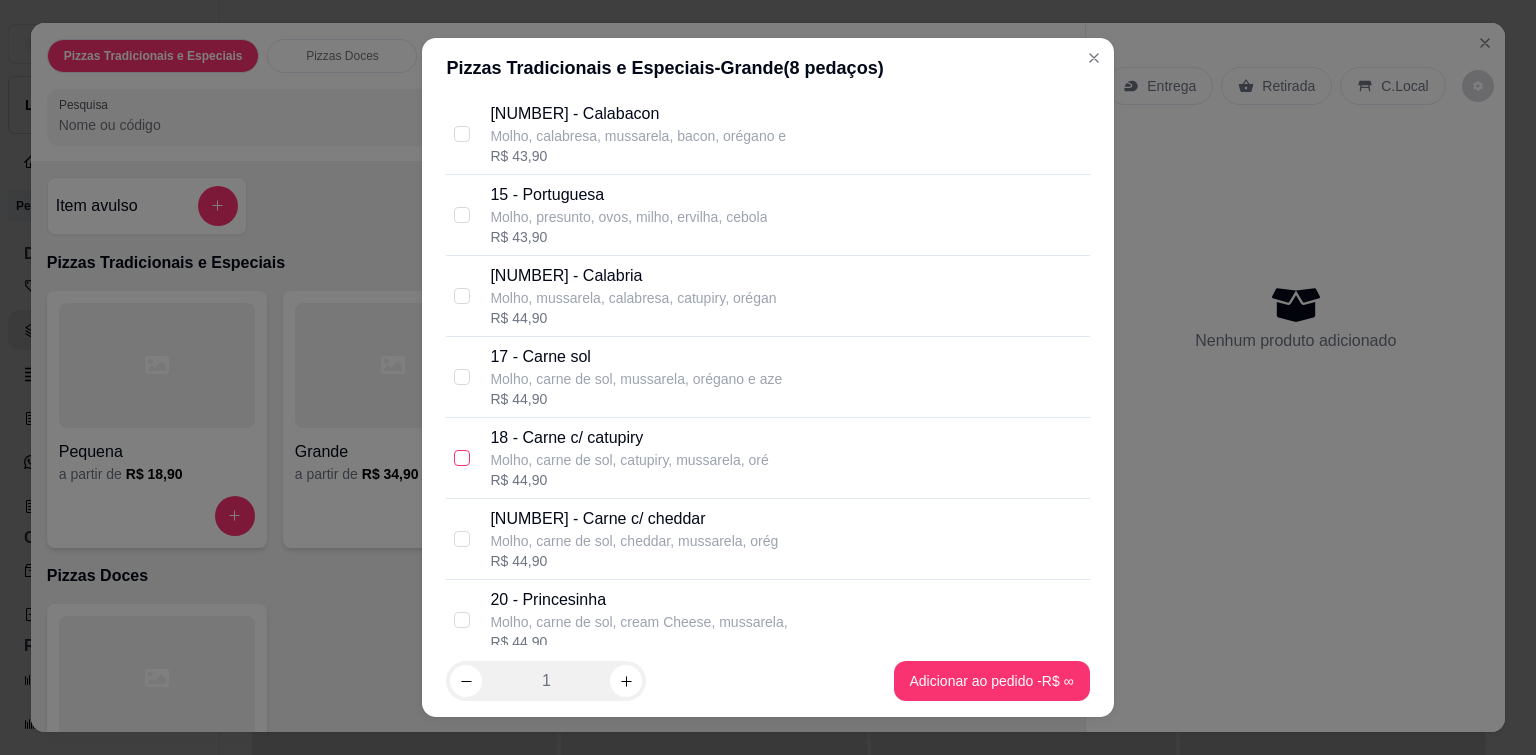 click at bounding box center [462, 458] 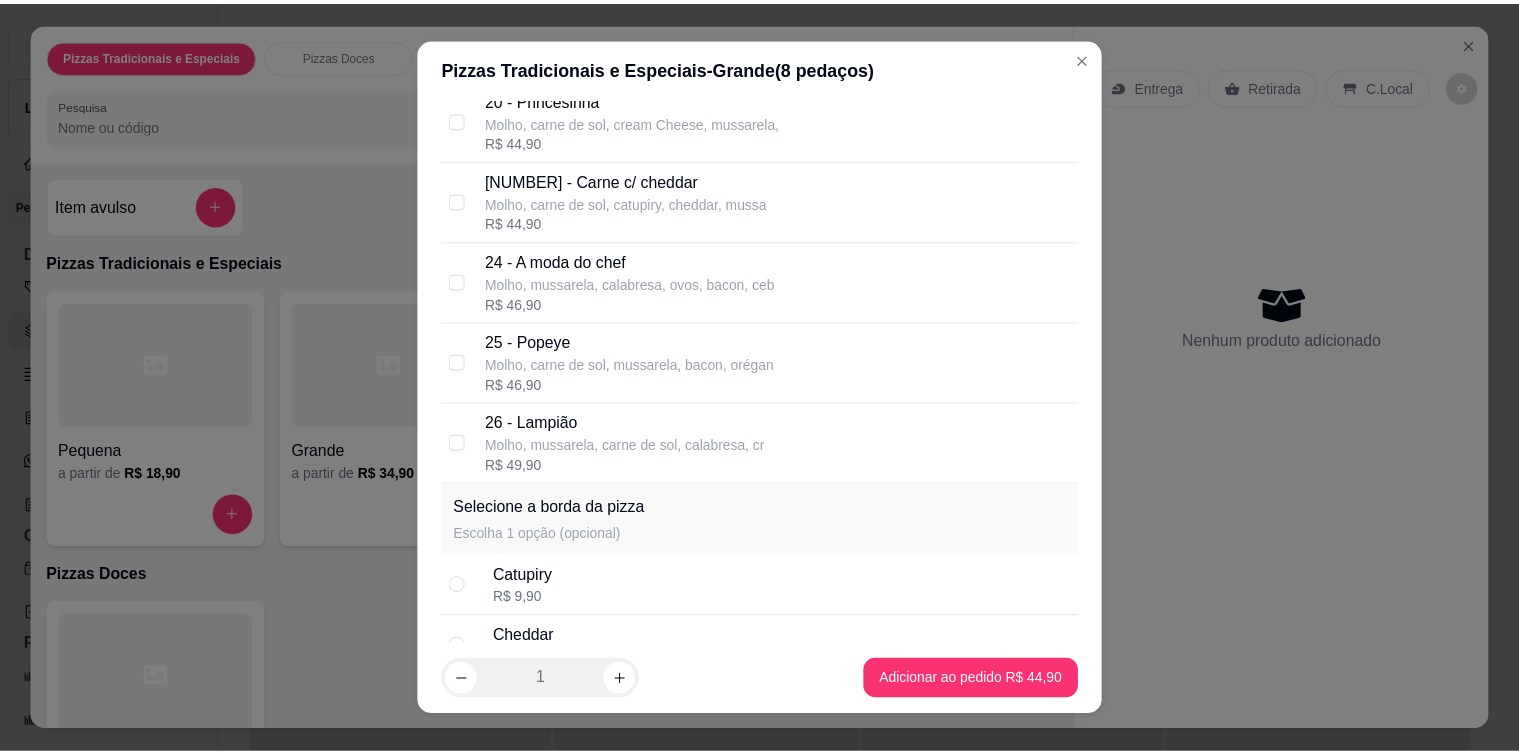 scroll, scrollTop: 1000, scrollLeft: 0, axis: vertical 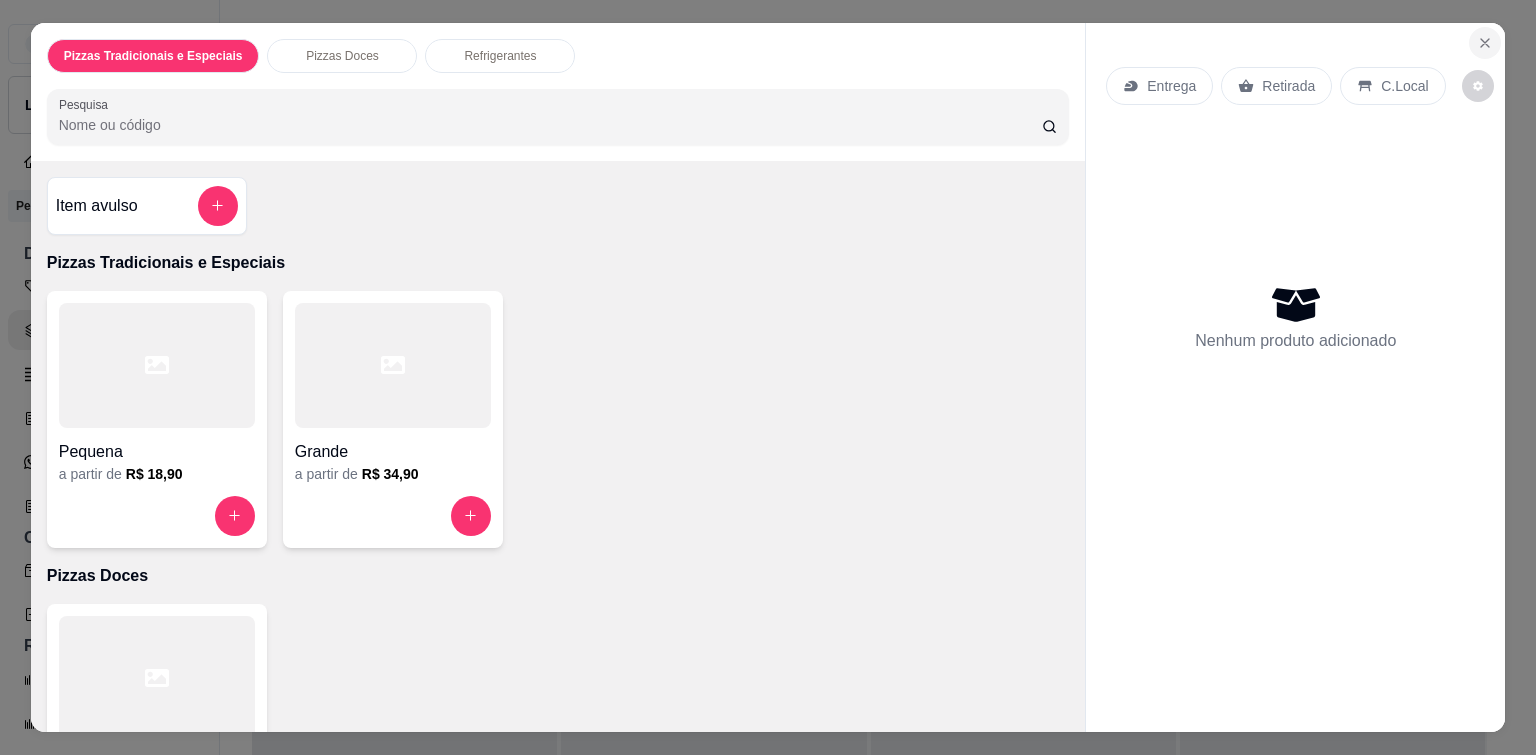 click 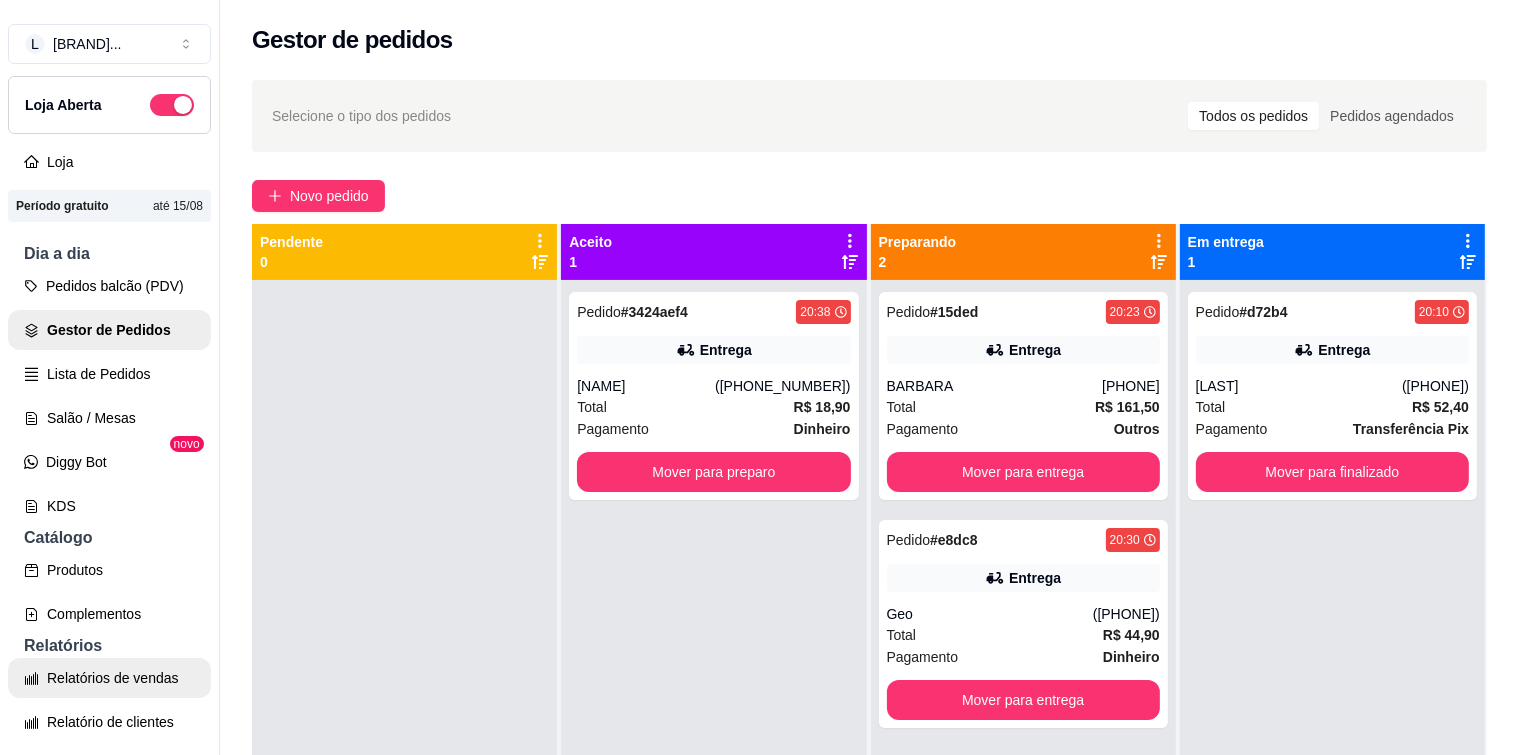 click on "Relatórios de vendas" at bounding box center [109, 678] 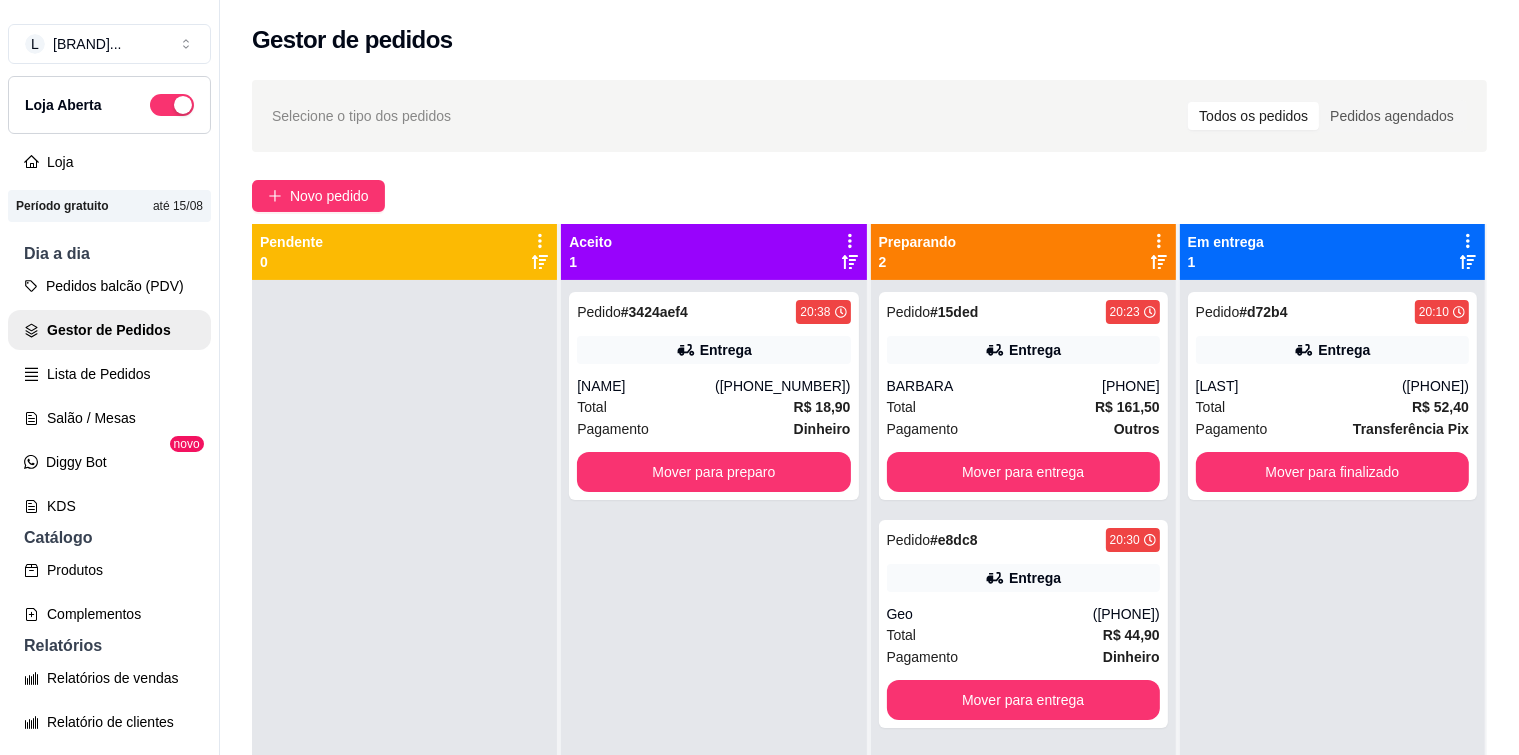 select on "ALL" 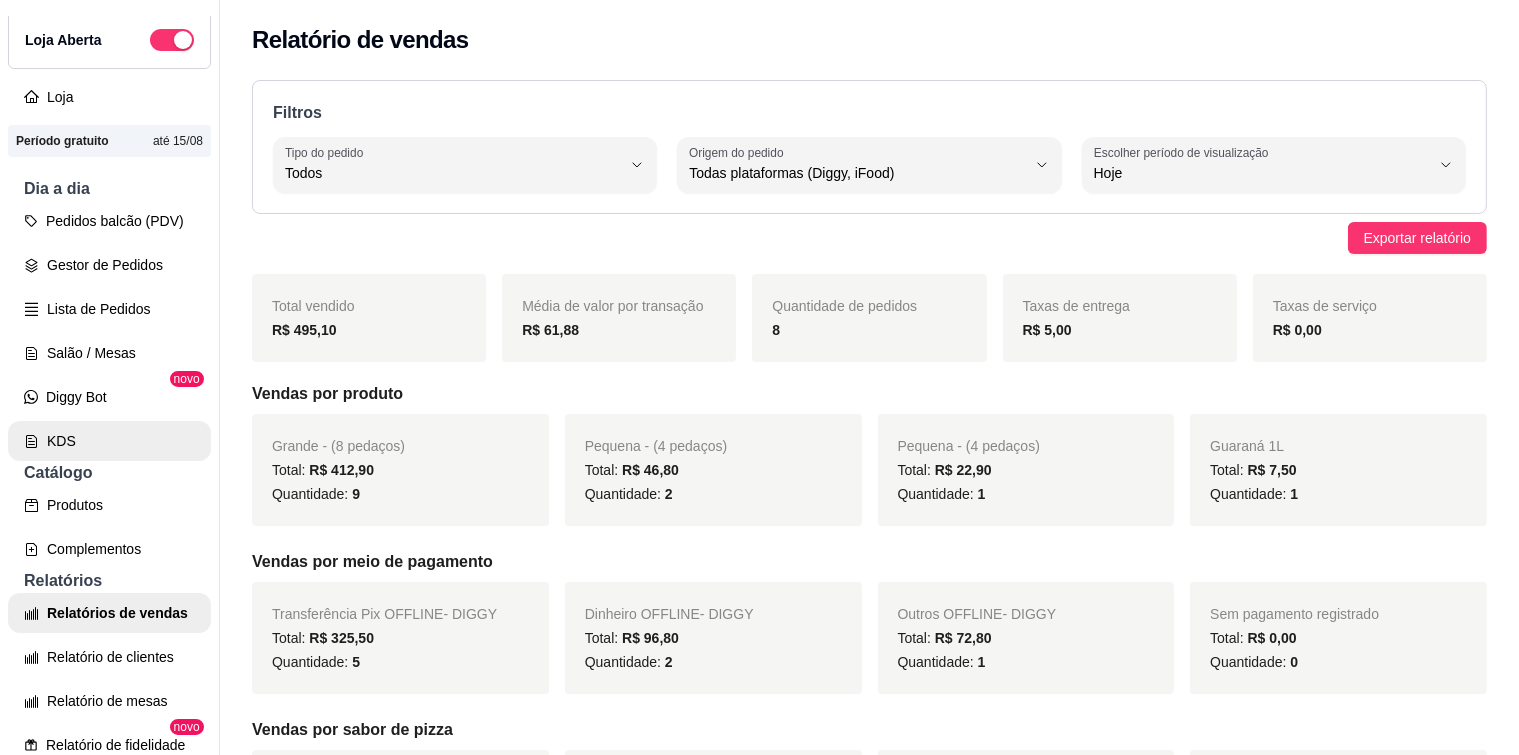 scroll, scrollTop: 100, scrollLeft: 0, axis: vertical 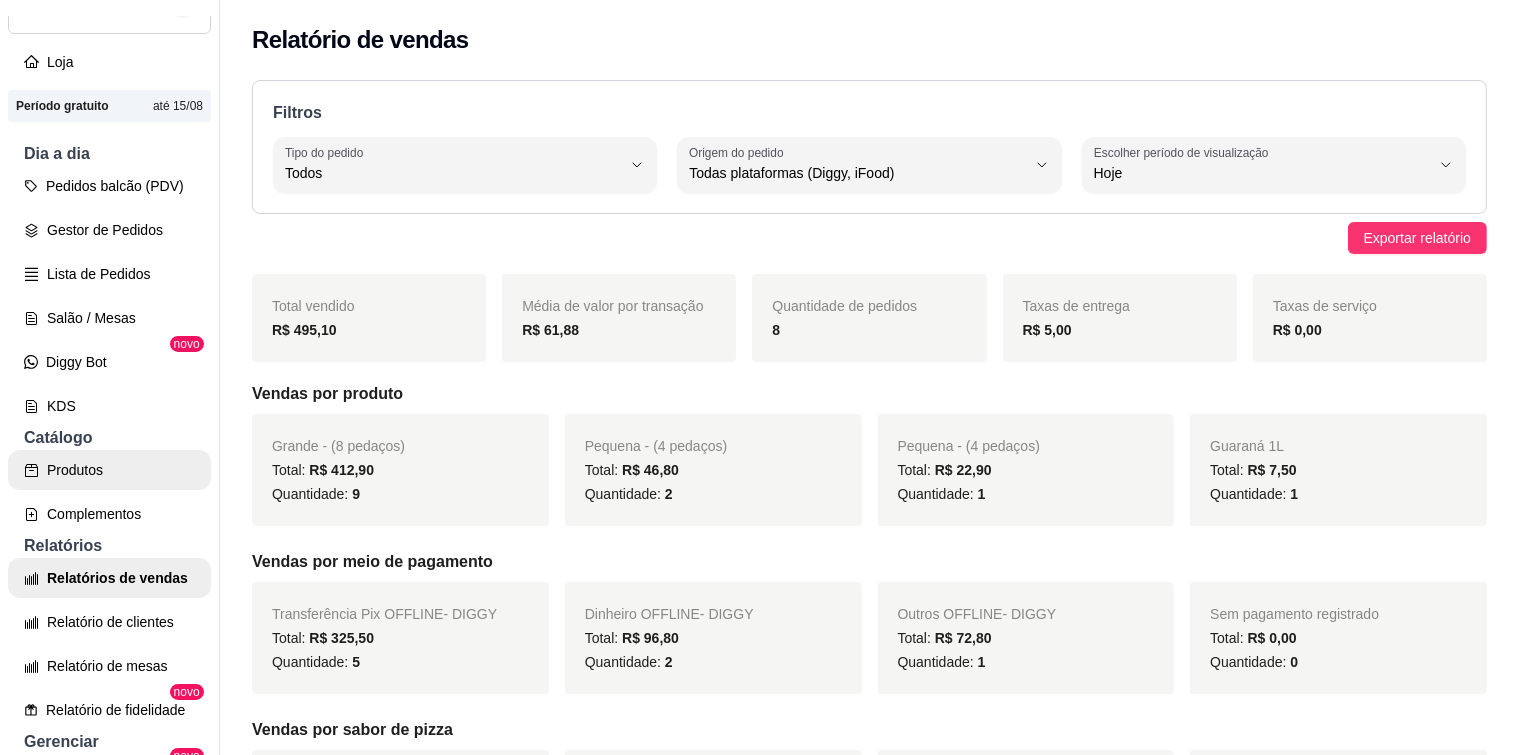 click on "Produtos" at bounding box center [109, 470] 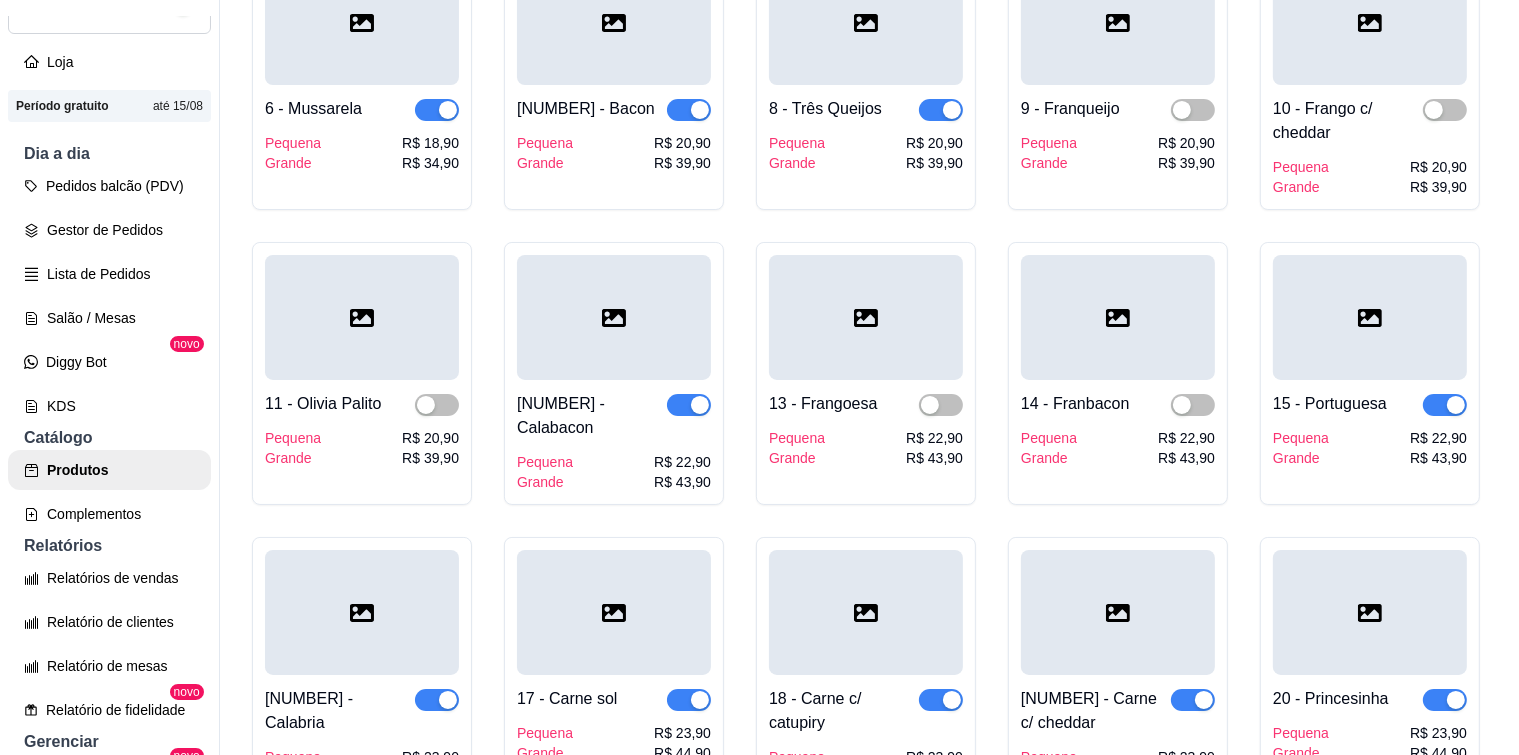 scroll, scrollTop: 800, scrollLeft: 0, axis: vertical 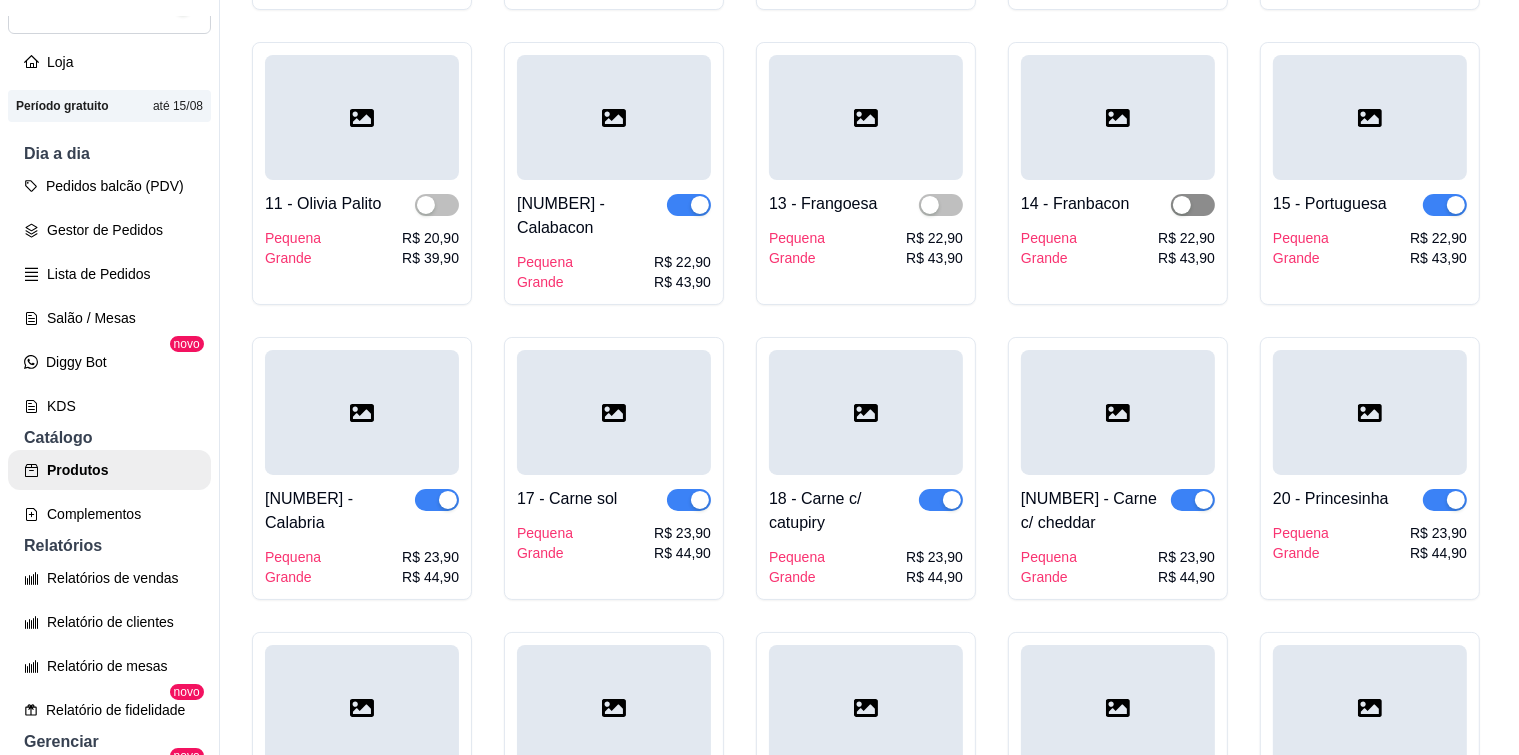 click at bounding box center (1182, 205) 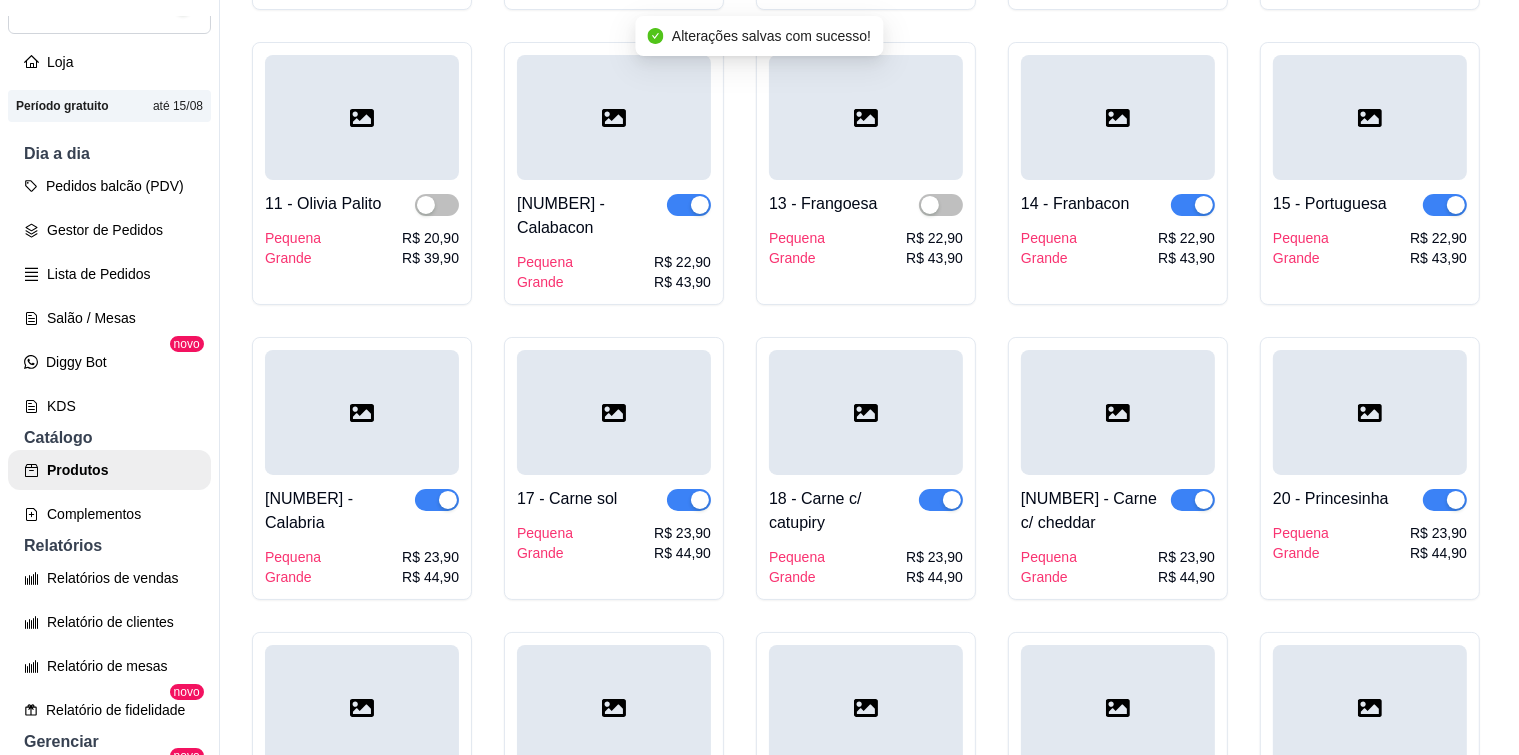 click on "1 - Bauru   Pequena Grande R$ 18,90 R$ 34,90 2 - Baiana   Pequena Grande R$ 18,90 R$ 34,90 3 - Calabresa   Pequena Grande R$ 18,90 R$ 34,90 4 - Calabresa Paulista    Pequena Grande R$ 18,90 R$ 34,90 5 - Toscana   Pequena Grande R$ 18,90 R$ 34,90 6 - Mussarela   Pequena Grande R$ 18,90 R$ 34,90 7 - Bacon   Pequena Grande R$ 20,90 R$ 39,90 8 - Três Queijos   Pequena Grande R$ 20,90 R$ 39,90 9 - Franqueijo   Pequena Grande R$ 20,90 R$ 39,90 10 - Frango c/ cheddar   Pequena Grande R$ 20,90 R$ 39,90 11 - Olivia Palito   Pequena Grande R$ 20,90 R$ 39,90 12 - Calabacon   Pequena Grande R$ 22,90 R$ 43,90 13 - Frangoesa   Pequena Grande R$ 22,90 R$ 43,90 14 - Franbacon   Pequena Grande R$ 22,90 R$ 43,90 15 - Portuguesa   Pequena Grande R$ 22,90 R$ 43,90 16 - Calabria   Pequena Grande R$ 23,90 R$ 44,90 17 - Carne sol   Pequena Grande R$ 23,90 R$ 44,90 18 - Carne c/ catupiry   Pequena Grande R$ 23,90 R$ 44,90 19 - Carne c/ cheddar   Pequena Grande R$ 23,90 R$ 44,90 20 - Princesinha" at bounding box center [869, 309] 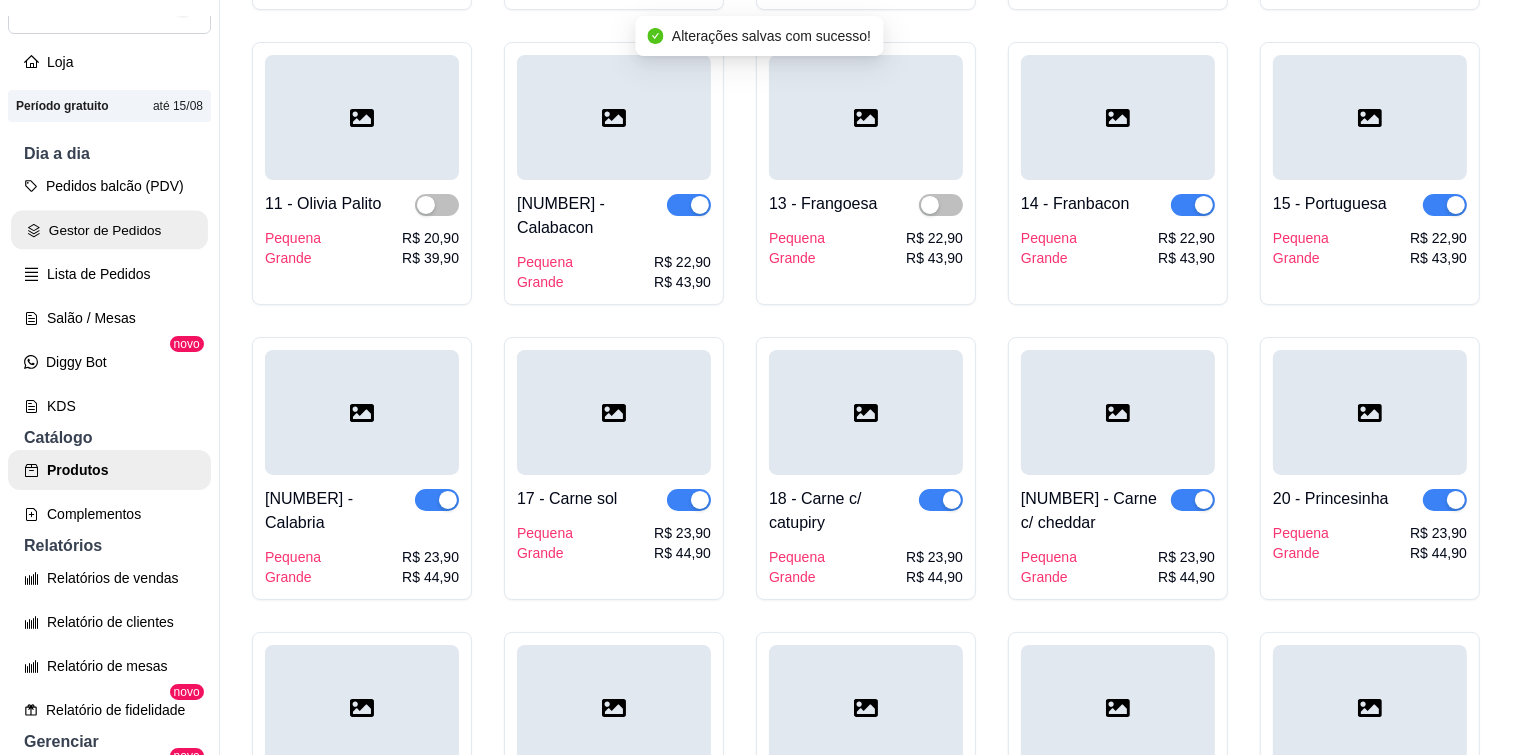 click on "Gestor de Pedidos" at bounding box center (109, 230) 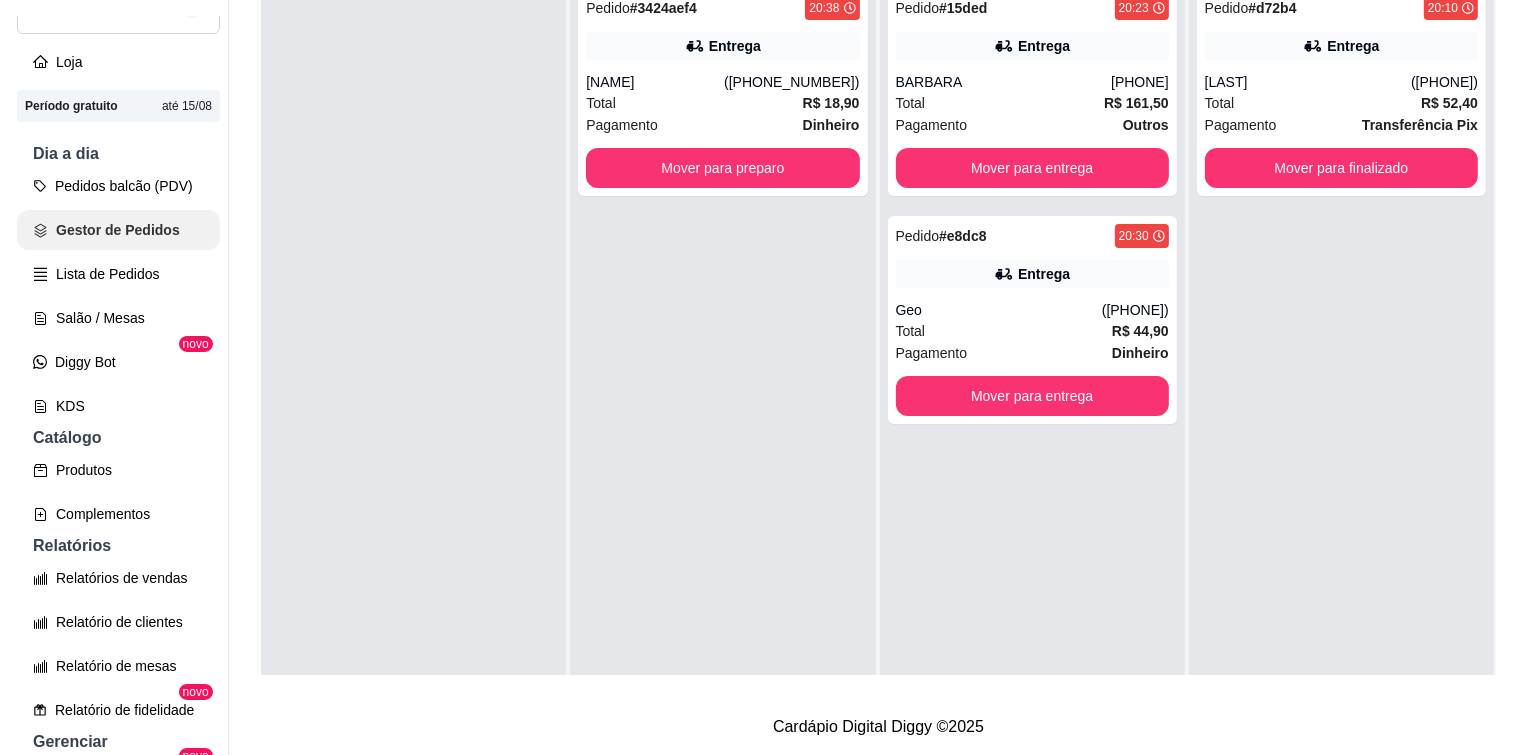 scroll, scrollTop: 0, scrollLeft: 0, axis: both 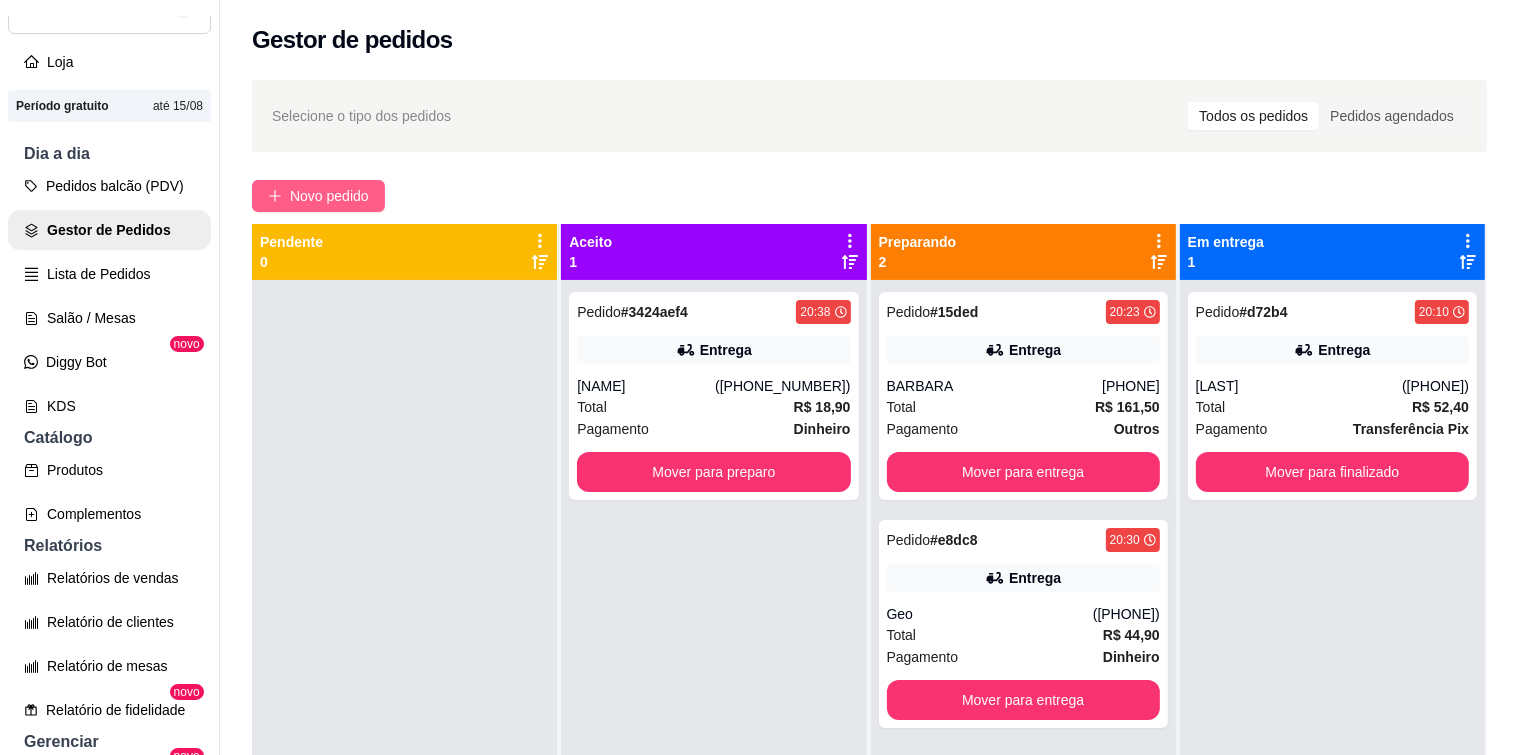 click on "Novo pedido" at bounding box center [318, 196] 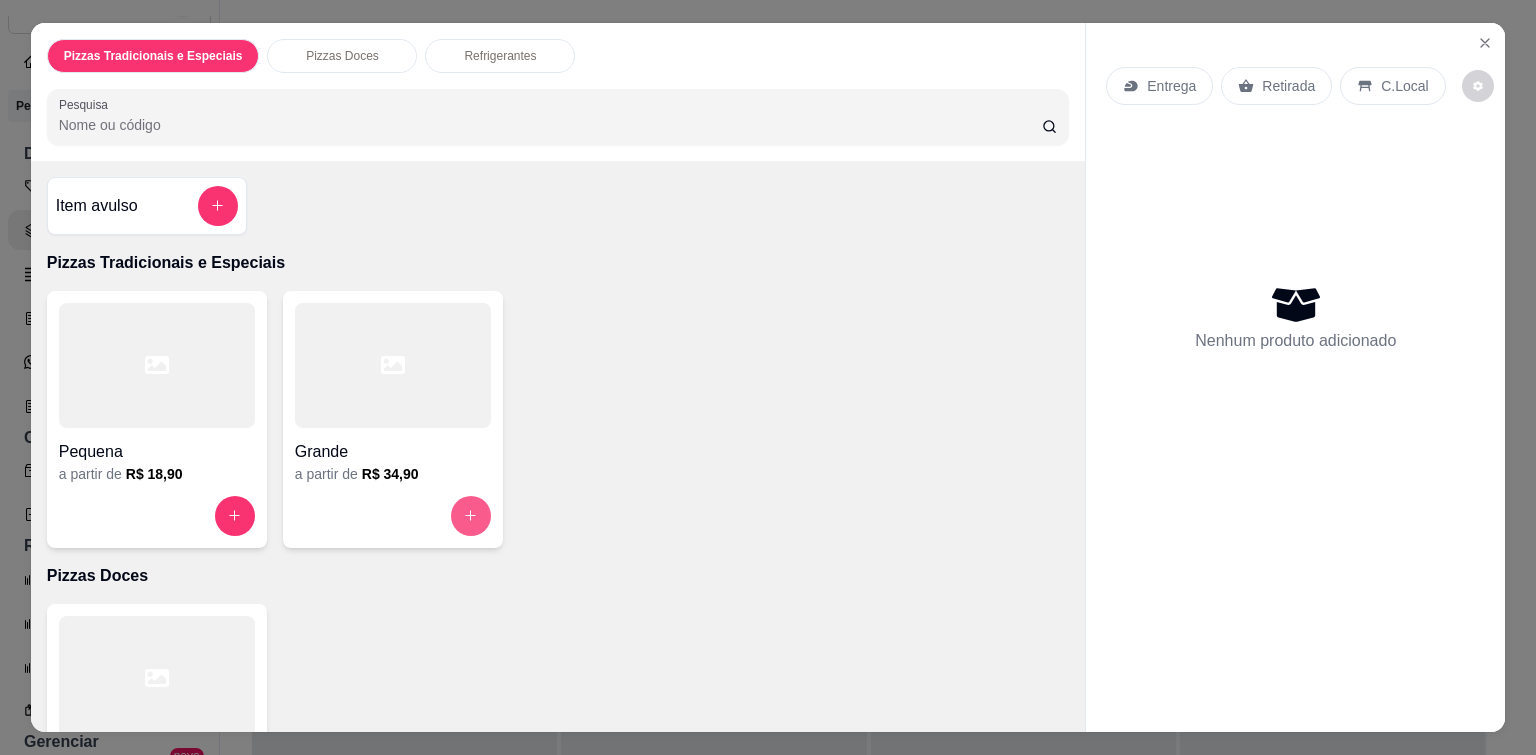 click at bounding box center [471, 516] 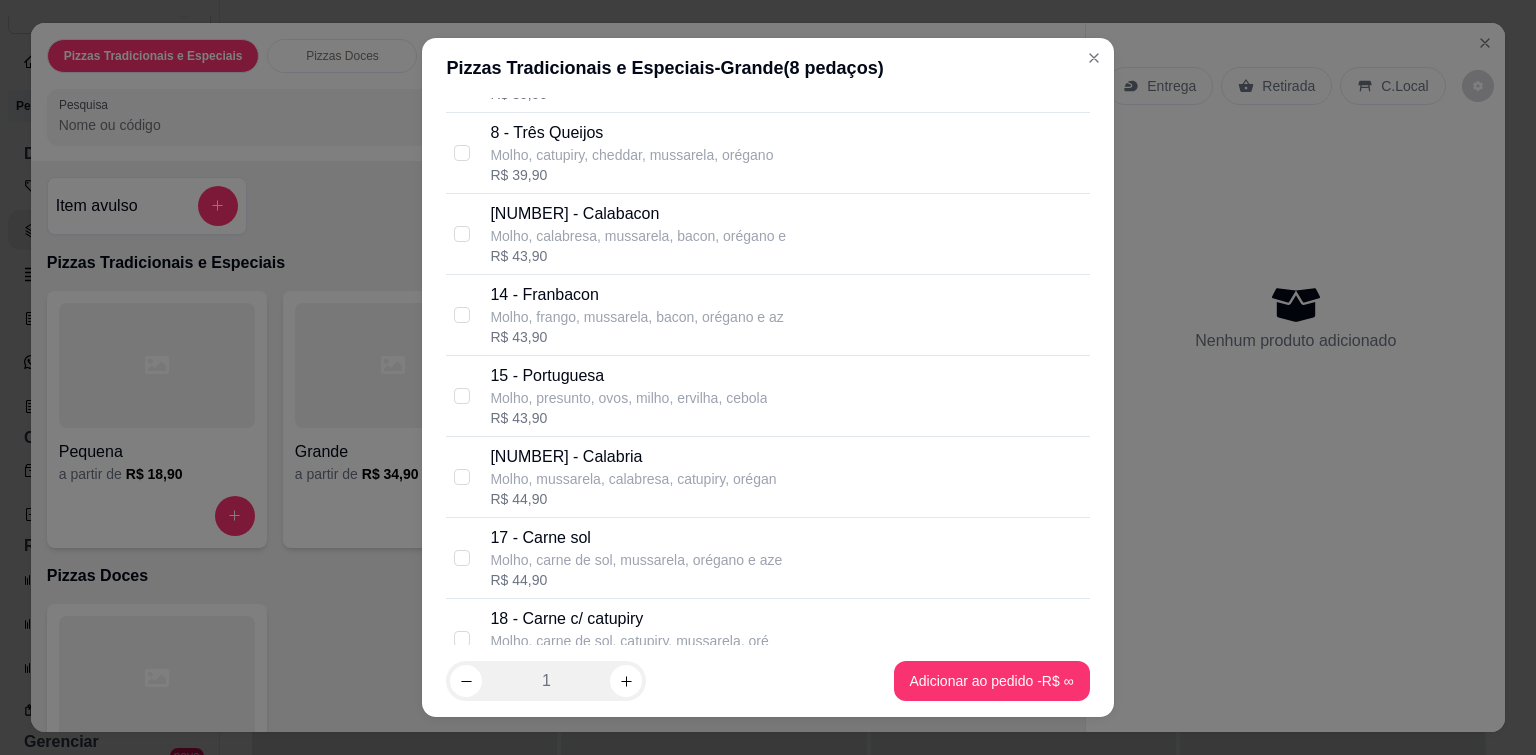 scroll, scrollTop: 600, scrollLeft: 0, axis: vertical 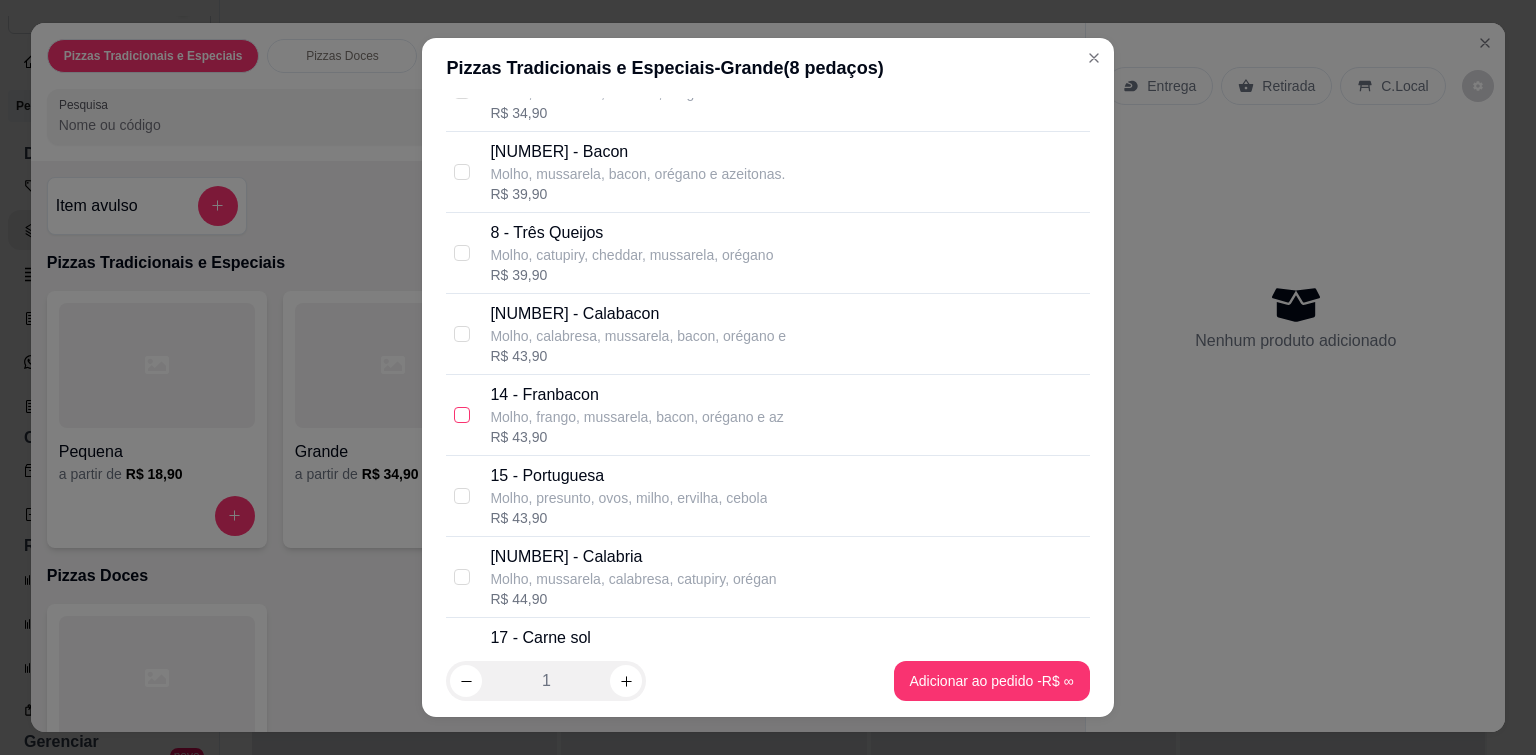 click at bounding box center [462, 415] 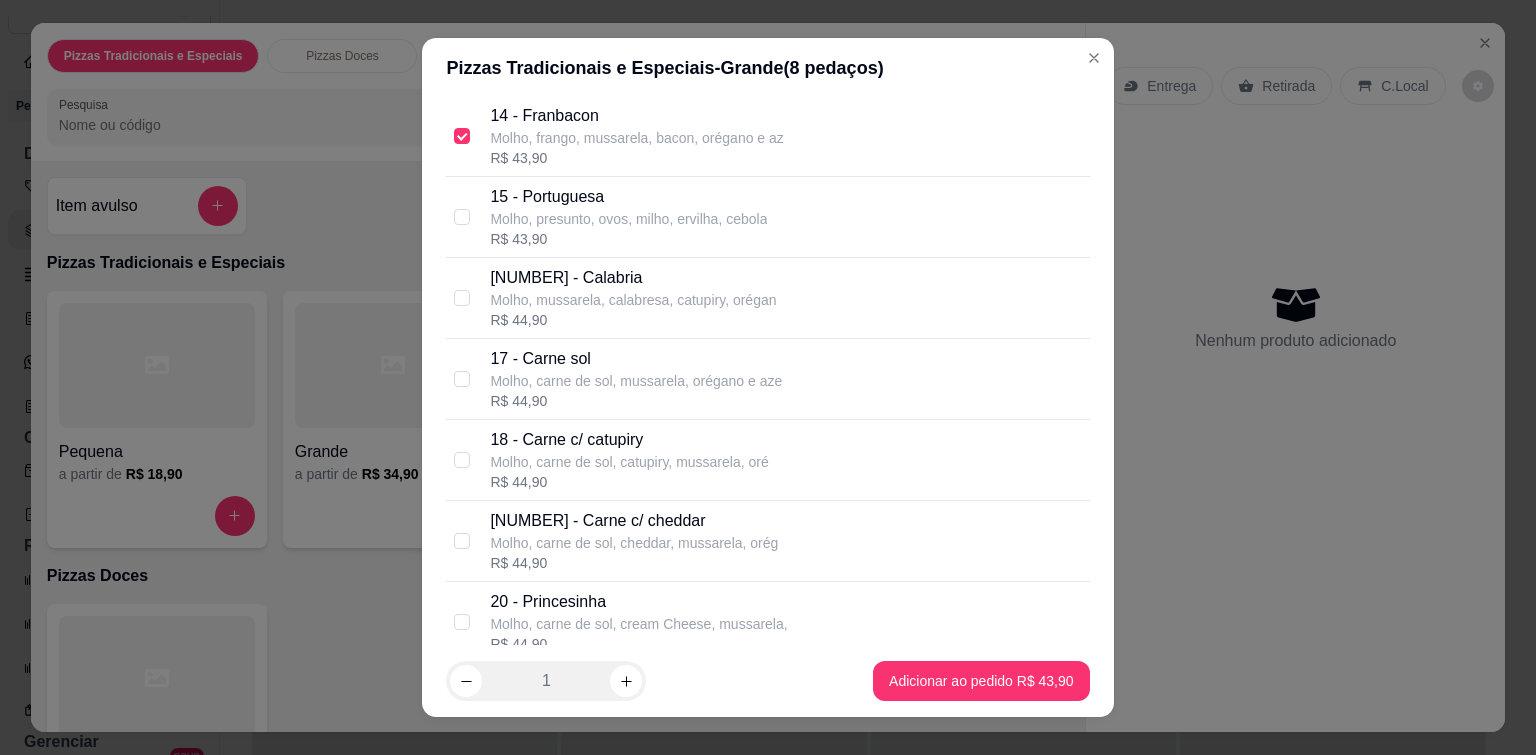 scroll, scrollTop: 900, scrollLeft: 0, axis: vertical 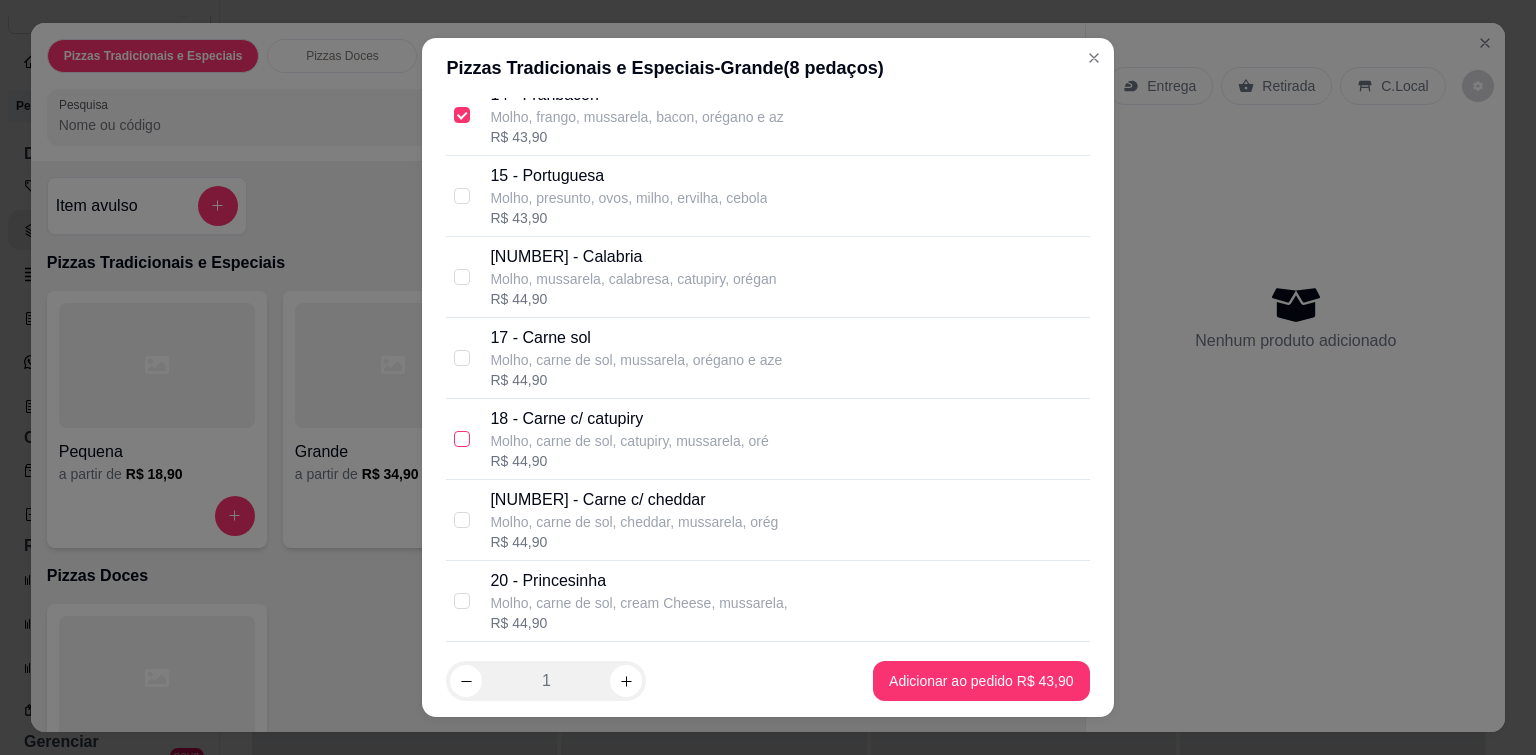 click at bounding box center [462, 439] 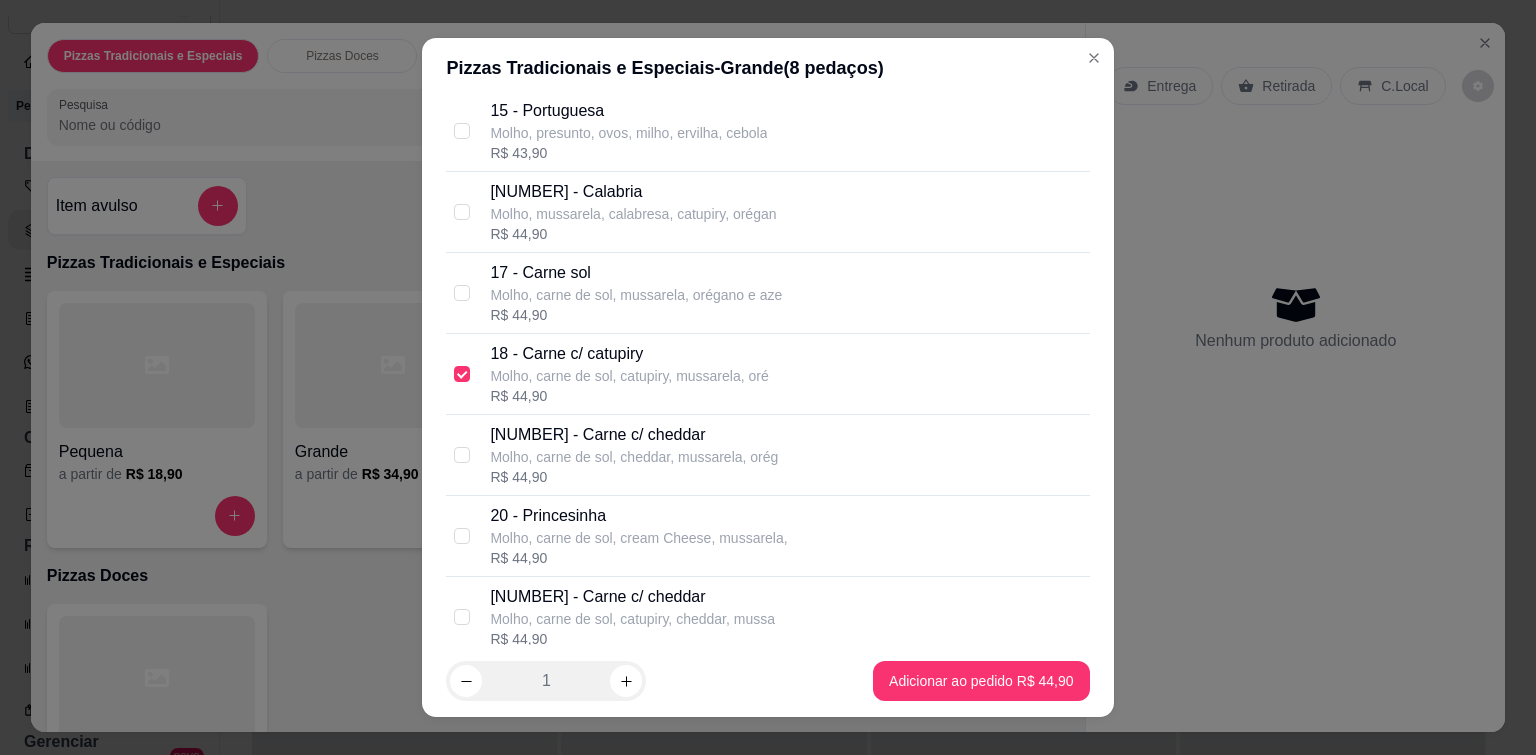 scroll, scrollTop: 1000, scrollLeft: 0, axis: vertical 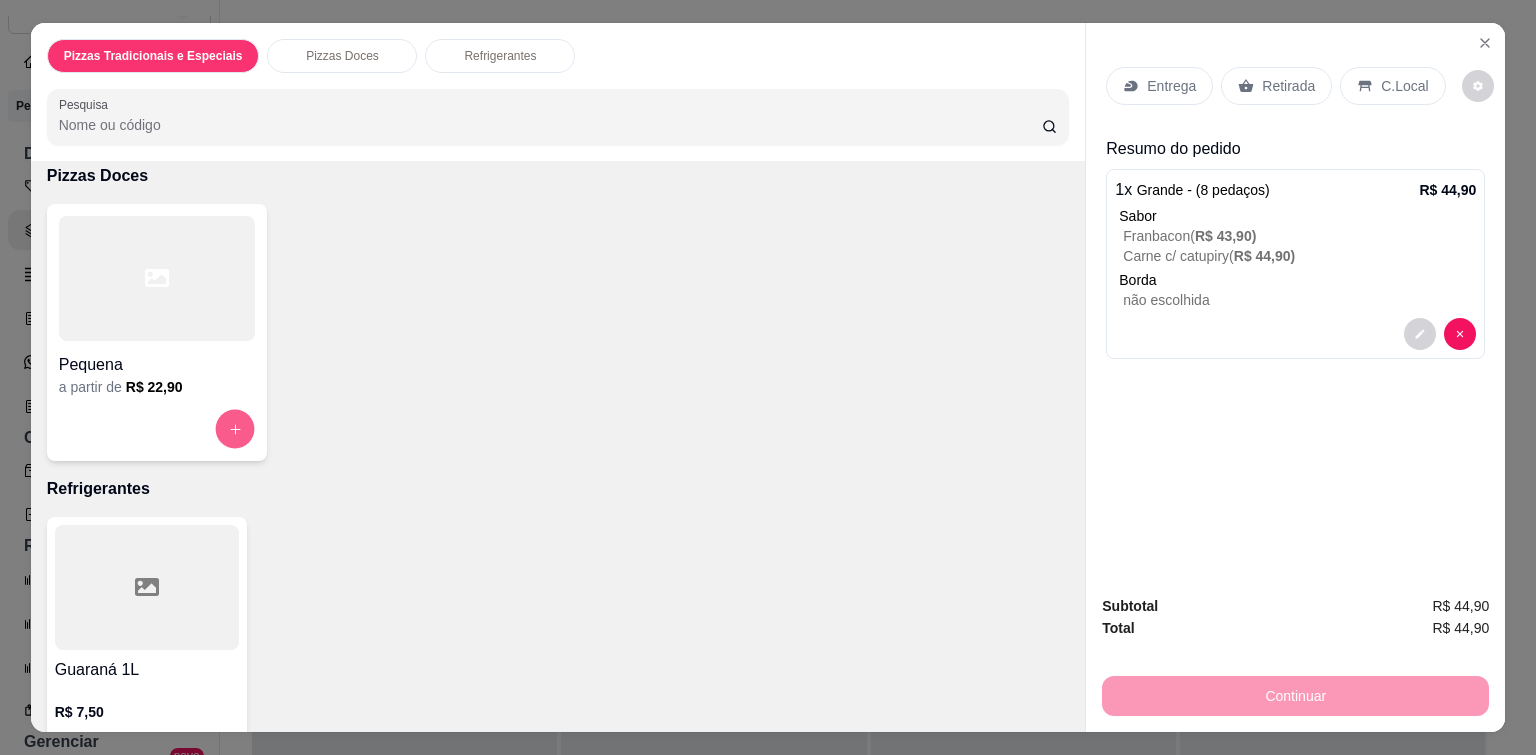 click 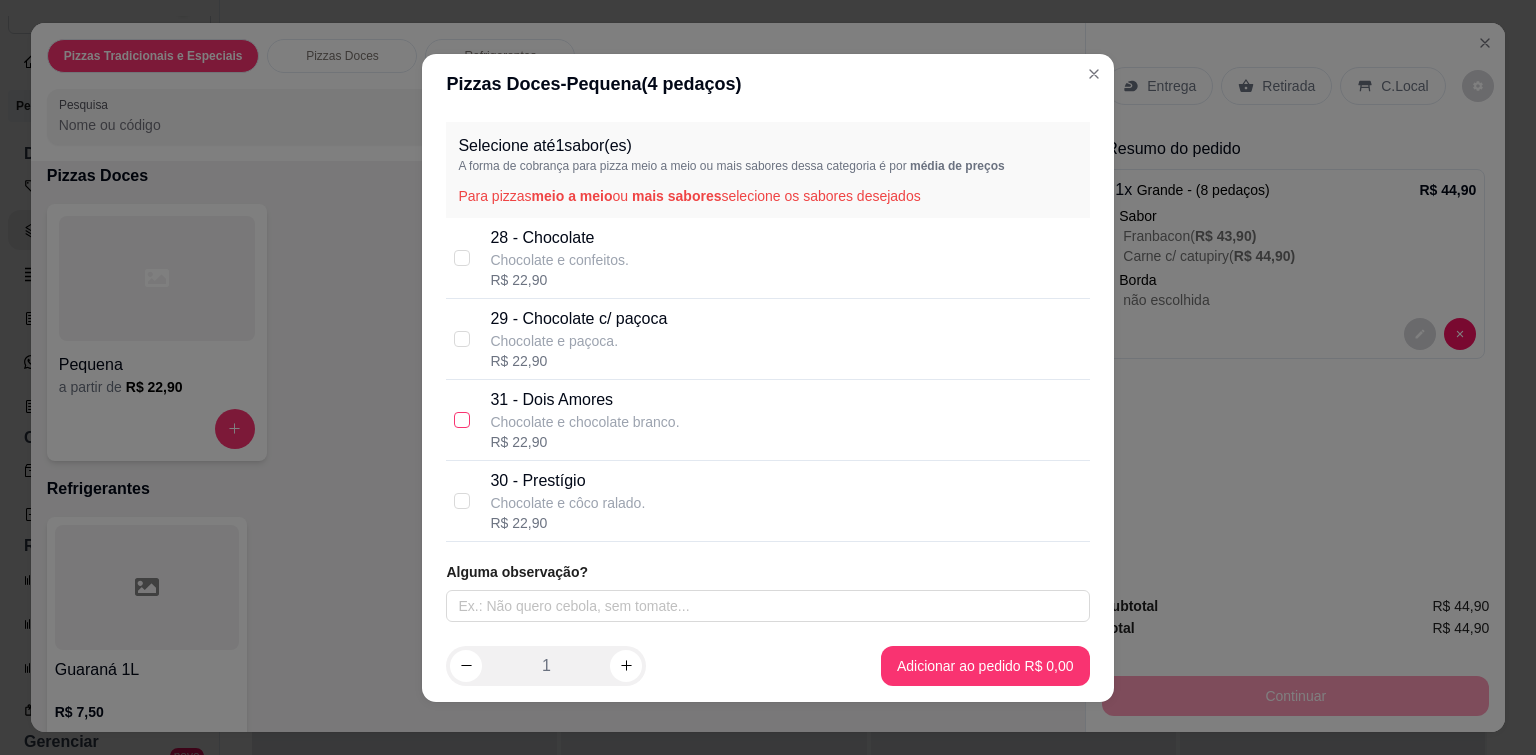 click at bounding box center (462, 420) 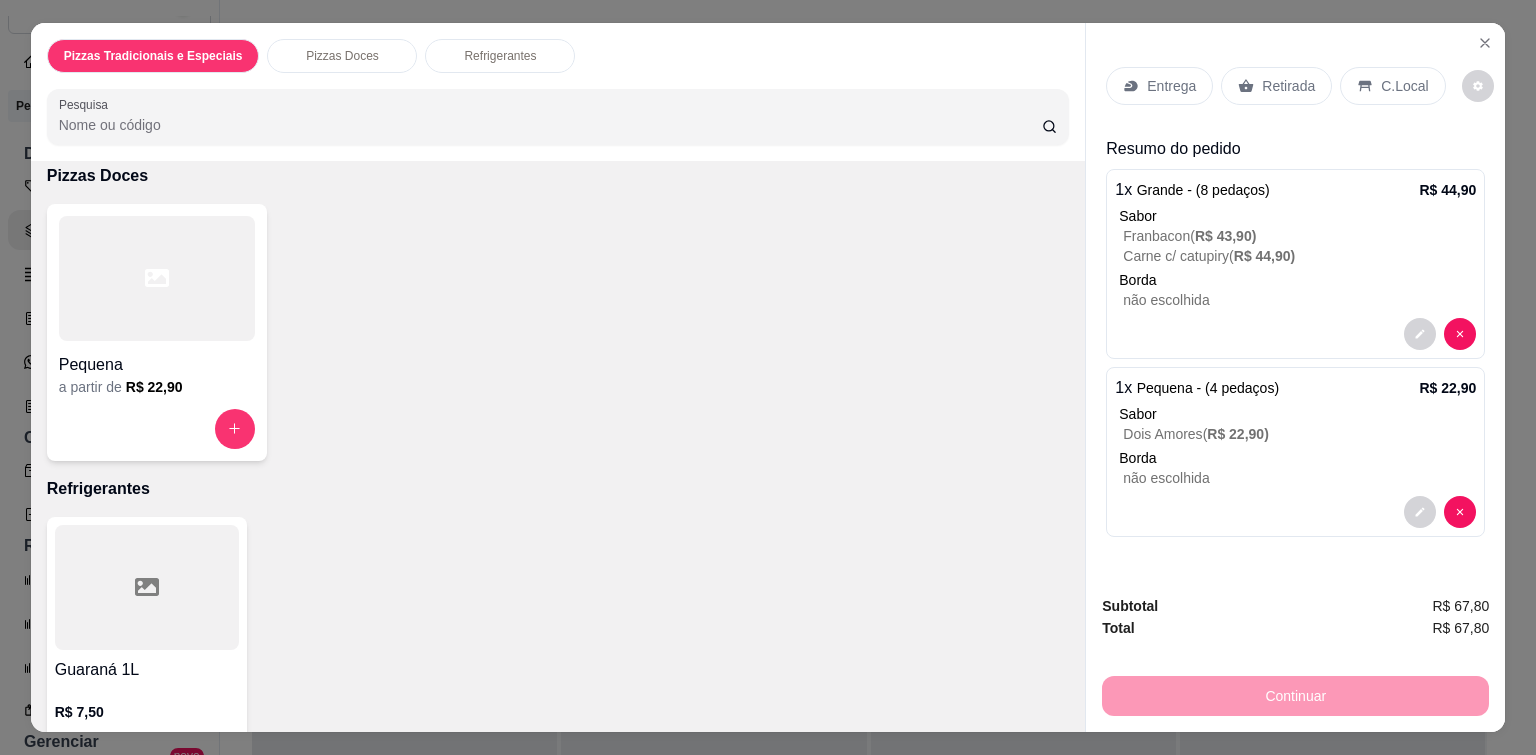 click on "Entrega" at bounding box center (1171, 86) 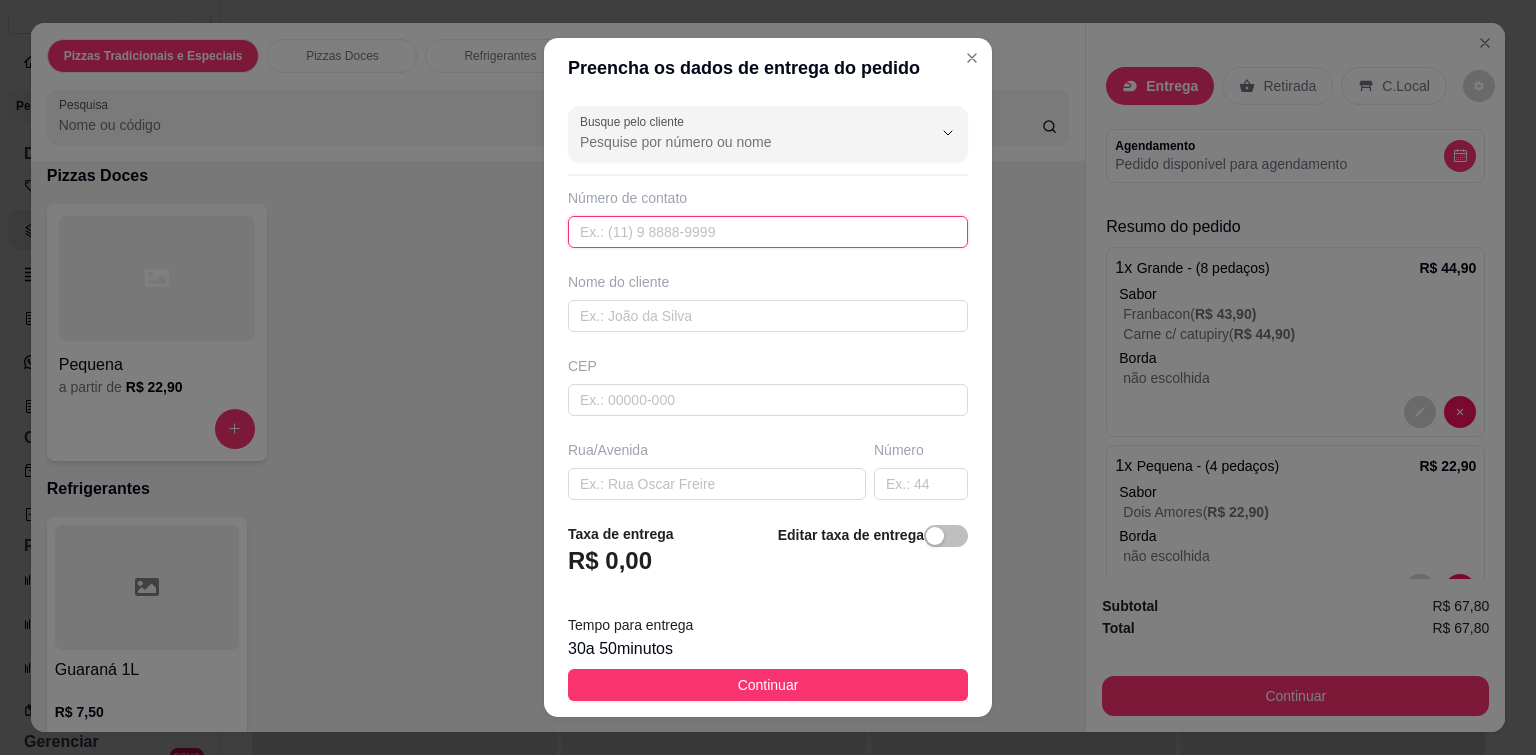 click at bounding box center (768, 232) 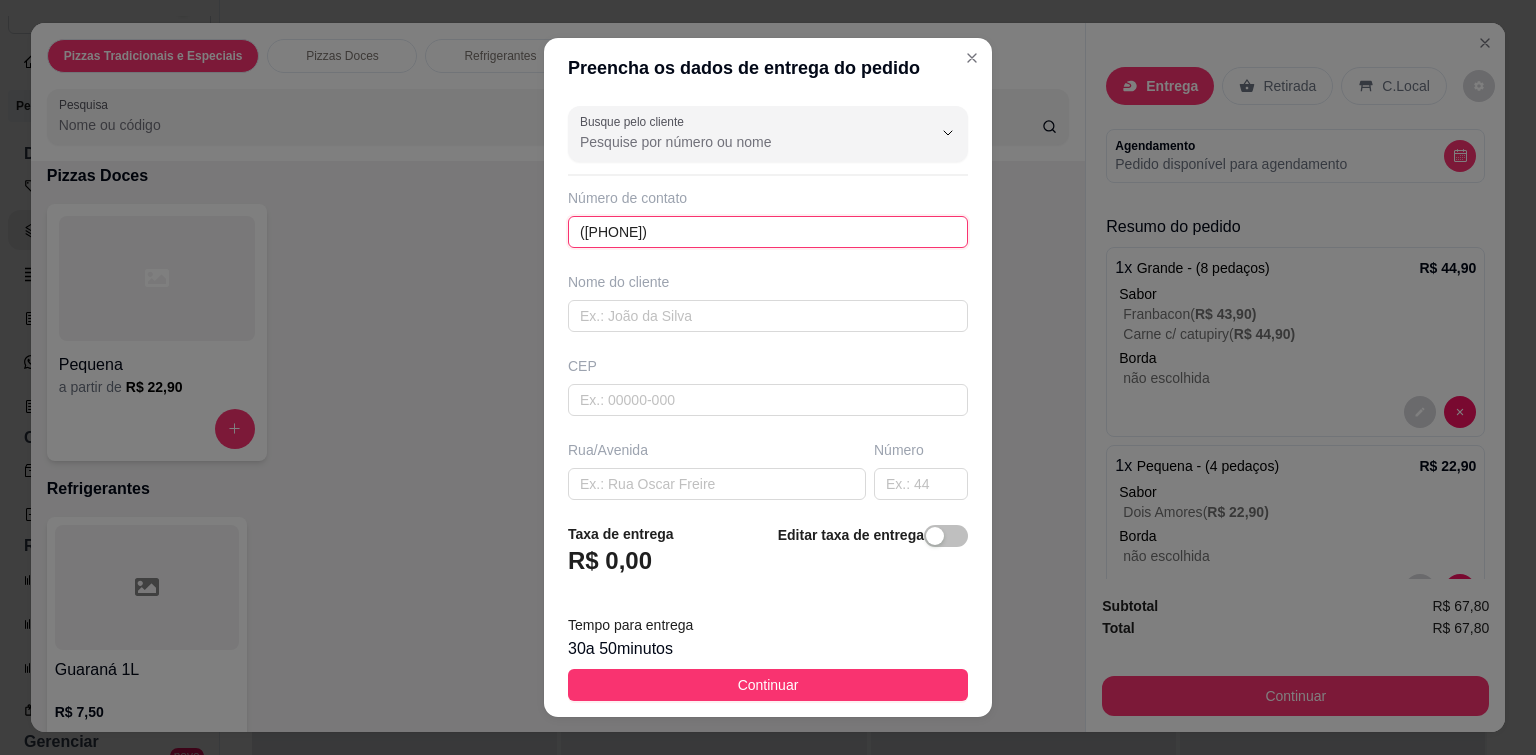 type on "([PHONE])" 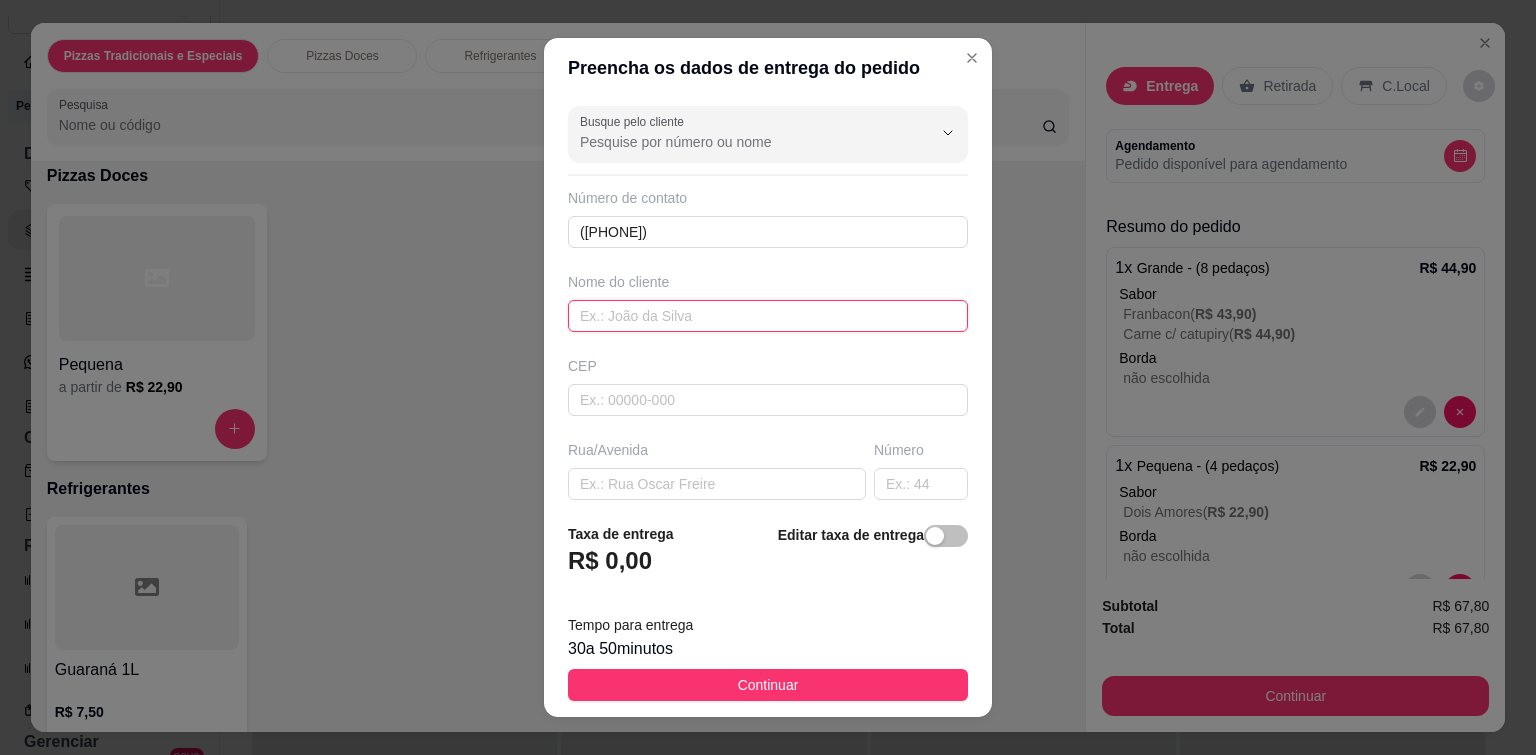click at bounding box center [768, 316] 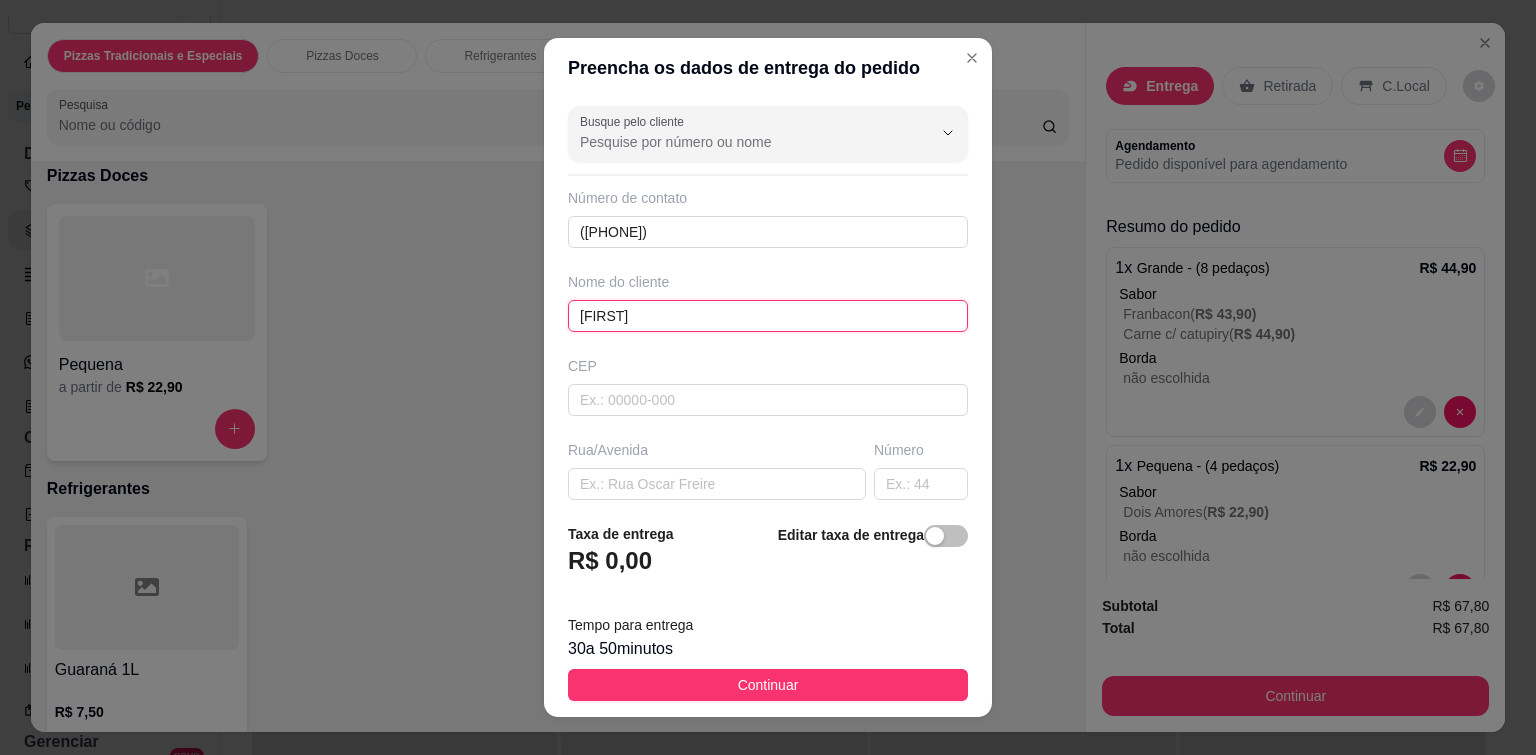 type on "[FIRST]" 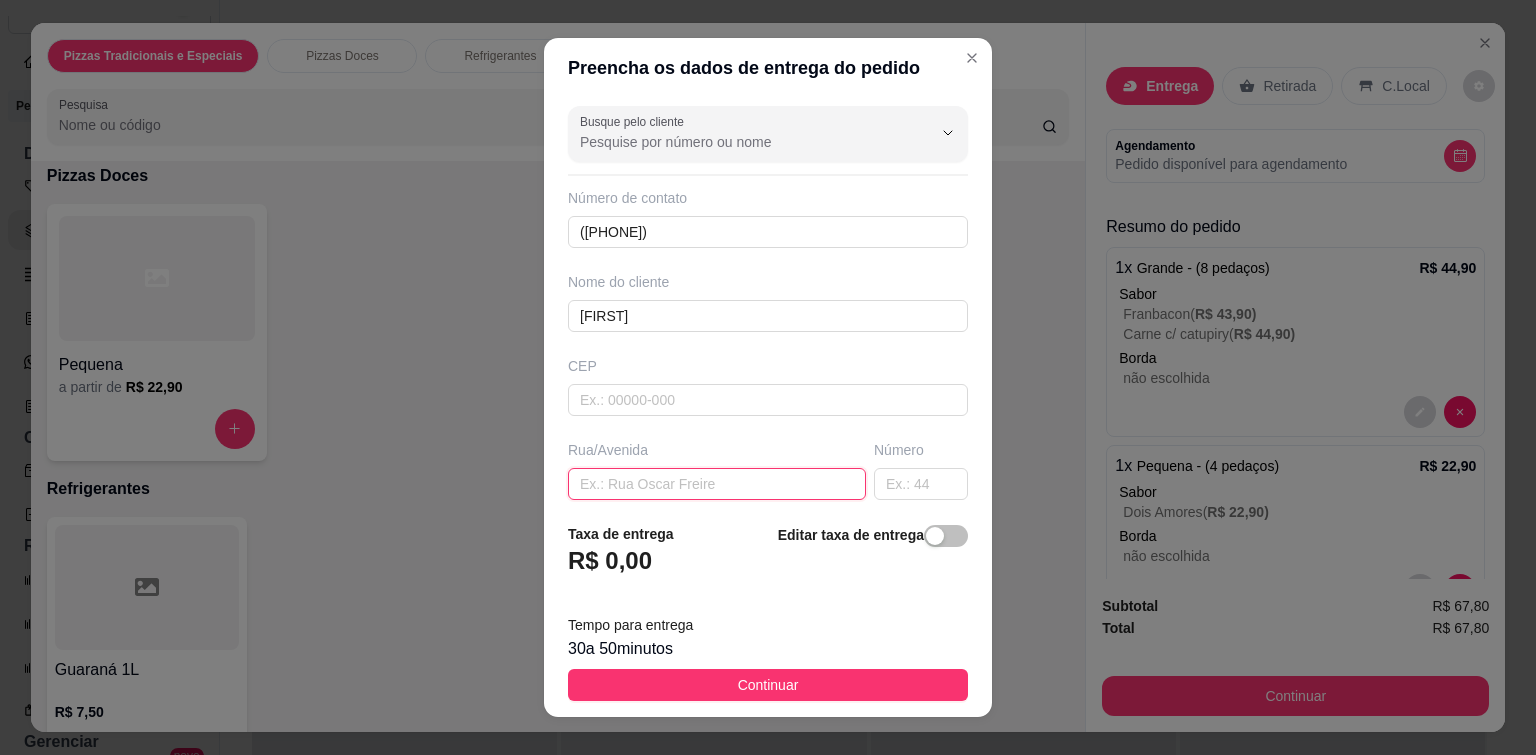 click at bounding box center [717, 484] 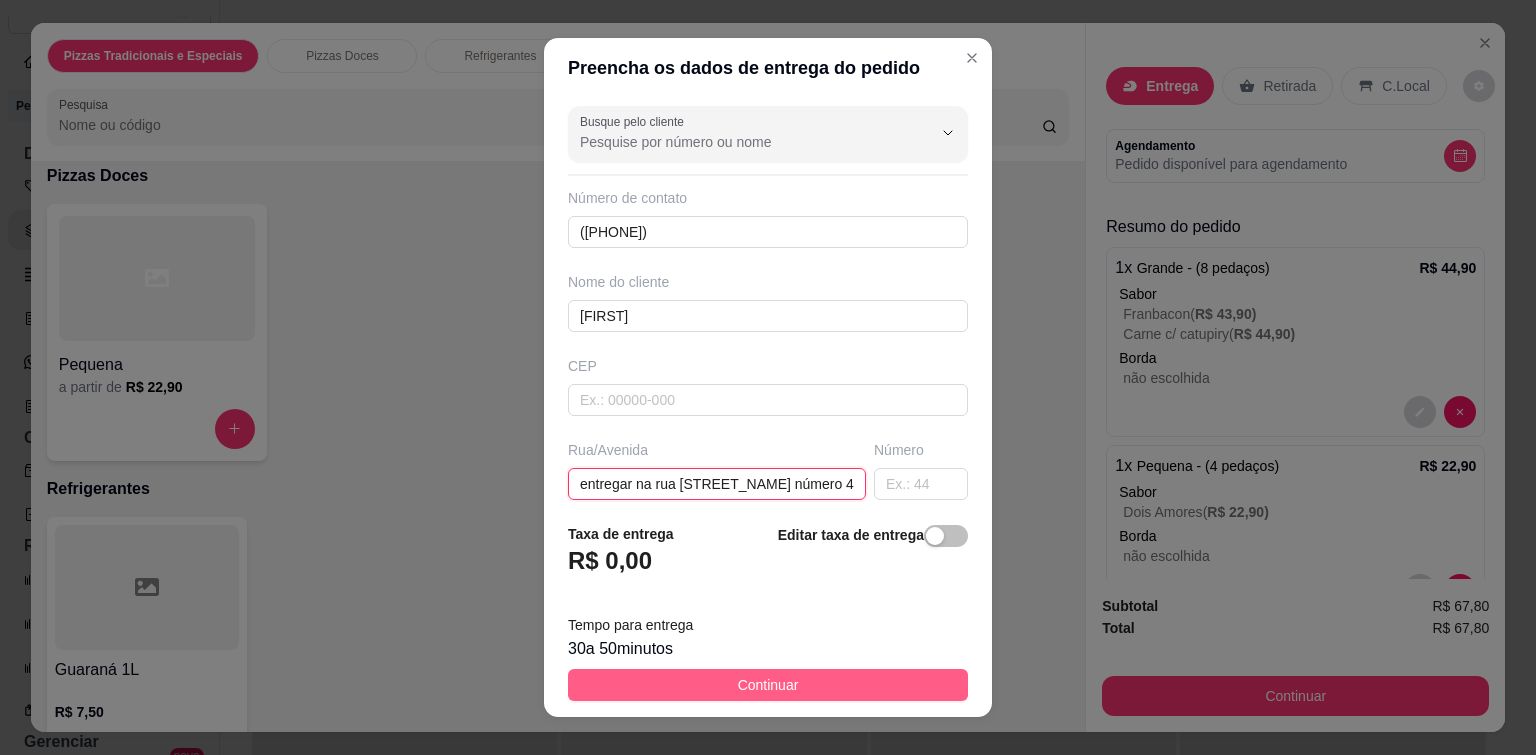 type on "entregar na rua [STREET_NAME] número 403" 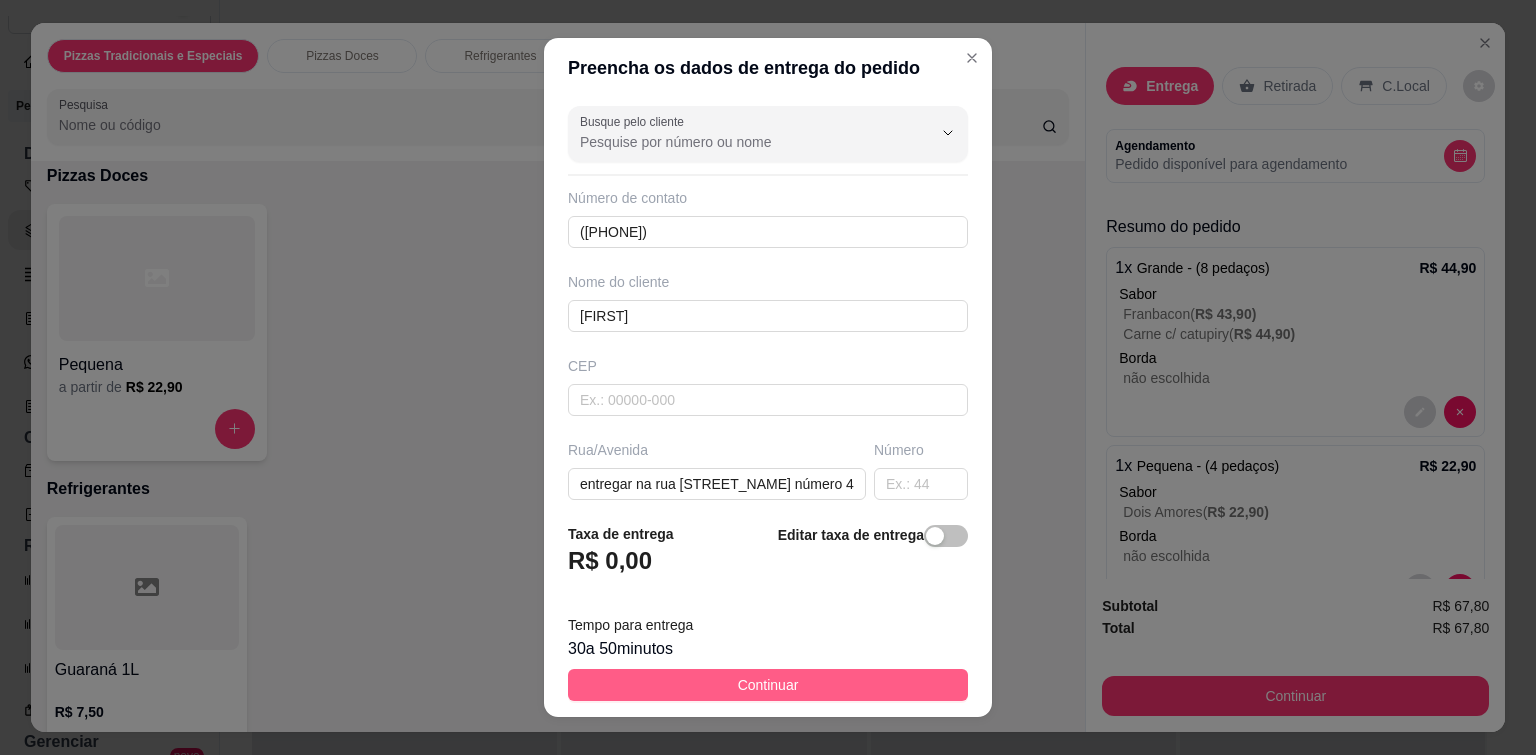 click on "Continuar" at bounding box center (768, 685) 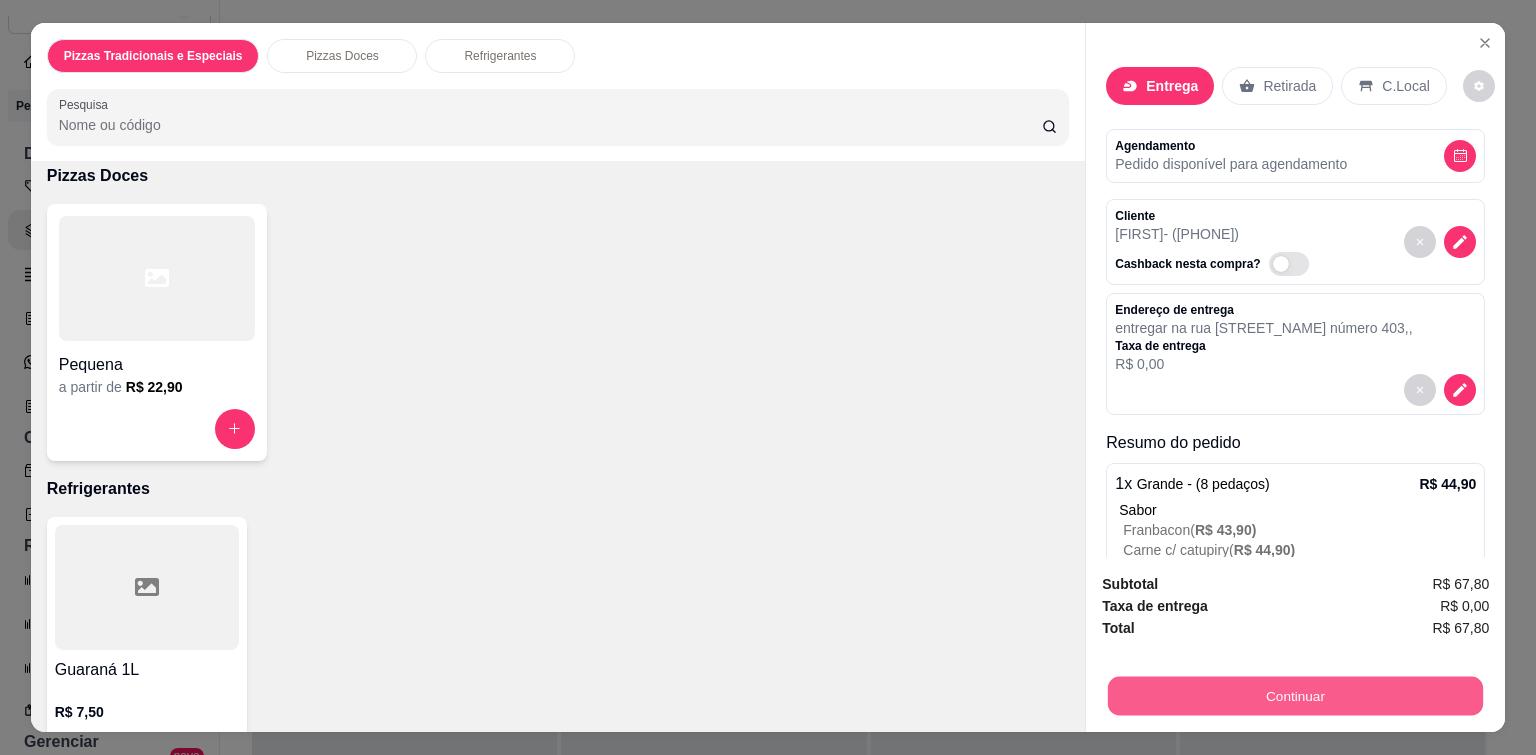 click on "Continuar" at bounding box center [1295, 696] 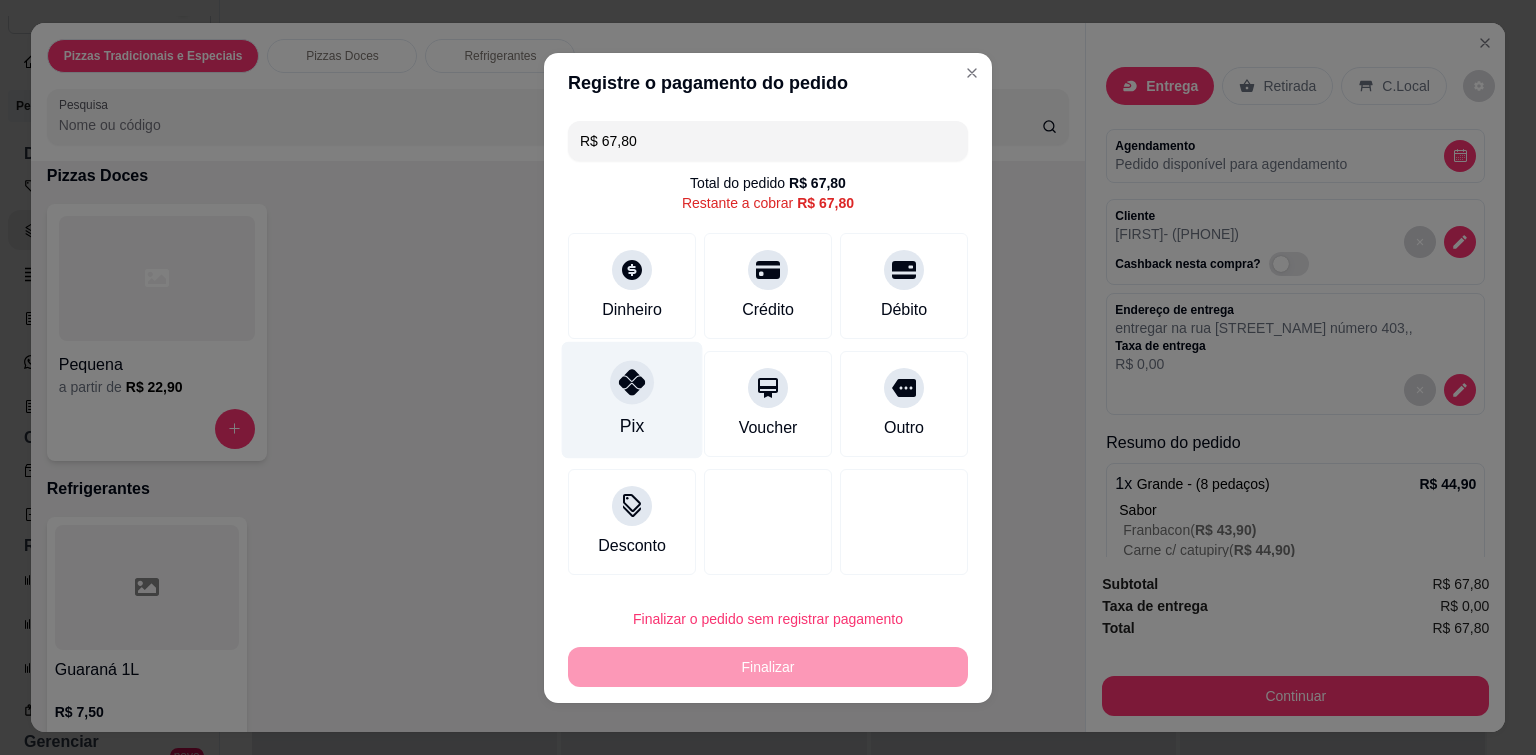 click at bounding box center [632, 382] 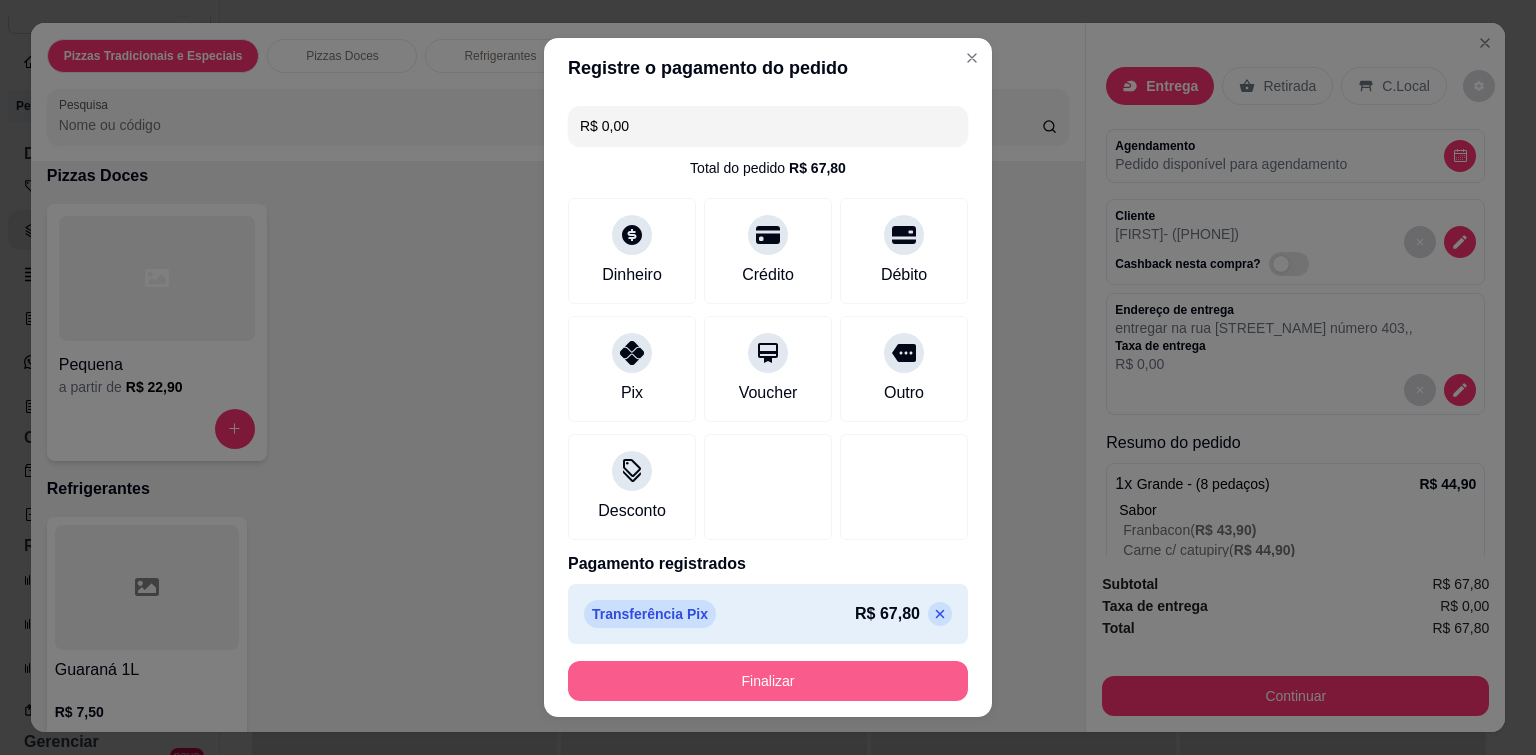 click on "Finalizar" at bounding box center [768, 681] 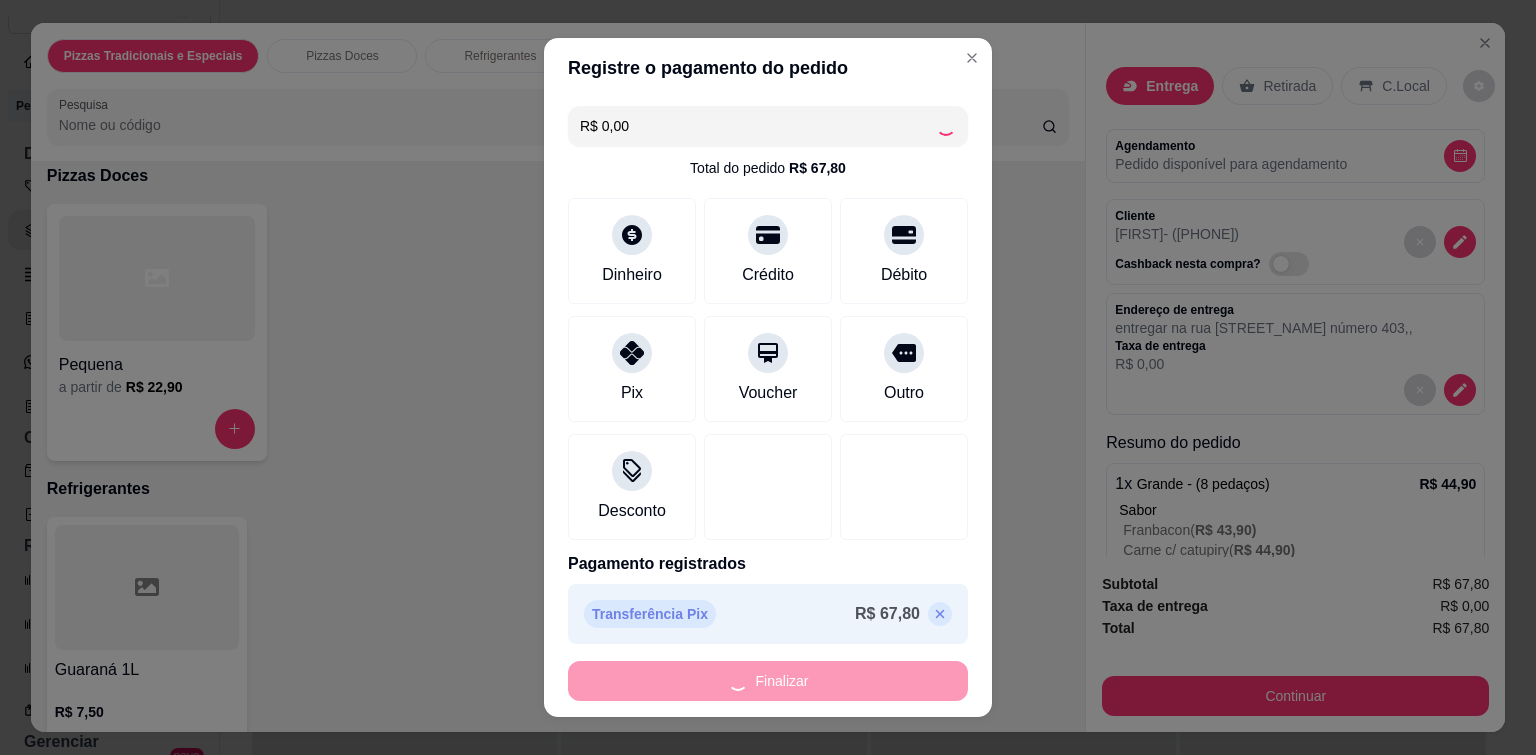 type on "-R$ 67,80" 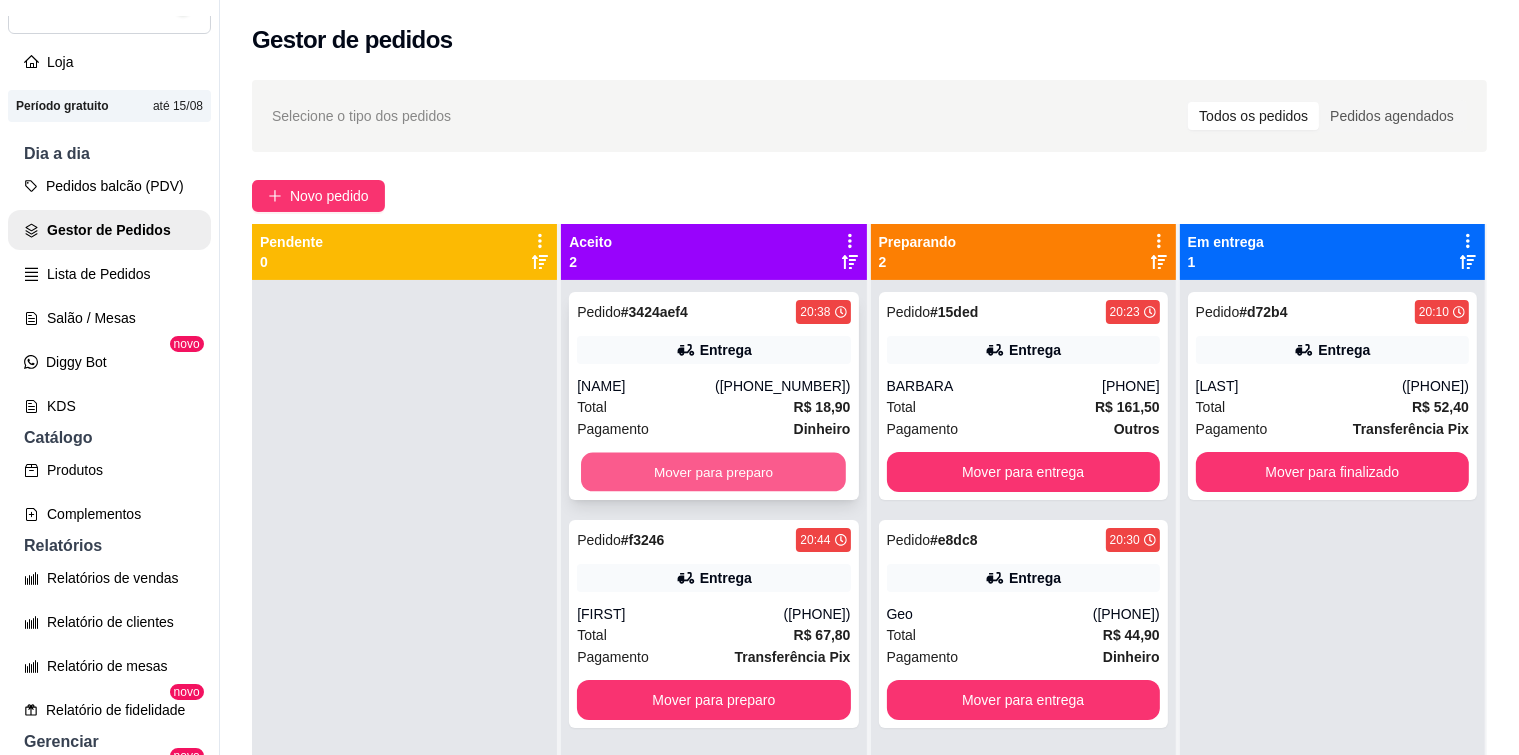 click on "Mover para preparo" at bounding box center (713, 472) 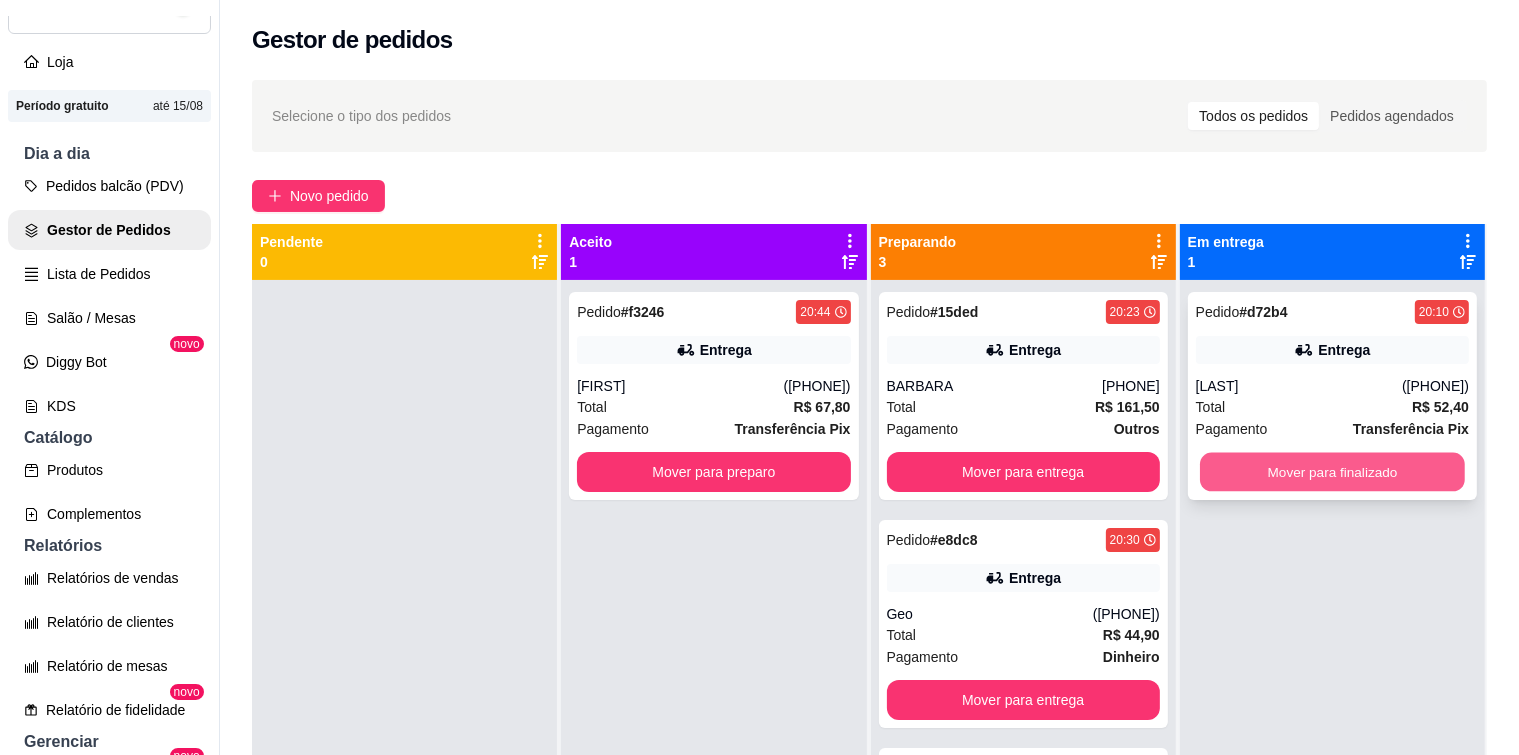 click on "Mover para finalizado" at bounding box center [1332, 472] 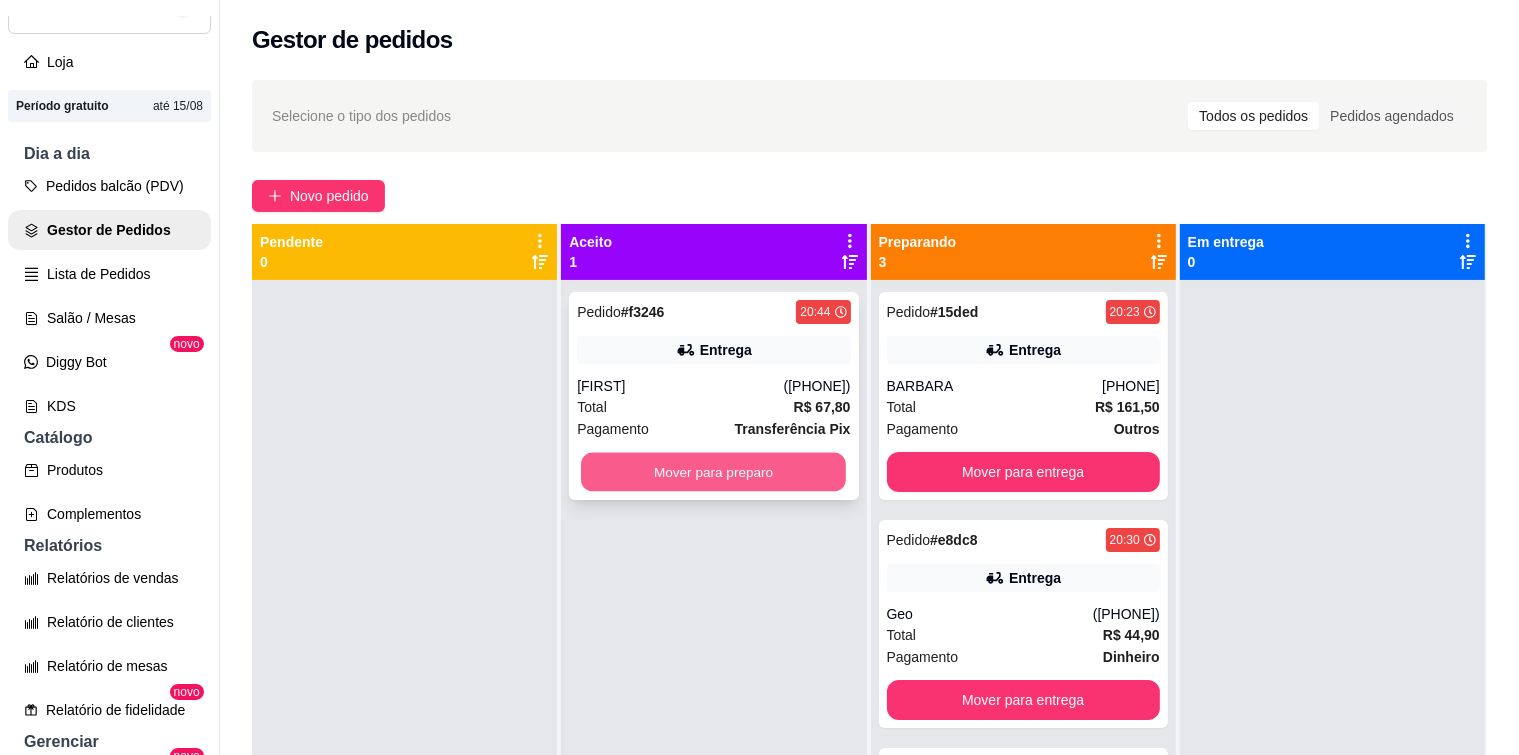 click on "Mover para preparo" at bounding box center (713, 472) 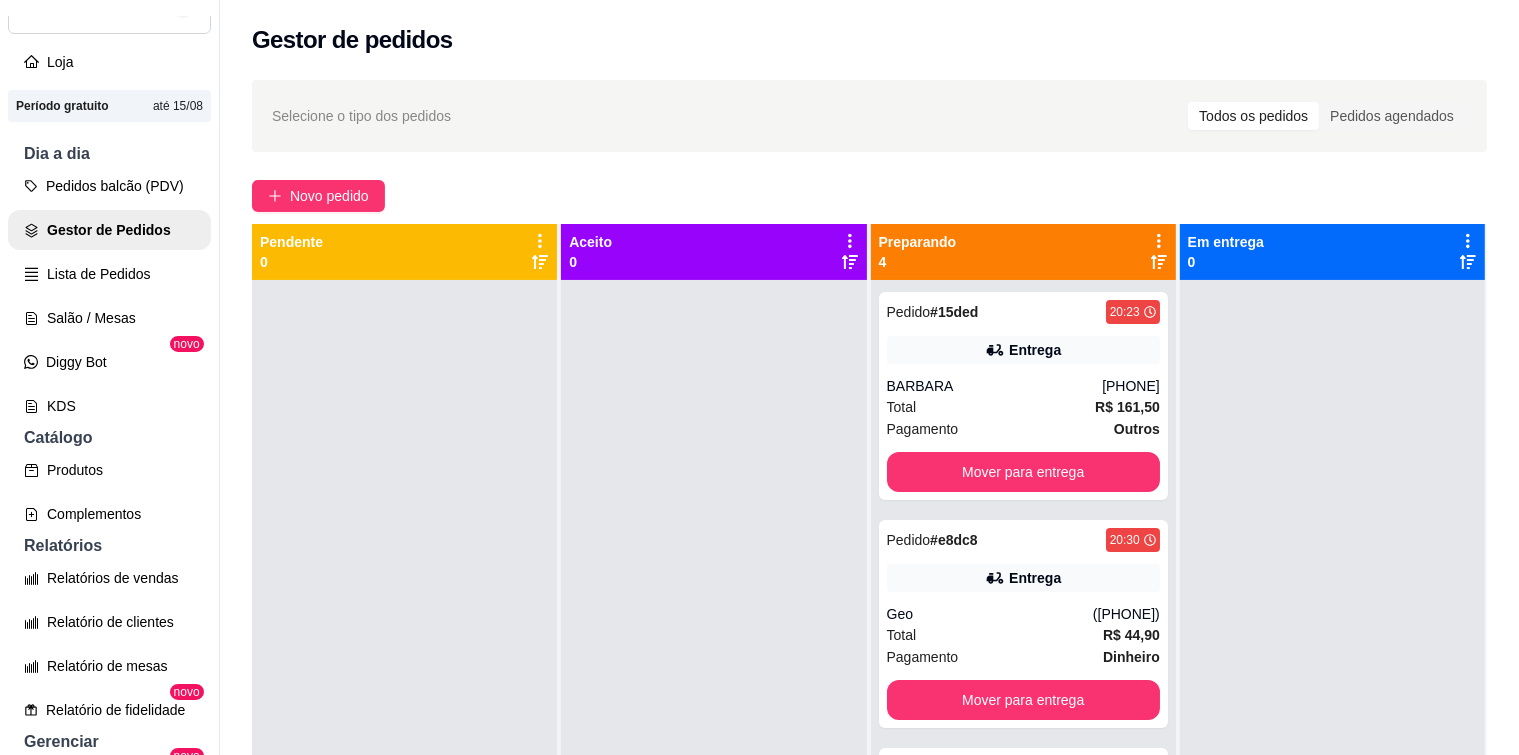 scroll, scrollTop: 56, scrollLeft: 0, axis: vertical 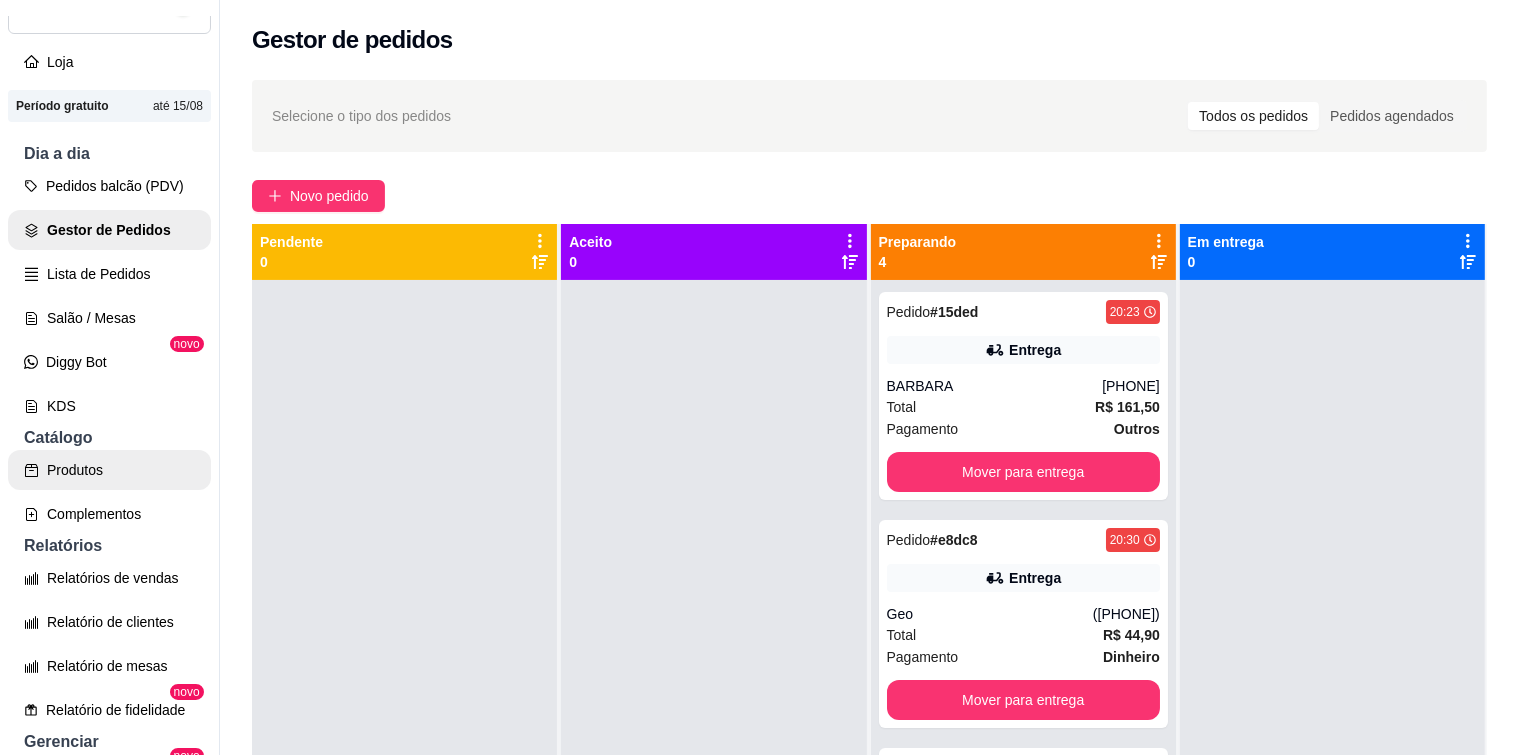 click on "Produtos" at bounding box center (109, 470) 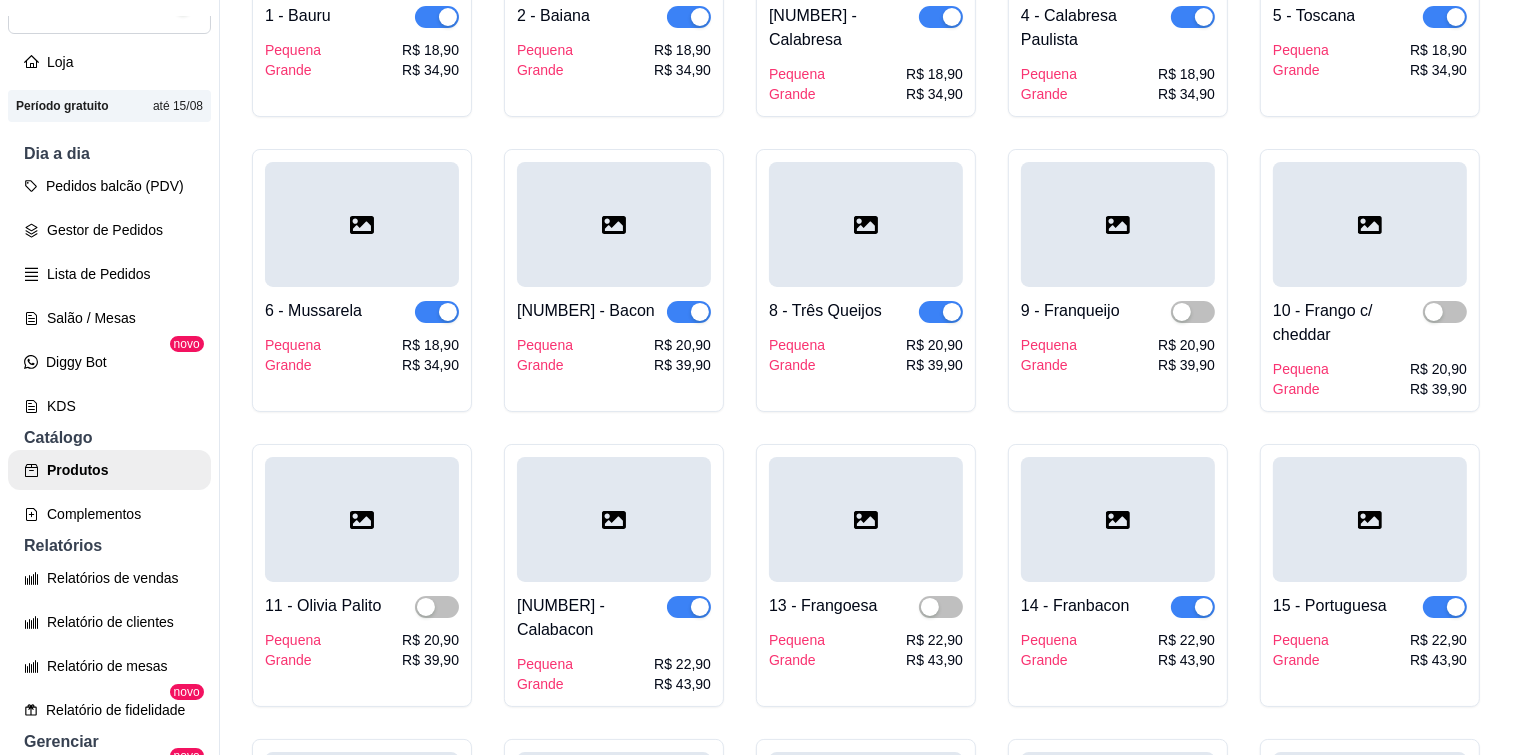 scroll, scrollTop: 400, scrollLeft: 0, axis: vertical 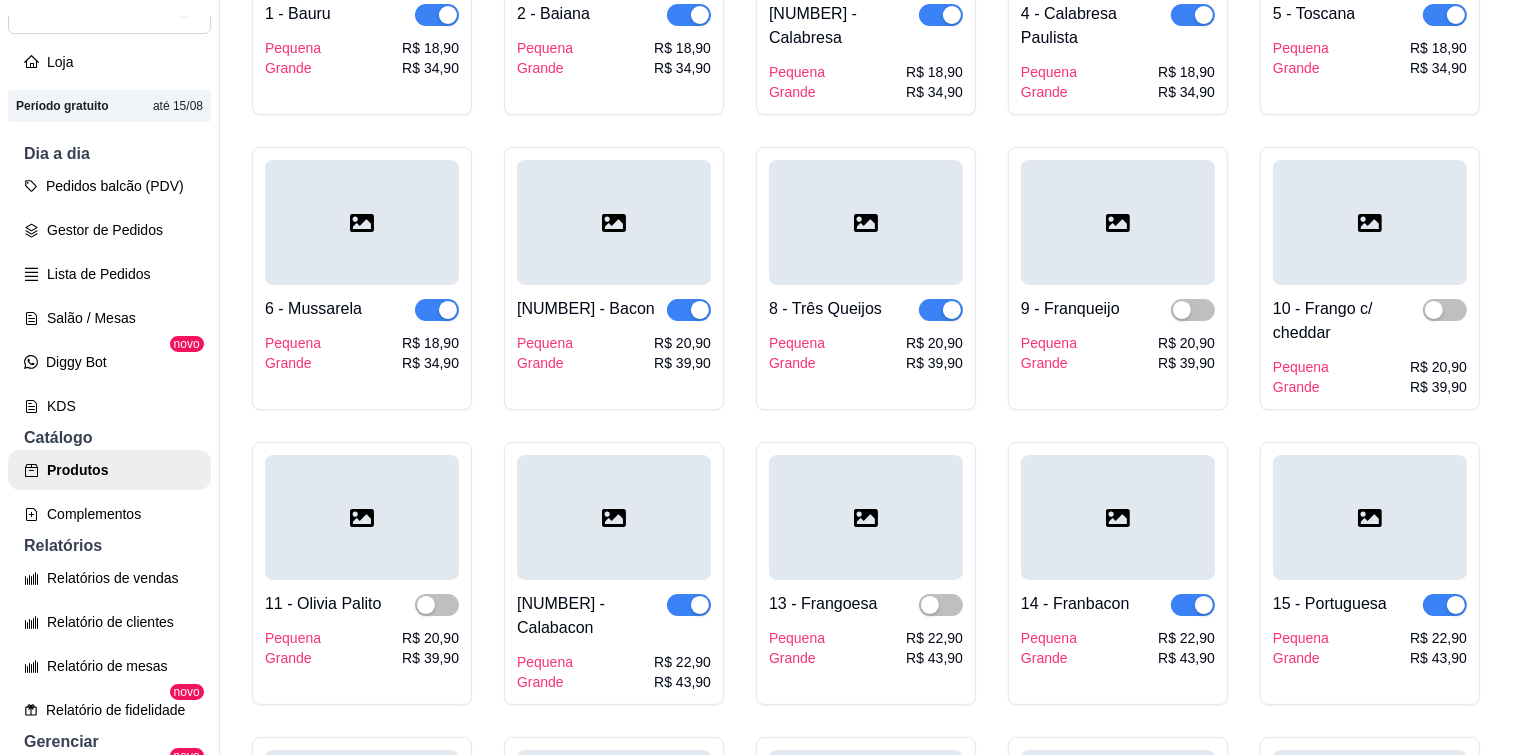 click at bounding box center [689, 310] 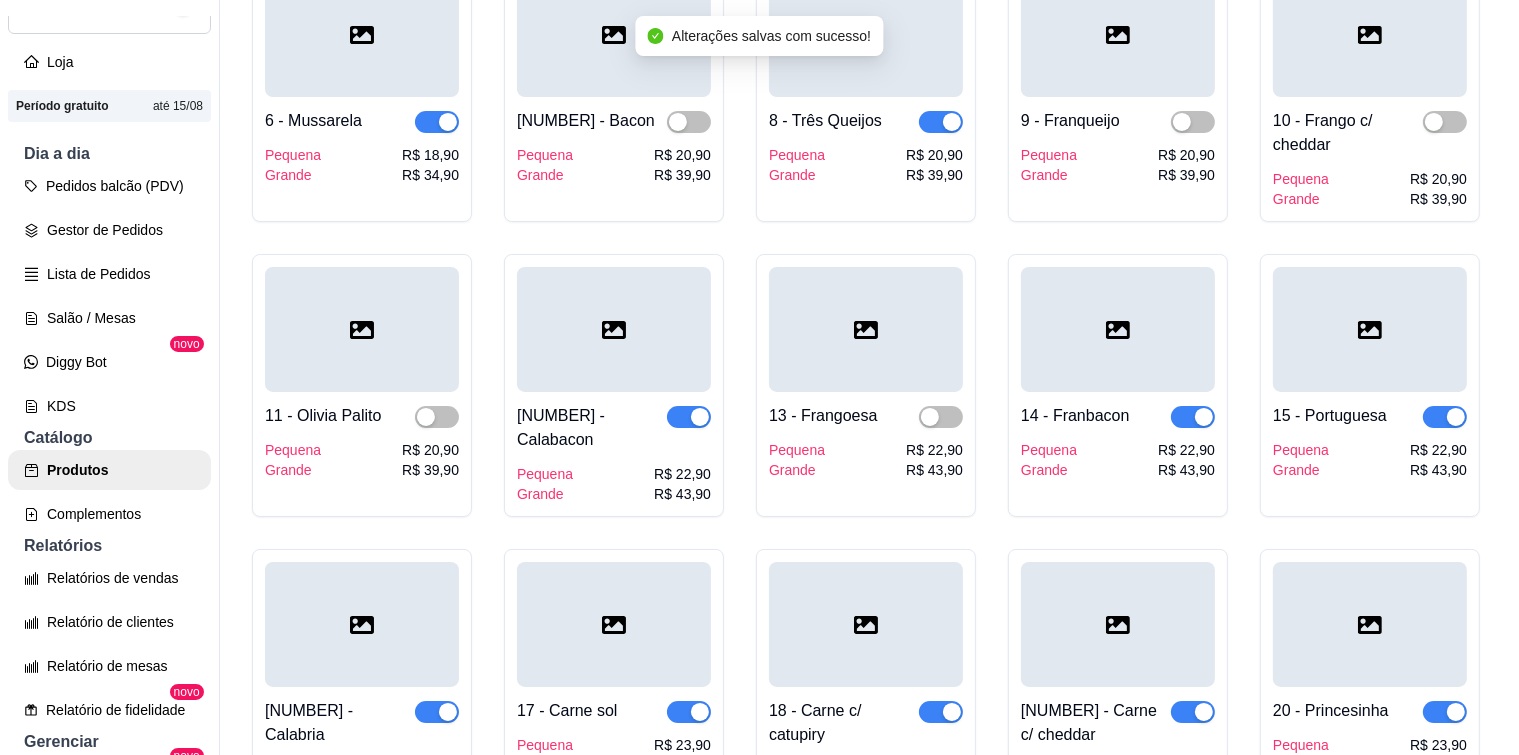 scroll, scrollTop: 600, scrollLeft: 0, axis: vertical 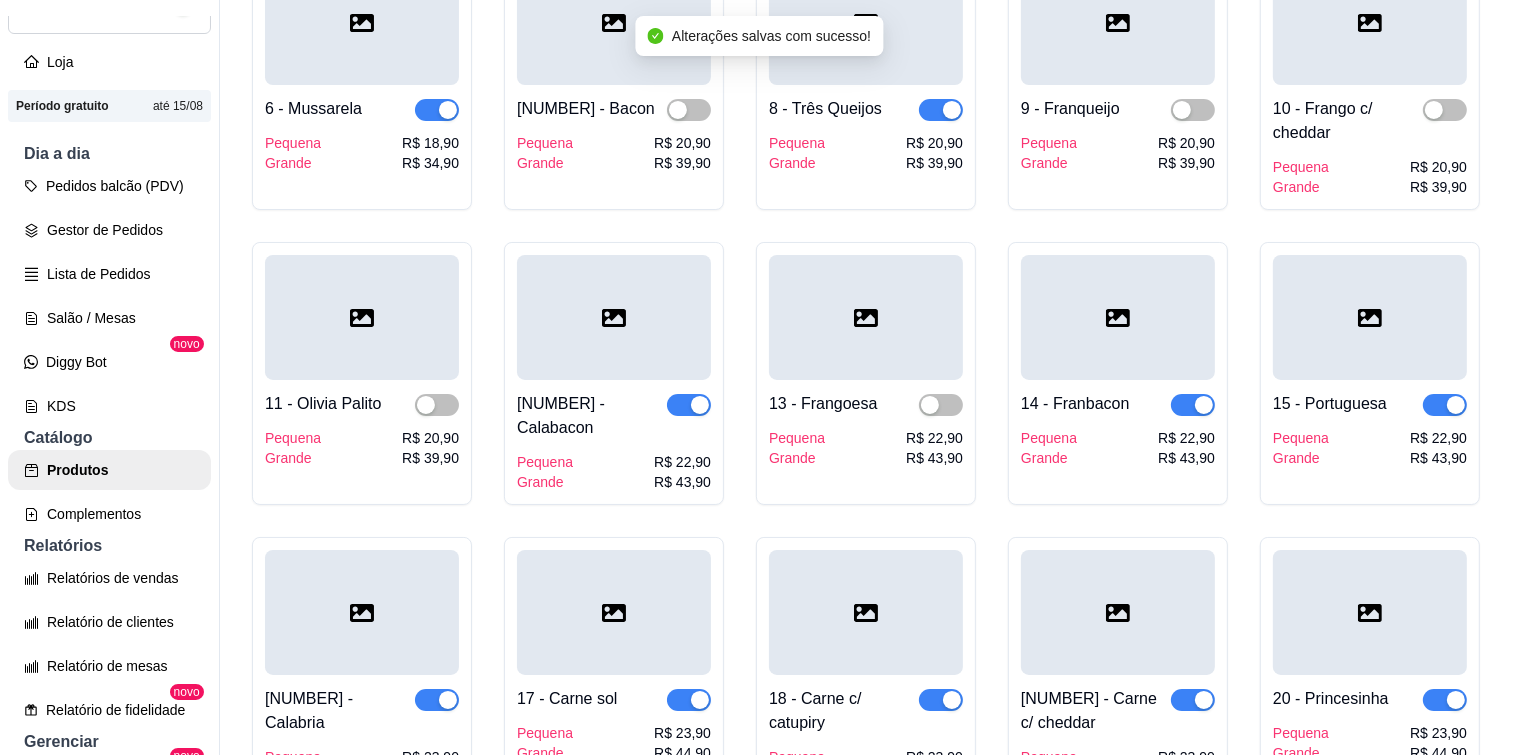 click at bounding box center (689, 405) 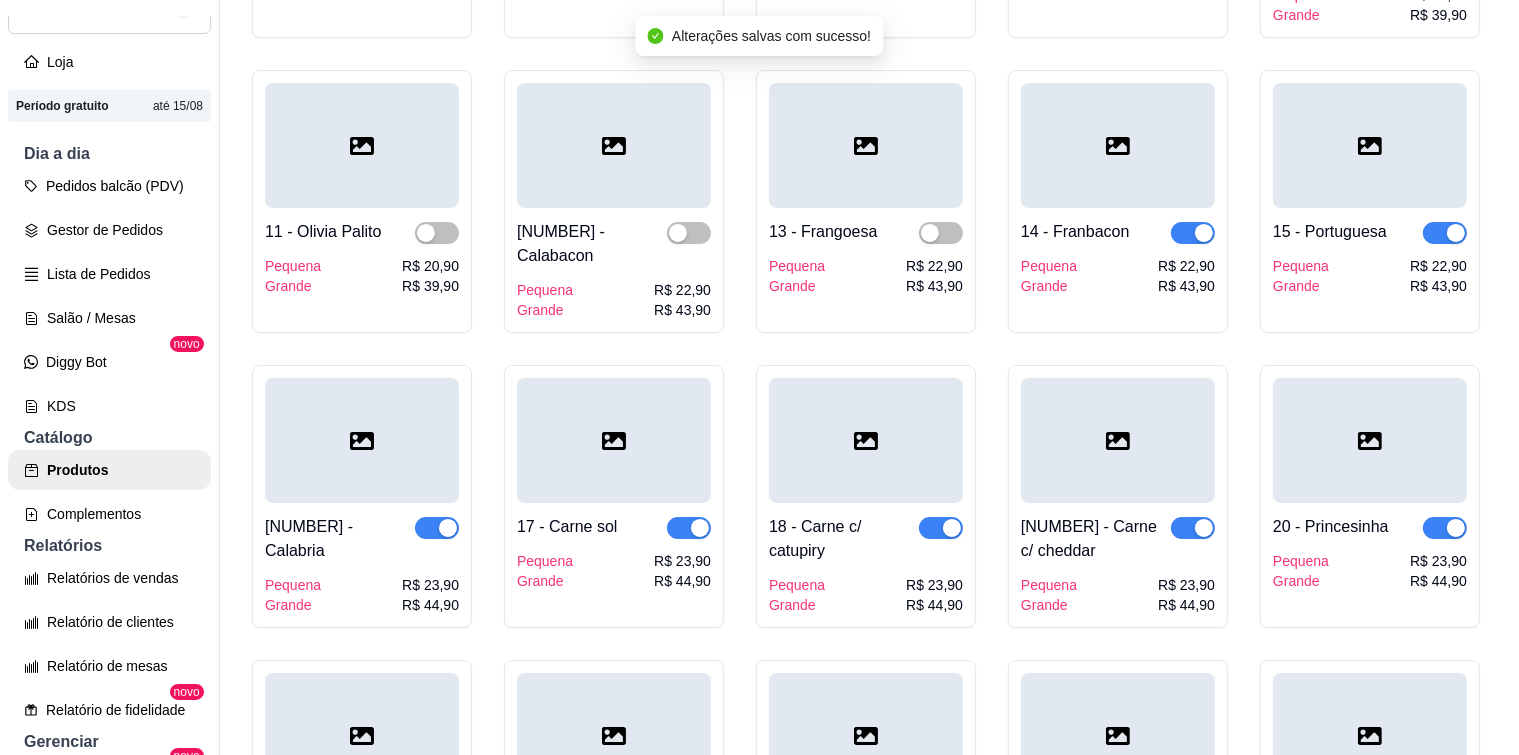 scroll, scrollTop: 800, scrollLeft: 0, axis: vertical 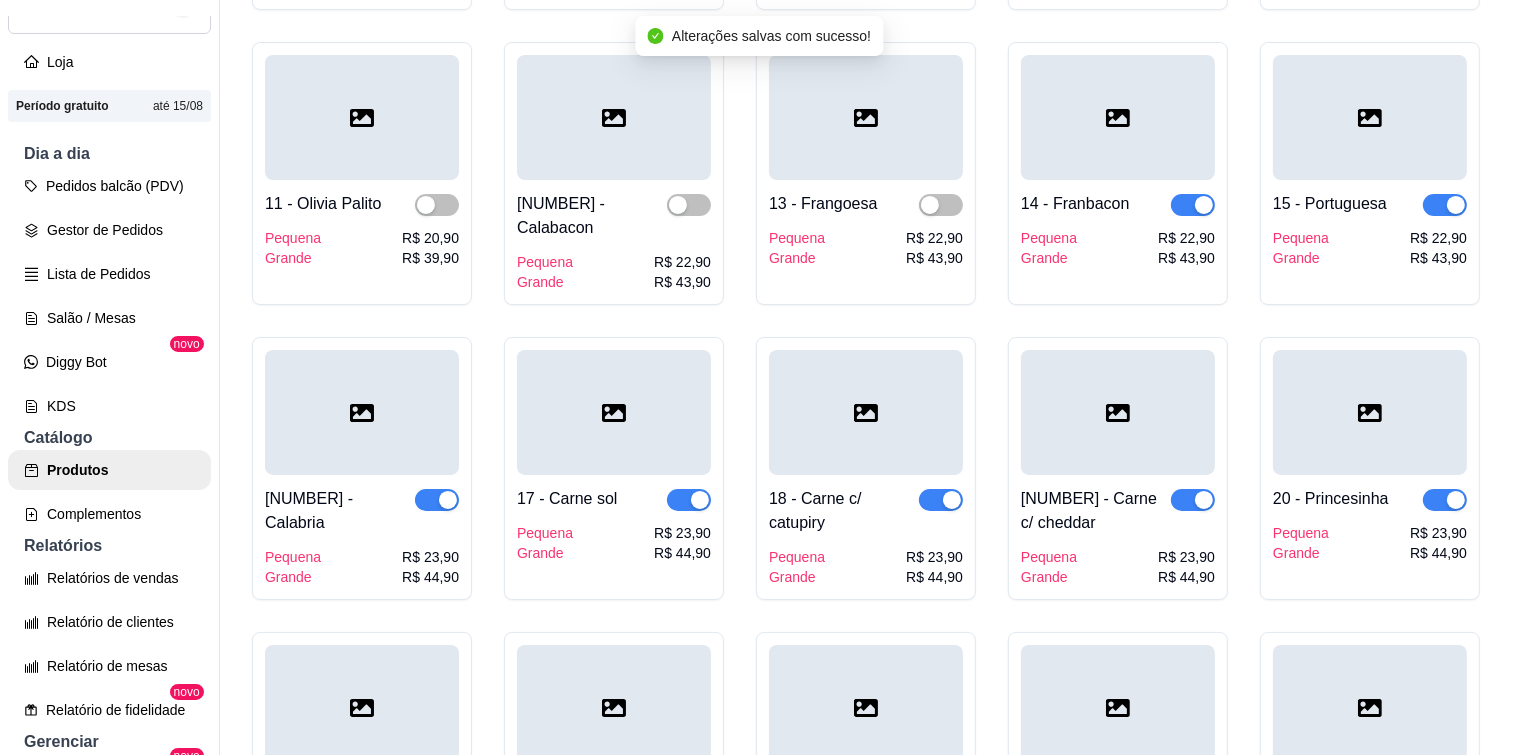 click at bounding box center [1193, 205] 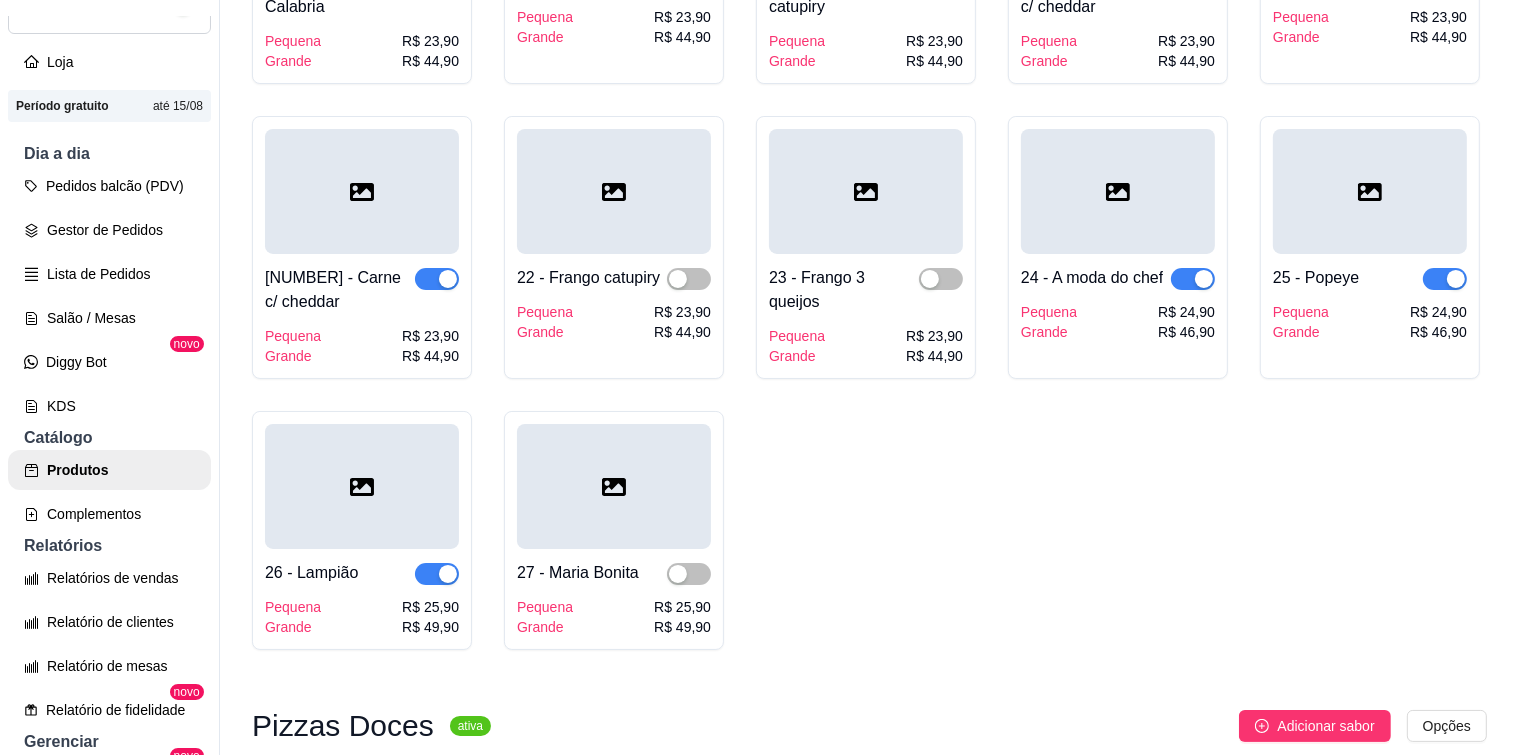 scroll, scrollTop: 1500, scrollLeft: 0, axis: vertical 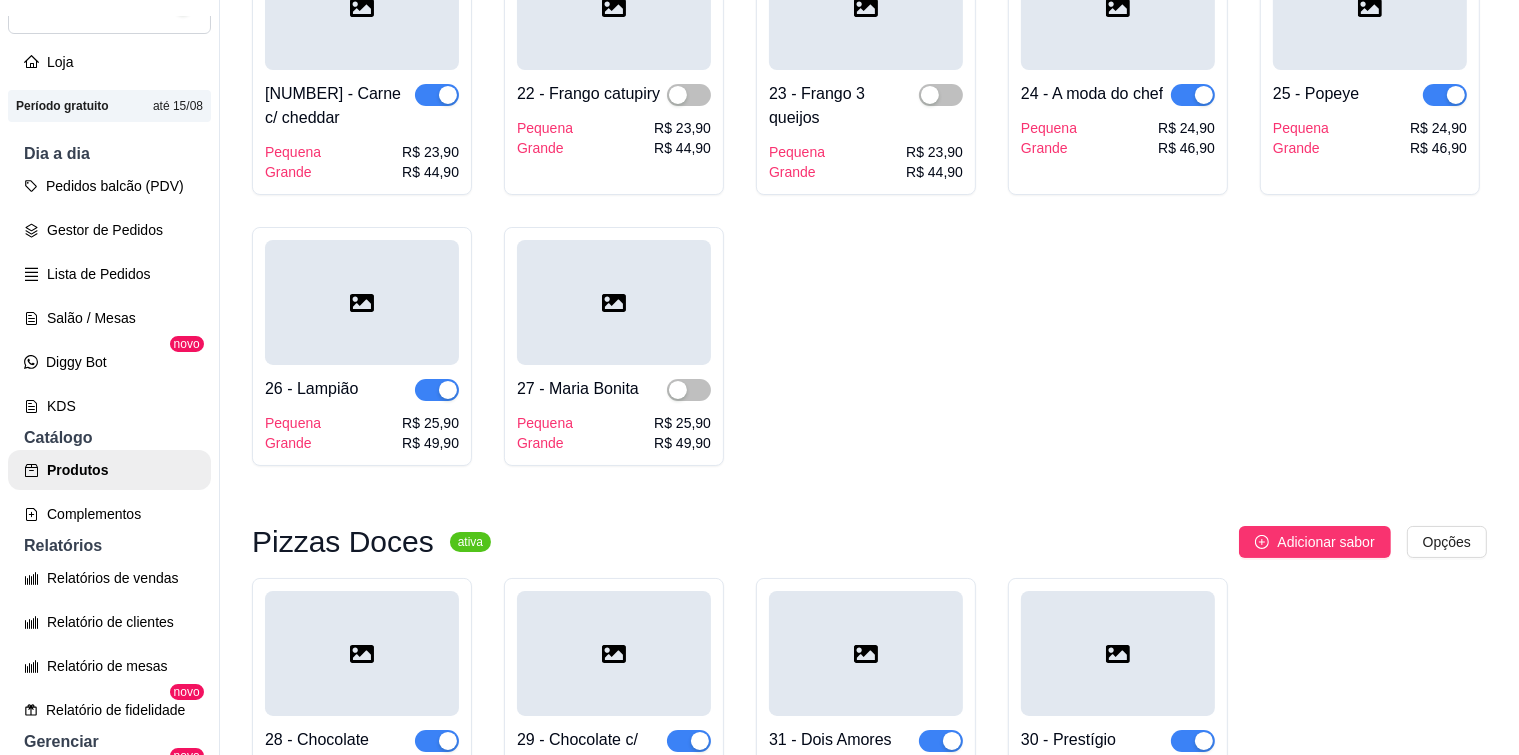 click at bounding box center [1193, 95] 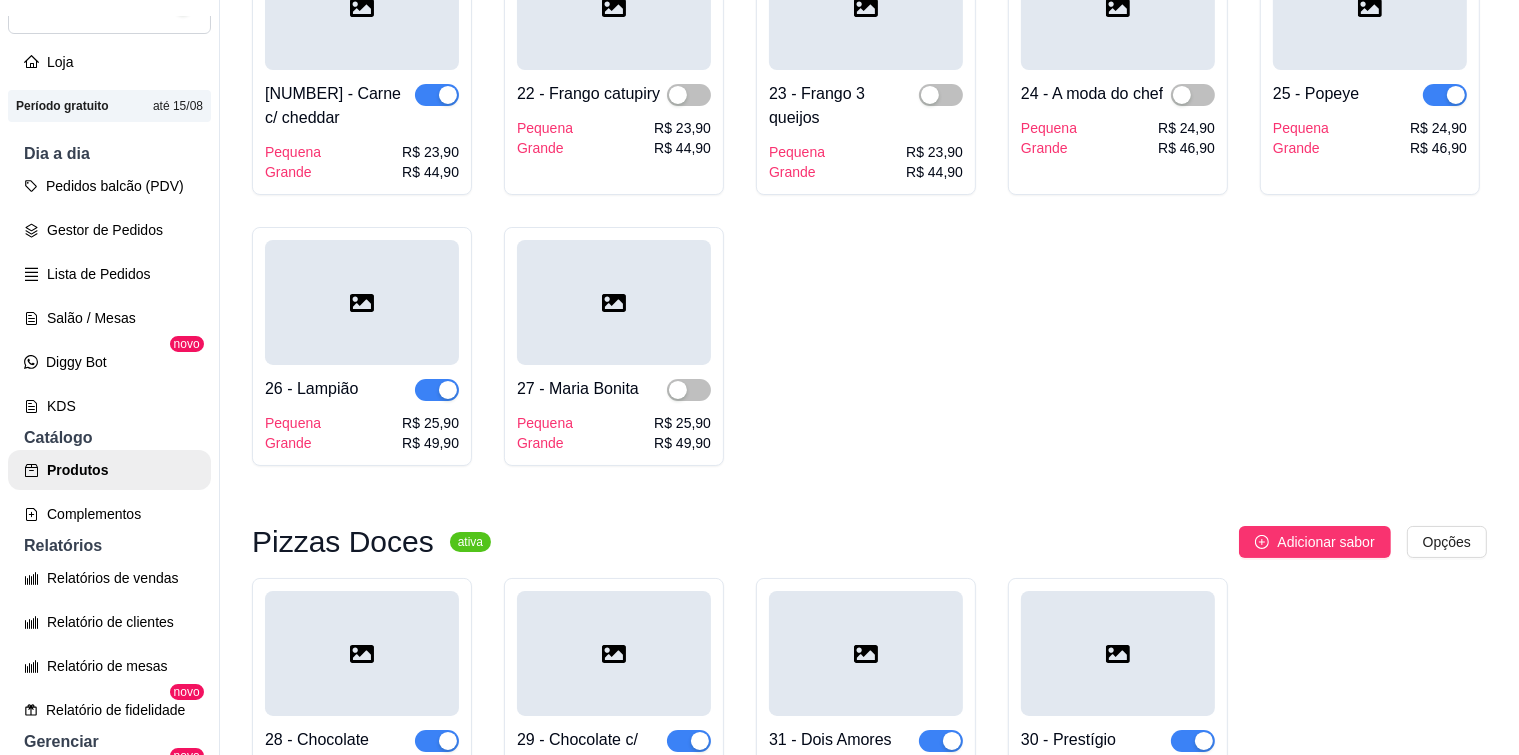 click at bounding box center [1445, 95] 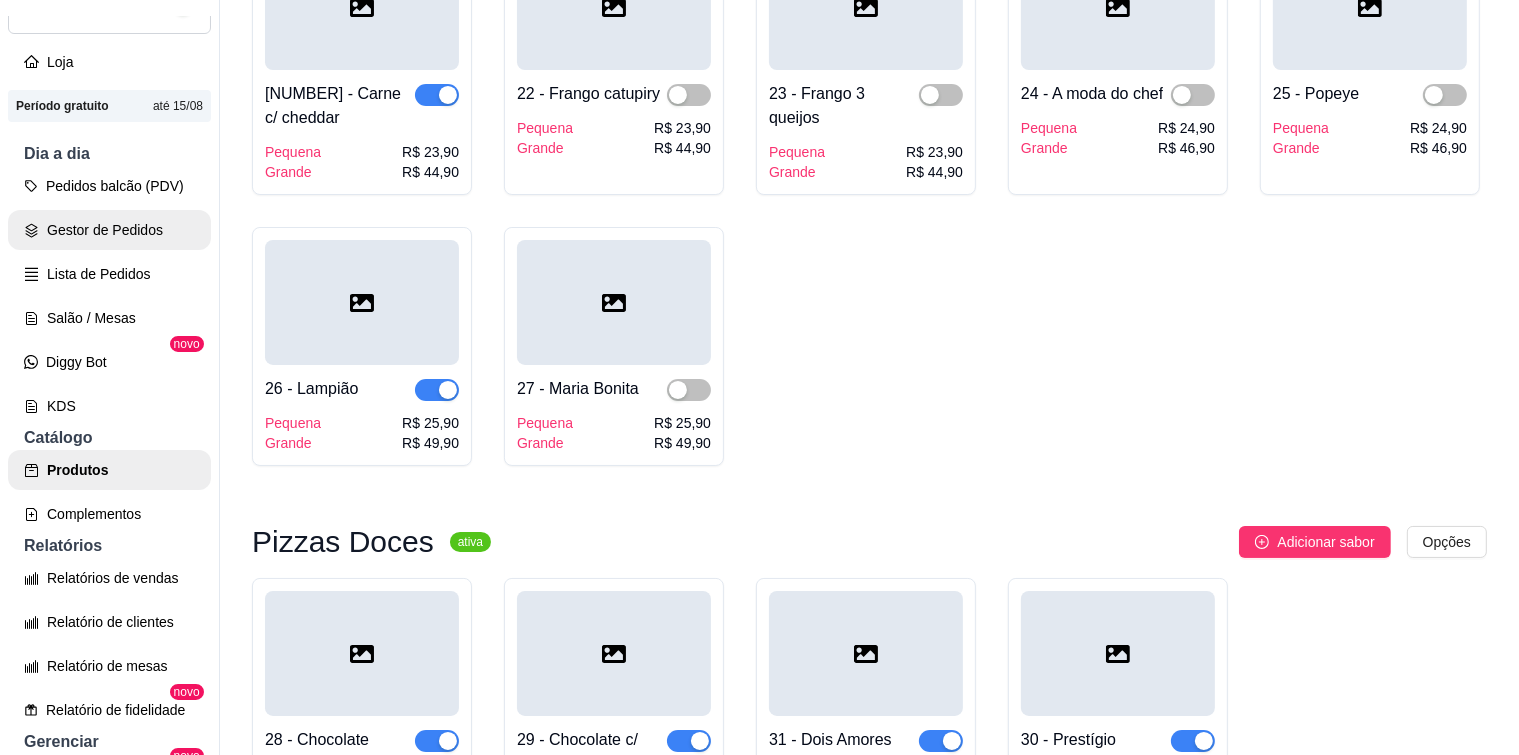 click on "Gestor de Pedidos" at bounding box center [109, 230] 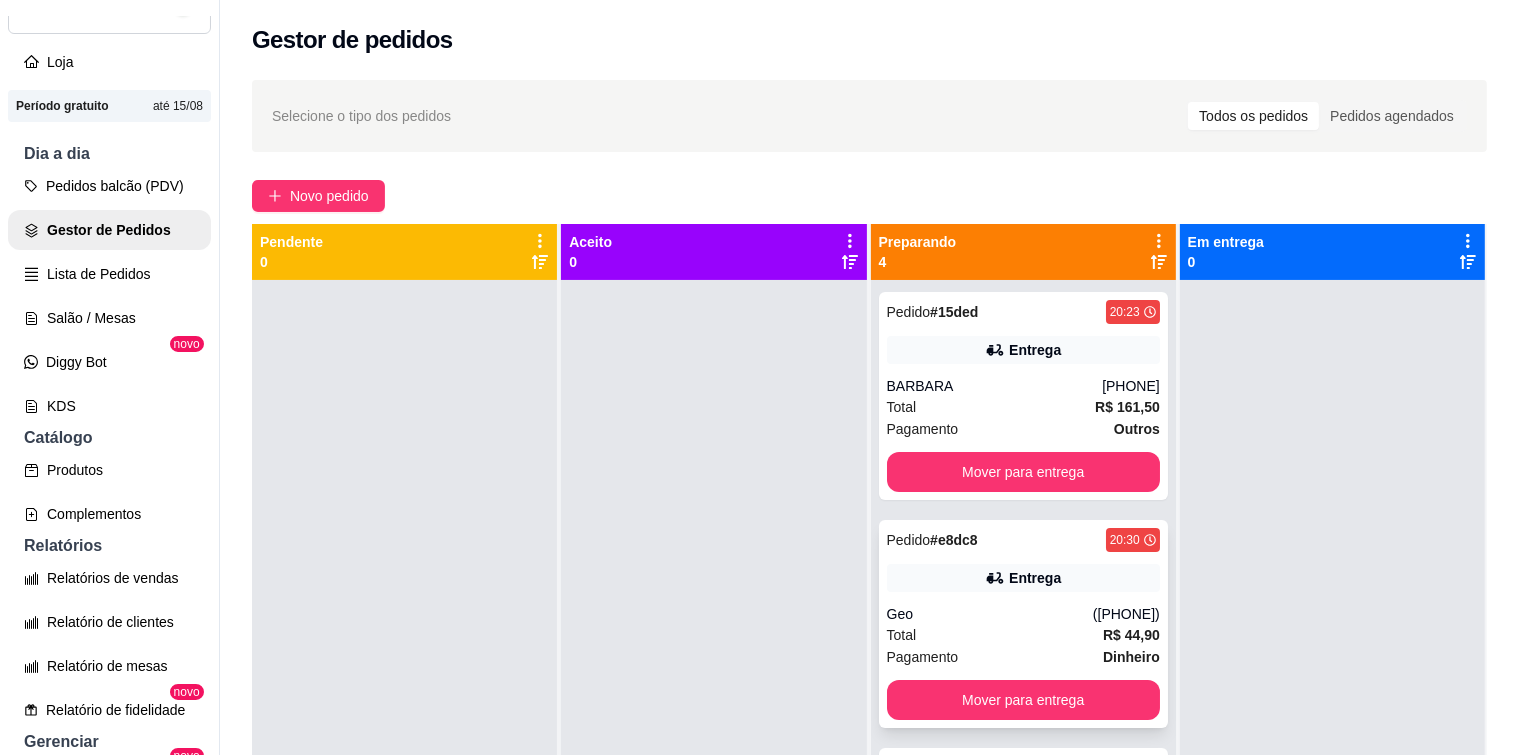 scroll, scrollTop: 176, scrollLeft: 0, axis: vertical 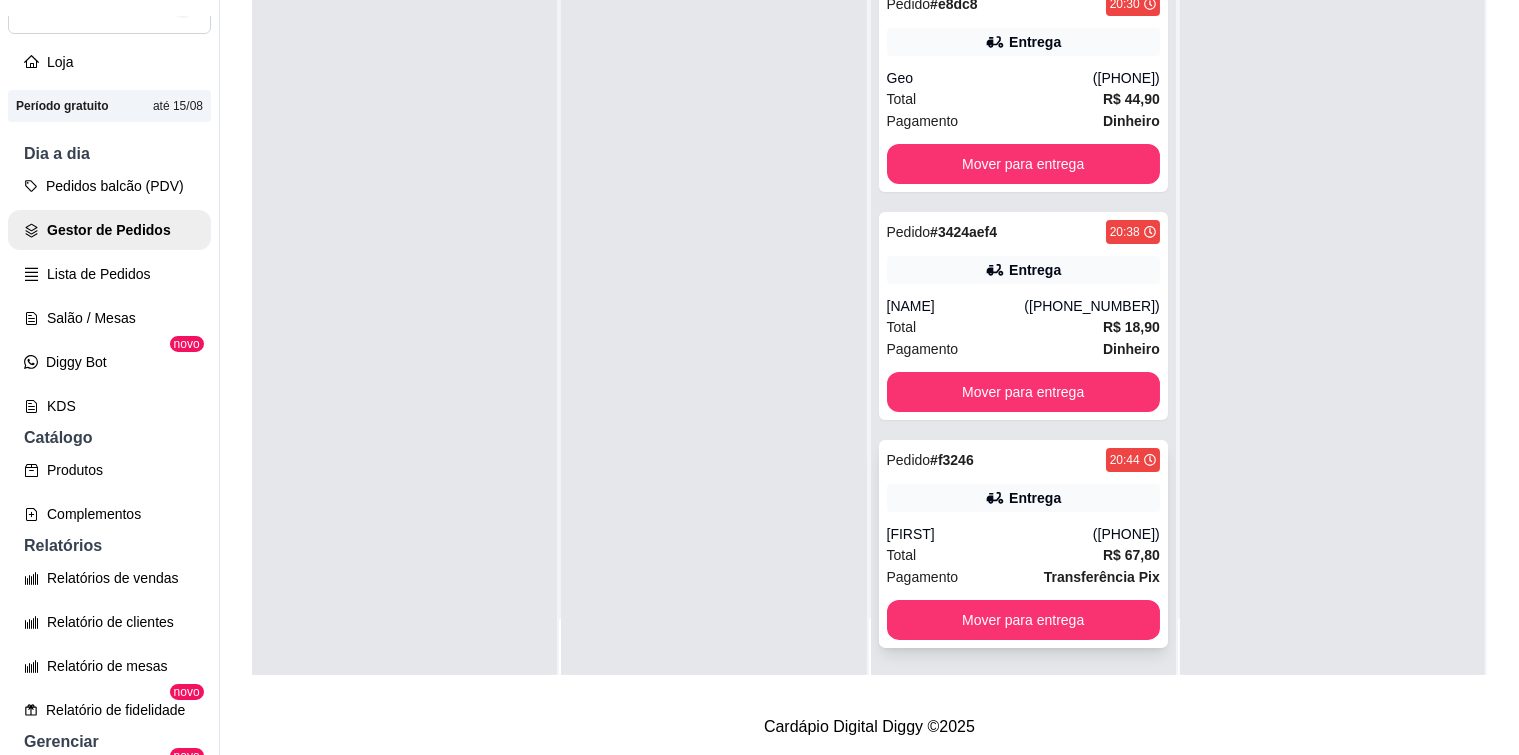 click on "Pedido  # f3246 [TIME] Entrega [NAME] ([PHONE]) Total R$ 67,80 Pagamento Transferência Pix Mover para entrega" at bounding box center (1023, 544) 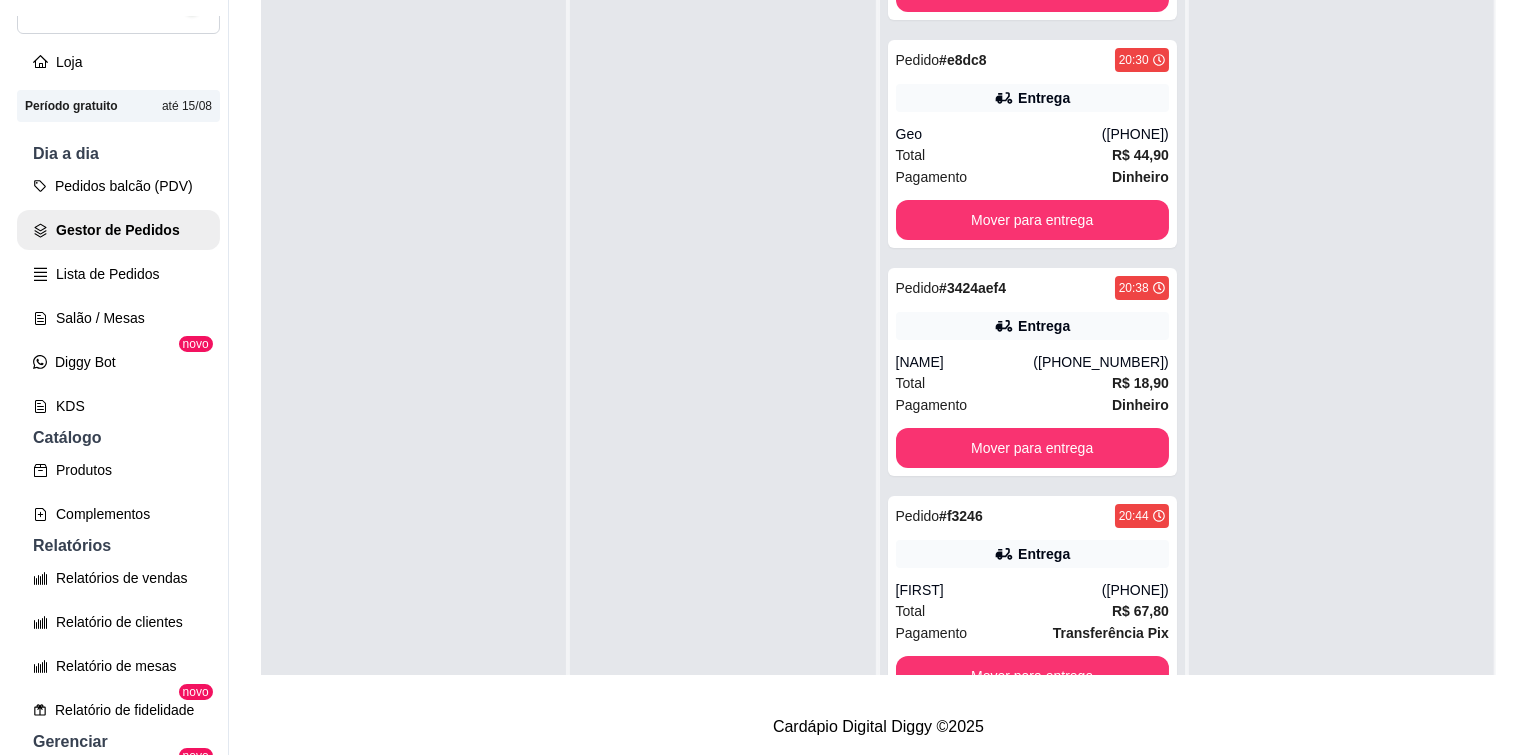 scroll, scrollTop: 56, scrollLeft: 0, axis: vertical 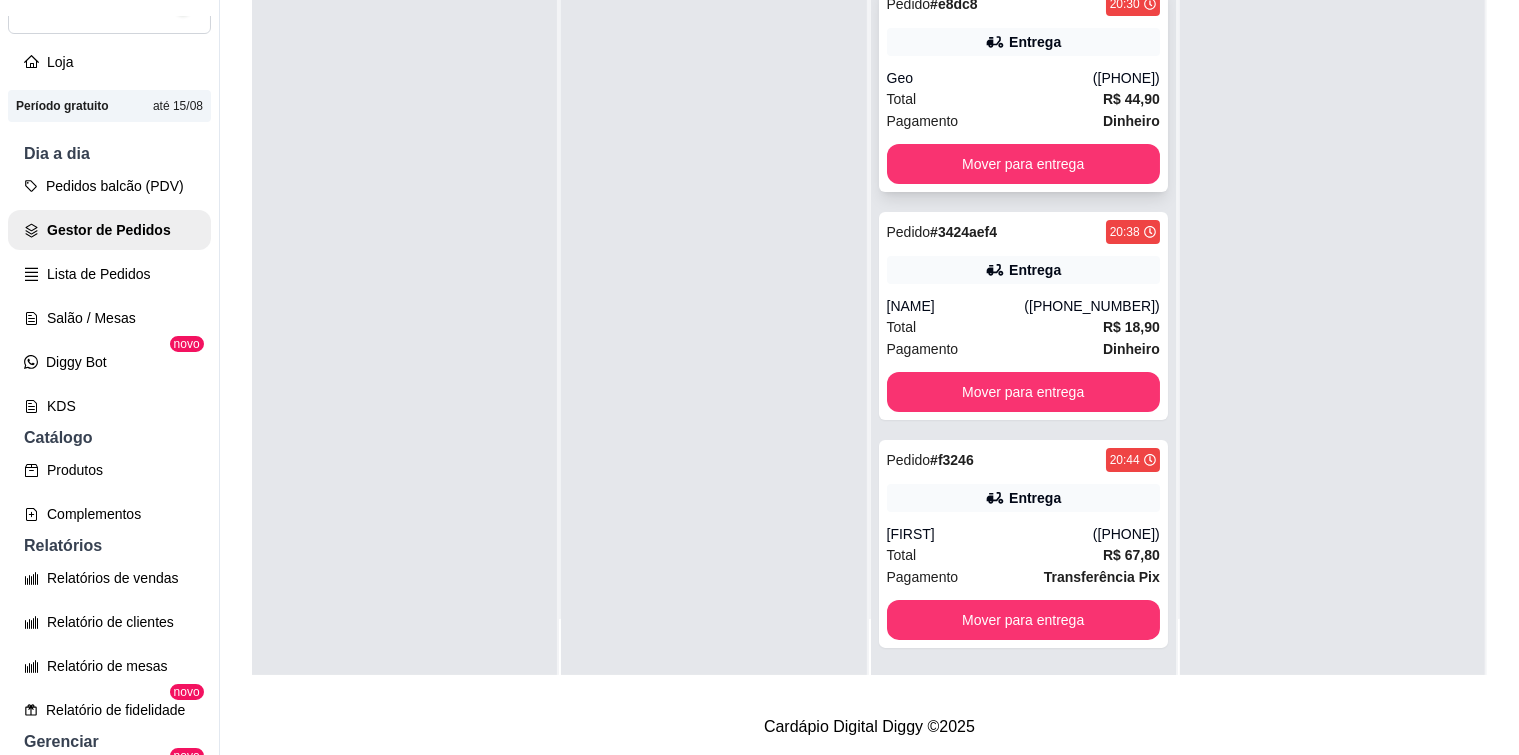 click on "Geo" at bounding box center (990, 78) 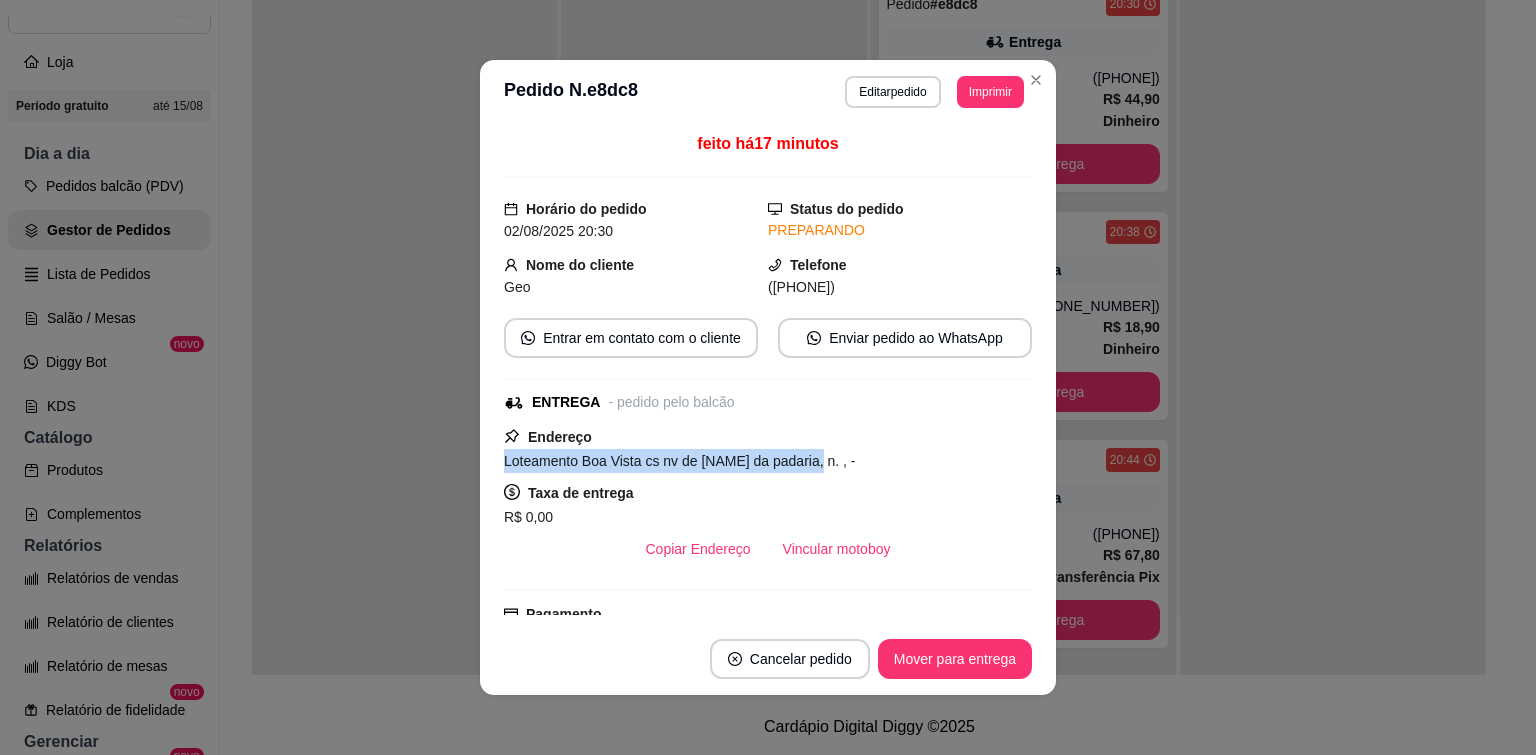 drag, startPoint x: 501, startPoint y: 462, endPoint x: 806, endPoint y: 462, distance: 305 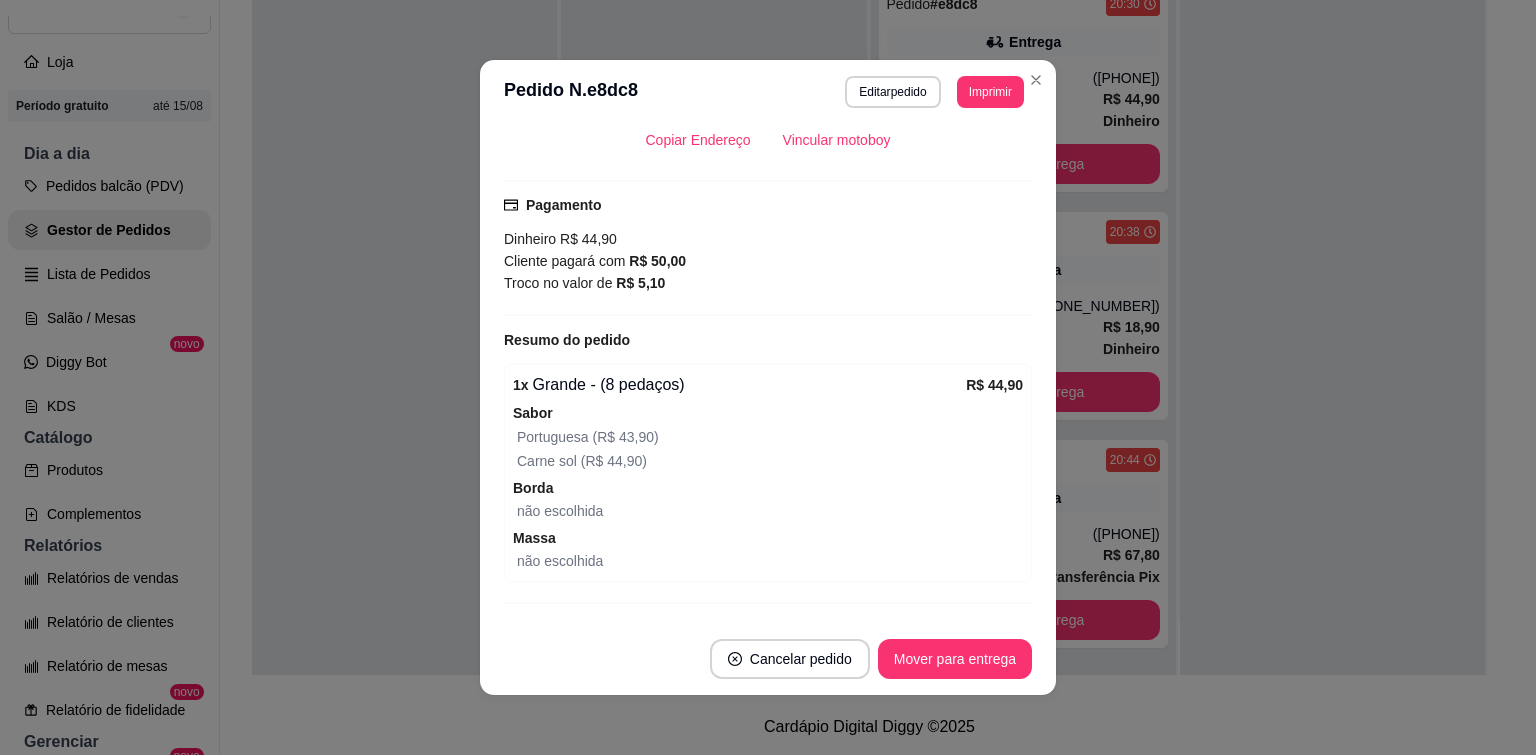 scroll, scrollTop: 451, scrollLeft: 0, axis: vertical 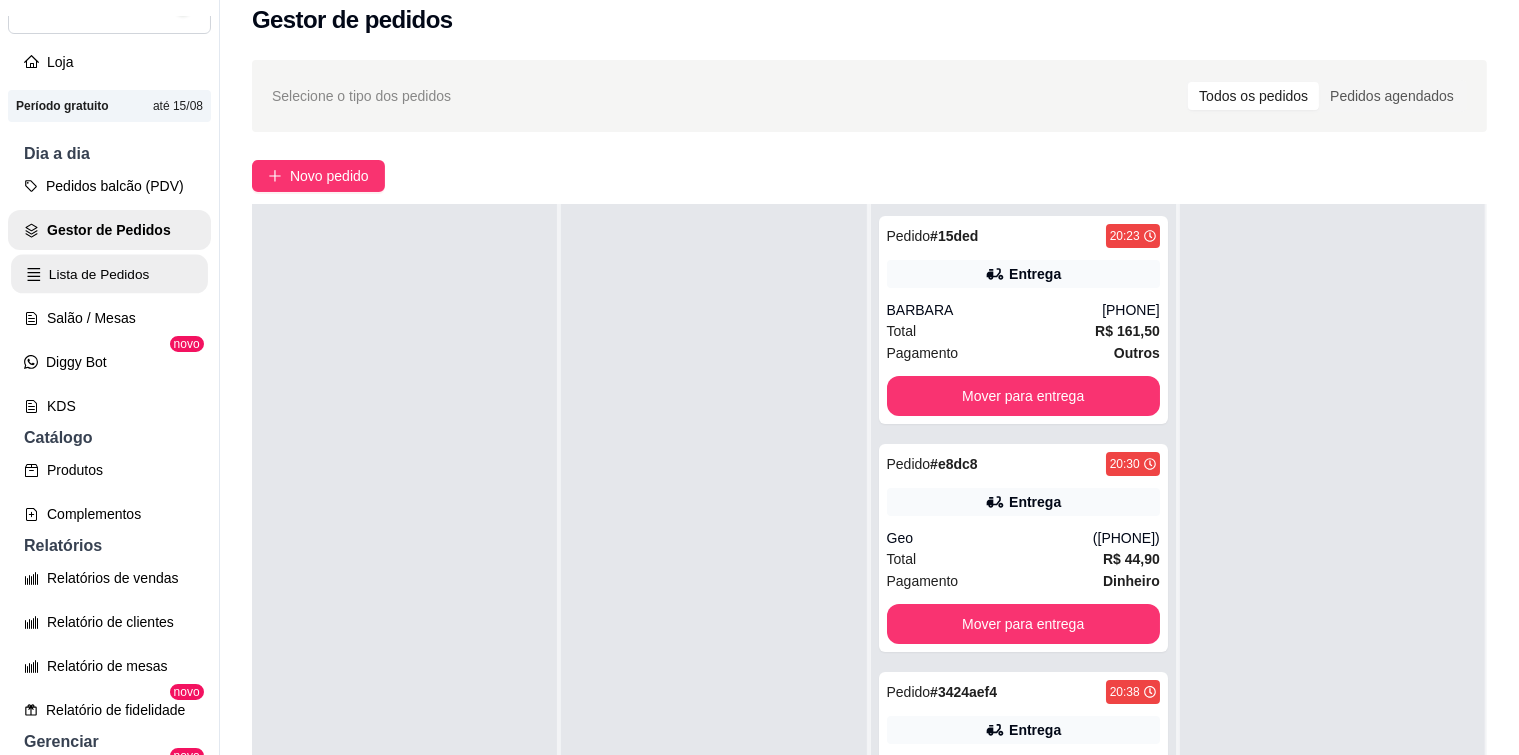 click on "Lista de Pedidos" at bounding box center (109, 274) 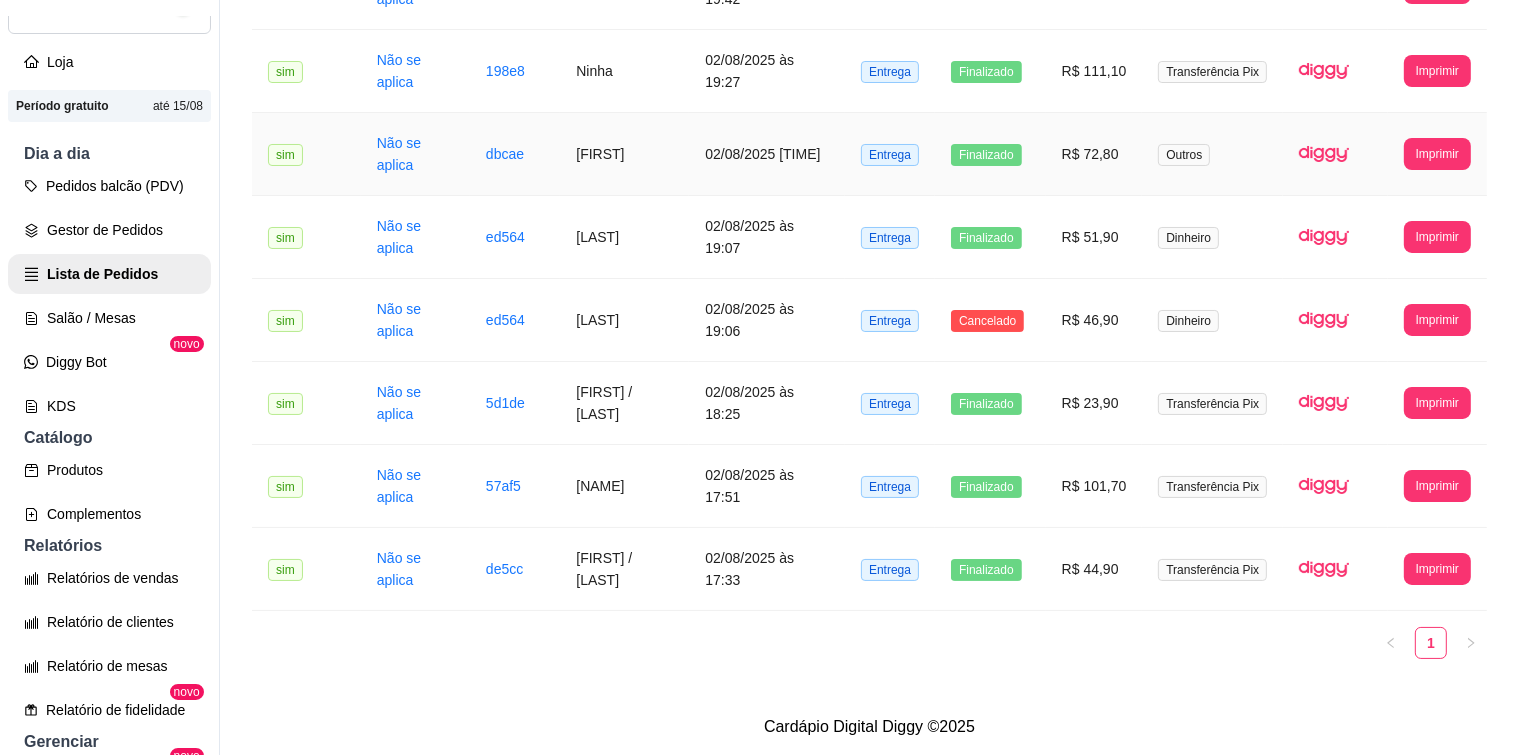 scroll, scrollTop: 782, scrollLeft: 0, axis: vertical 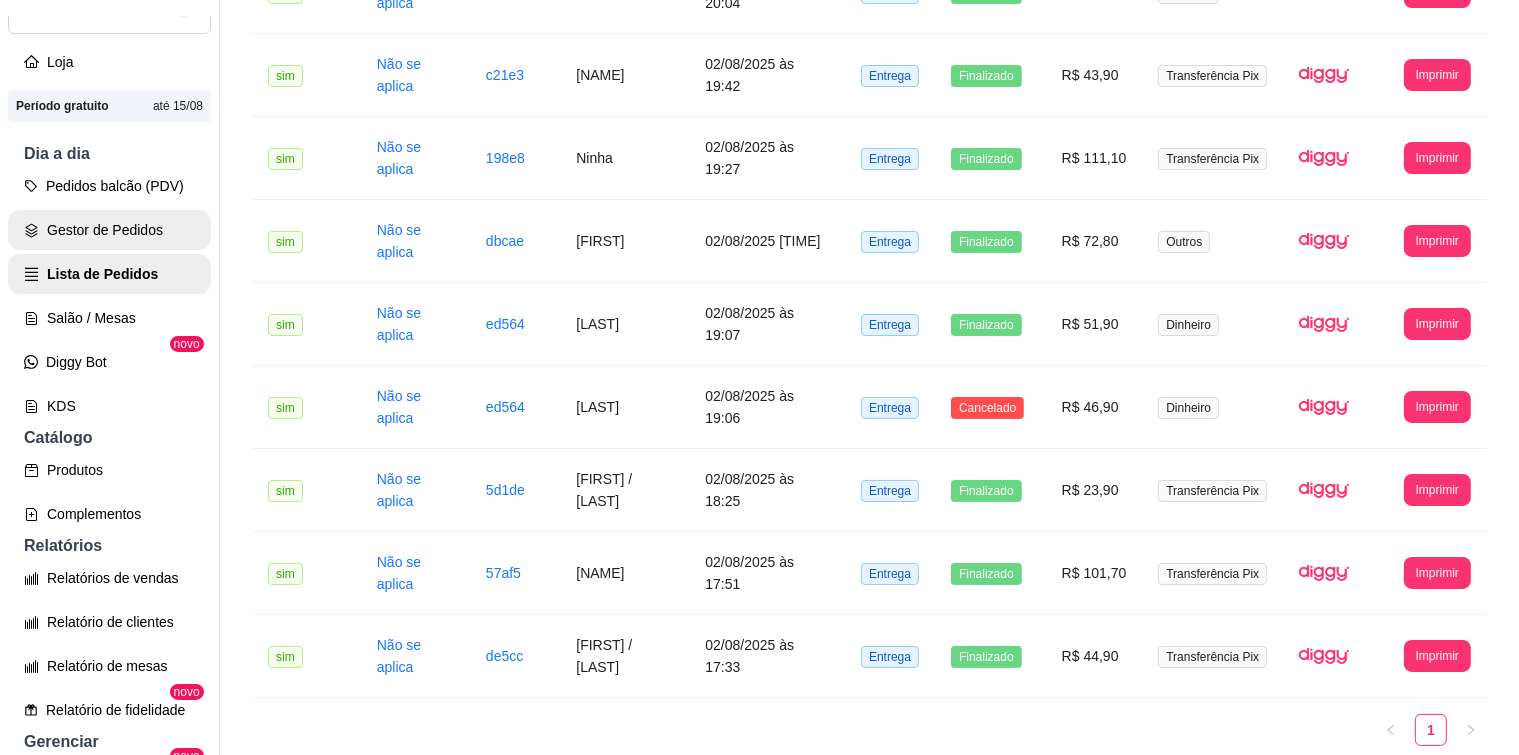 click on "Gestor de Pedidos" at bounding box center (109, 230) 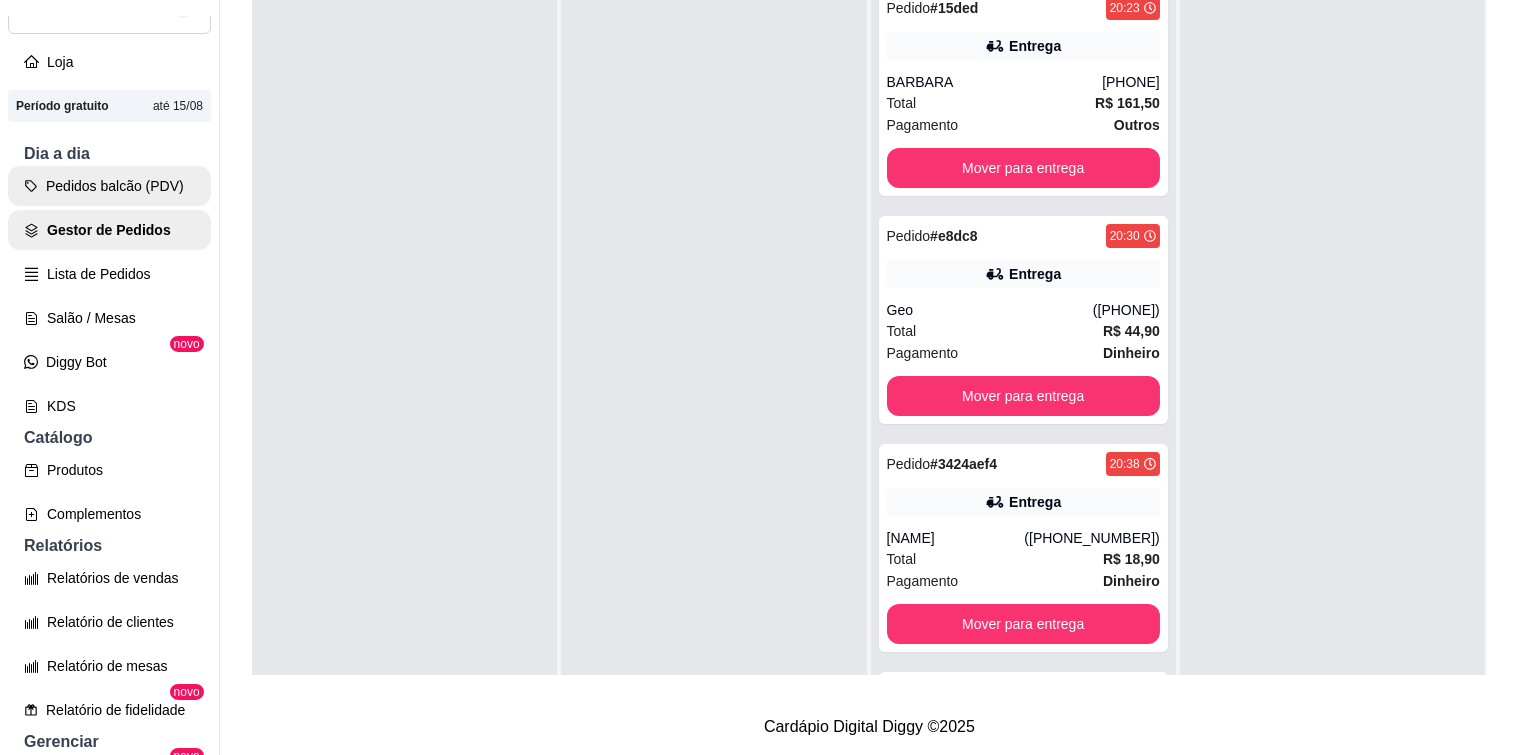 scroll, scrollTop: 0, scrollLeft: 0, axis: both 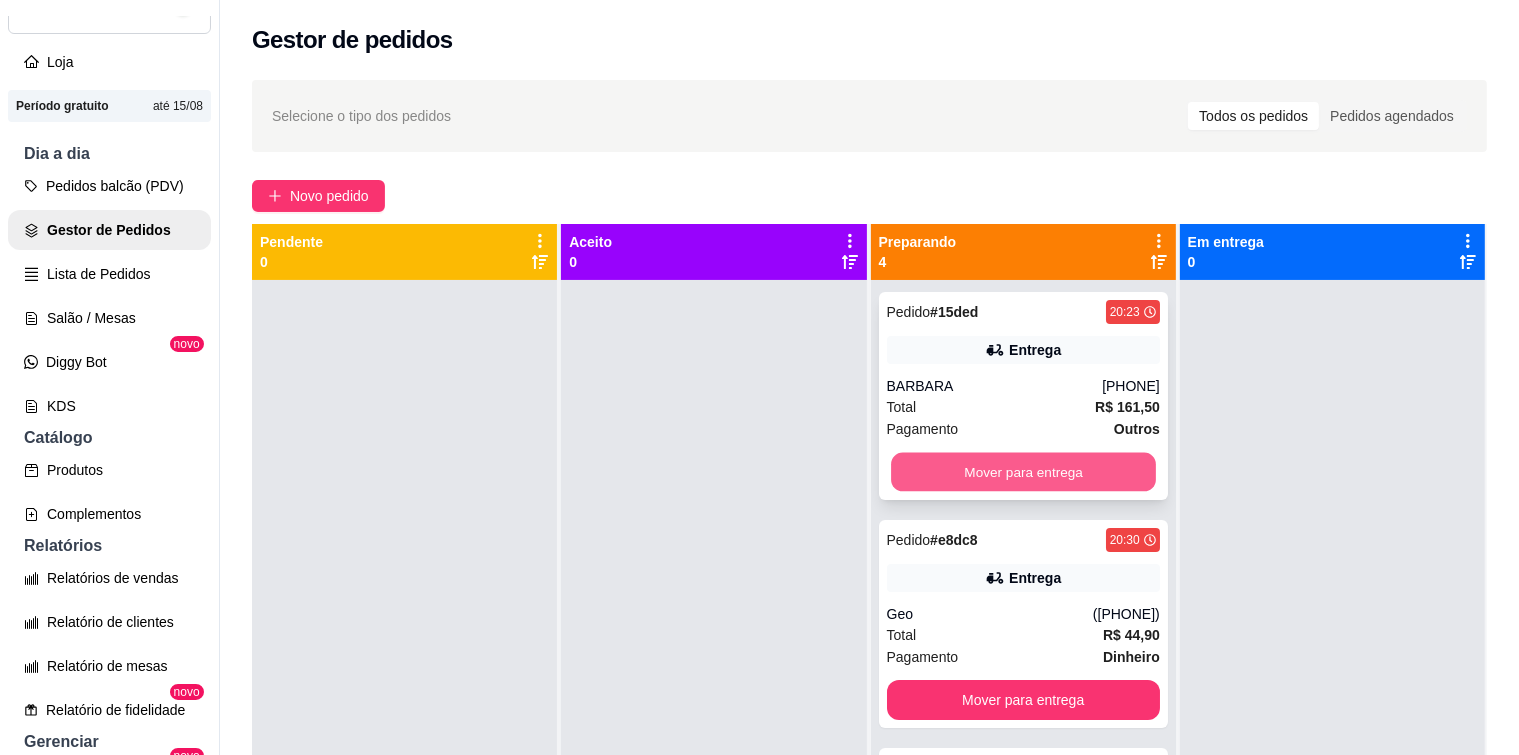 click on "Mover para entrega" at bounding box center (1023, 472) 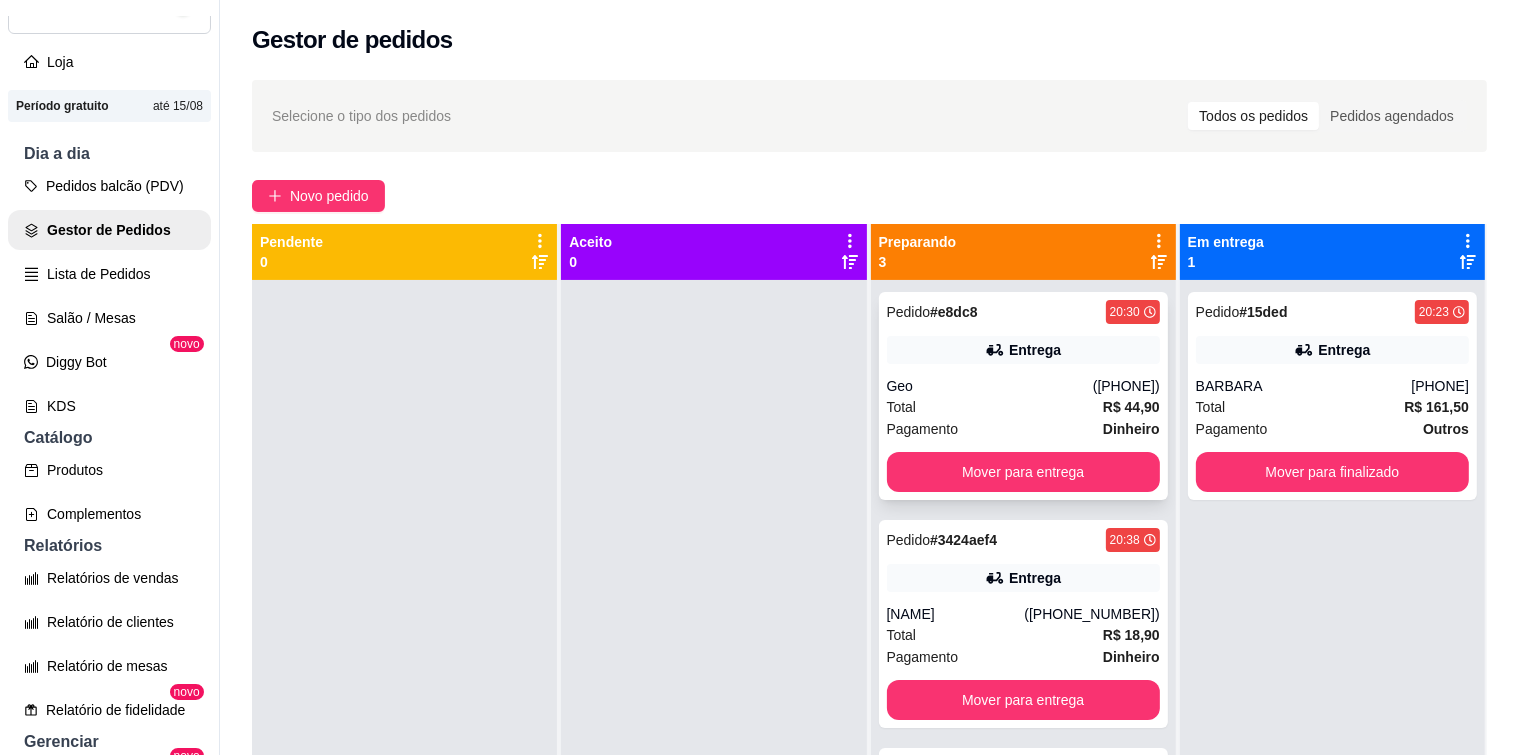 click on "Geo" at bounding box center (990, 386) 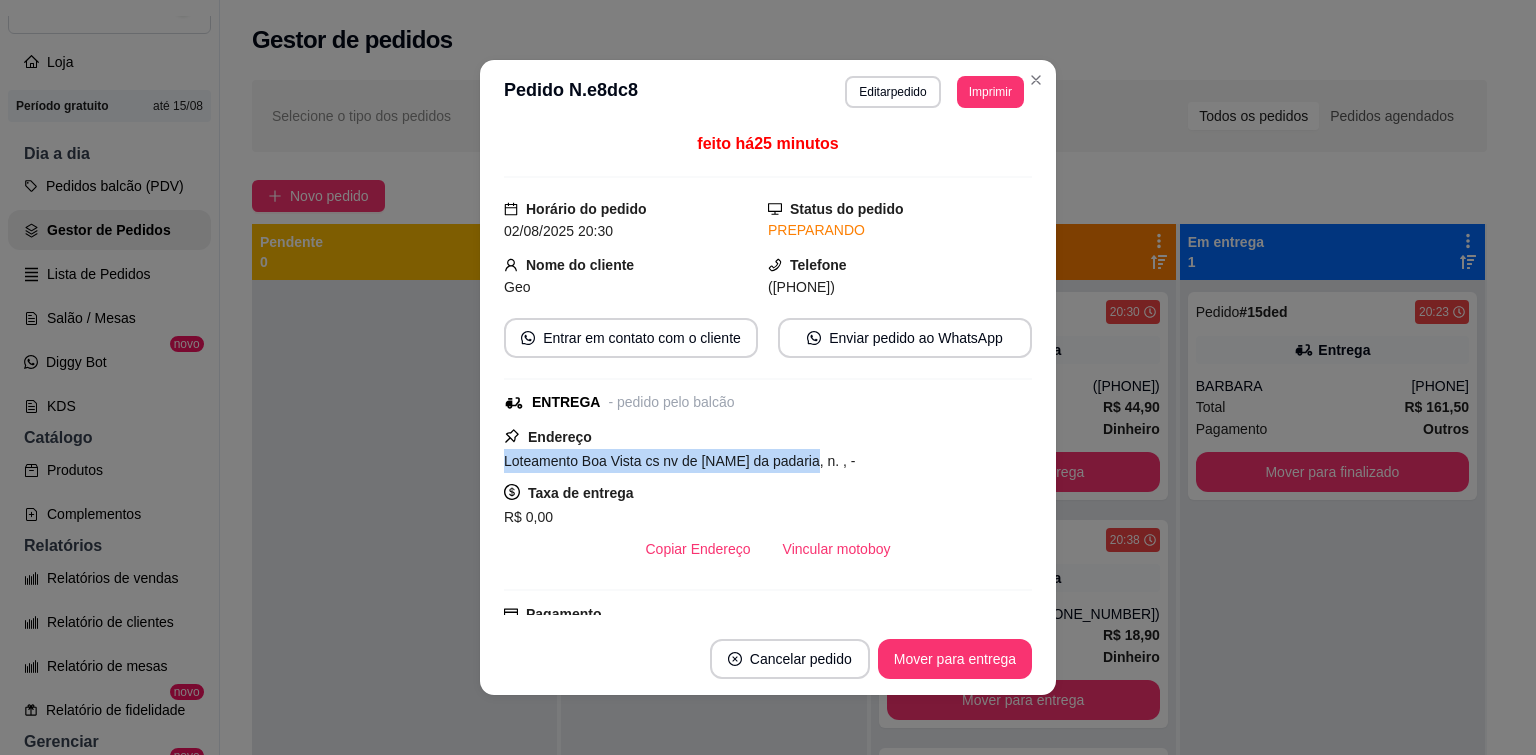 drag, startPoint x: 496, startPoint y: 459, endPoint x: 799, endPoint y: 470, distance: 303.19962 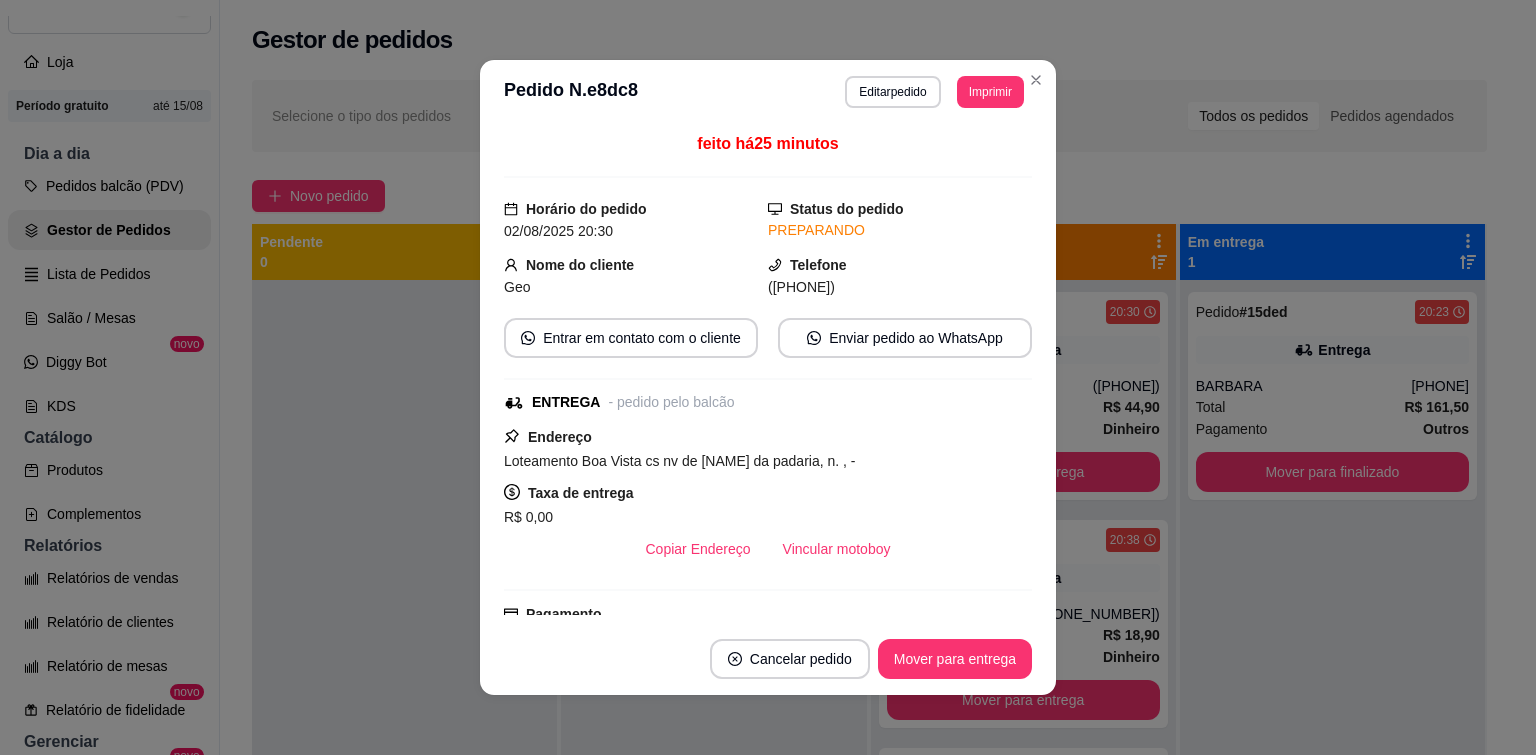 drag, startPoint x: 759, startPoint y: 444, endPoint x: 650, endPoint y: 454, distance: 109.457756 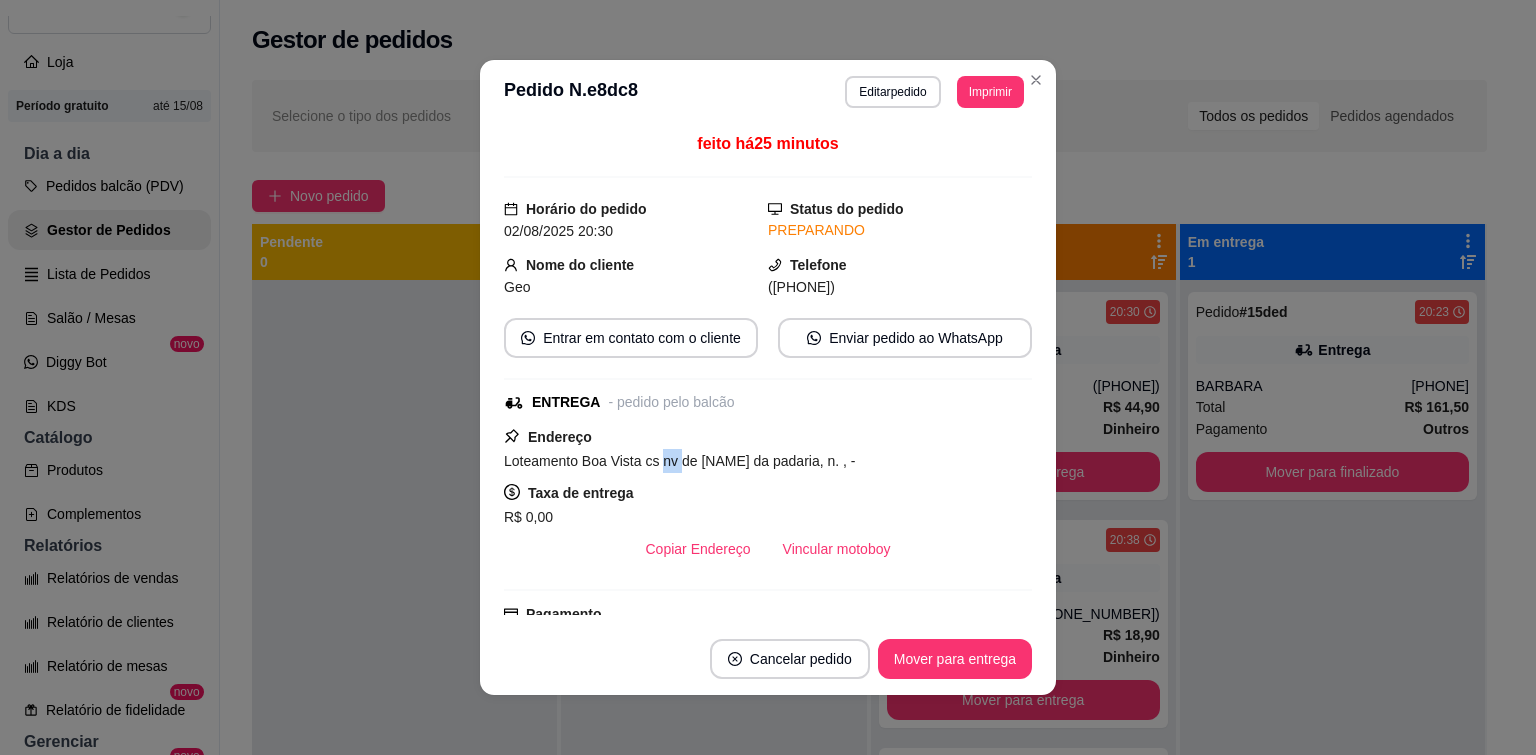 click on "Loteamento Boa Vista cs nv de [NAME] da padaria, n. ,  -" at bounding box center (680, 461) 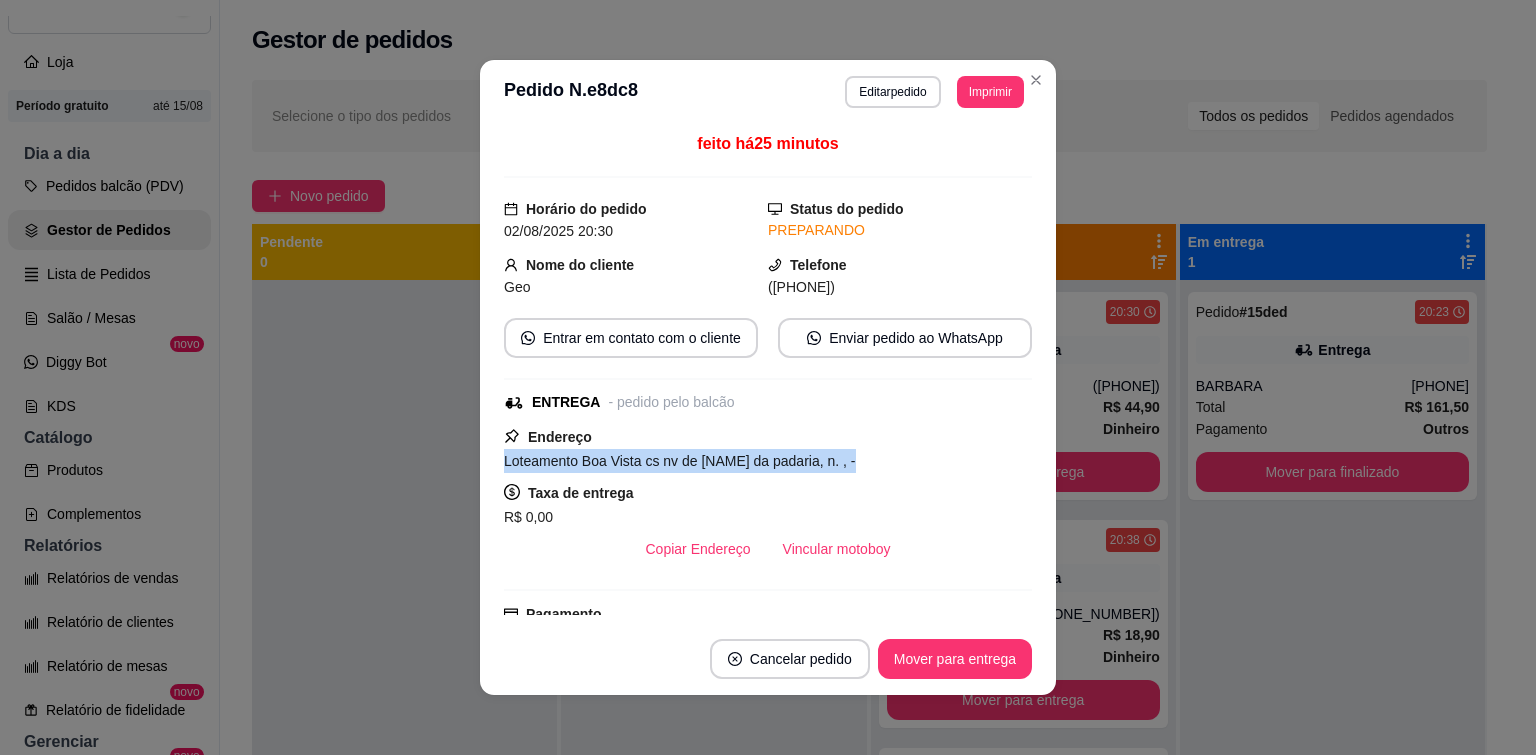 click on "Loteamento Boa Vista cs nv de [NAME] da padaria, n. ,  -" at bounding box center (680, 461) 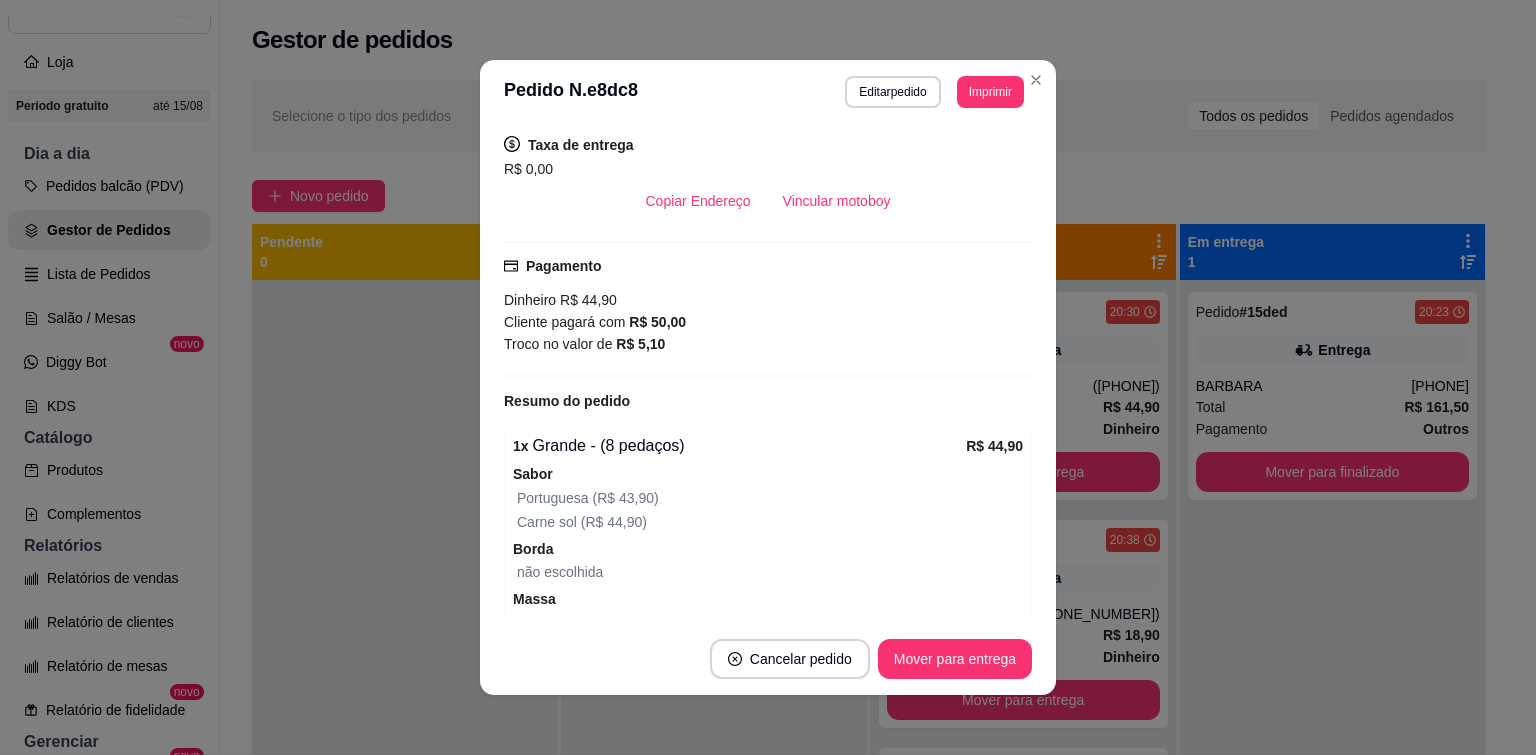 scroll, scrollTop: 300, scrollLeft: 0, axis: vertical 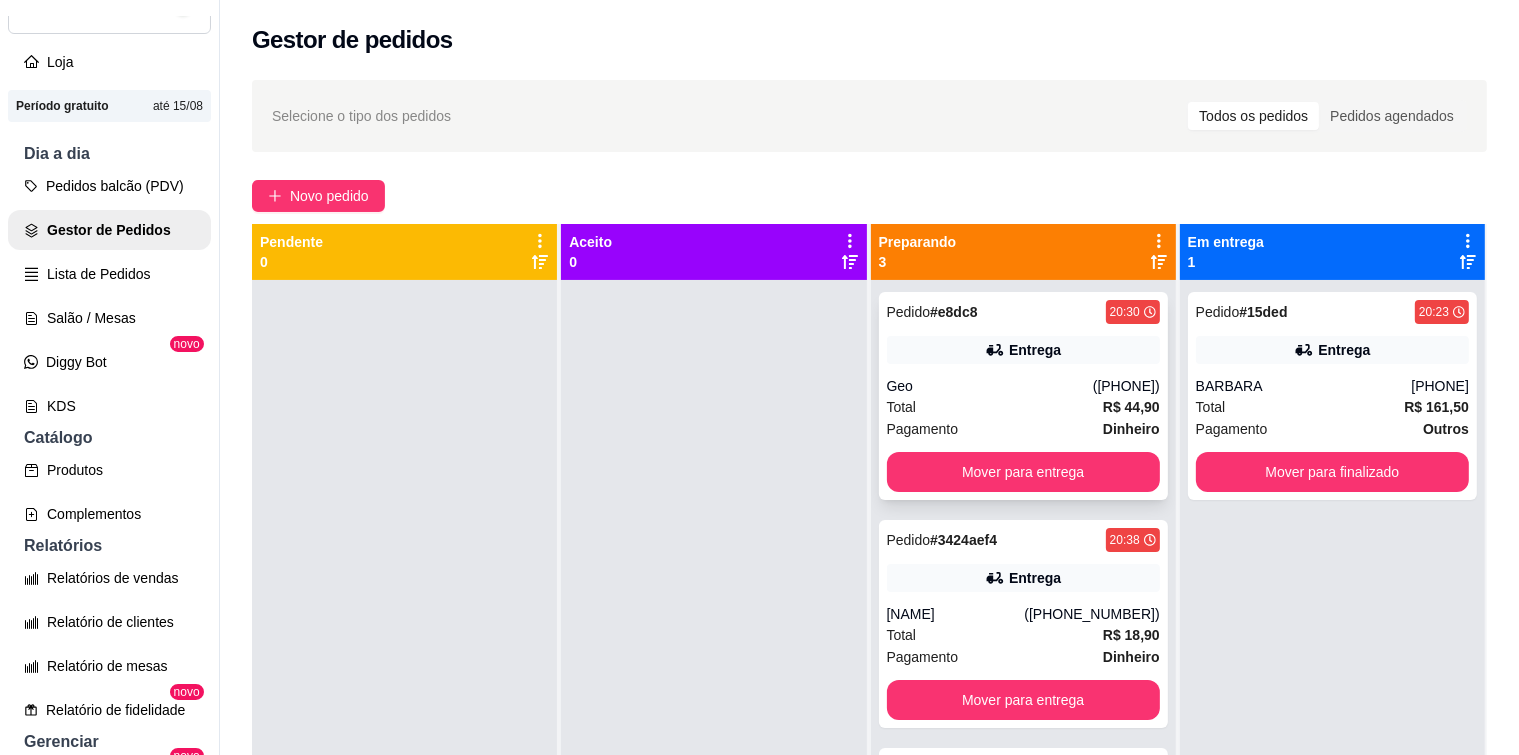 click on "Total R$ 44,90" at bounding box center [1023, 407] 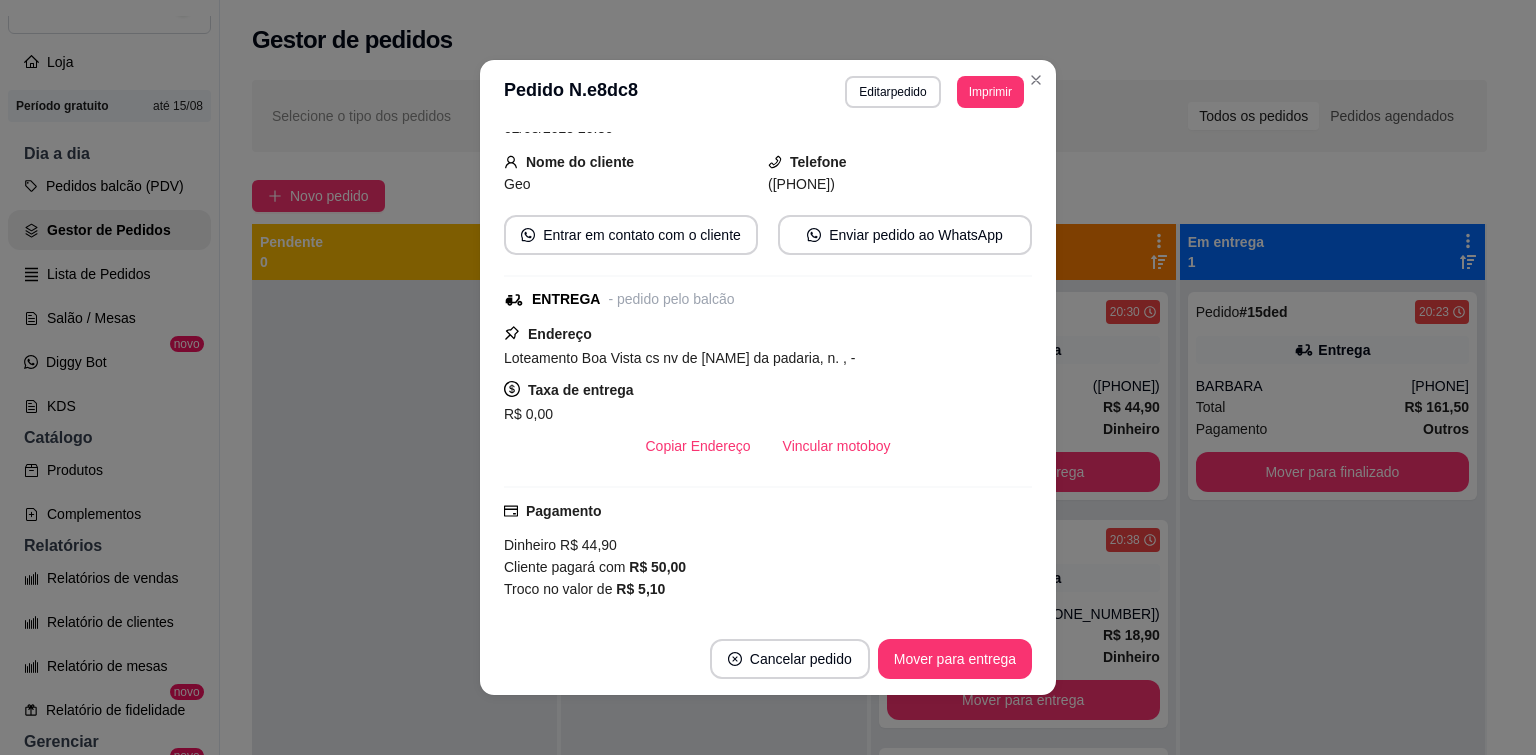 scroll, scrollTop: 51, scrollLeft: 0, axis: vertical 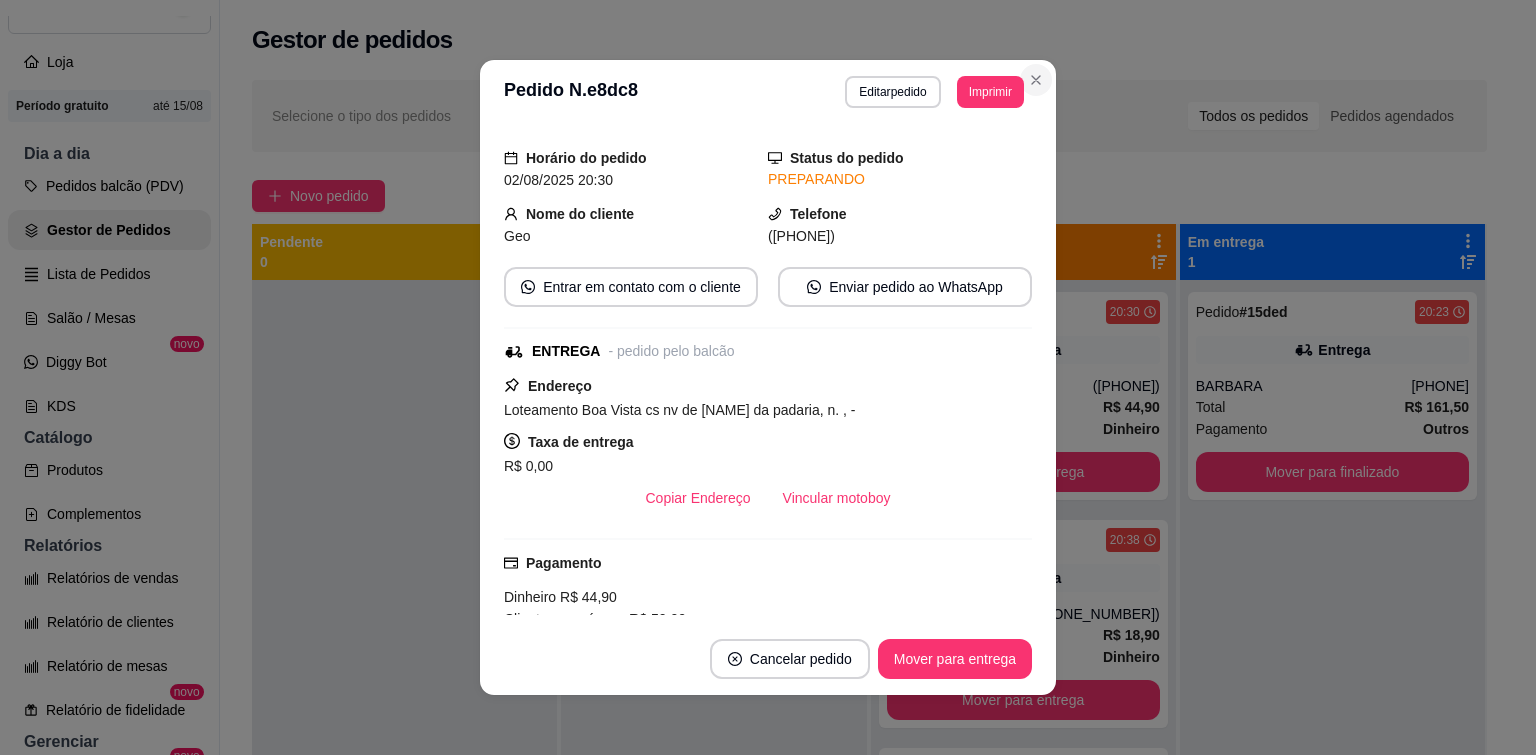 click on "**********" at bounding box center [768, 377] 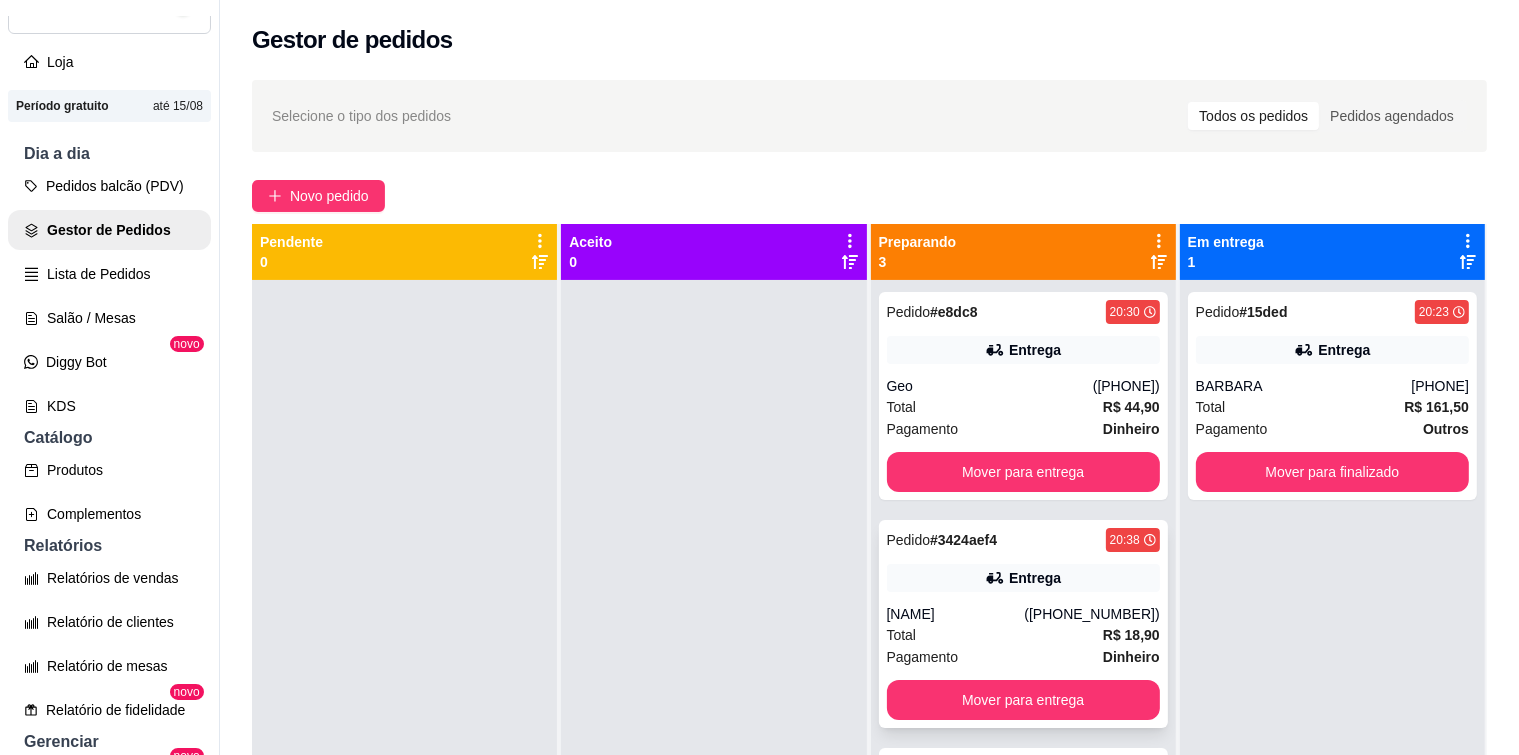 click on "[NAME]" at bounding box center (956, 614) 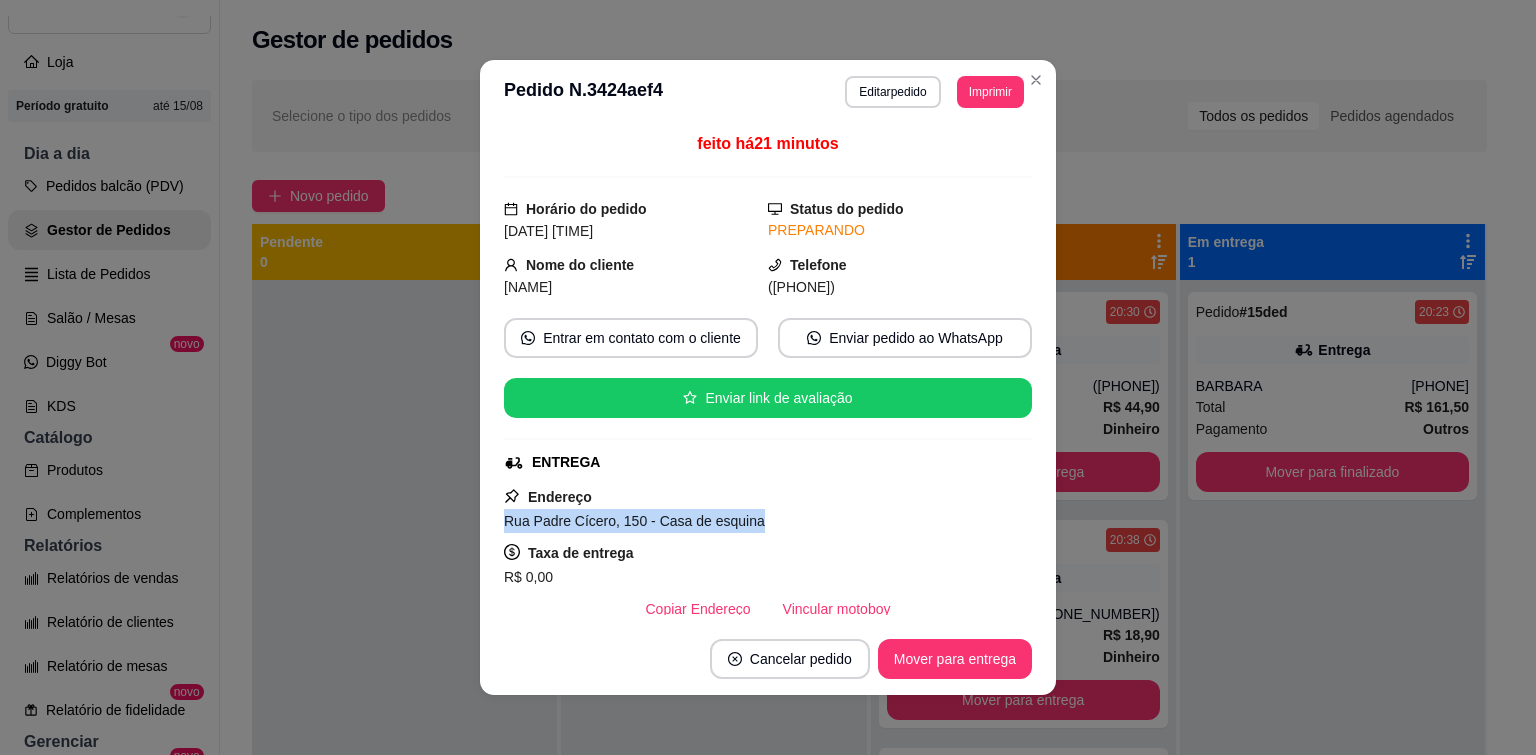 drag, startPoint x: 498, startPoint y: 528, endPoint x: 742, endPoint y: 524, distance: 244.03279 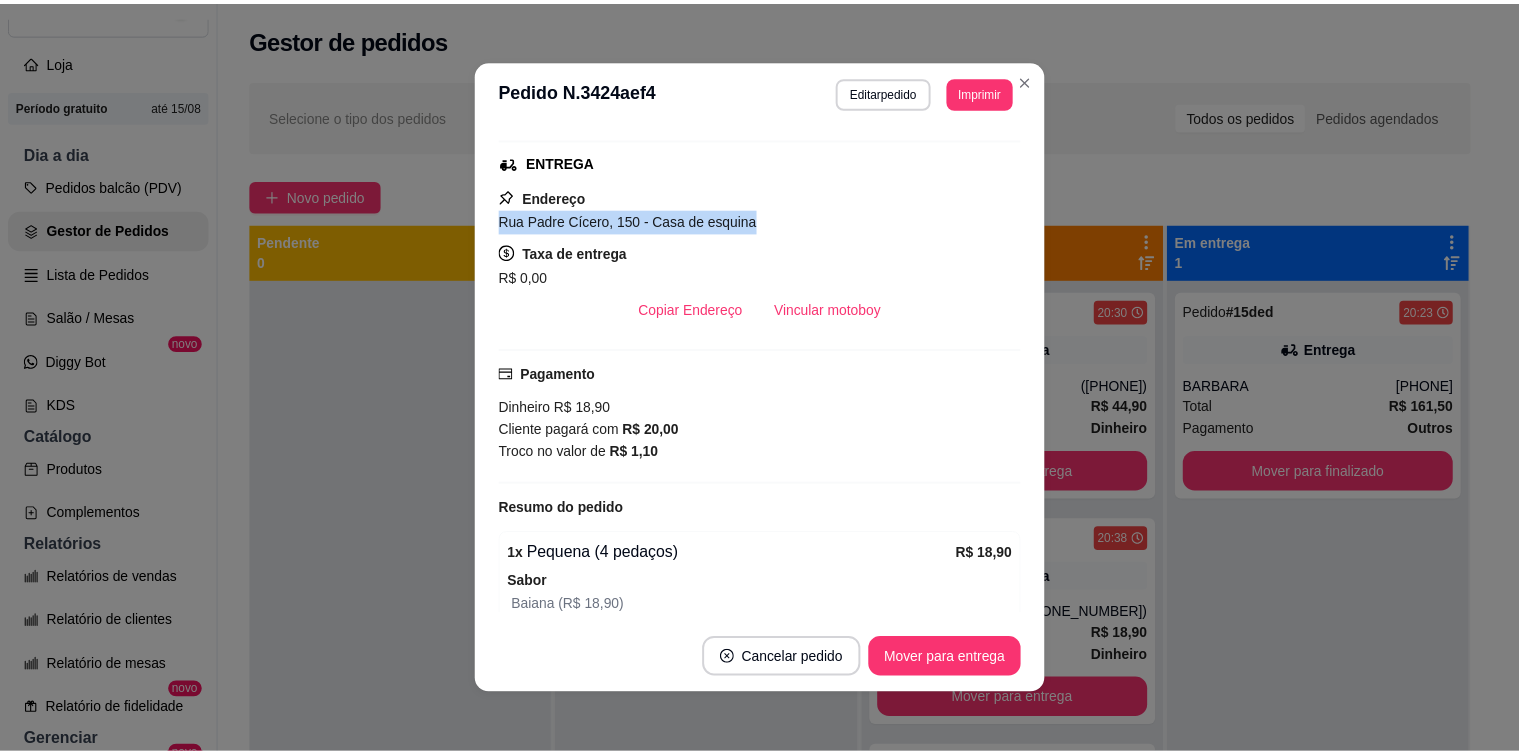 scroll, scrollTop: 400, scrollLeft: 0, axis: vertical 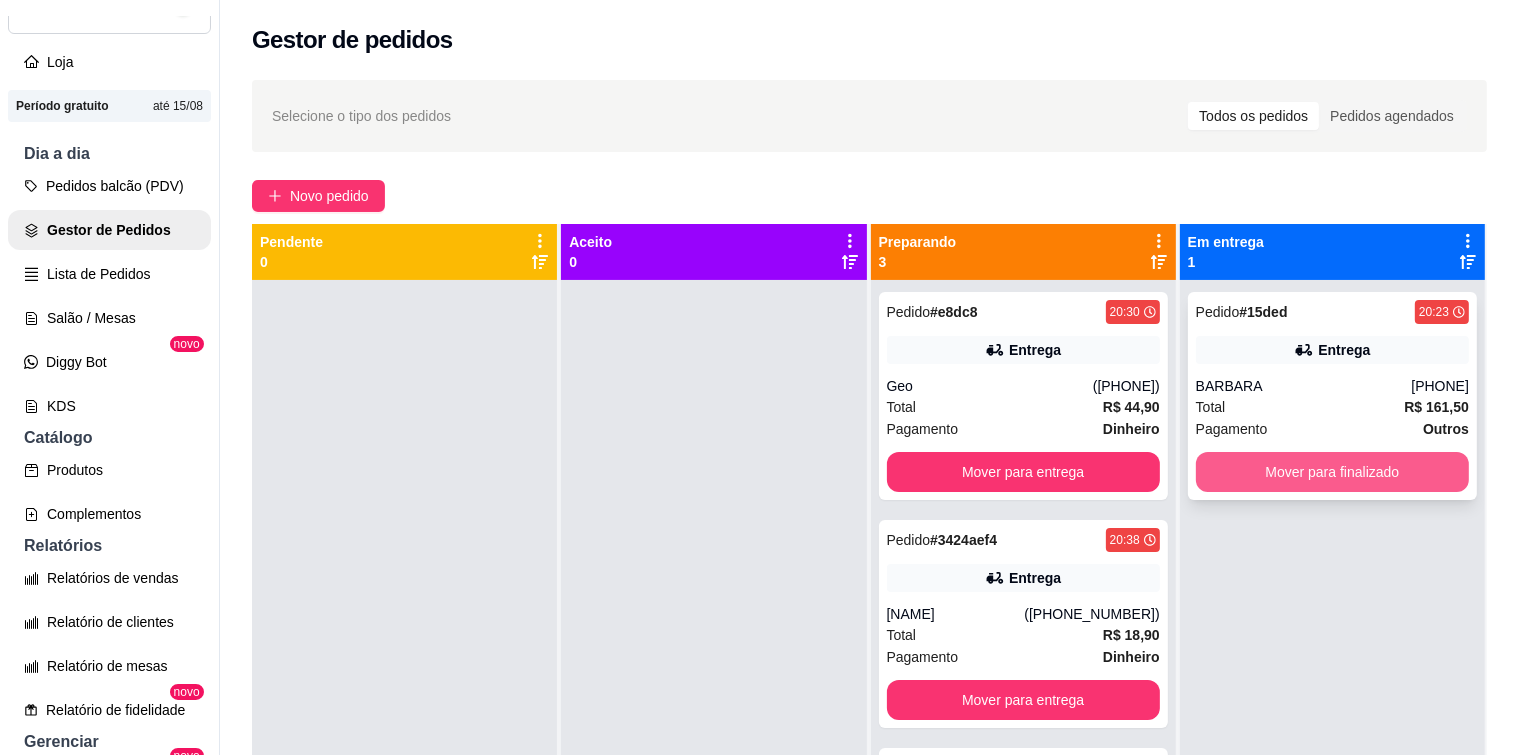 click on "Mover para finalizado" at bounding box center (1332, 472) 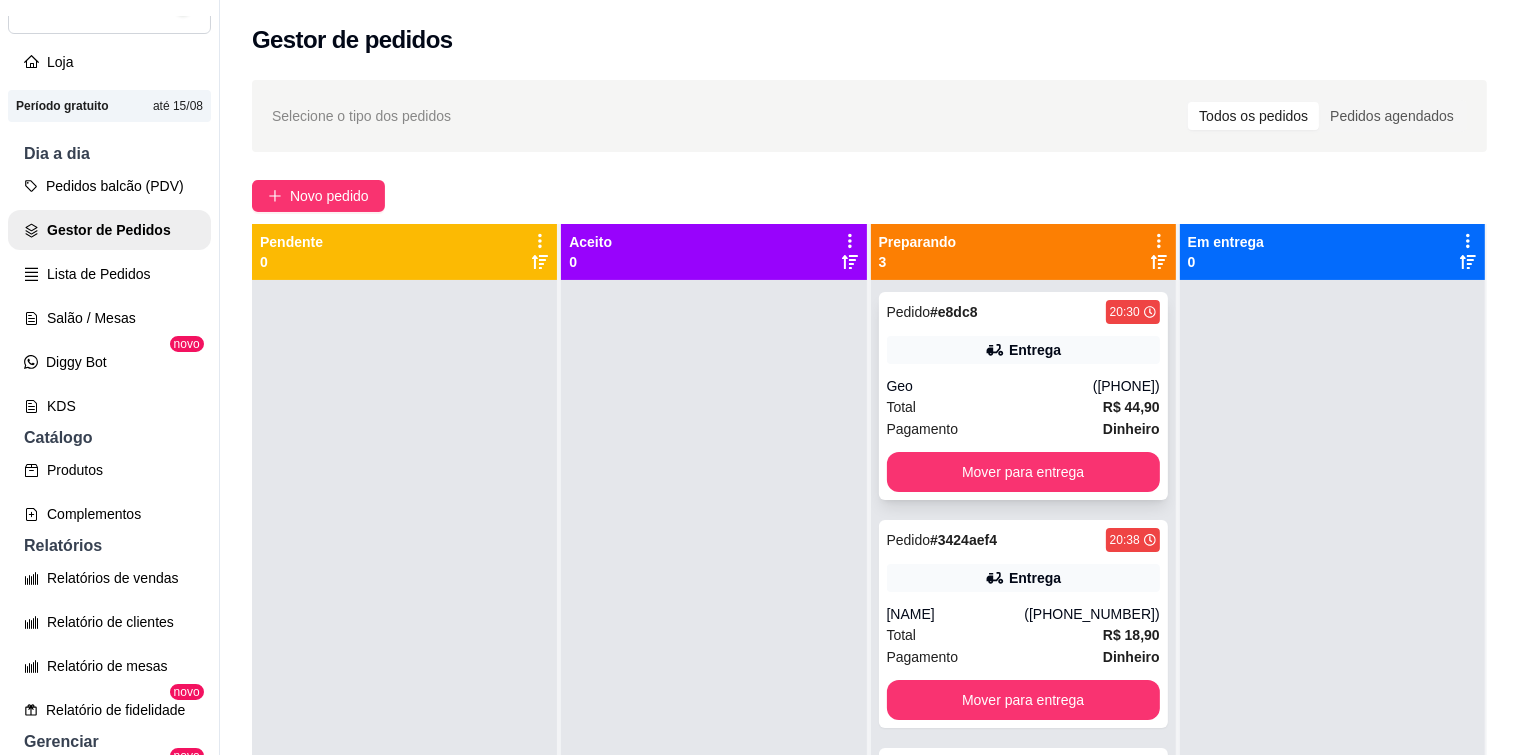 scroll, scrollTop: 56, scrollLeft: 0, axis: vertical 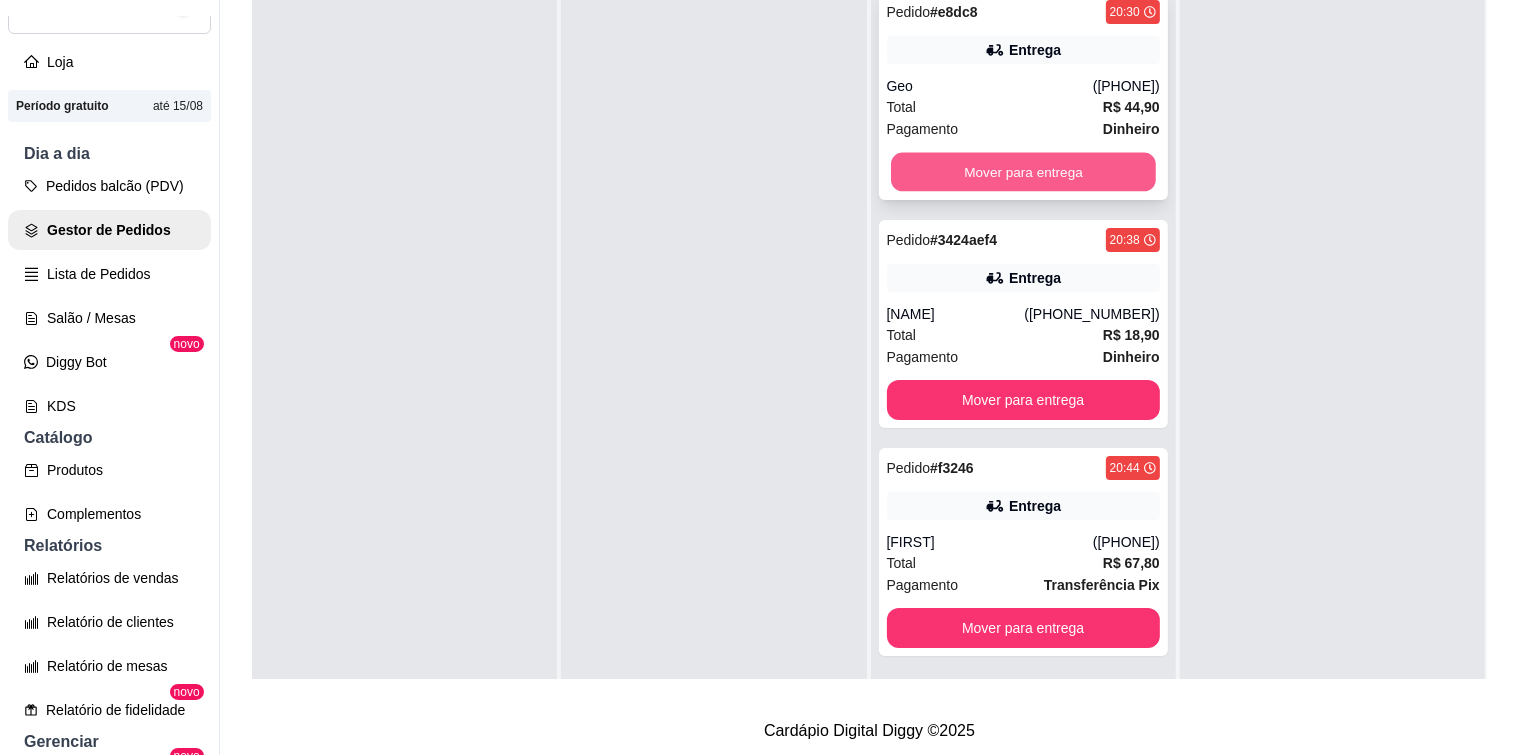 click on "Mover para entrega" at bounding box center (1023, 172) 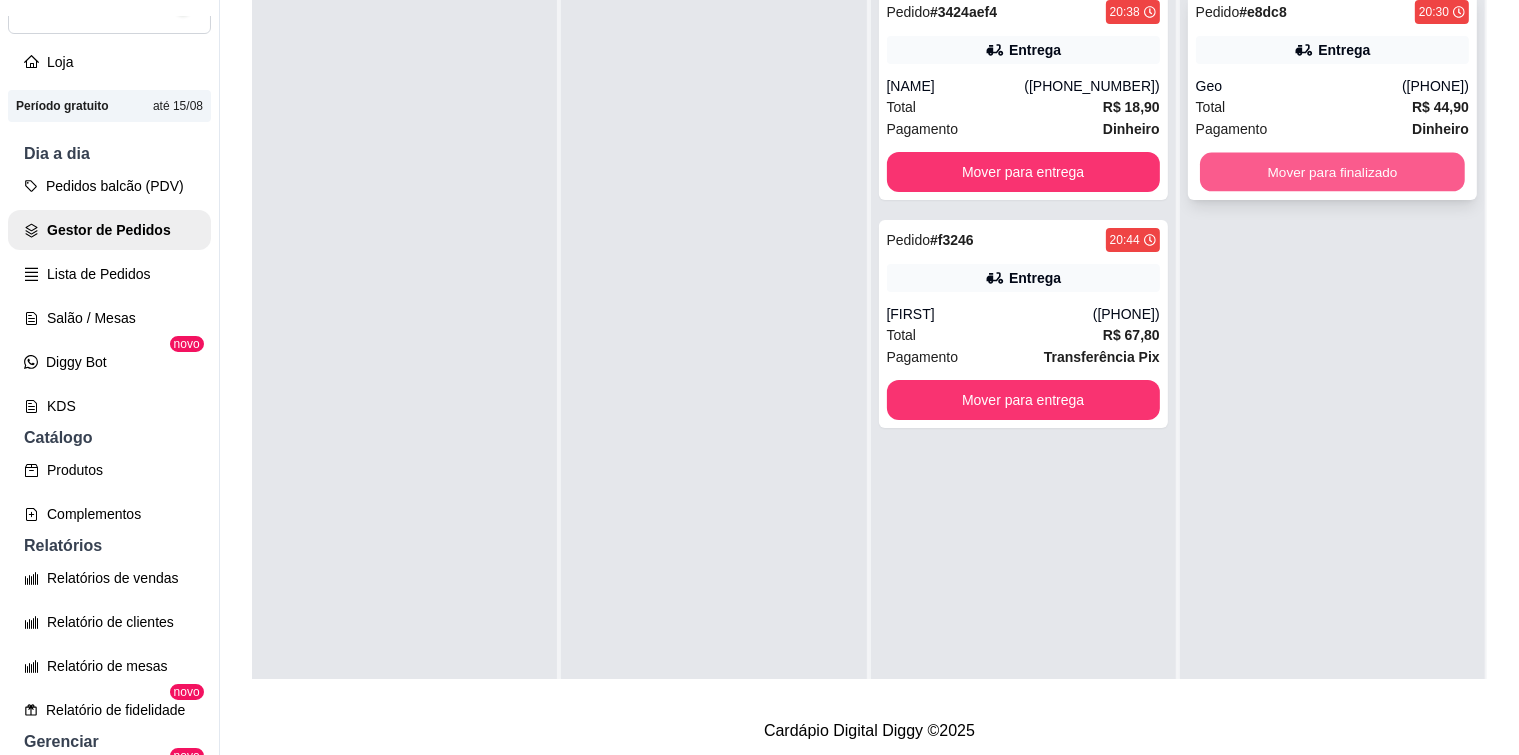click on "Mover para finalizado" at bounding box center (1332, 172) 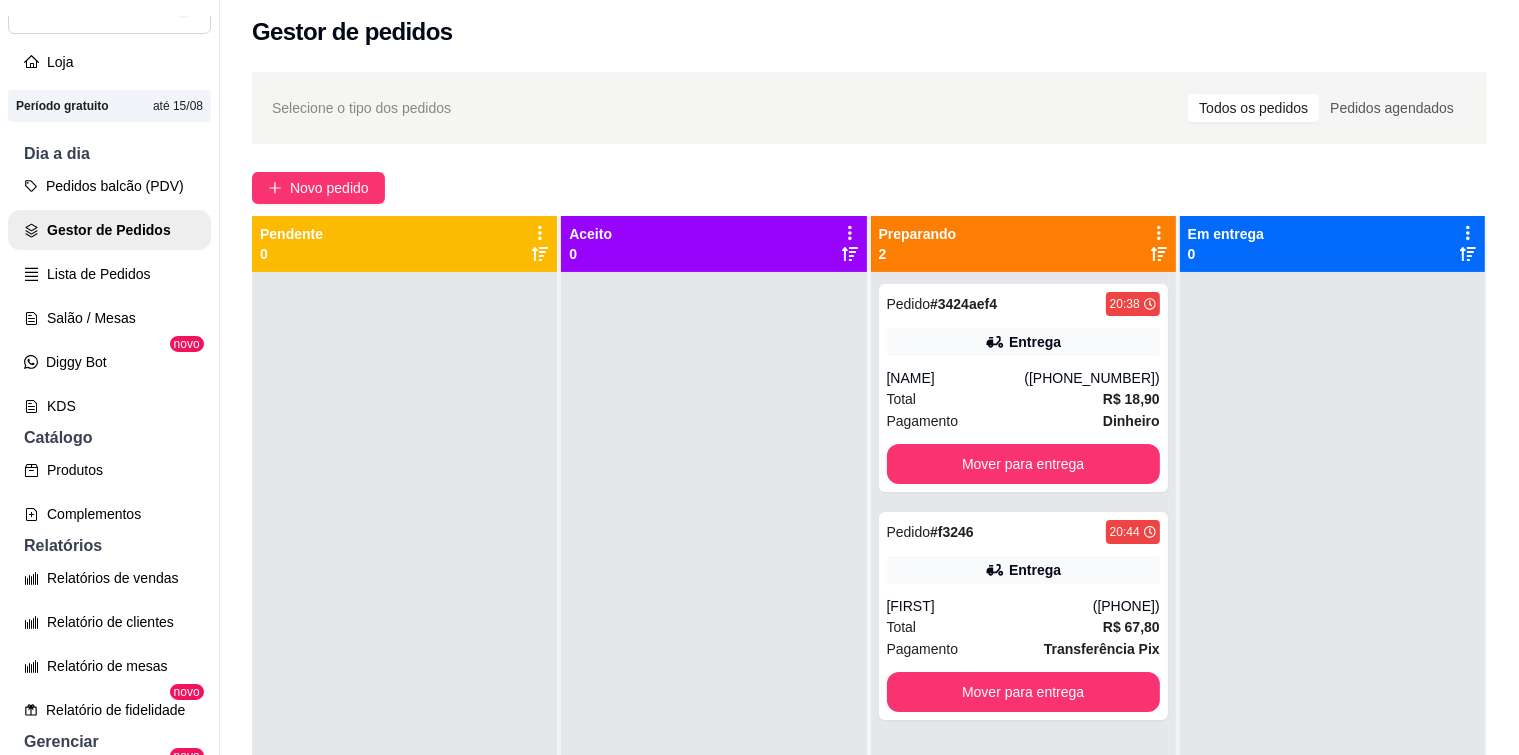 scroll, scrollTop: 0, scrollLeft: 0, axis: both 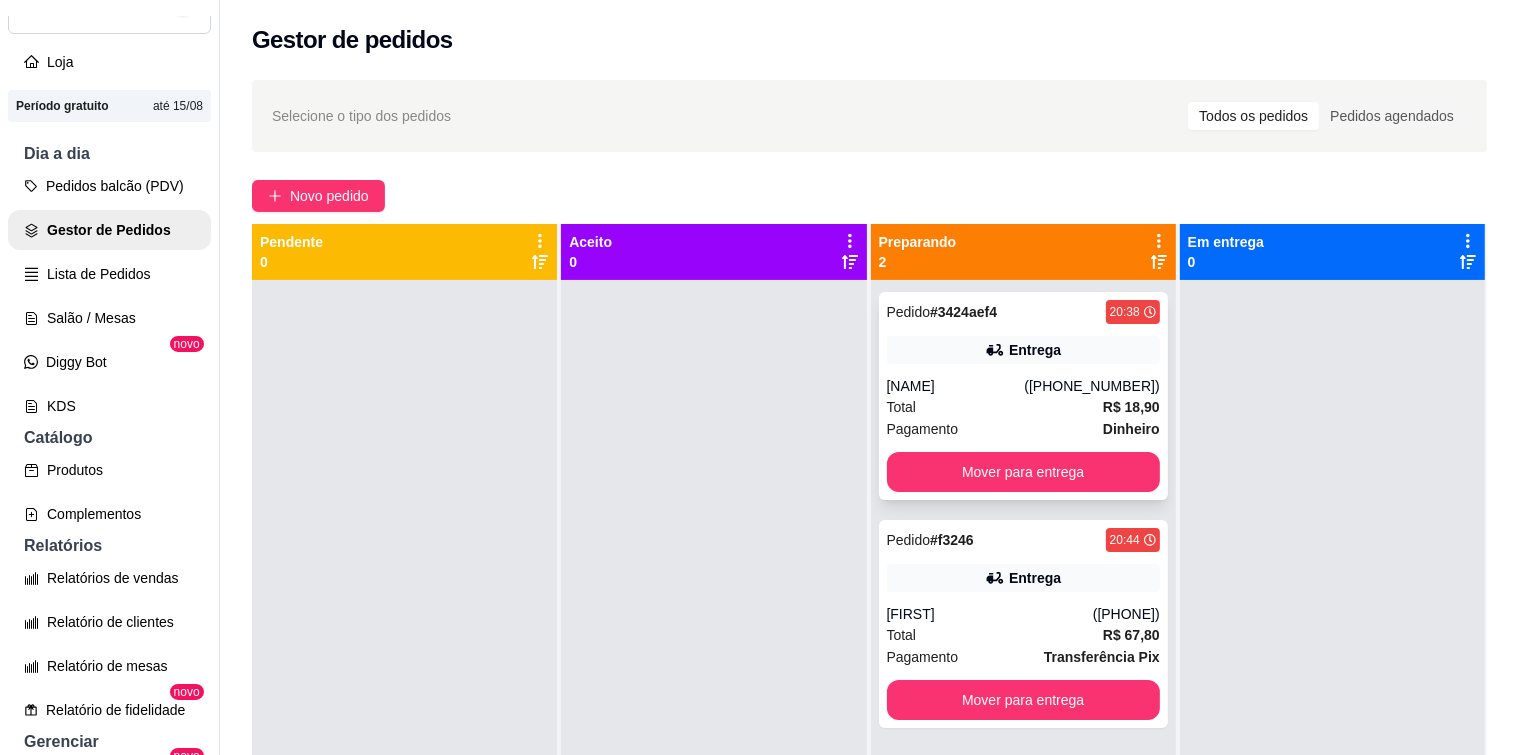 click on "Pedido  # 3424aef4 20:38 Entrega [NAME] ([PHONE]) Total R$ 18,90 Pagamento Dinheiro Mover para entrega" at bounding box center (1023, 396) 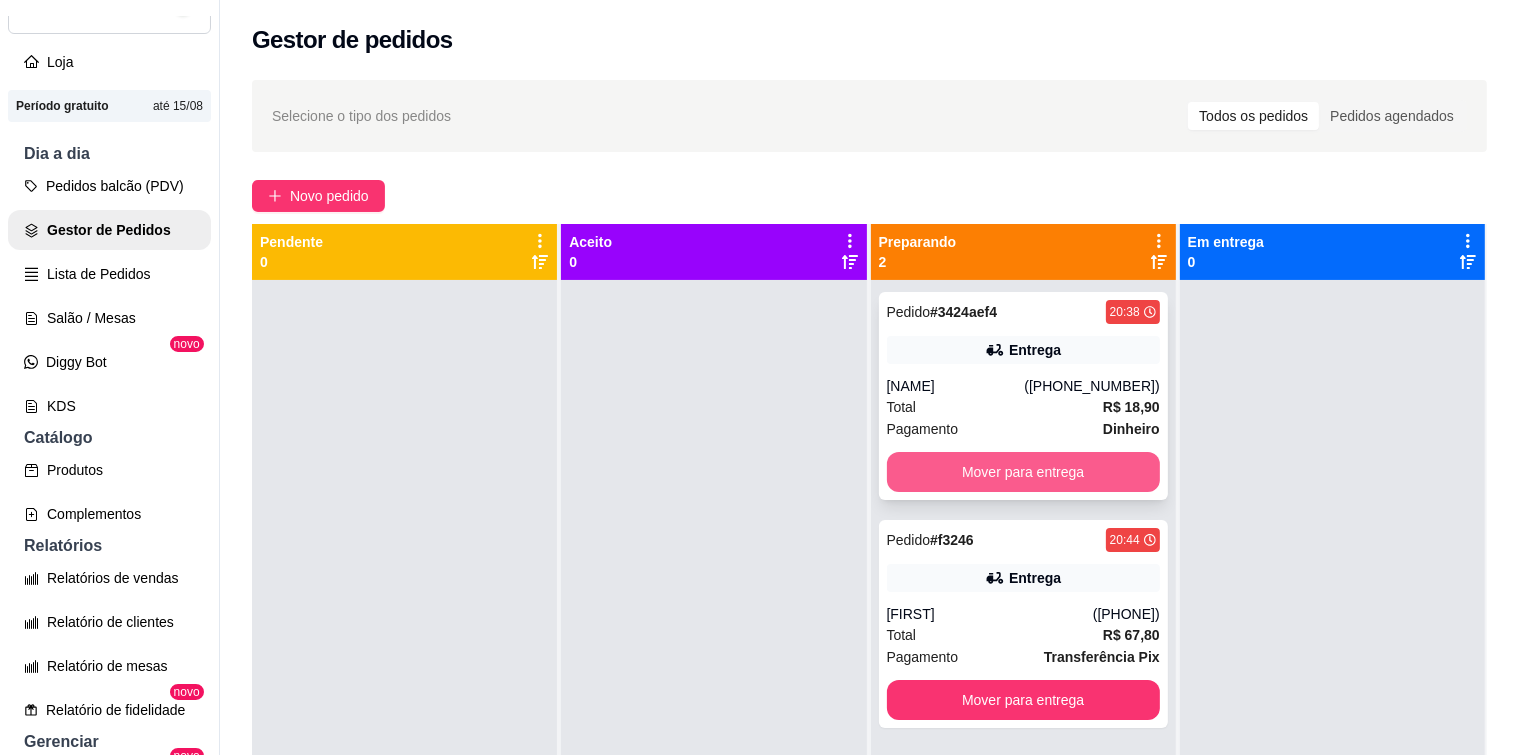 click on "Mover para entrega" at bounding box center (1023, 472) 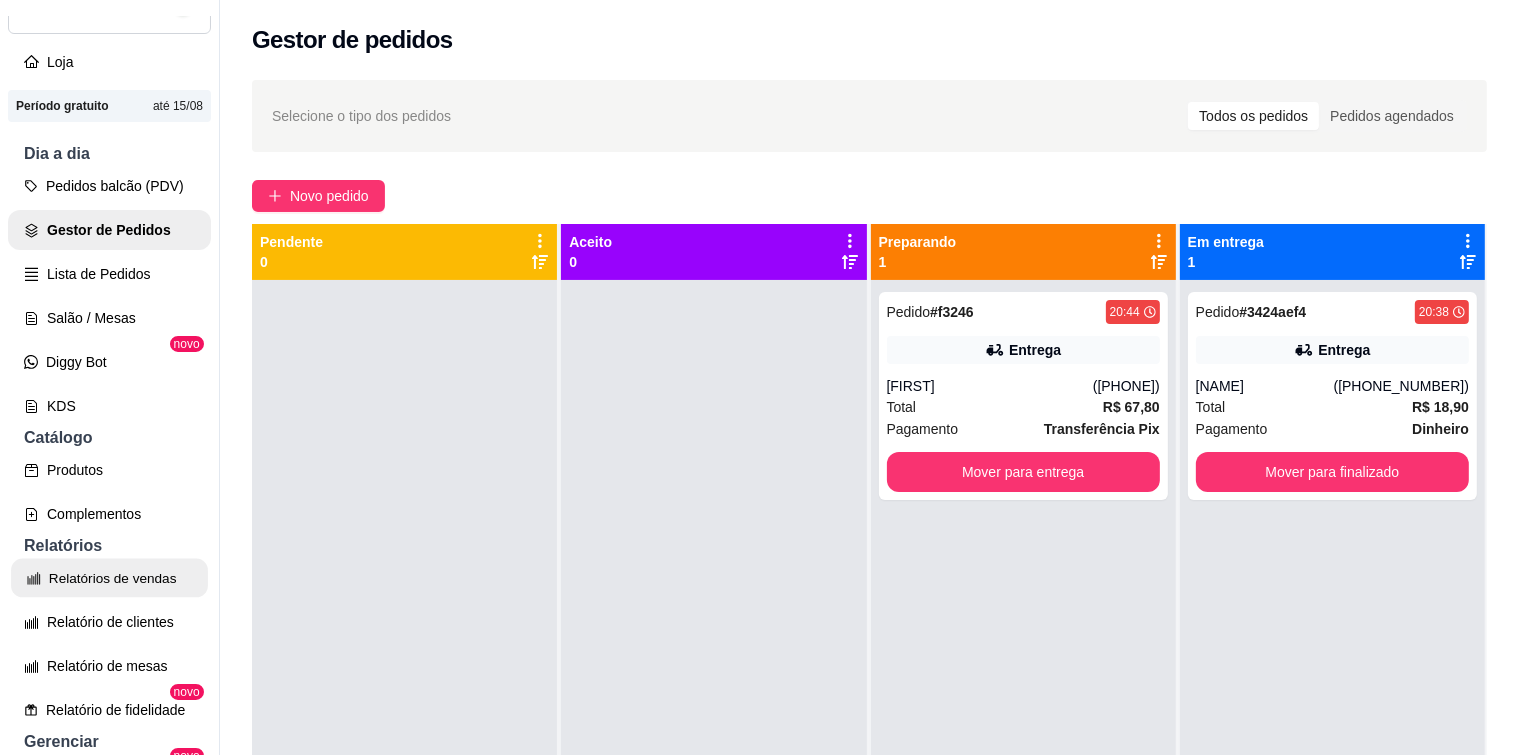 click on "Relatórios de vendas" at bounding box center (109, 578) 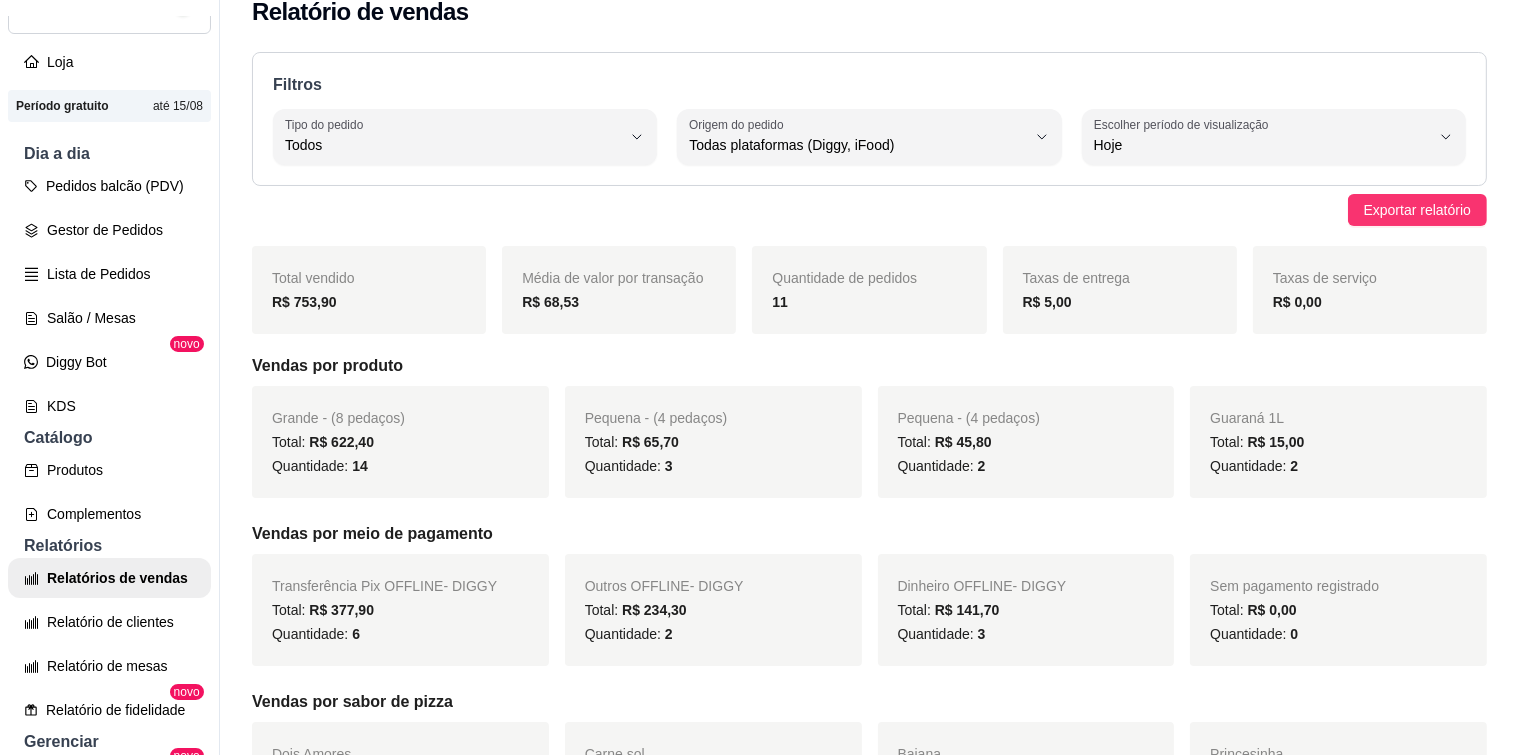 scroll, scrollTop: 0, scrollLeft: 0, axis: both 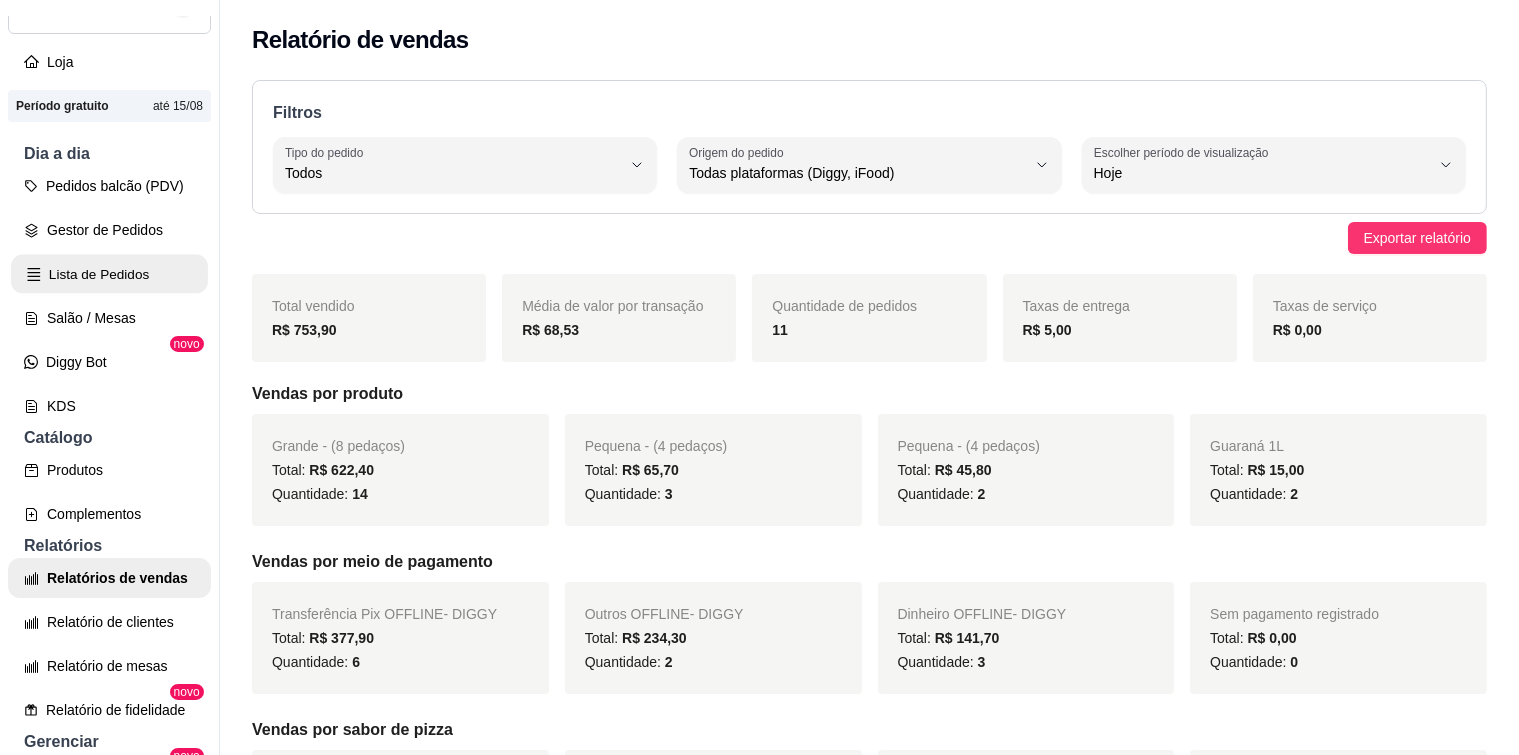 click on "Lista de Pedidos" at bounding box center (109, 274) 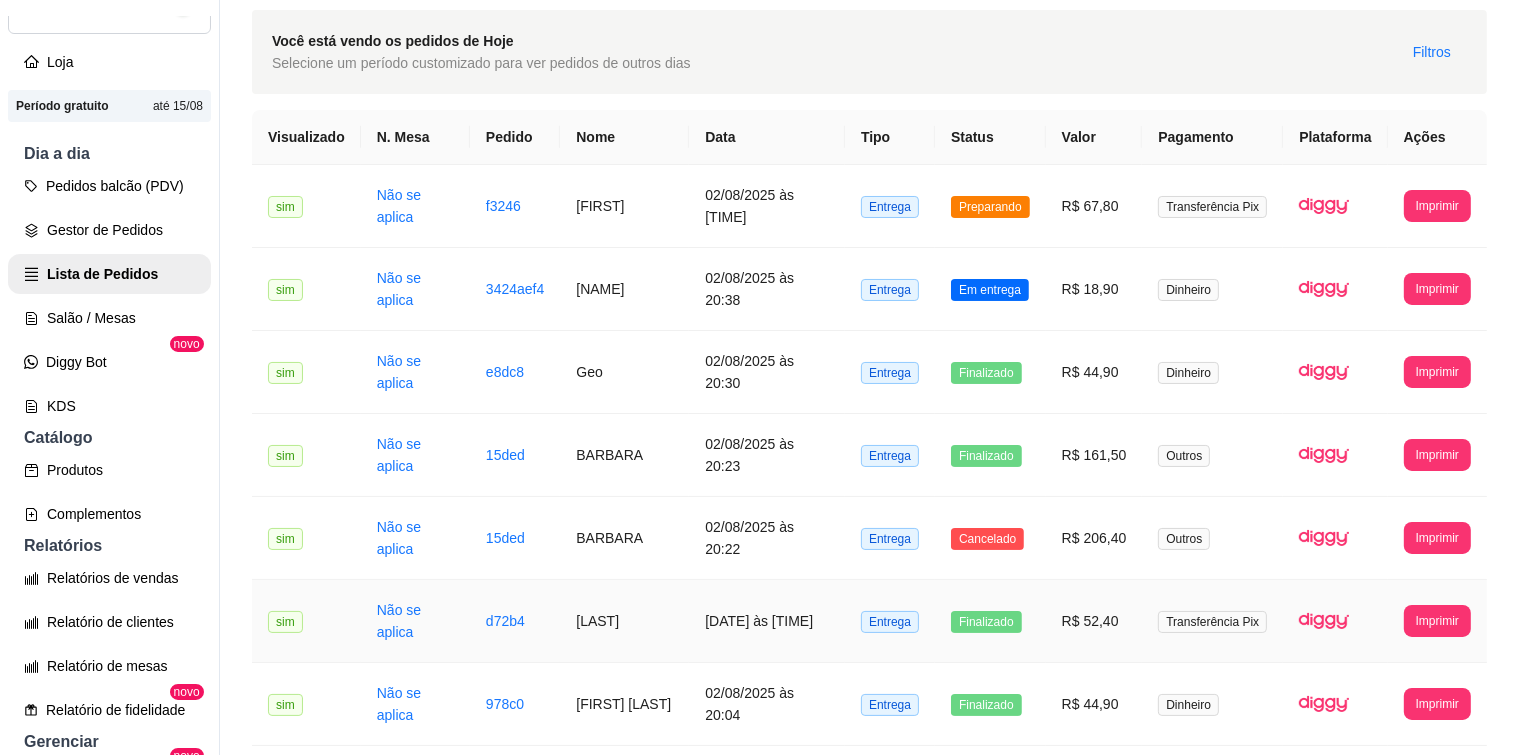 scroll, scrollTop: 0, scrollLeft: 0, axis: both 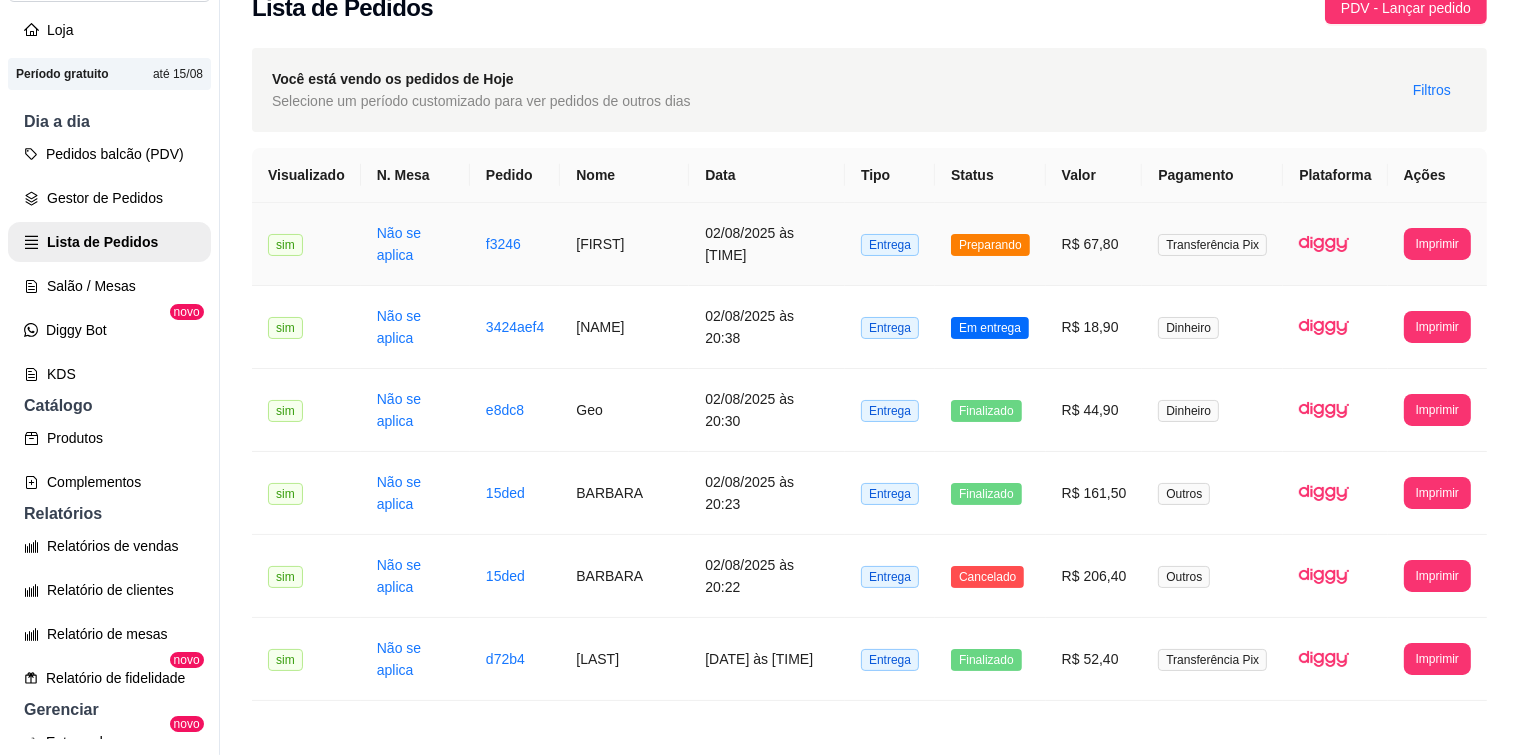 click on "[FIRST]" at bounding box center (624, 244) 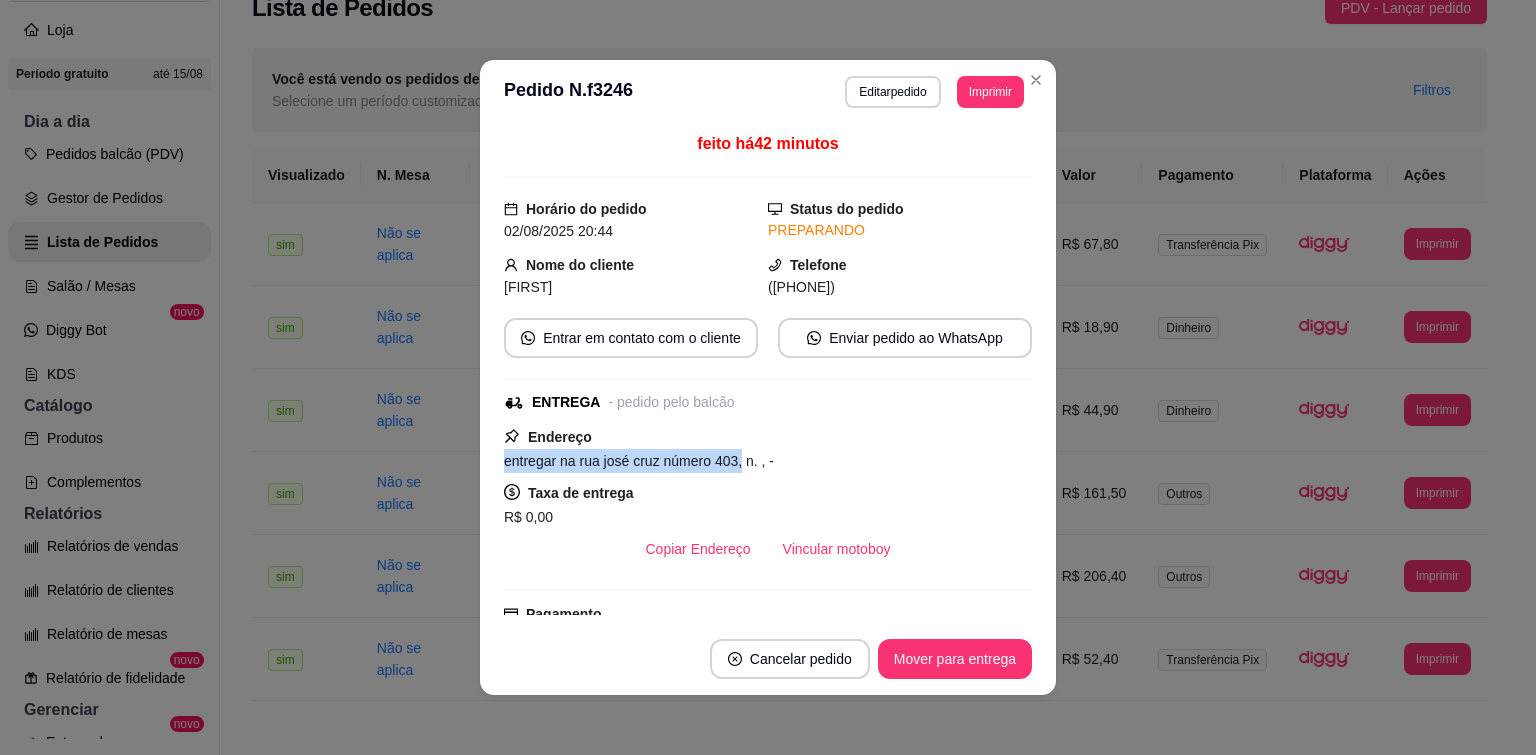 drag, startPoint x: 499, startPoint y: 459, endPoint x: 729, endPoint y: 457, distance: 230.0087 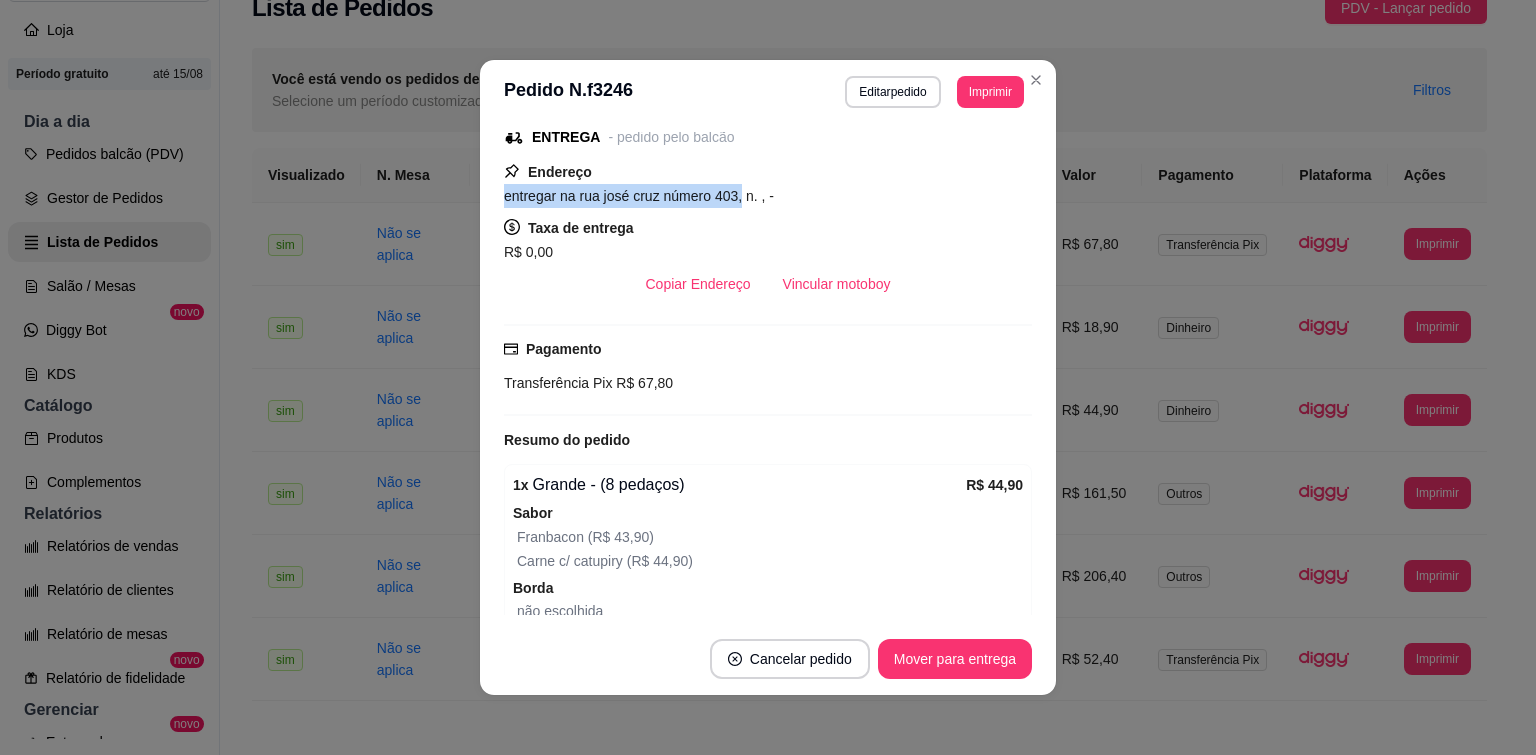 scroll, scrollTop: 300, scrollLeft: 0, axis: vertical 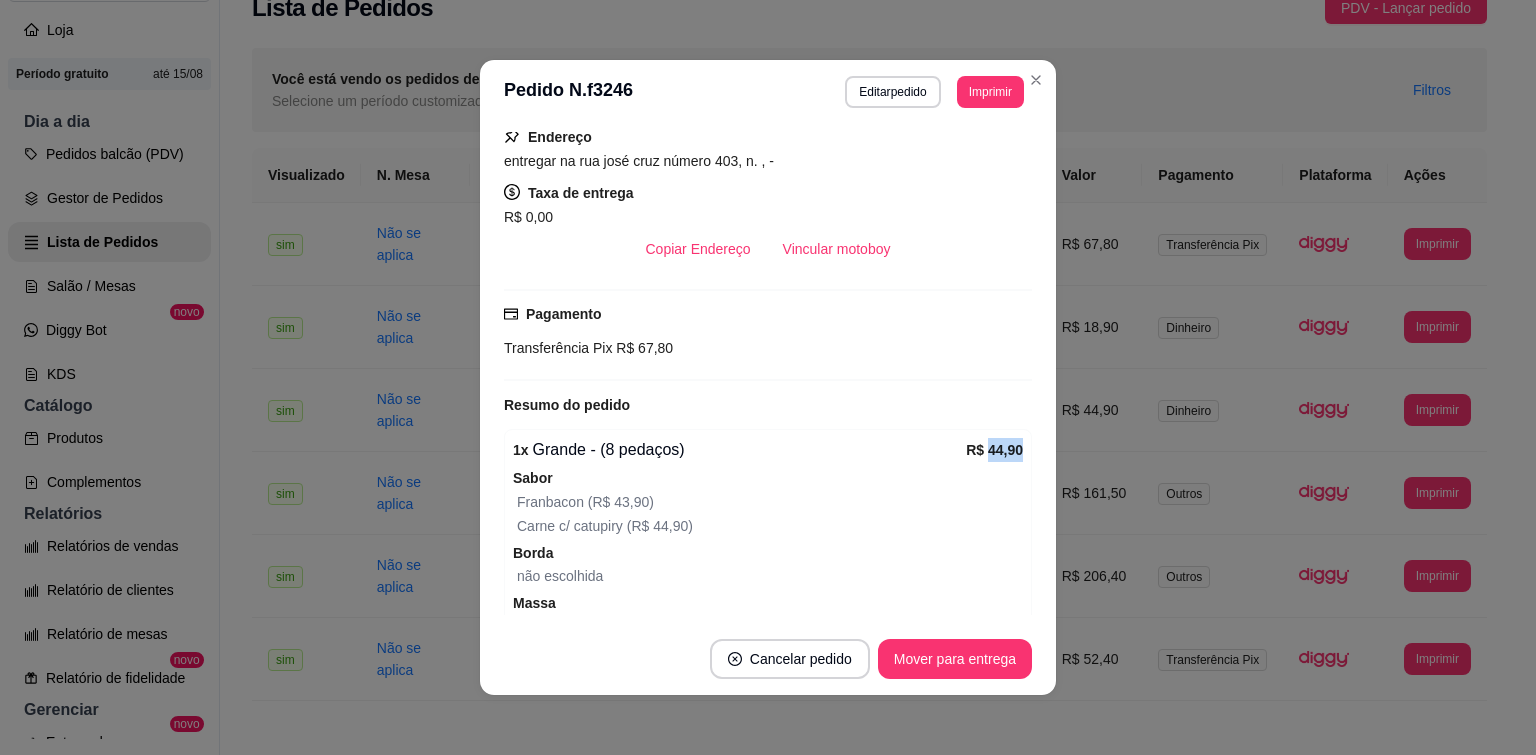 drag, startPoint x: 962, startPoint y: 452, endPoint x: 996, endPoint y: 443, distance: 35.17101 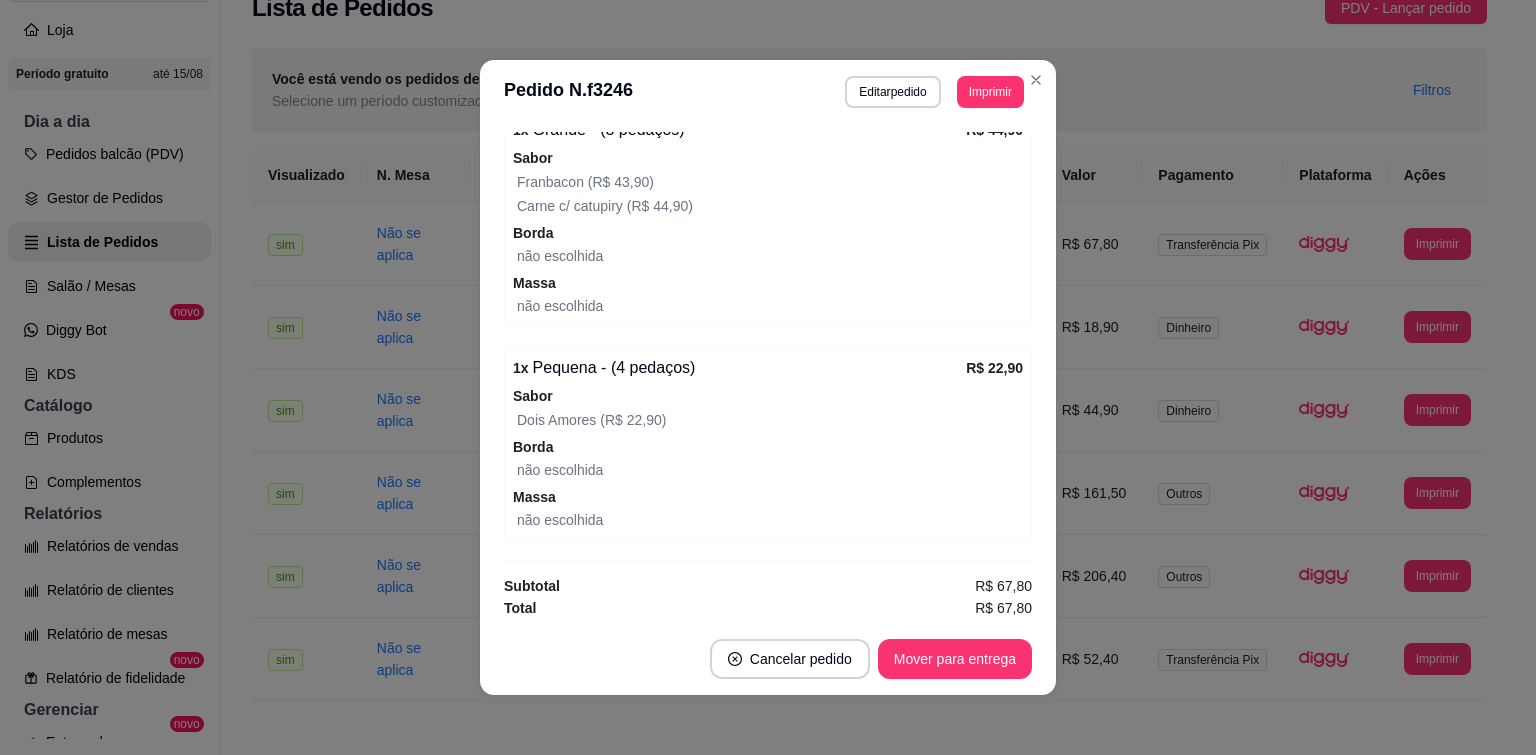 click on "Sabor Dois Amores    (R$ 22,90)" at bounding box center [768, 408] 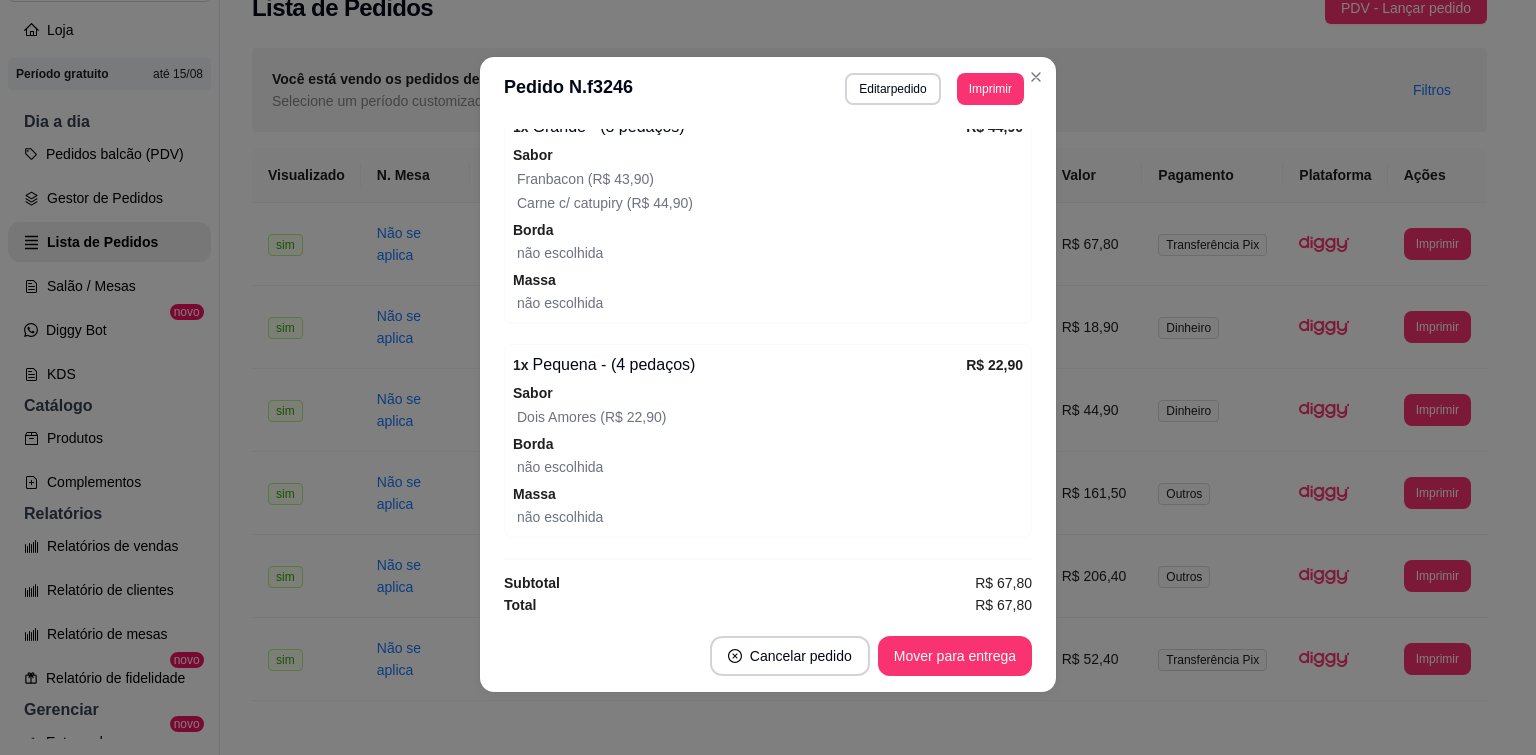 scroll, scrollTop: 4, scrollLeft: 0, axis: vertical 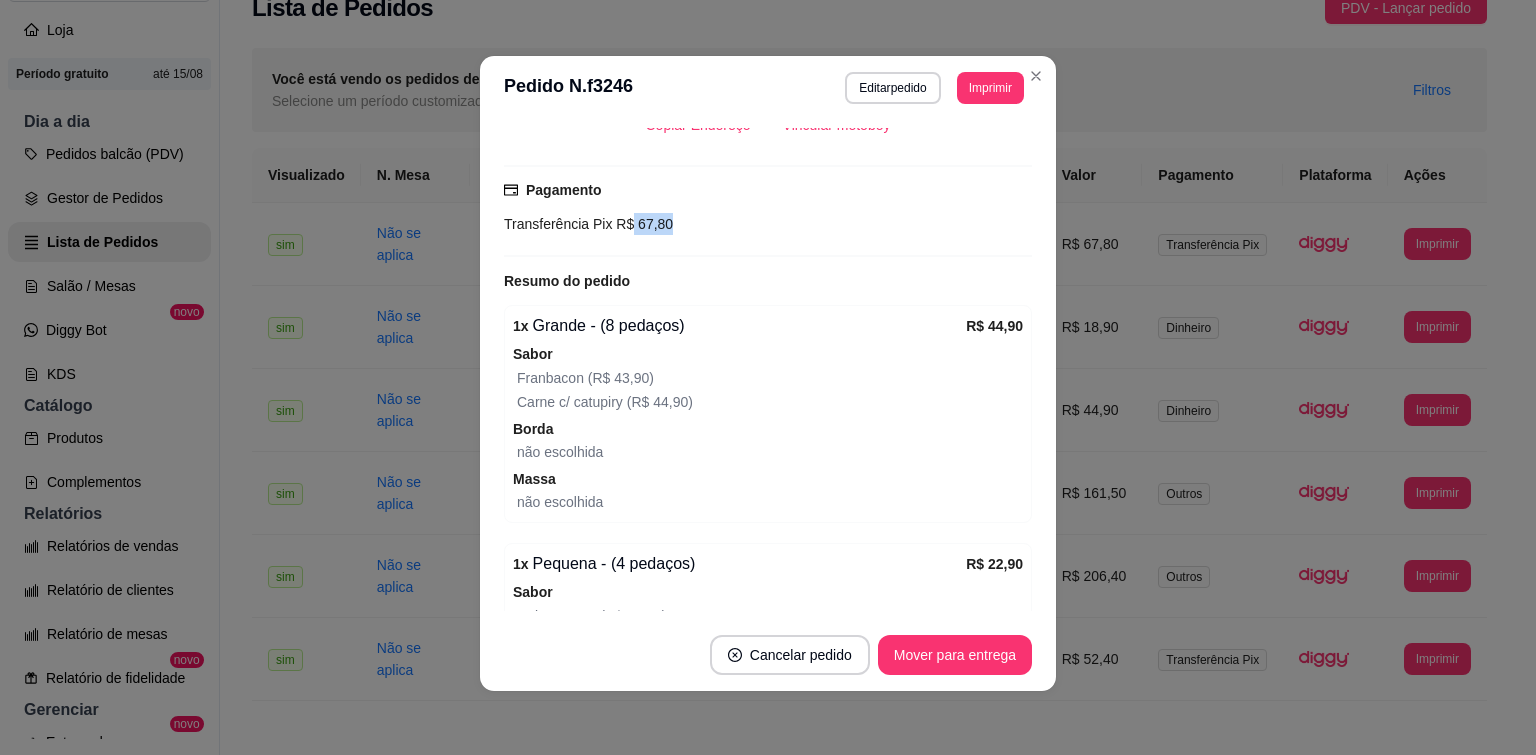 drag, startPoint x: 616, startPoint y: 223, endPoint x: 654, endPoint y: 206, distance: 41.62932 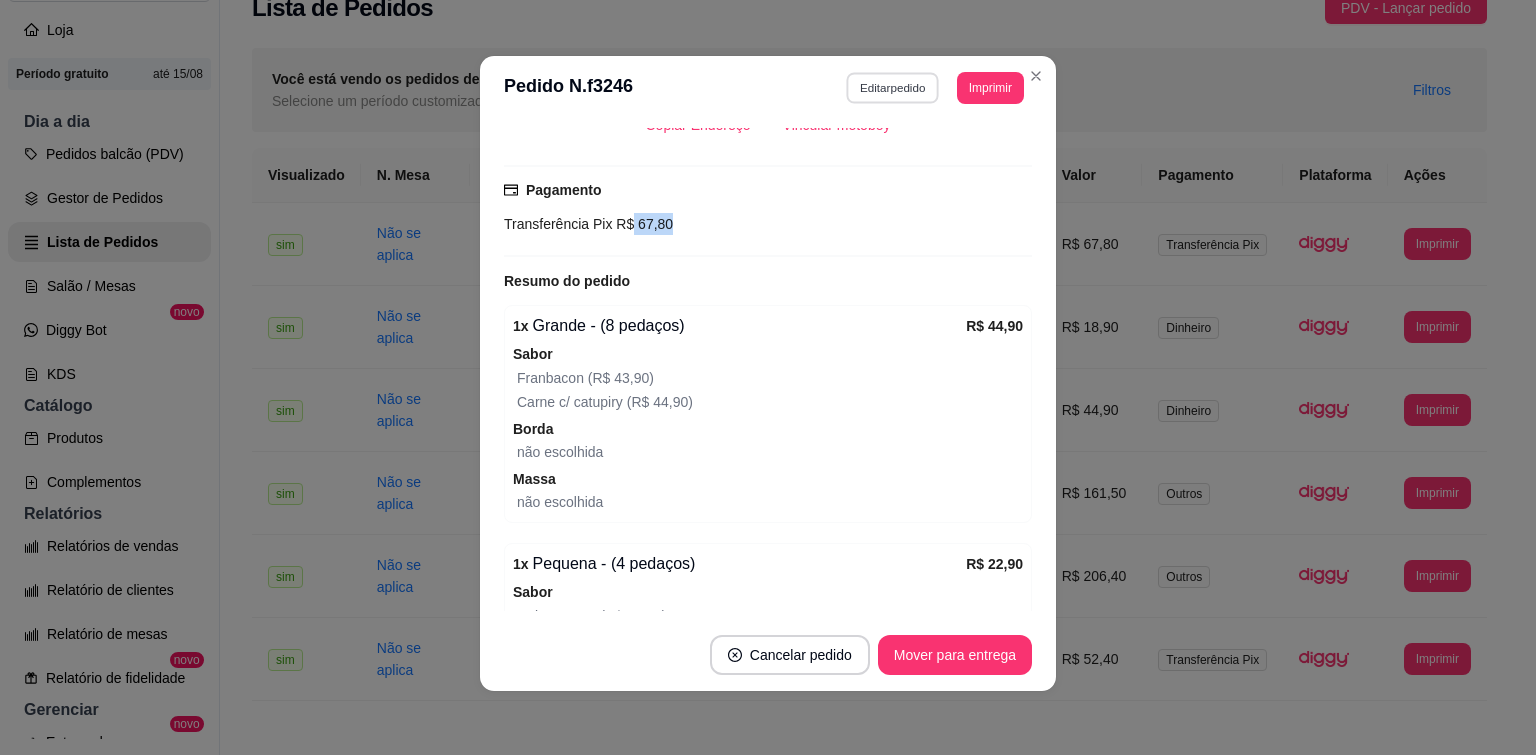 click on "Editar  pedido" at bounding box center (893, 87) 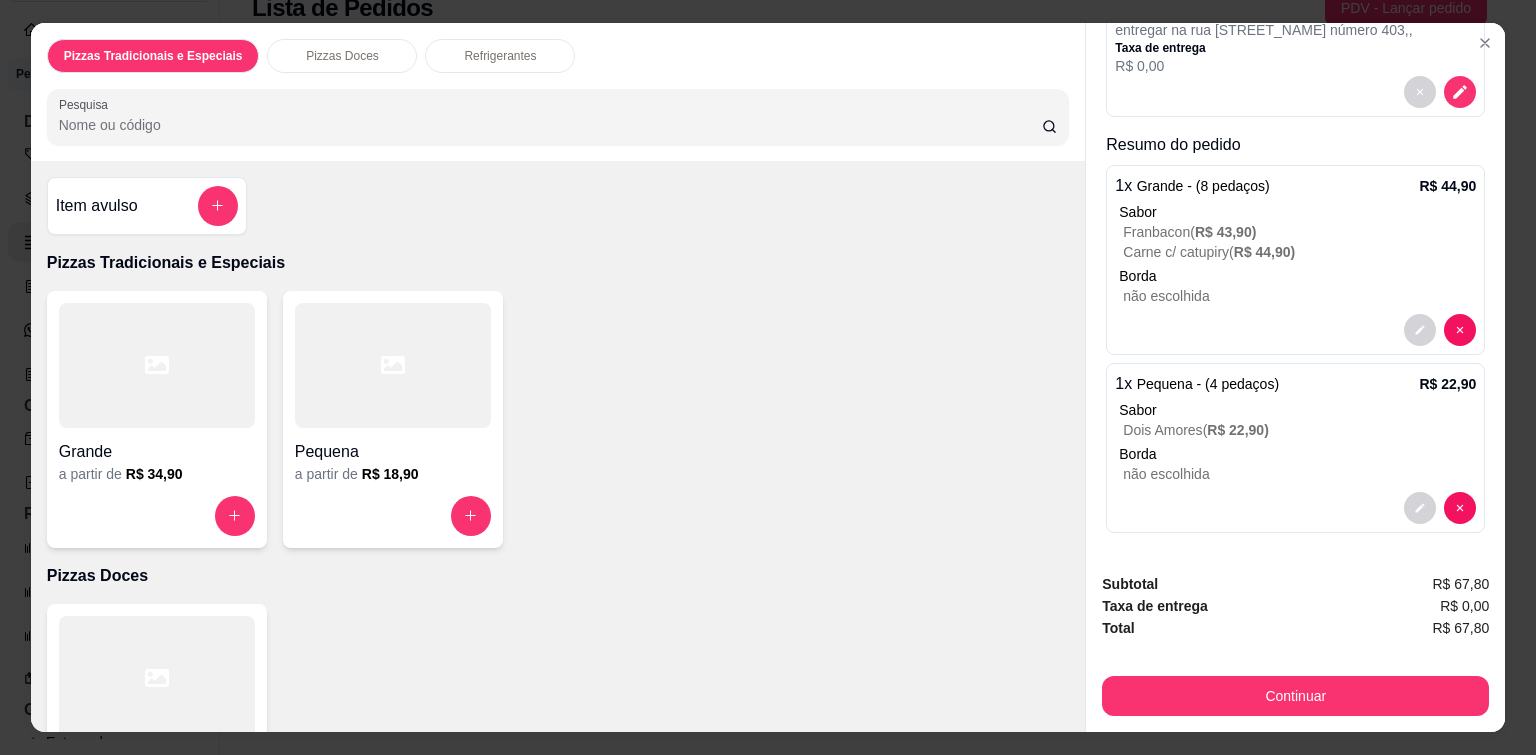 scroll, scrollTop: 0, scrollLeft: 0, axis: both 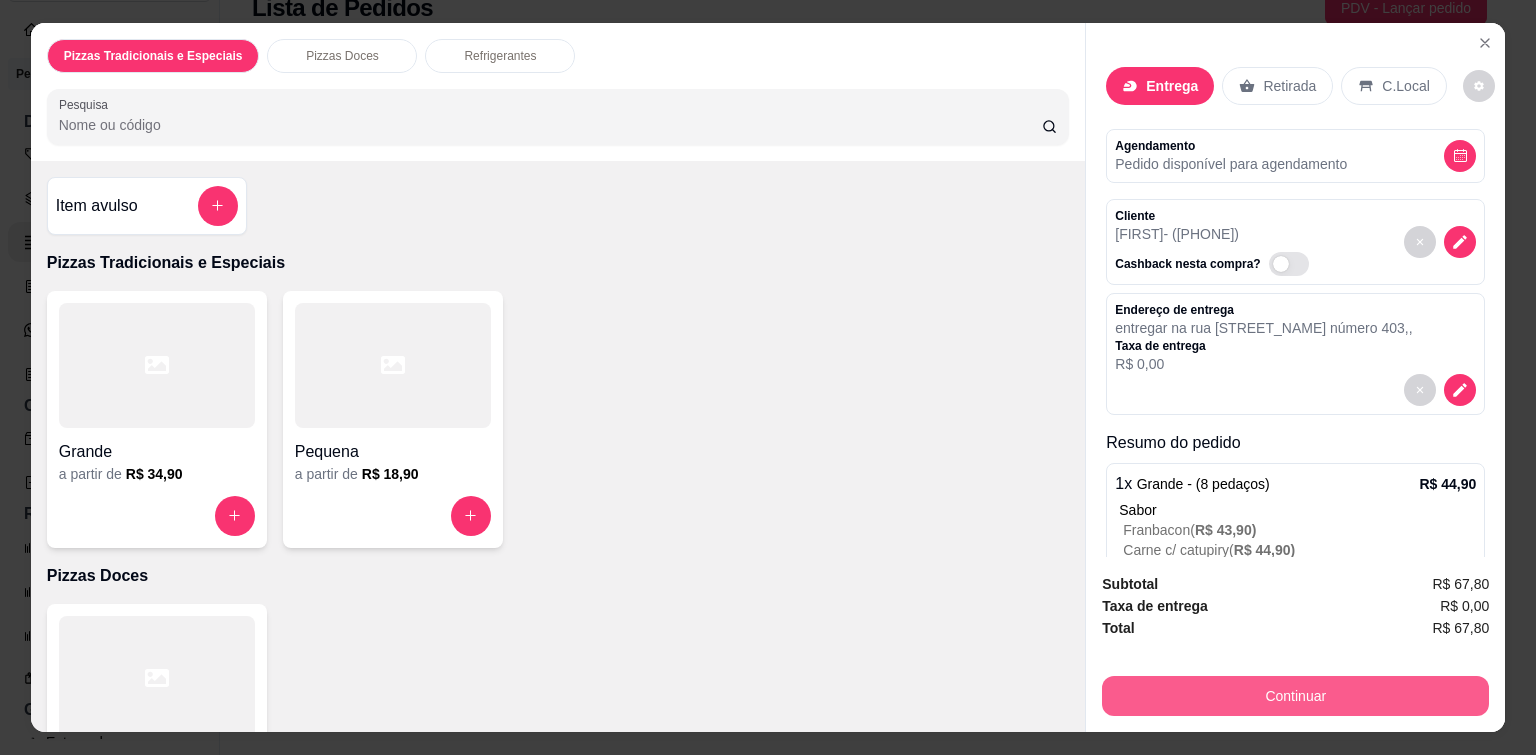 click on "Continuar" at bounding box center [1295, 696] 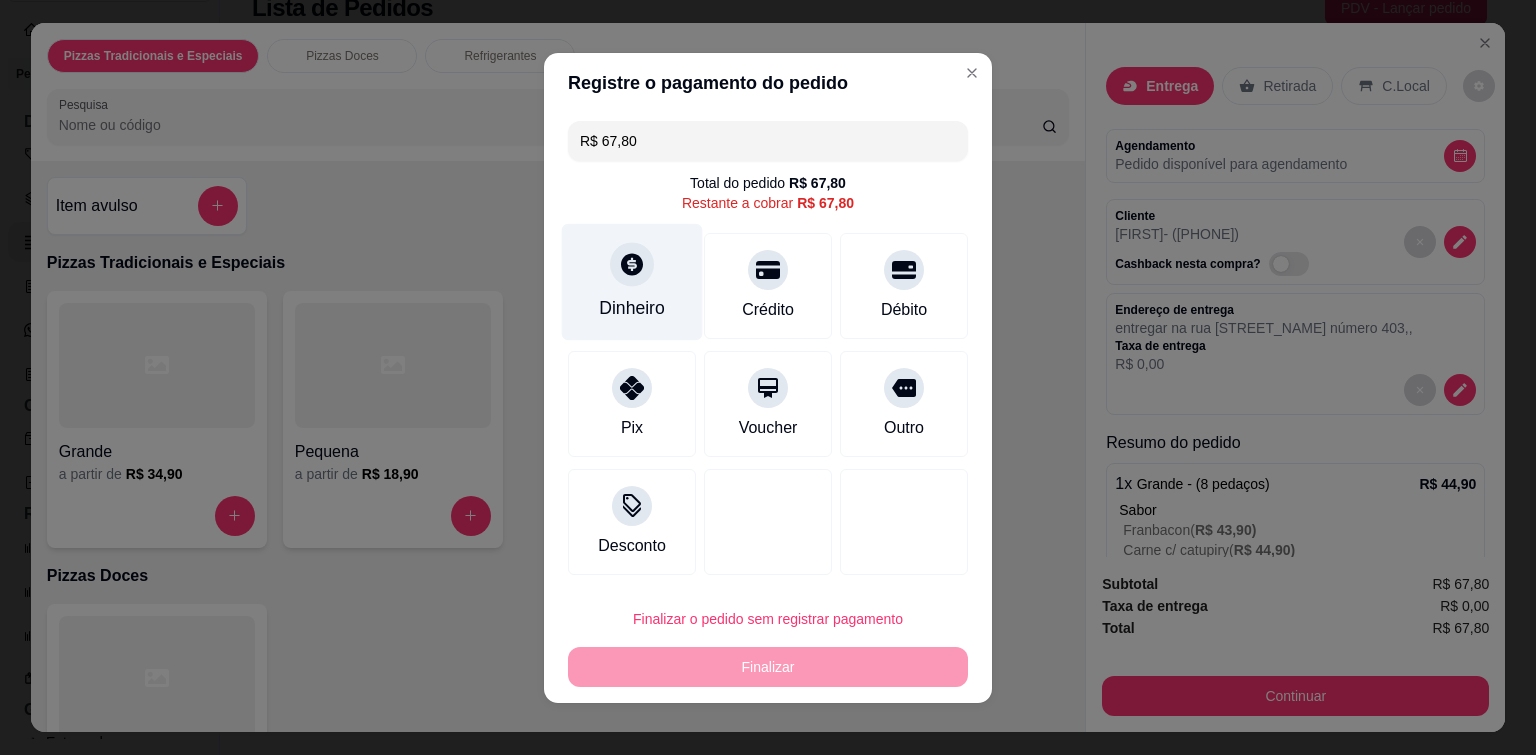 click on "Dinheiro" at bounding box center (632, 281) 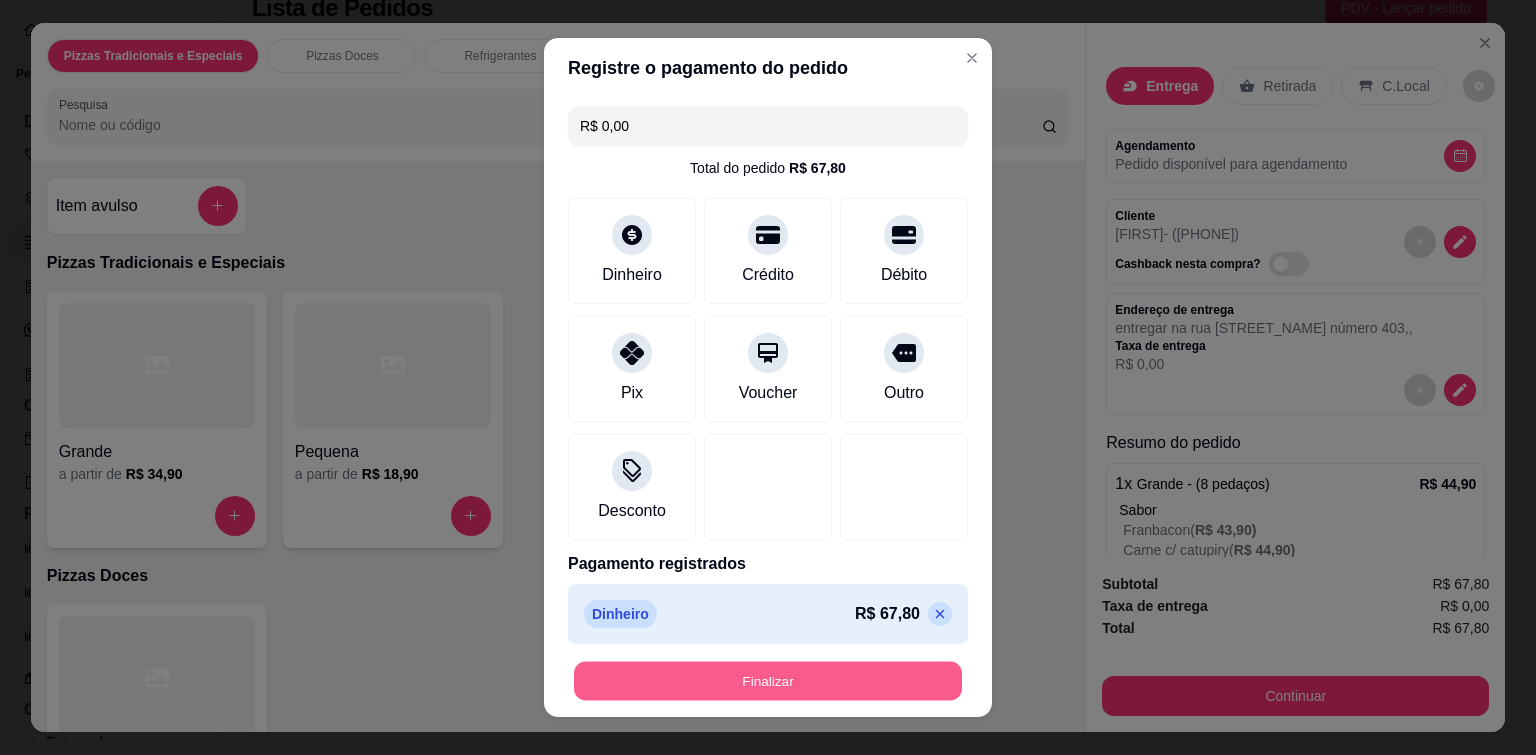 click on "Finalizar" at bounding box center [768, 681] 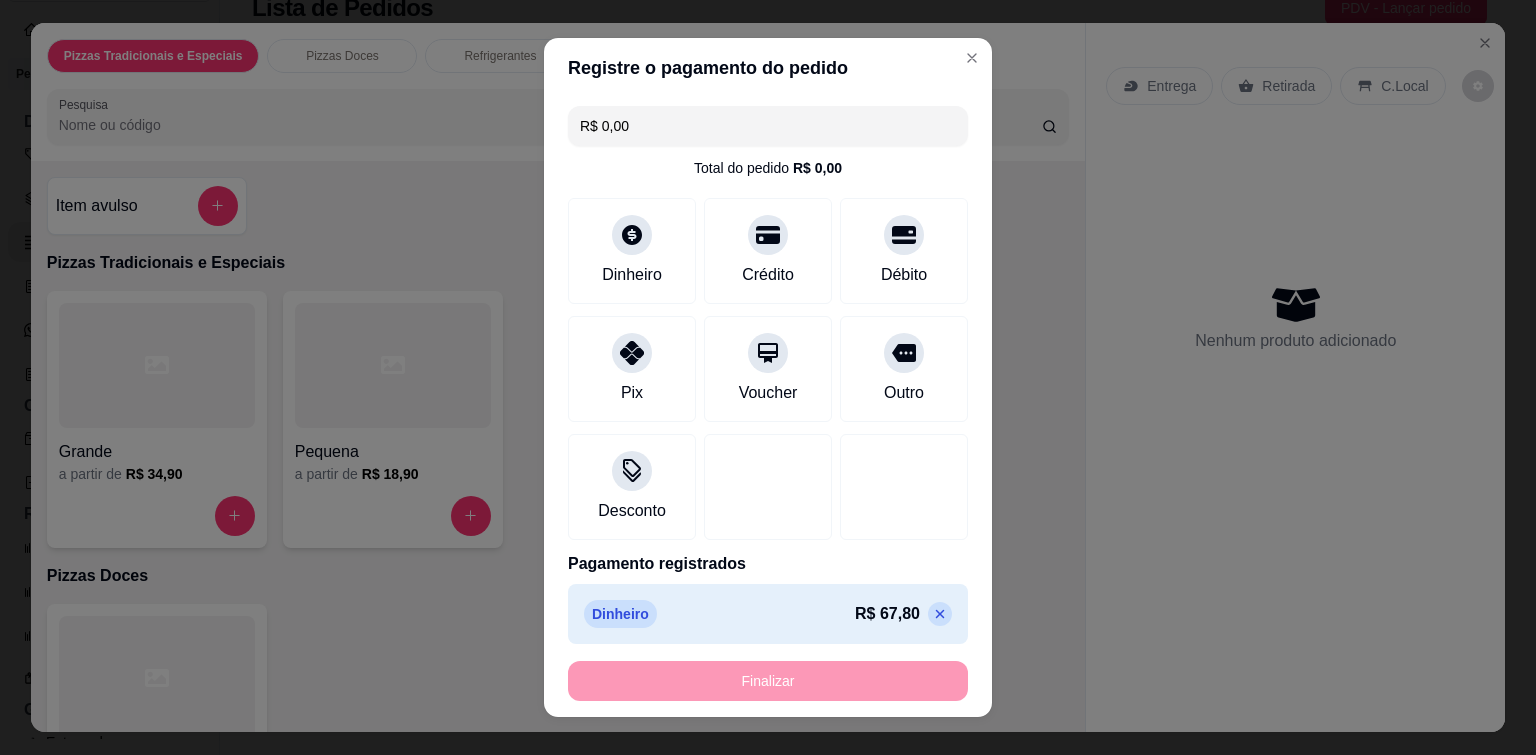 type on "-R$ 67,80" 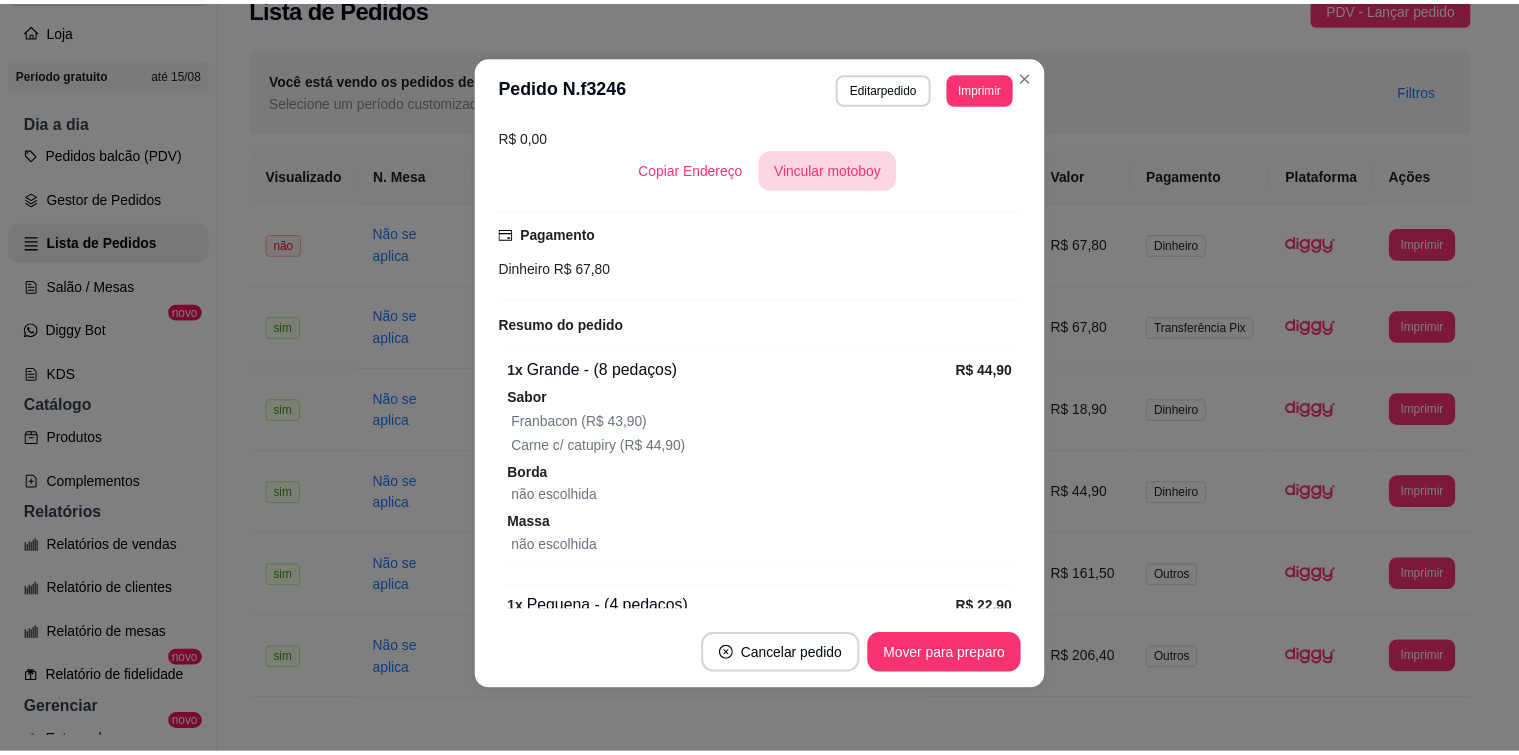 scroll, scrollTop: 464, scrollLeft: 0, axis: vertical 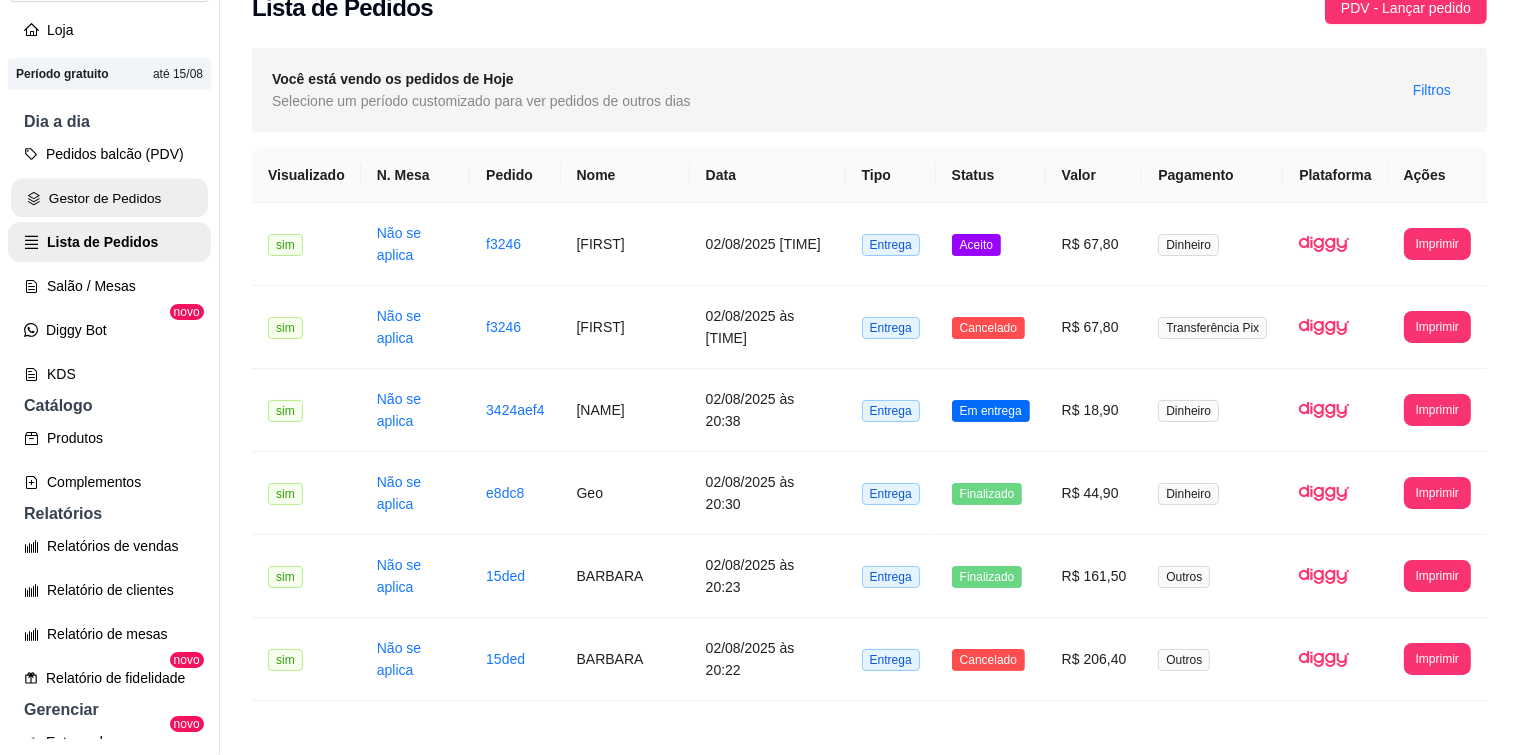 click on "Gestor de Pedidos" at bounding box center (109, 198) 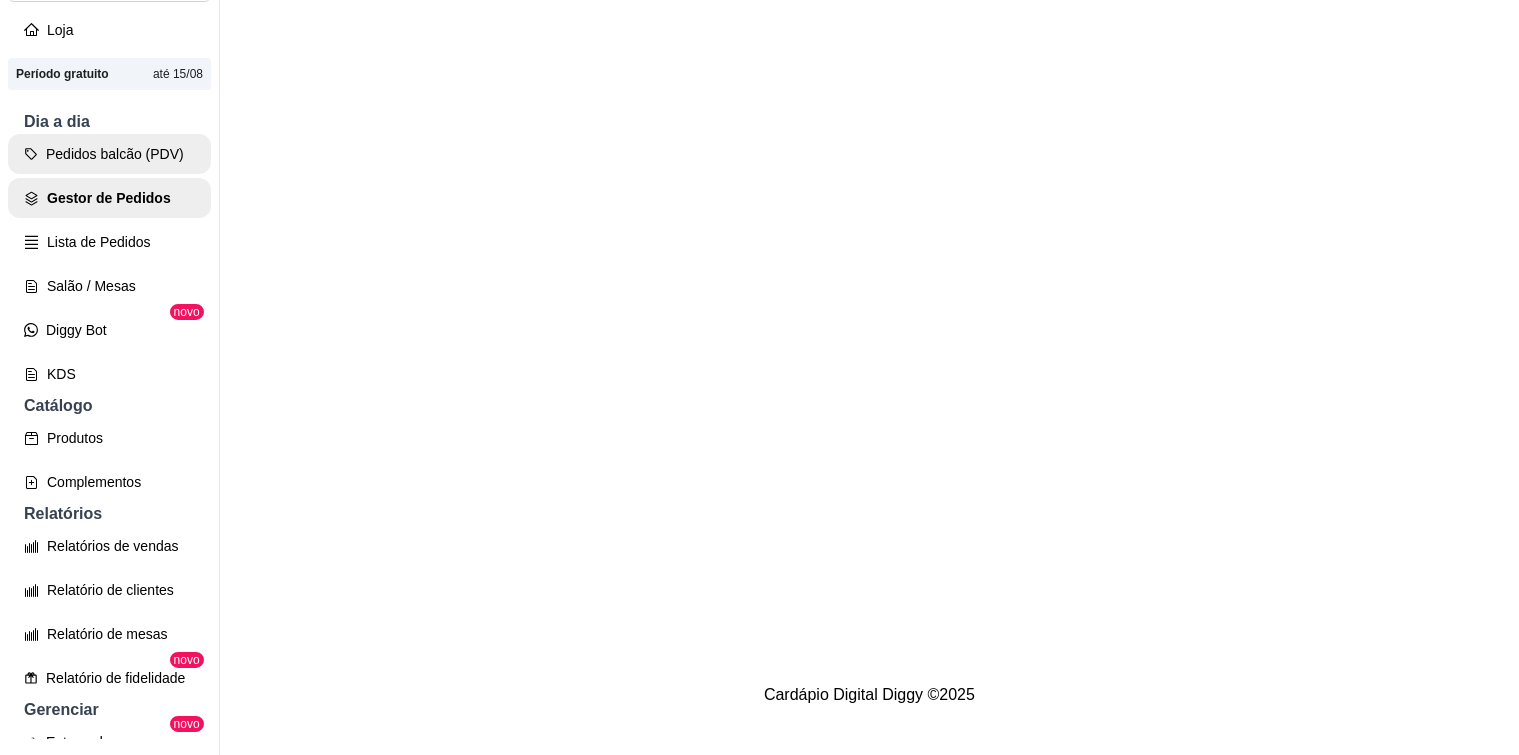 scroll, scrollTop: 0, scrollLeft: 0, axis: both 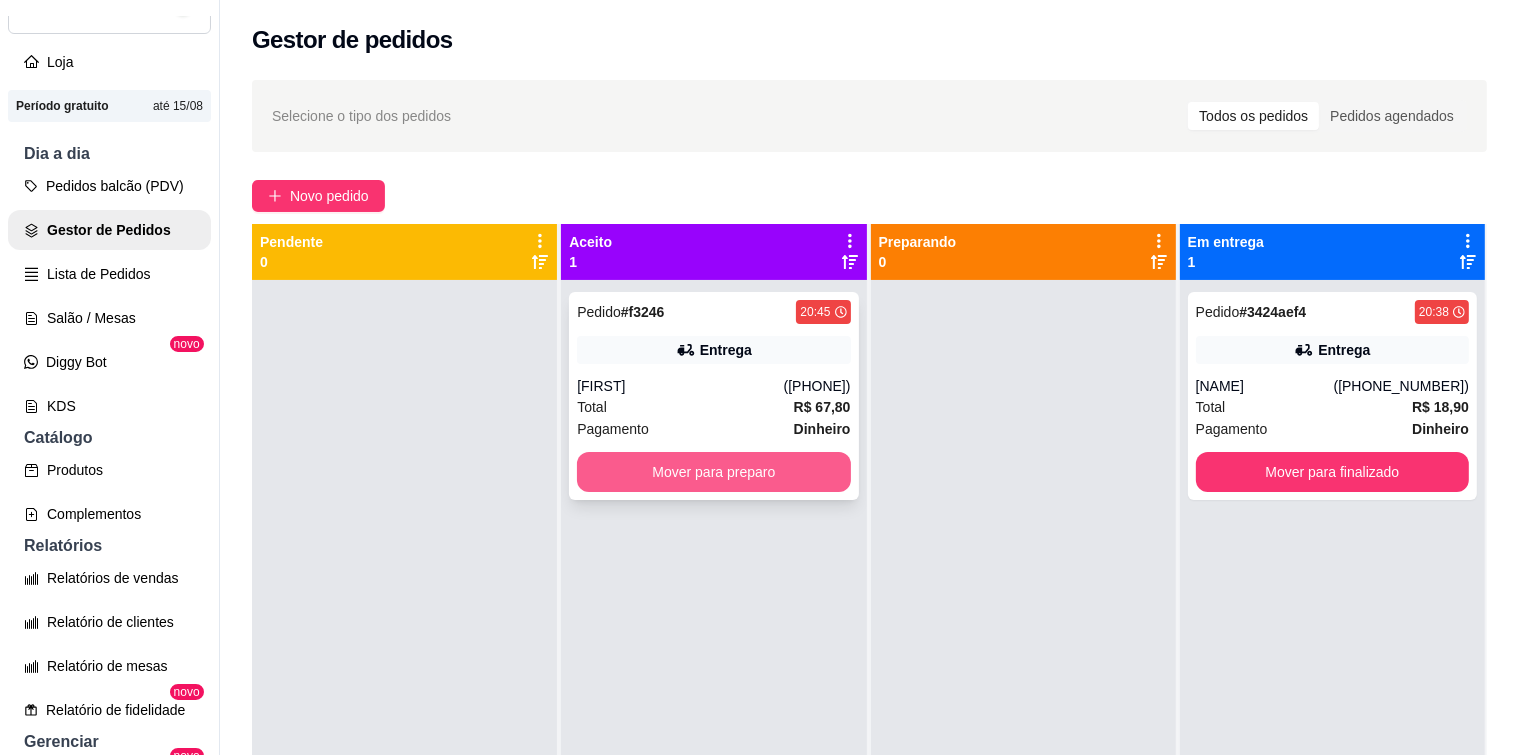 click on "Mover para preparo" at bounding box center (713, 472) 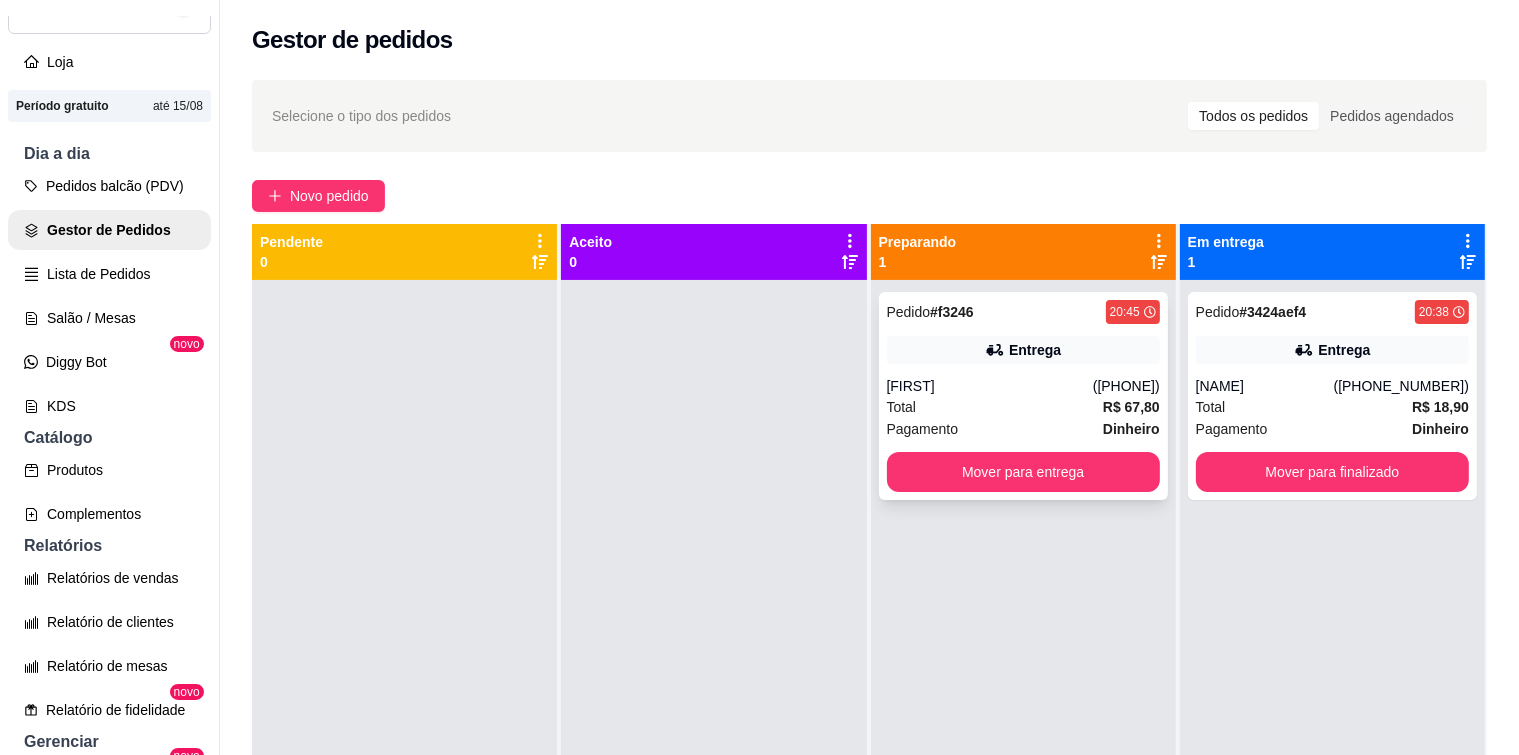click on "Pedido  # f3246 20:45 Entrega [NAME] ([PHONE]) Total R$ 67,80 Pagamento Dinheiro Mover para entrega" at bounding box center (1023, 396) 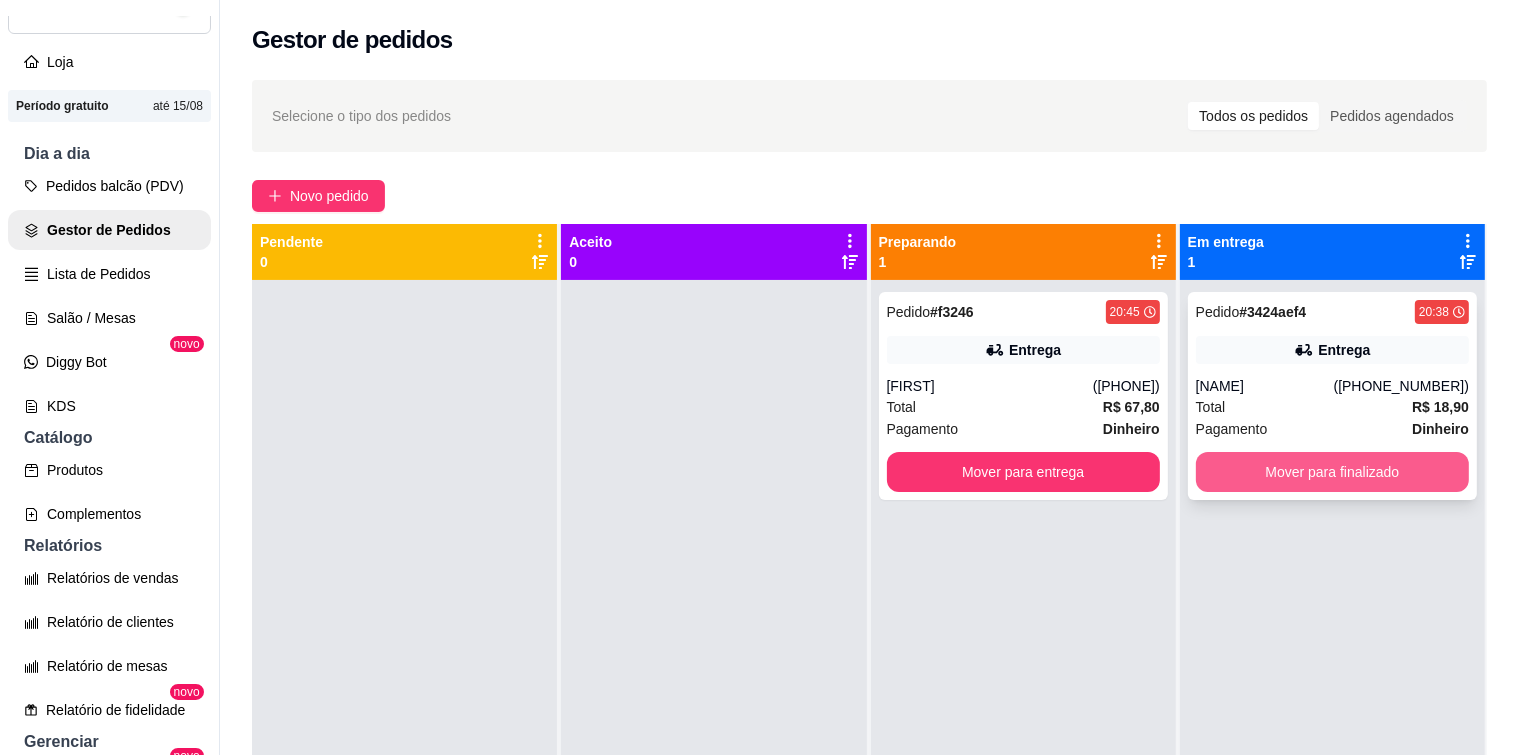 click on "Mover para finalizado" at bounding box center [1332, 472] 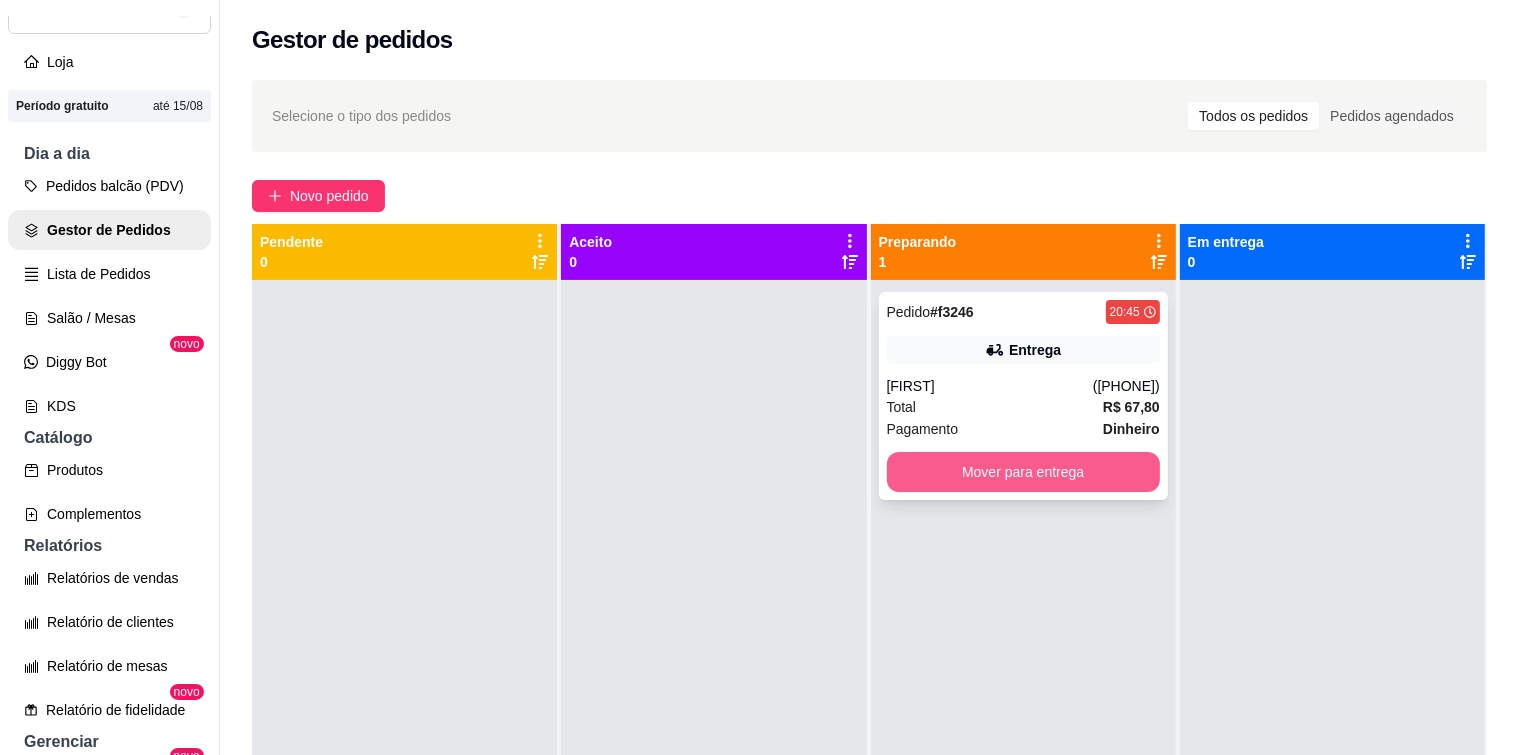 click on "Mover para entrega" at bounding box center [1023, 472] 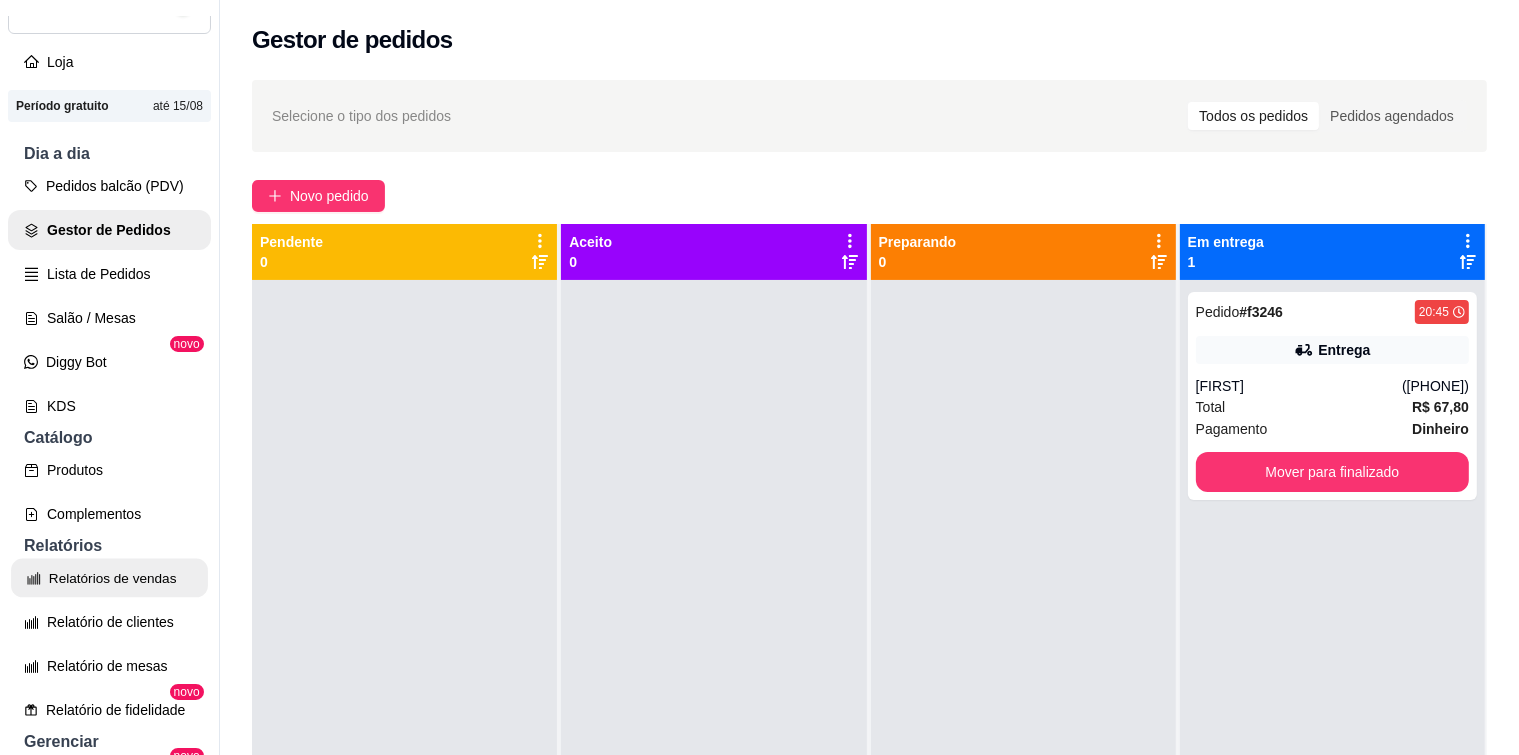click on "Relatórios de vendas" at bounding box center [109, 578] 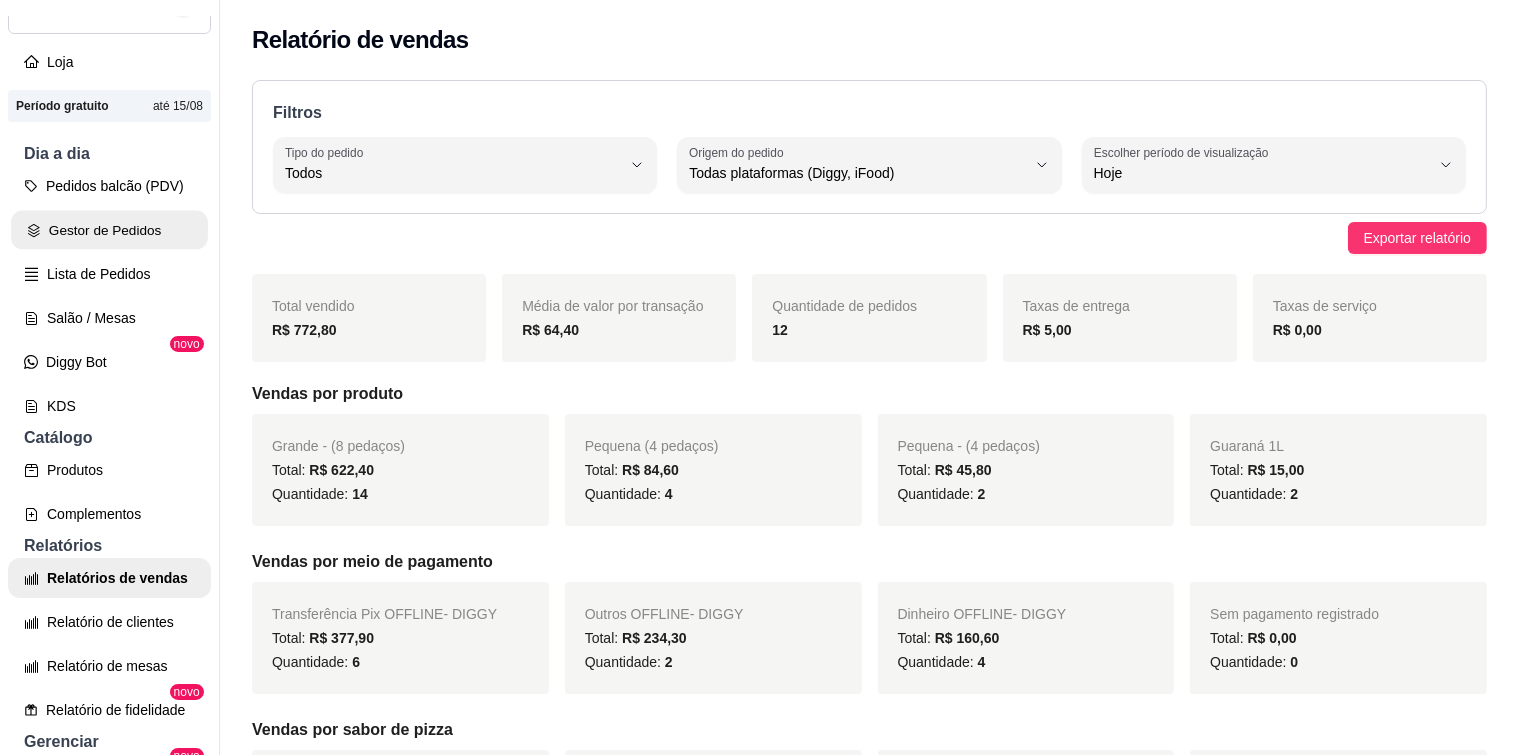 click on "Gestor de Pedidos" at bounding box center [109, 230] 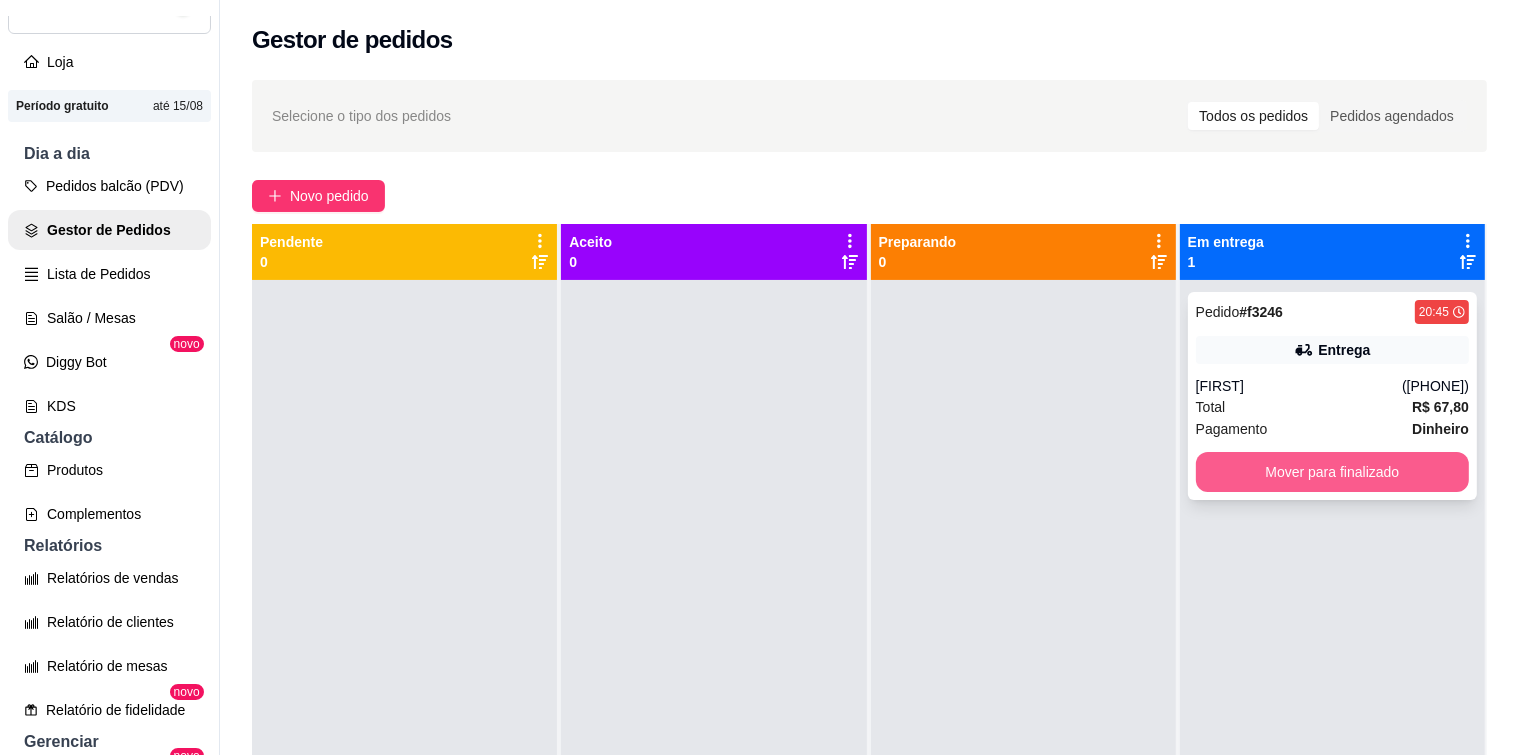 click on "Mover para finalizado" at bounding box center (1332, 472) 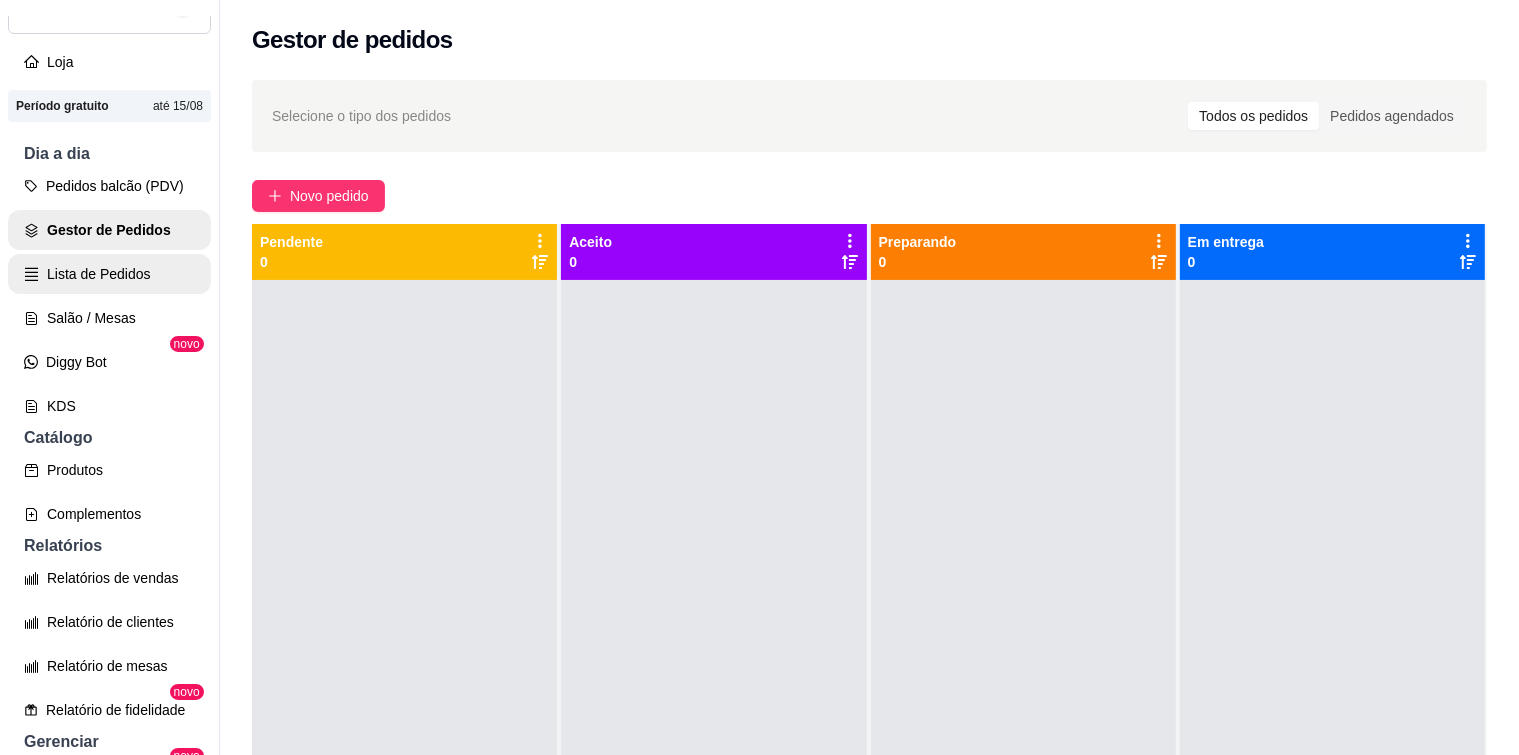 click on "Lista de Pedidos" at bounding box center [109, 274] 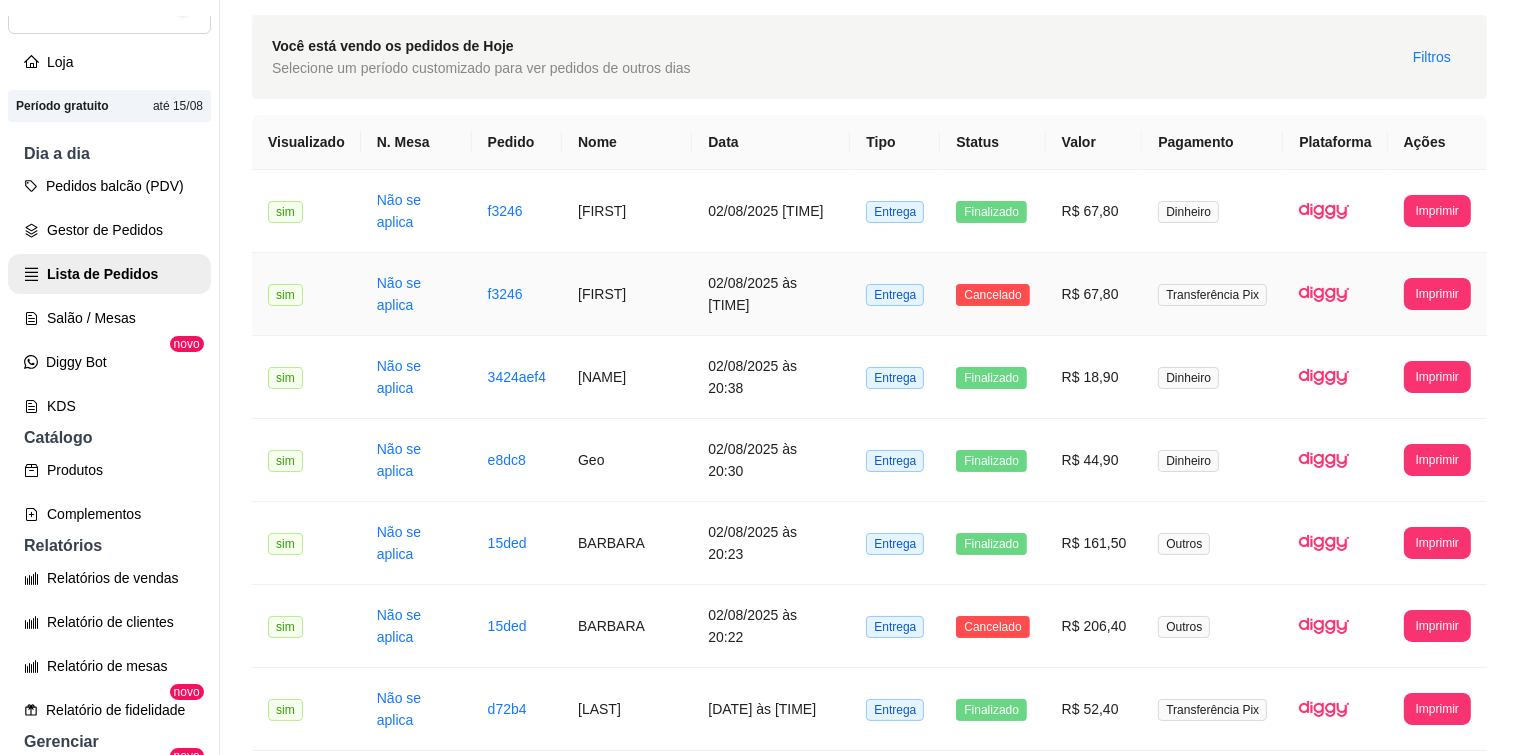scroll, scrollTop: 165, scrollLeft: 0, axis: vertical 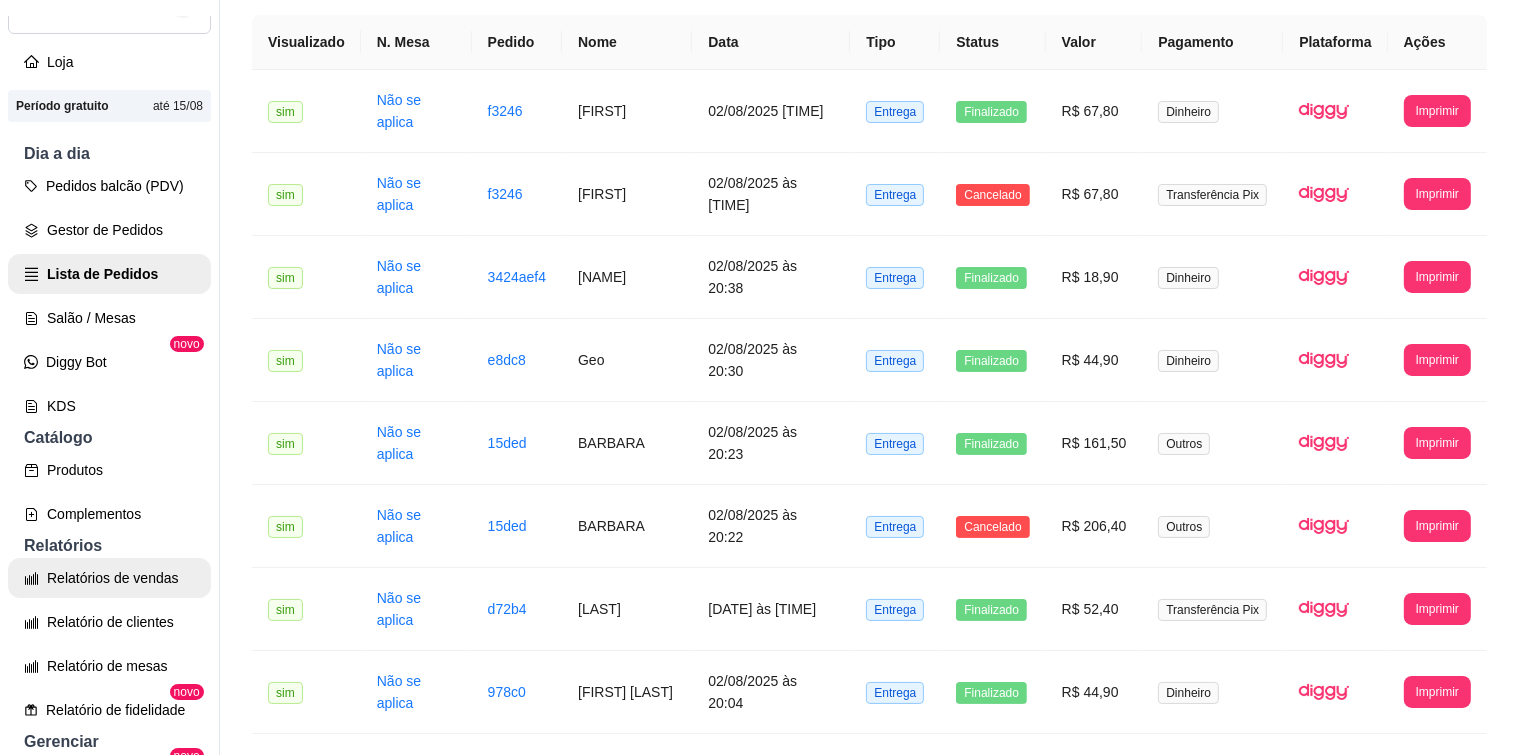 click on "Relatórios de vendas" at bounding box center (109, 578) 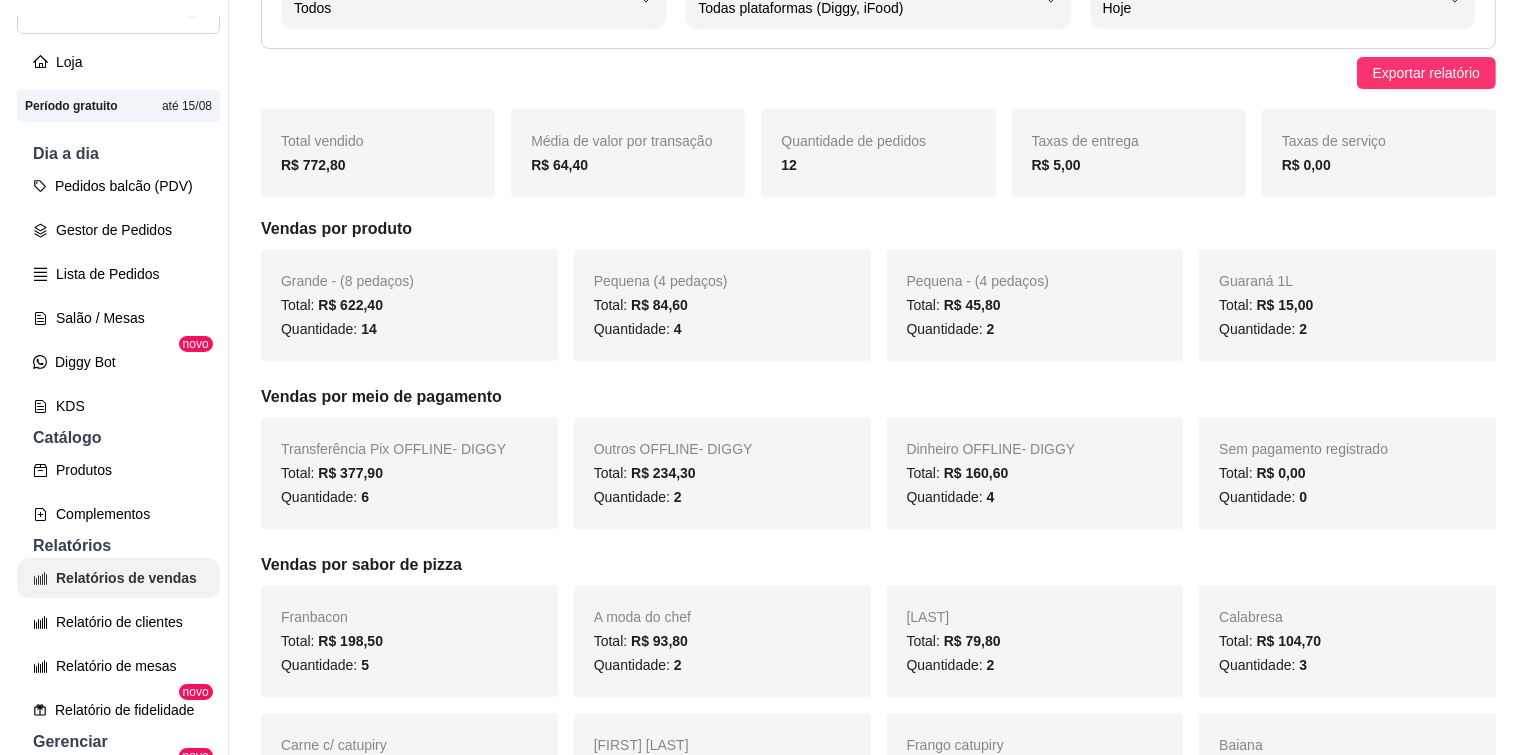 scroll, scrollTop: 0, scrollLeft: 0, axis: both 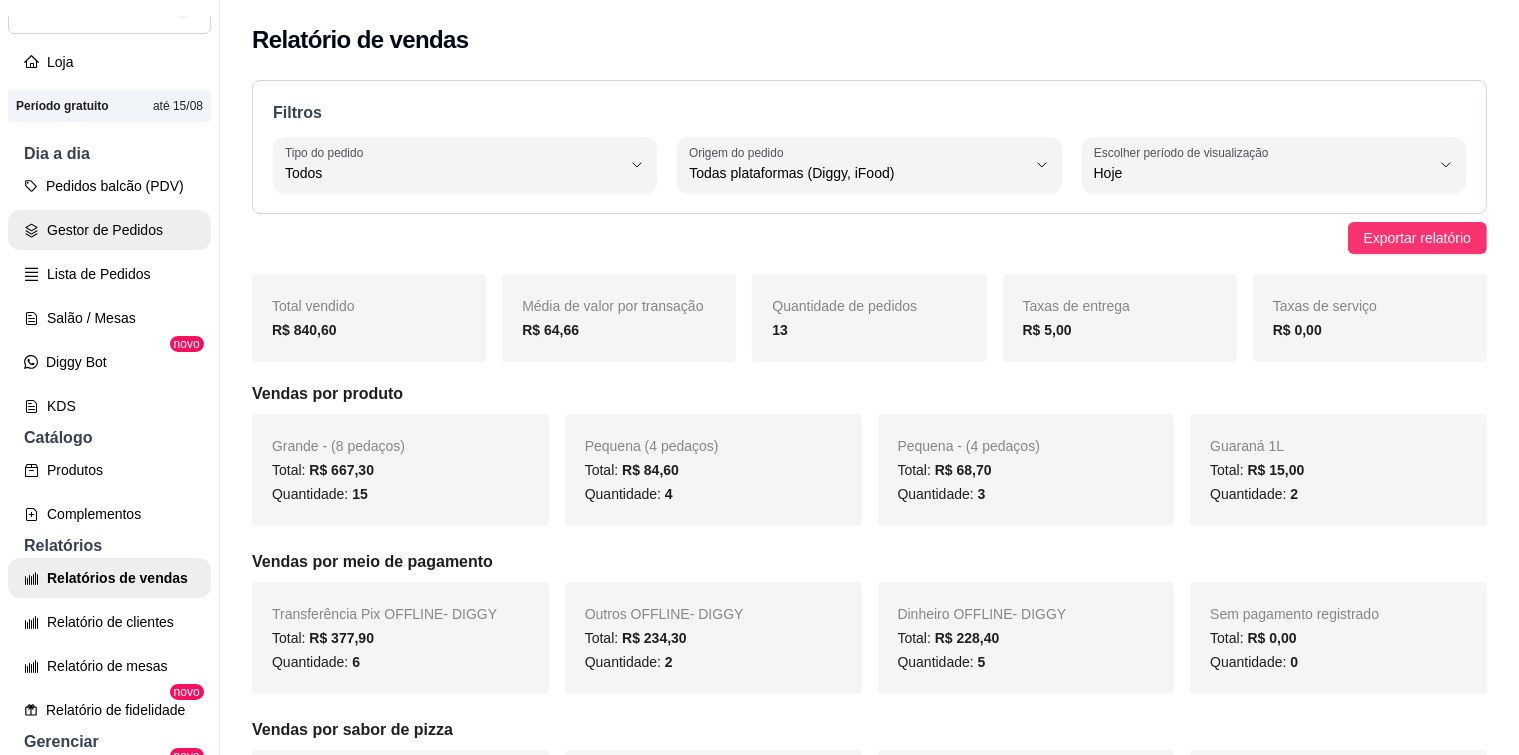 click on "Gestor de Pedidos" at bounding box center (109, 230) 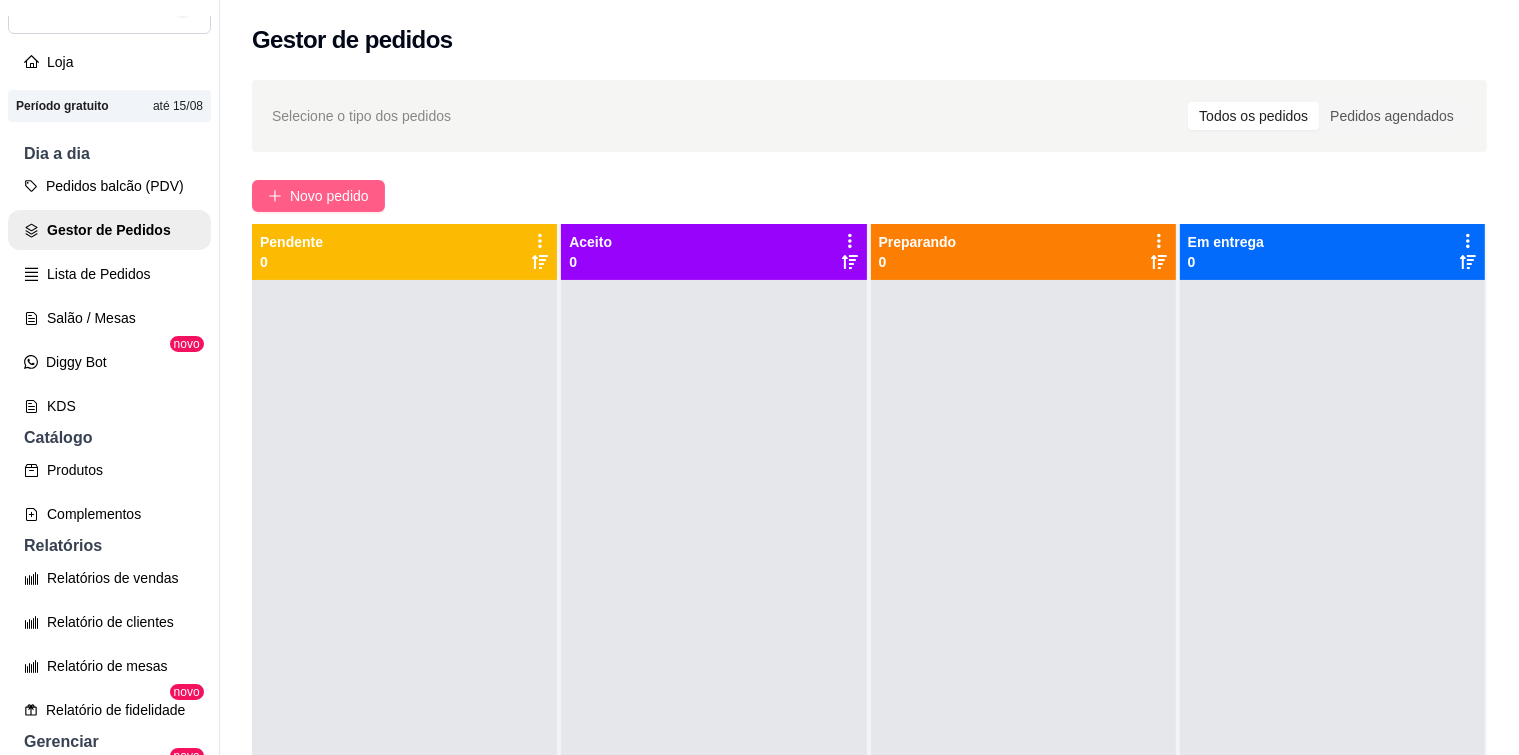 click on "Novo pedido" at bounding box center [318, 196] 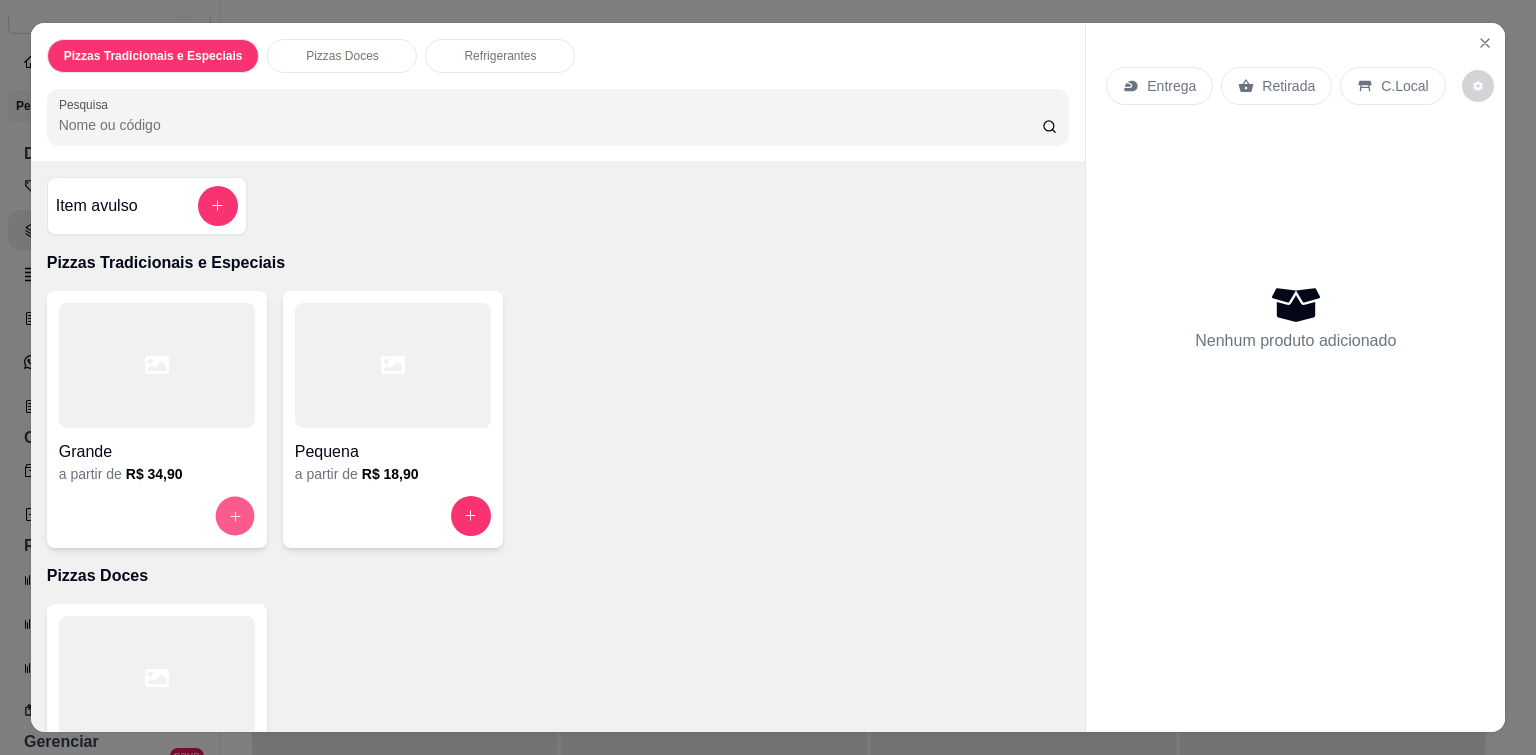 click at bounding box center [234, 515] 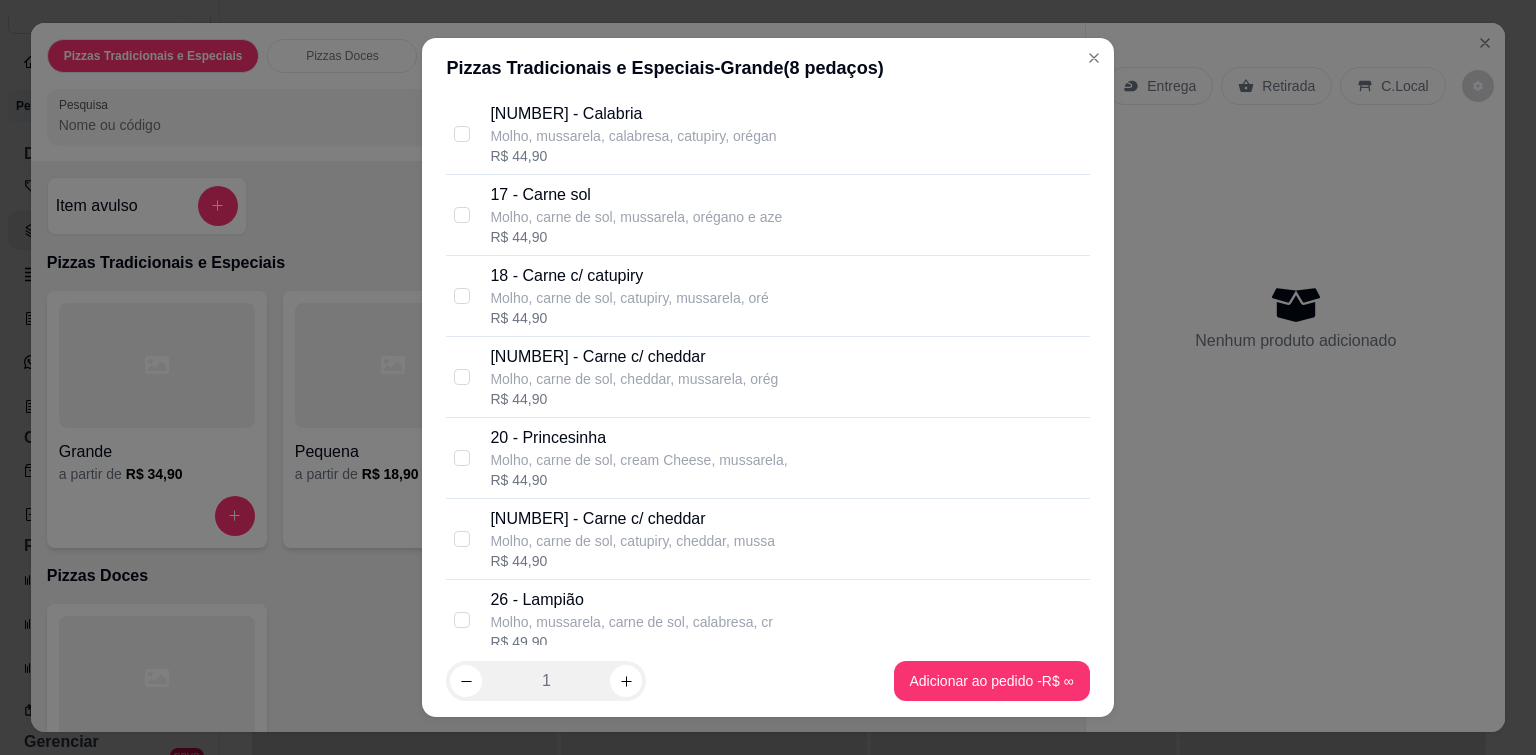 scroll, scrollTop: 1100, scrollLeft: 0, axis: vertical 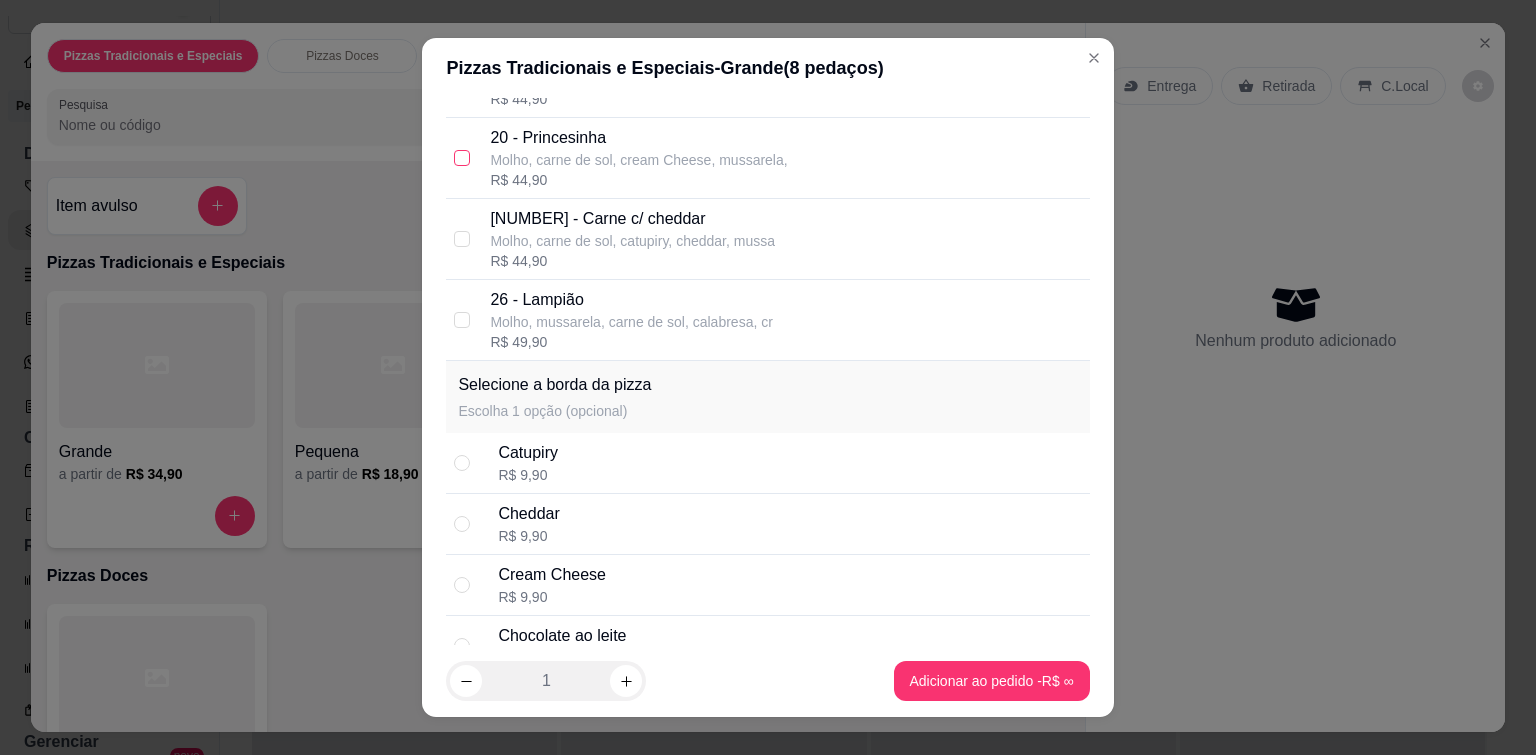click at bounding box center [462, 158] 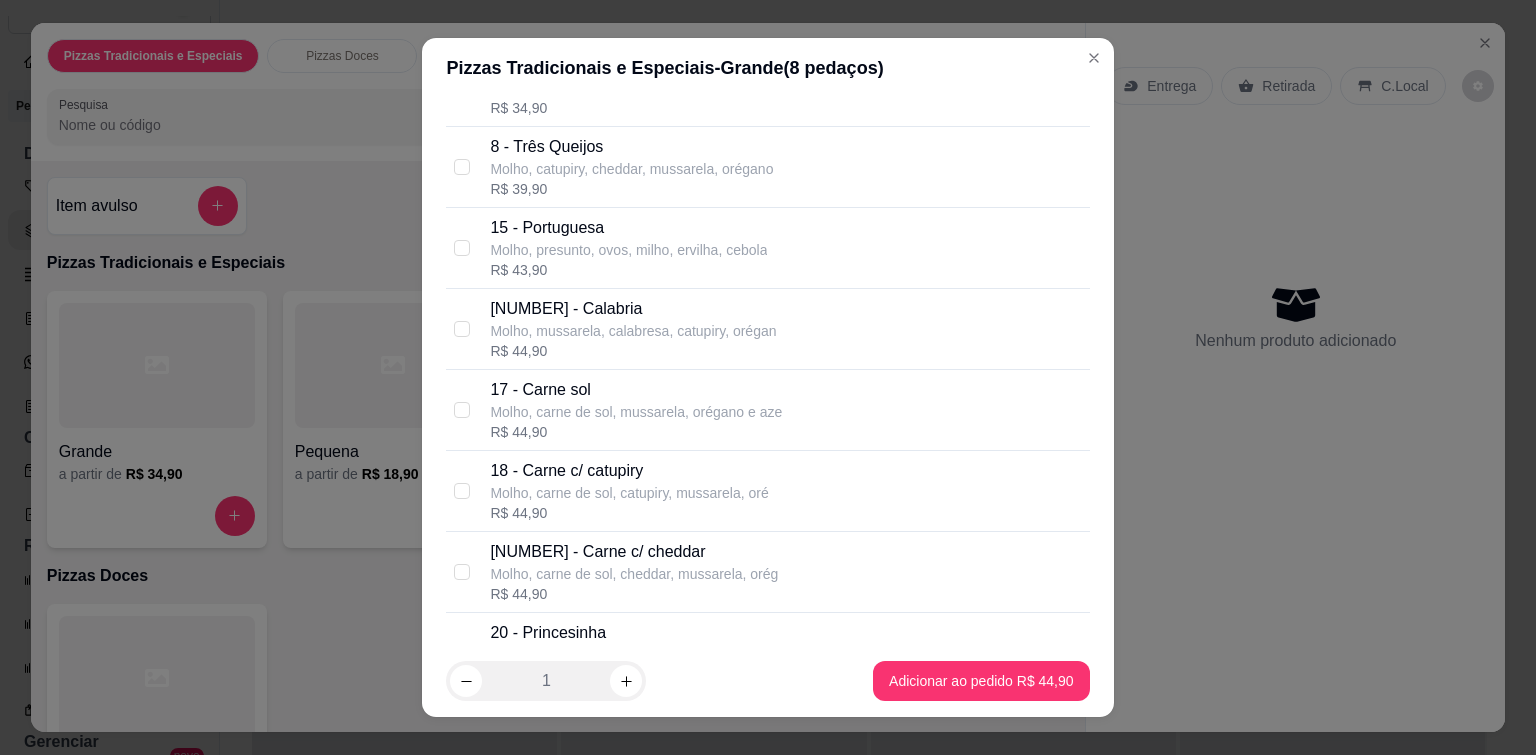 scroll, scrollTop: 600, scrollLeft: 0, axis: vertical 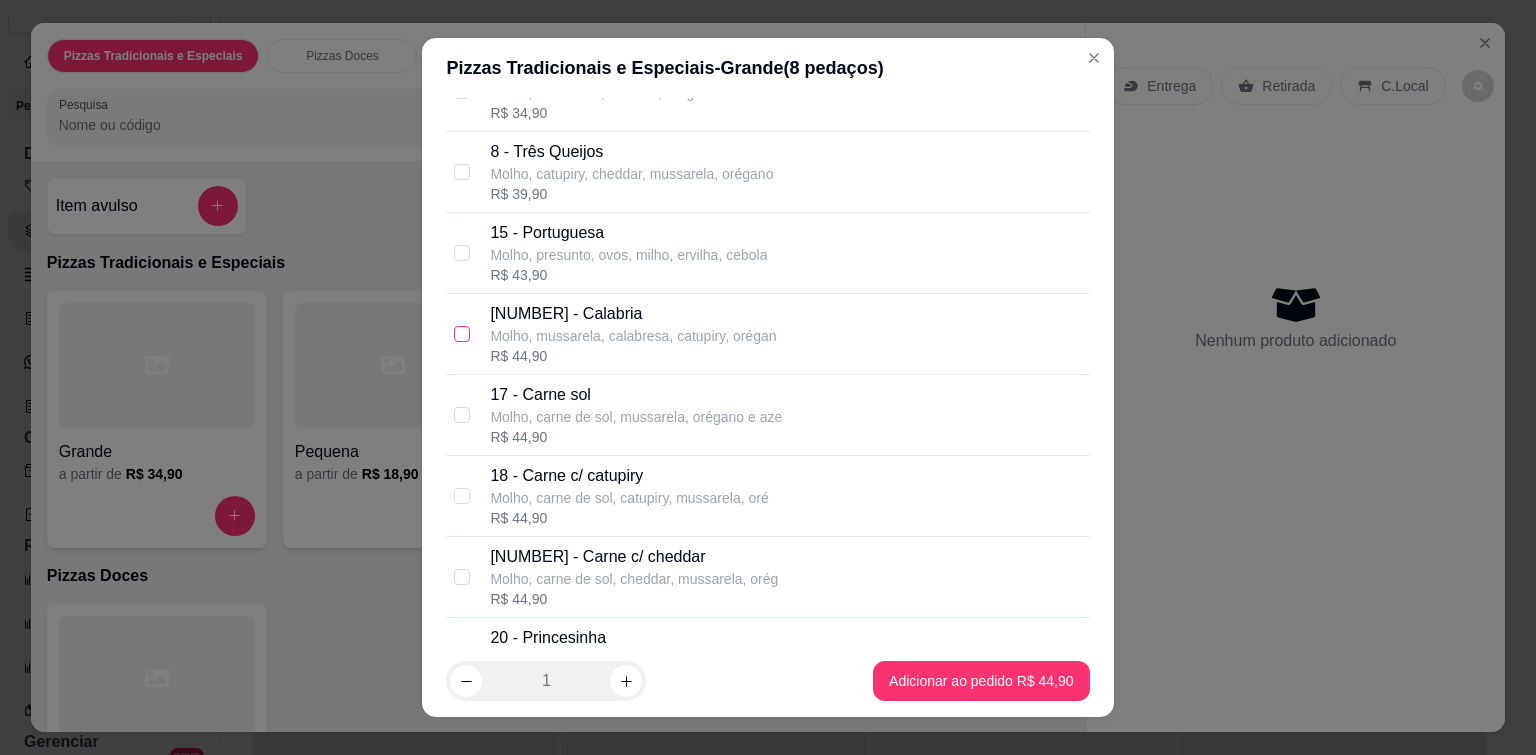 click at bounding box center (462, 334) 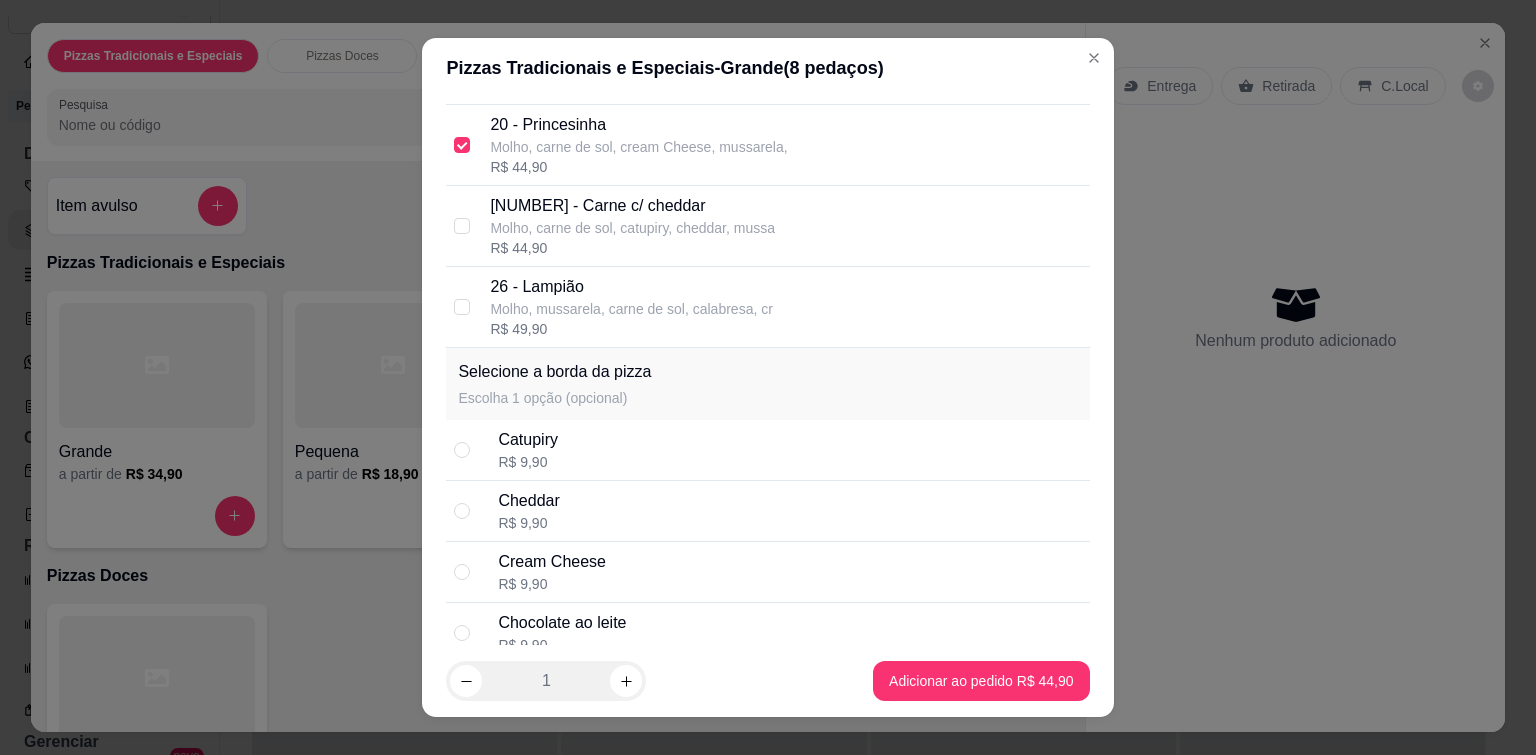 scroll, scrollTop: 1275, scrollLeft: 0, axis: vertical 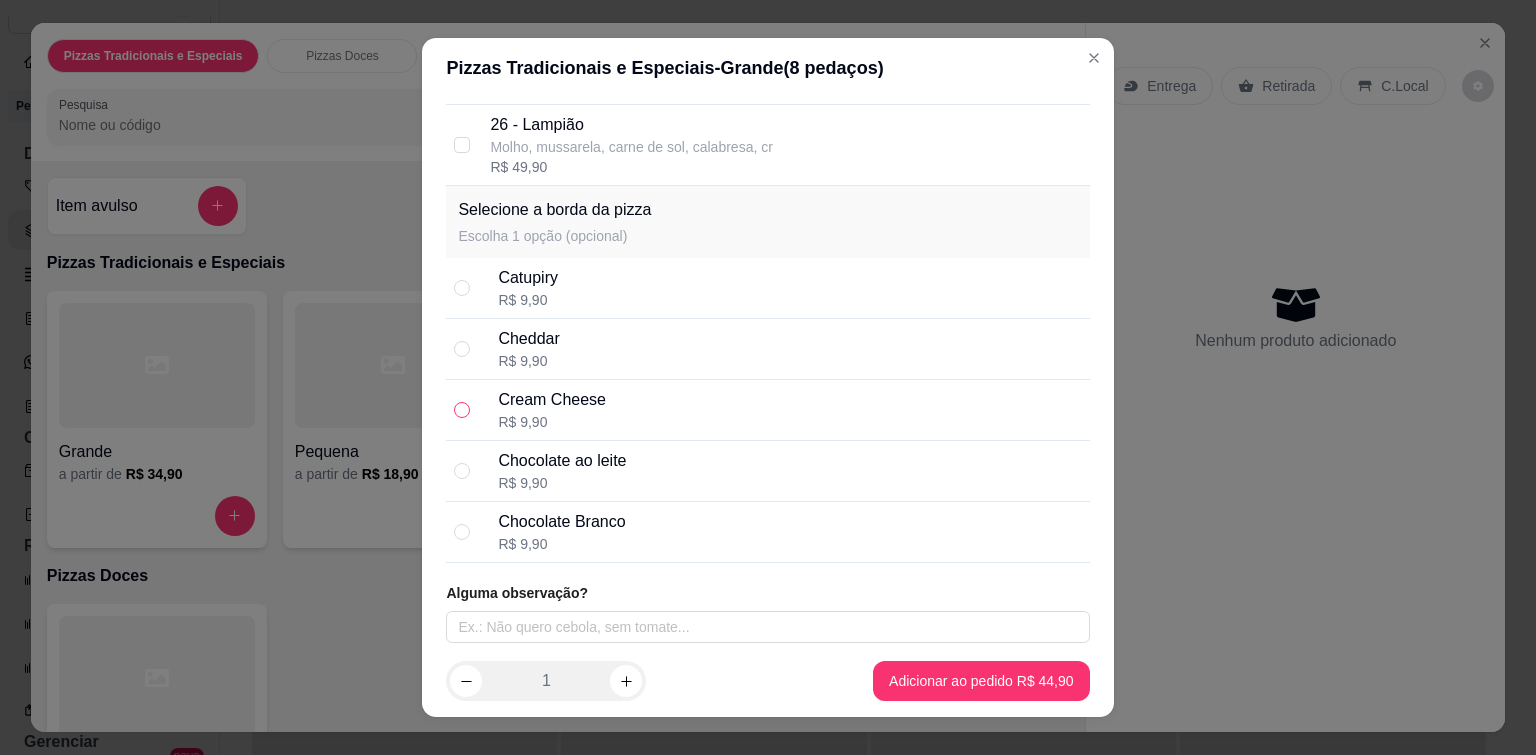 click at bounding box center (462, 410) 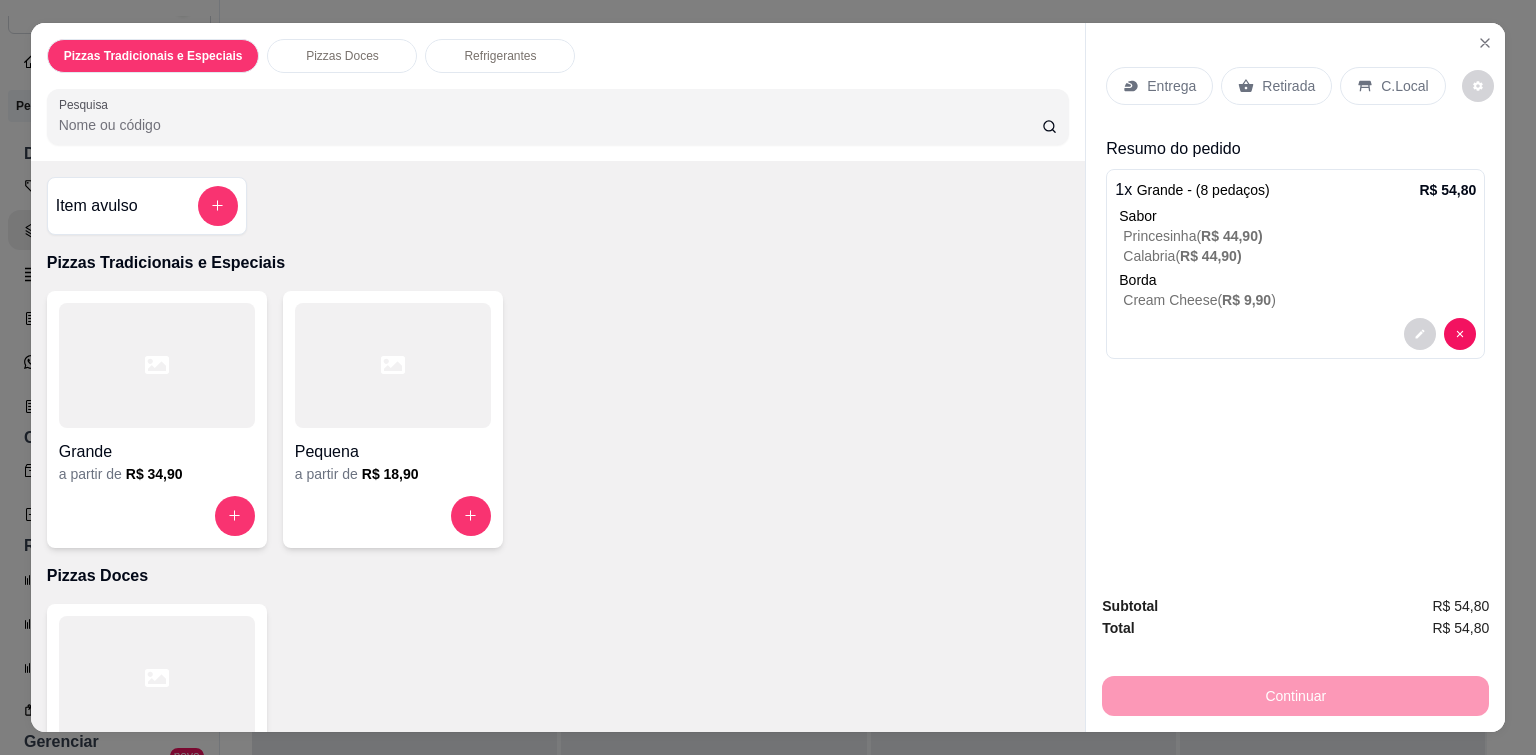 click 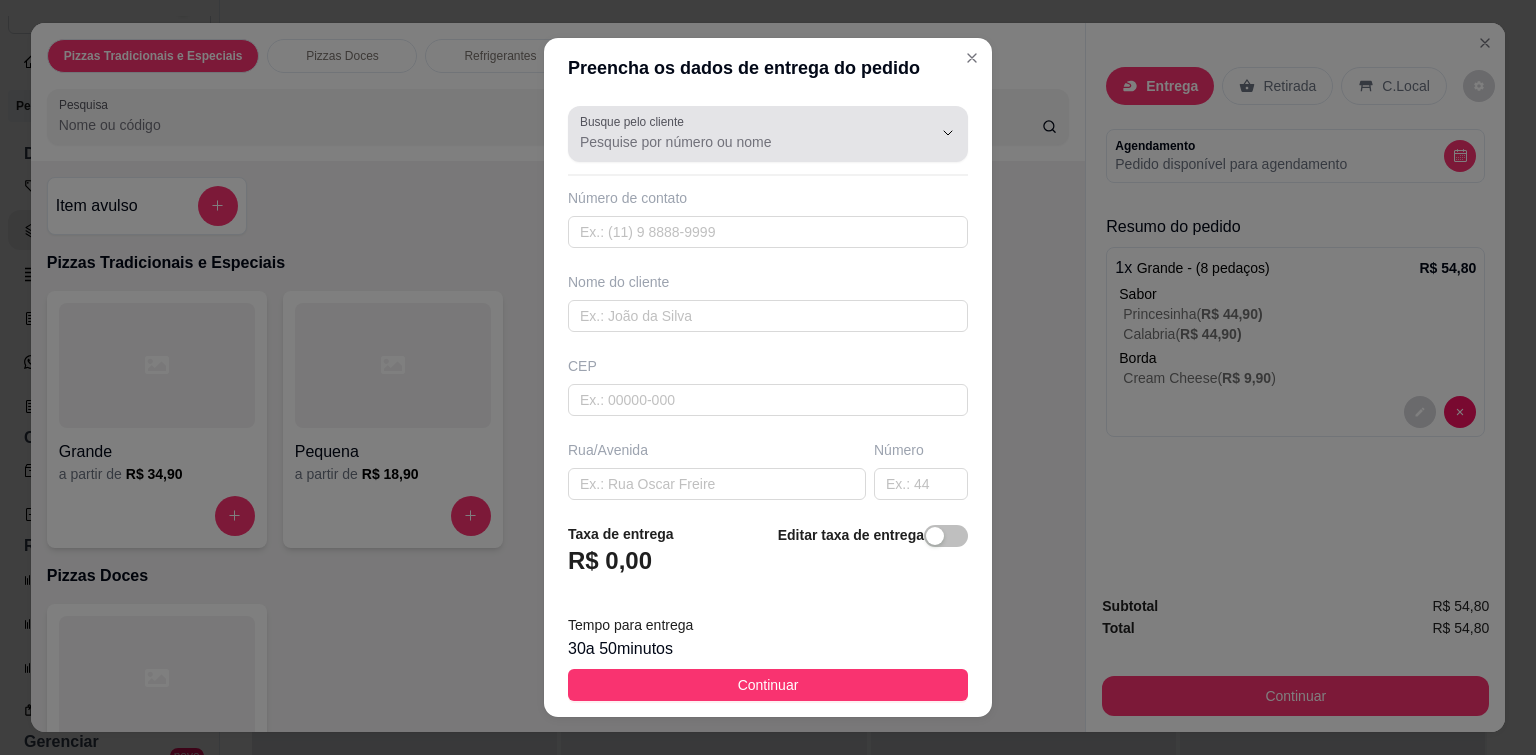 click on "Busque pelo cliente" at bounding box center [635, 121] 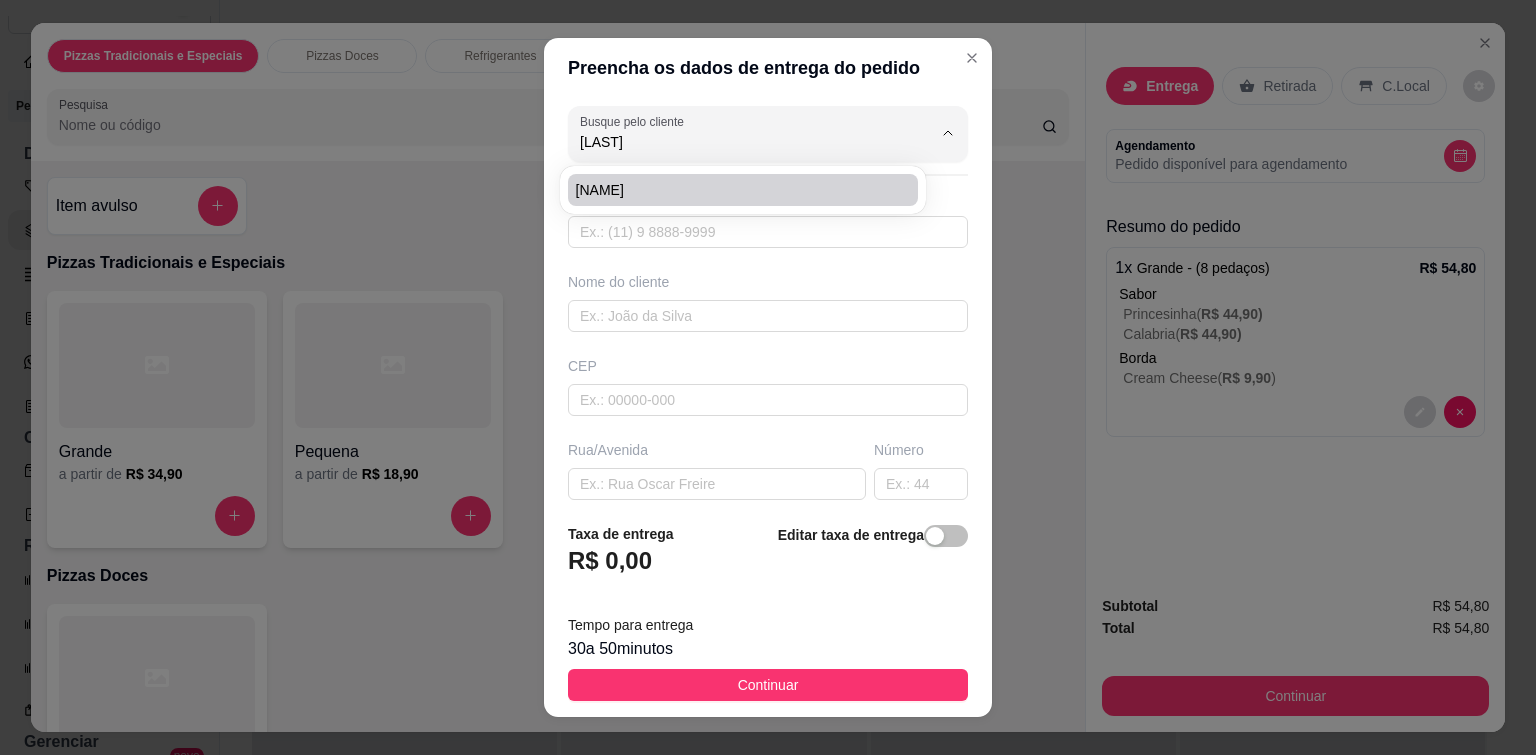 click on "[NAME]" at bounding box center [733, 190] 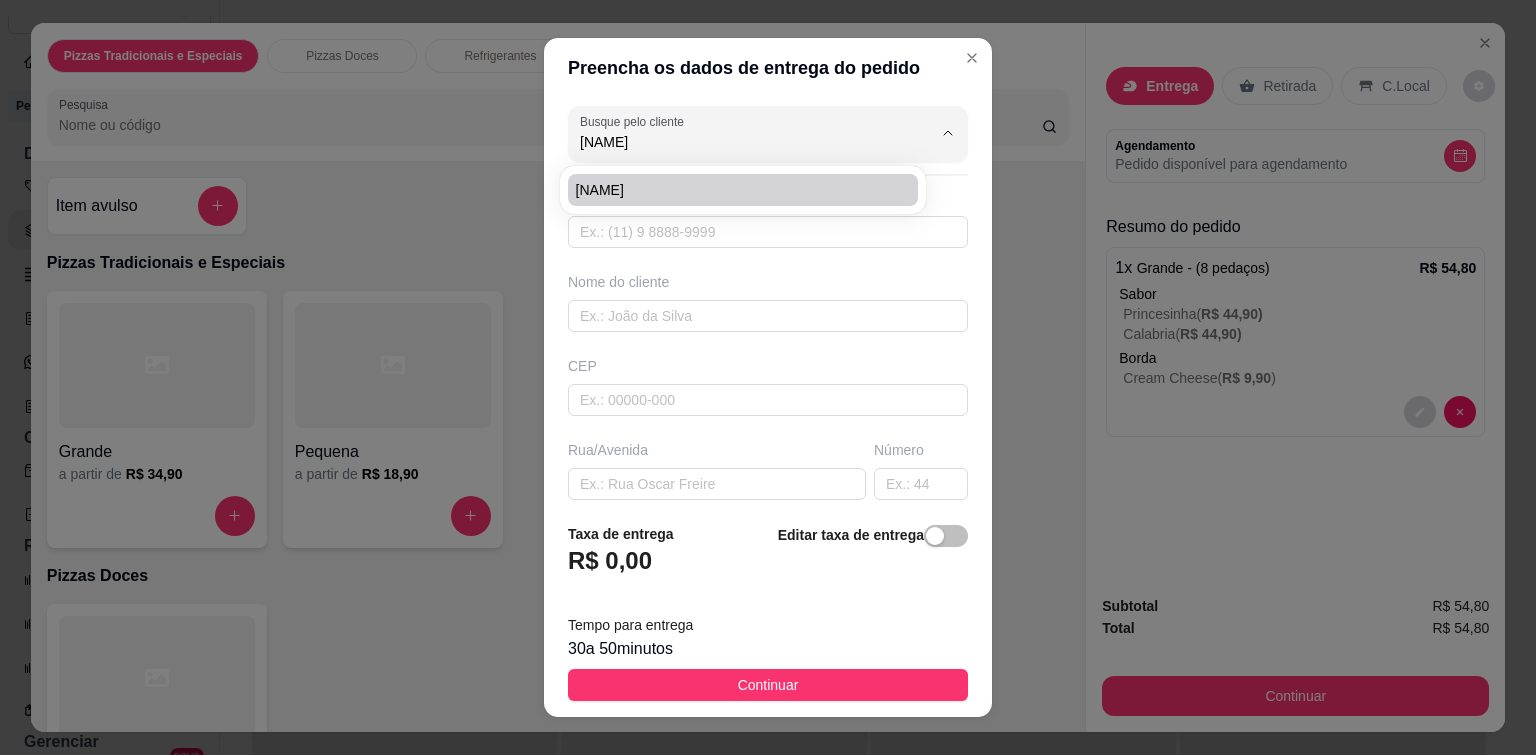 type on "[PHONE]" 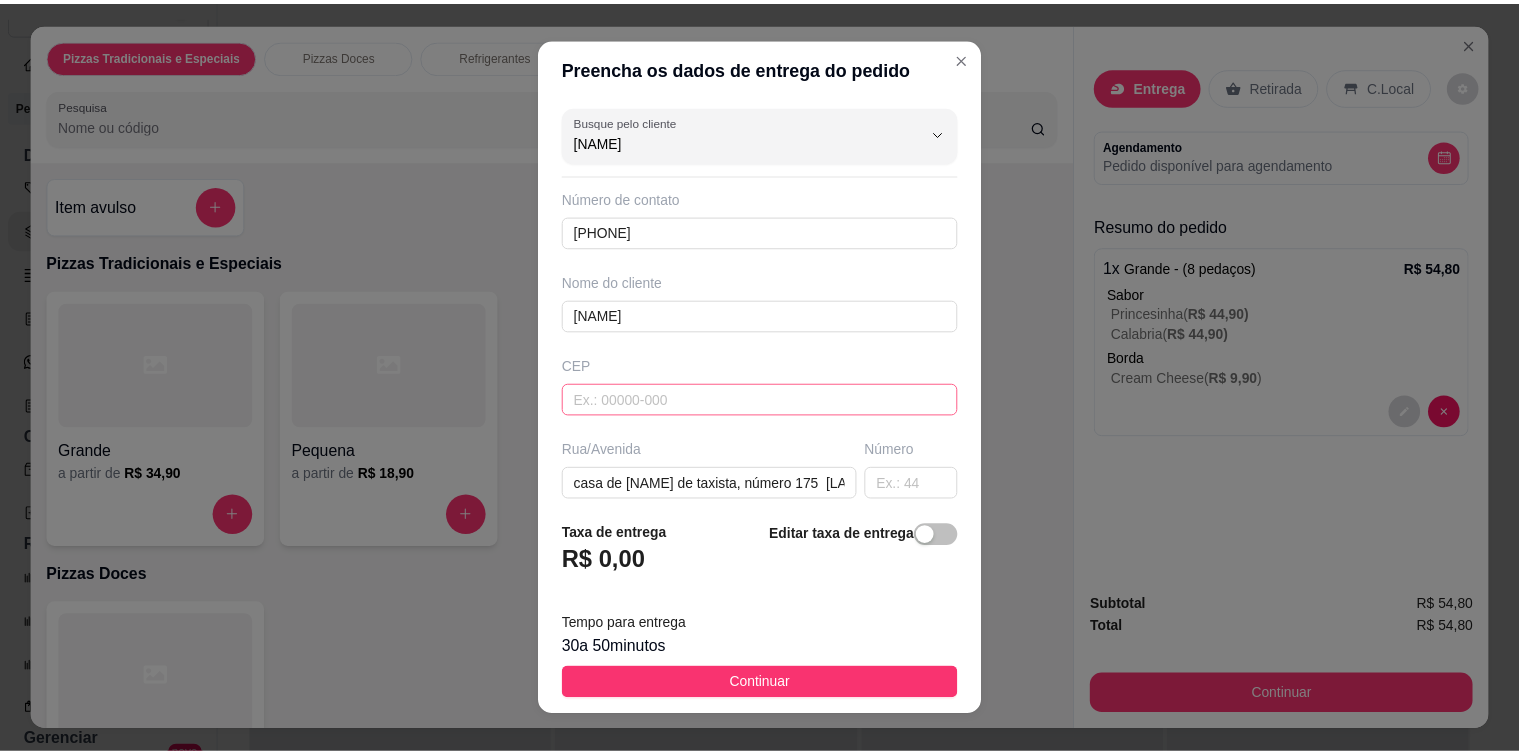 scroll, scrollTop: 200, scrollLeft: 0, axis: vertical 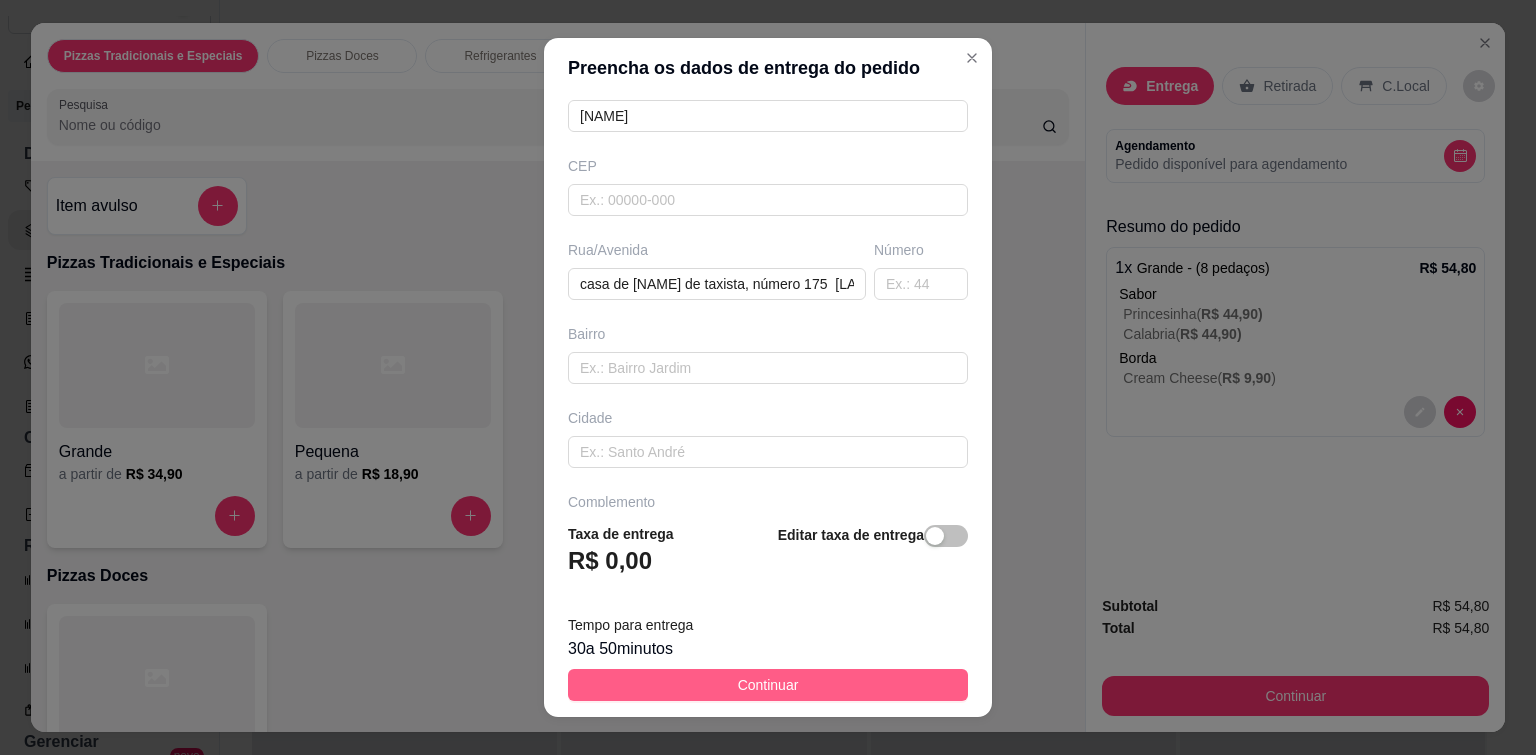 type on "[NAME]" 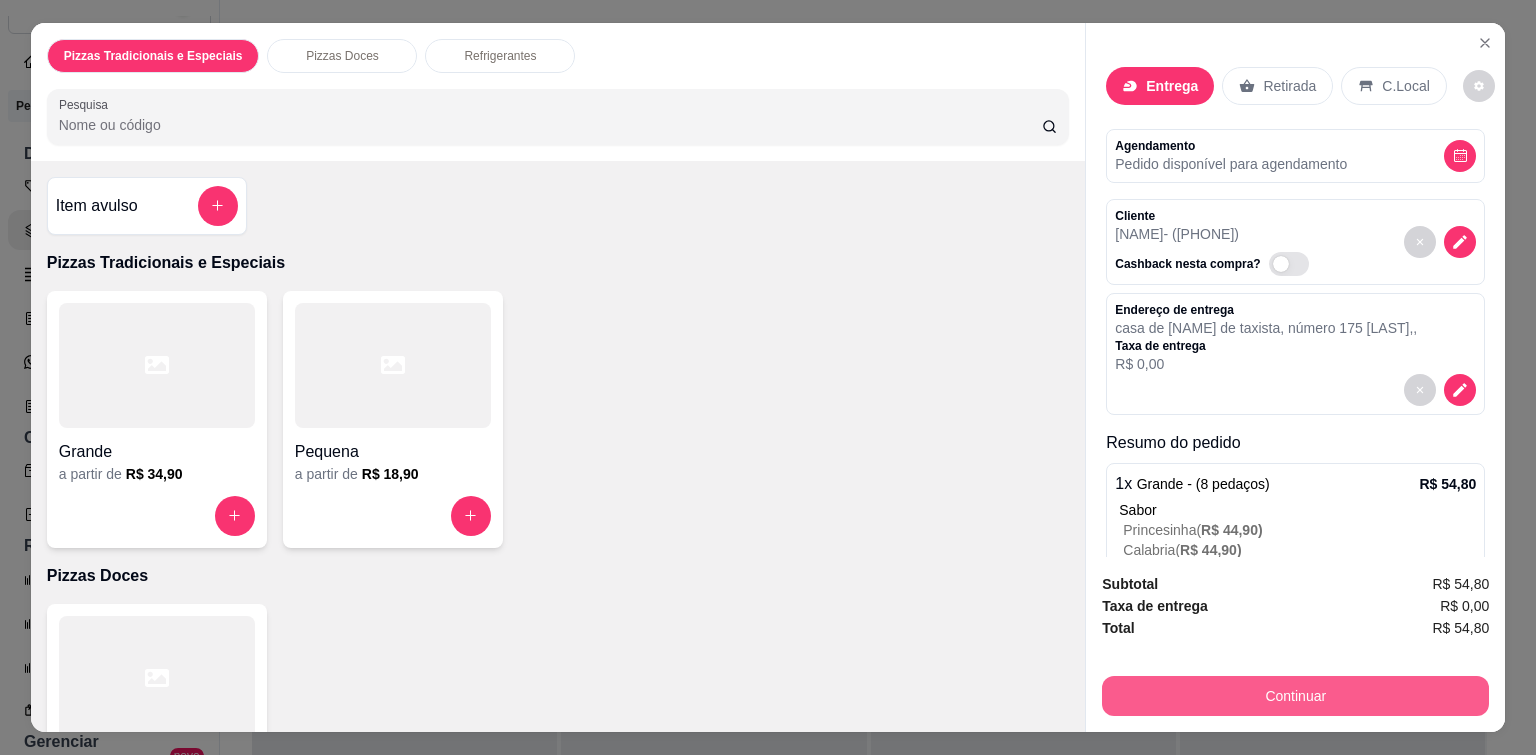 click on "Continuar" at bounding box center [1295, 696] 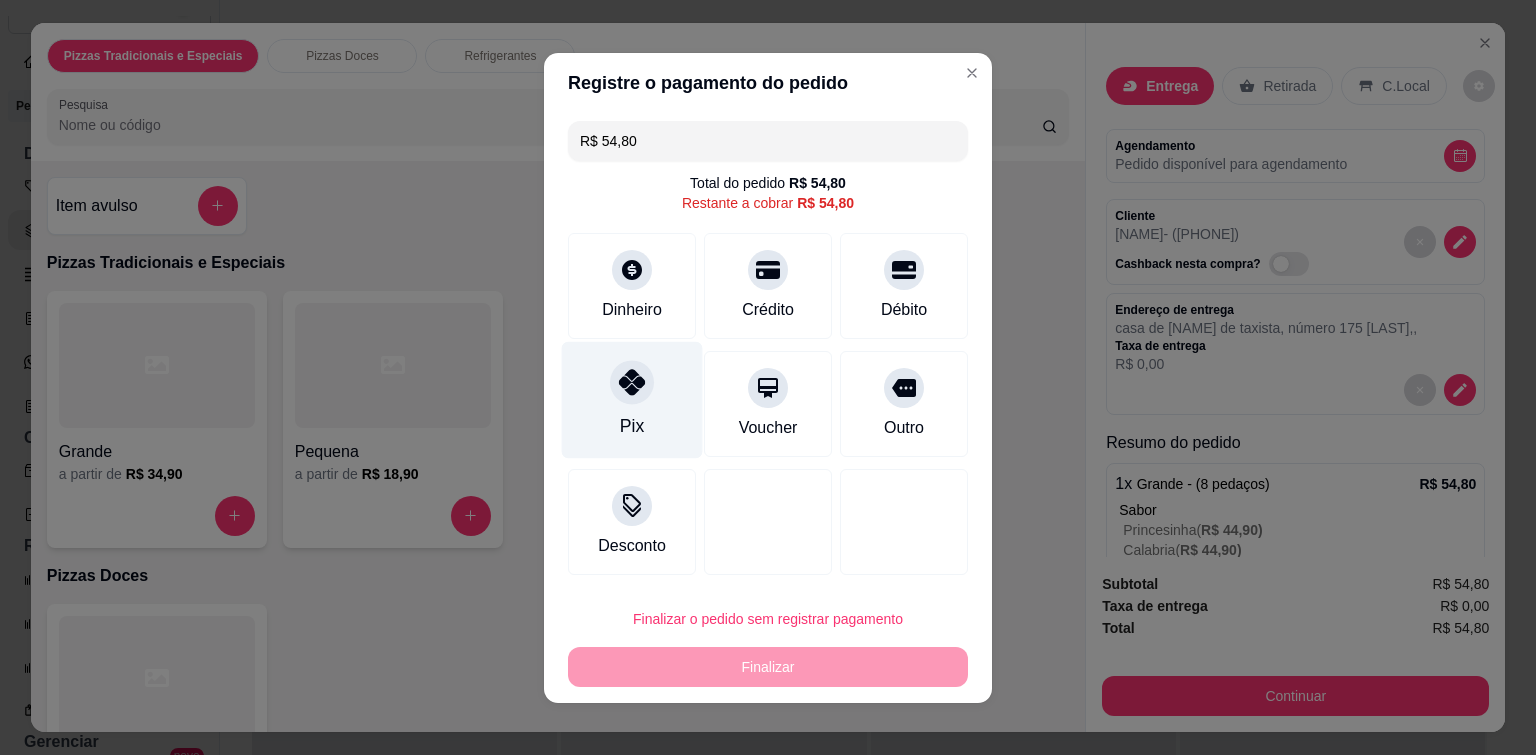 click 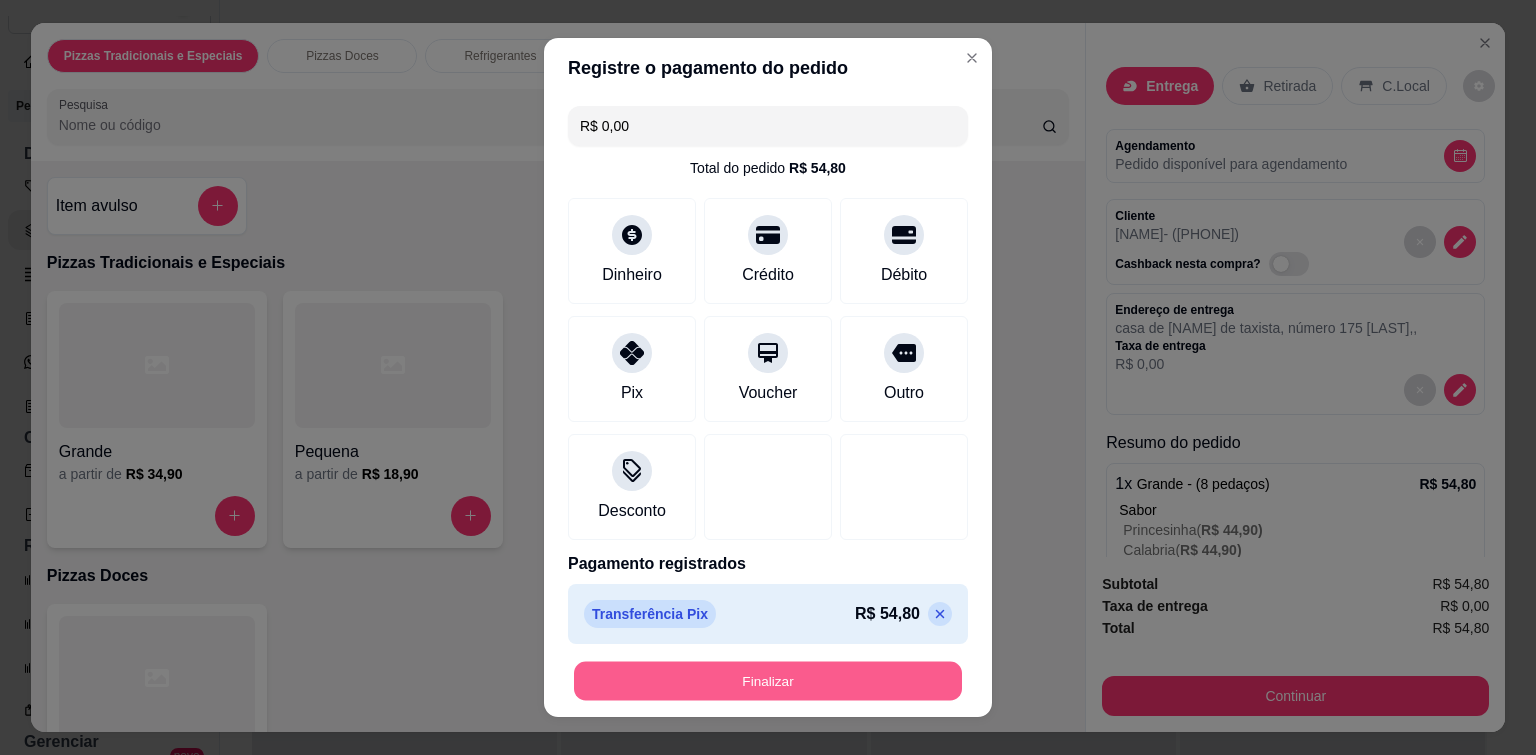 click on "Finalizar" at bounding box center (768, 681) 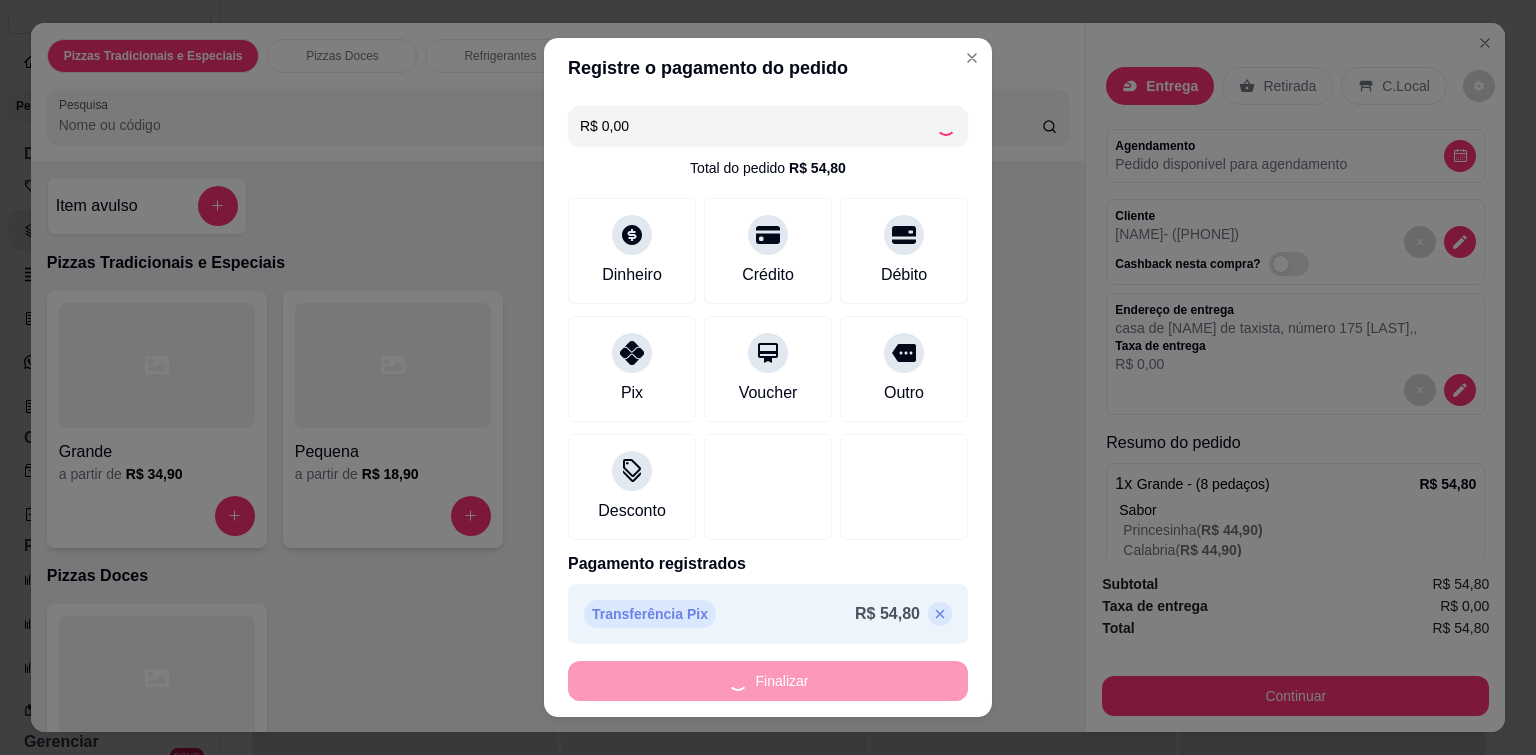 type on "-R$ 54,80" 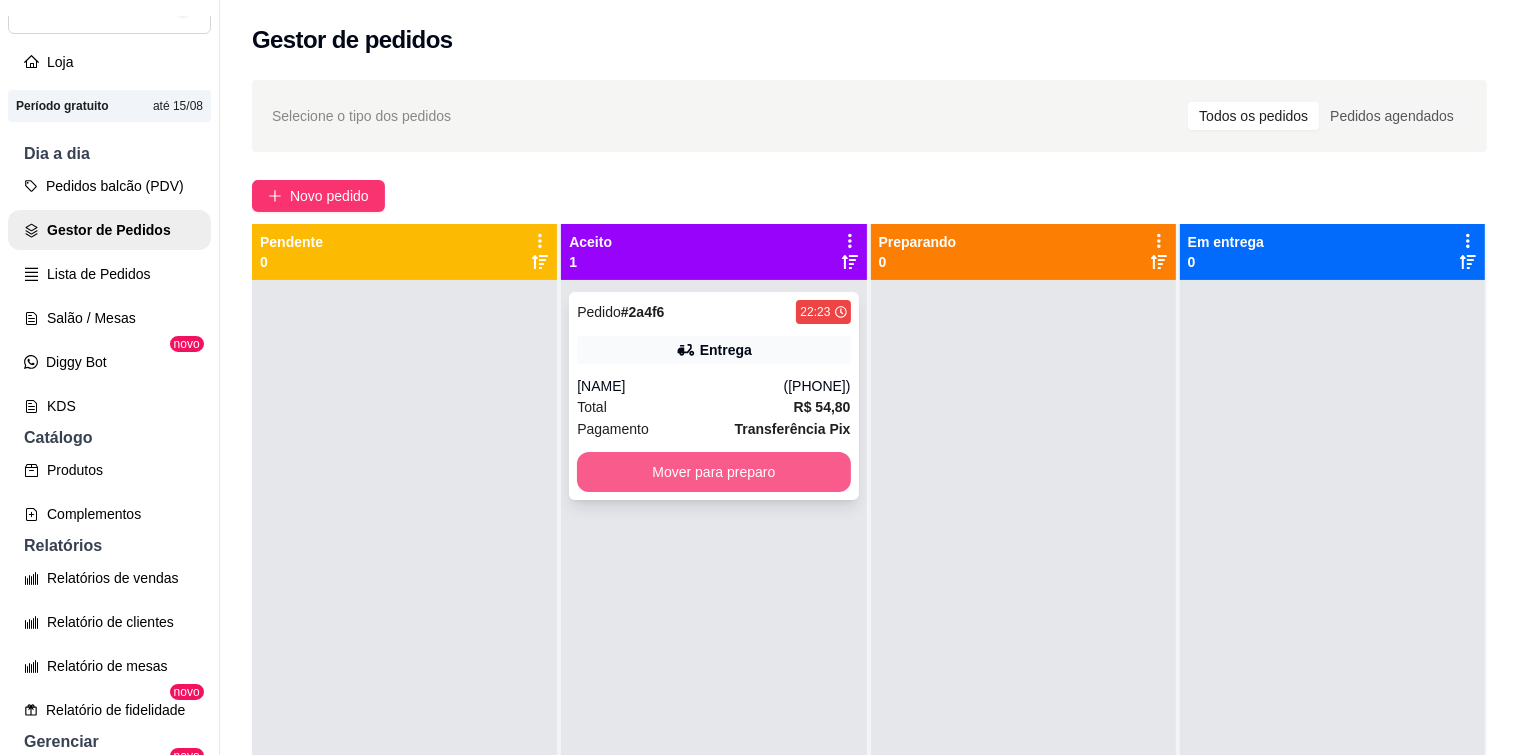 click on "Mover para preparo" at bounding box center [713, 472] 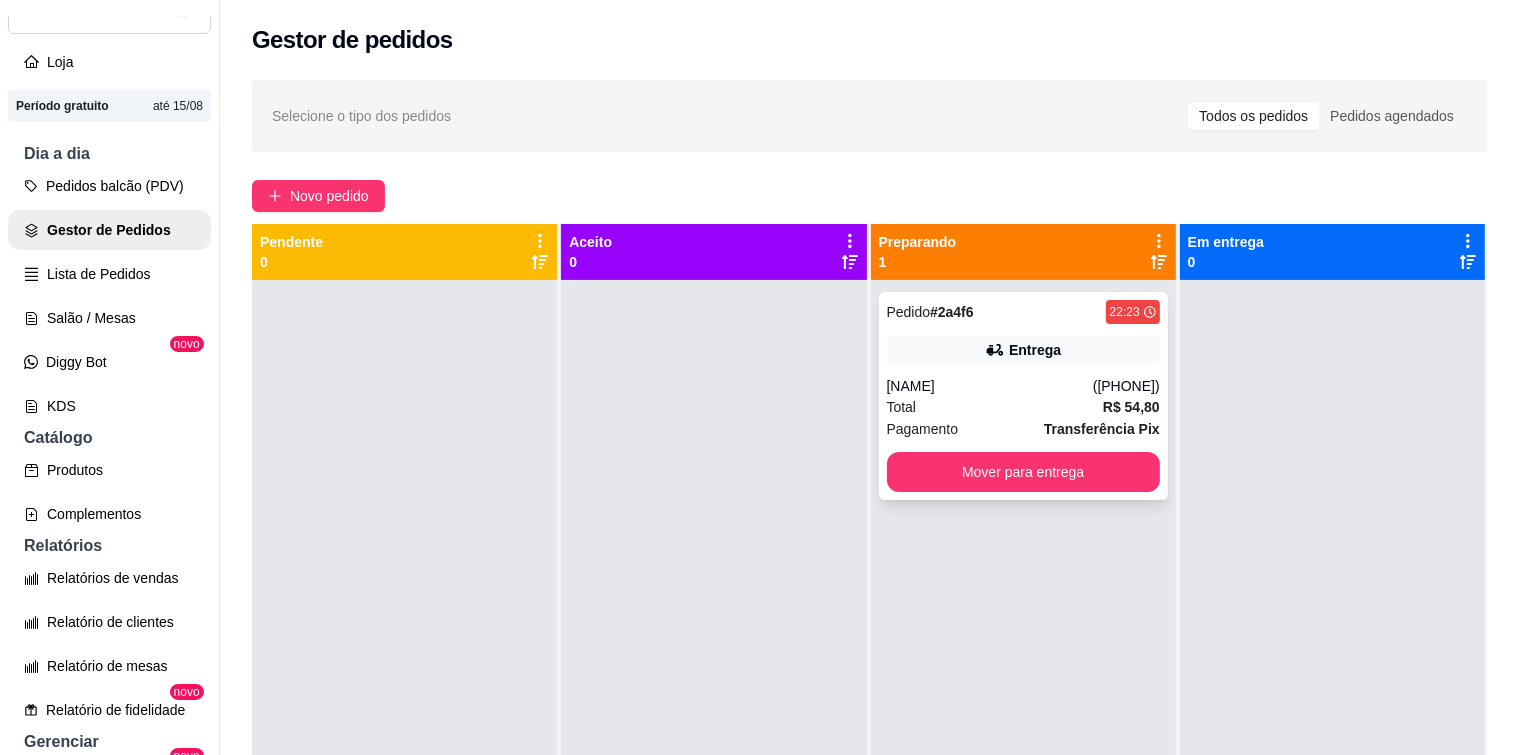click on "Entrega" at bounding box center (1023, 350) 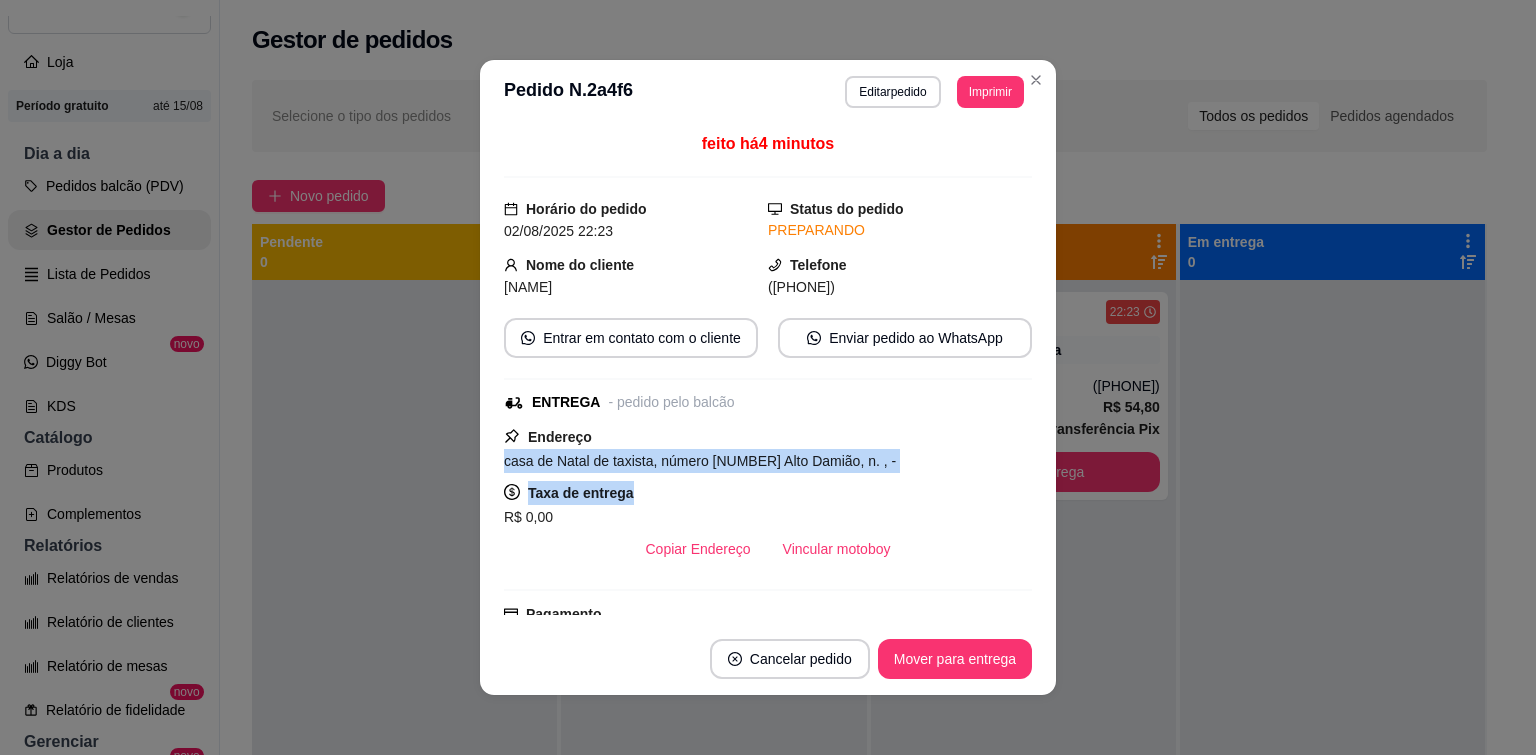 drag, startPoint x: 498, startPoint y: 461, endPoint x: 857, endPoint y: 490, distance: 360.1694 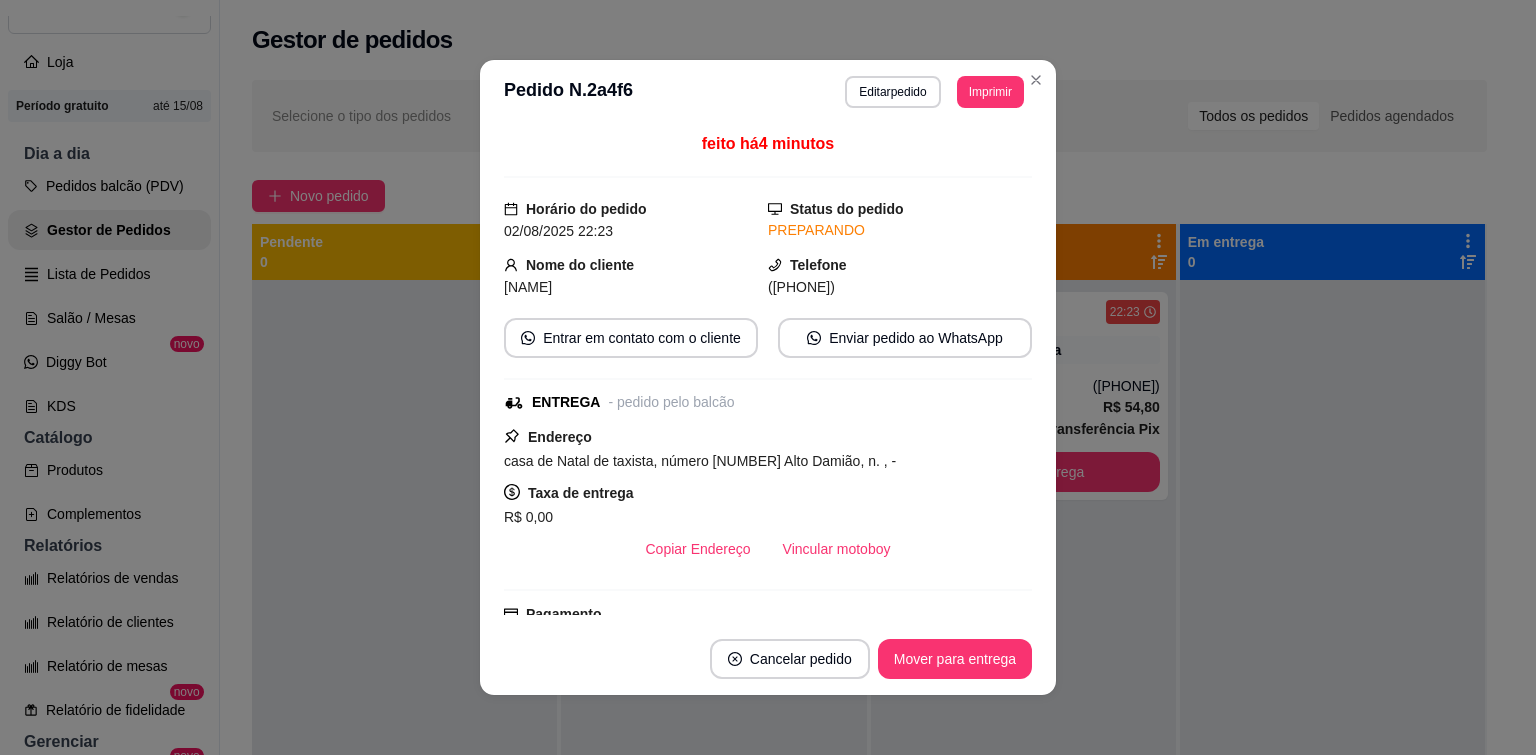 click on "casa de Natal de taxista, número [NUMBER] Alto Damião, n. , -" at bounding box center [768, 461] 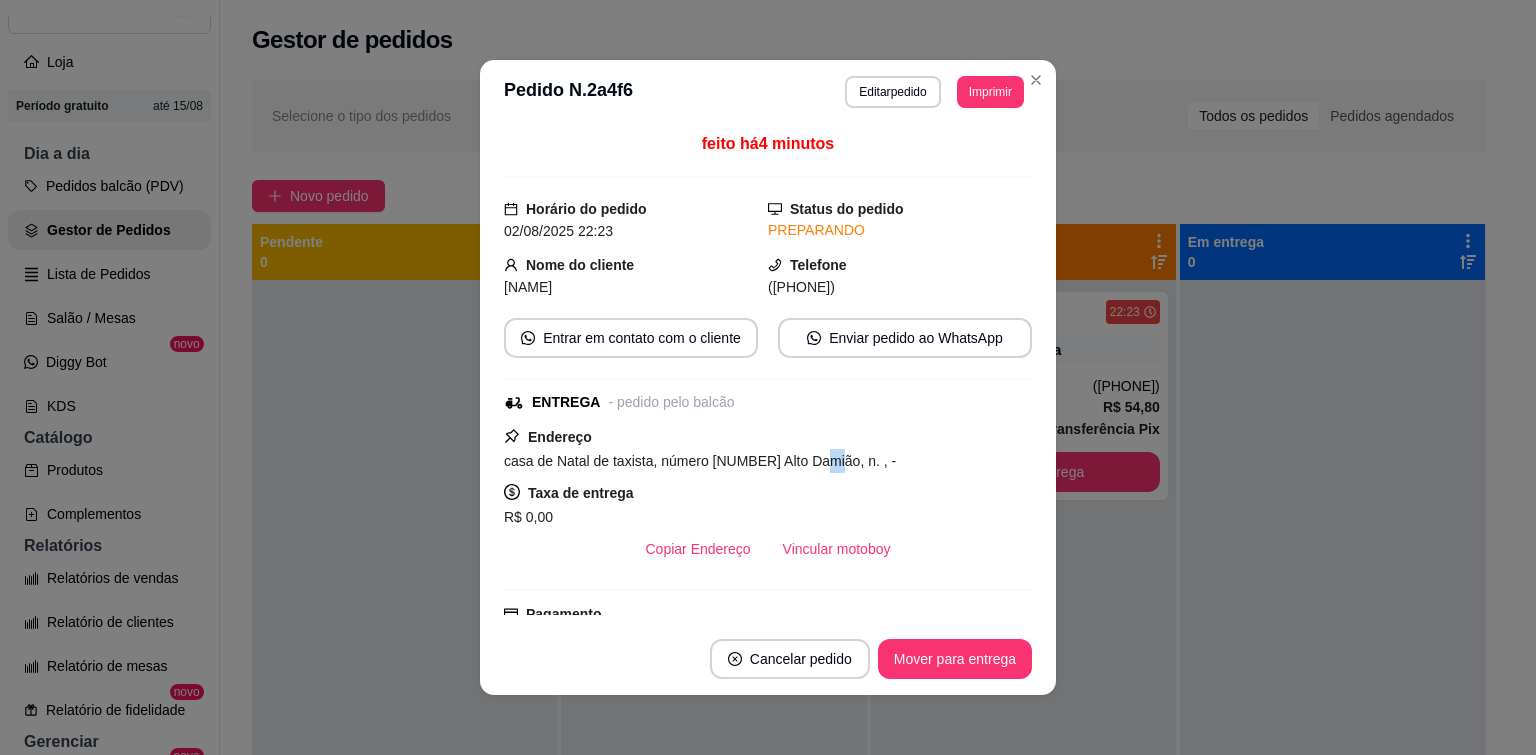 click on "casa de Natal de taxista, número [NUMBER] Alto Damião, n. , -" at bounding box center [700, 461] 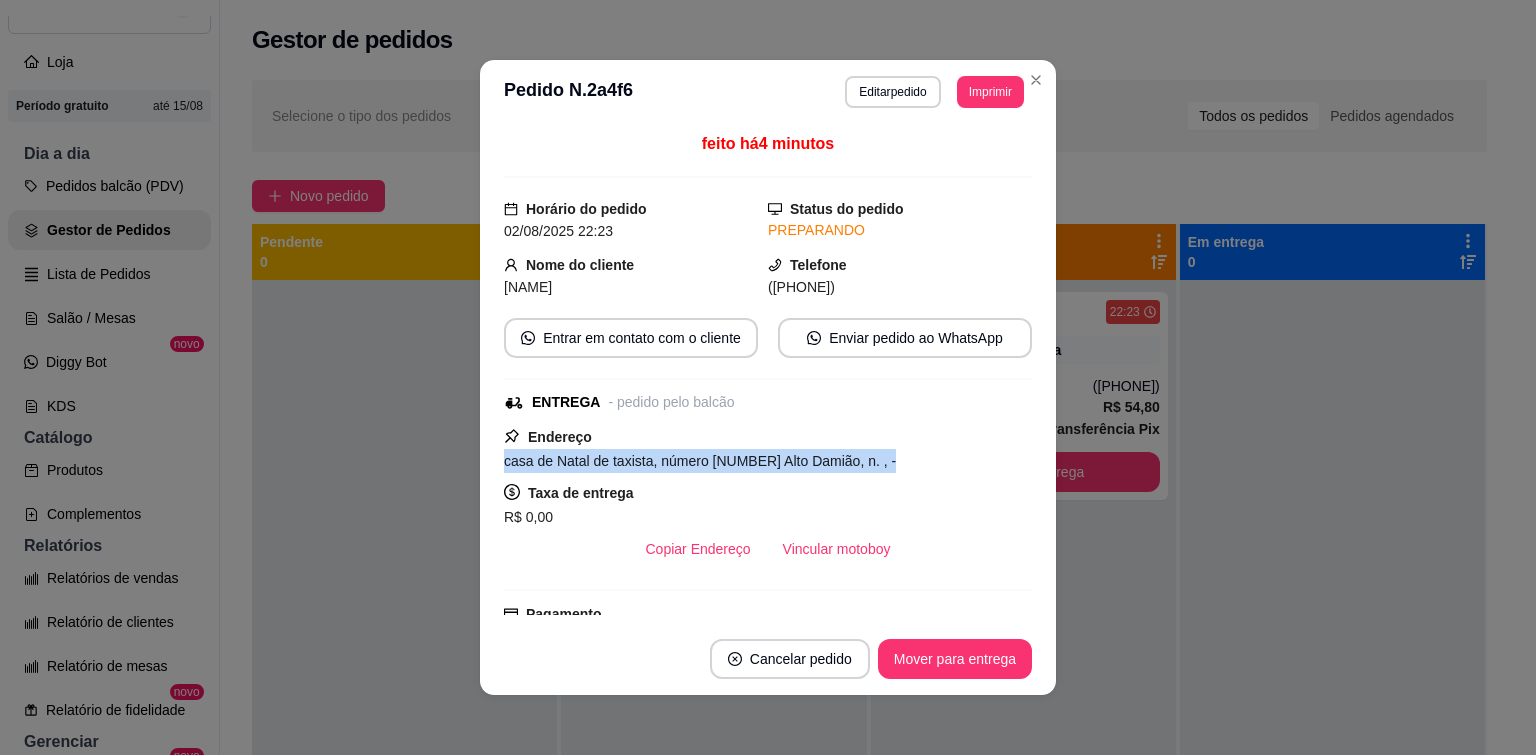 click on "casa de Natal de taxista, número [NUMBER] Alto Damião, n. , -" at bounding box center (700, 461) 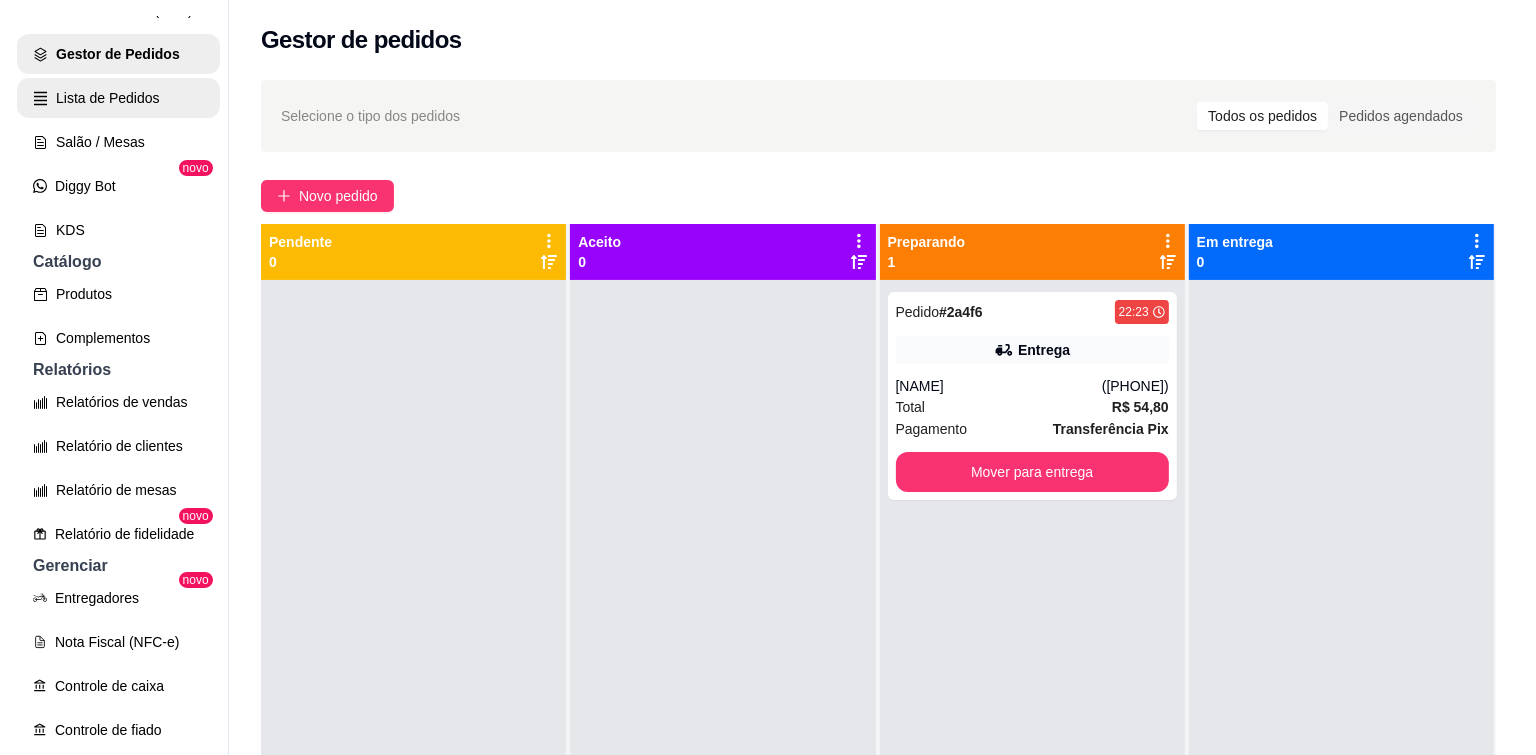 scroll, scrollTop: 300, scrollLeft: 0, axis: vertical 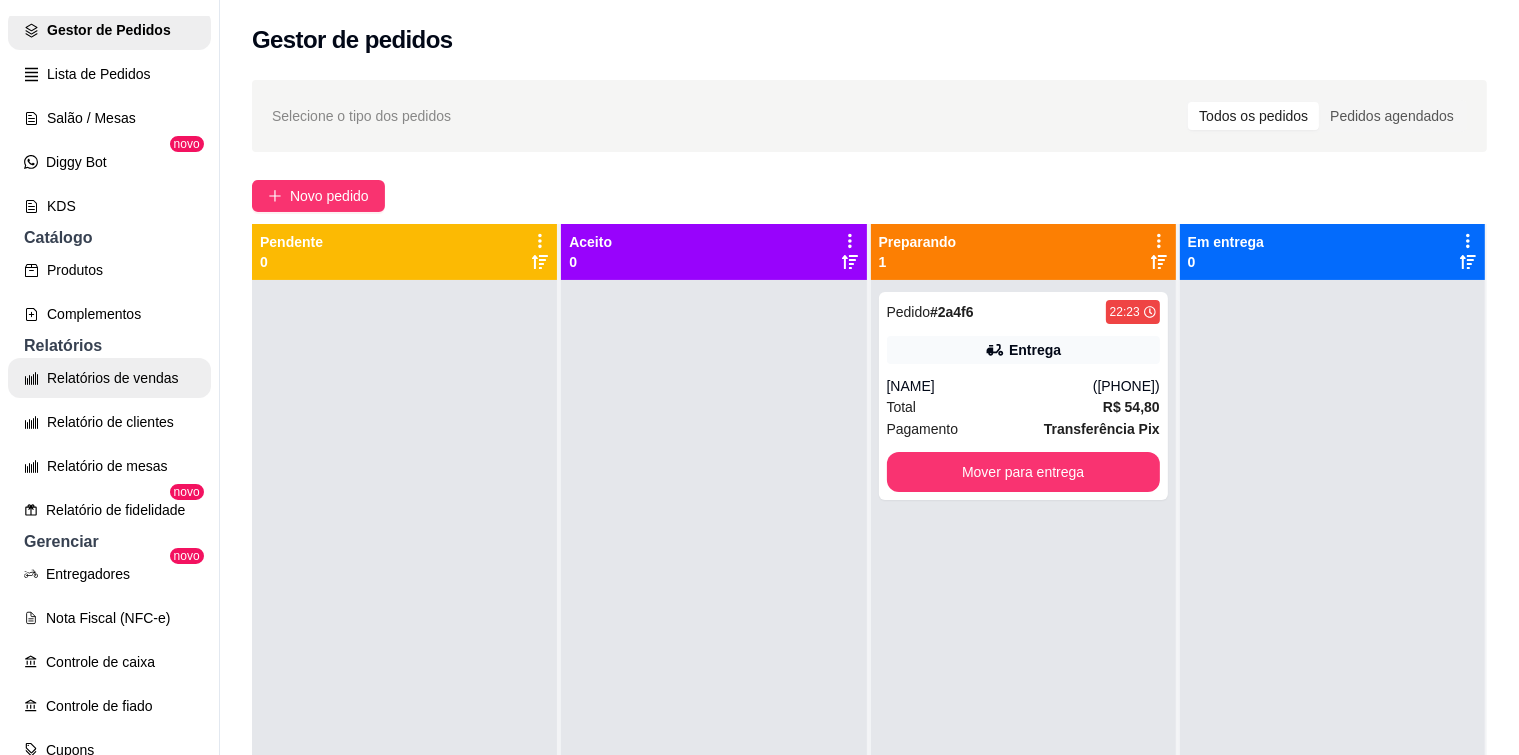 click on "Relatórios de vendas" at bounding box center [109, 378] 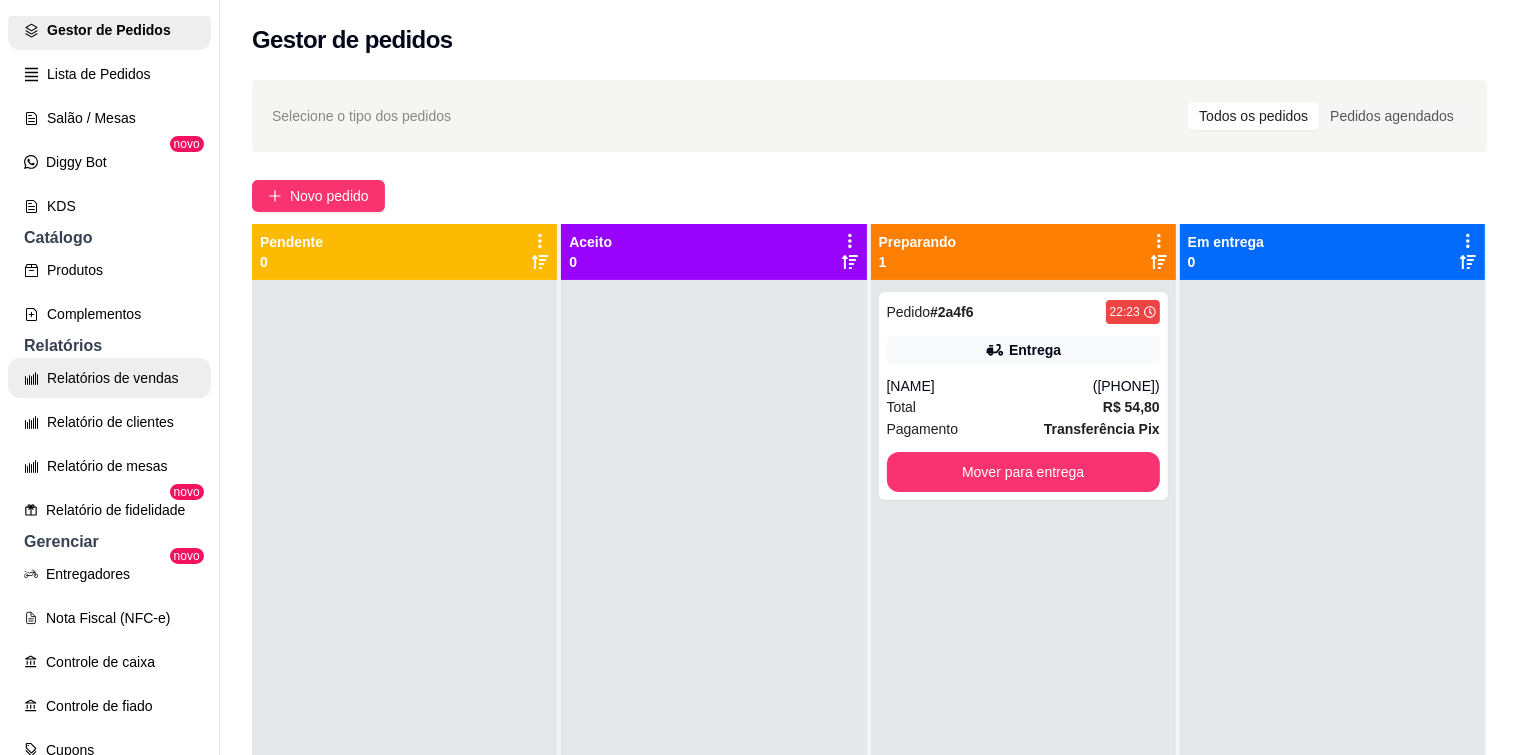 select on "ALL" 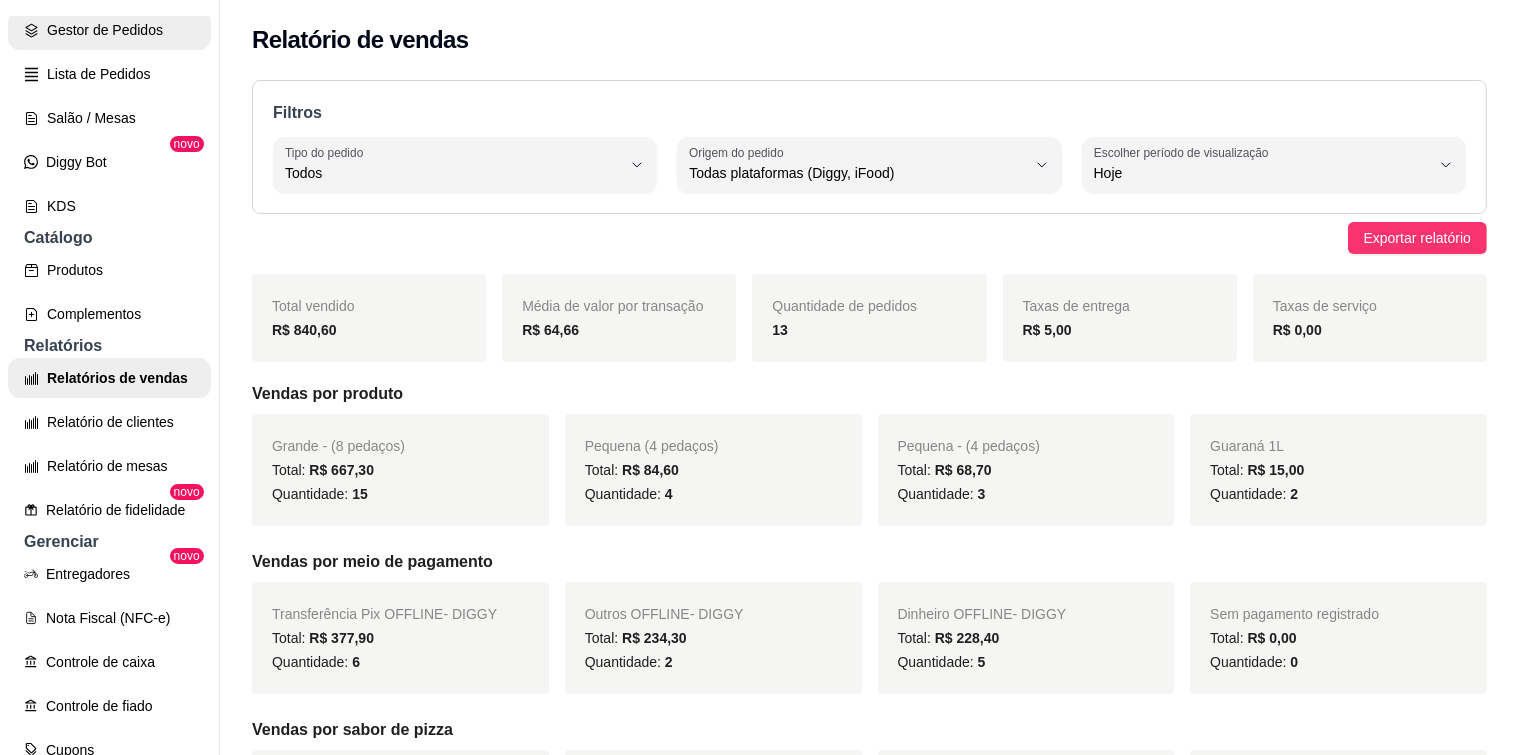 click on "Gestor de Pedidos" at bounding box center [109, 30] 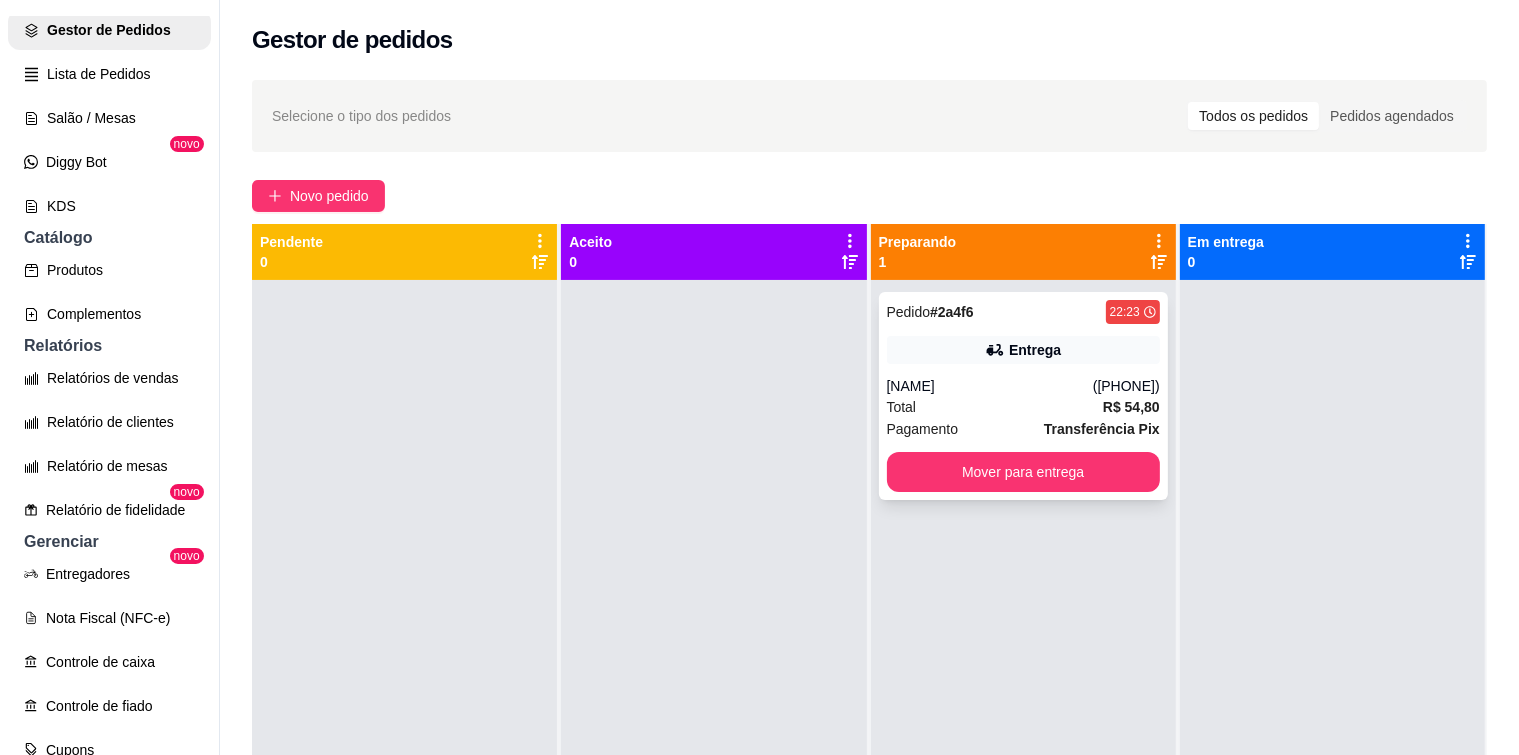 click on "Pedido # 2a4f6 [TIME] Entrega [NAME] ([PHONE_NUMBER]) Total R$ 54,80 Pagamento Transferência Pix Mover para entrega" at bounding box center [1023, 396] 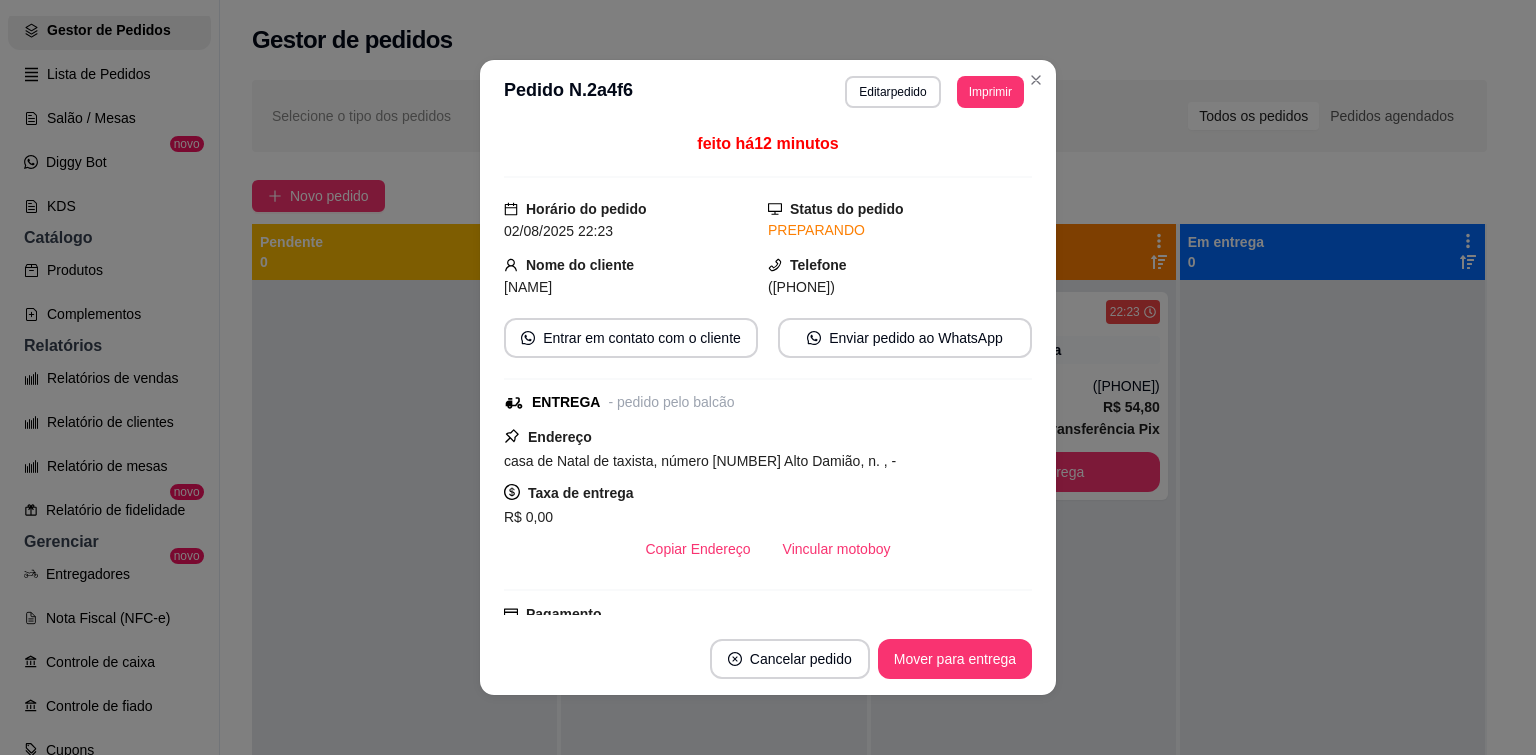 click on "Editar  pedido" at bounding box center [892, 92] 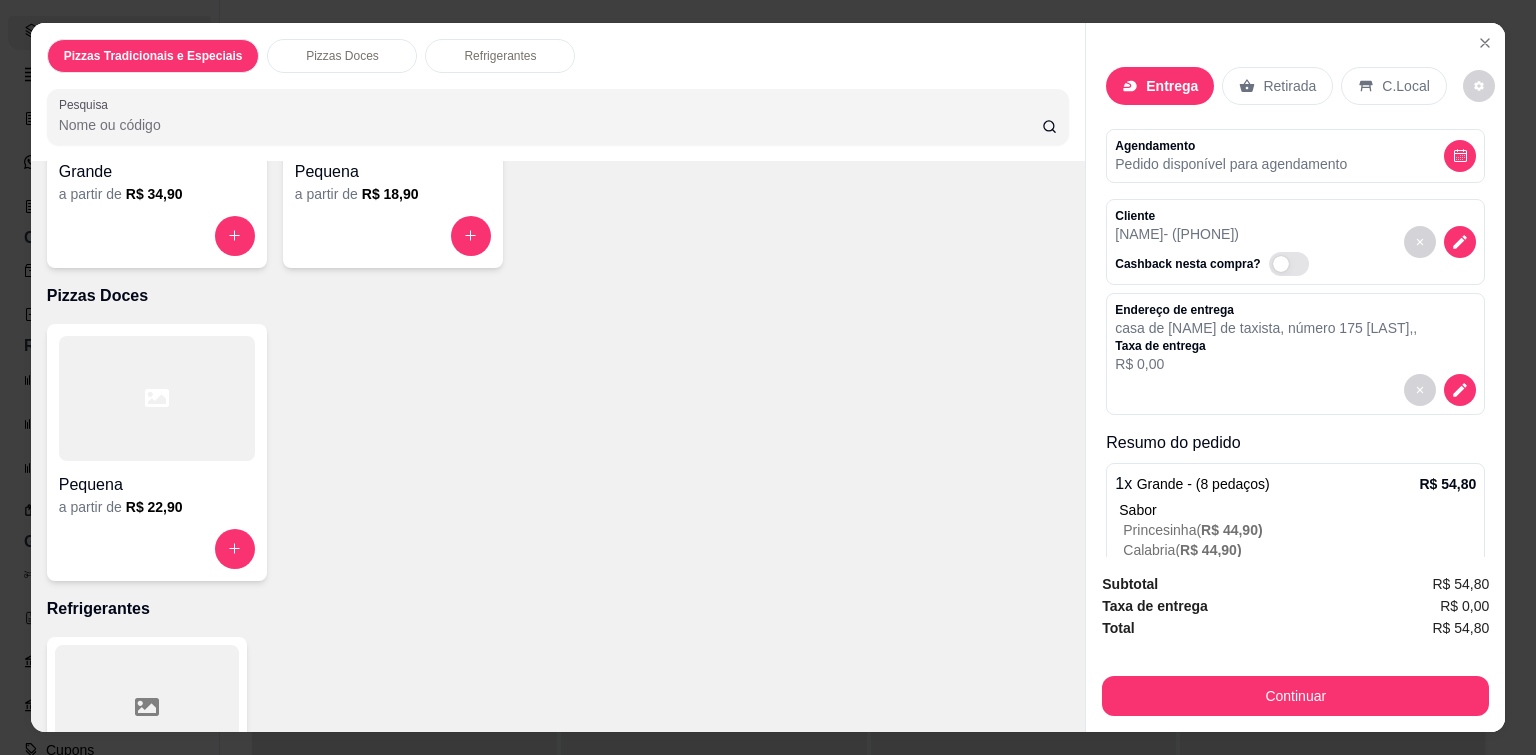 scroll, scrollTop: 300, scrollLeft: 0, axis: vertical 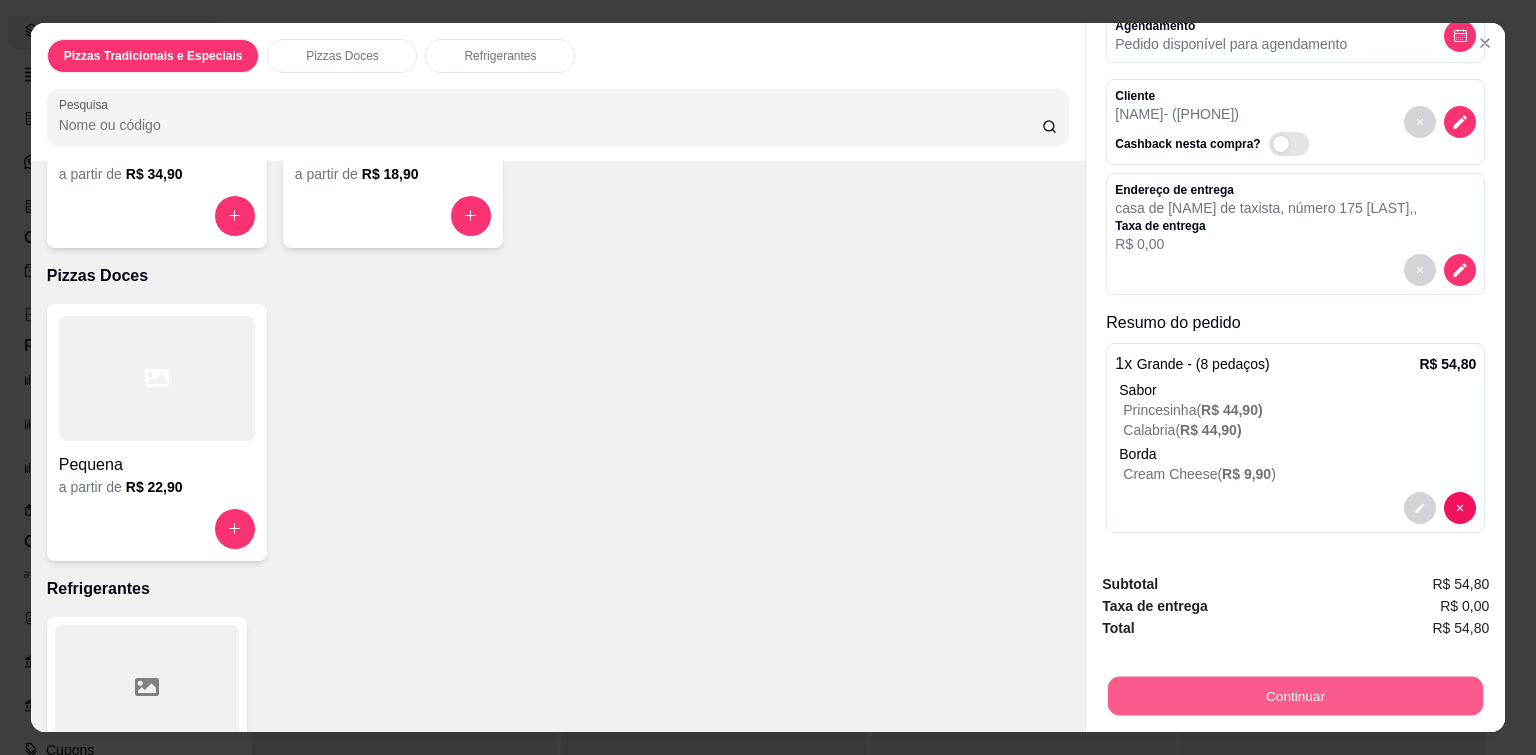 click on "Continuar" at bounding box center [1295, 696] 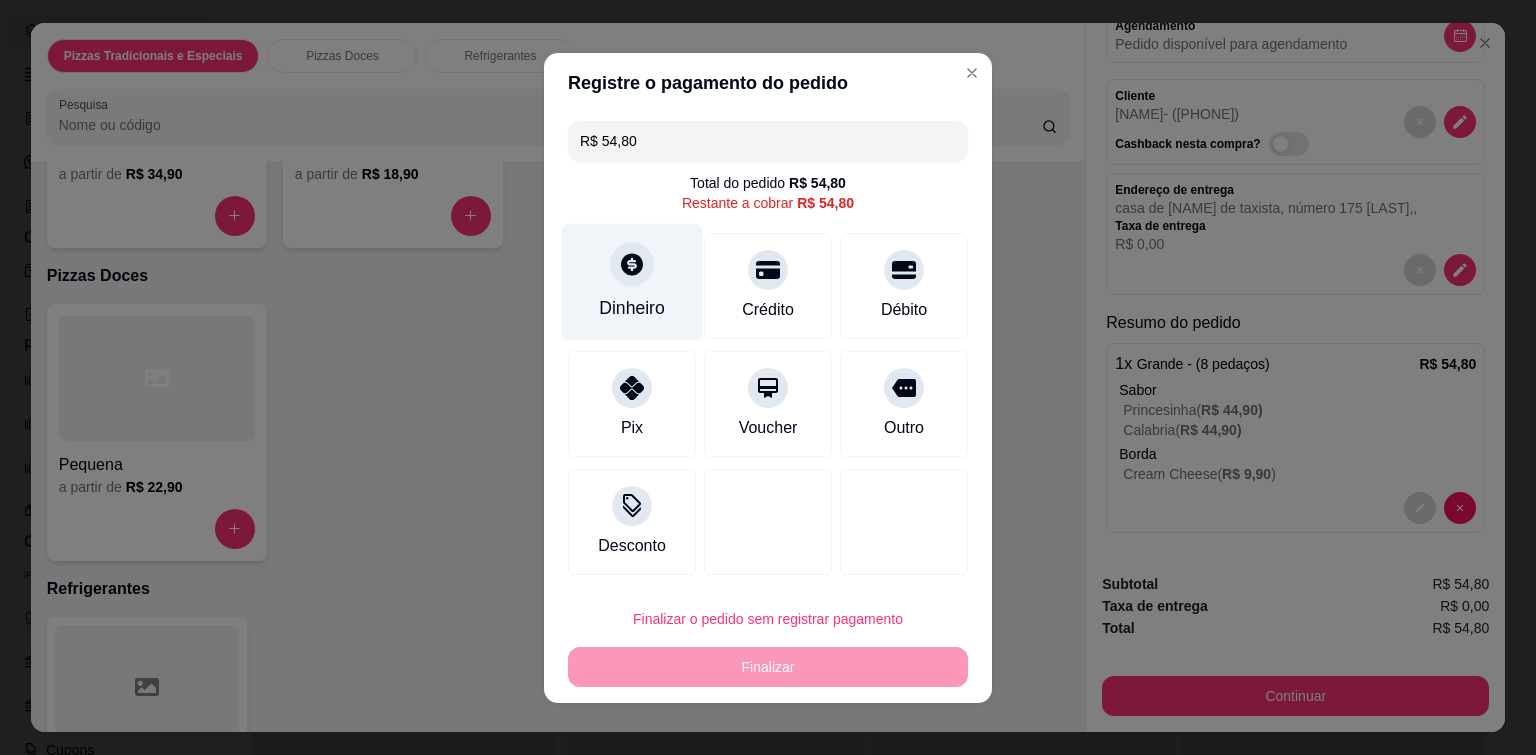click at bounding box center (632, 264) 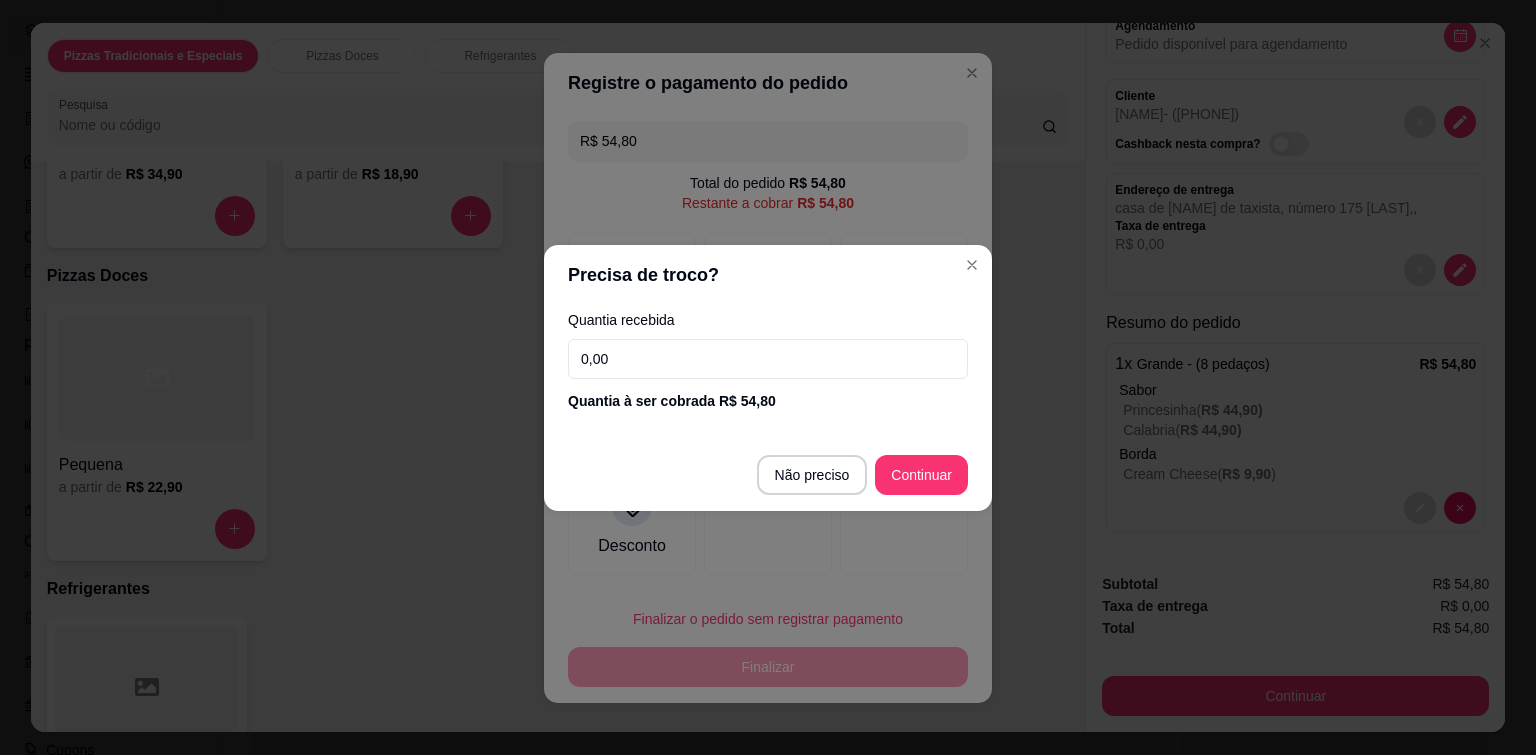 click on "0,00" at bounding box center (768, 359) 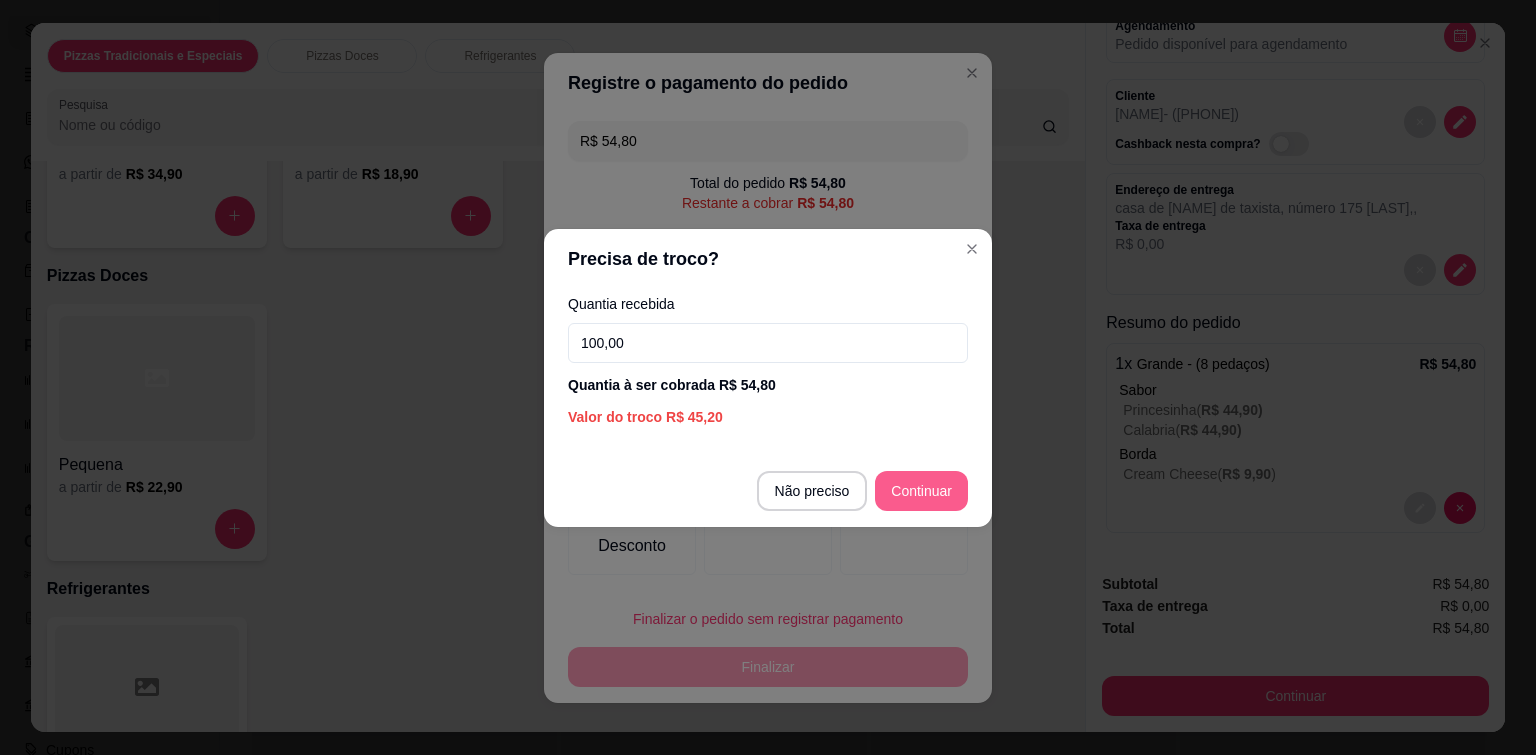 type on "100,00" 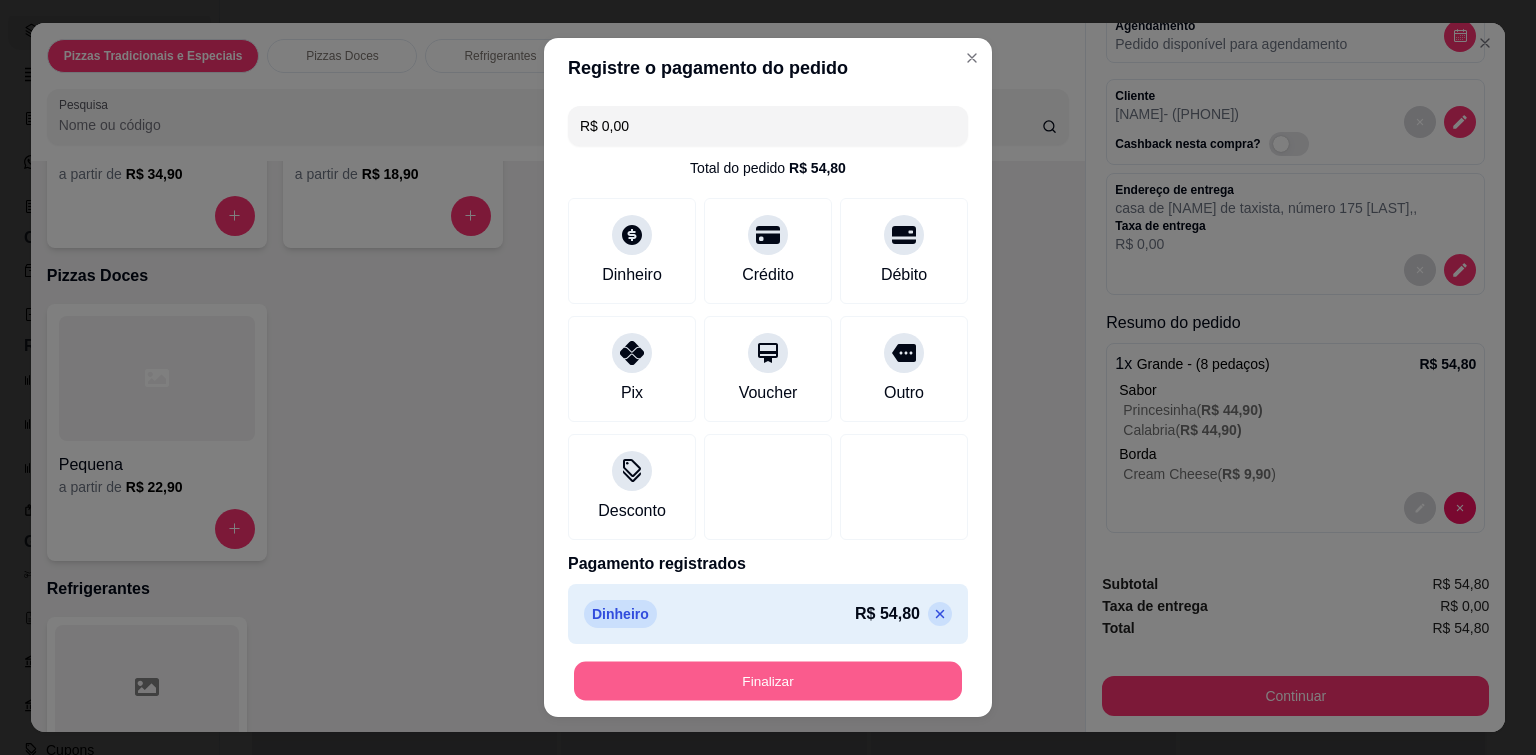 click on "Finalizar" at bounding box center (768, 681) 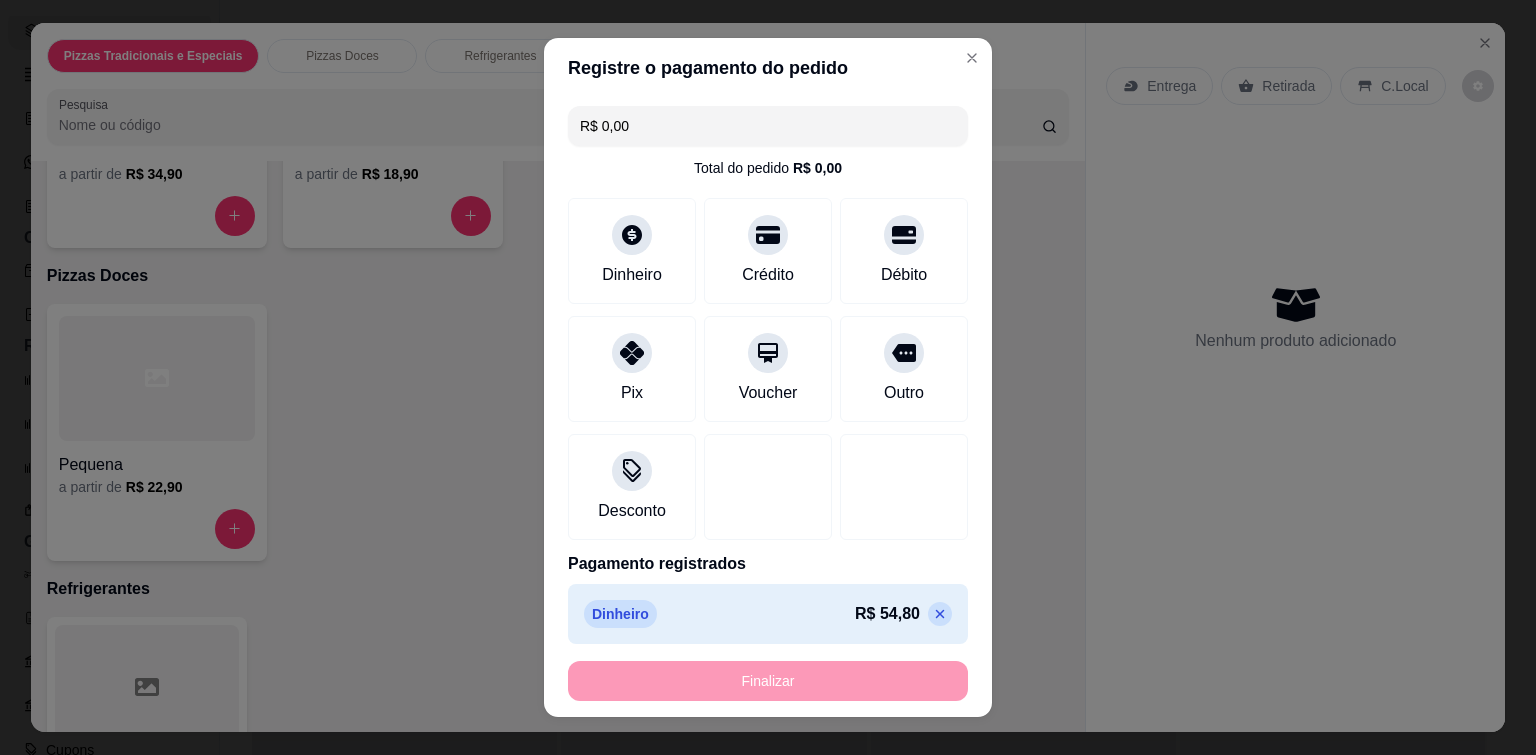 type on "-R$ 54,80" 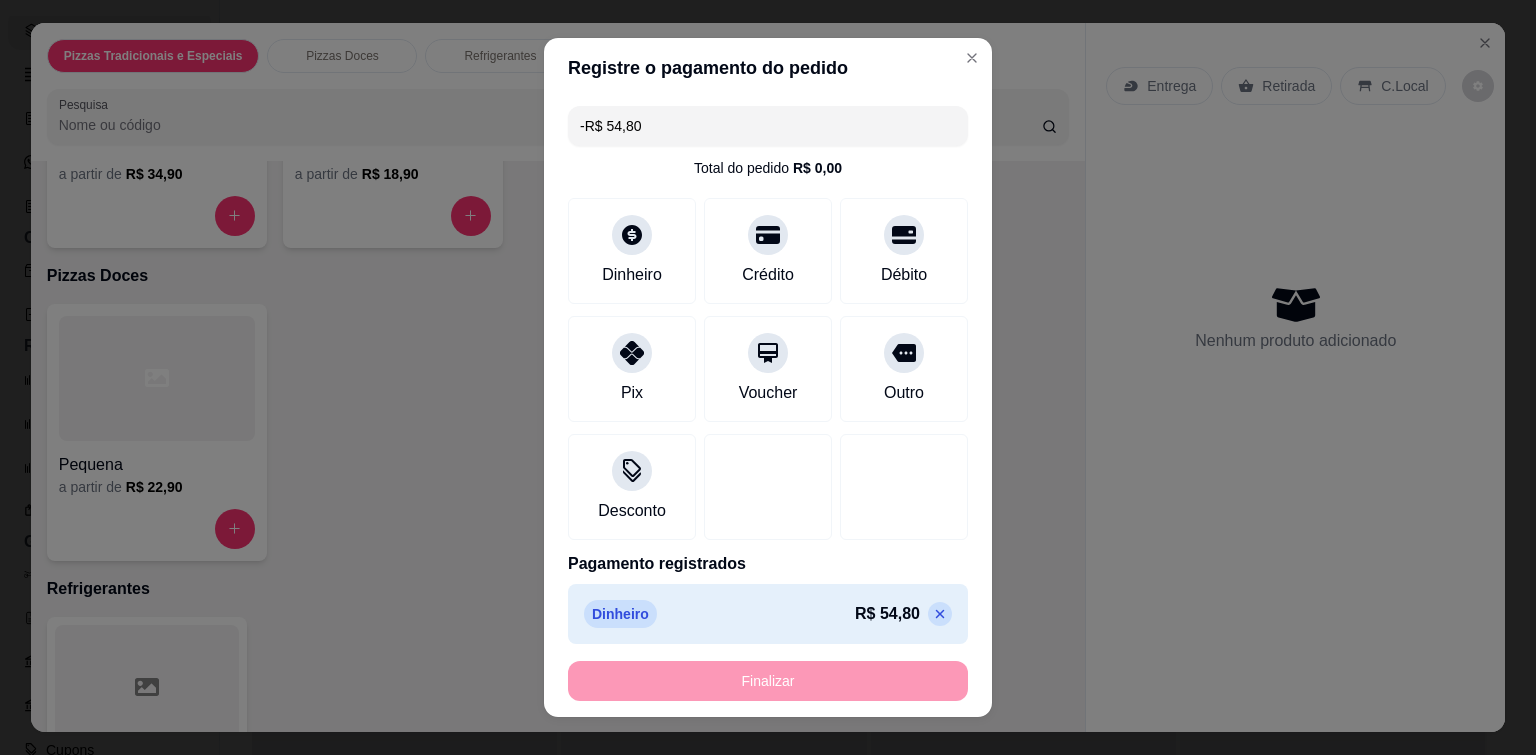 scroll, scrollTop: 0, scrollLeft: 0, axis: both 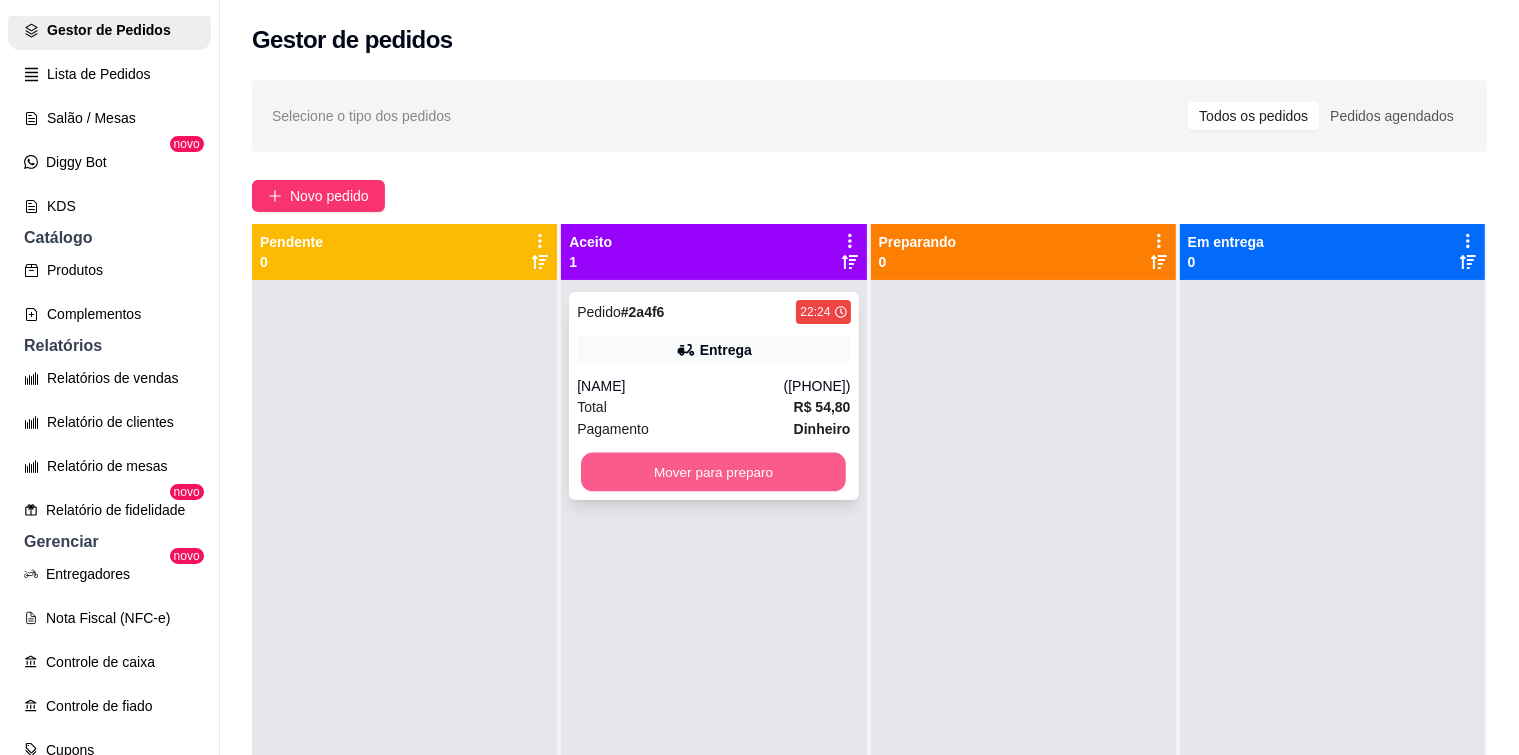 click on "Mover para preparo" at bounding box center (713, 472) 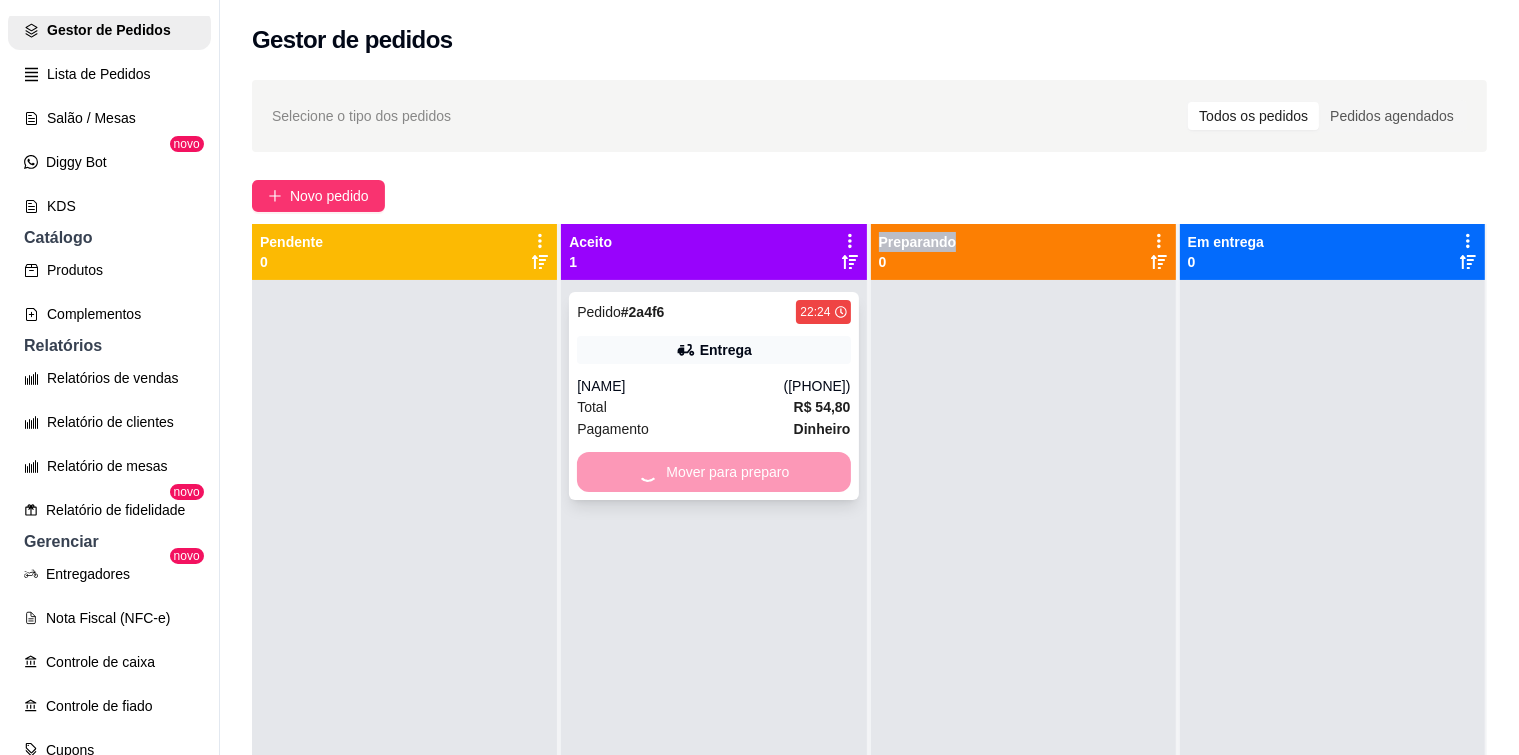 click on "Mover para preparo" at bounding box center (713, 472) 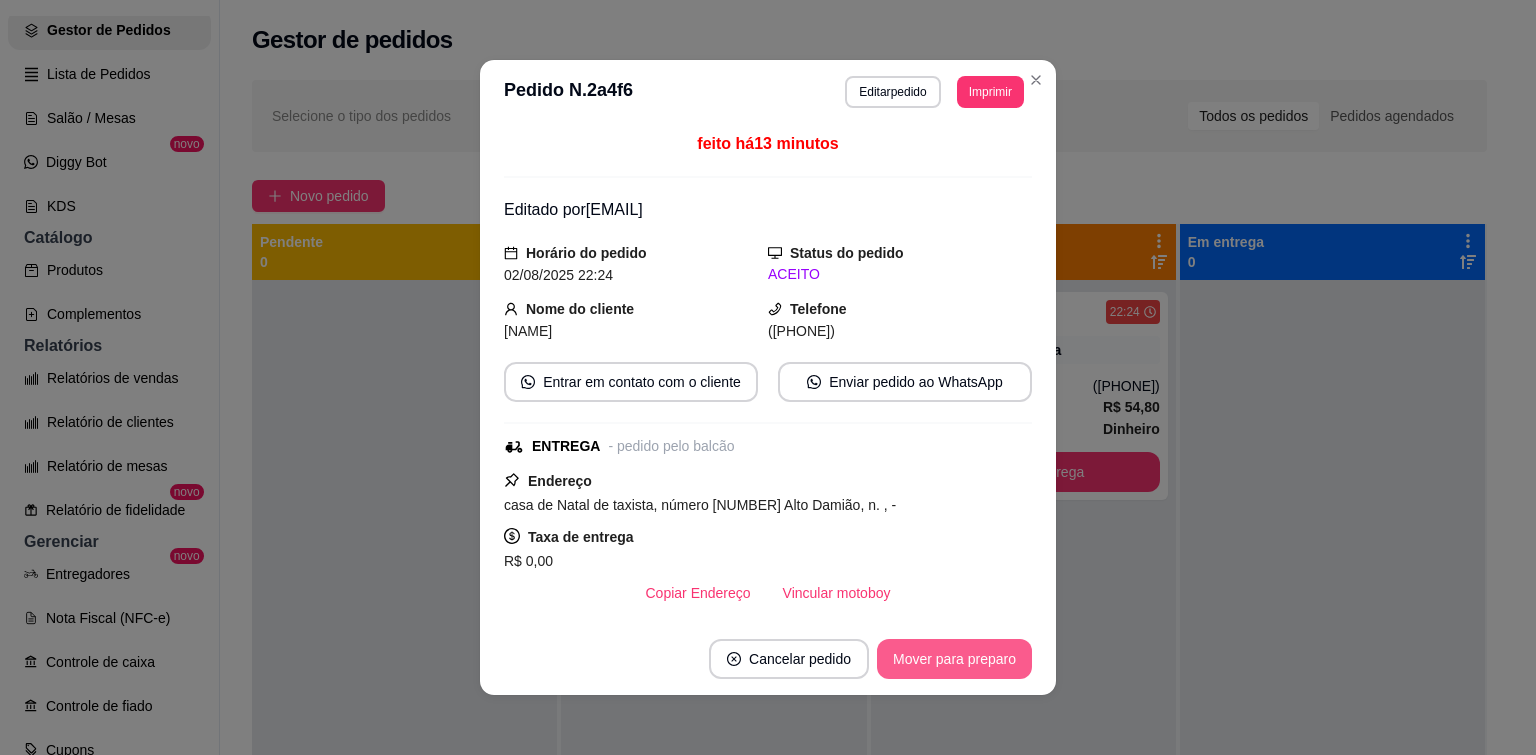 click on "Mover para preparo" at bounding box center [954, 659] 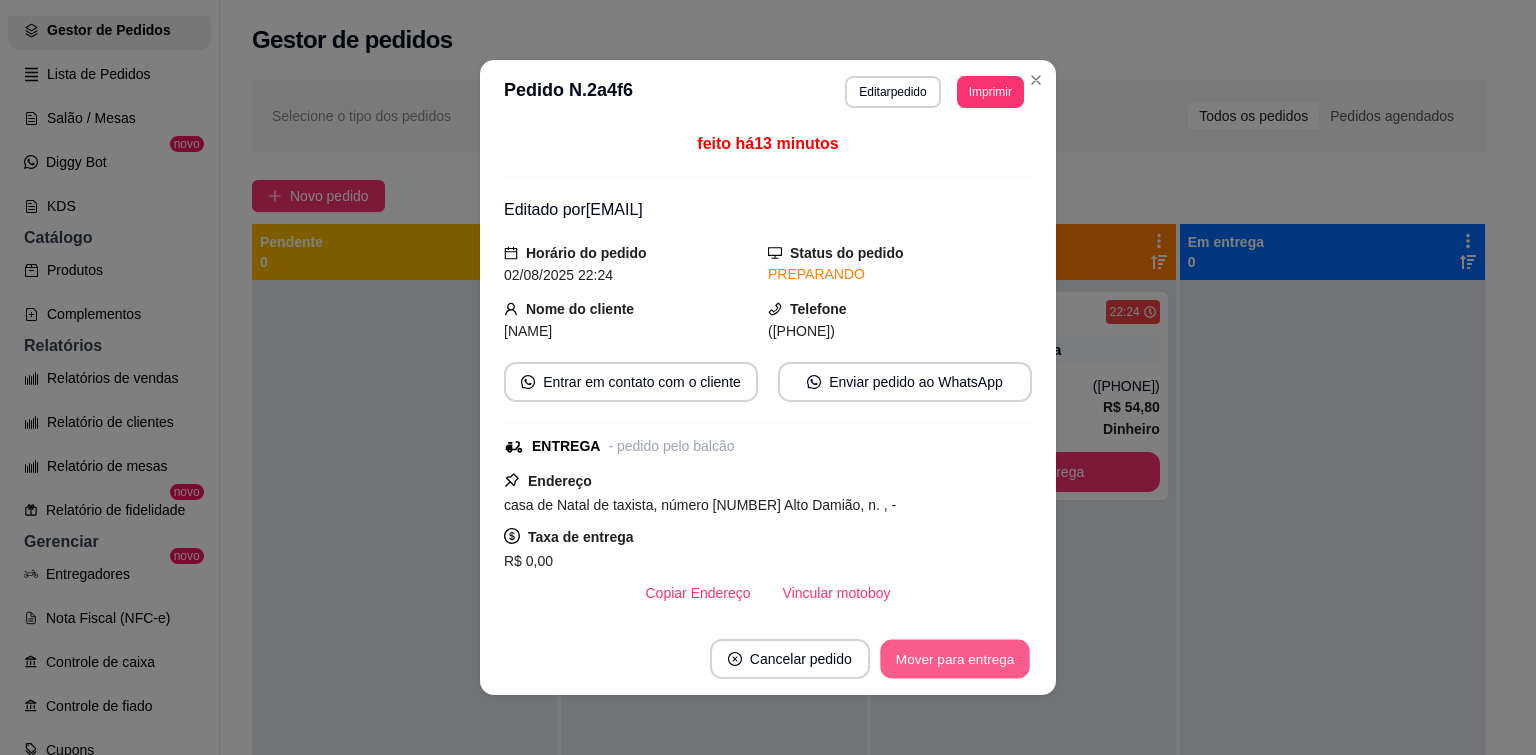 click on "Mover para entrega" at bounding box center [955, 659] 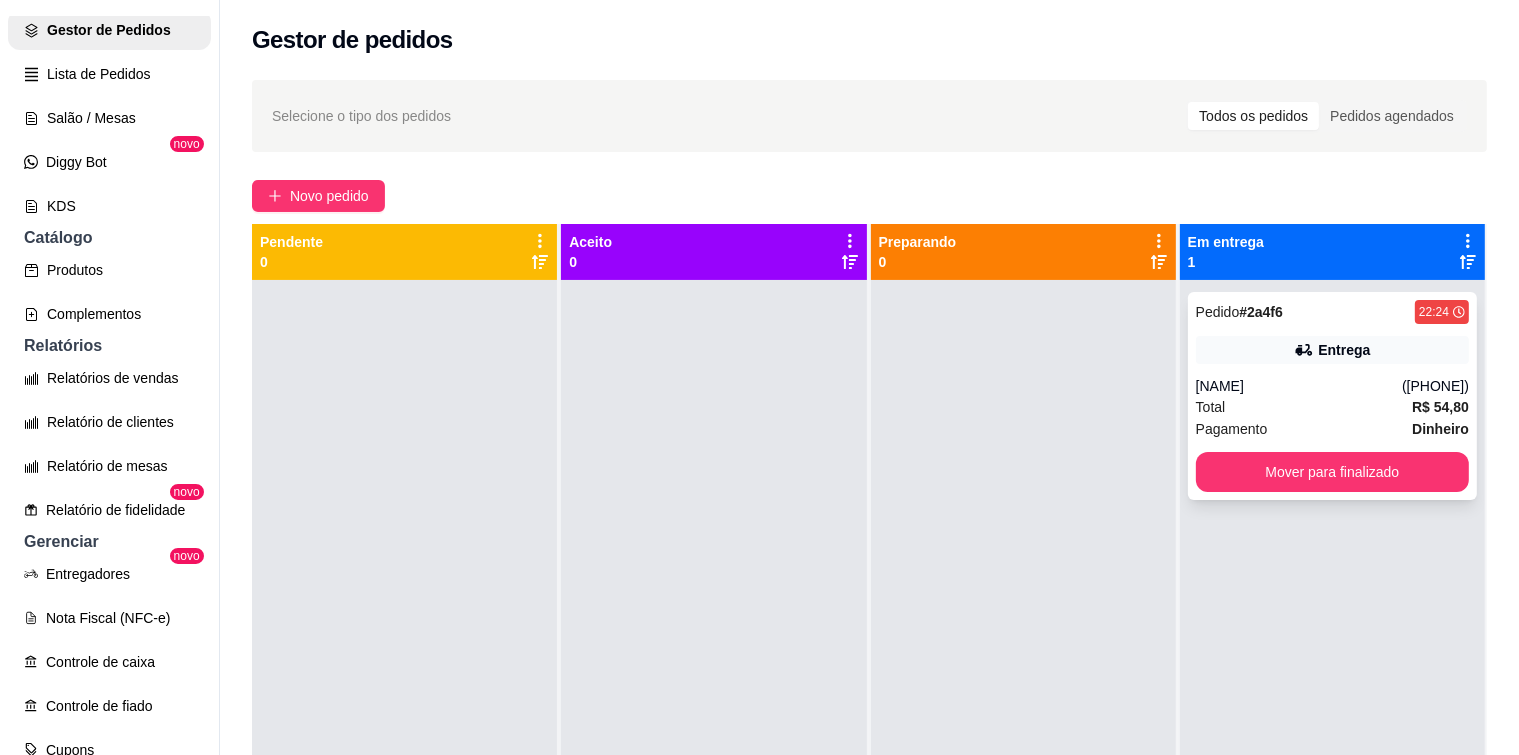 click on "Pedido  # 2a4f6 [TIME] Entrega [NAME] ([PHONE]) Total R$ 54,80 Pagamento Dinheiro Mover para finalizado" at bounding box center (1332, 396) 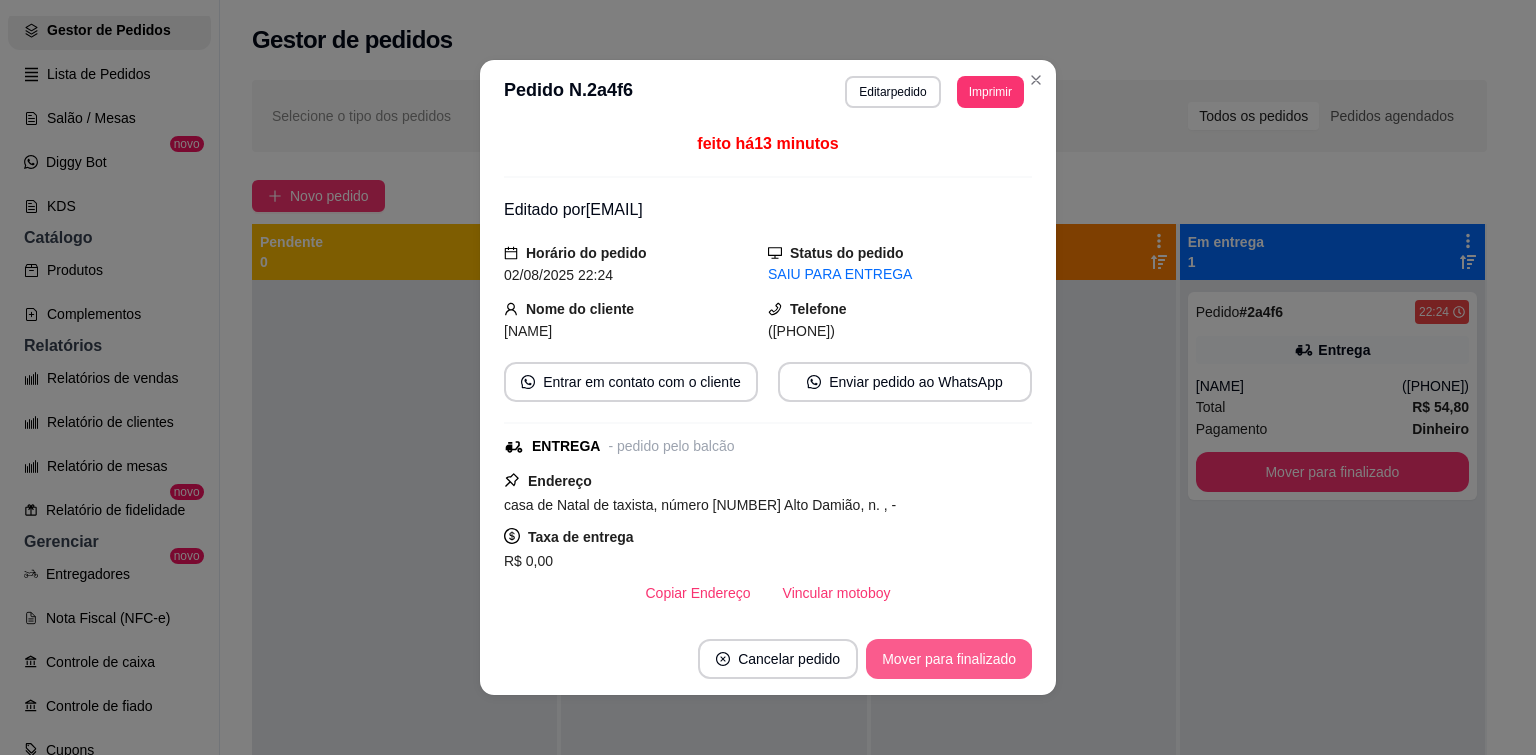 click on "Mover para finalizado" at bounding box center (949, 659) 